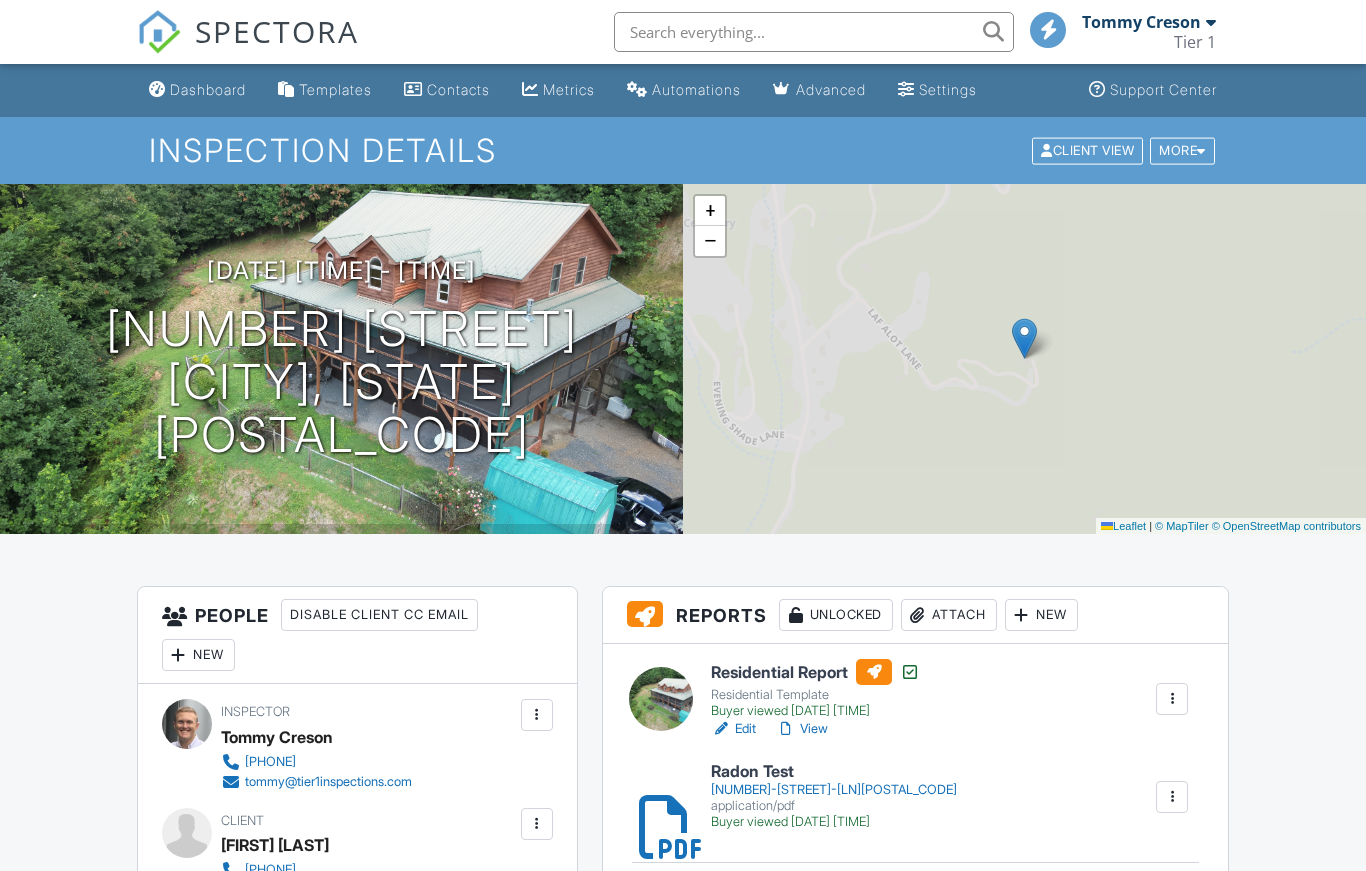 scroll, scrollTop: 0, scrollLeft: 0, axis: both 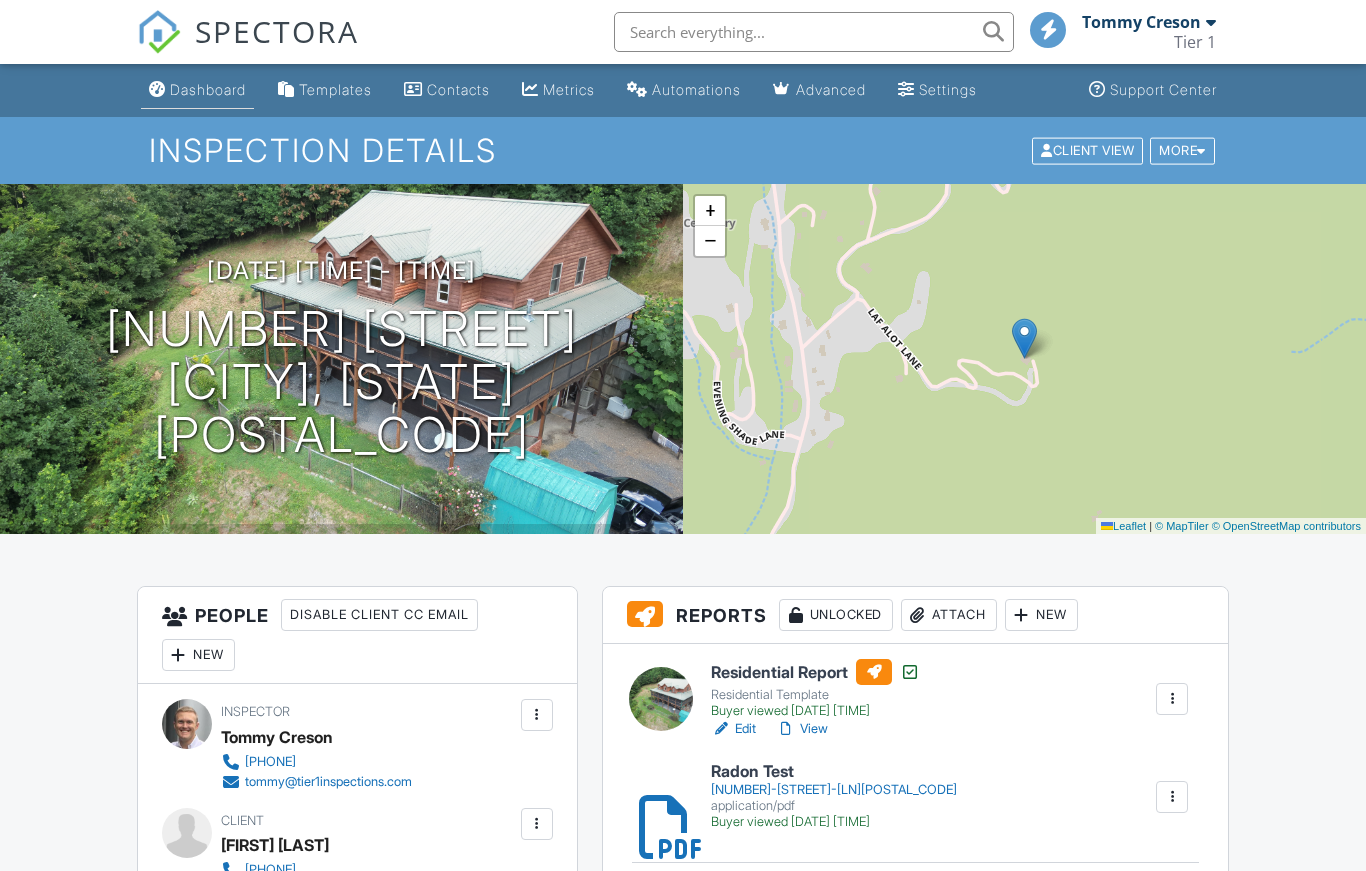 click on "Dashboard" at bounding box center (208, 89) 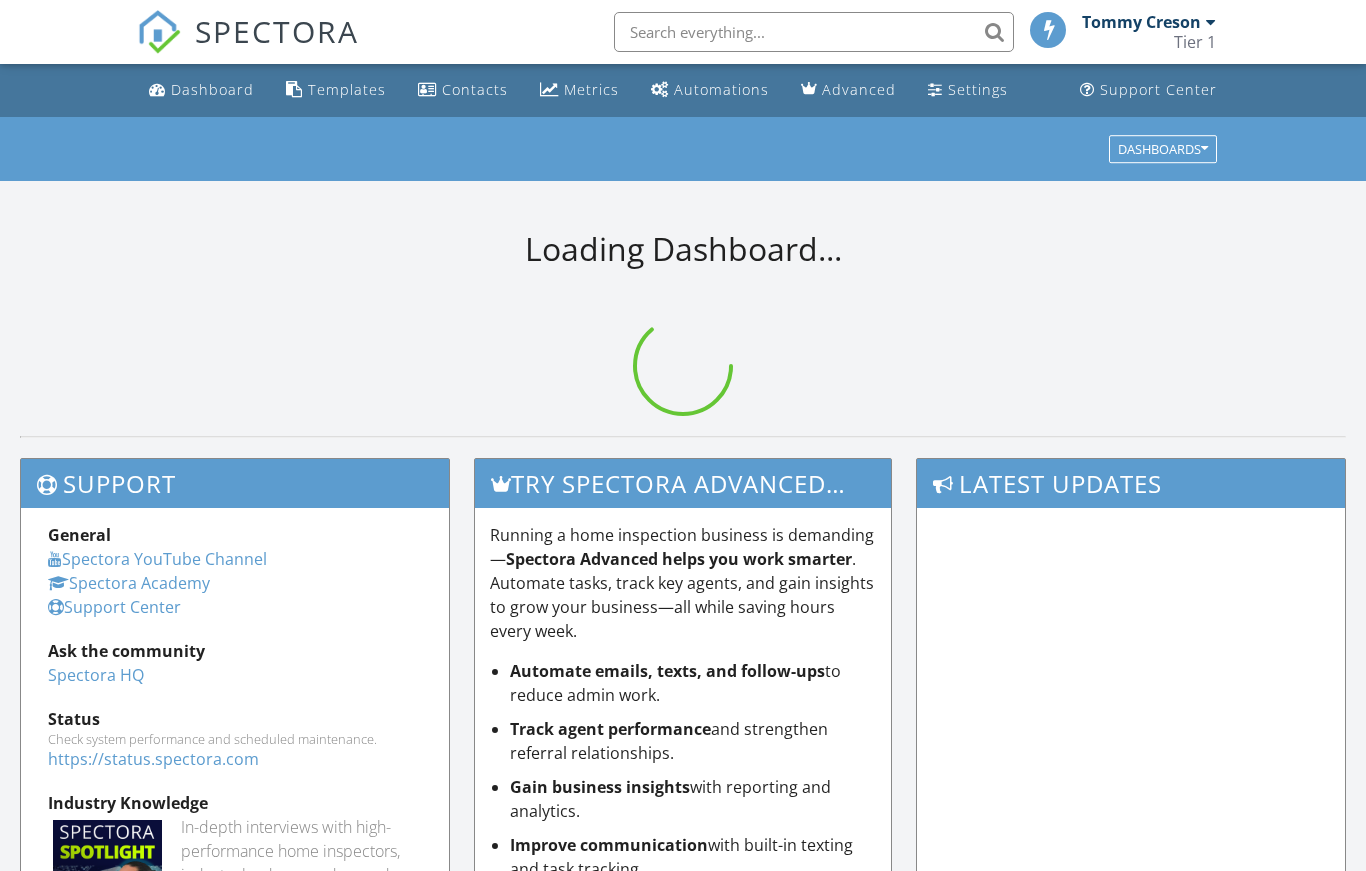 scroll, scrollTop: 0, scrollLeft: 0, axis: both 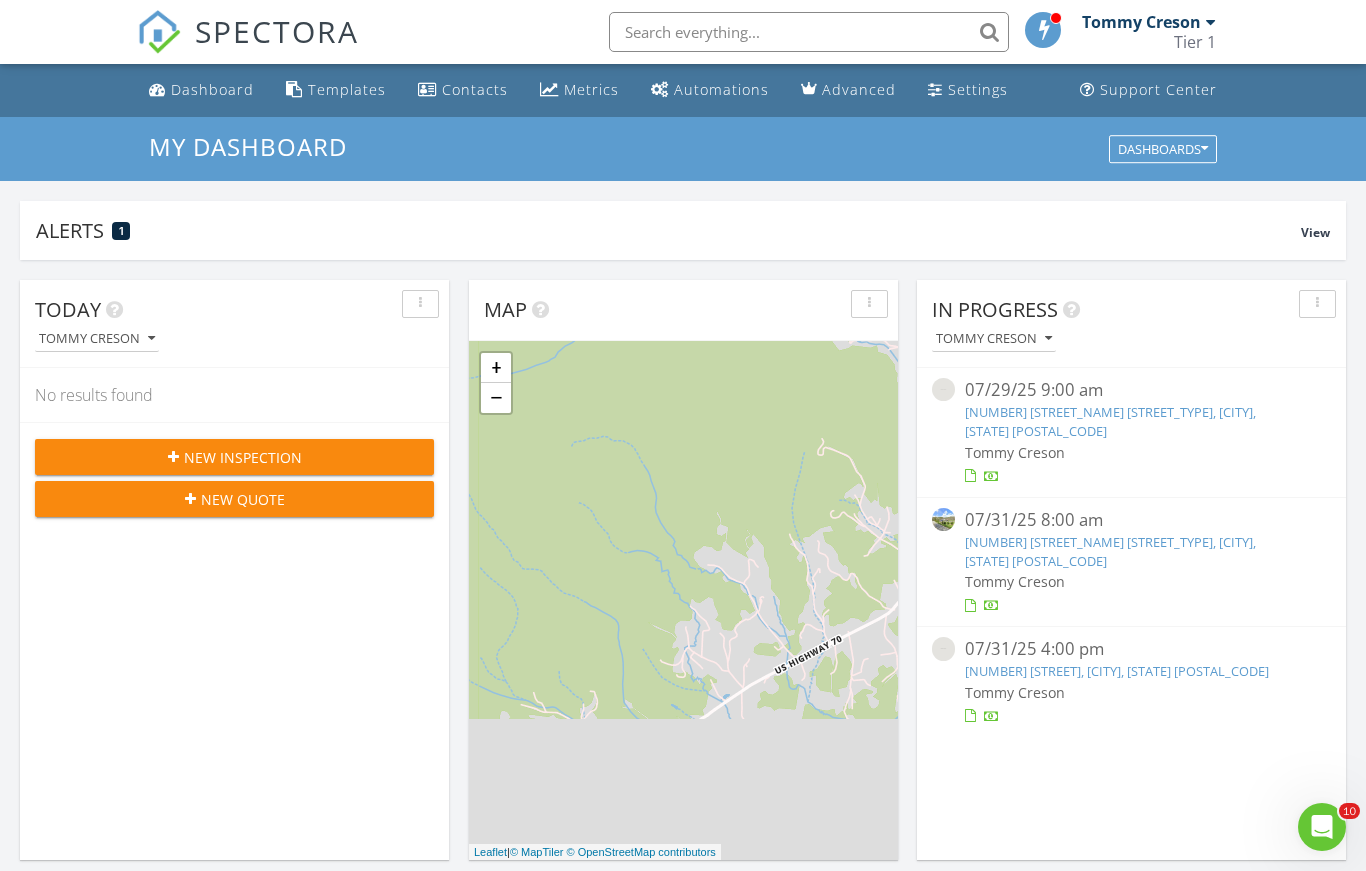 click at bounding box center (809, 32) 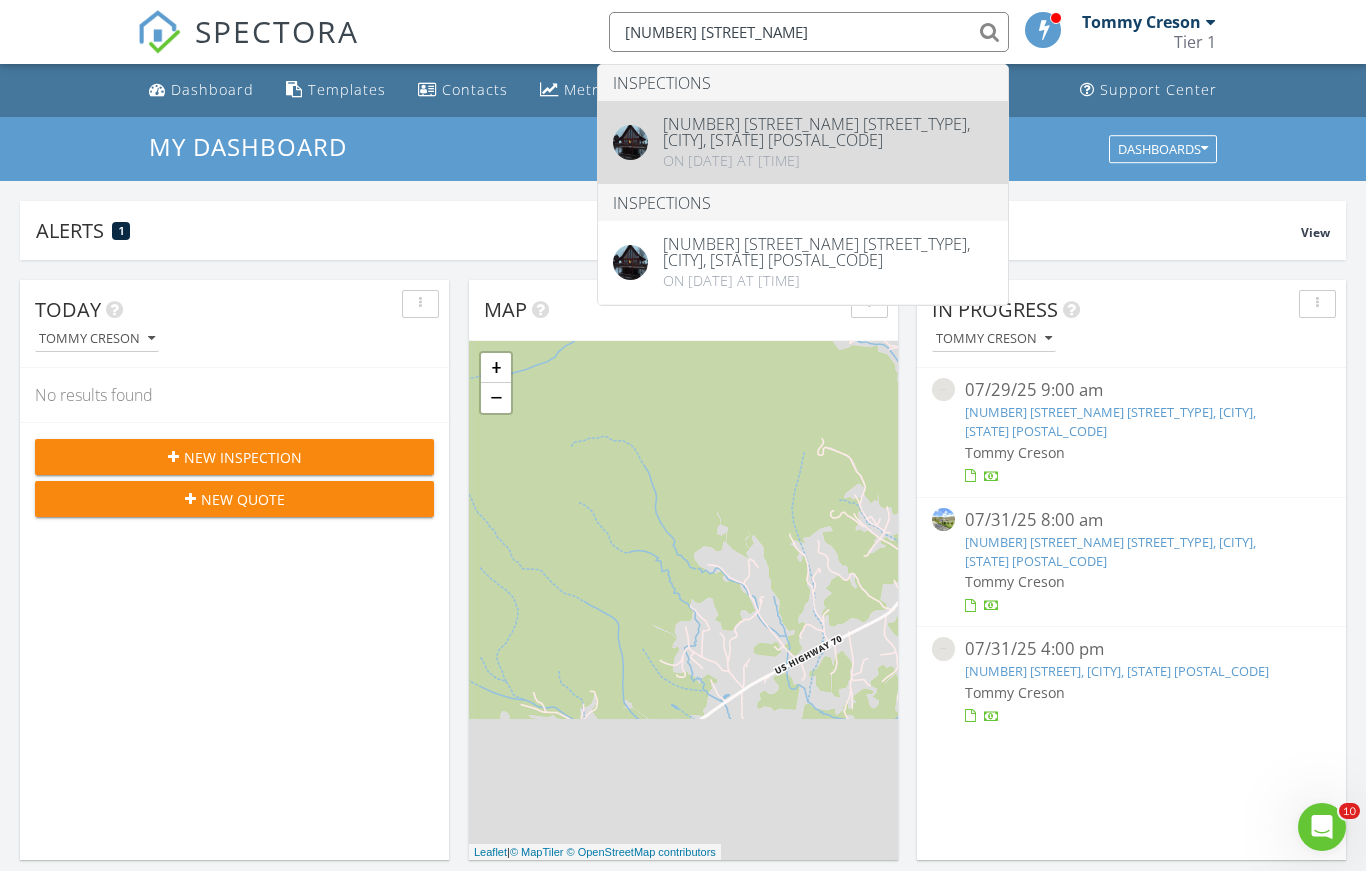 type on "41 sc" 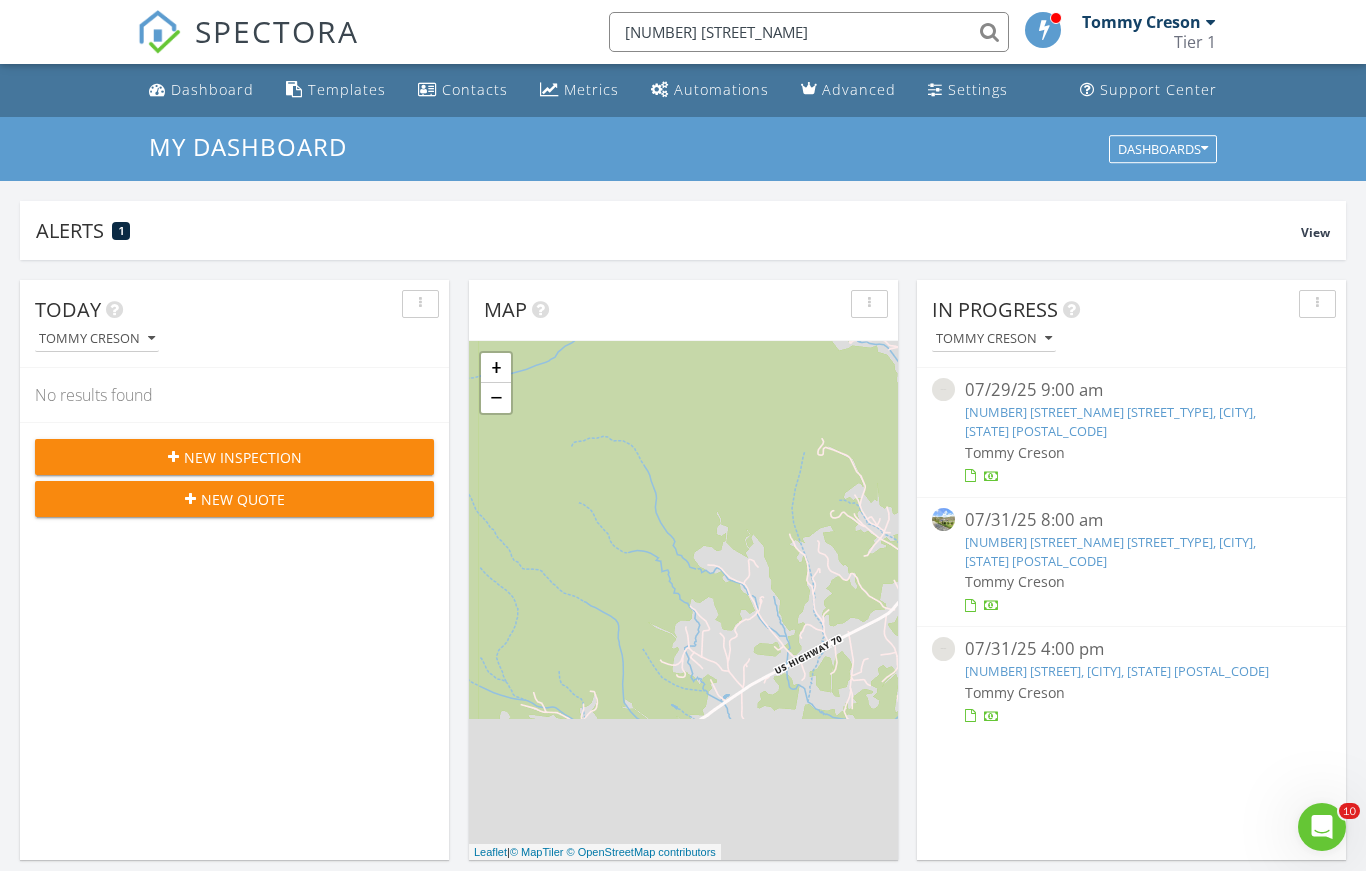 type 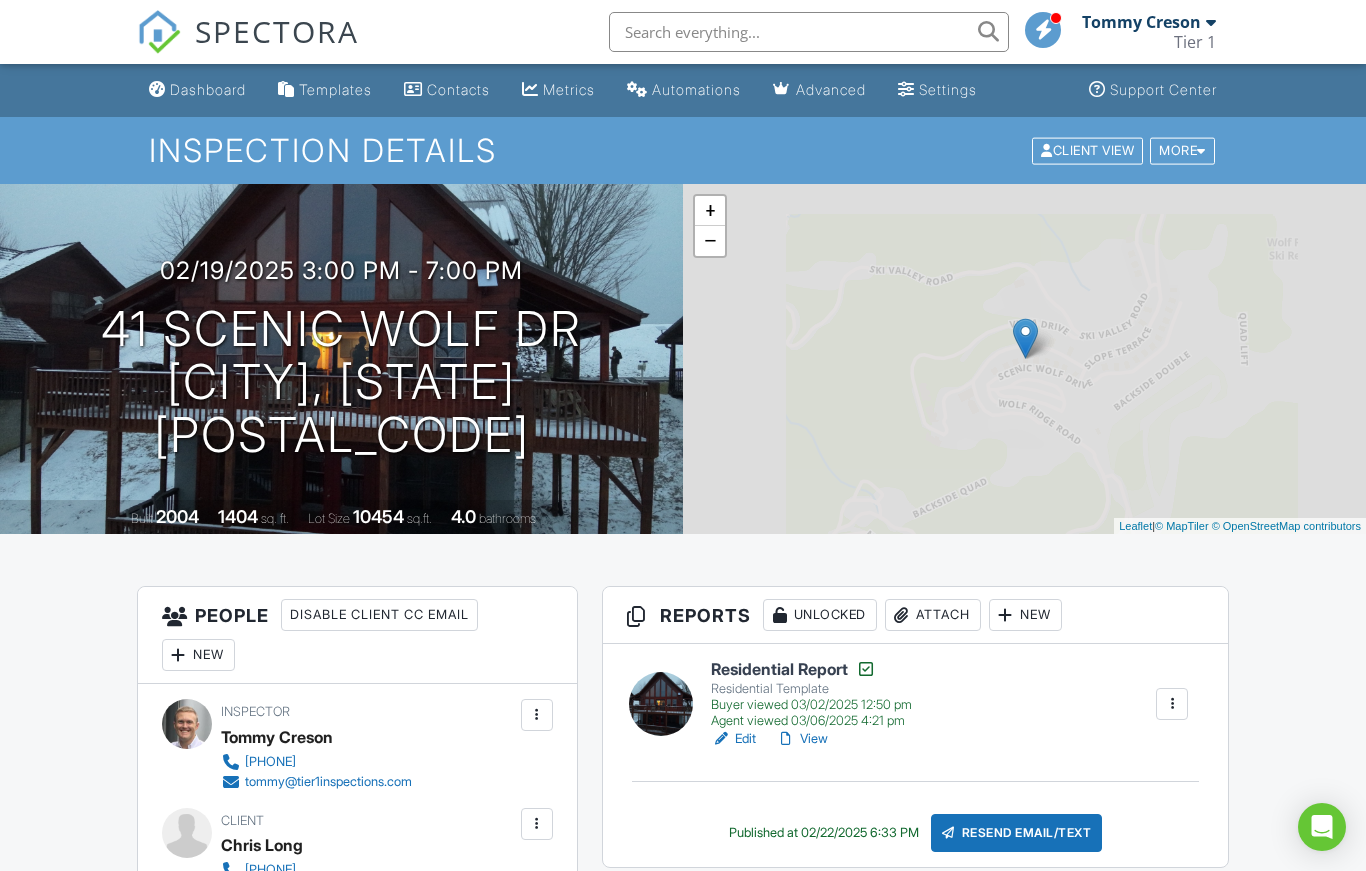 scroll, scrollTop: 0, scrollLeft: 0, axis: both 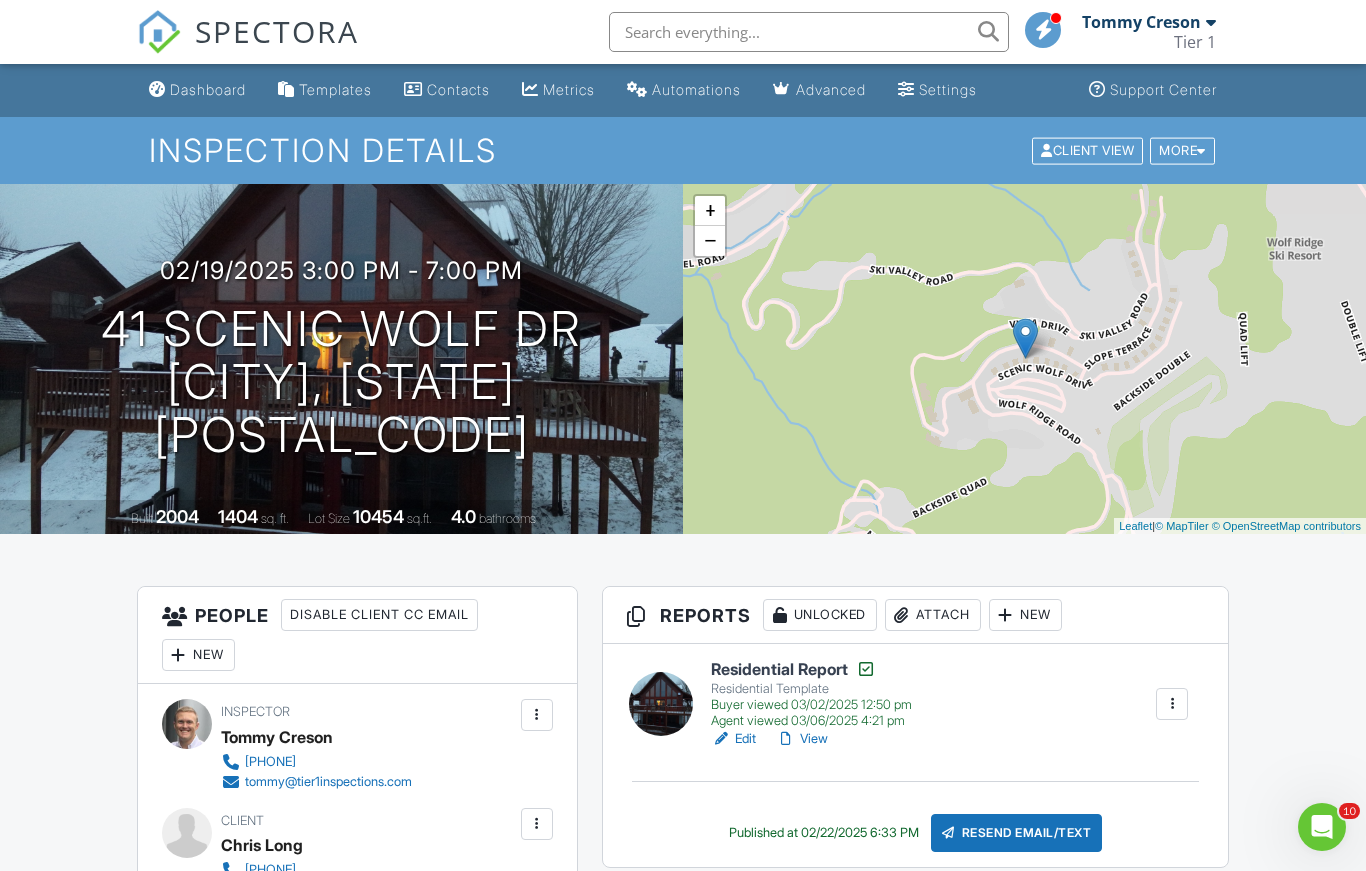 click on "Attach" at bounding box center [933, 615] 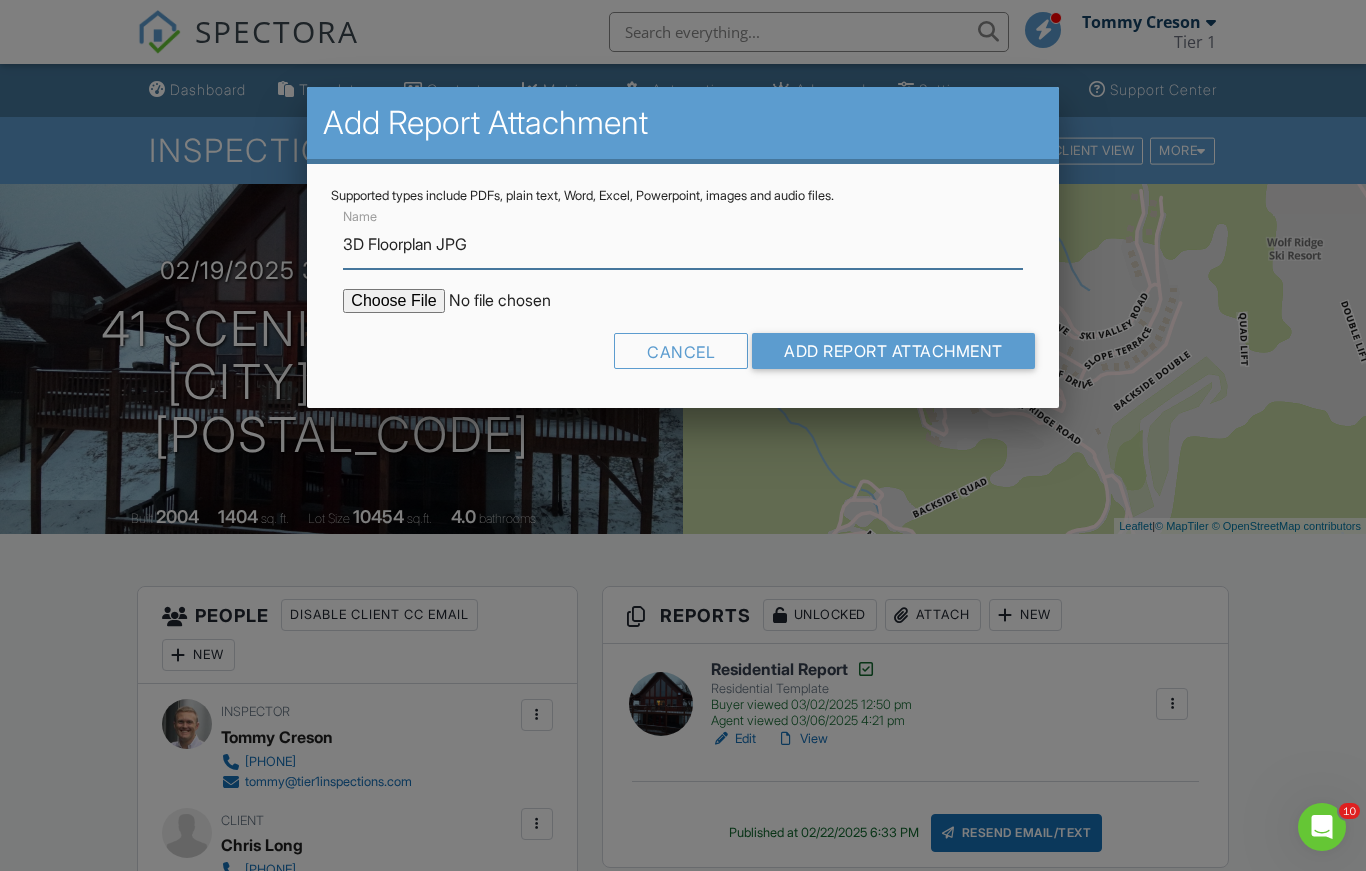 type on "3D Floorplan JPG" 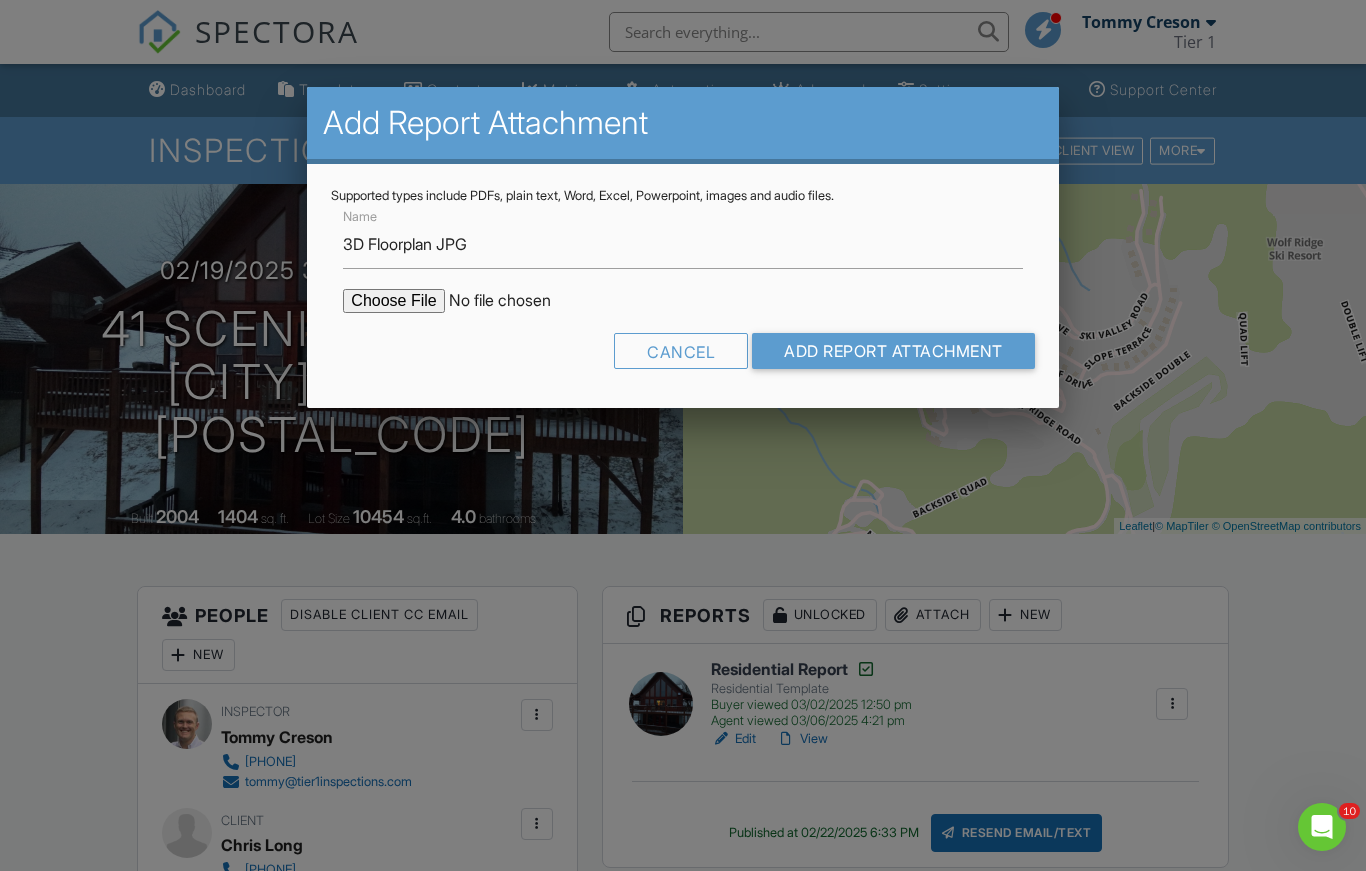 click at bounding box center (513, 301) 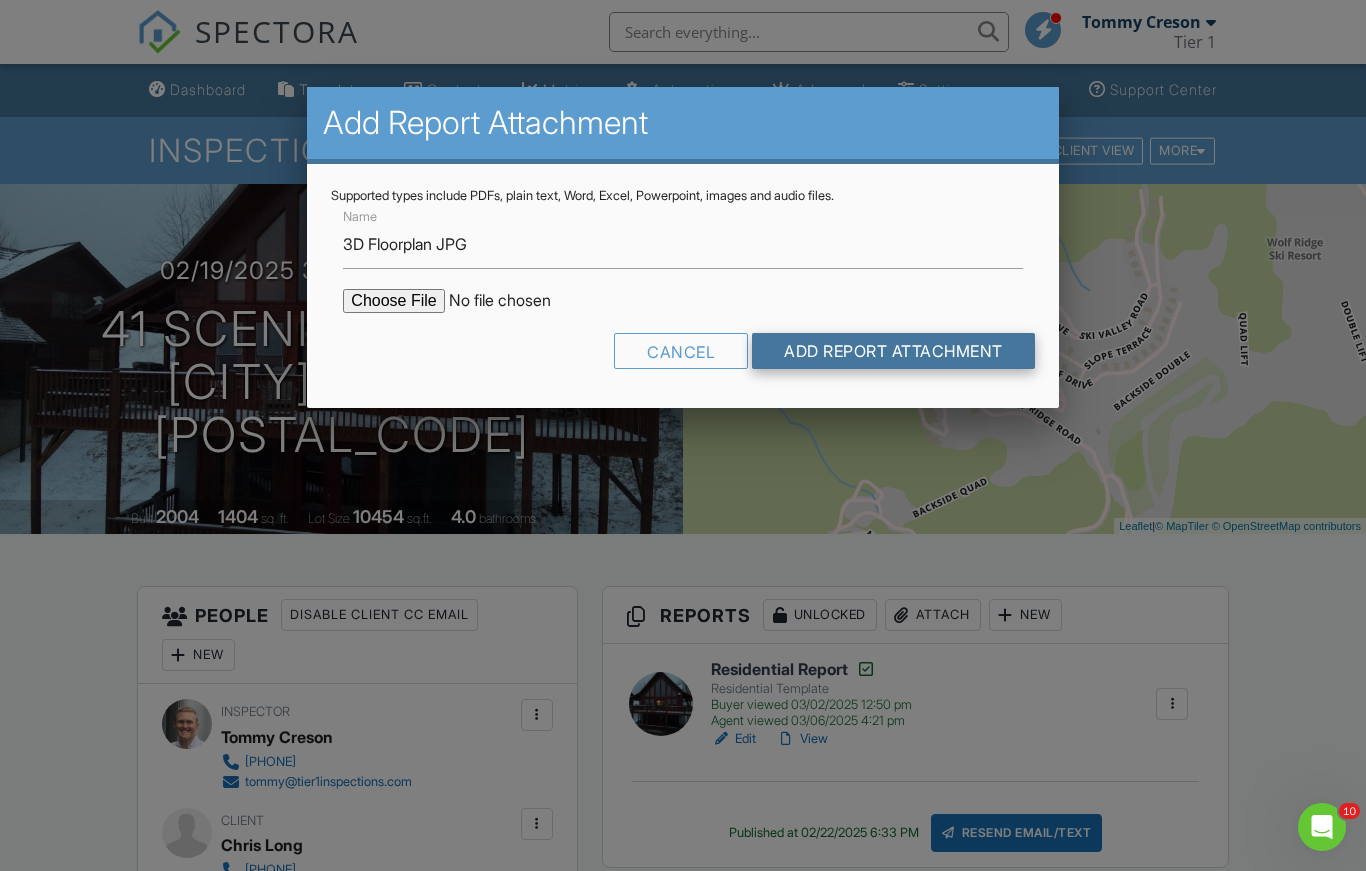click on "Add Report Attachment" at bounding box center [893, 351] 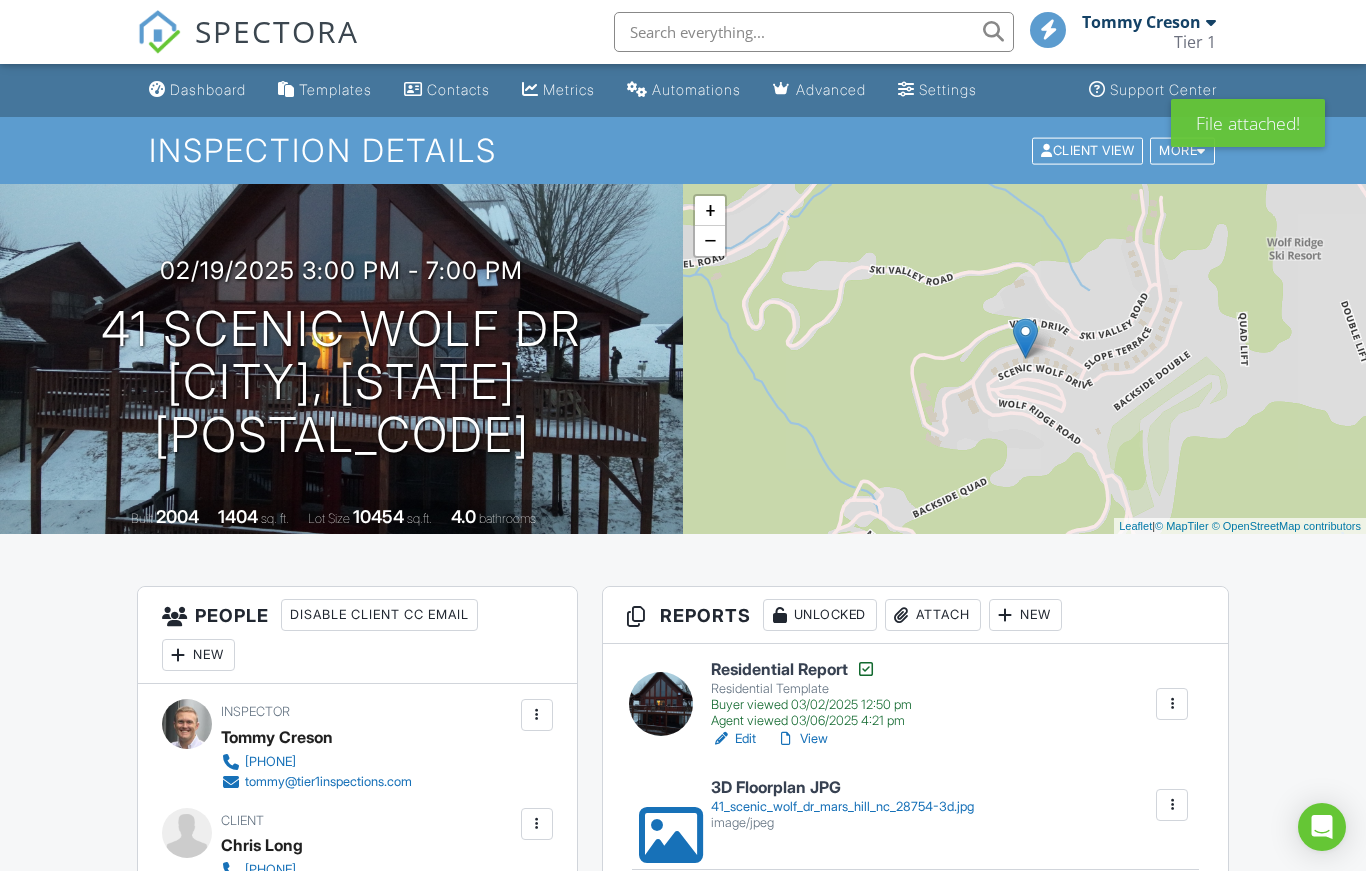 scroll, scrollTop: 0, scrollLeft: 0, axis: both 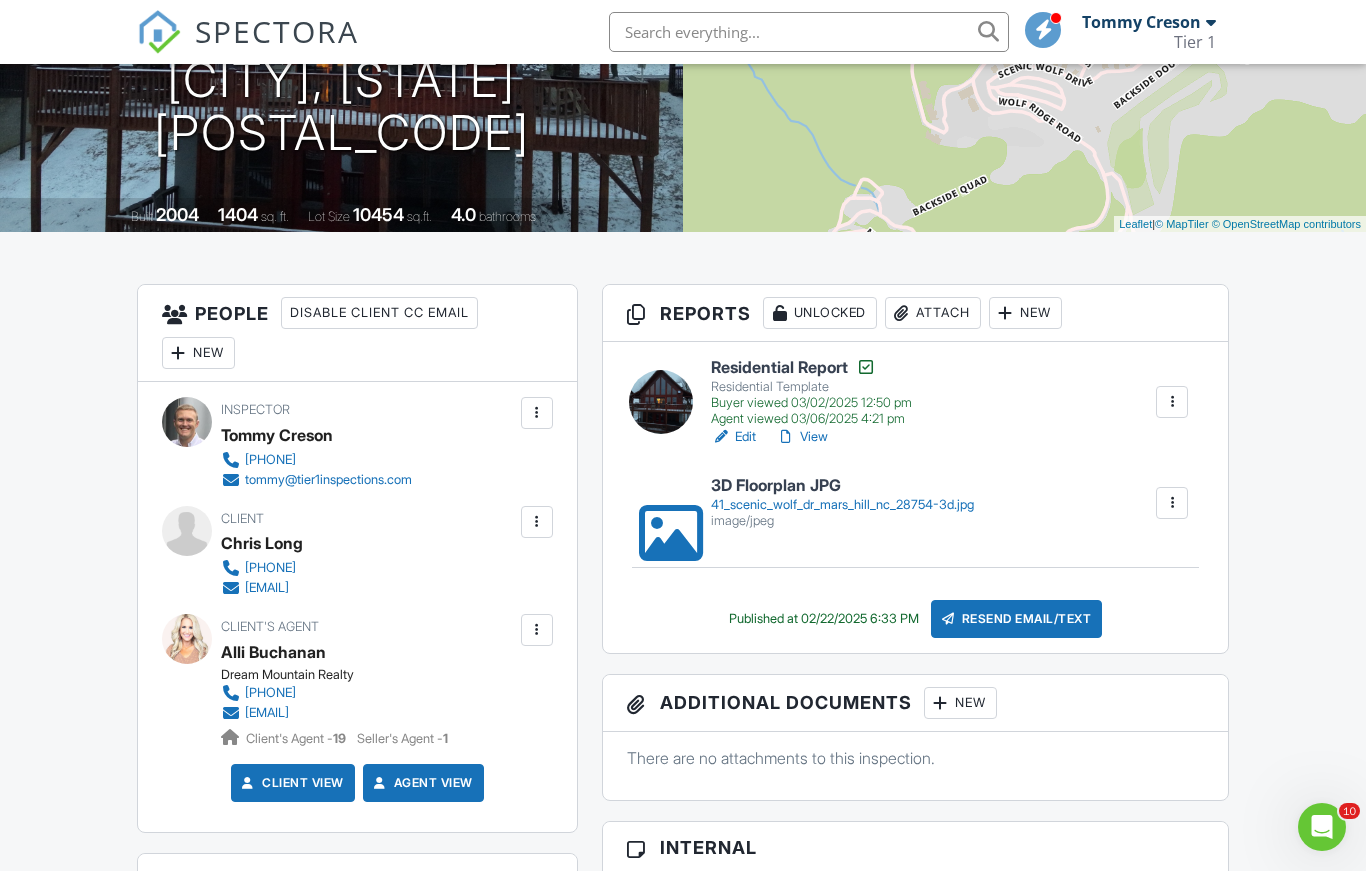 click on "Attach" at bounding box center (933, 313) 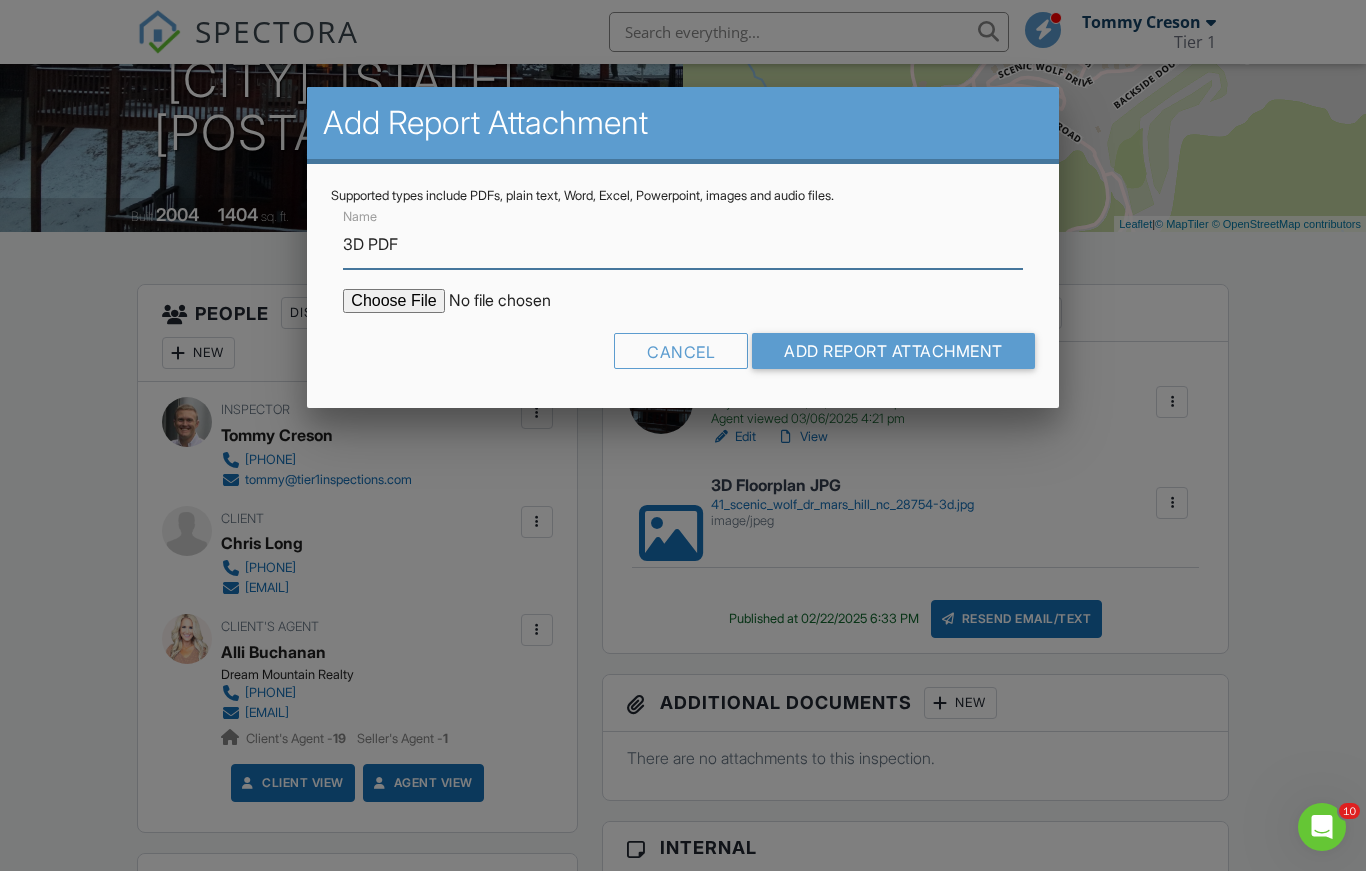 type on "3D PDF" 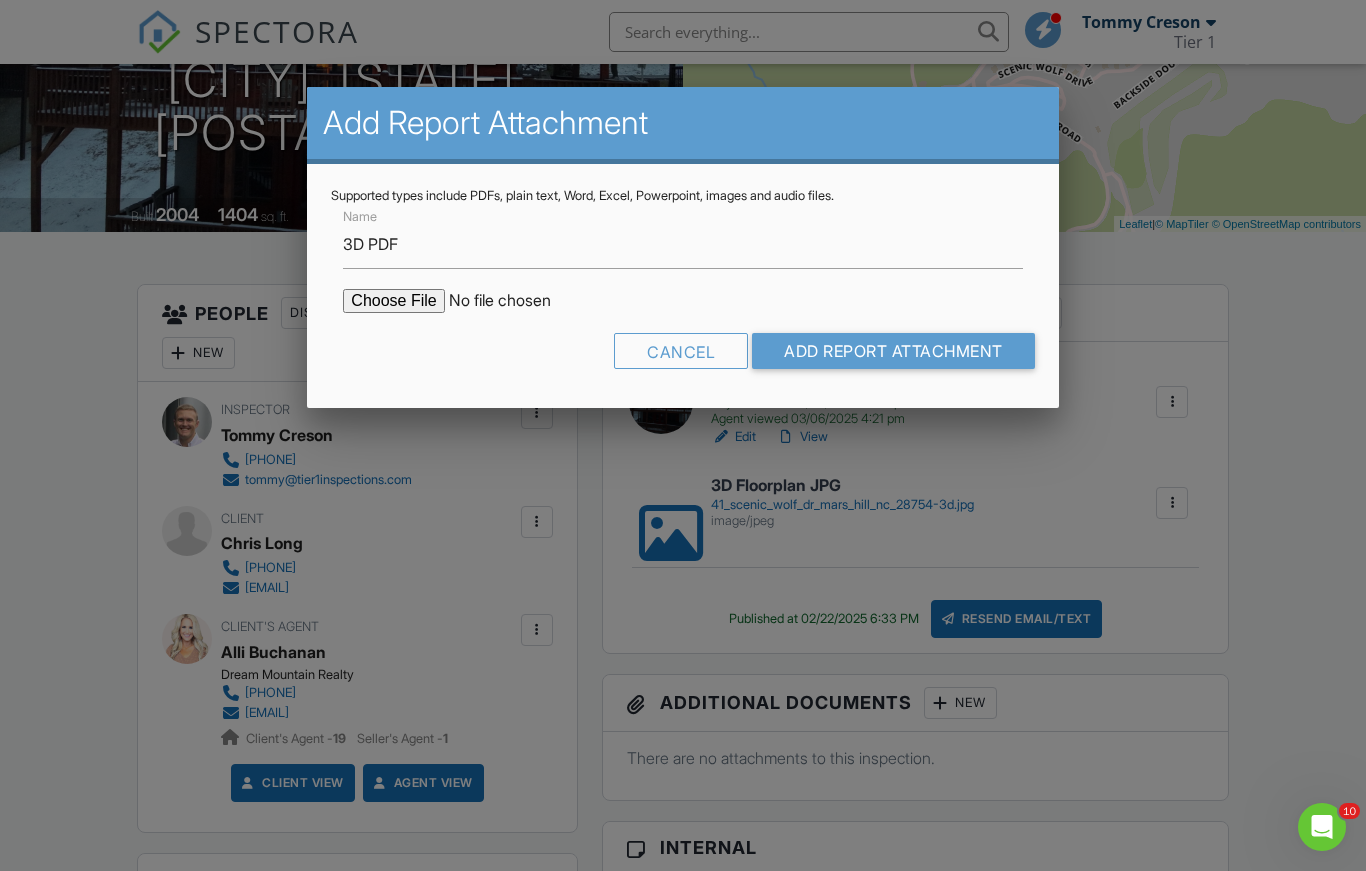 click at bounding box center [513, 301] 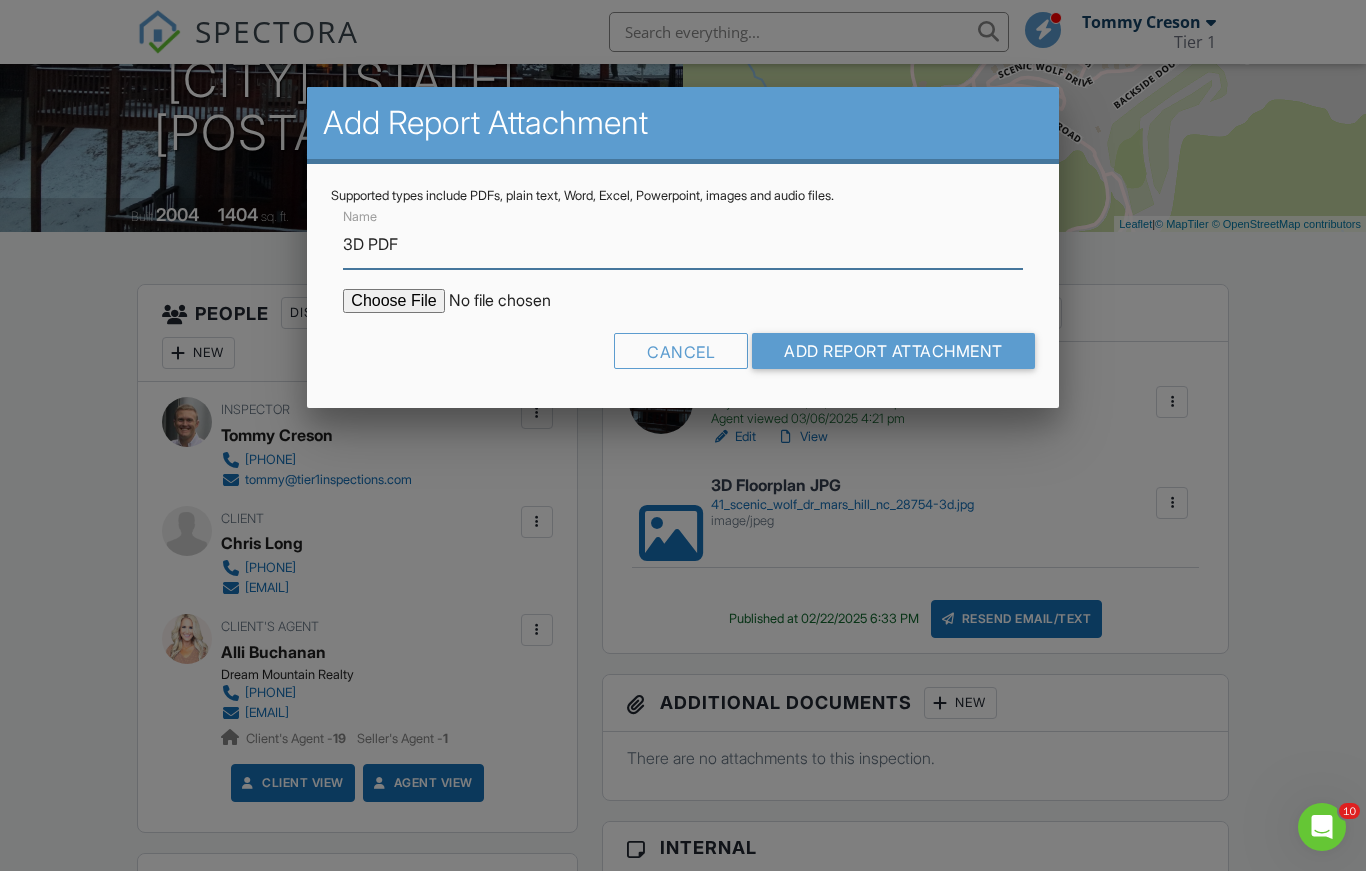 click on "3D PDF" at bounding box center [682, 244] 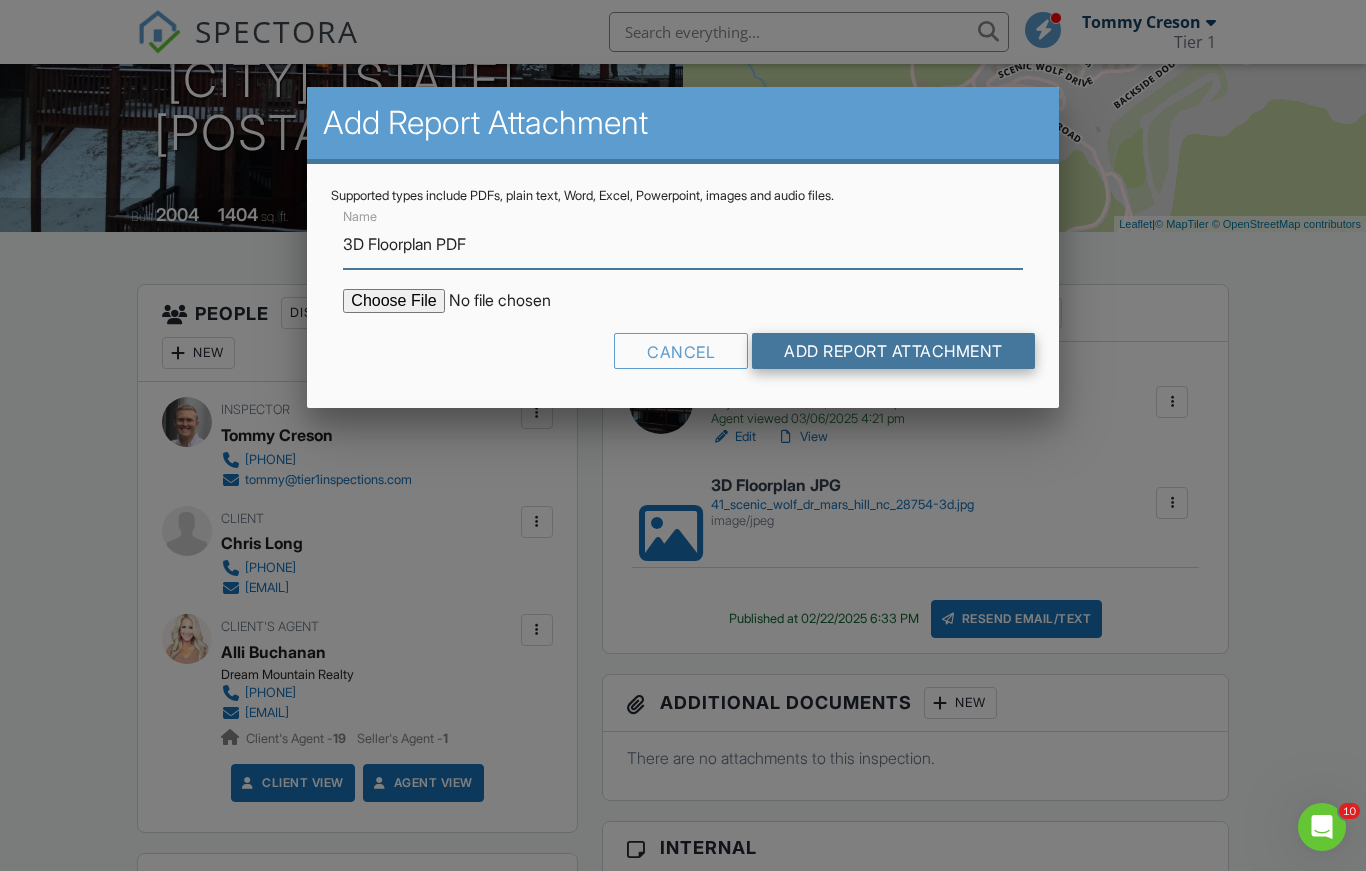 type on "3D Floorplan PDF" 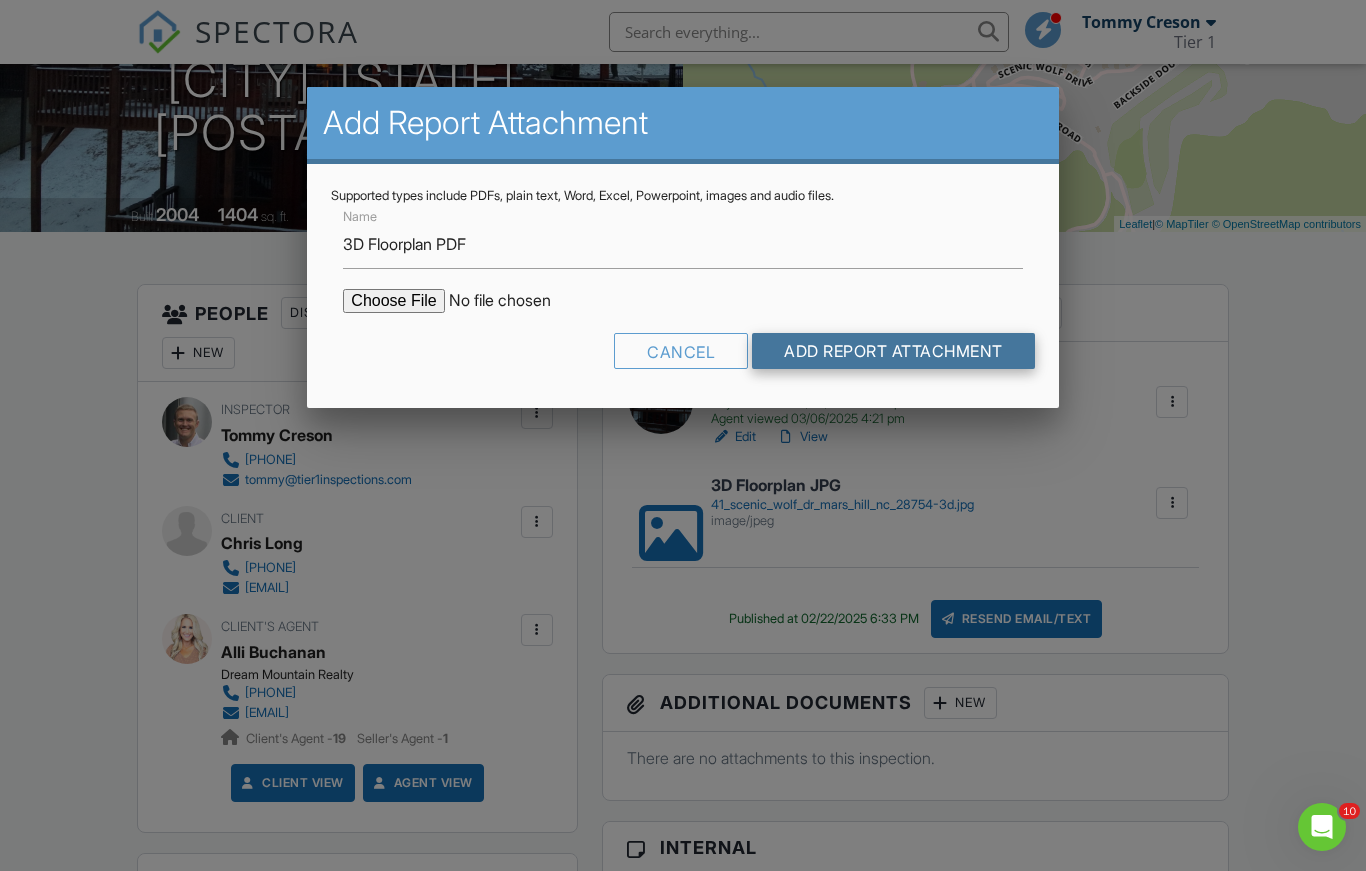 click on "Add Report Attachment" at bounding box center [893, 351] 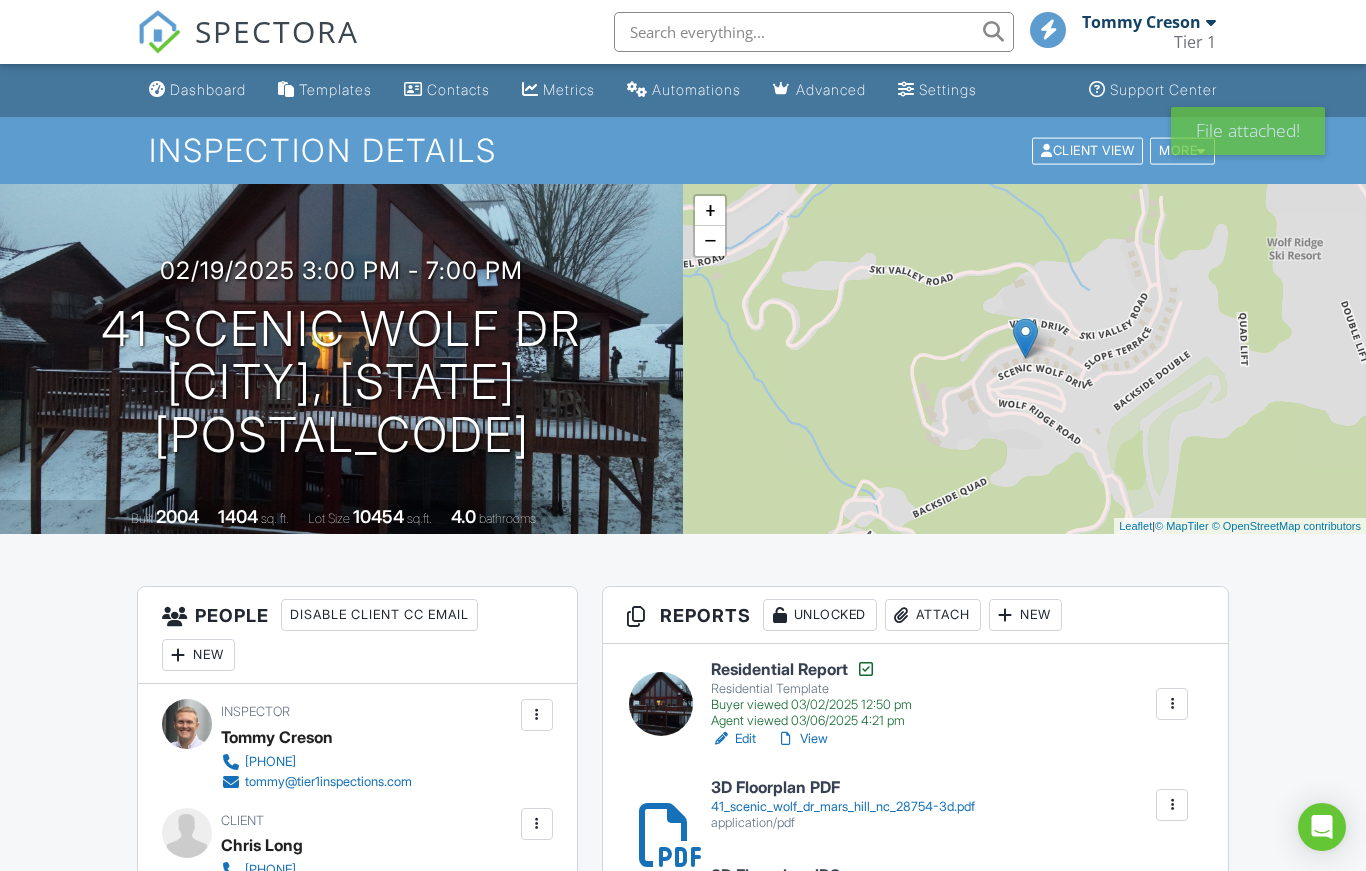 scroll, scrollTop: 0, scrollLeft: 0, axis: both 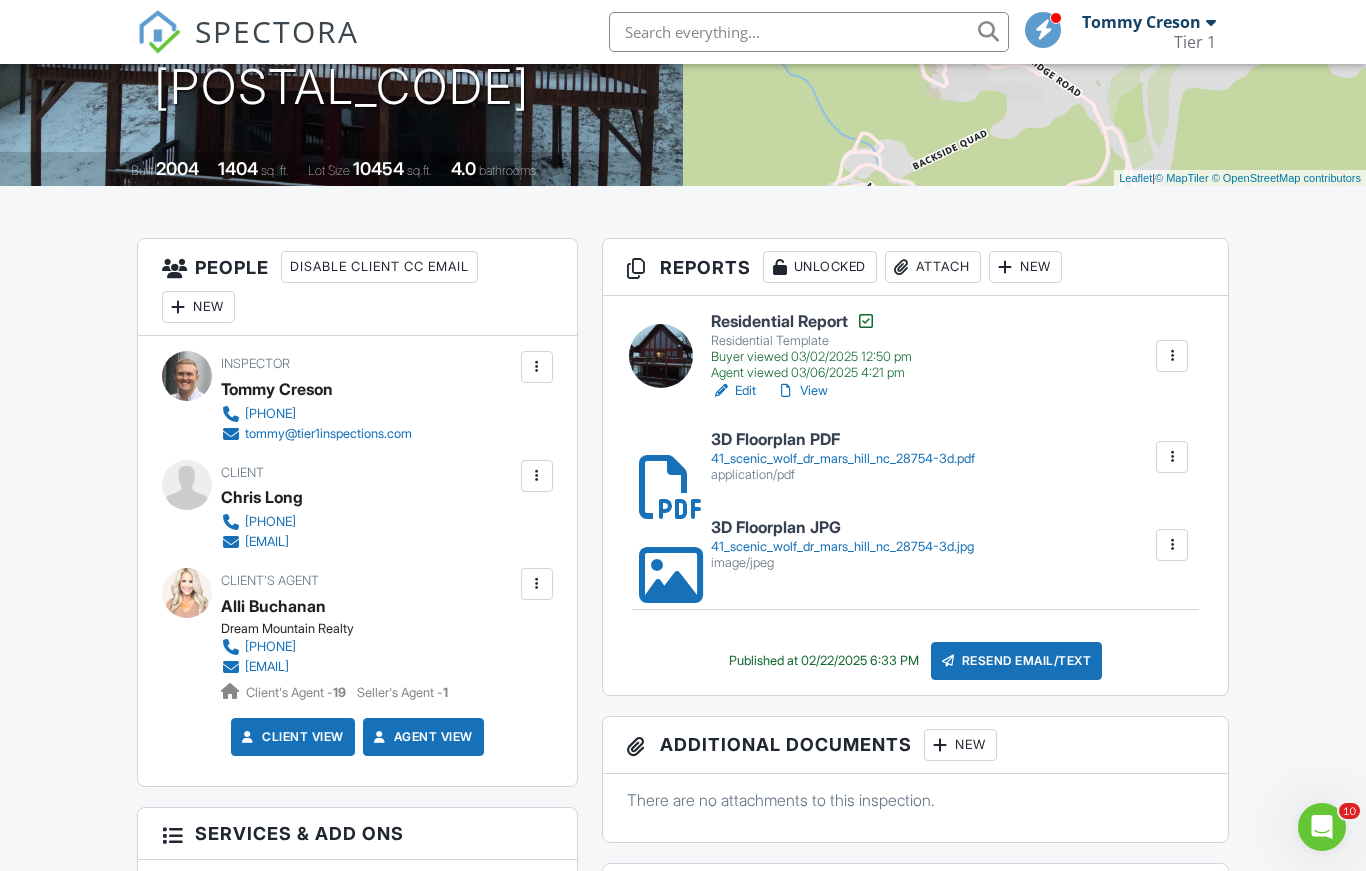 click on "Resend Email/Text" at bounding box center [1017, 661] 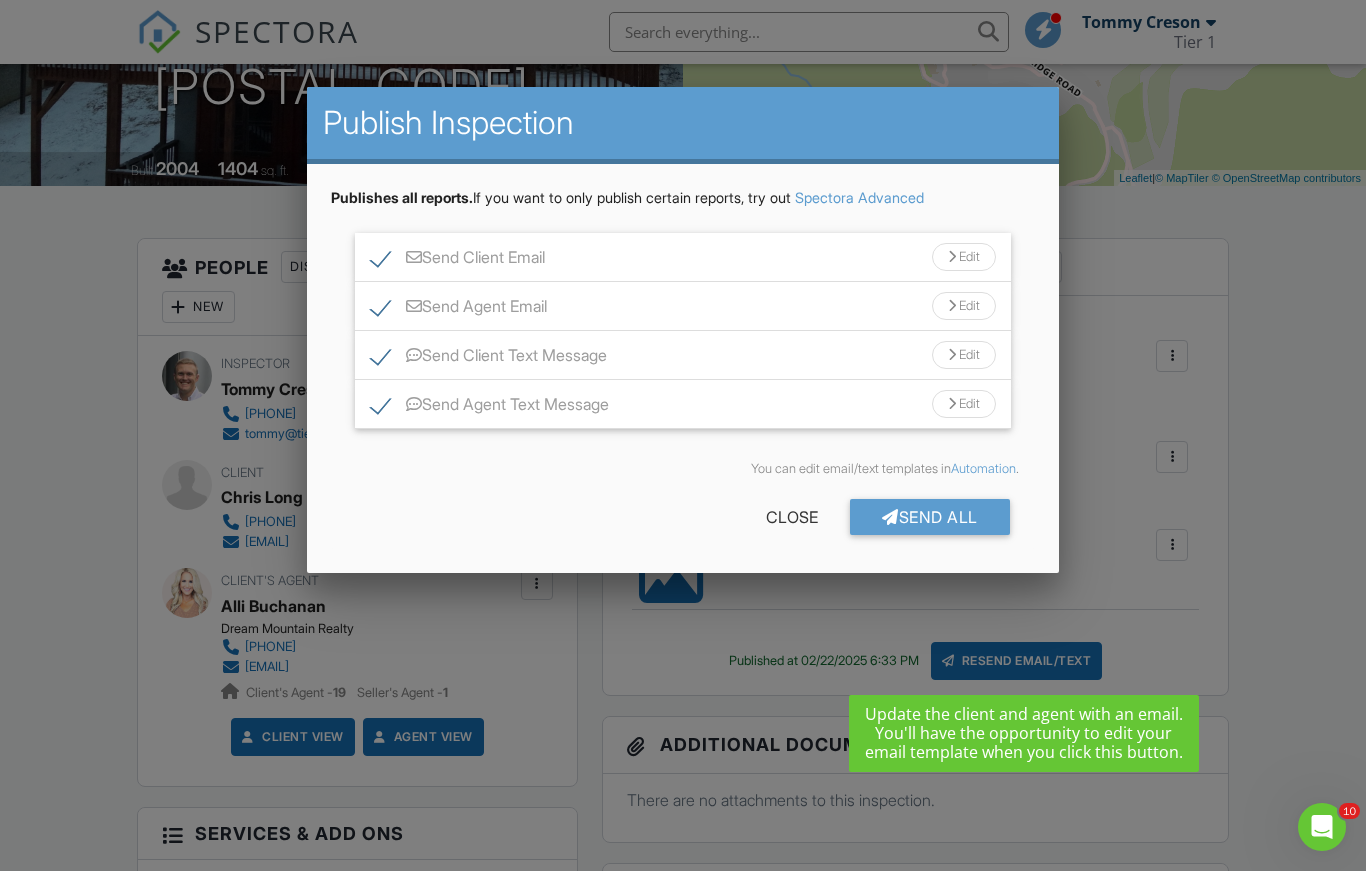 click on "Send Agent Email" at bounding box center (459, 309) 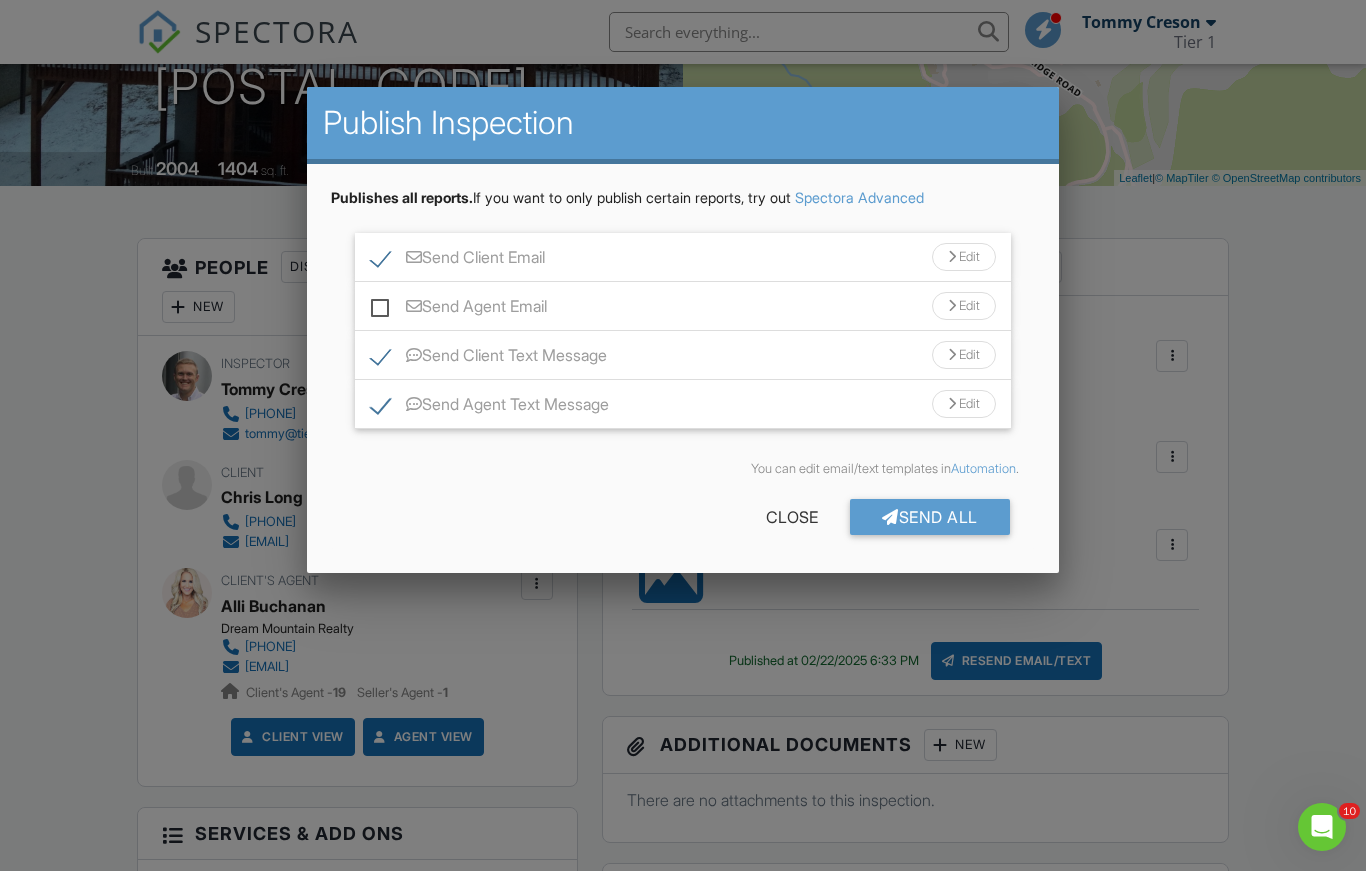 click on "Send Agent Text Message" at bounding box center (490, 407) 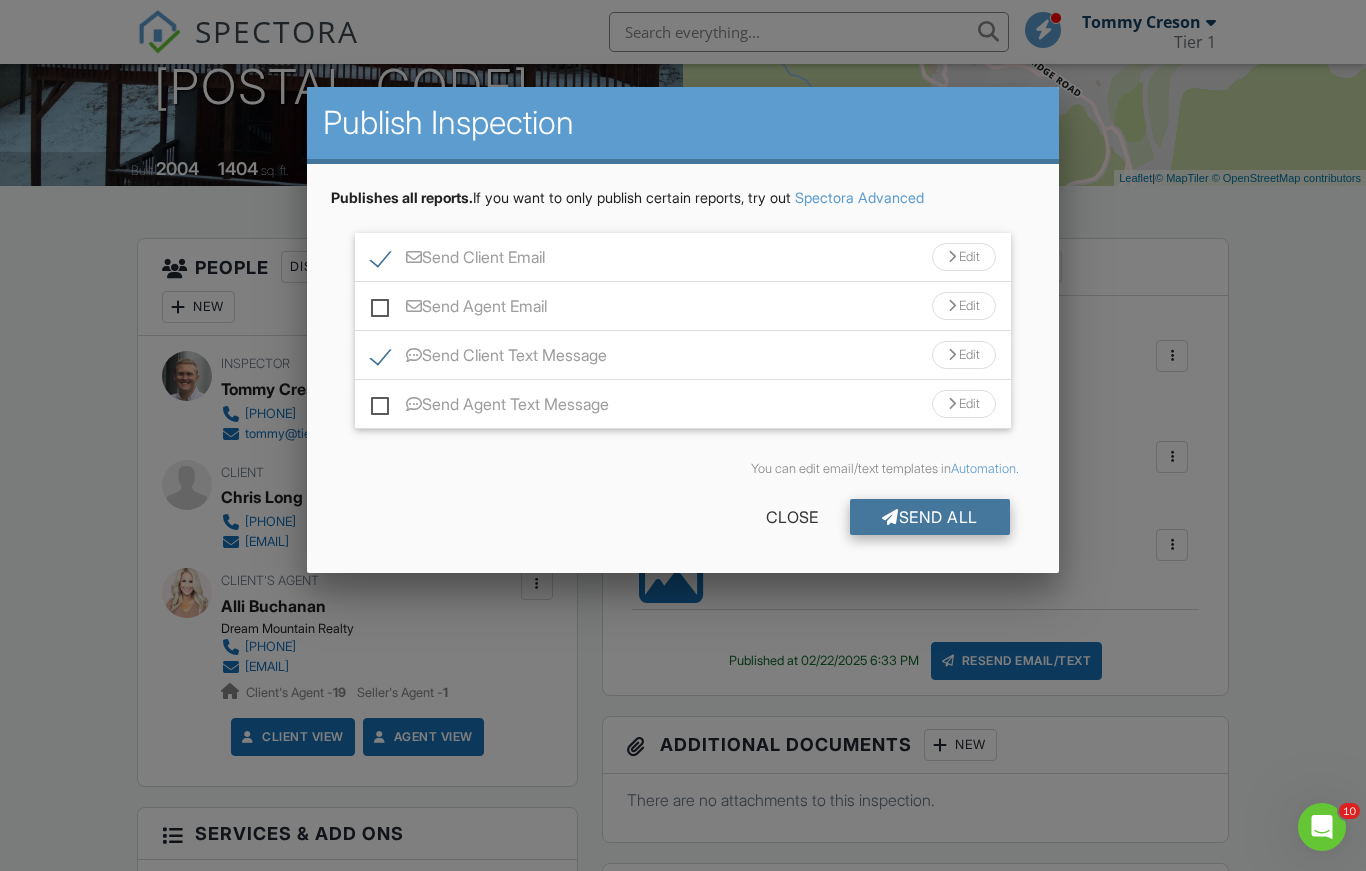 click on "Send All" at bounding box center (930, 517) 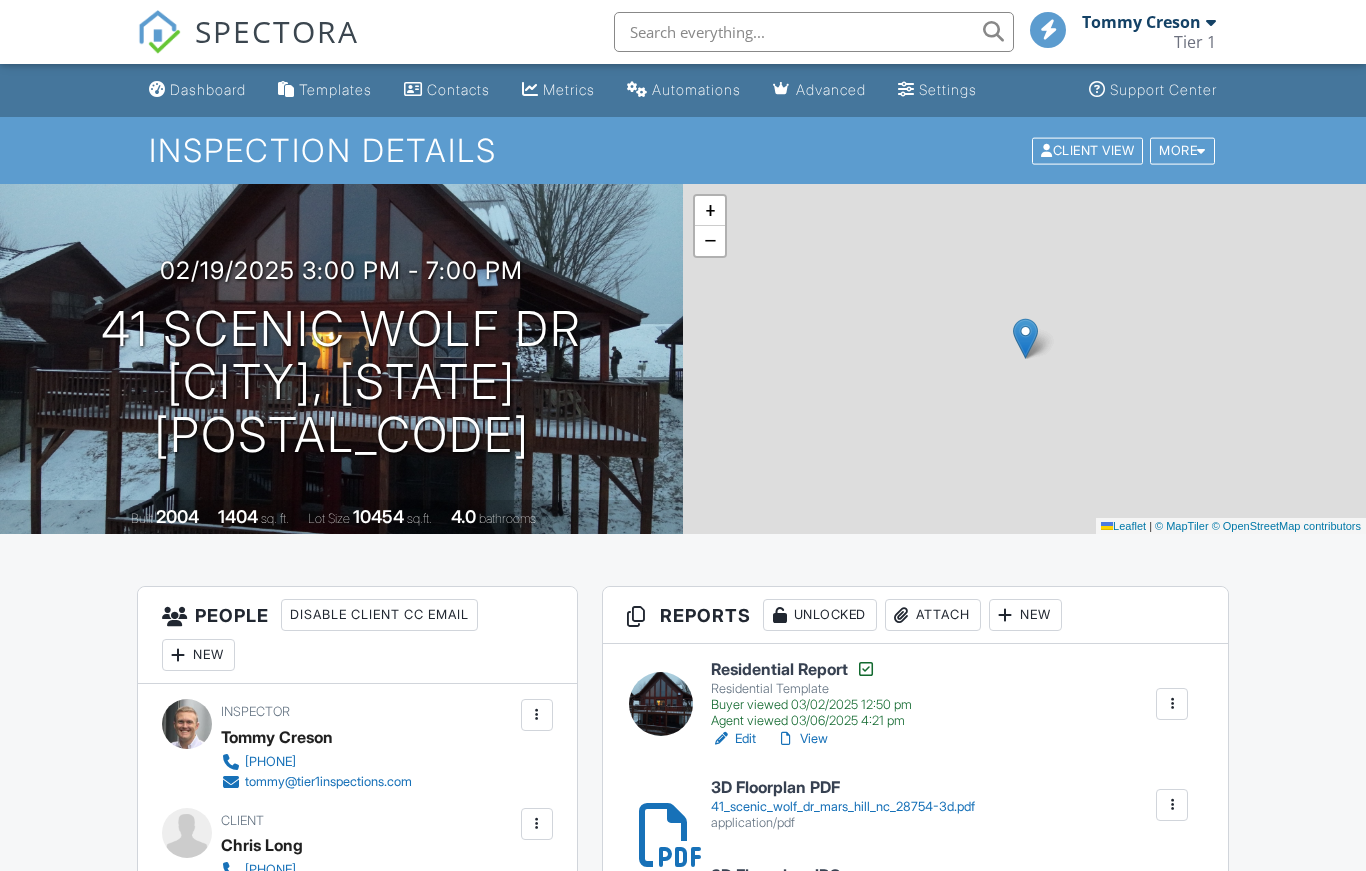 scroll, scrollTop: 0, scrollLeft: 0, axis: both 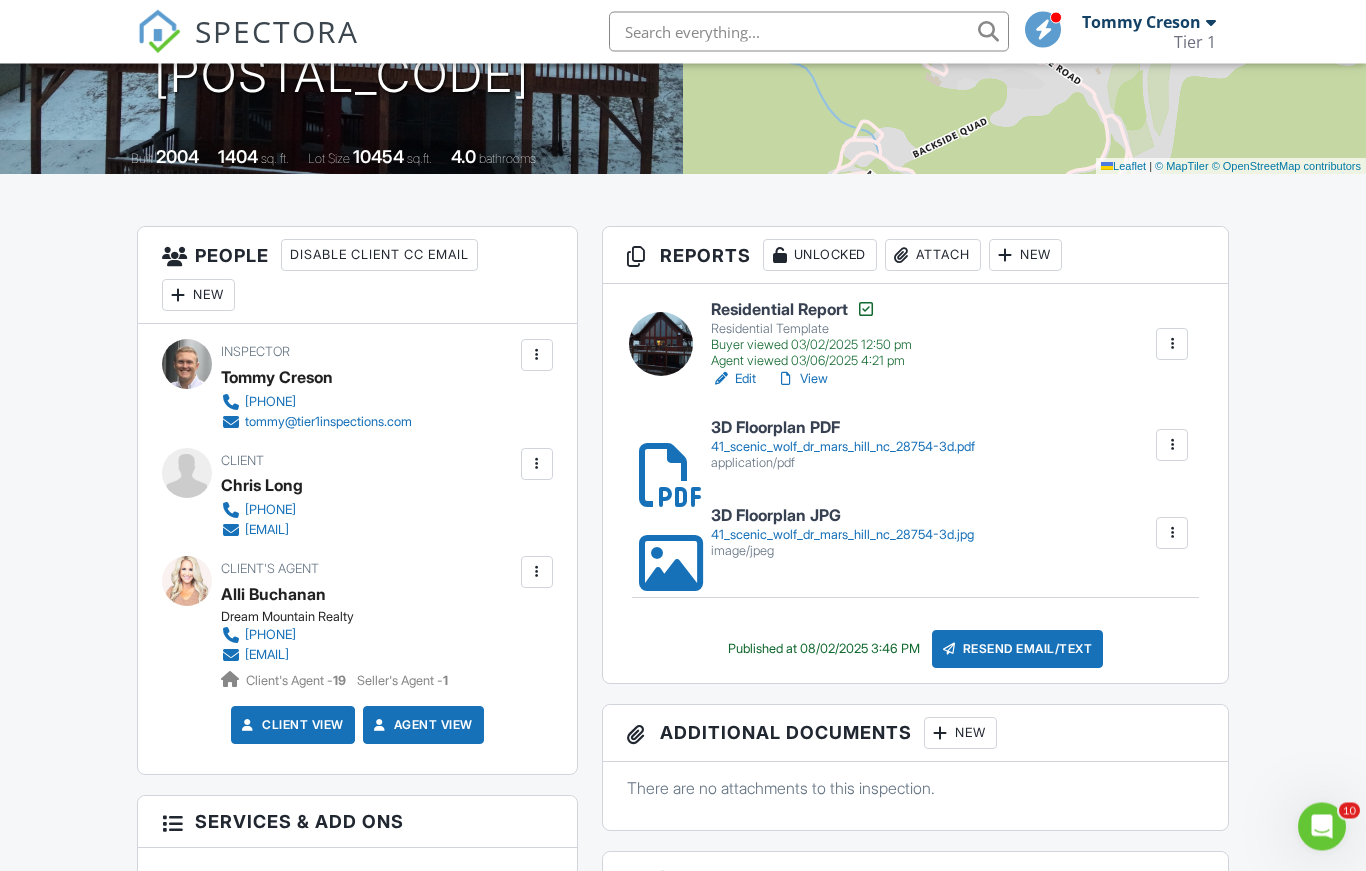 click on "Attach" at bounding box center [933, 256] 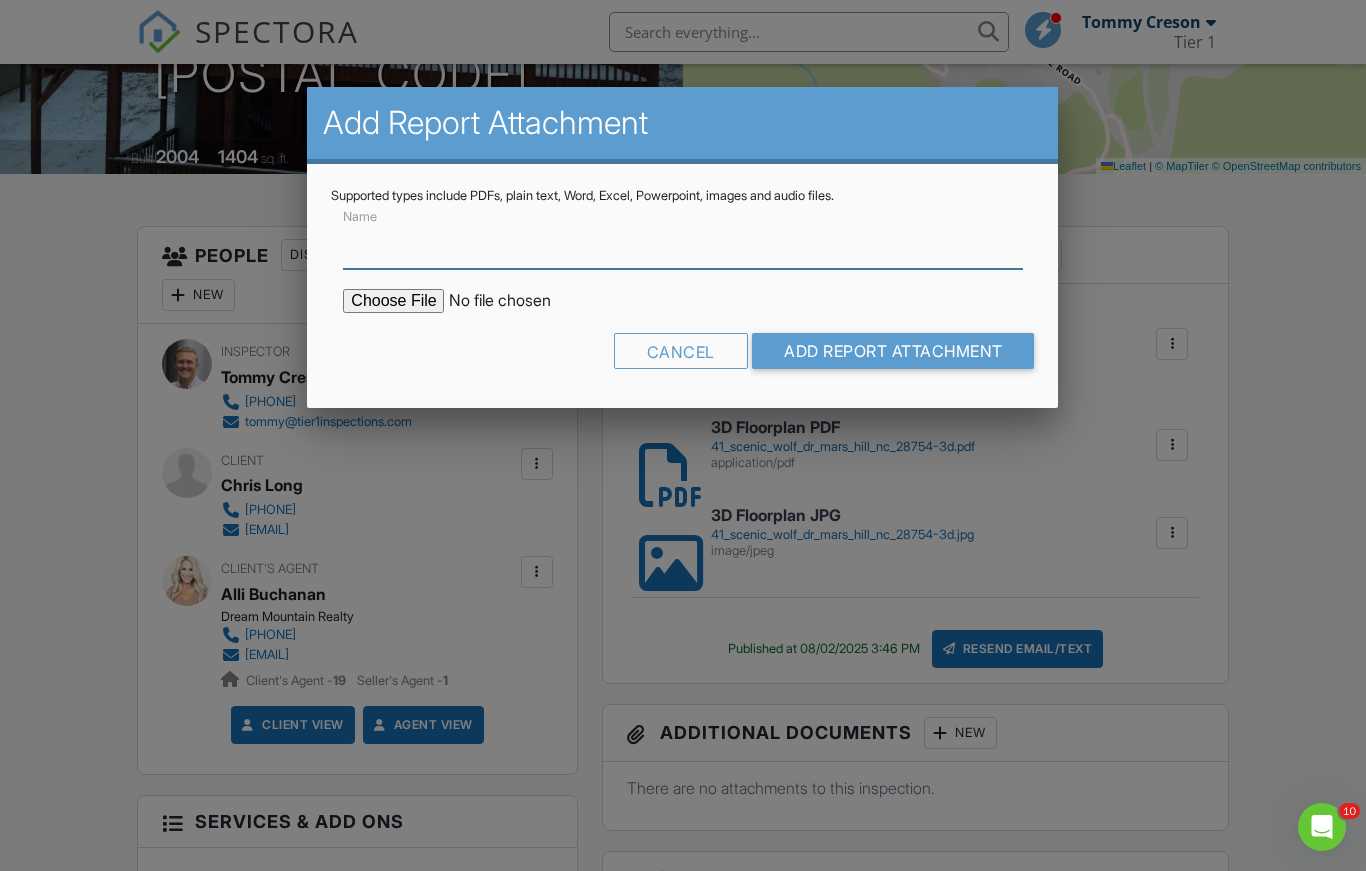 scroll, scrollTop: 359, scrollLeft: 0, axis: vertical 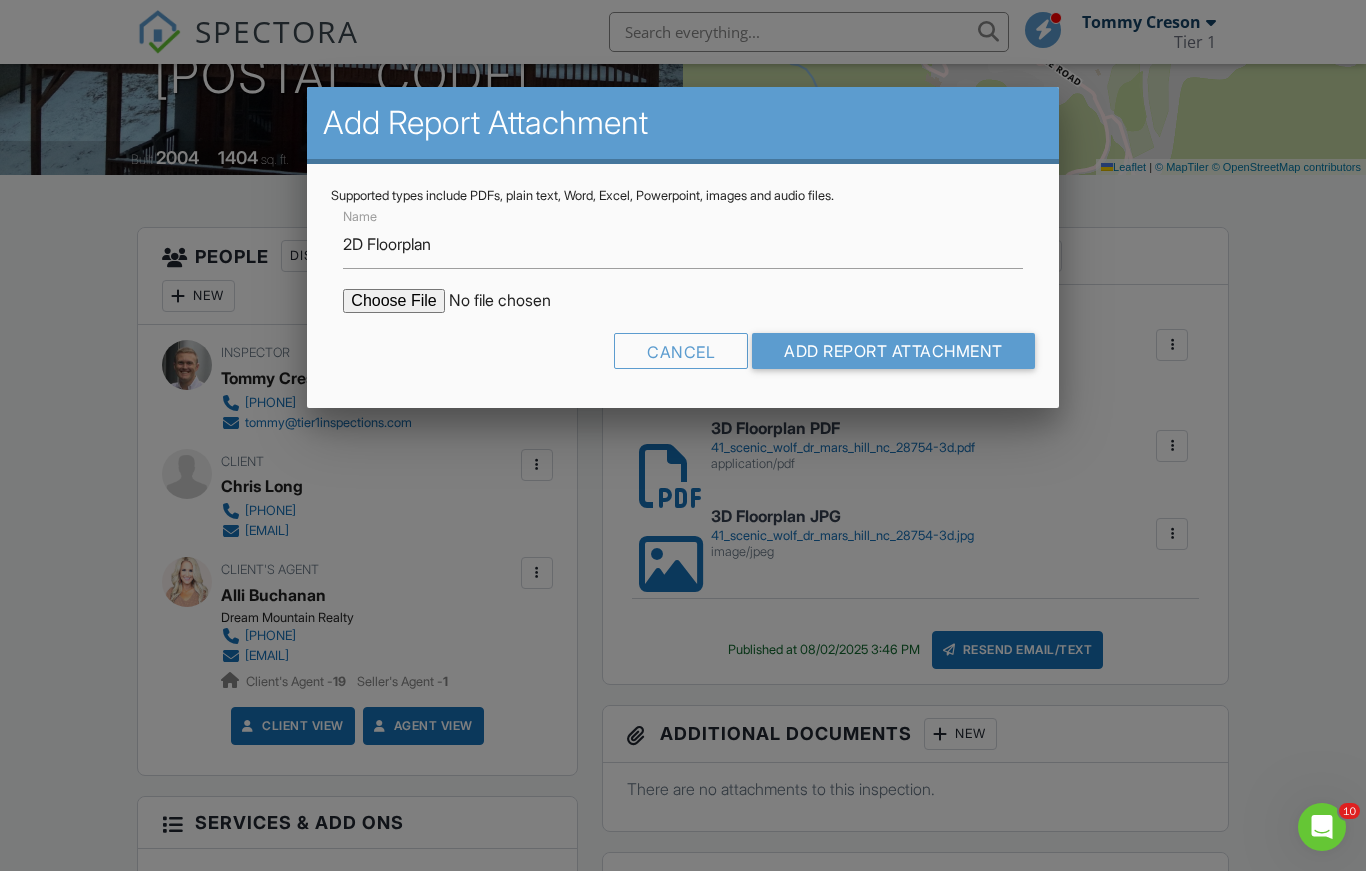 click at bounding box center [513, 301] 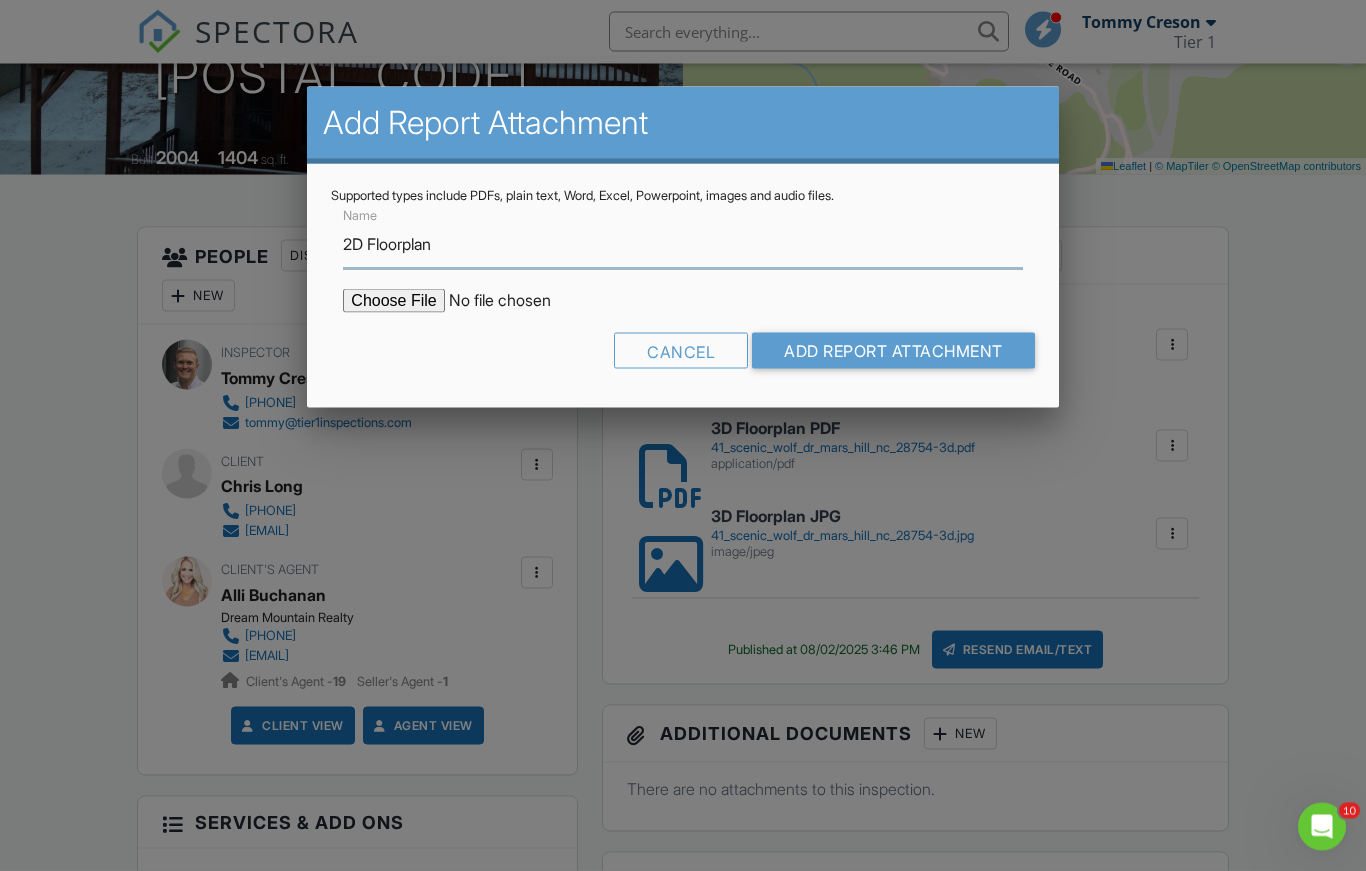 click on "2D Floorplan" at bounding box center (682, 244) 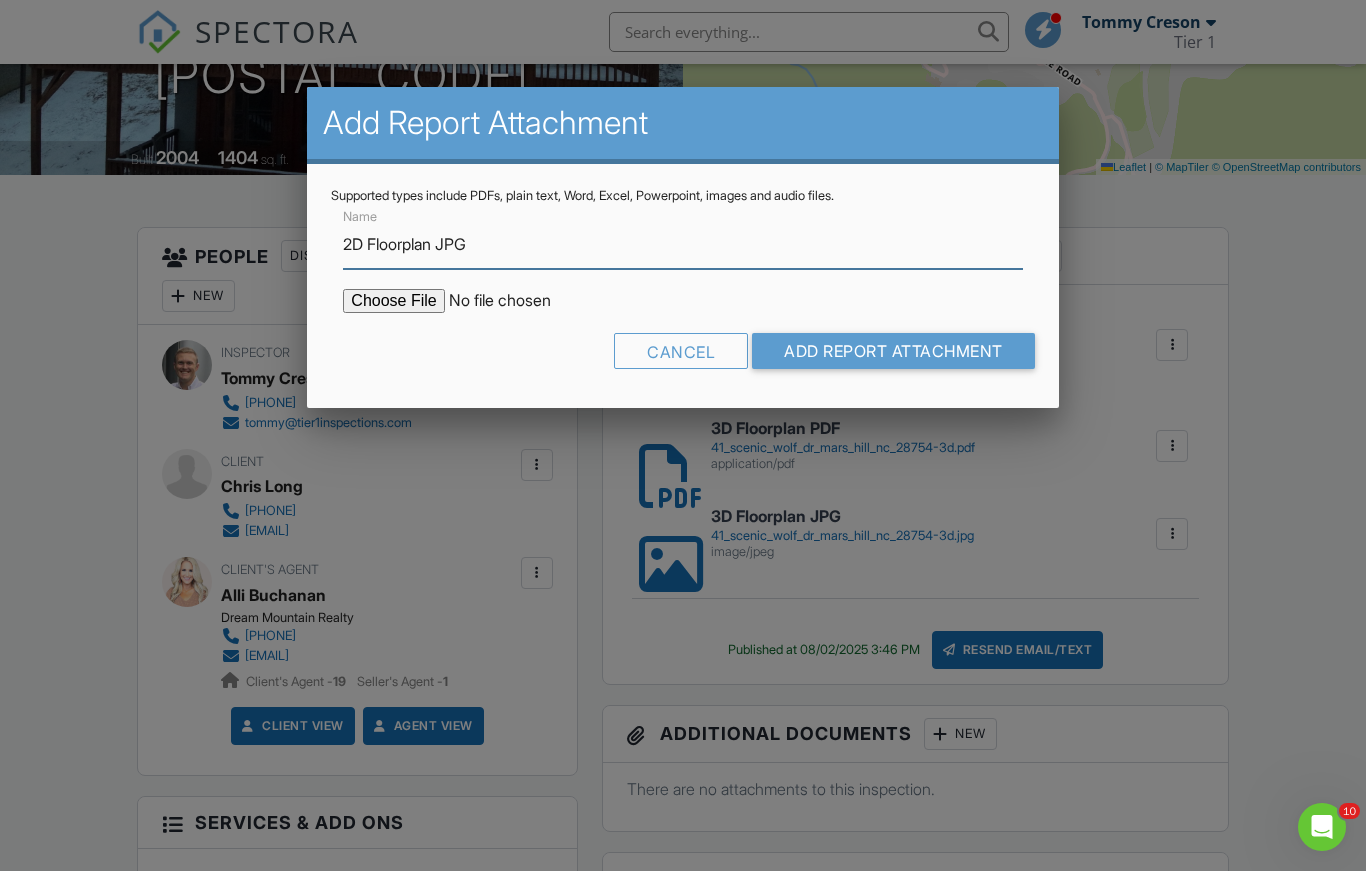 type on "2D Floorplan JPG" 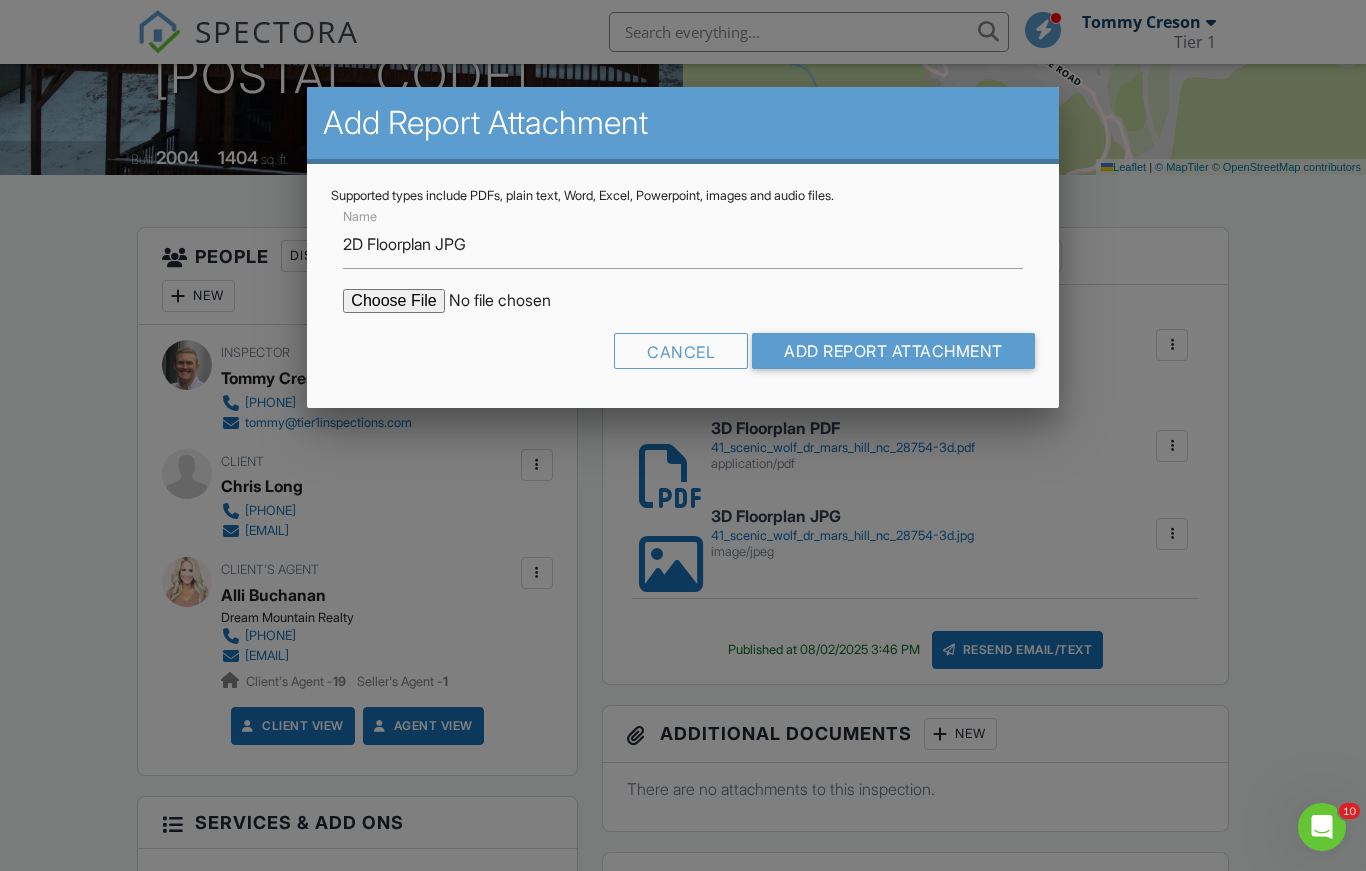 click at bounding box center (513, 301) 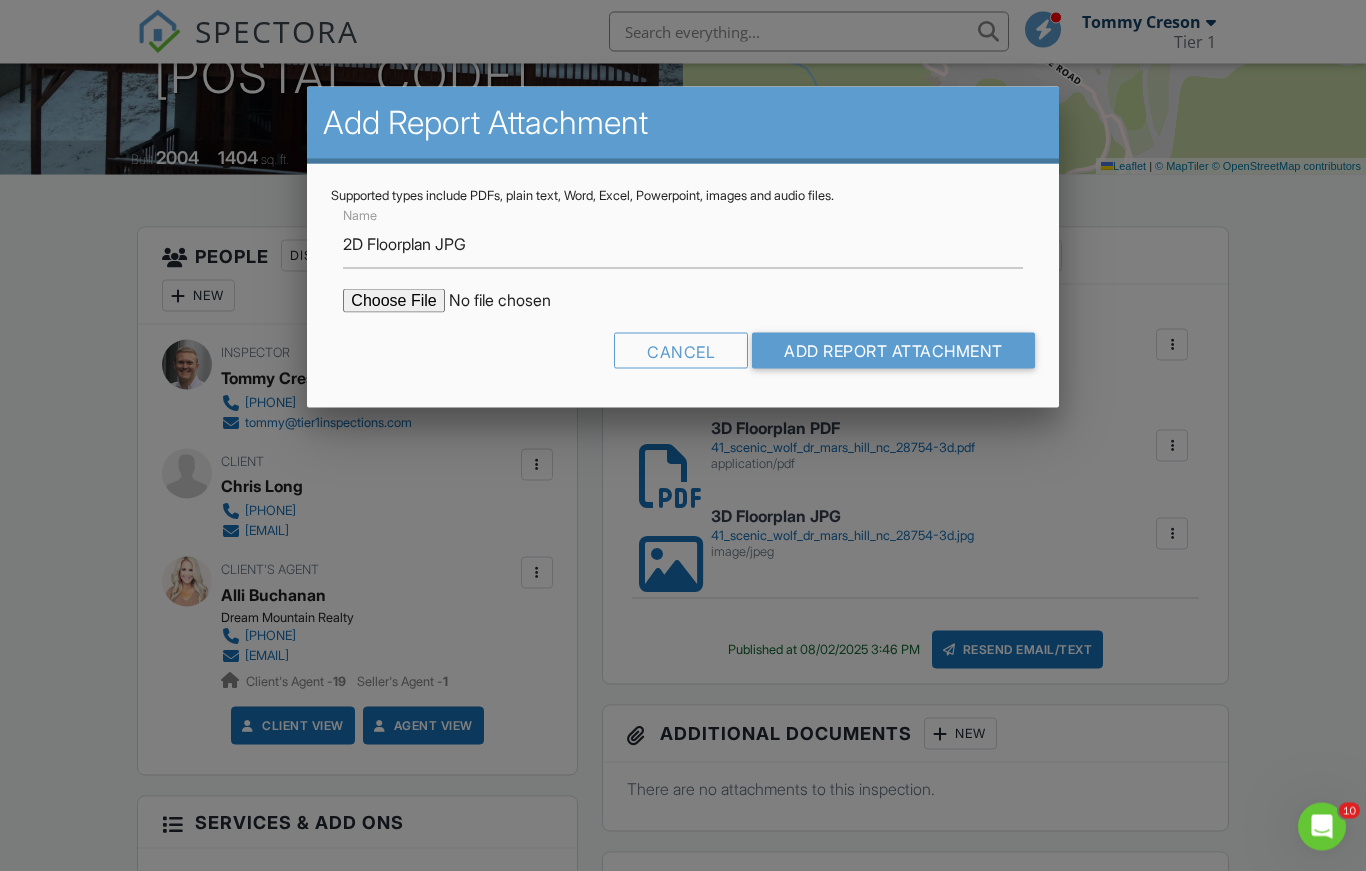 type on "C:\fakepath\41_scenic_wolf_dr_mars_hill_nc_28754-2d.jpg" 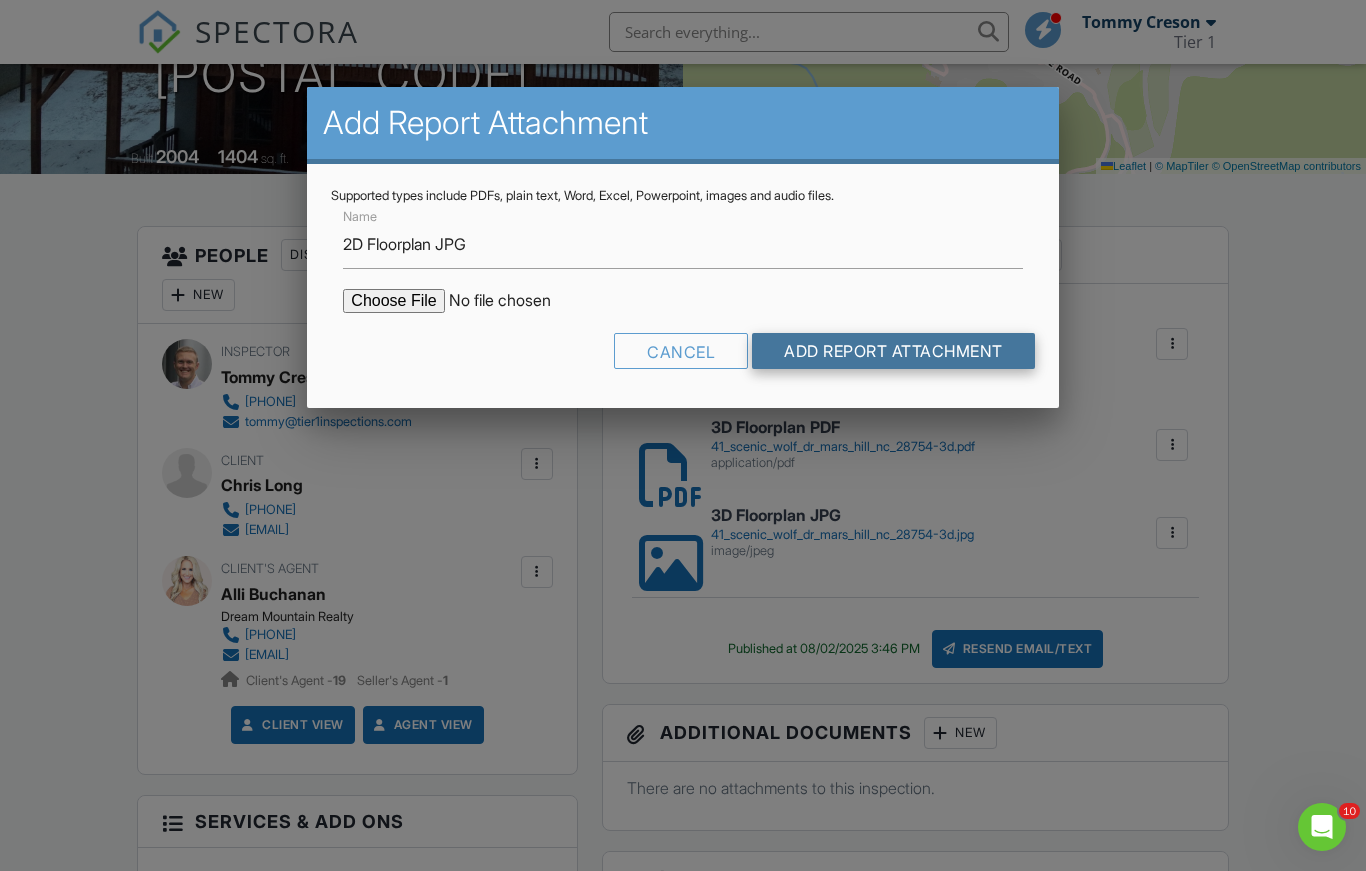 click on "Add Report Attachment" at bounding box center (893, 351) 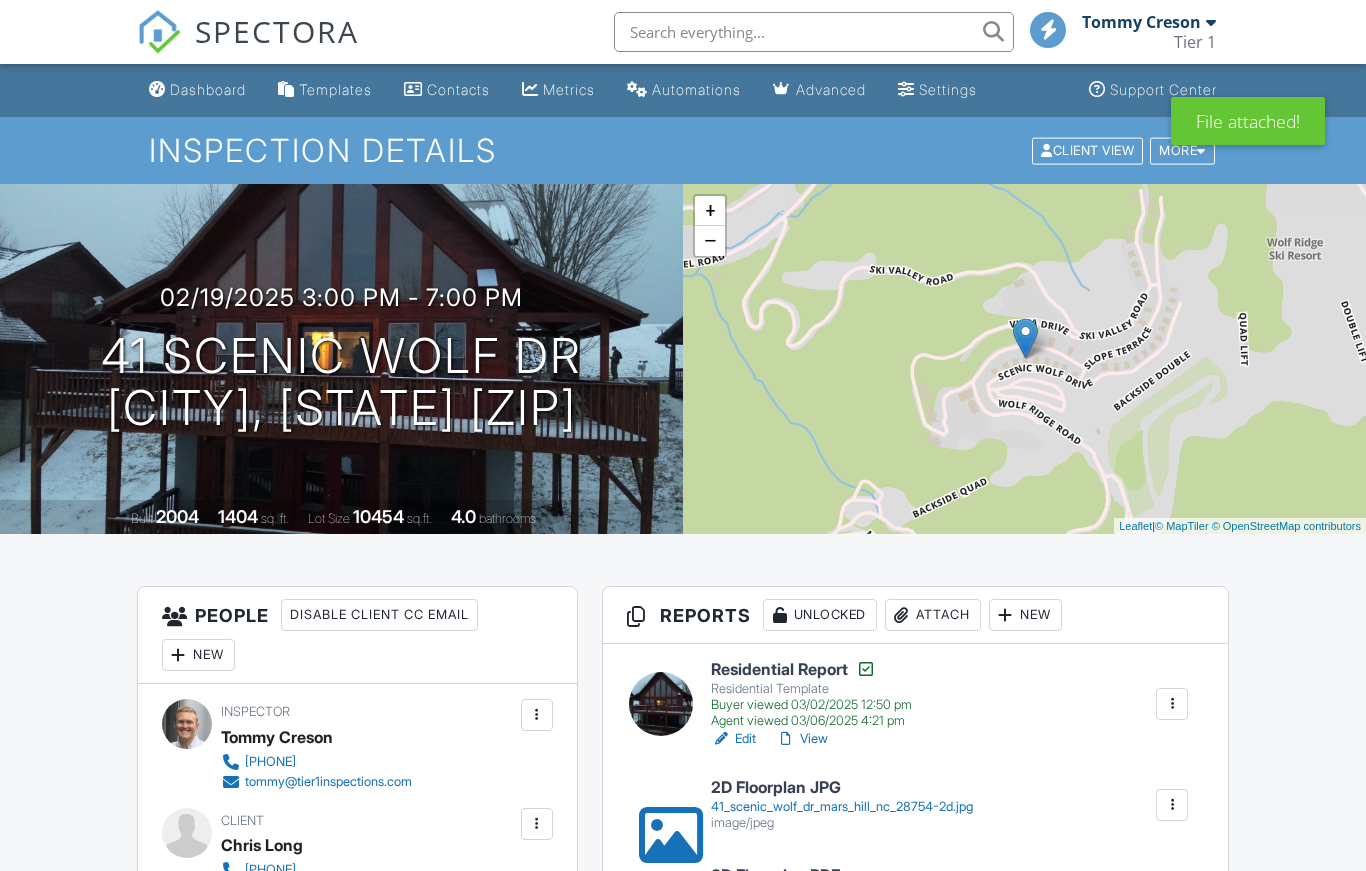 scroll, scrollTop: 0, scrollLeft: 0, axis: both 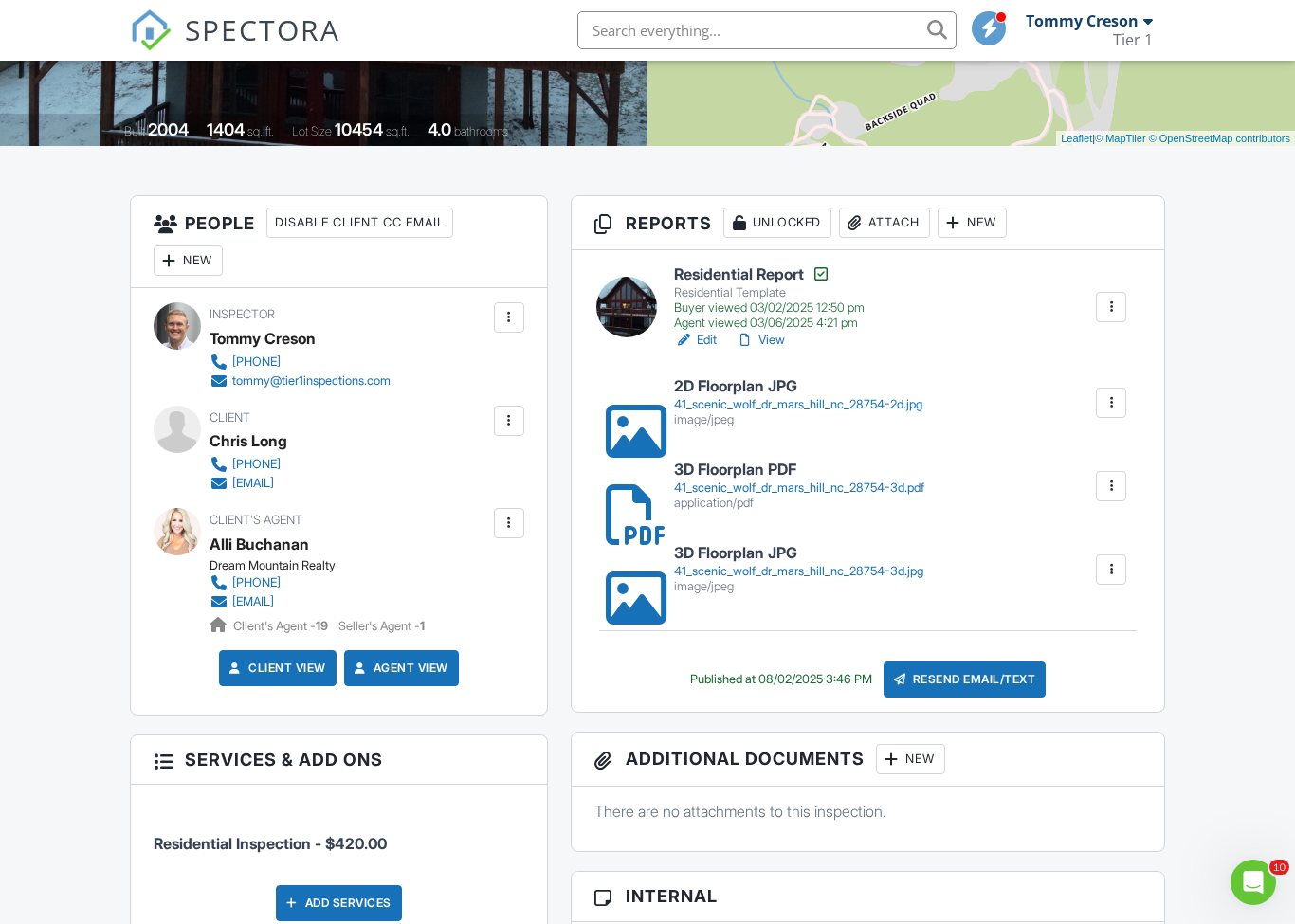 click on "Attach" at bounding box center [885, 223] 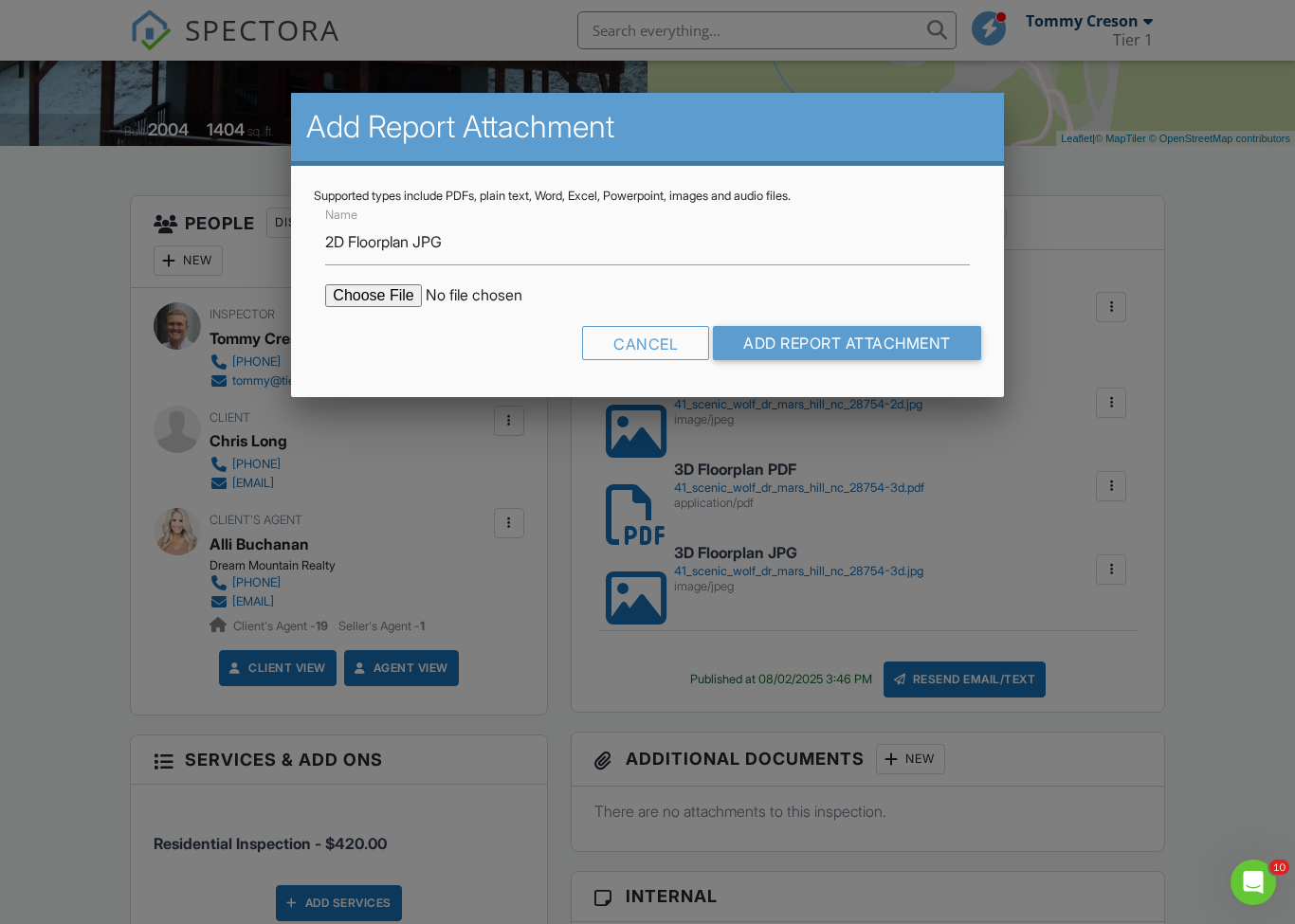 click at bounding box center [486, 296] 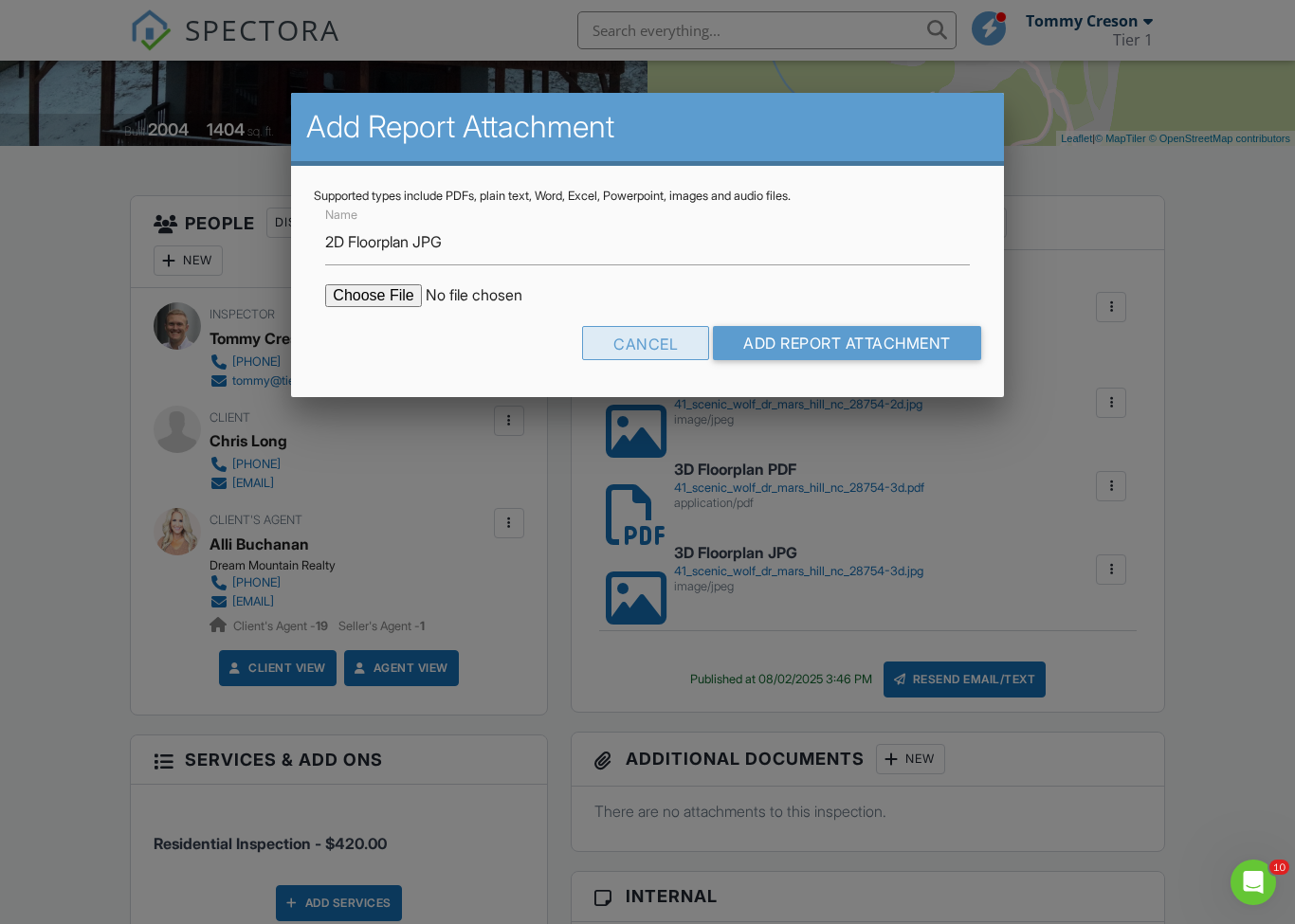 click on "Cancel" at bounding box center (646, 343) 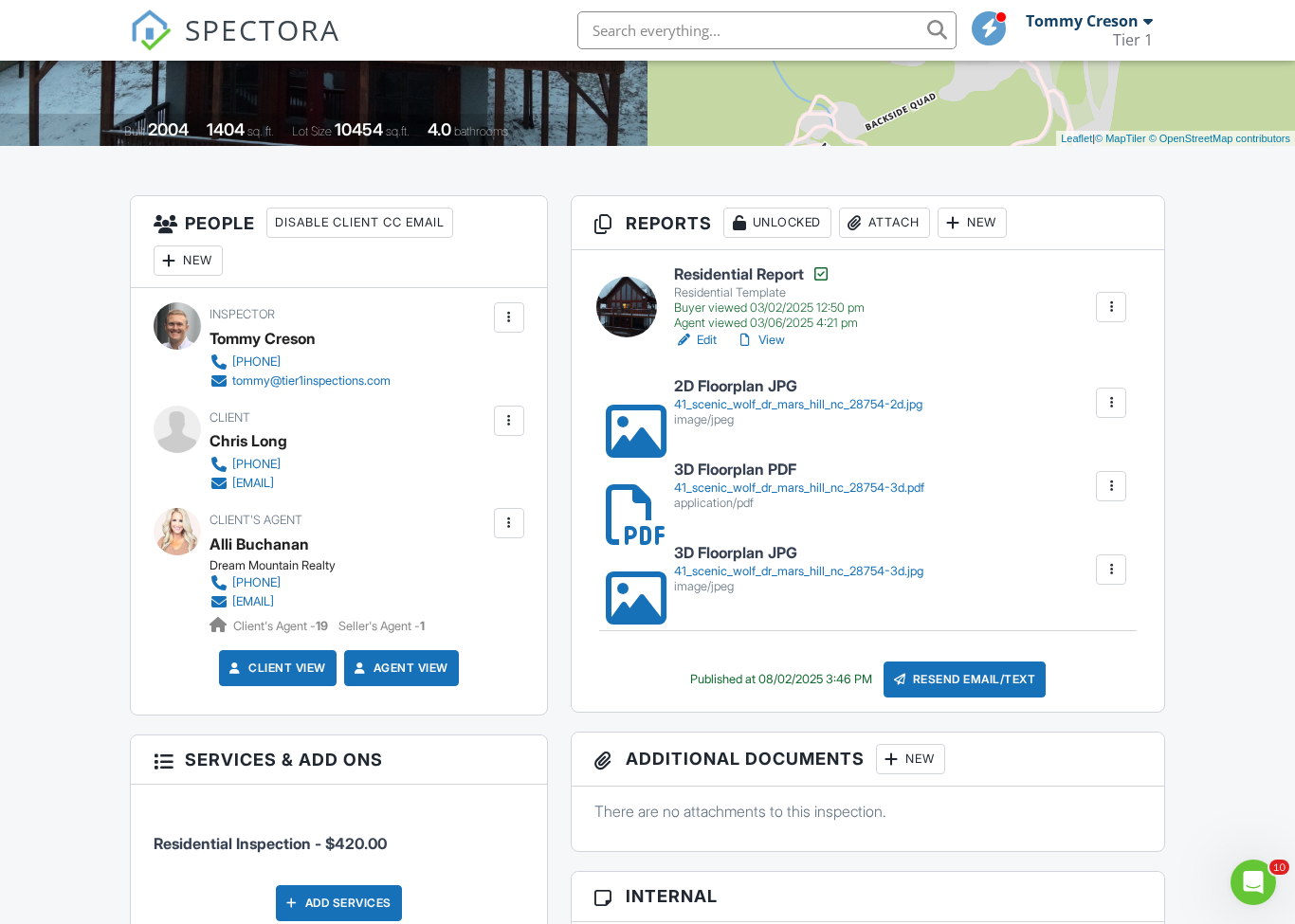 click on "Attach" at bounding box center (885, 223) 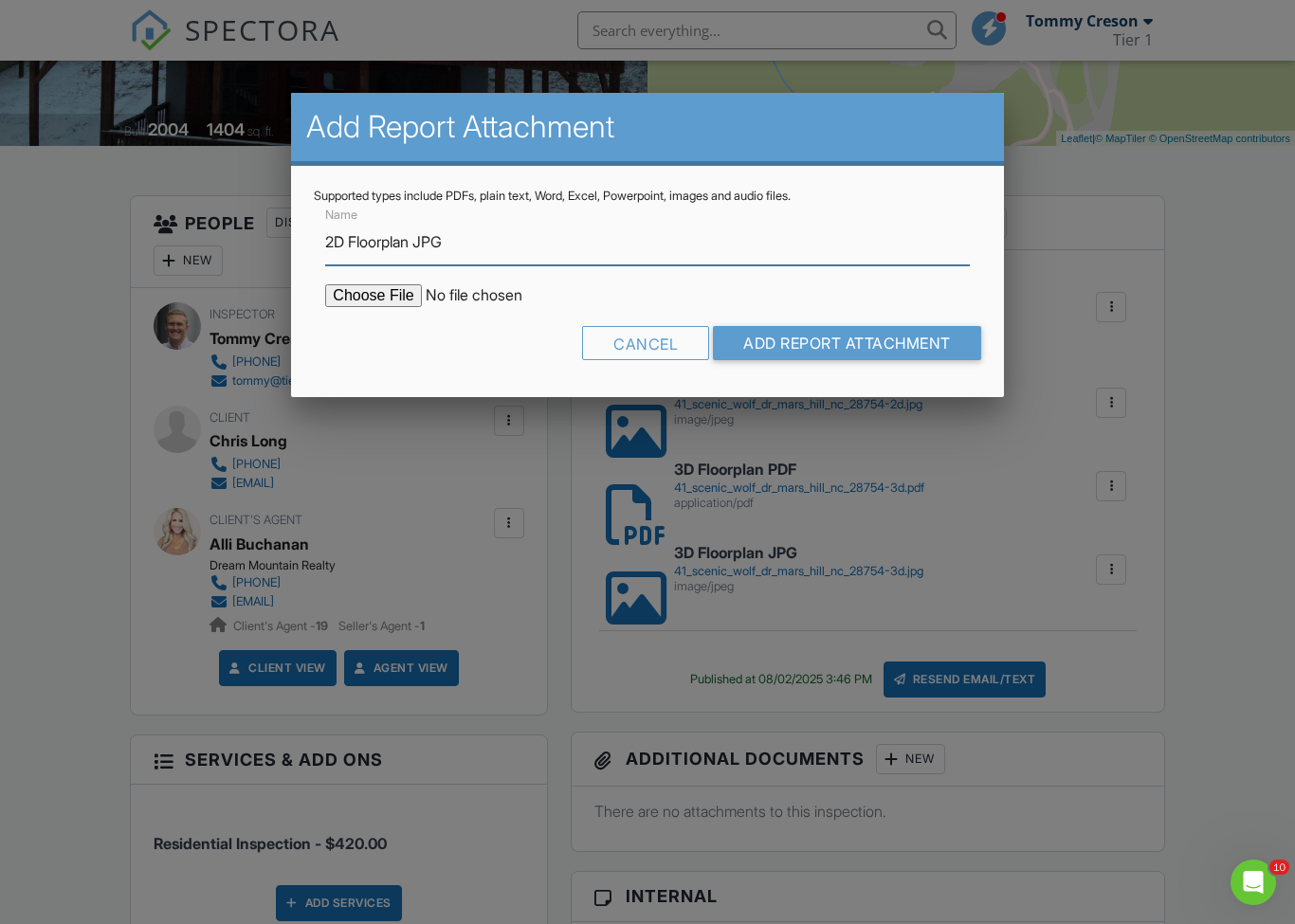 click on "2D Floorplan JPG" at bounding box center (647, 242) 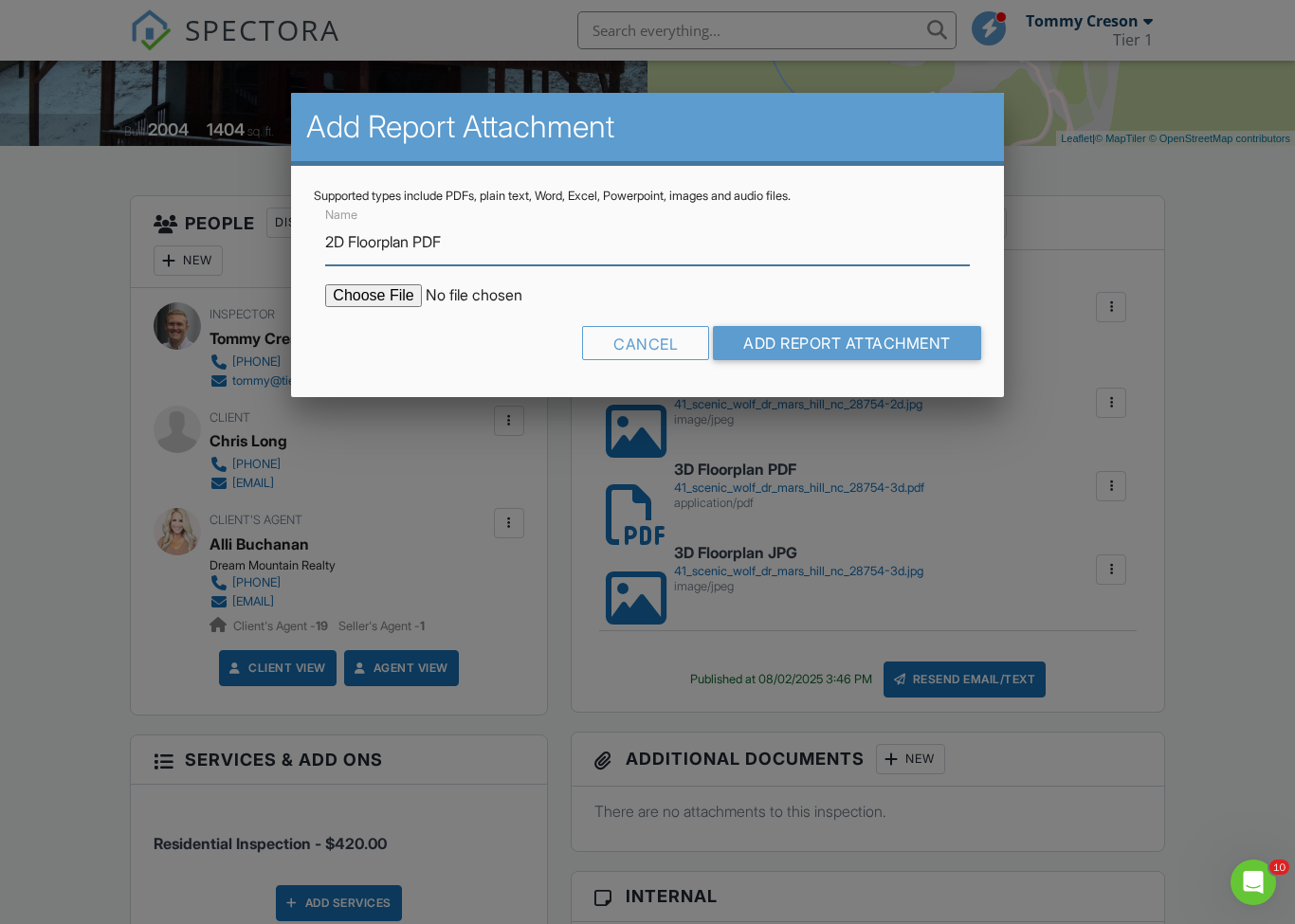 type on "2D Floorplan PDF" 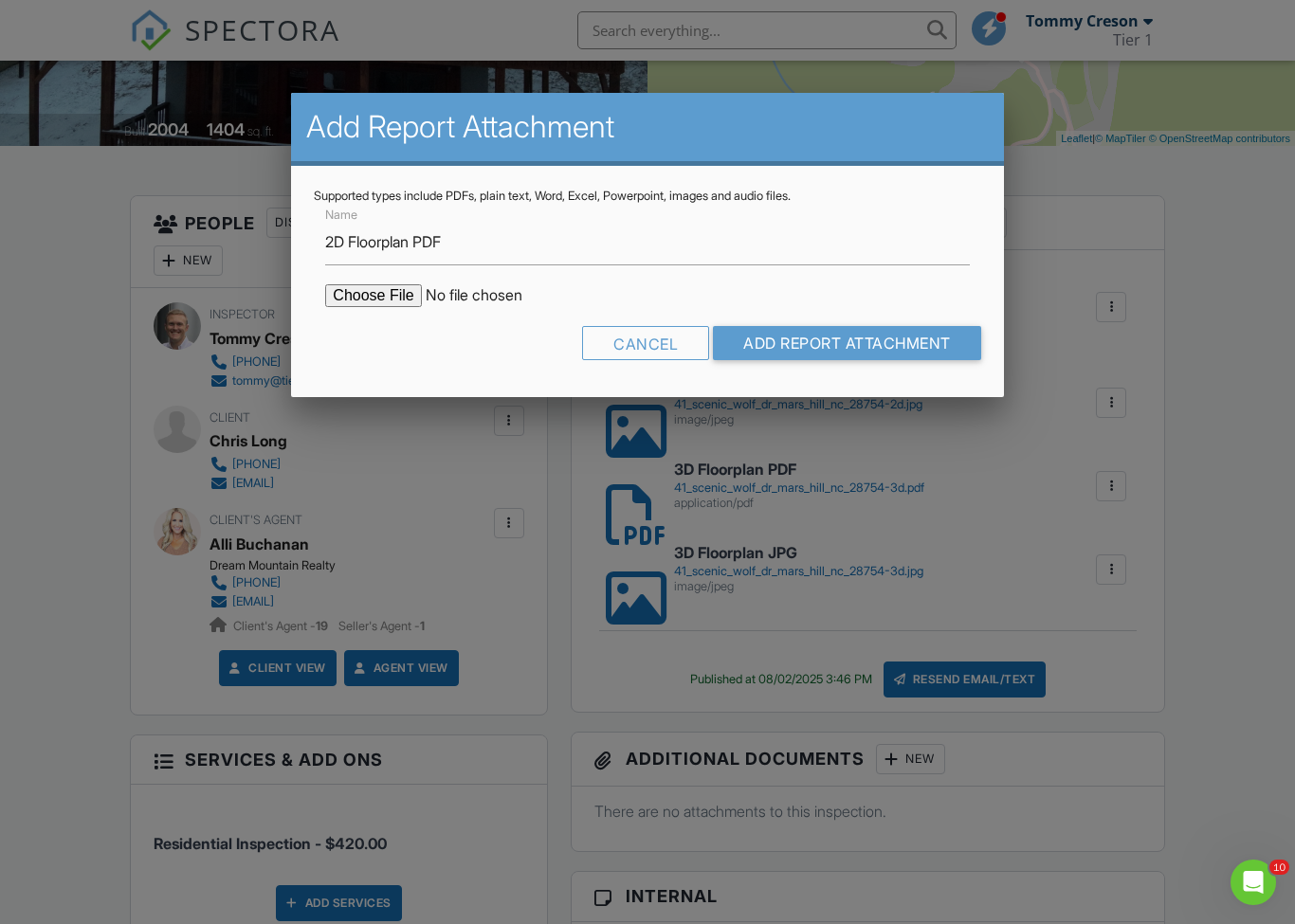 click at bounding box center (486, 296) 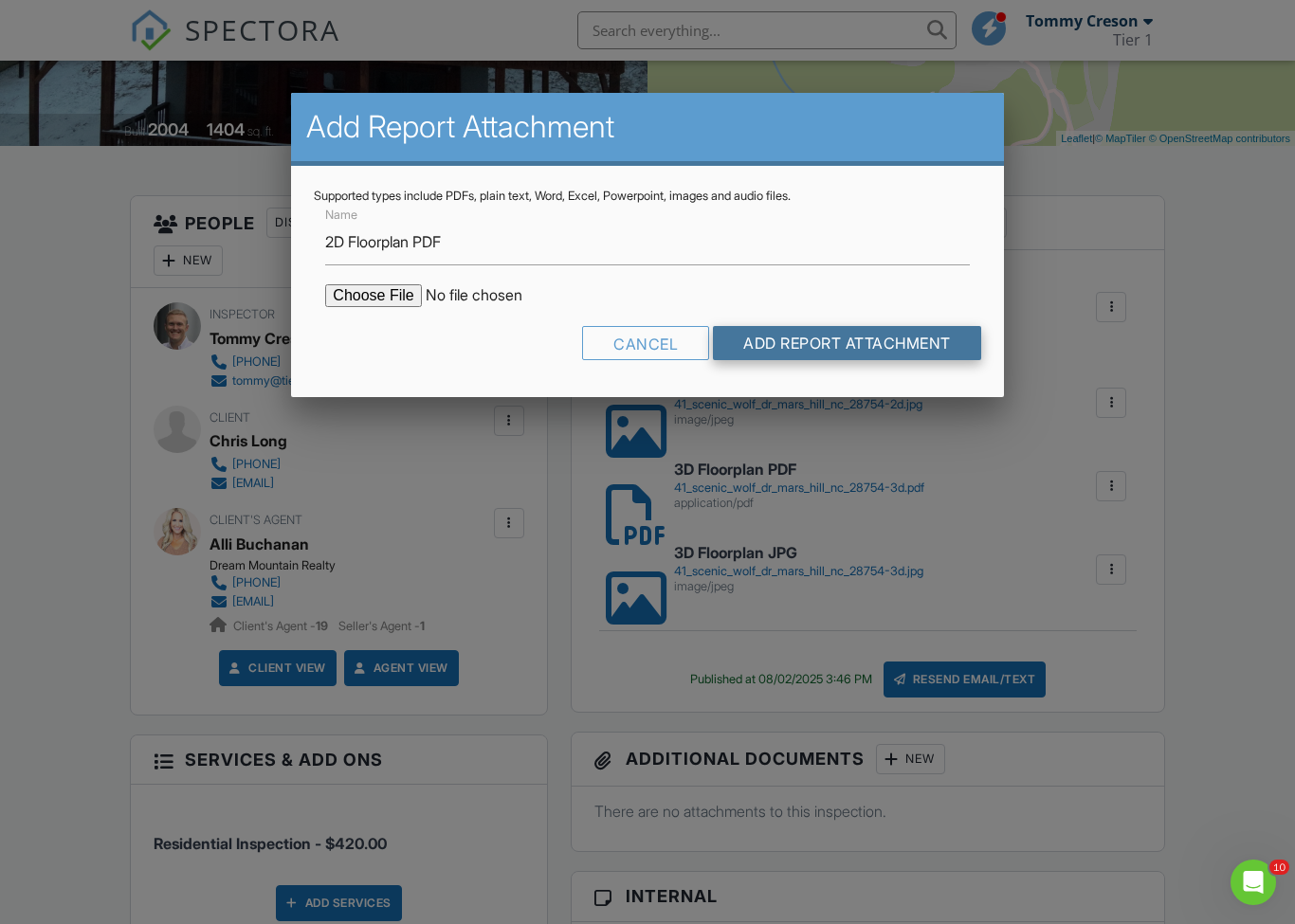 click on "Add Report Attachment" at bounding box center (847, 343) 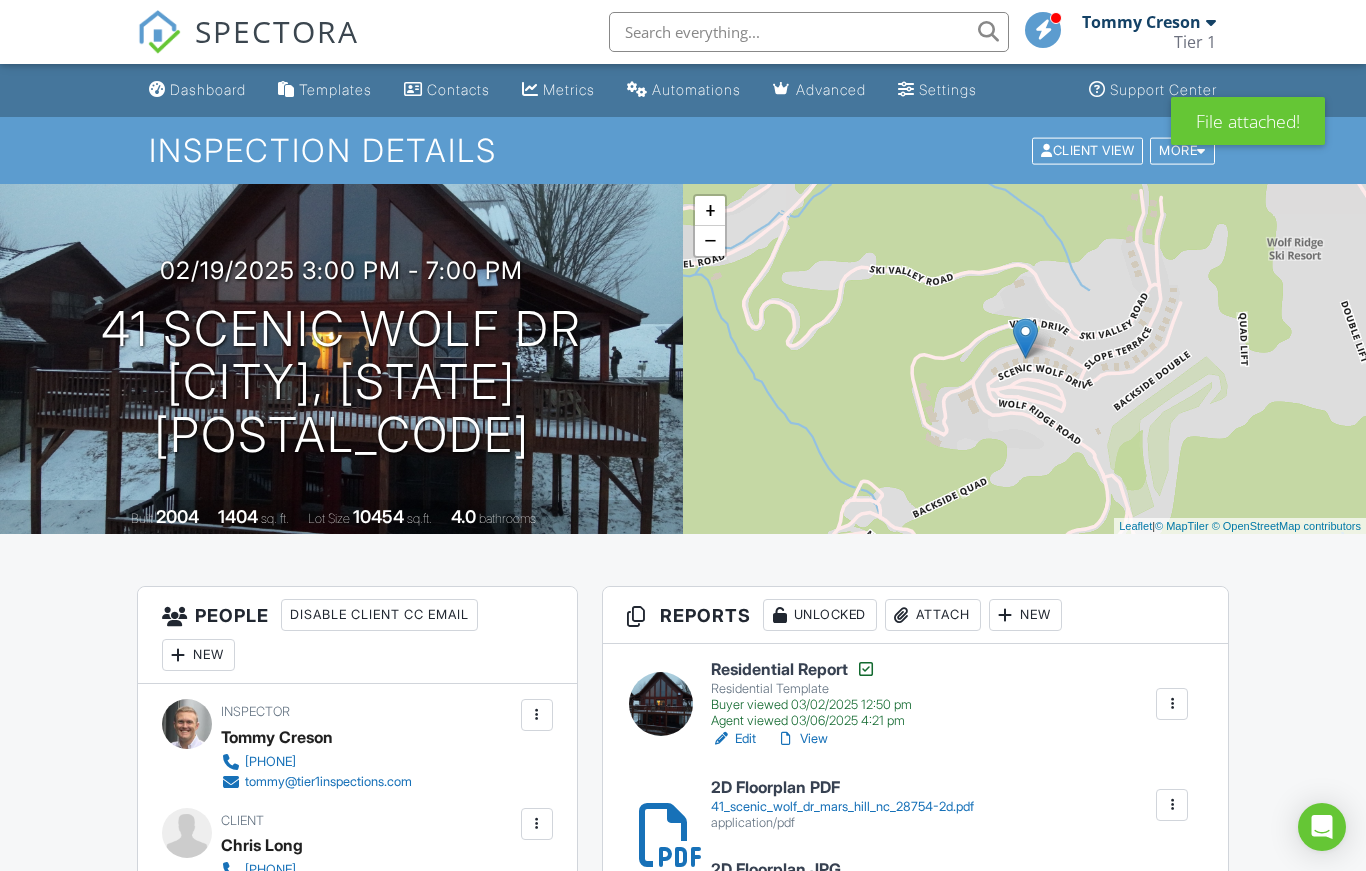 scroll, scrollTop: 0, scrollLeft: 0, axis: both 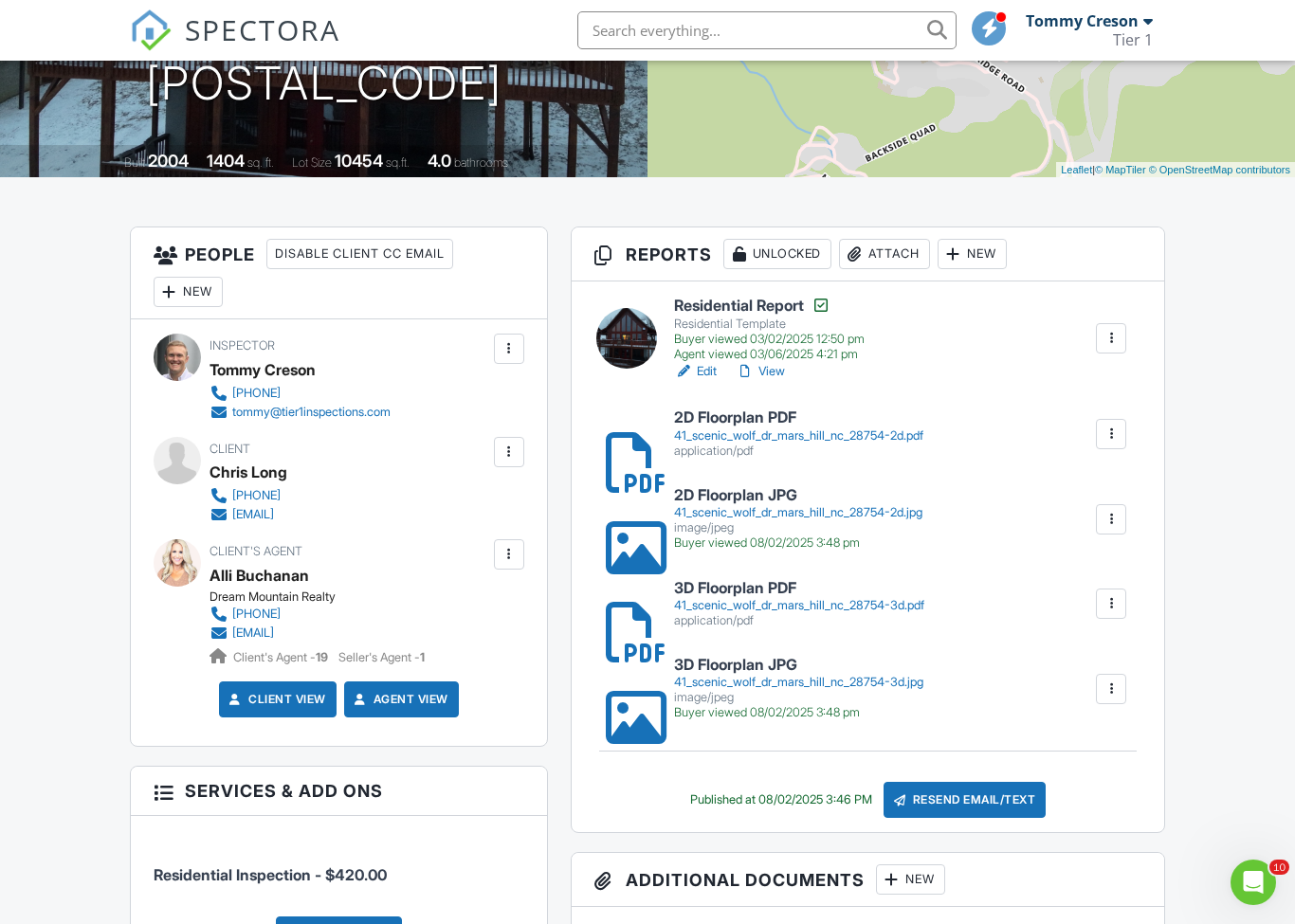 click on "Attach" at bounding box center (885, 254) 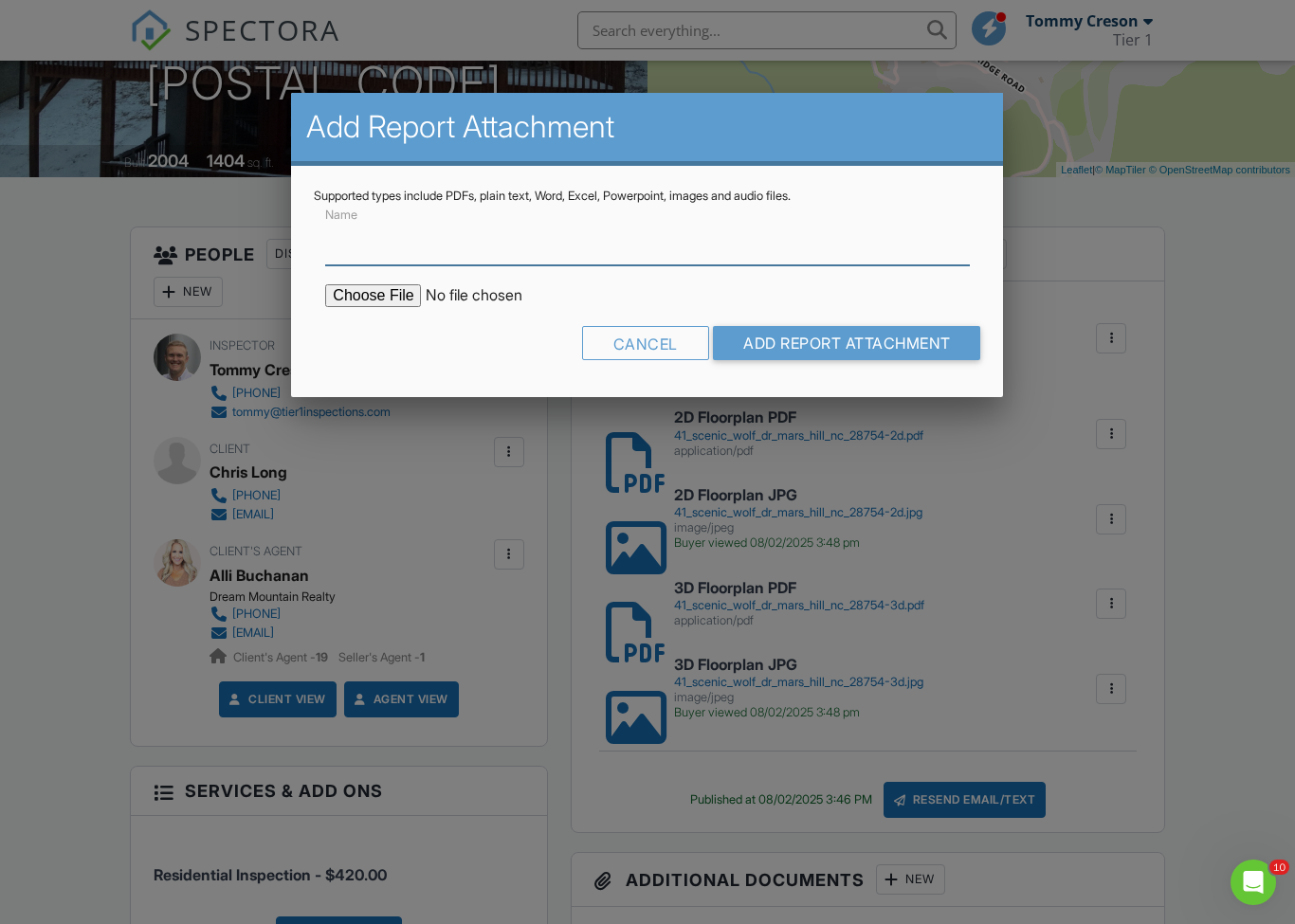 scroll, scrollTop: 328, scrollLeft: 0, axis: vertical 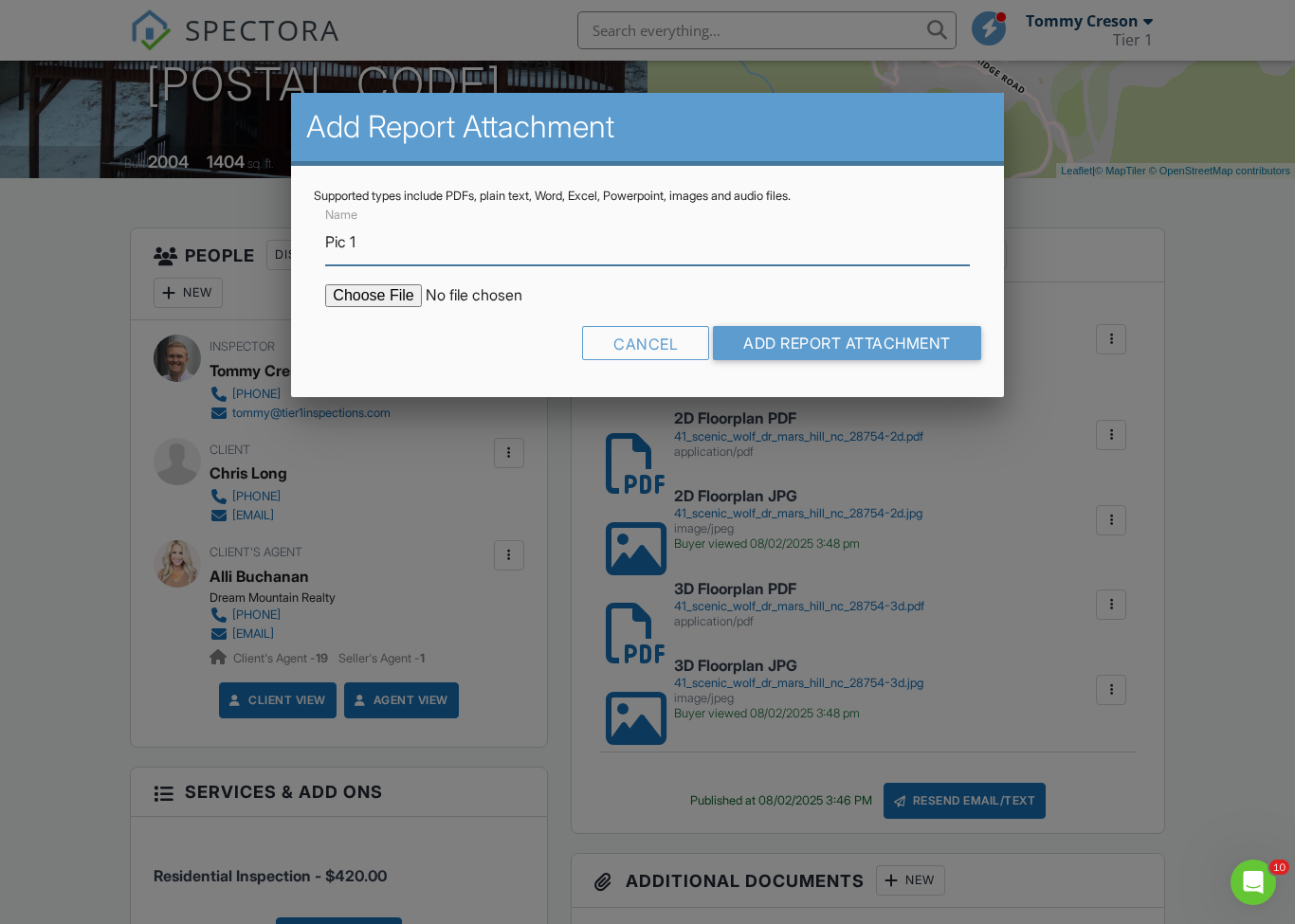 type on "Pic 1" 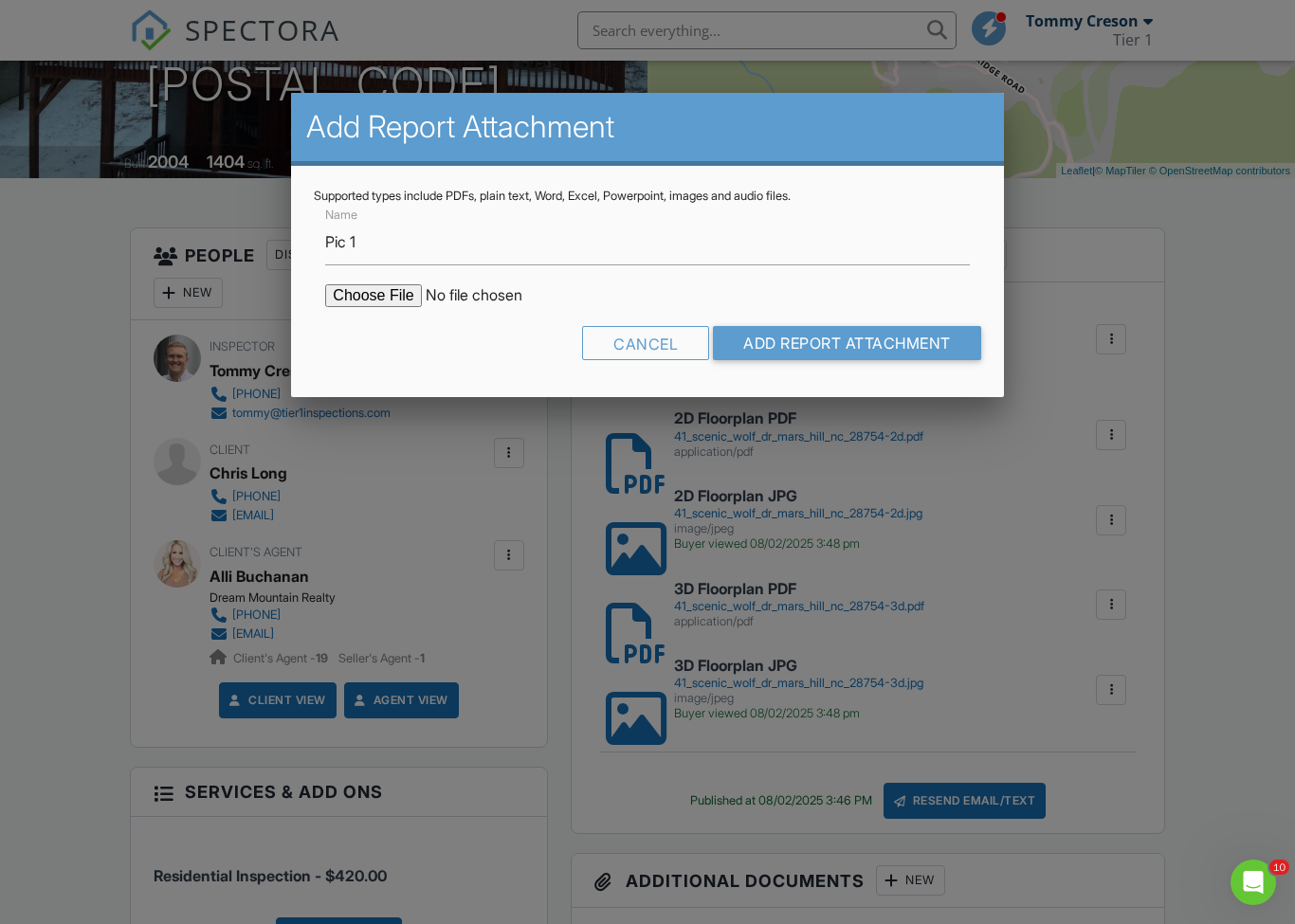 click at bounding box center [486, 296] 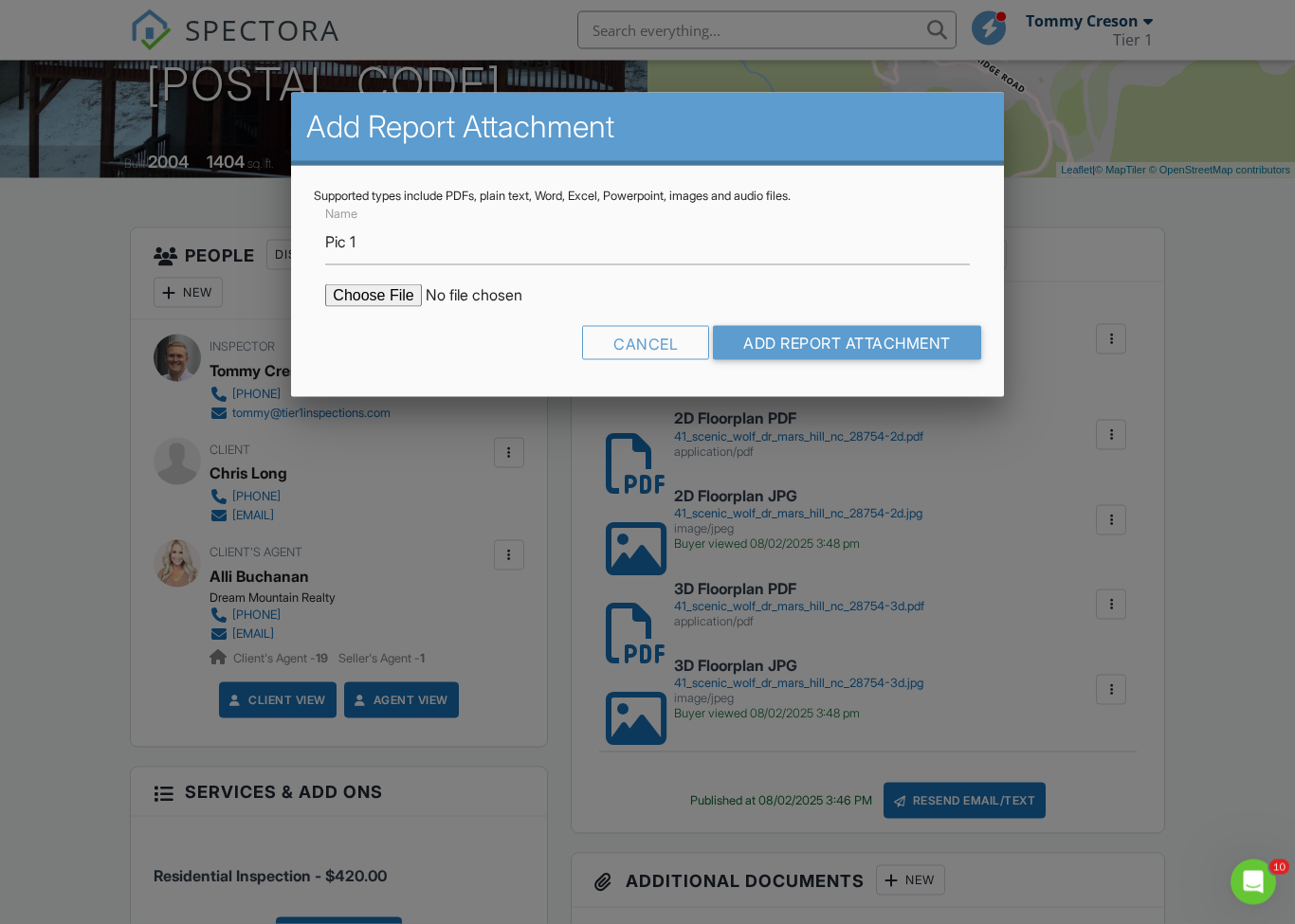 type on "C:\fakepath\IMG_4328(1).jpg" 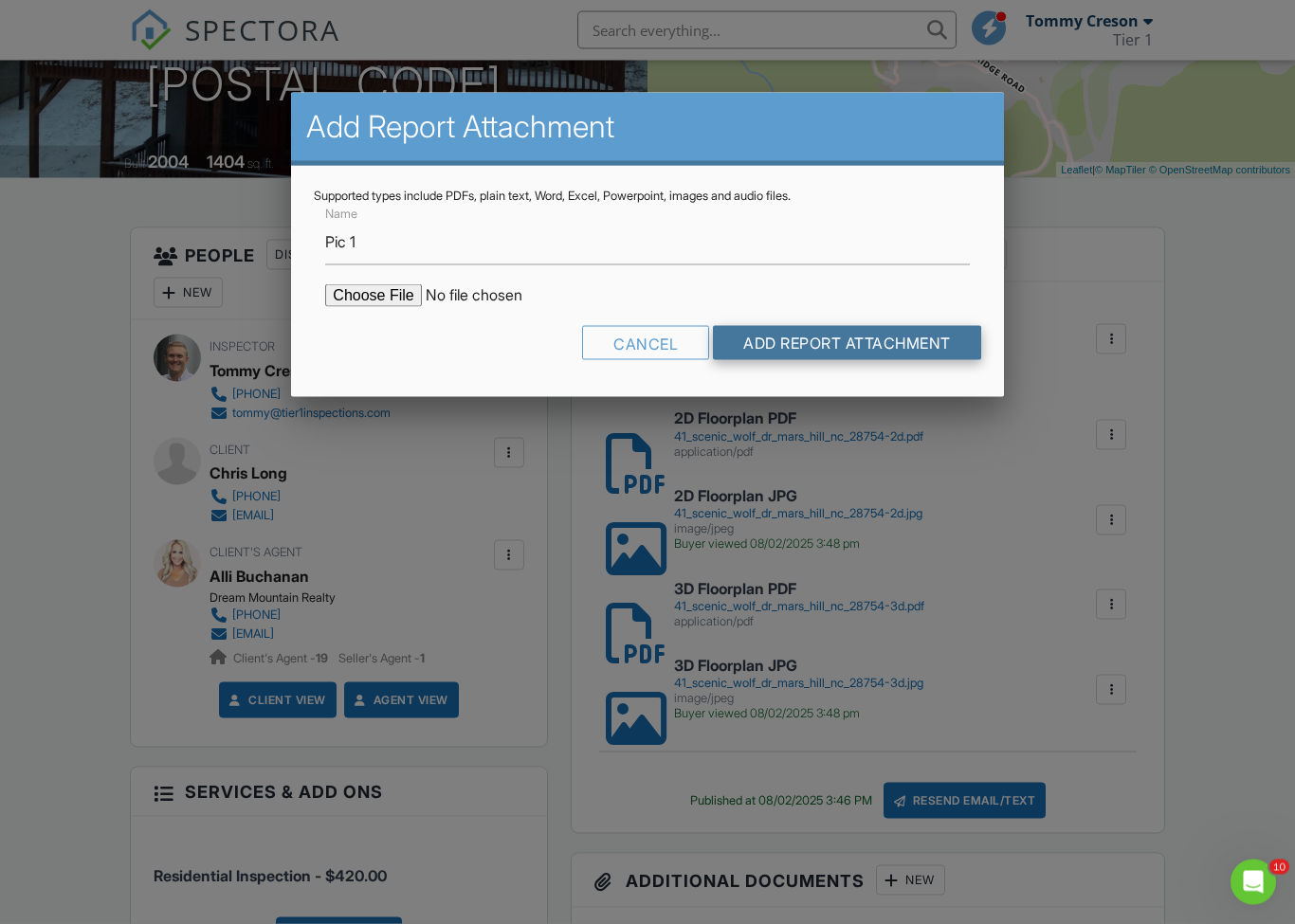 click on "Add Report Attachment" at bounding box center [847, 343] 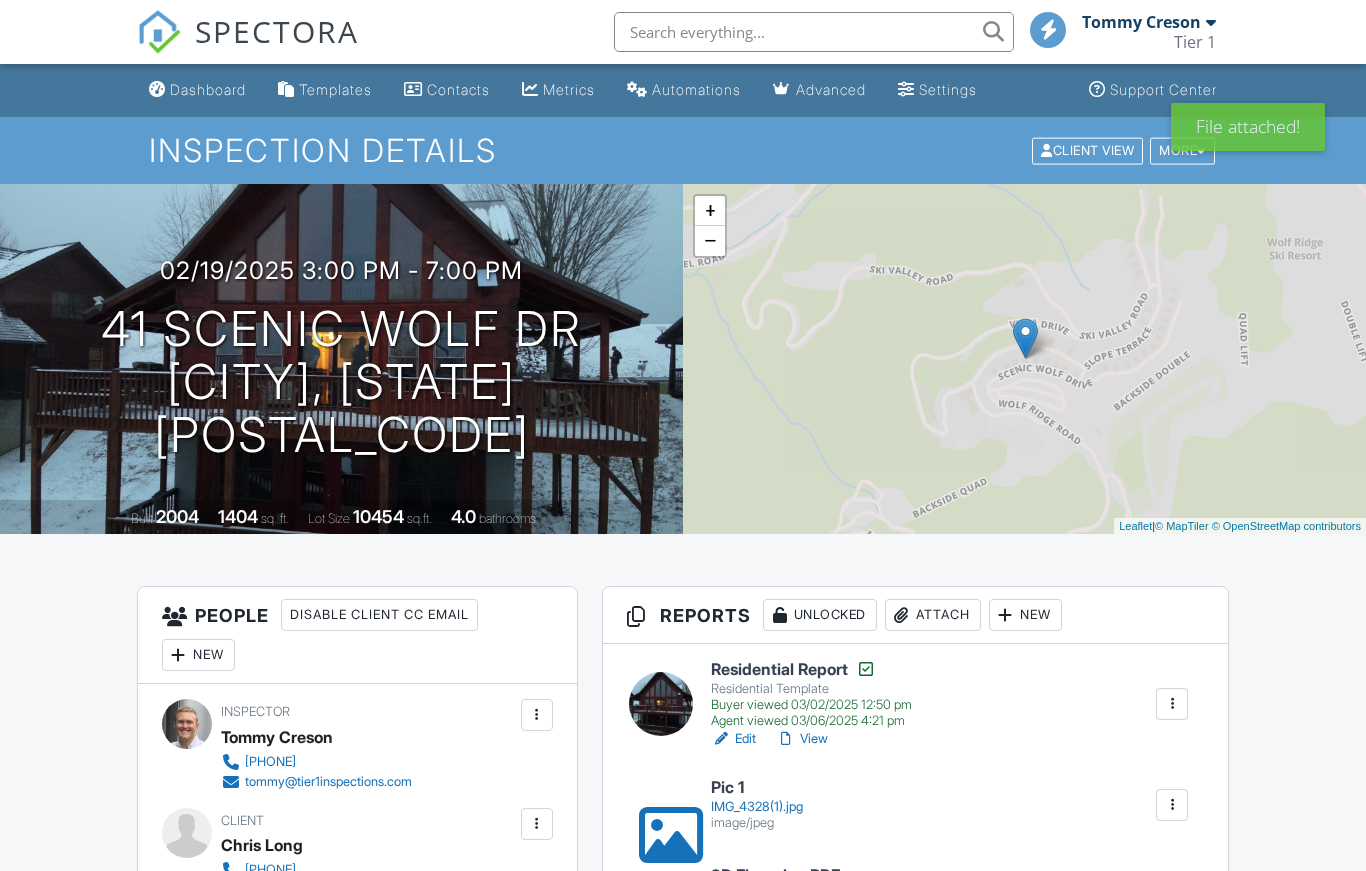 scroll, scrollTop: 0, scrollLeft: 0, axis: both 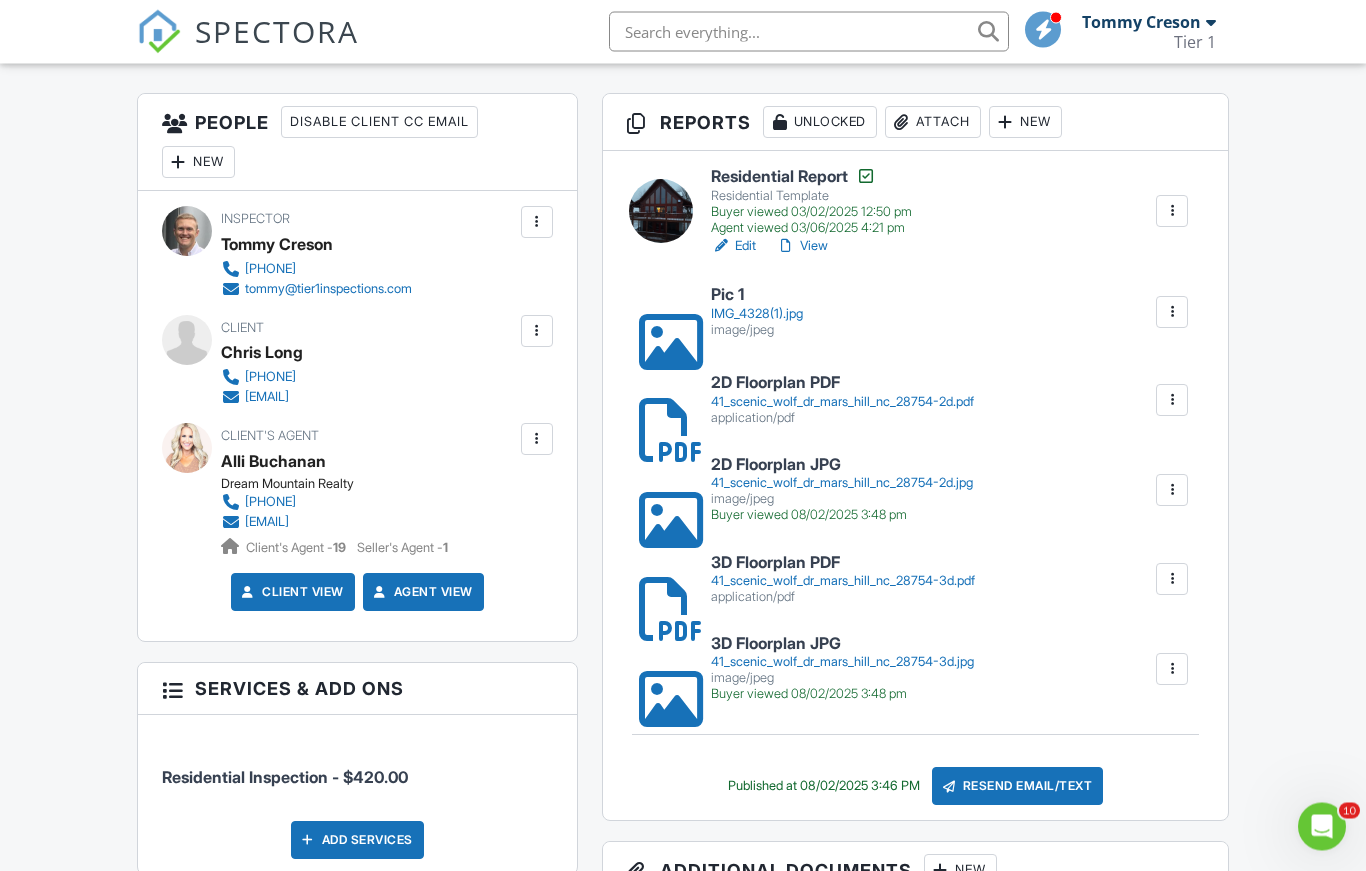 click on "Attach" at bounding box center [933, 123] 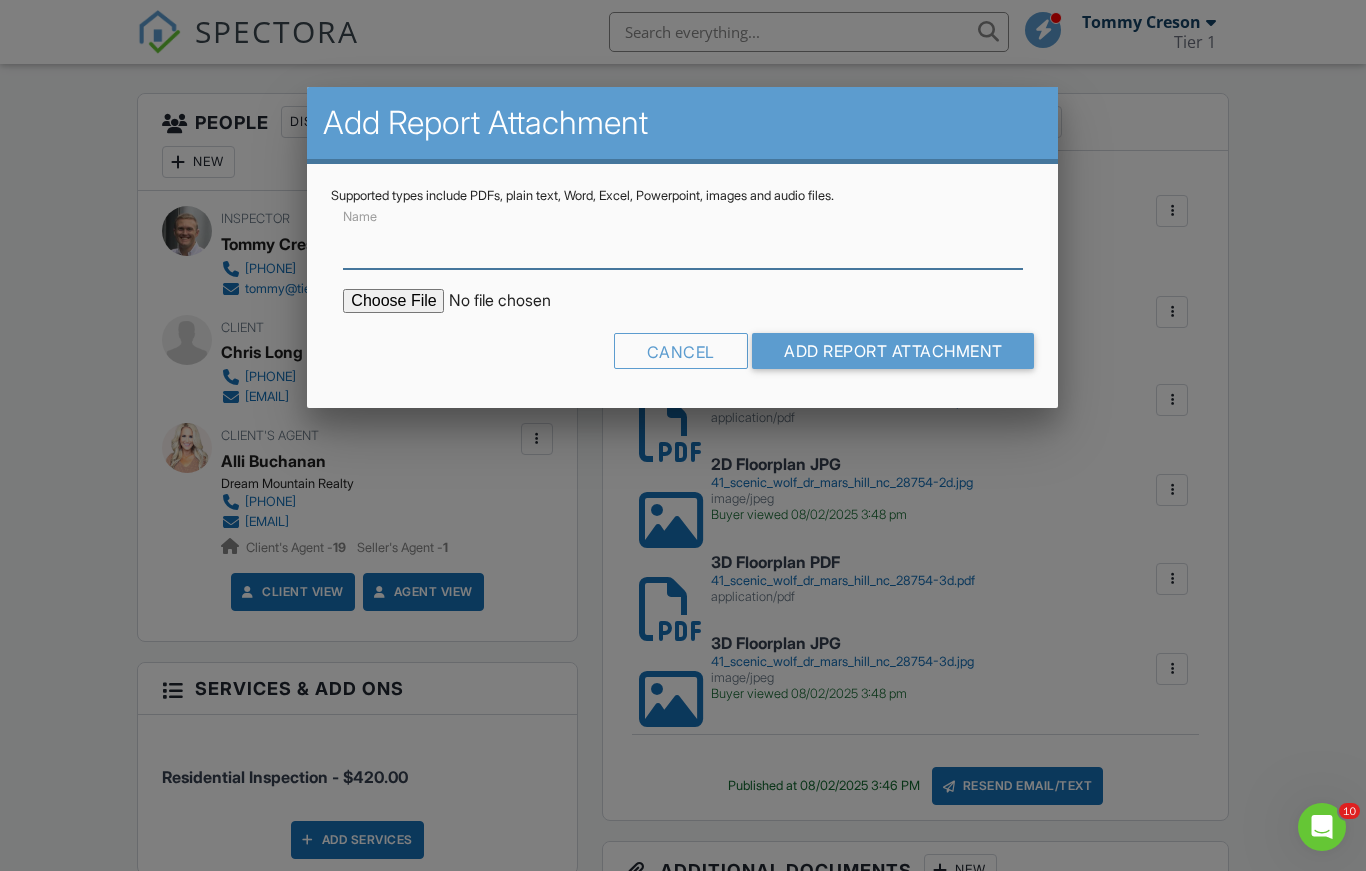 scroll, scrollTop: 492, scrollLeft: 0, axis: vertical 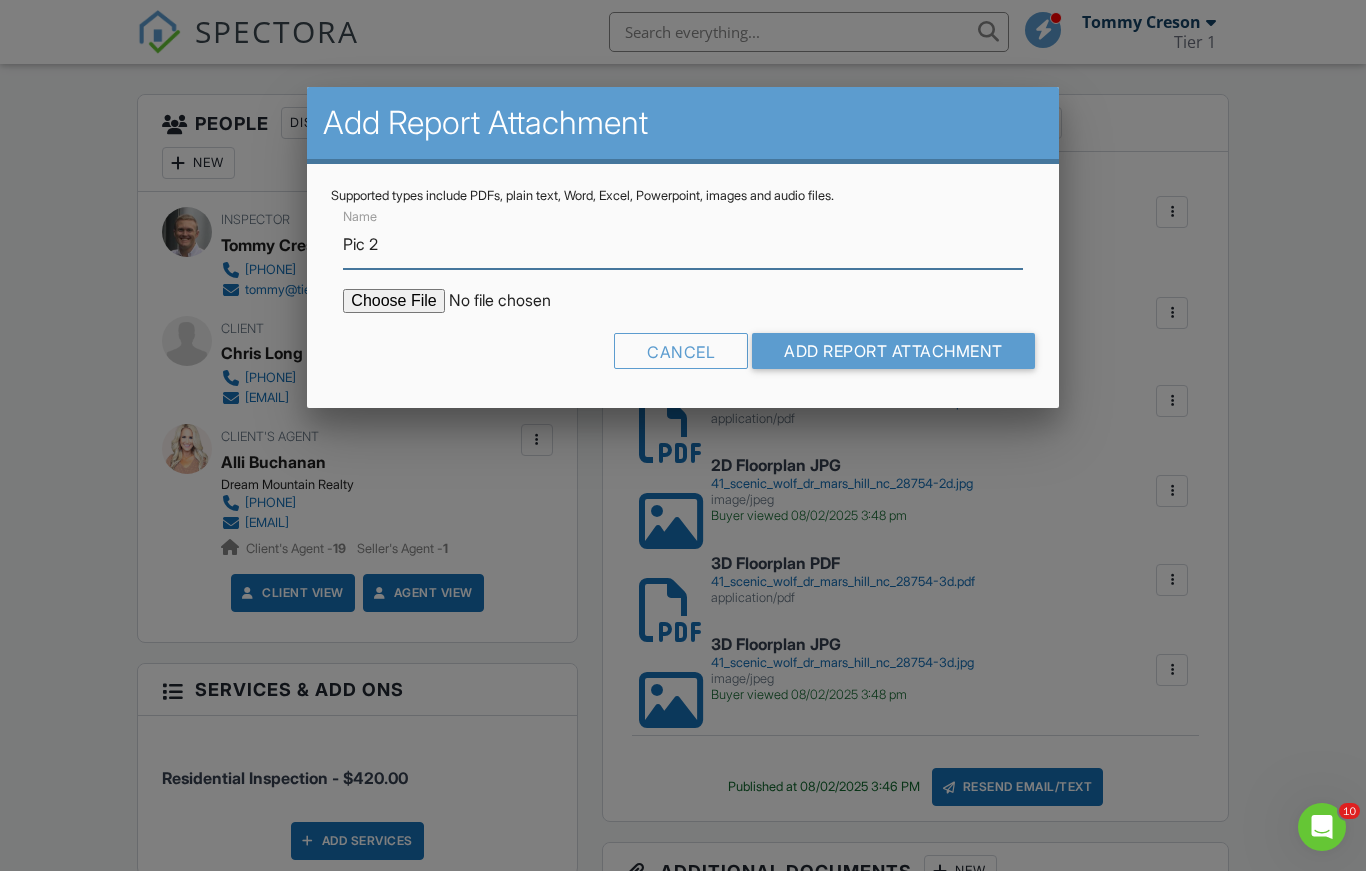 type on "Pic 2" 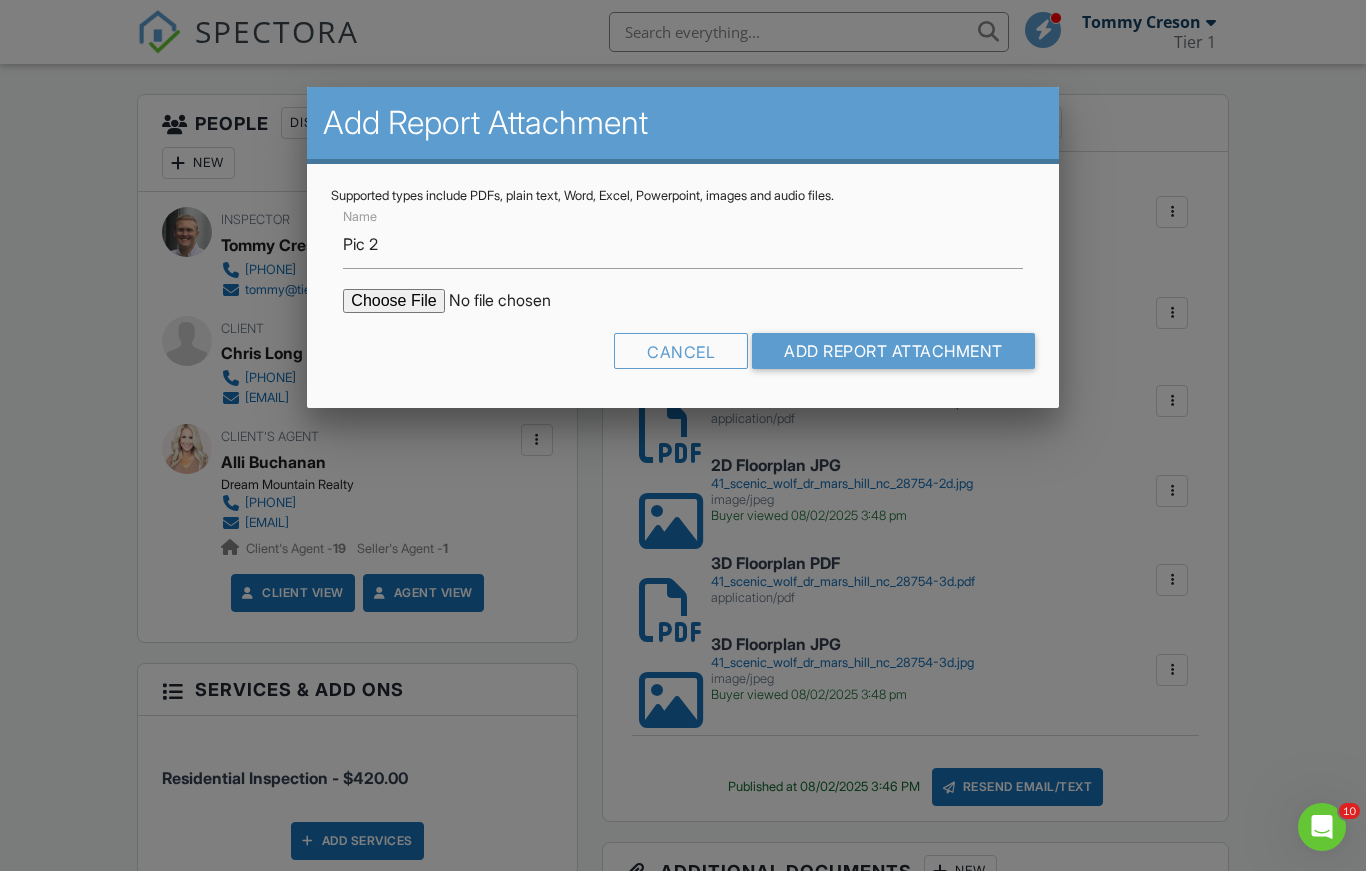 click at bounding box center (513, 301) 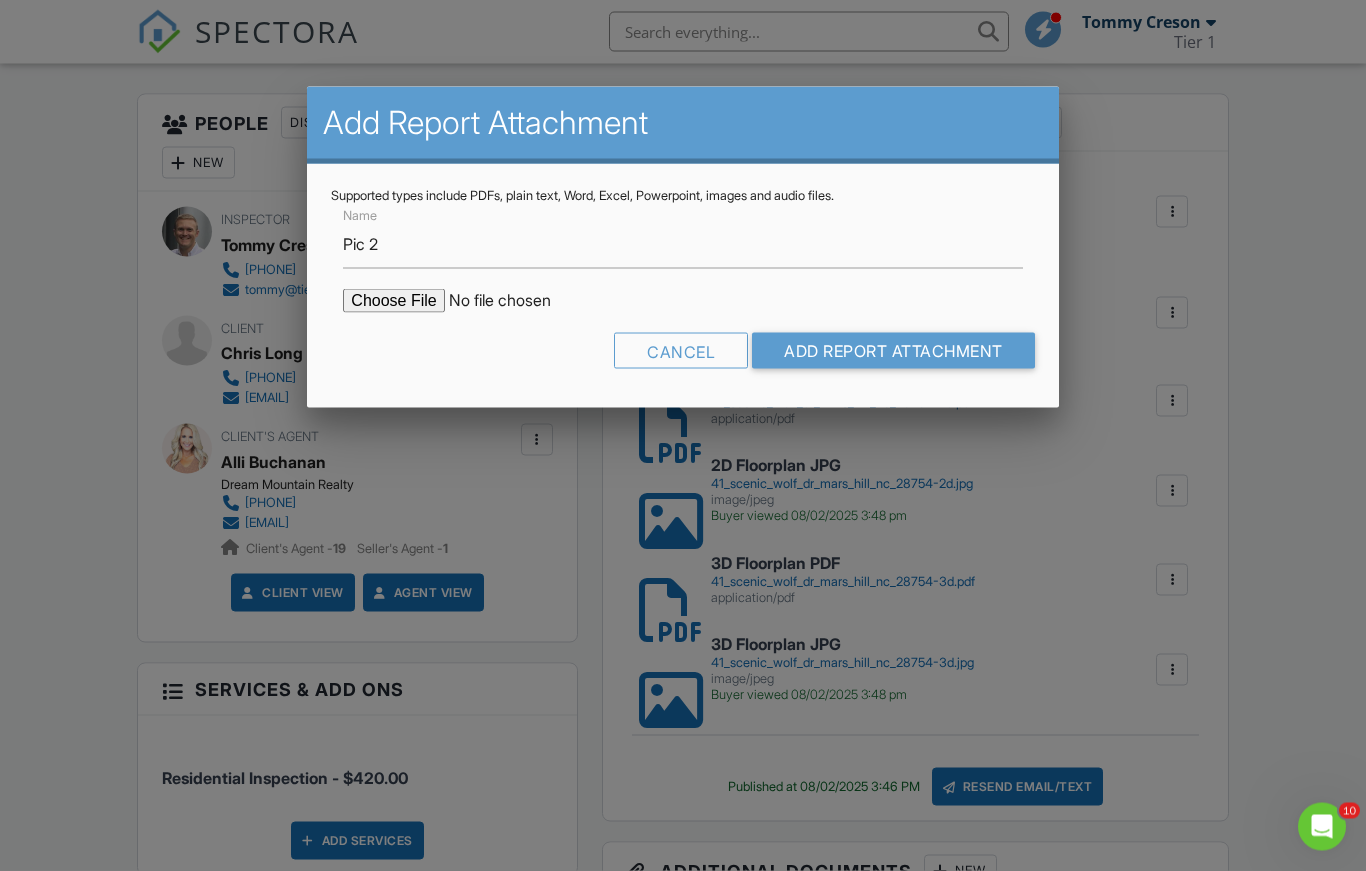 type on "C:\fakepath\IMG_4328.jpg" 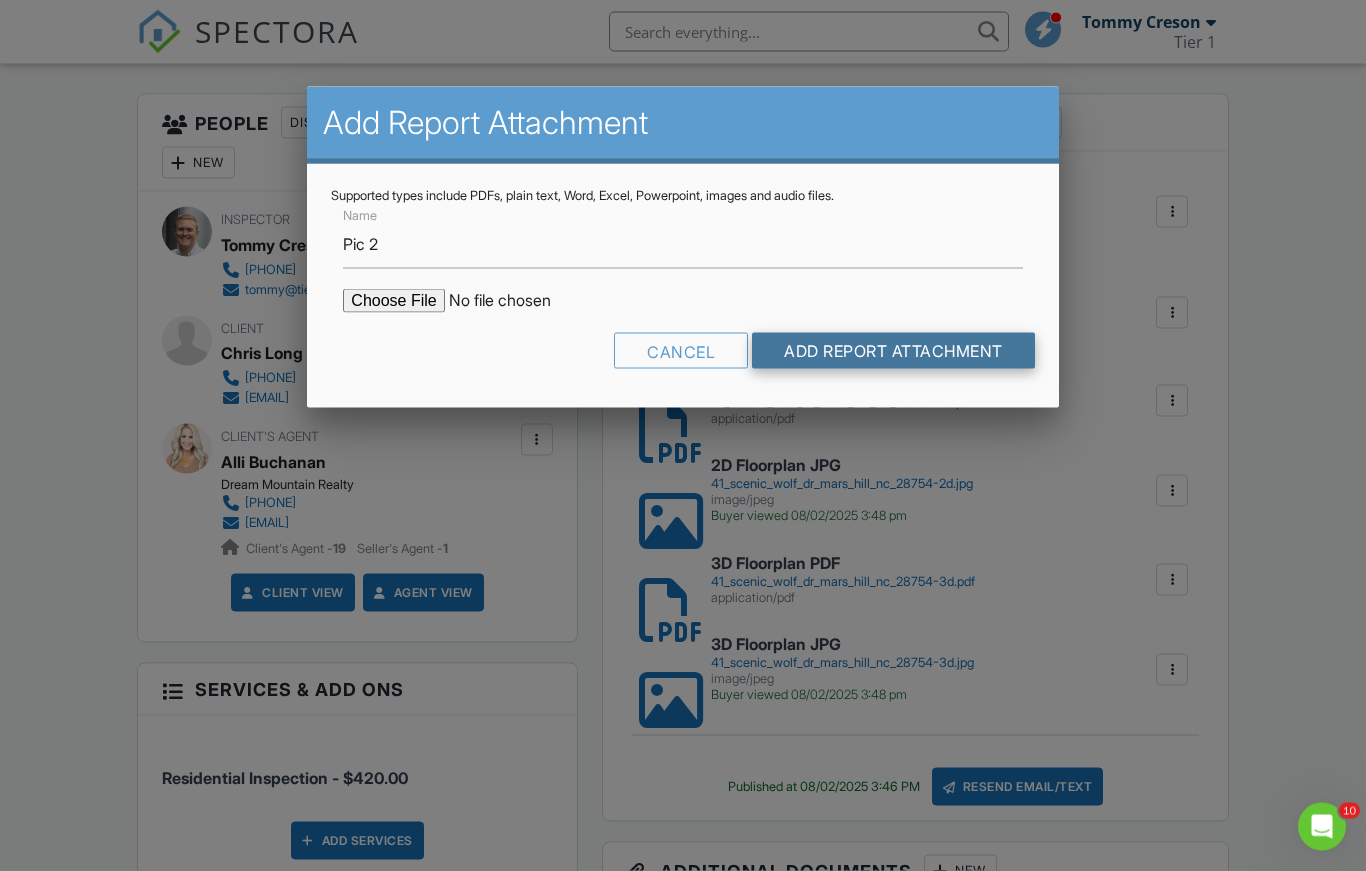 click on "Add Report Attachment" at bounding box center [893, 351] 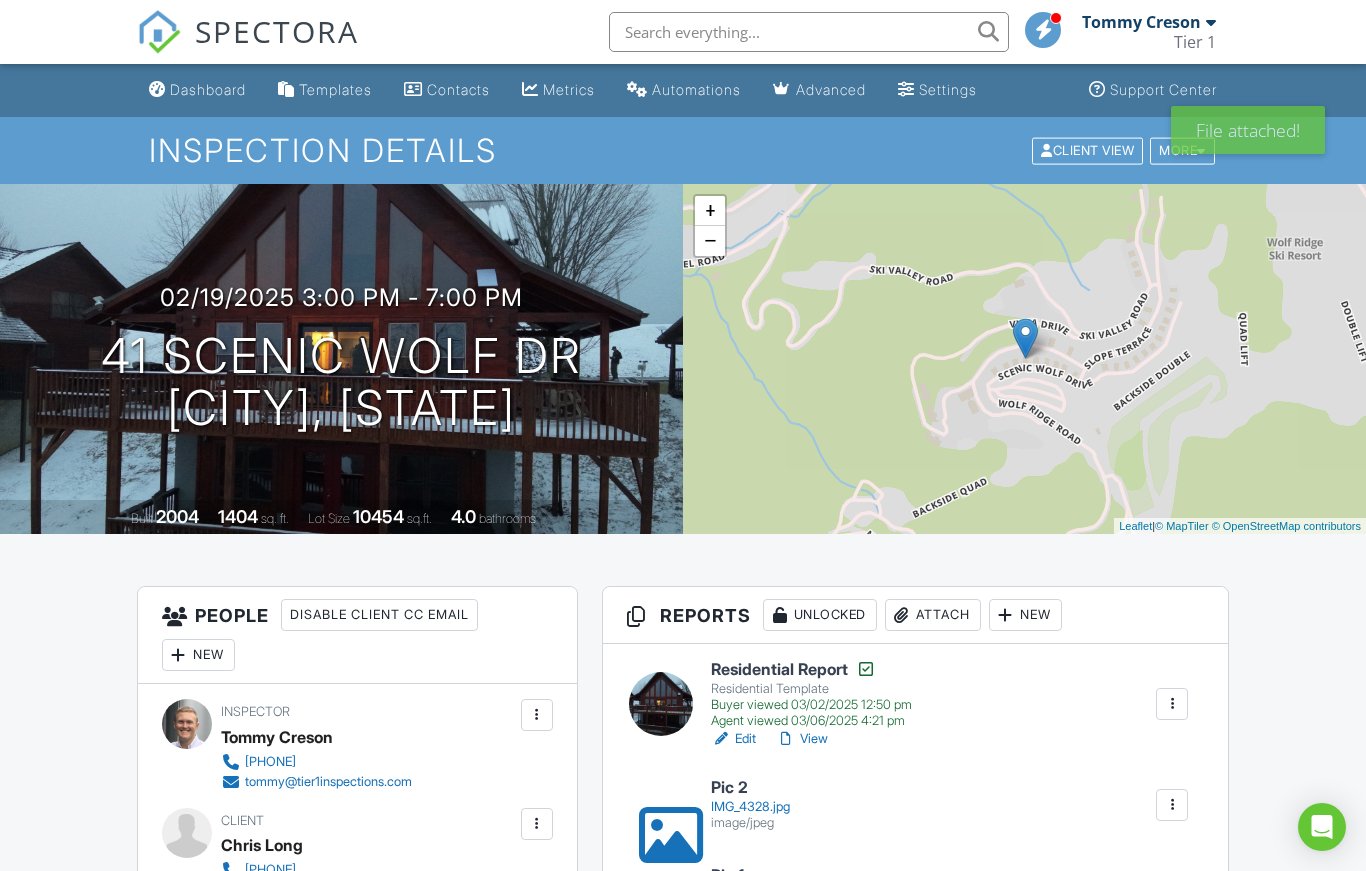 scroll, scrollTop: 0, scrollLeft: 0, axis: both 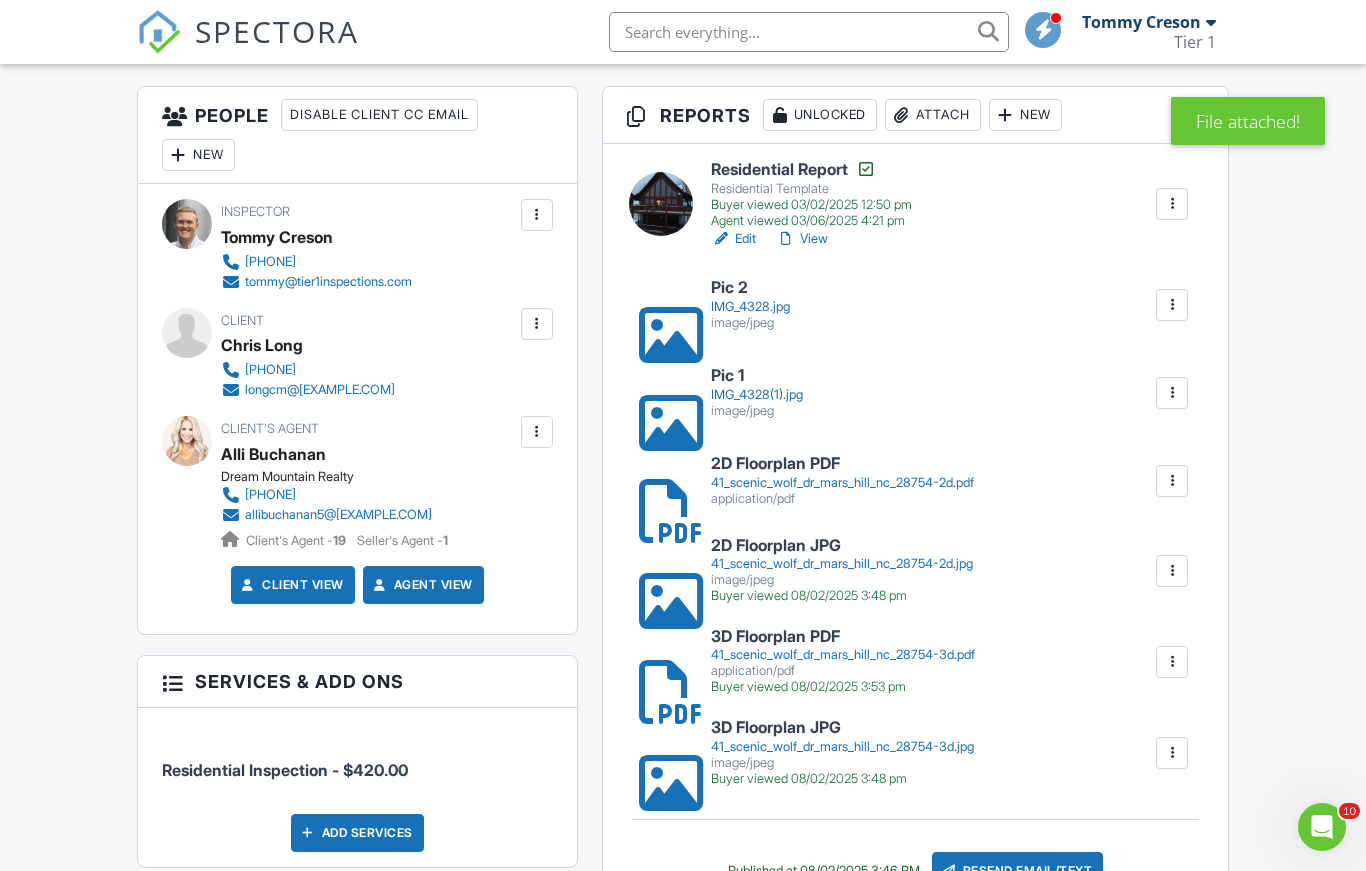 click on "Attach" at bounding box center (933, 115) 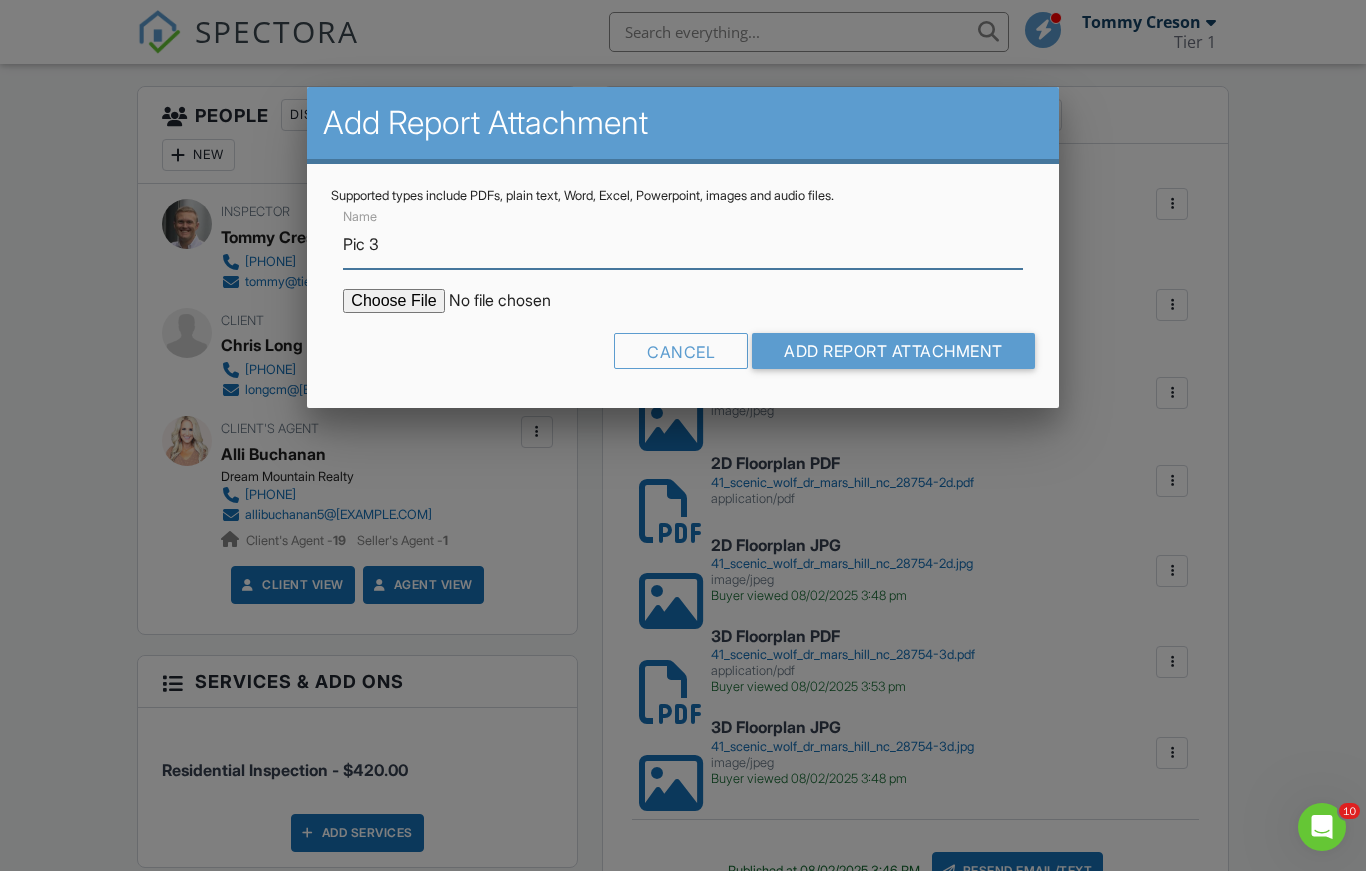 type on "Pic 3" 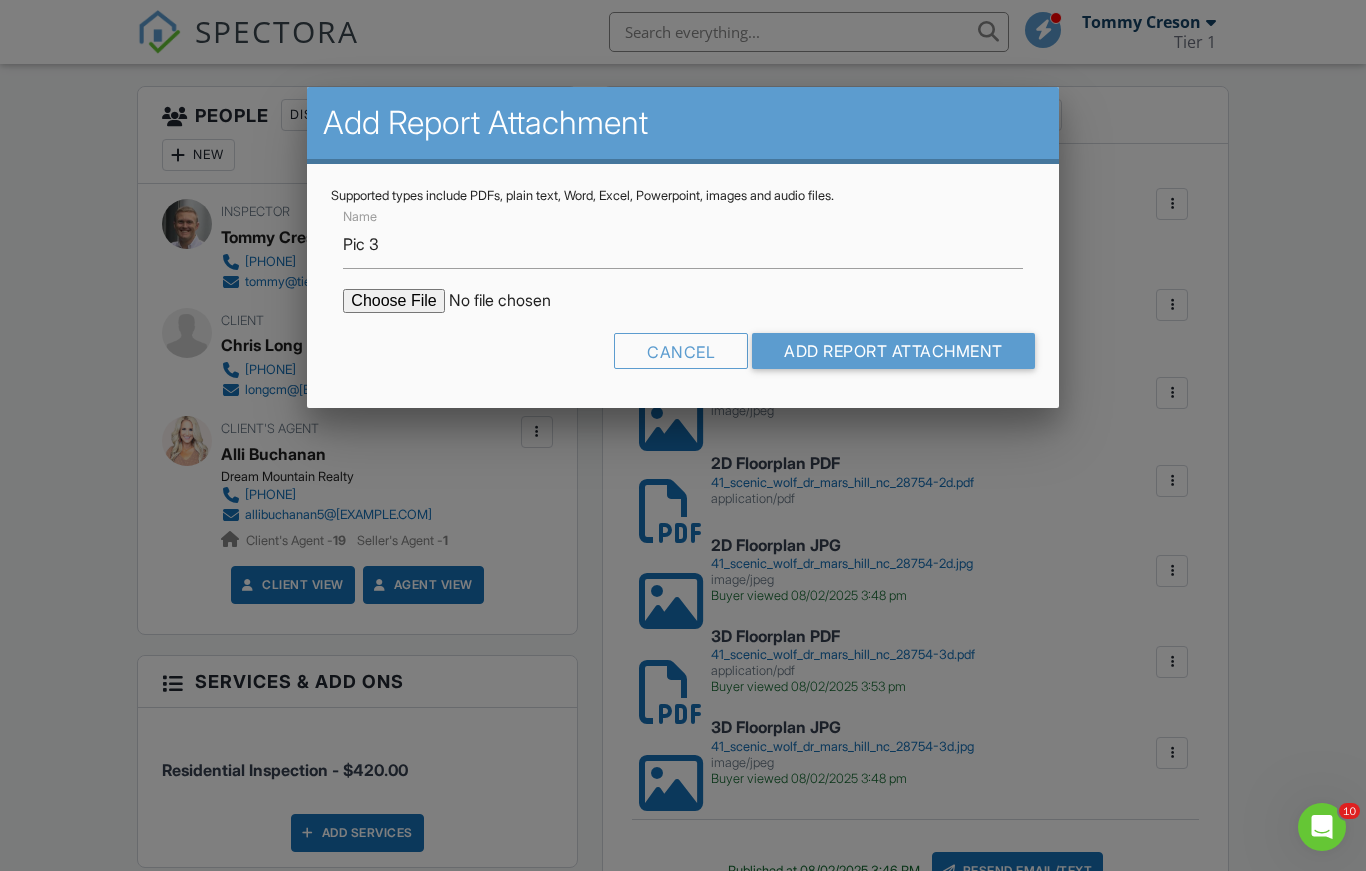 click at bounding box center [513, 301] 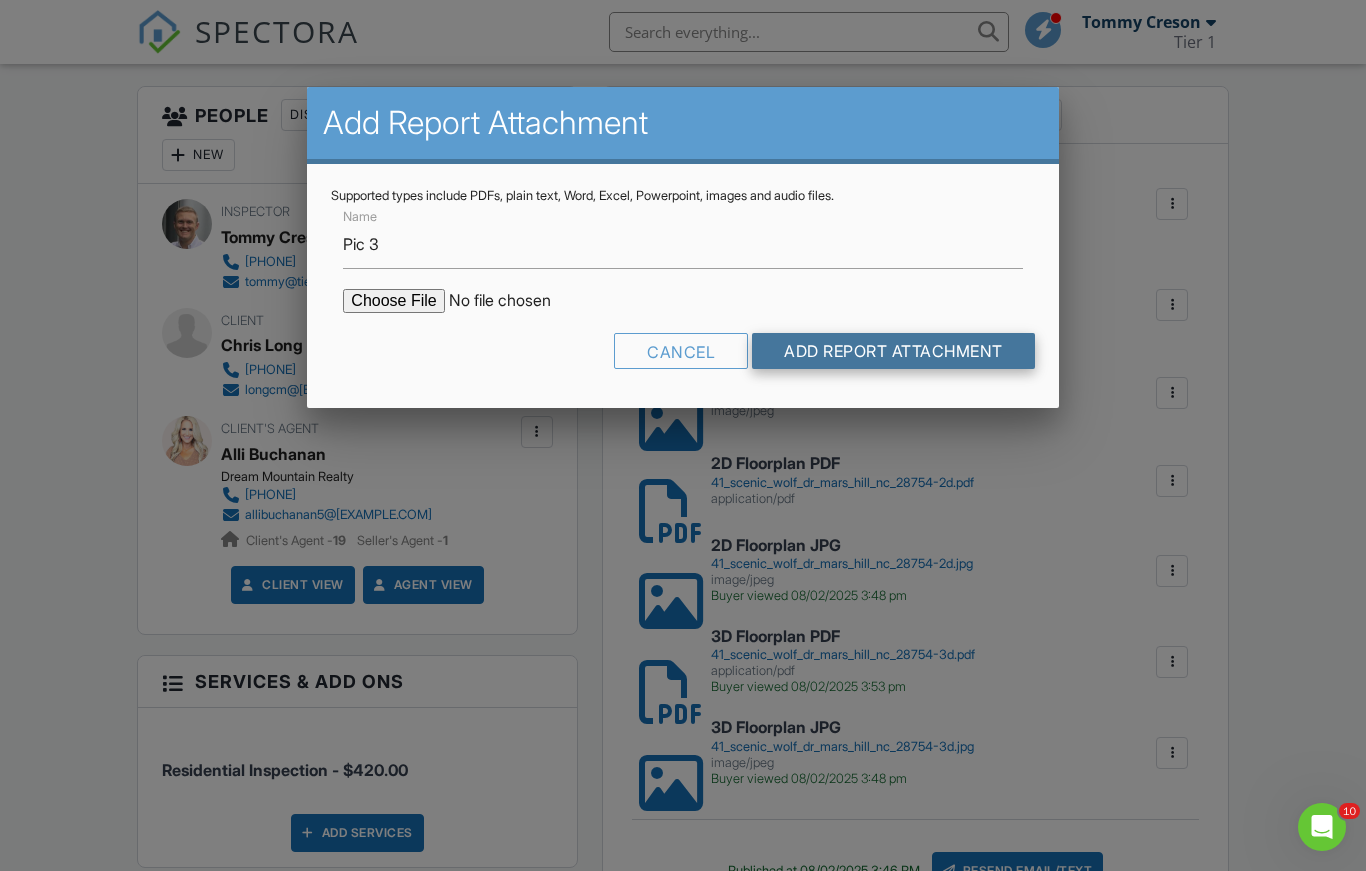 click on "Add Report Attachment" at bounding box center [893, 351] 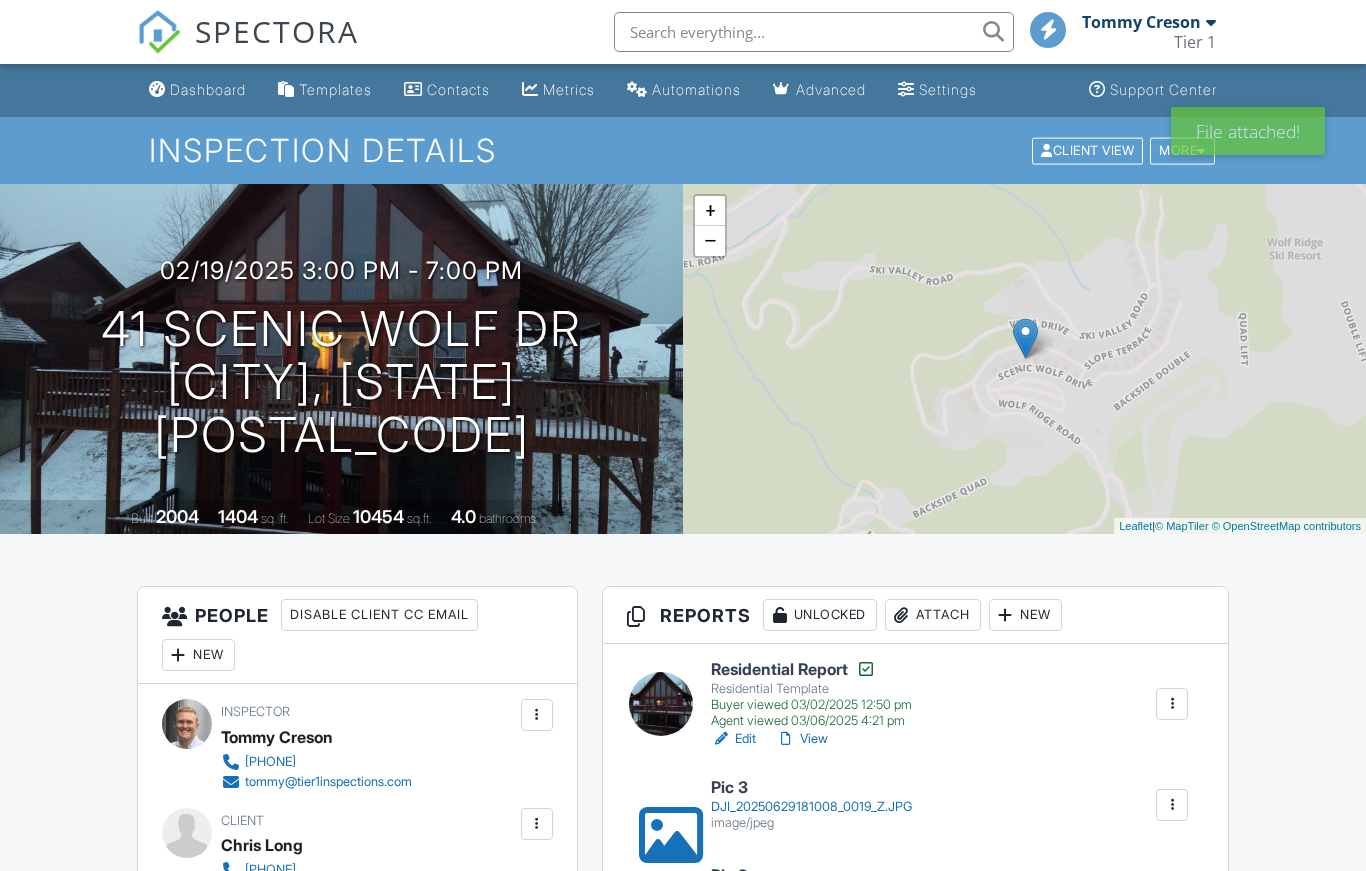 scroll, scrollTop: 0, scrollLeft: 0, axis: both 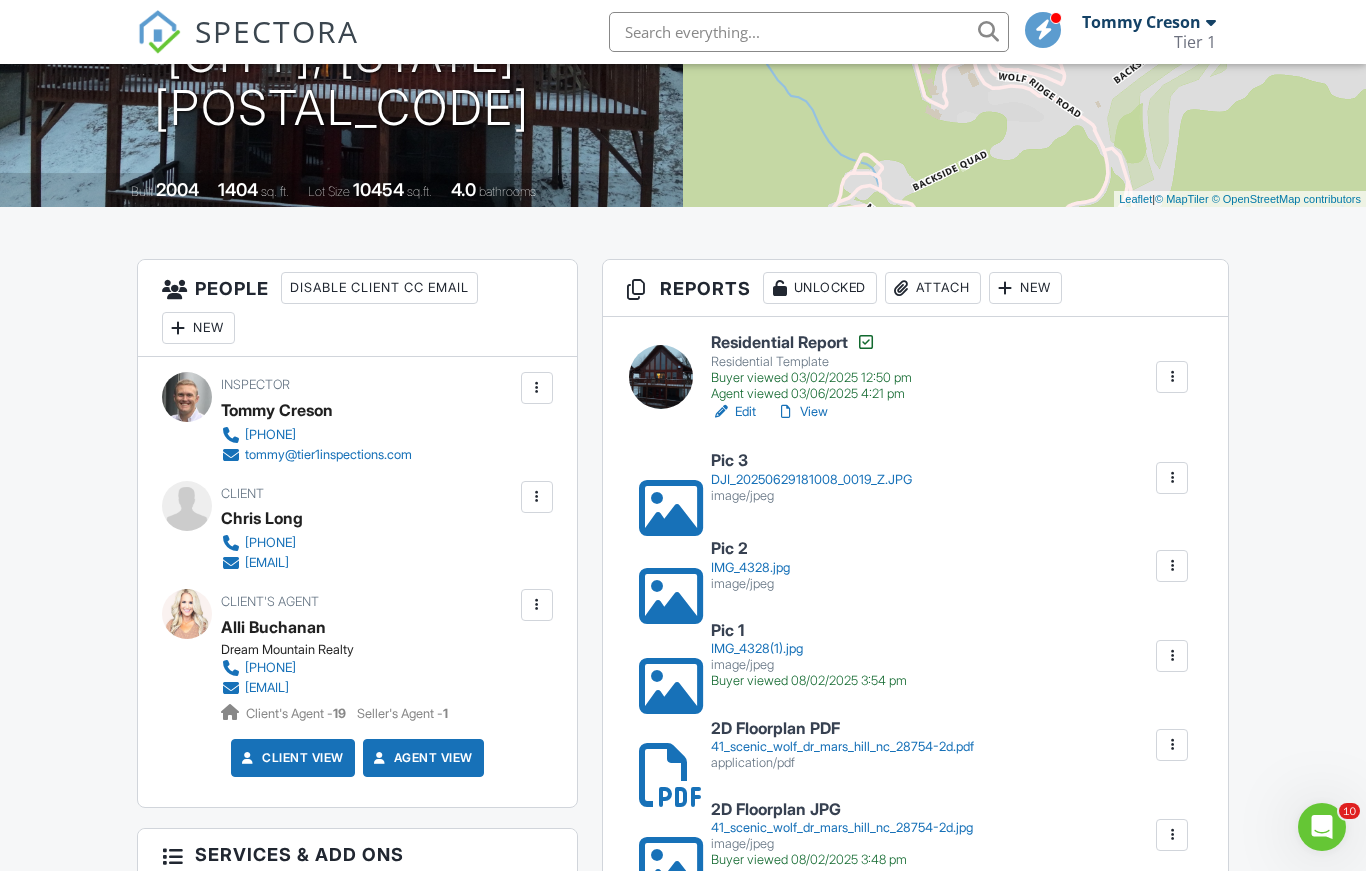 click on "Attach" at bounding box center [933, 288] 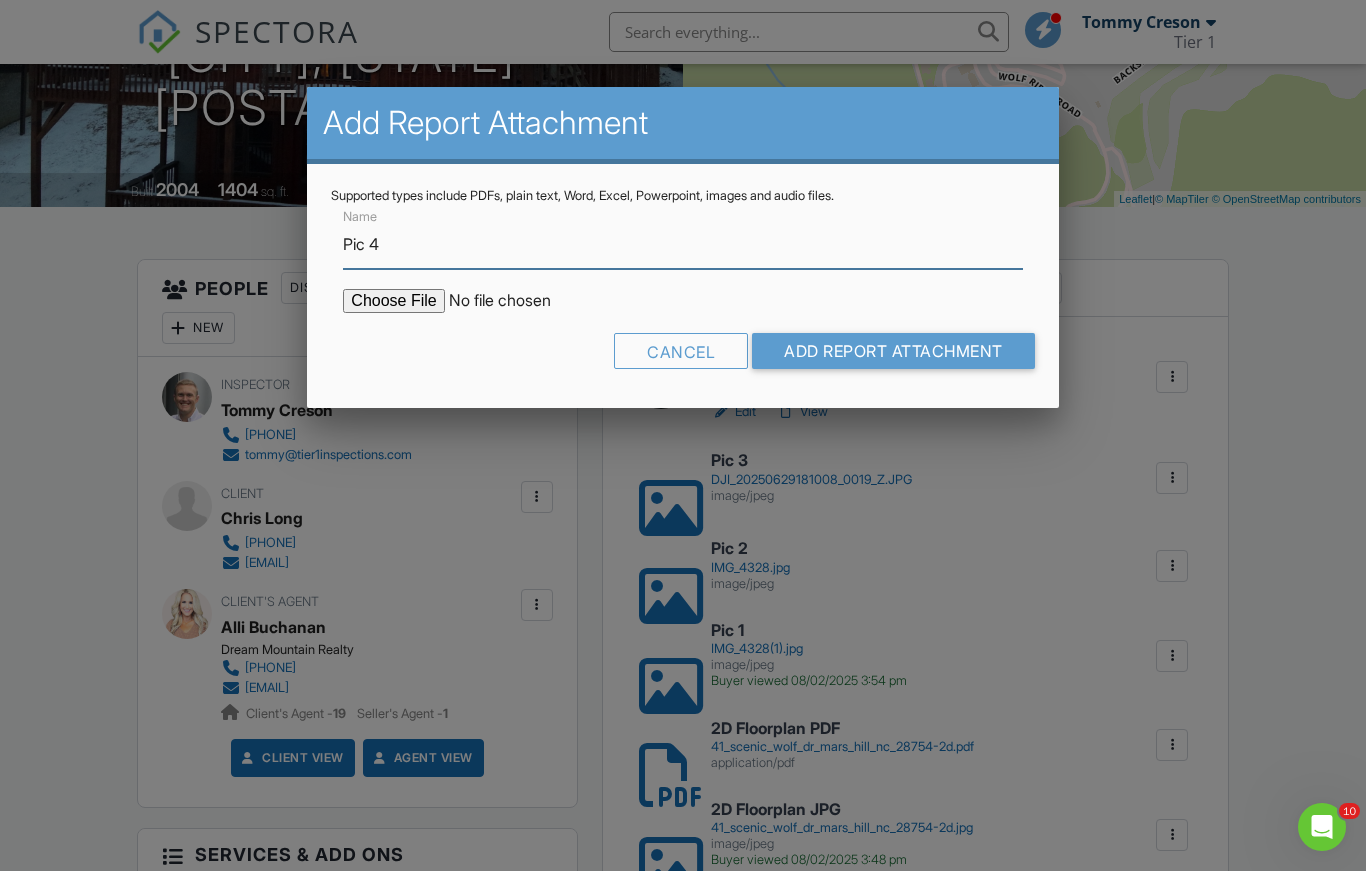 type on "Pic 4" 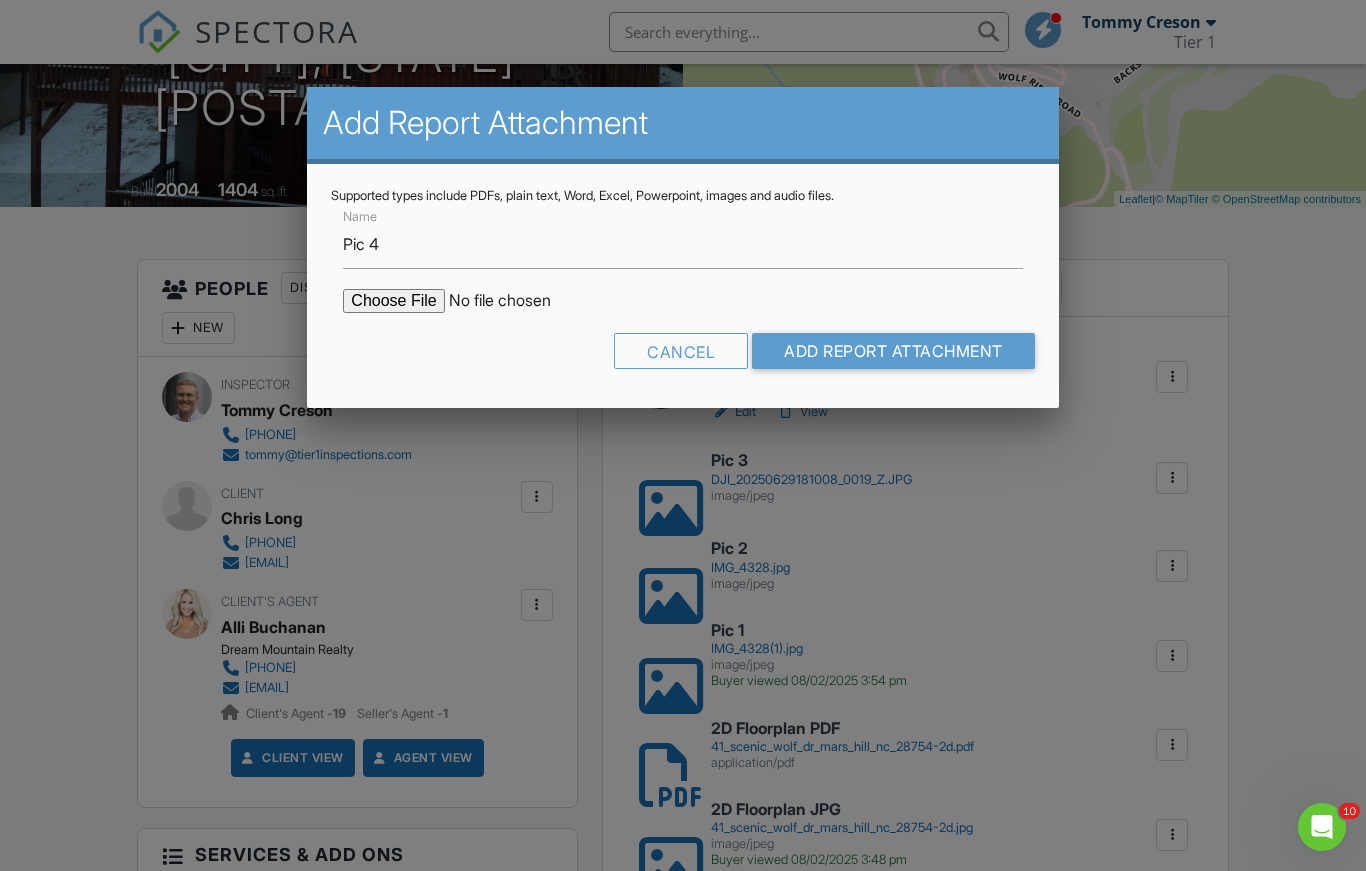 click at bounding box center [513, 301] 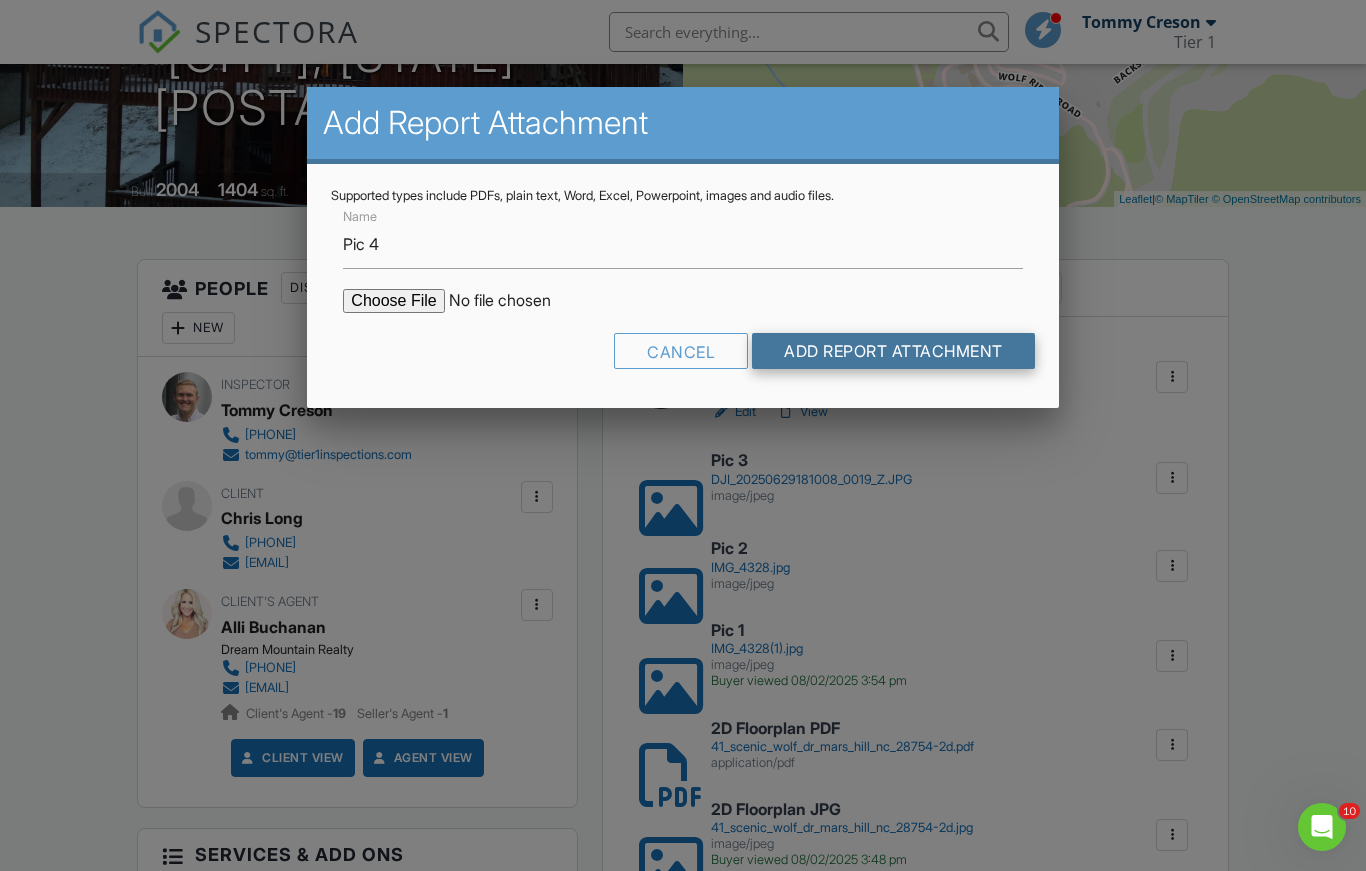 click on "Add Report Attachment" at bounding box center [893, 351] 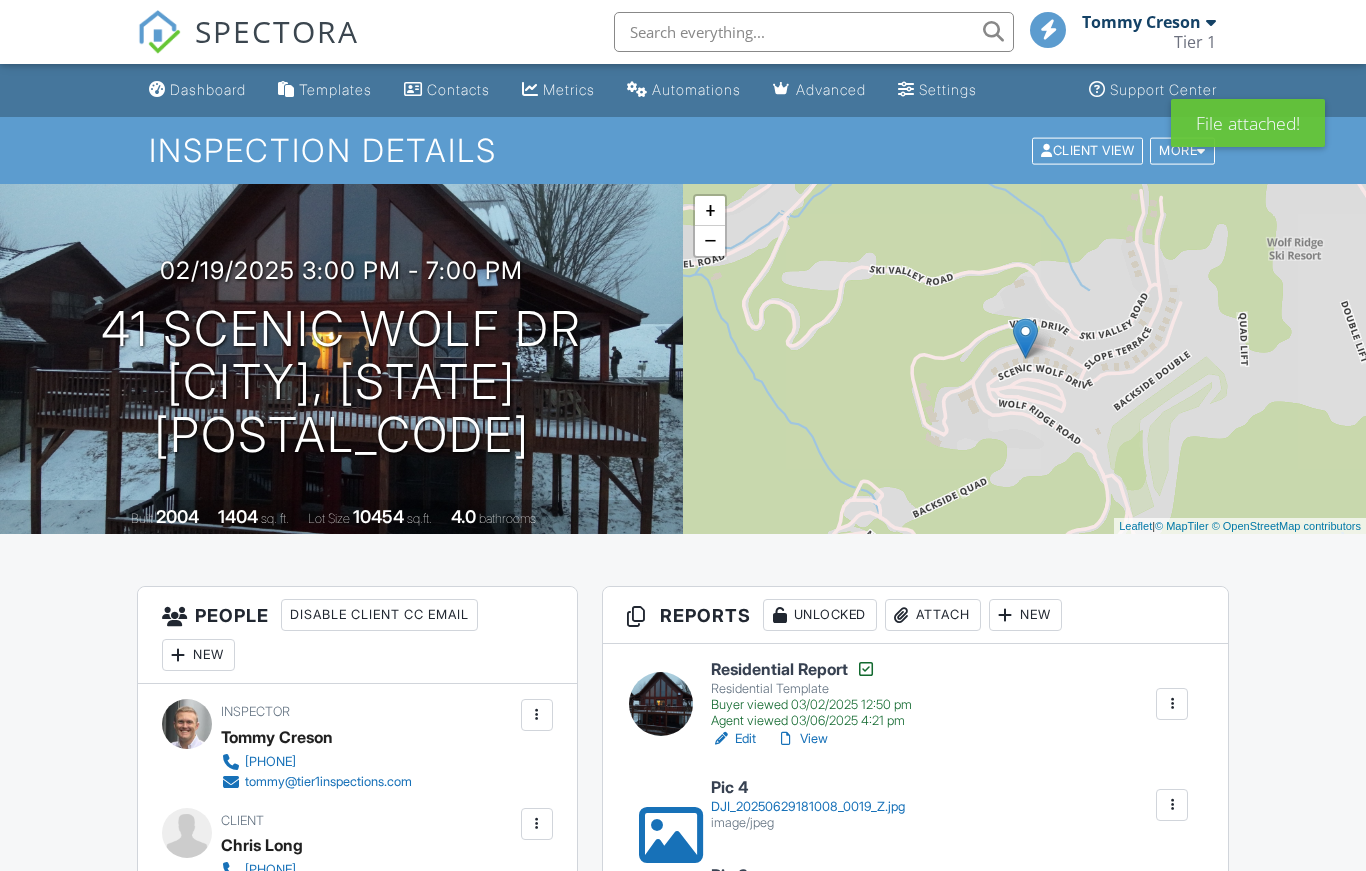 scroll, scrollTop: 0, scrollLeft: 0, axis: both 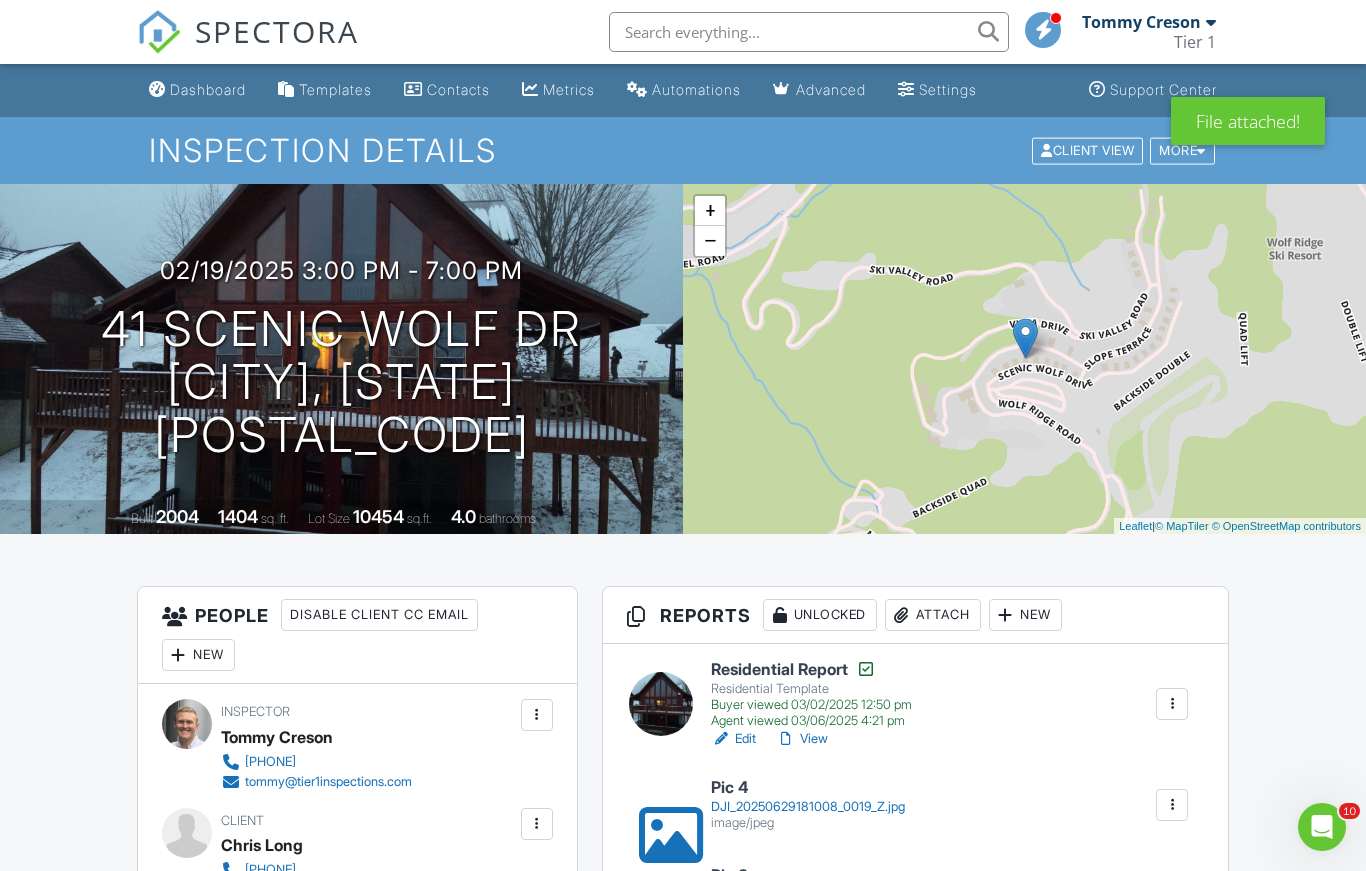 click on "Attach" at bounding box center (933, 615) 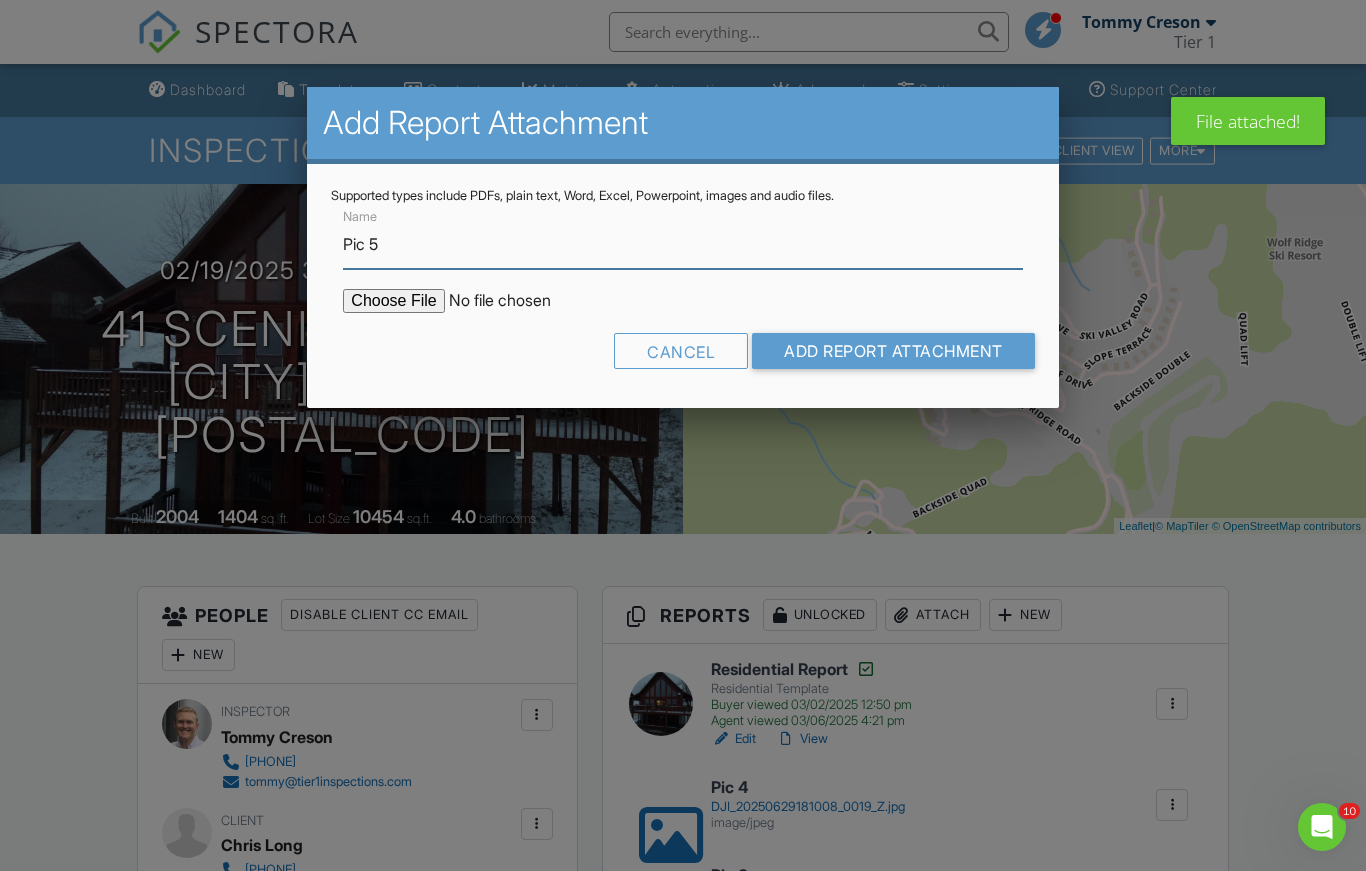 type on "Pic 5" 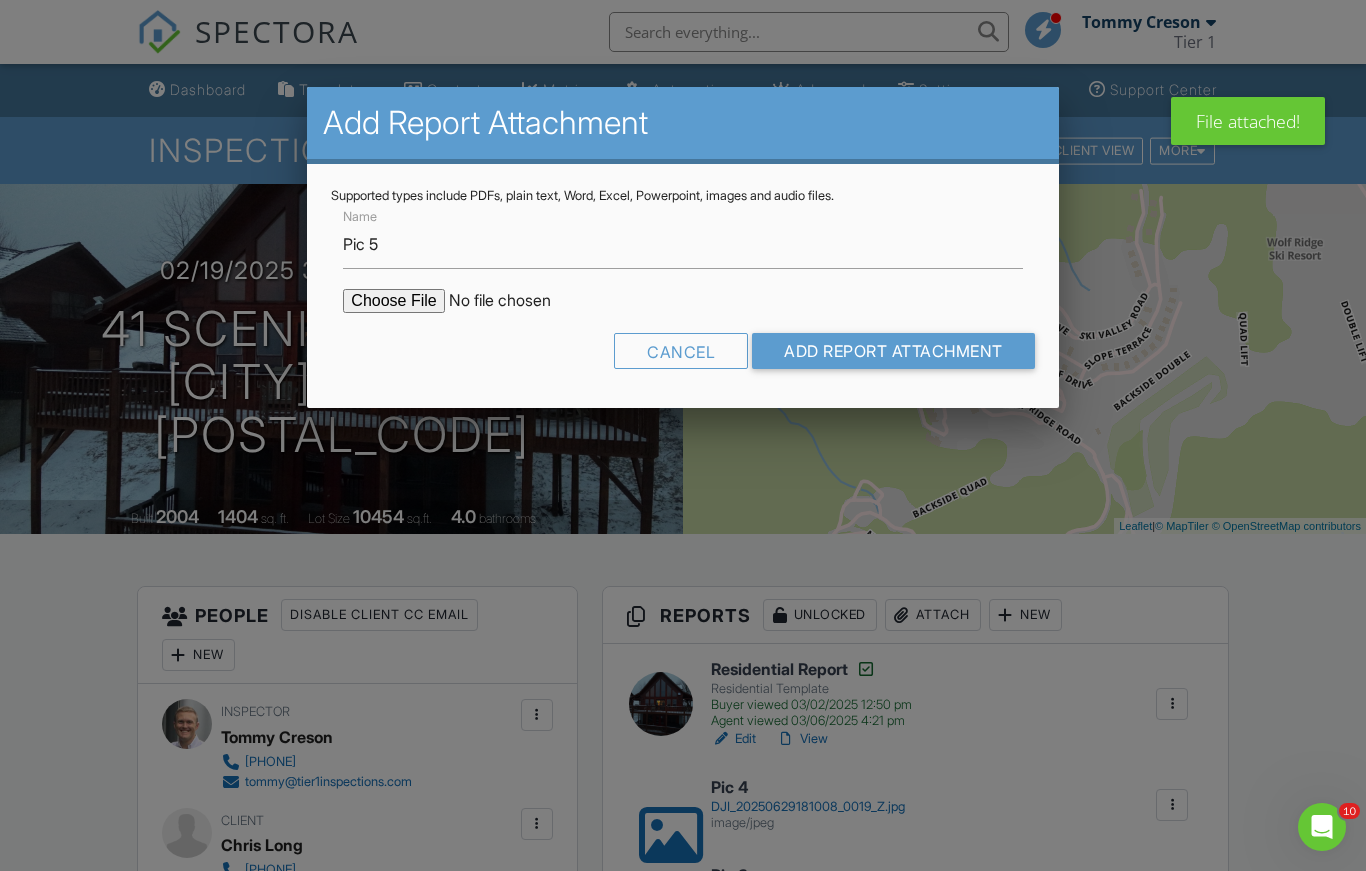 click at bounding box center (513, 301) 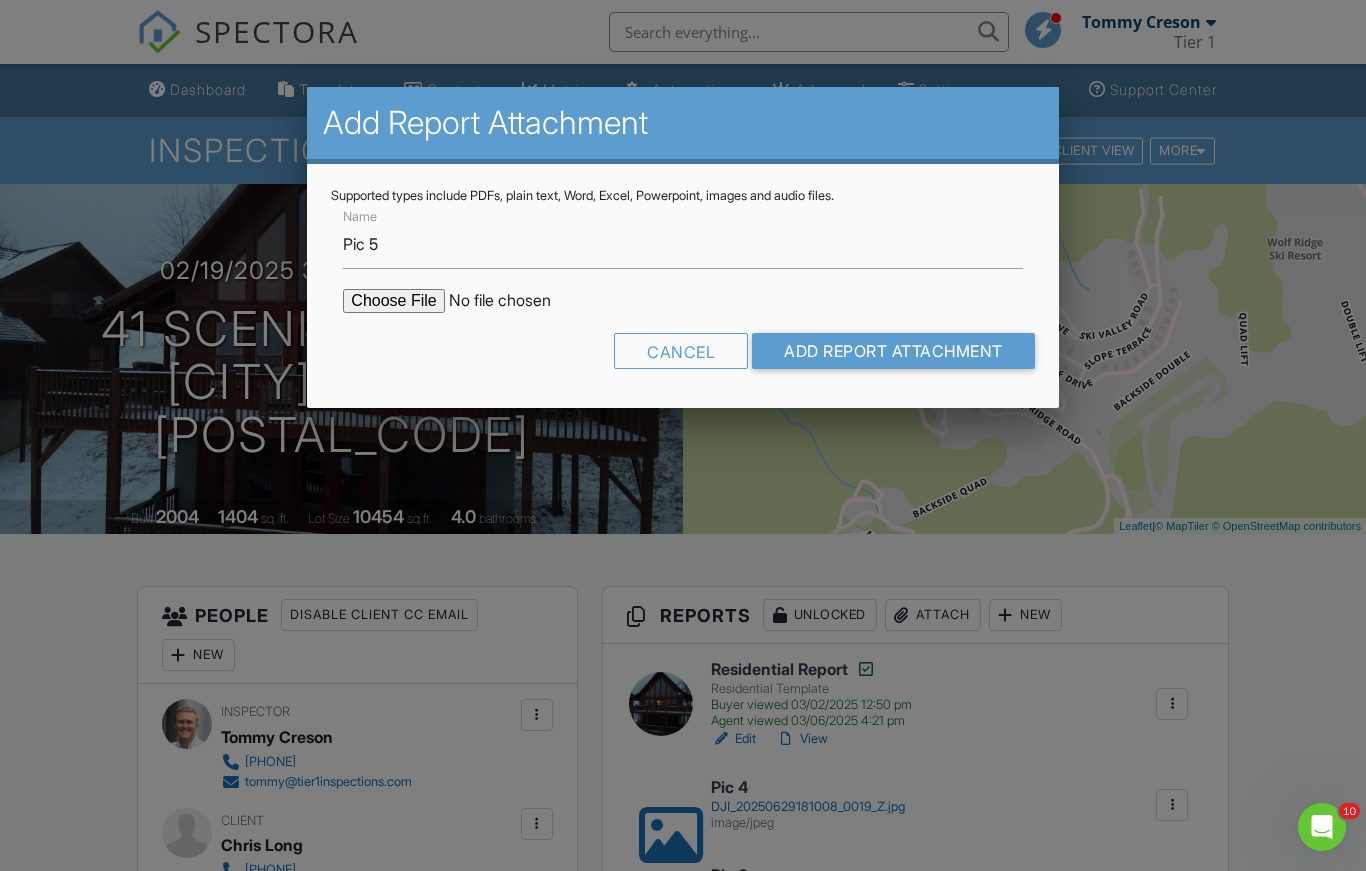 type on "C:\fakepath\DJI_20250629180845_0015_W.JPG" 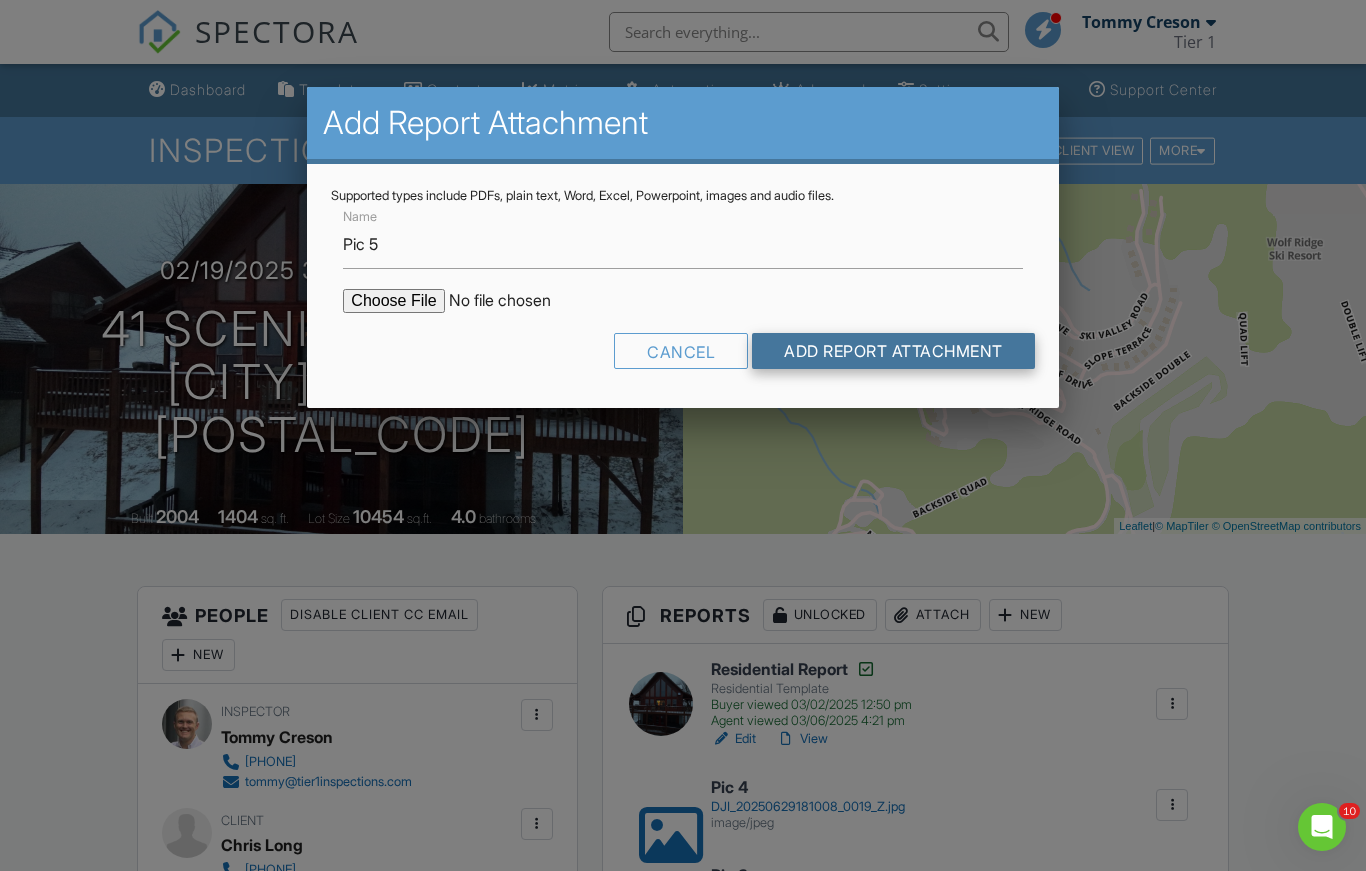 click on "Add Report Attachment" at bounding box center [893, 351] 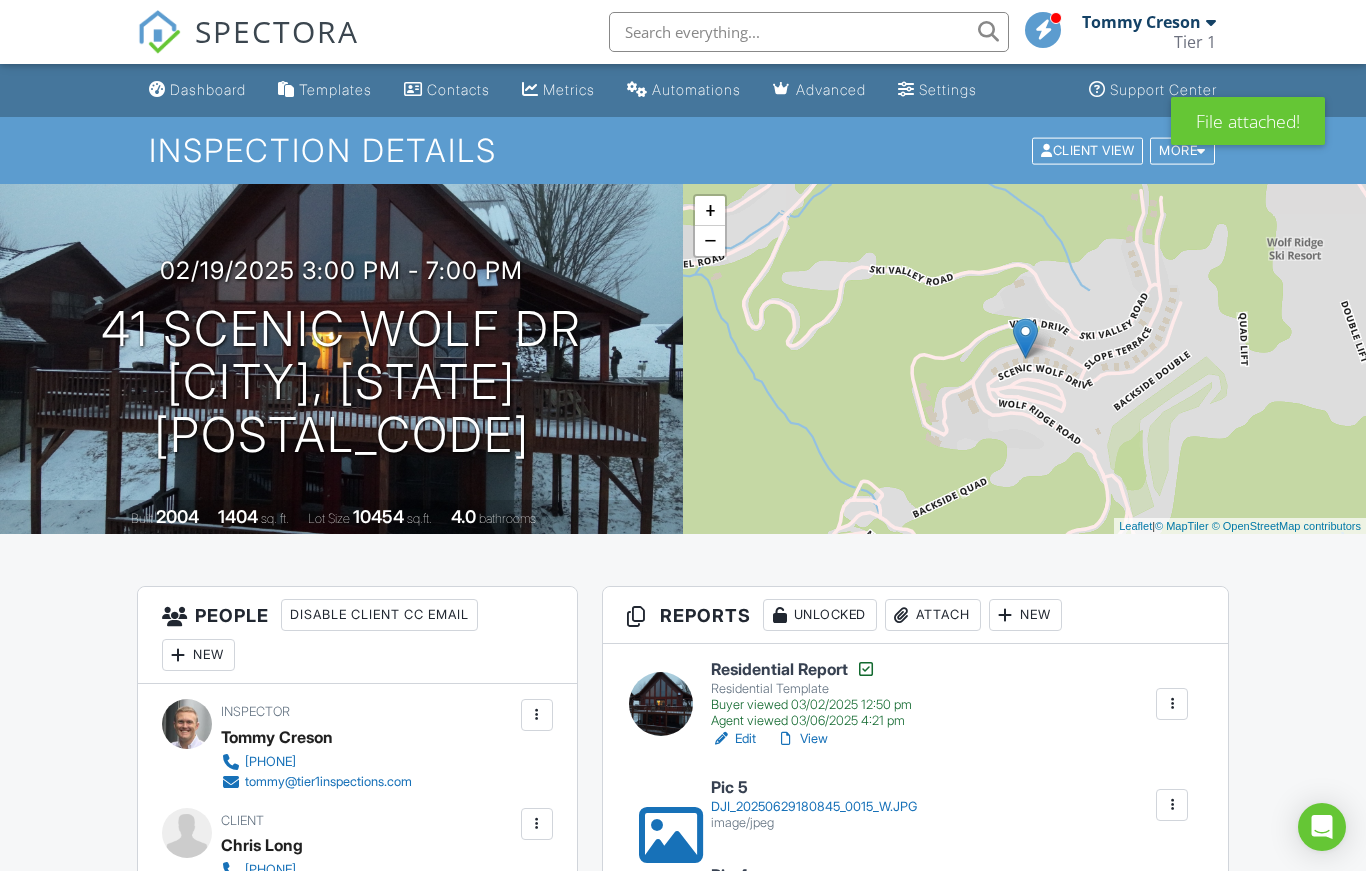 scroll, scrollTop: 0, scrollLeft: 0, axis: both 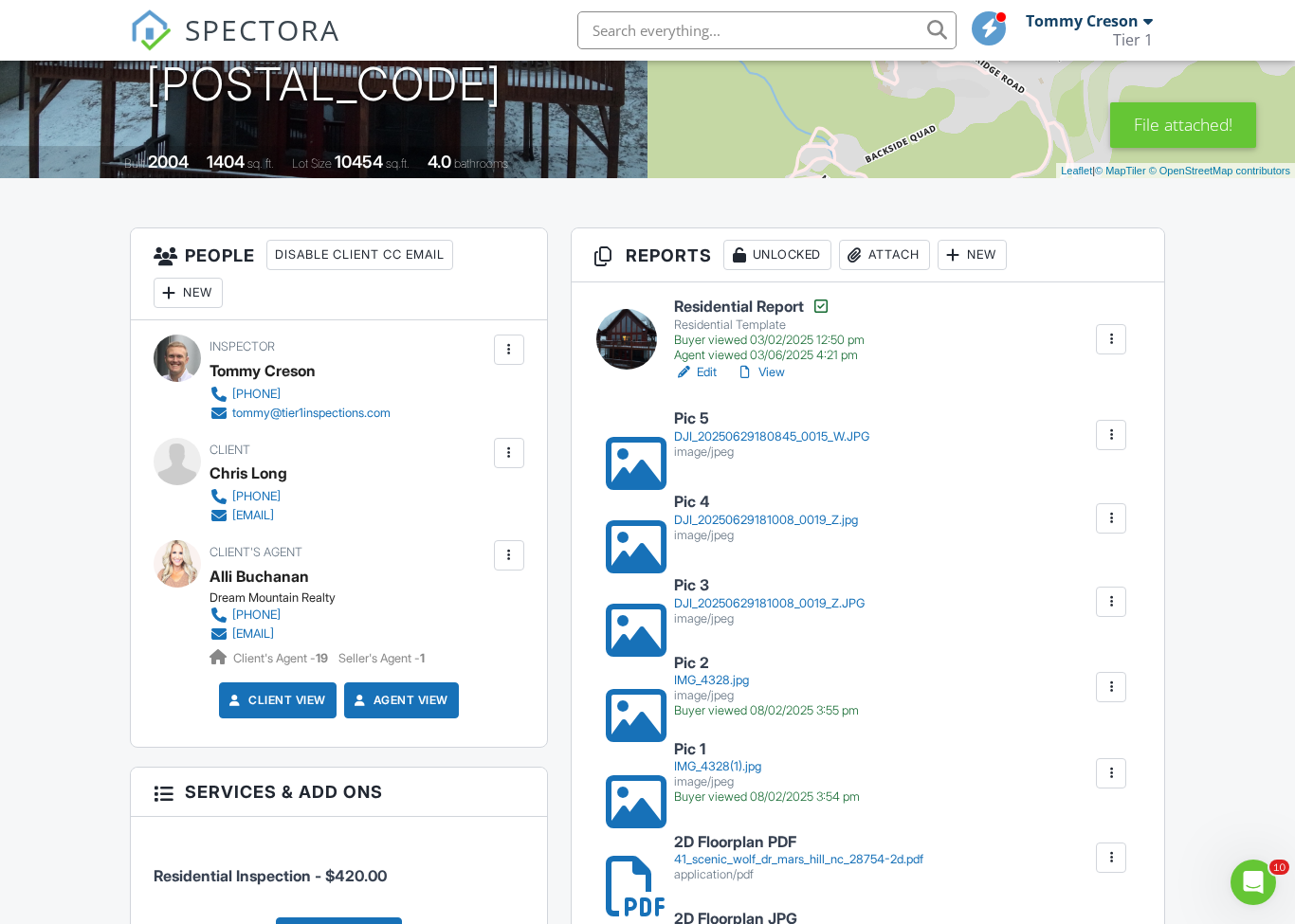 click on "Attach" at bounding box center (885, 255) 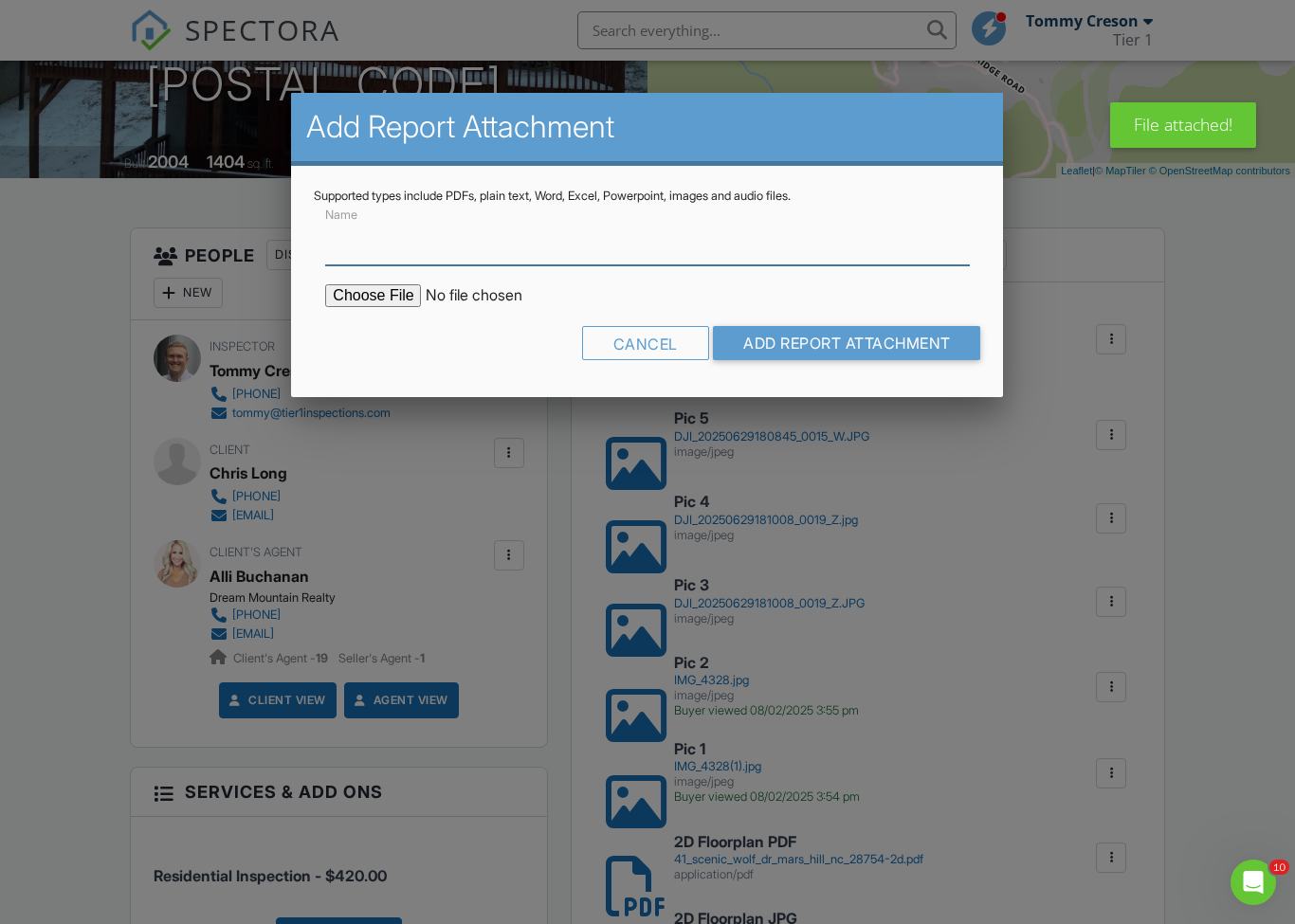scroll, scrollTop: 327, scrollLeft: 0, axis: vertical 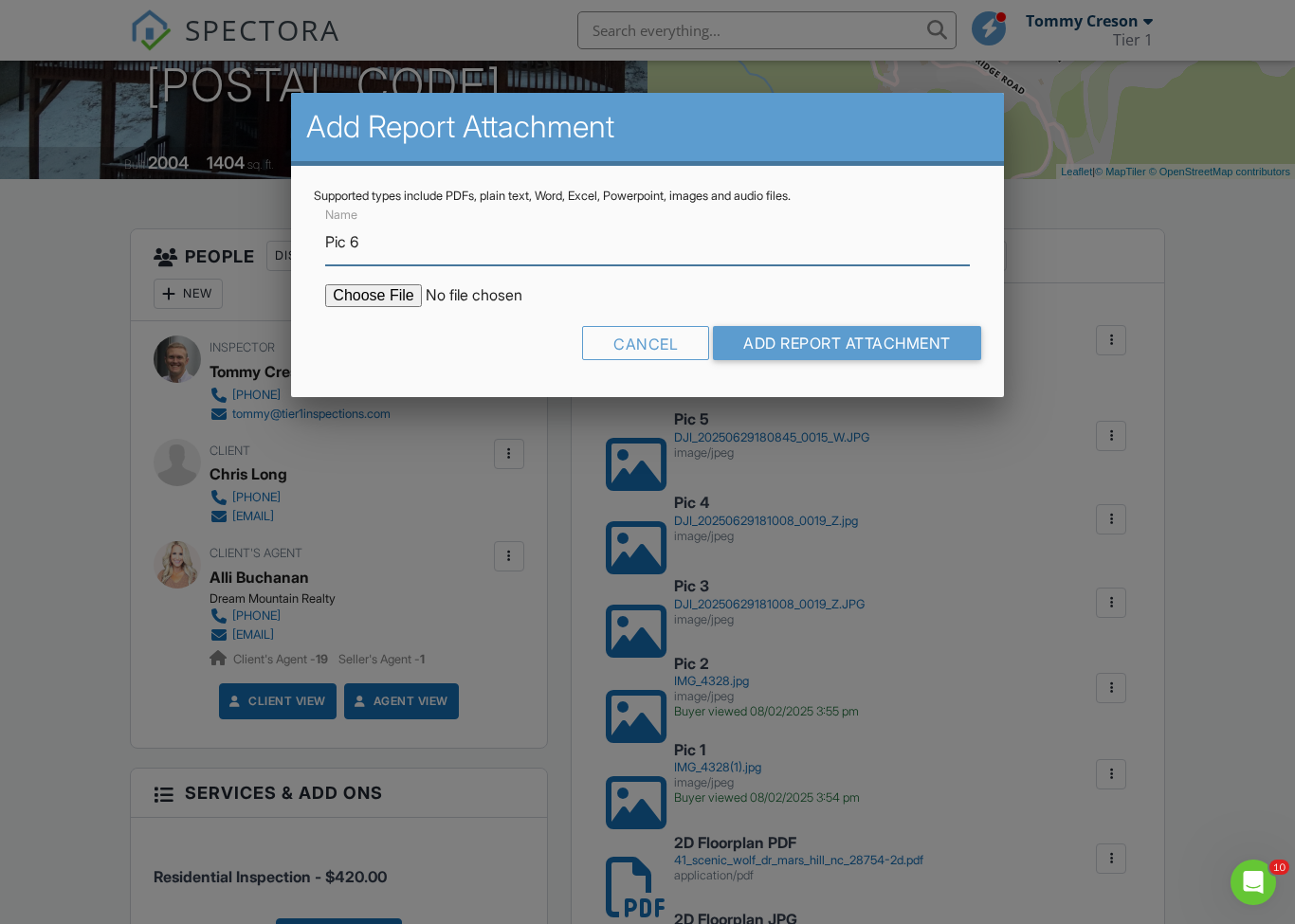 type on "Pic 6" 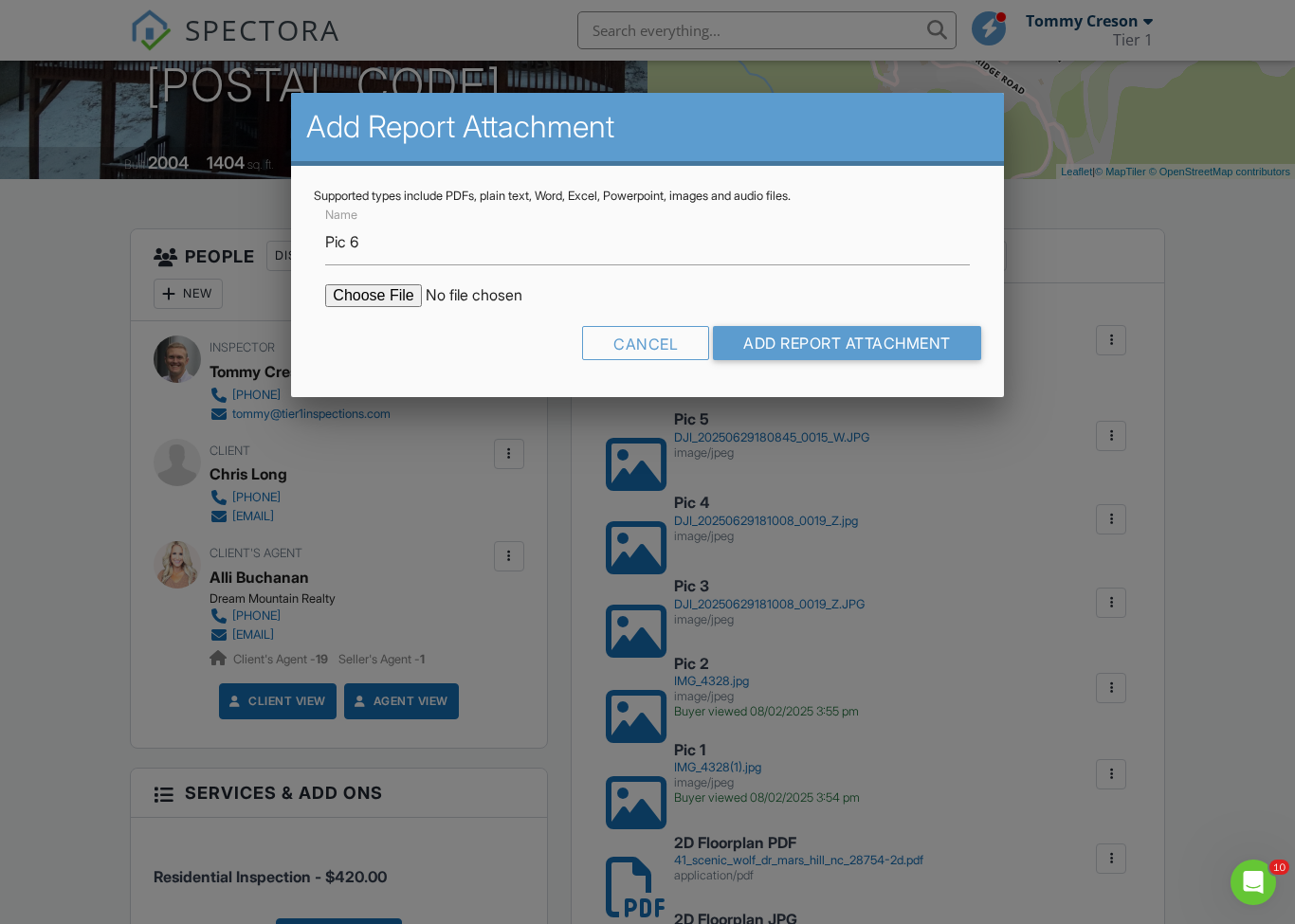click at bounding box center (486, 296) 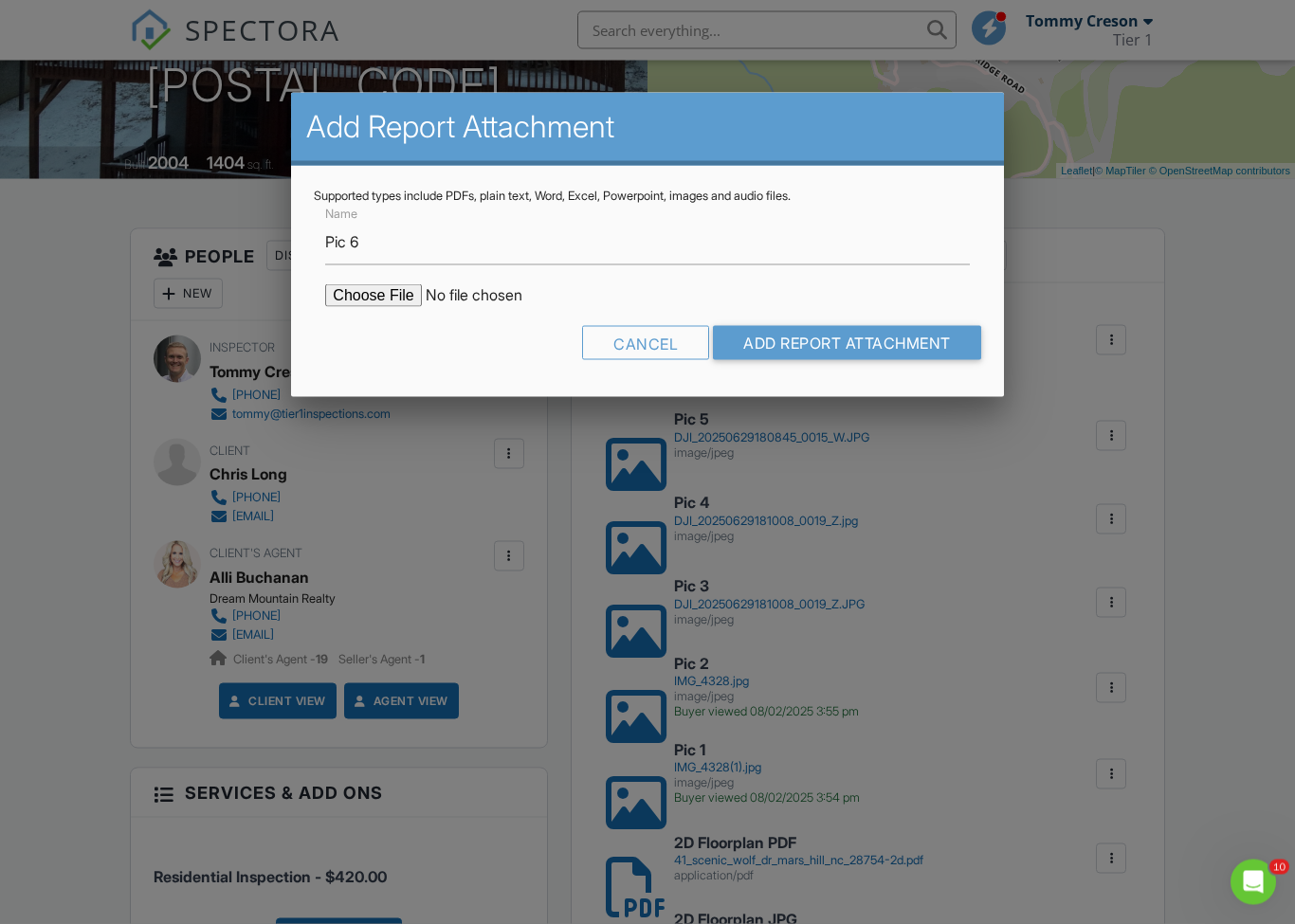 type on "C:\fakepath\DJI_20250629180845_0015_W.jpg" 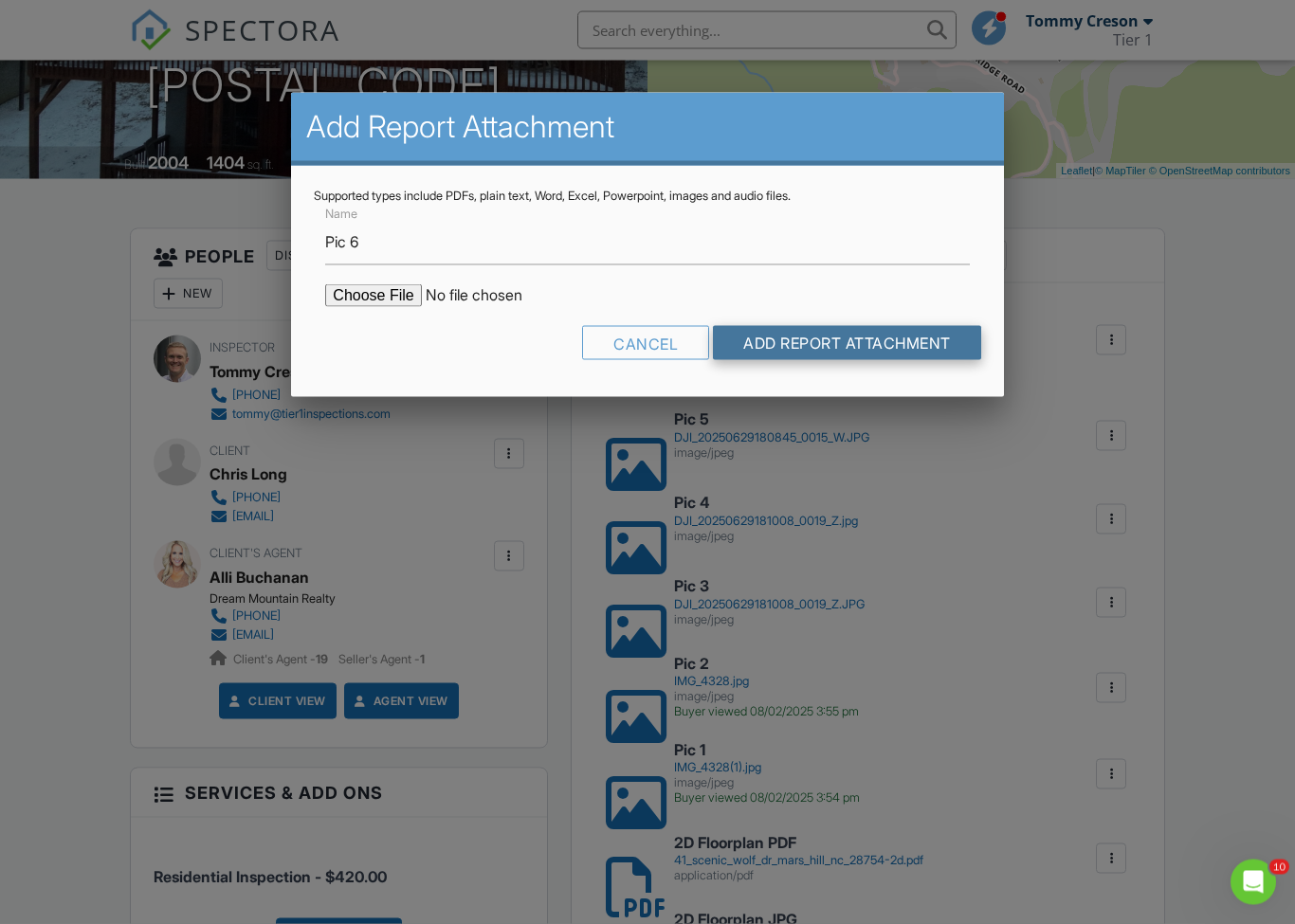 click on "Add Report Attachment" at bounding box center (847, 343) 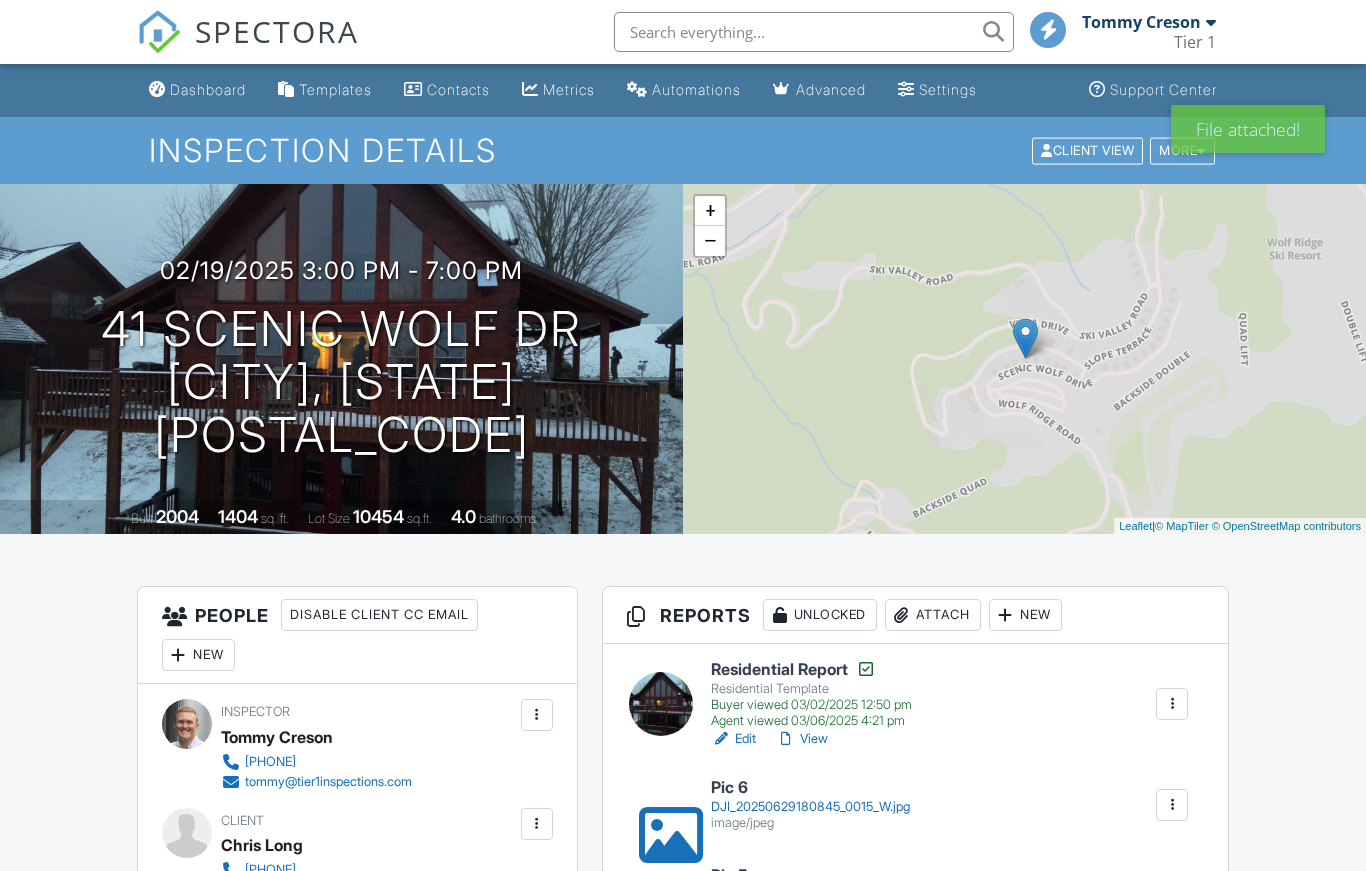 scroll, scrollTop: 0, scrollLeft: 0, axis: both 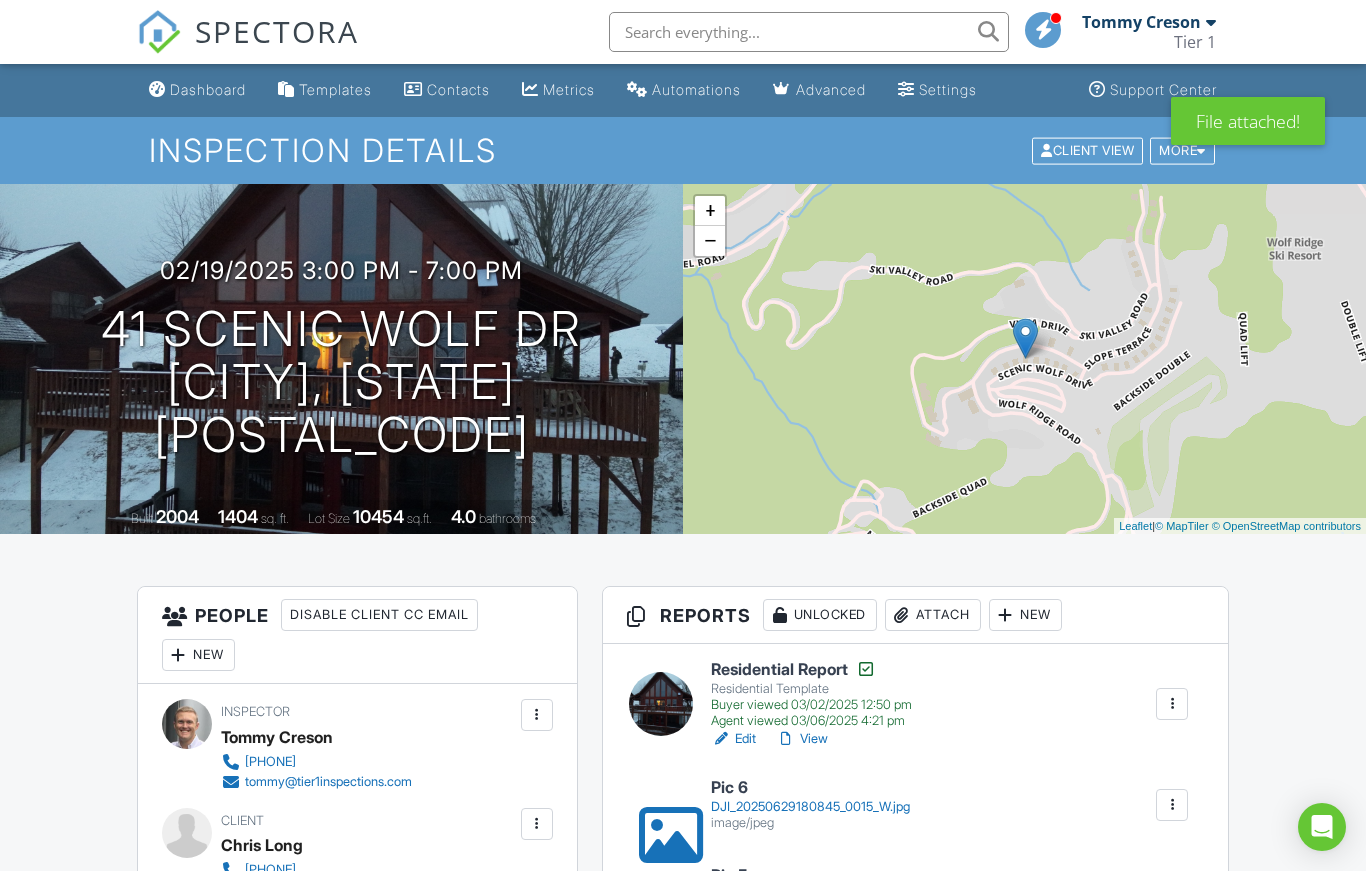 click on "Attach" at bounding box center (933, 615) 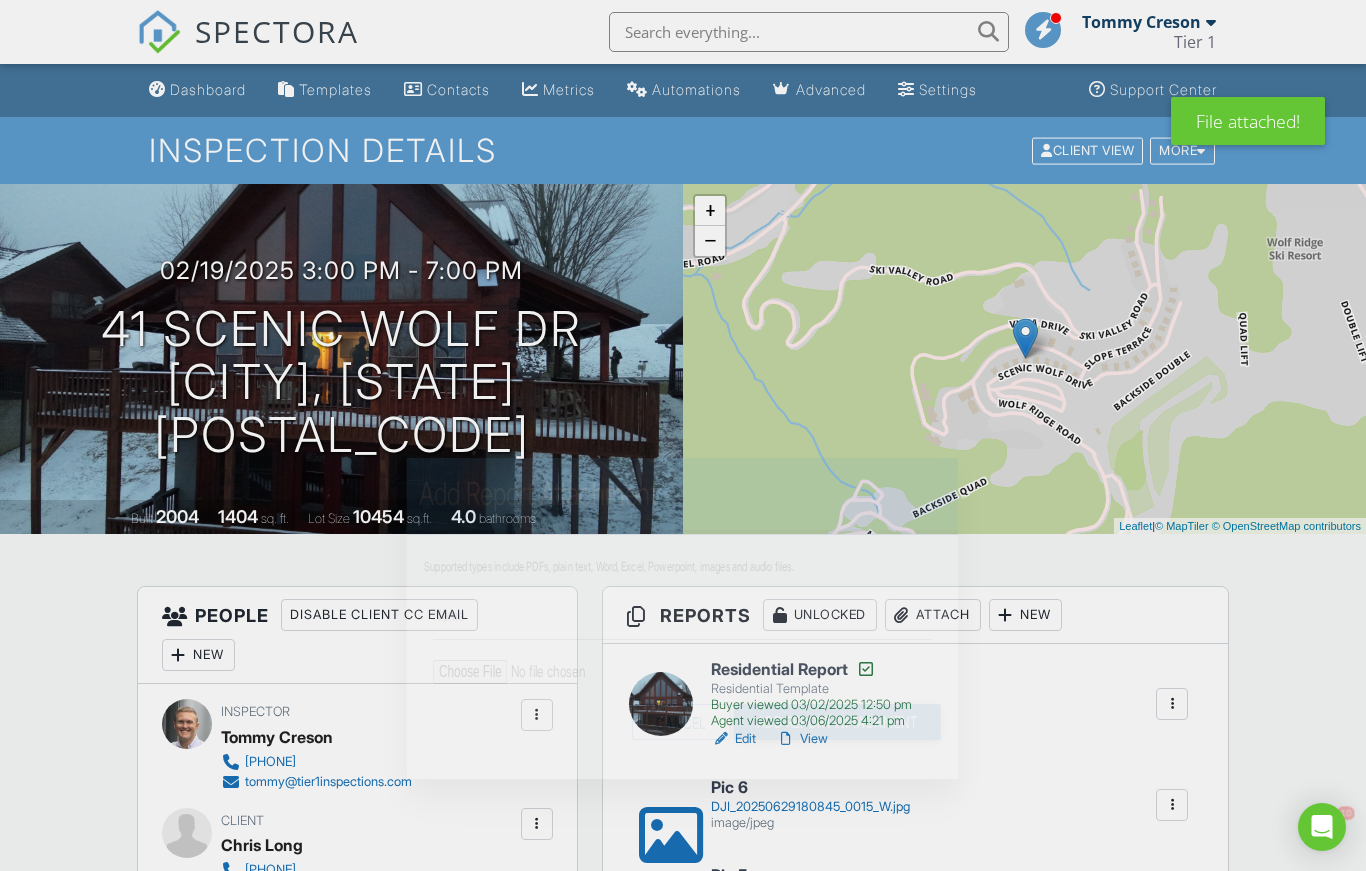 scroll, scrollTop: 0, scrollLeft: 0, axis: both 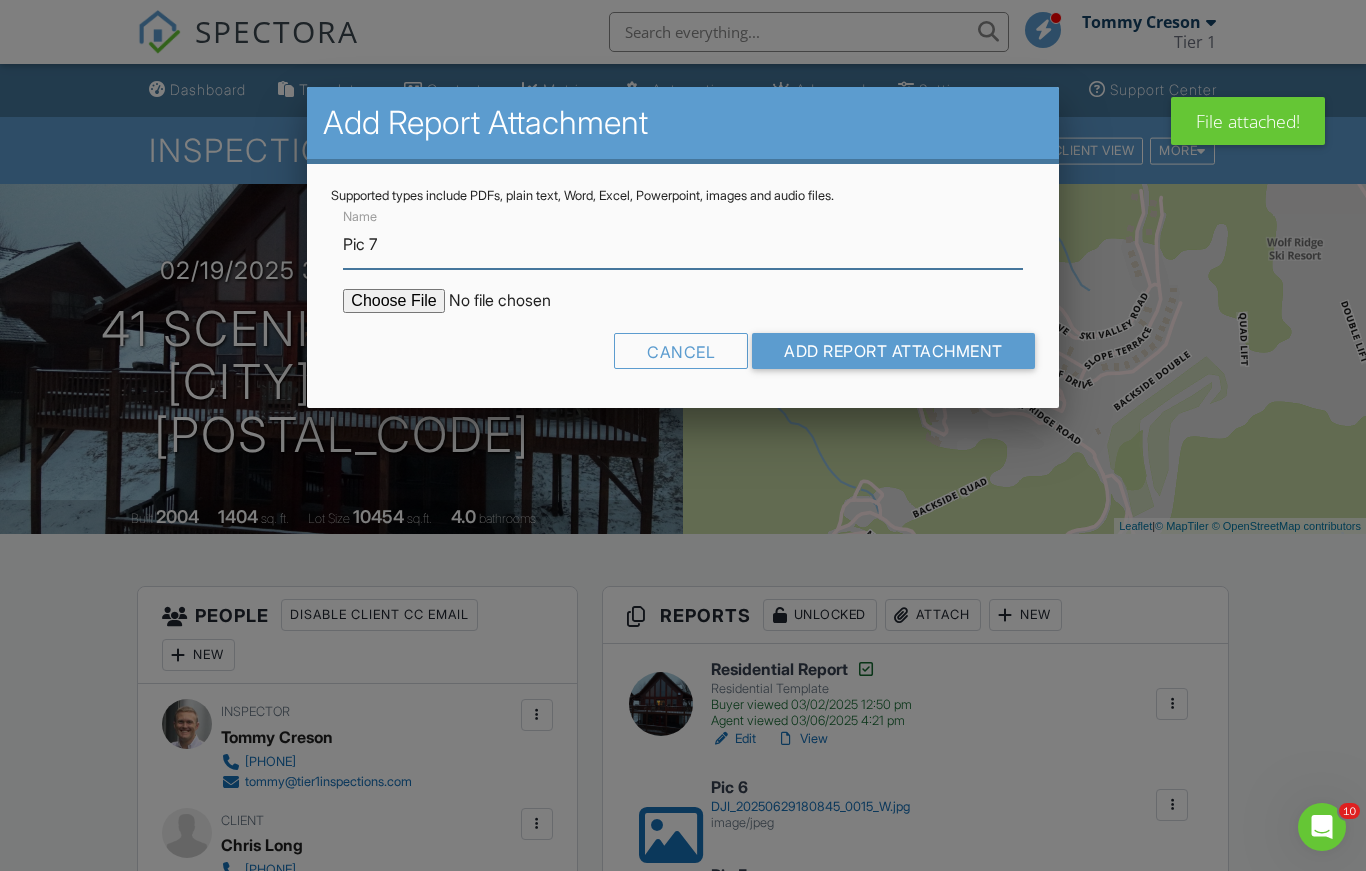 type on "Pic 7" 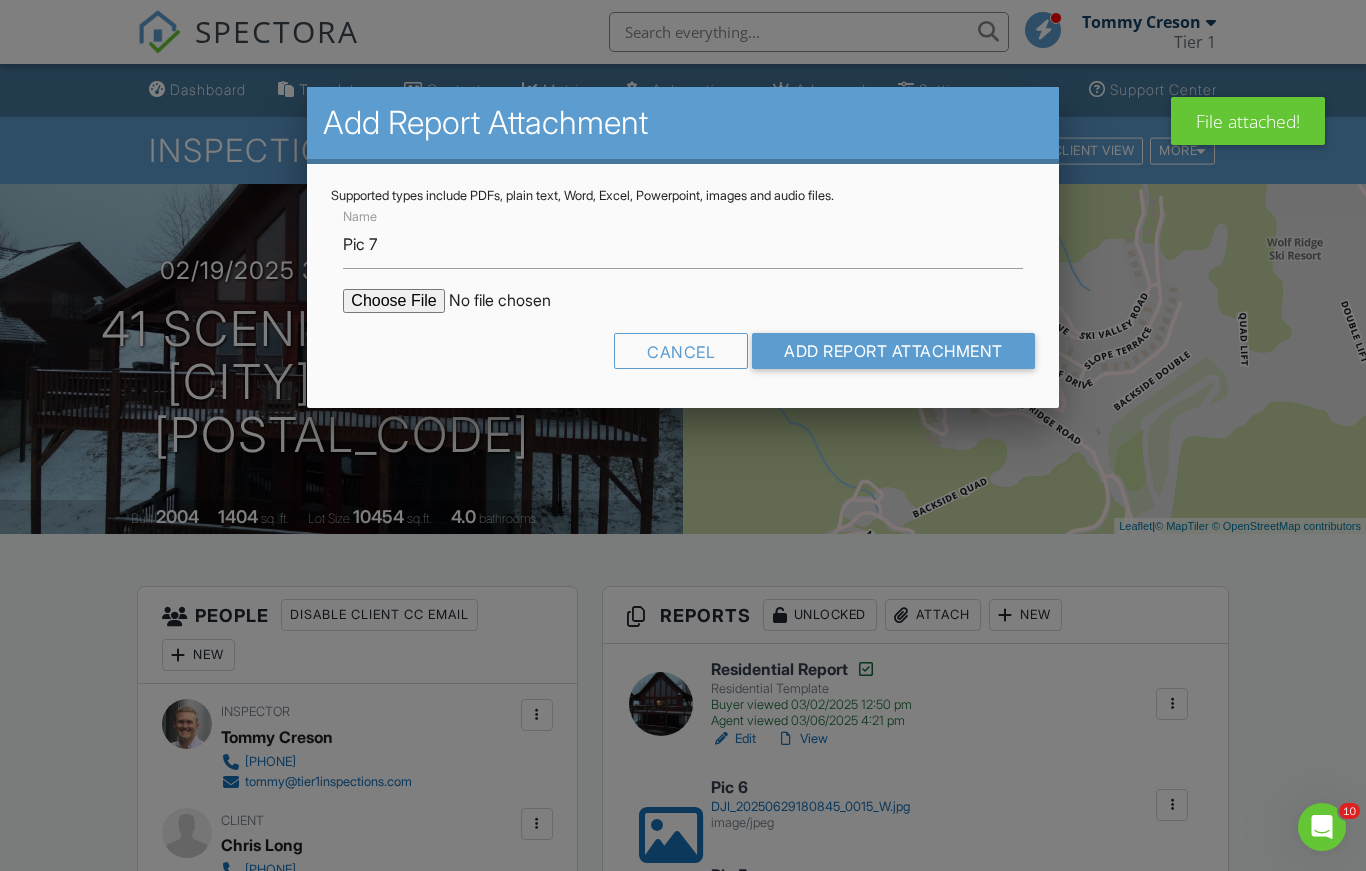 click at bounding box center (513, 301) 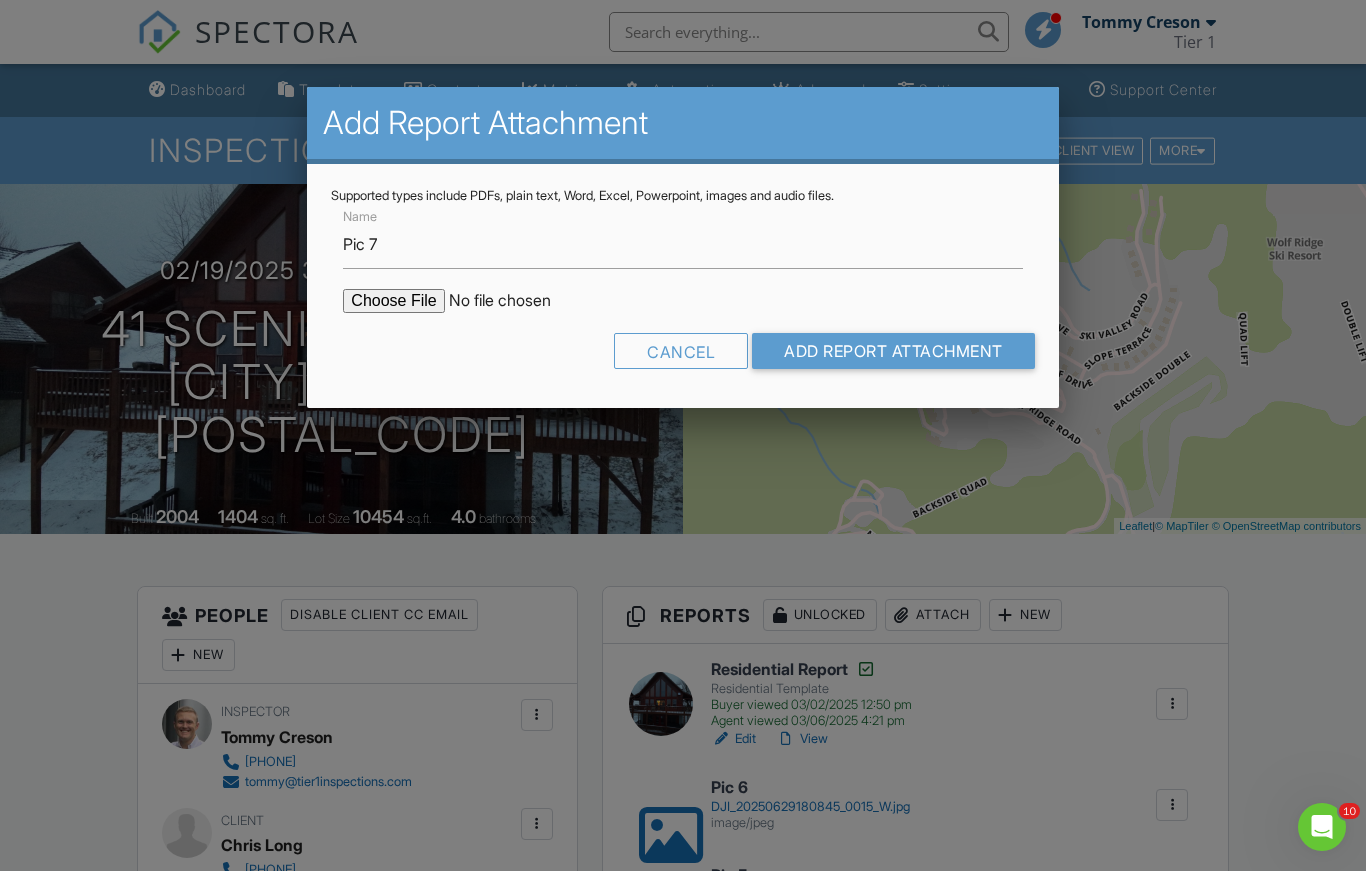 type on "C:\fakepath\DJI_20250629180834_0014_W.JPG" 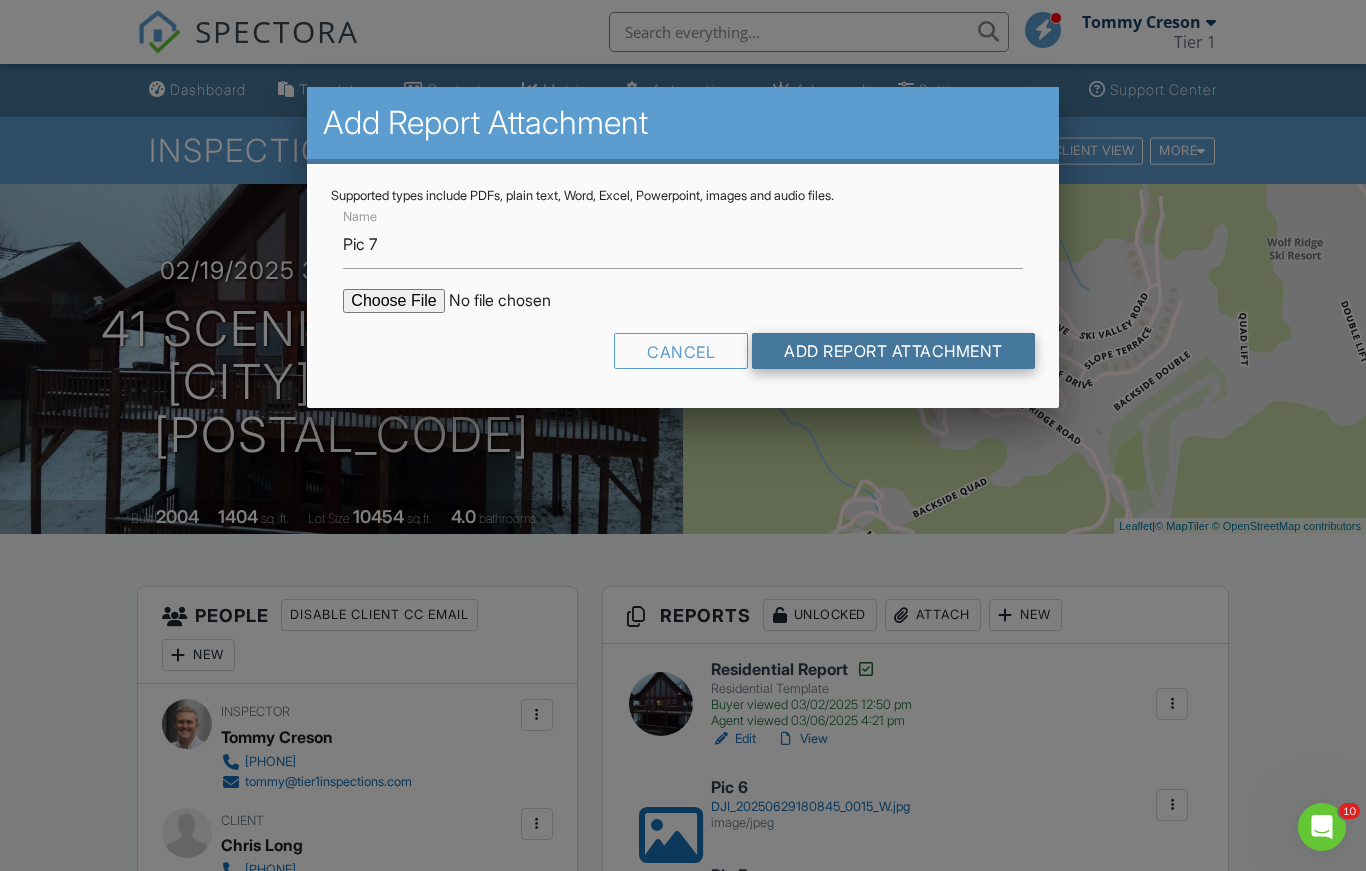 click on "Add Report Attachment" at bounding box center (893, 351) 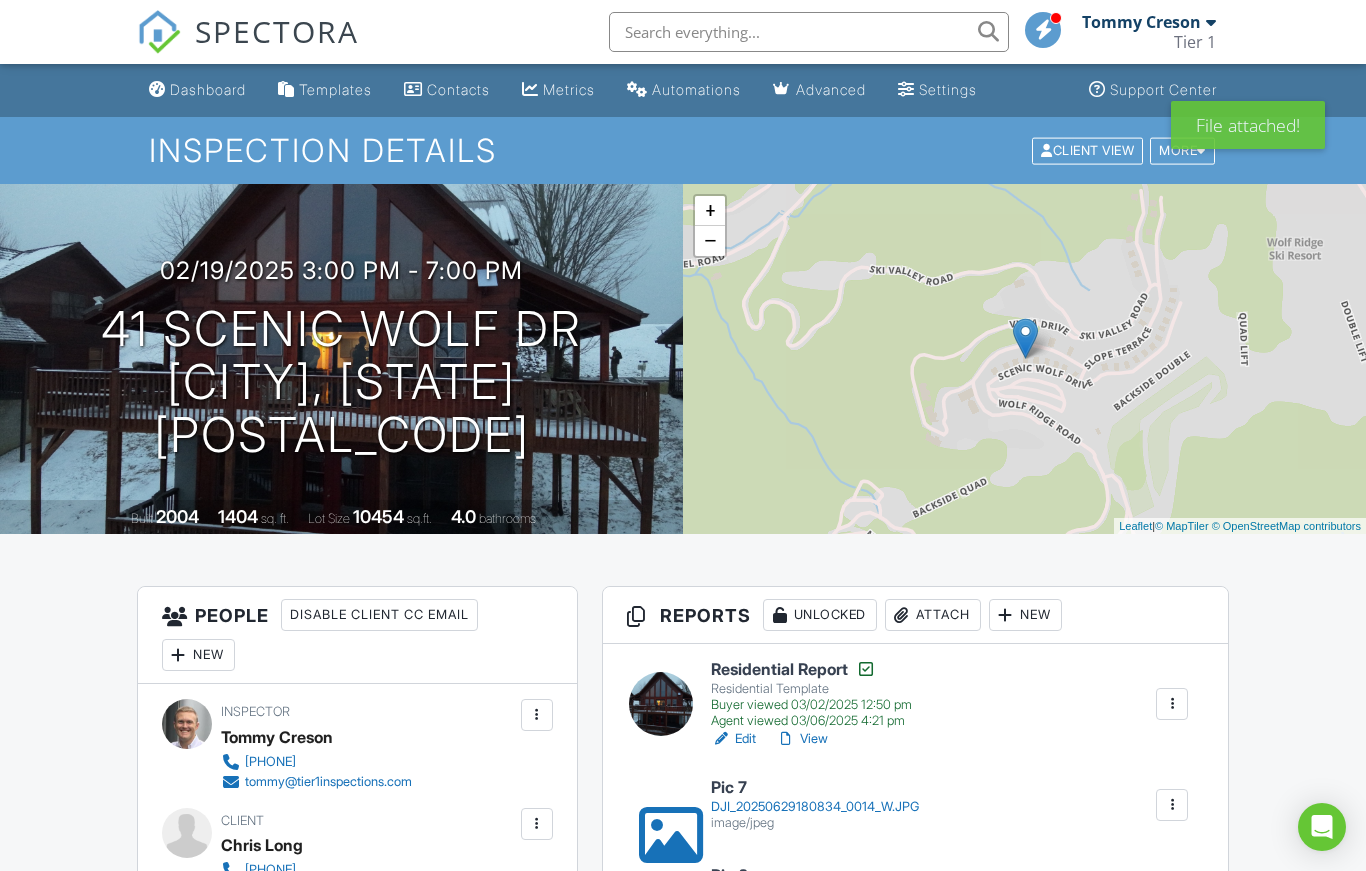 scroll, scrollTop: 0, scrollLeft: 0, axis: both 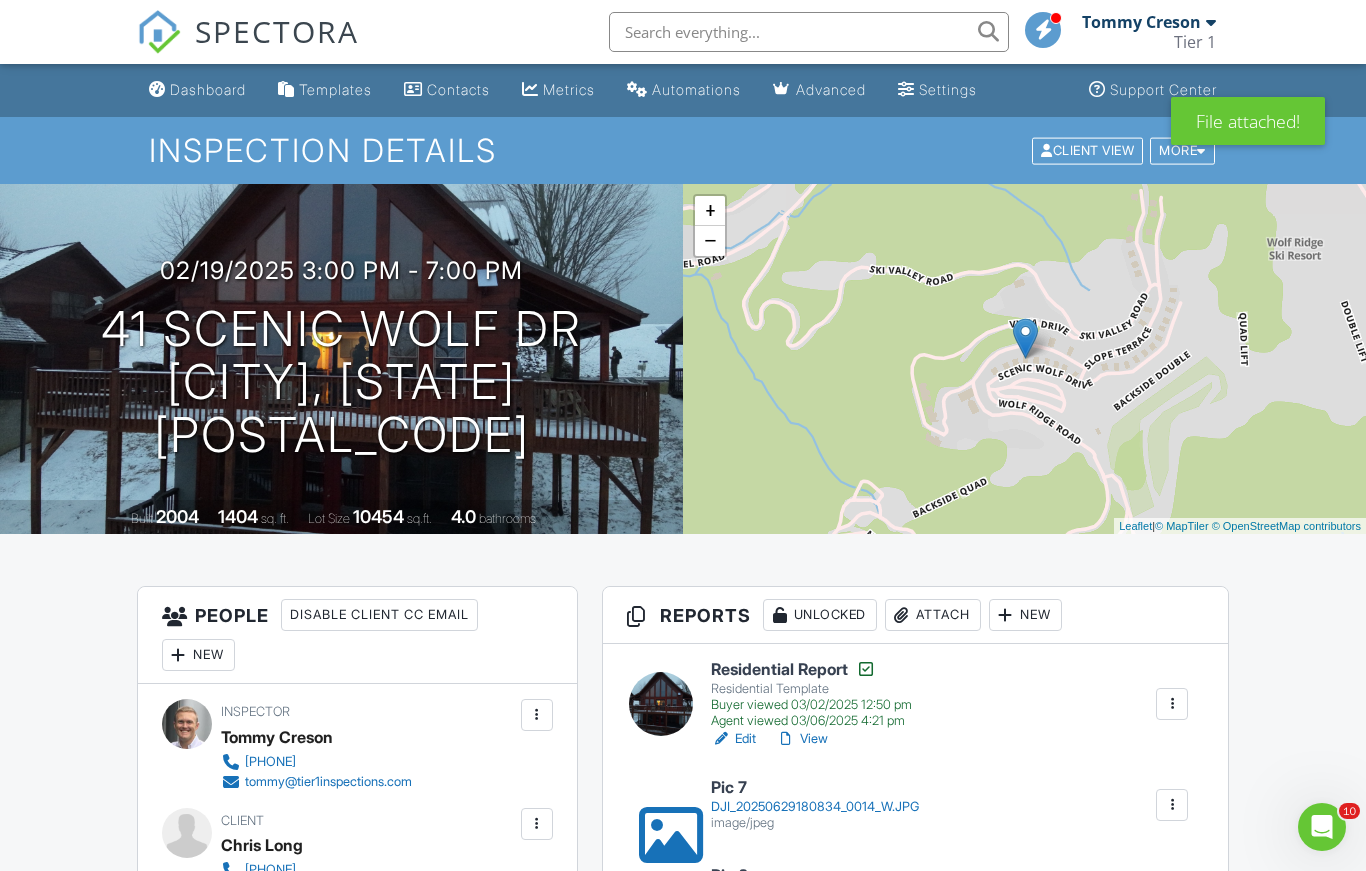 click on "Attach" at bounding box center (933, 615) 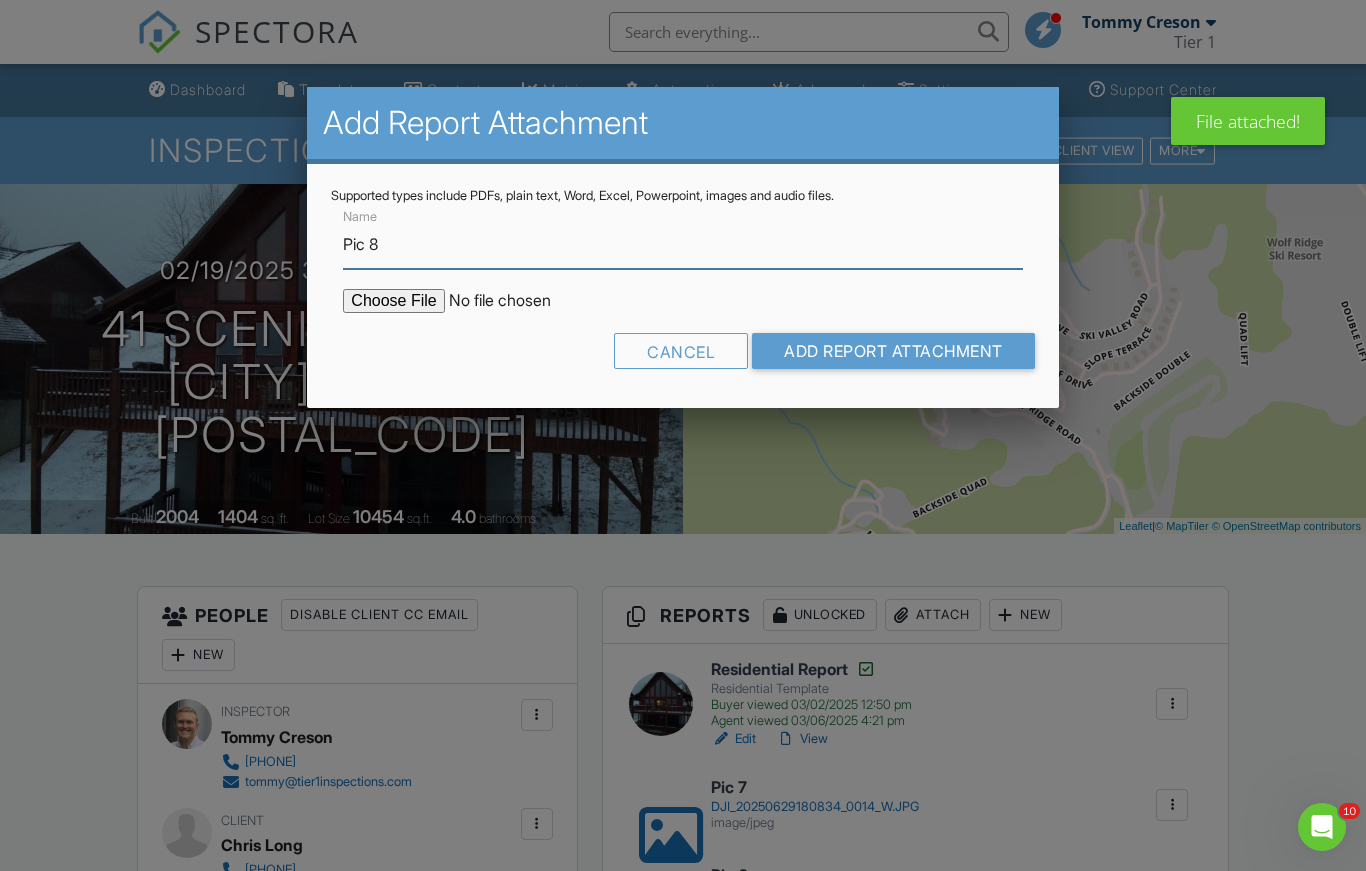 type on "Pic 8" 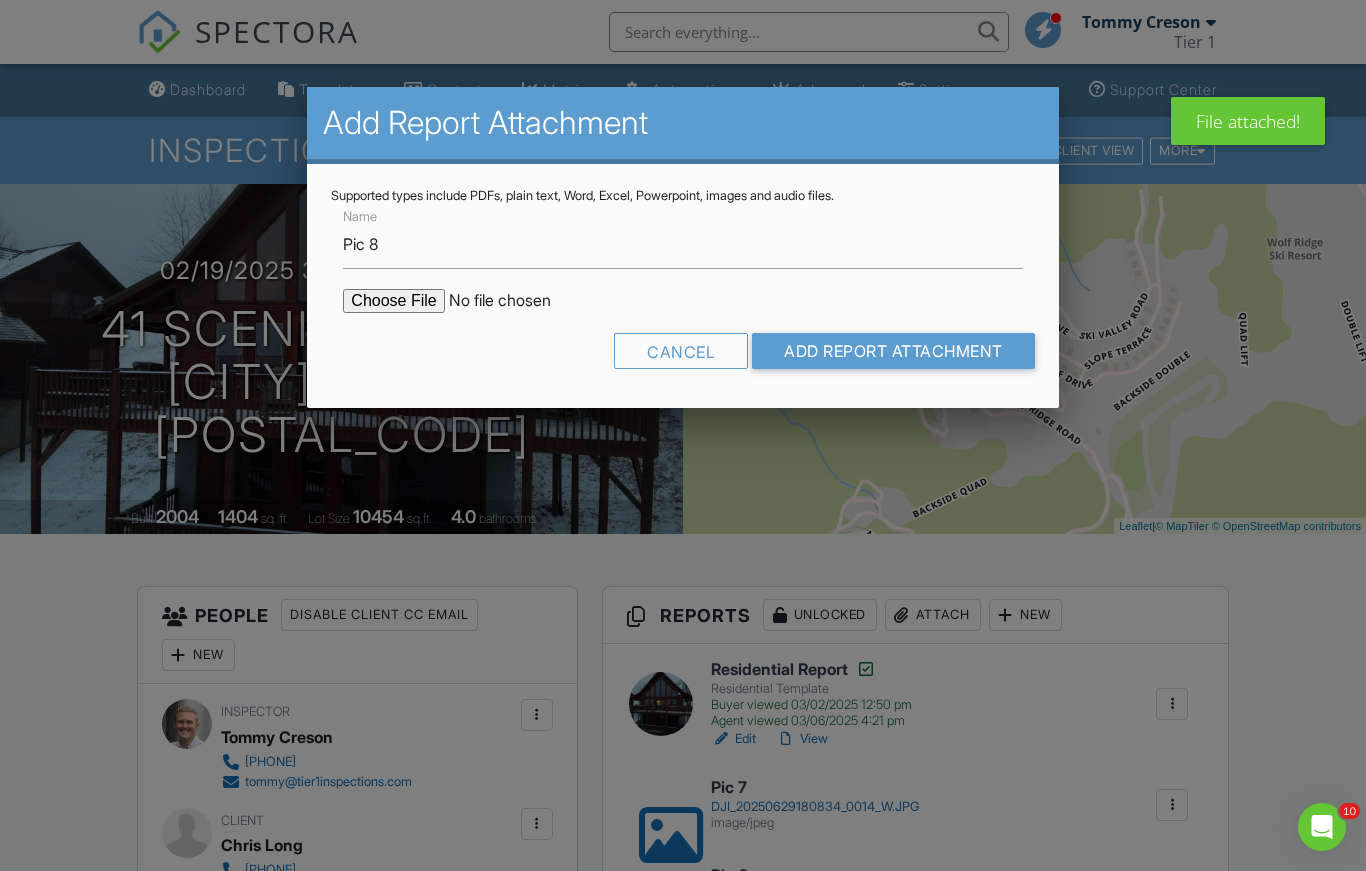 click at bounding box center (513, 301) 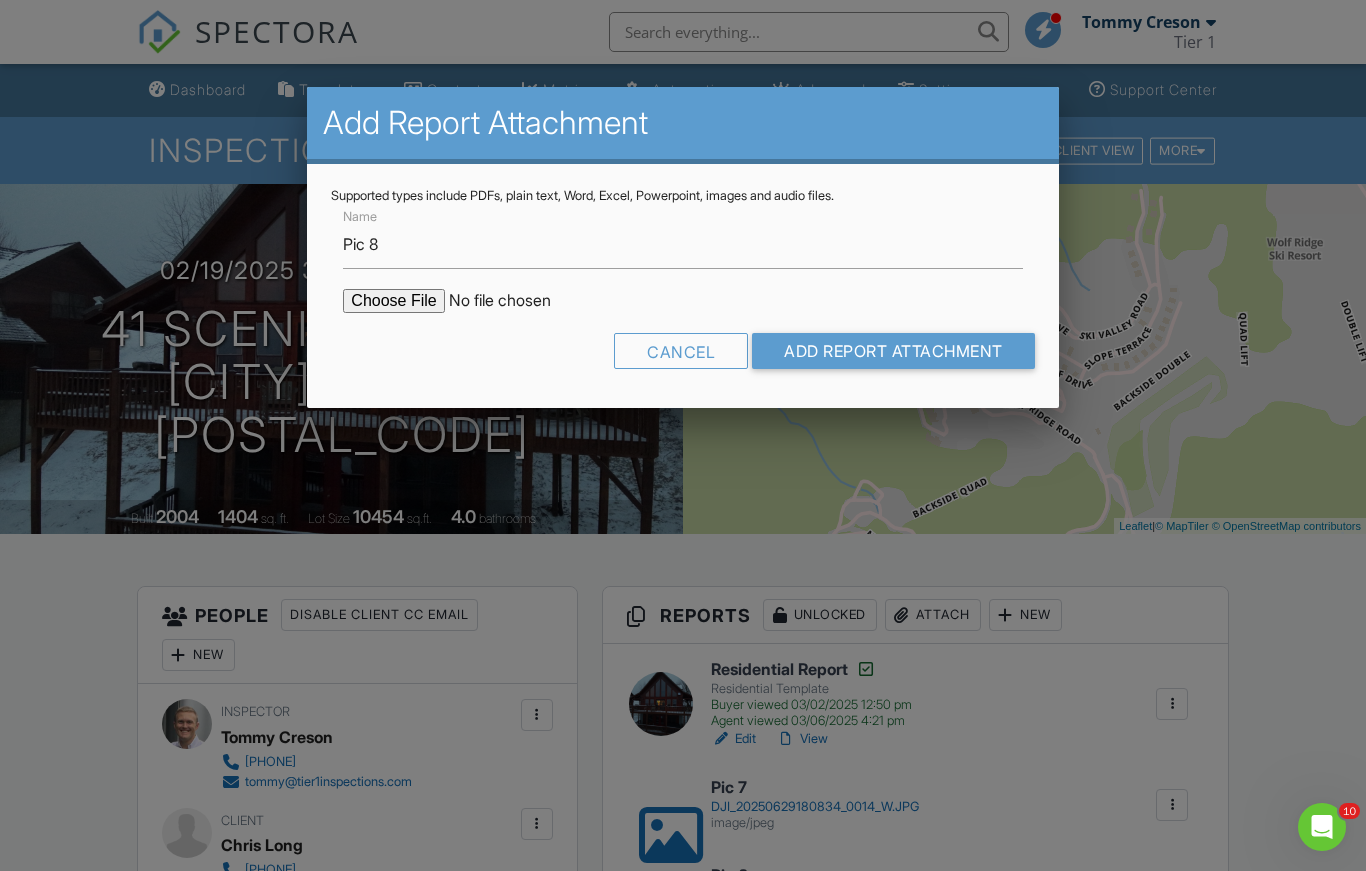 type on "C:\fakepath\DJI_20250629180834_0014_W.jpg" 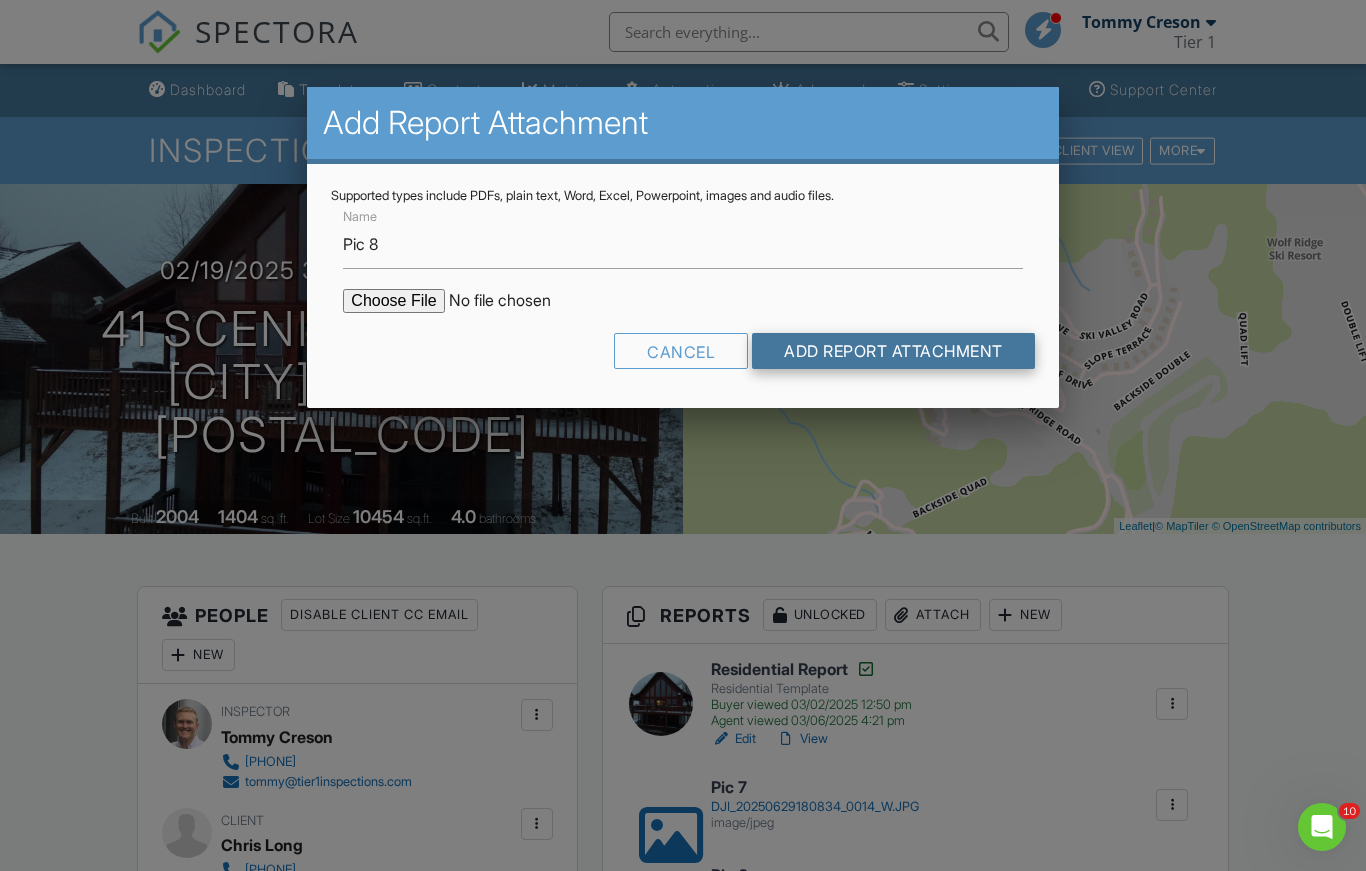 click on "Add Report Attachment" at bounding box center (893, 351) 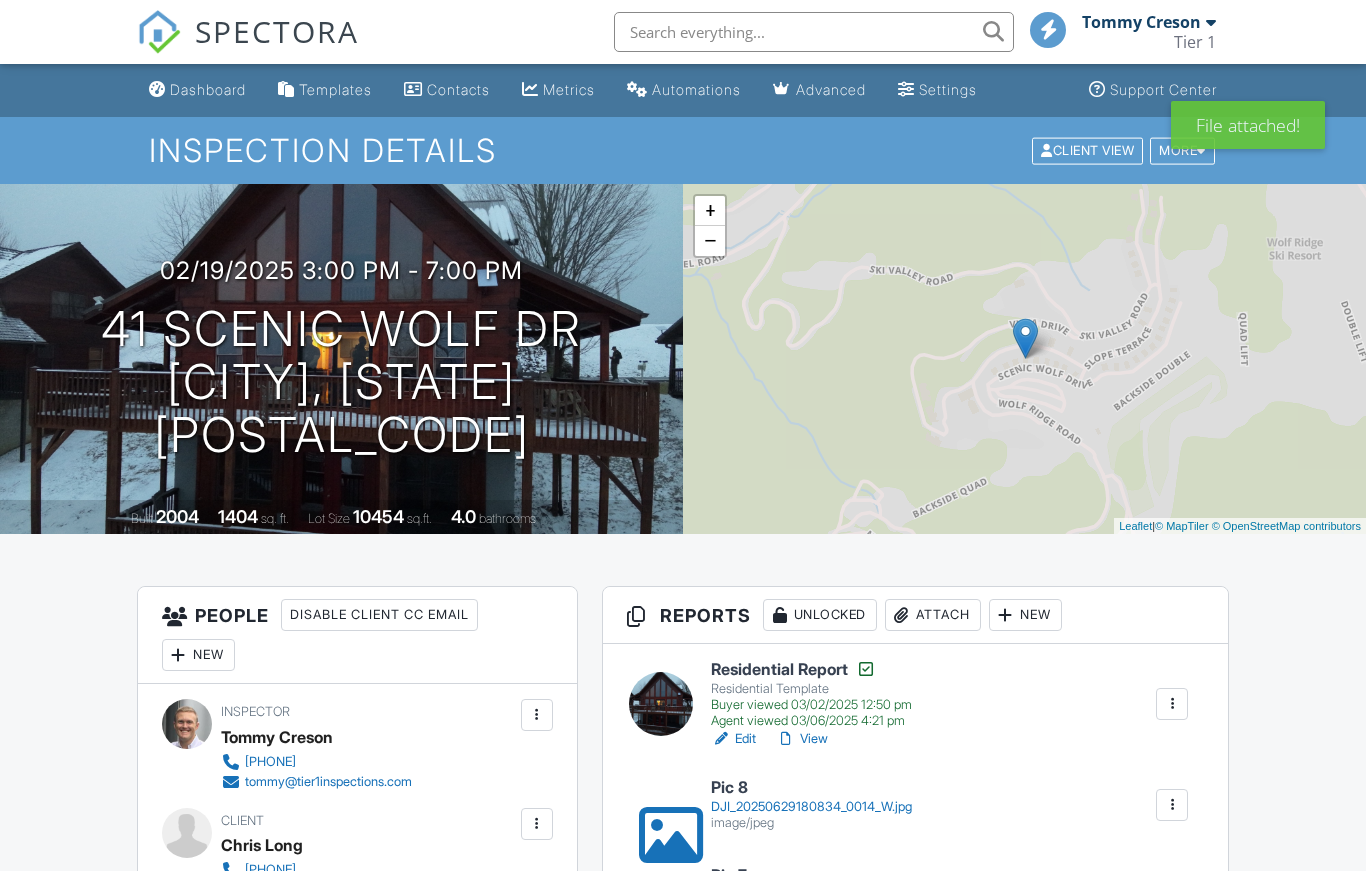scroll, scrollTop: 0, scrollLeft: 0, axis: both 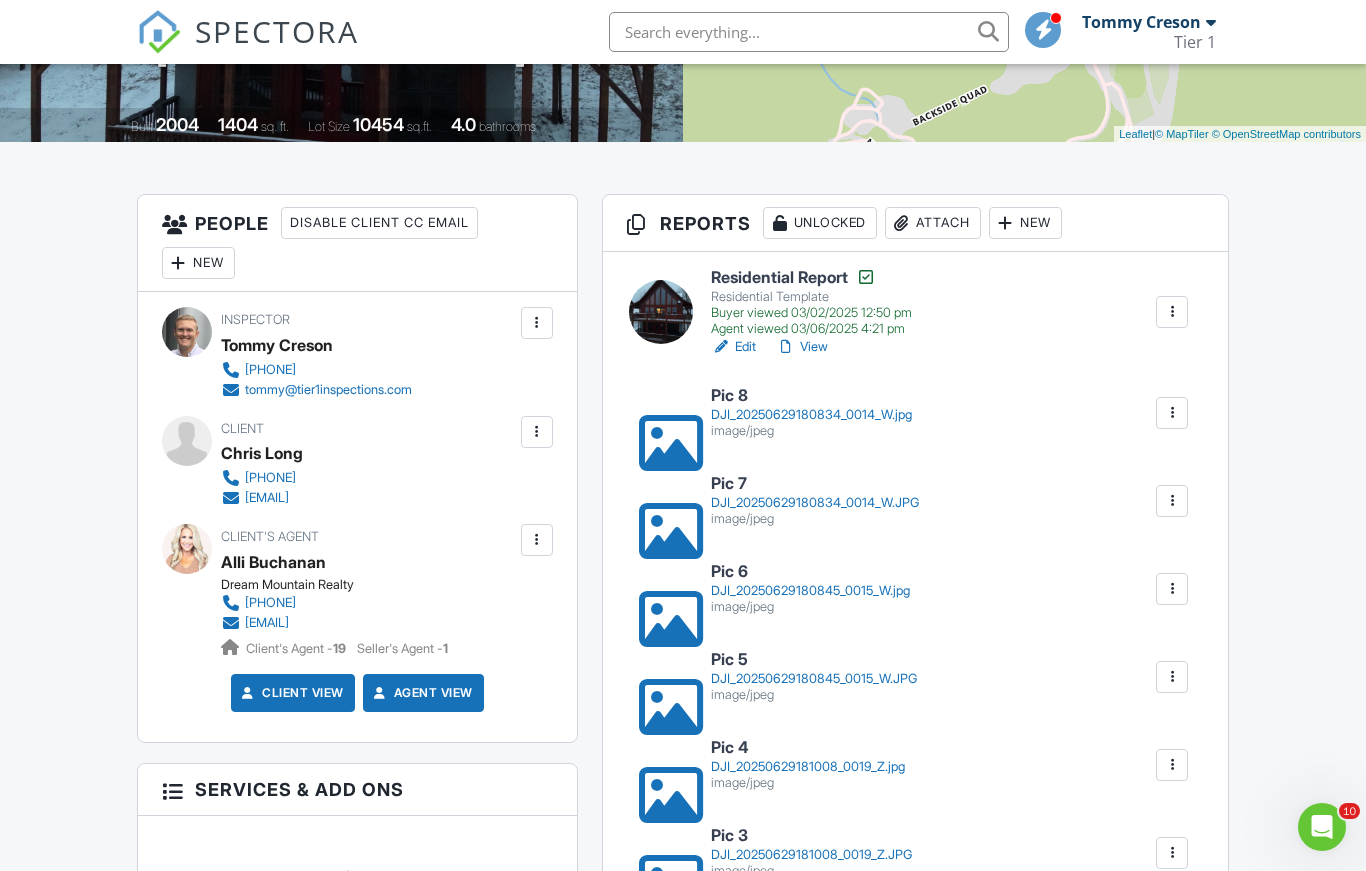 click on "Attach" at bounding box center [933, 223] 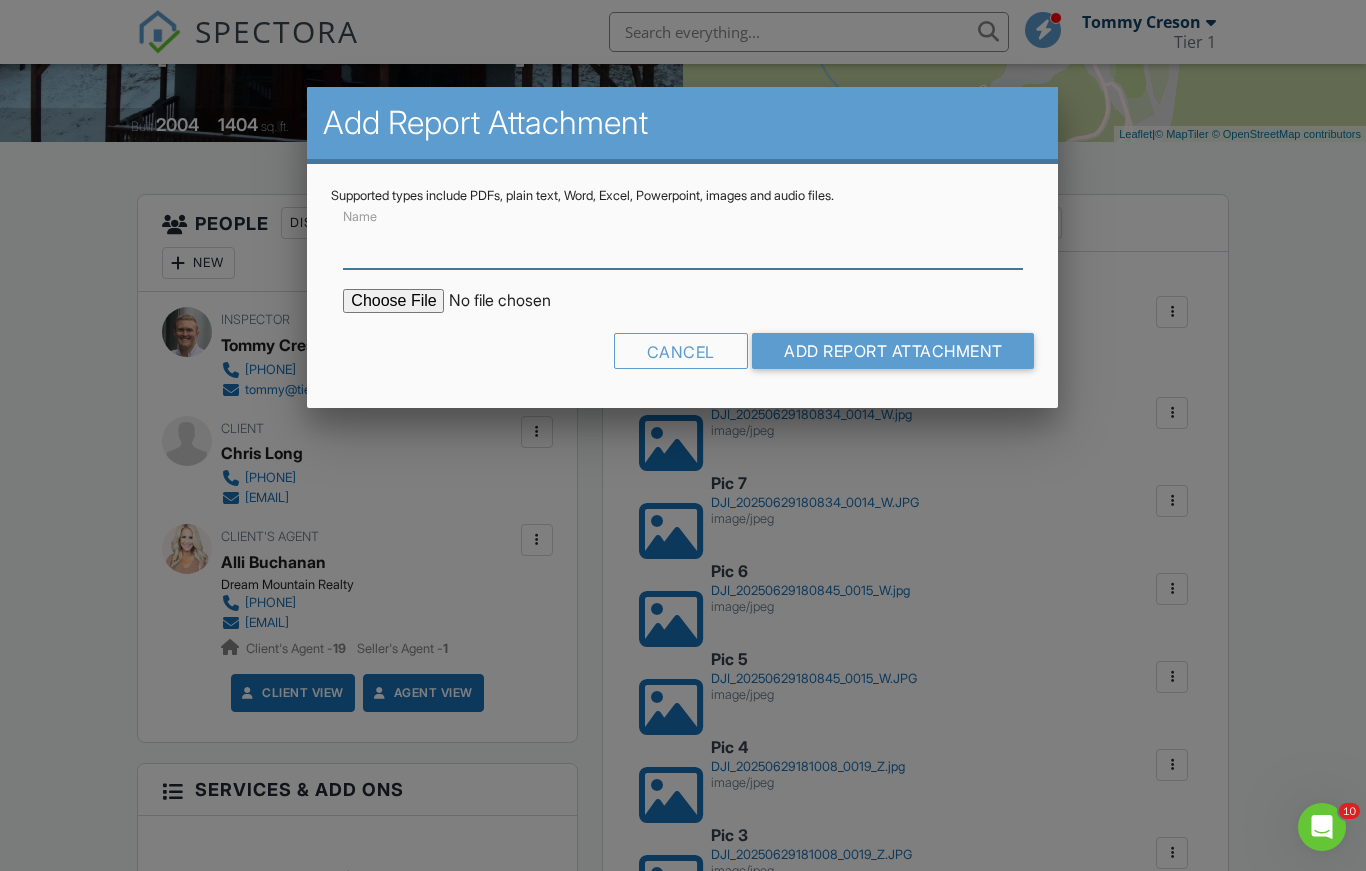 scroll, scrollTop: 391, scrollLeft: 0, axis: vertical 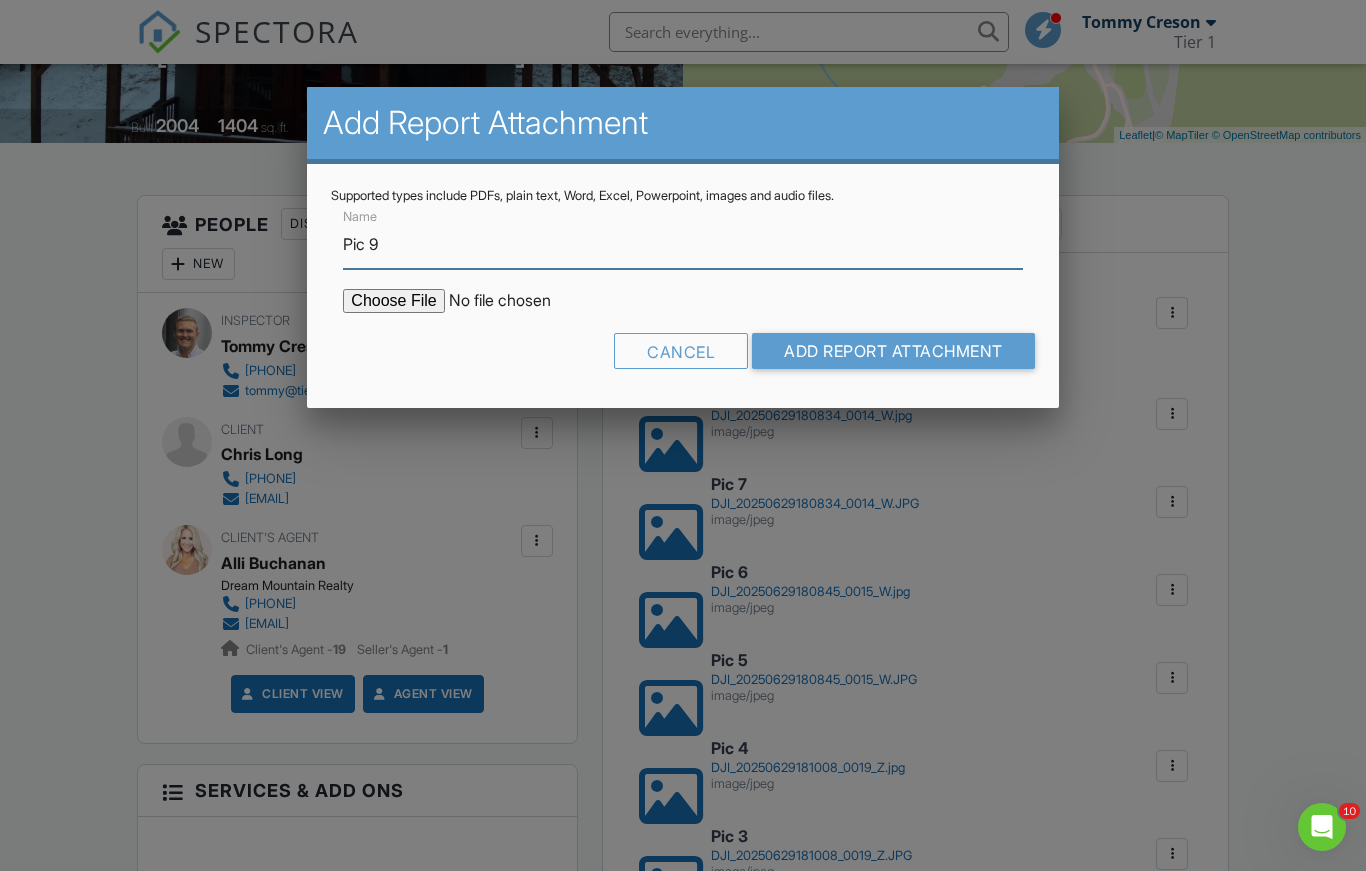 type on "Pic 9" 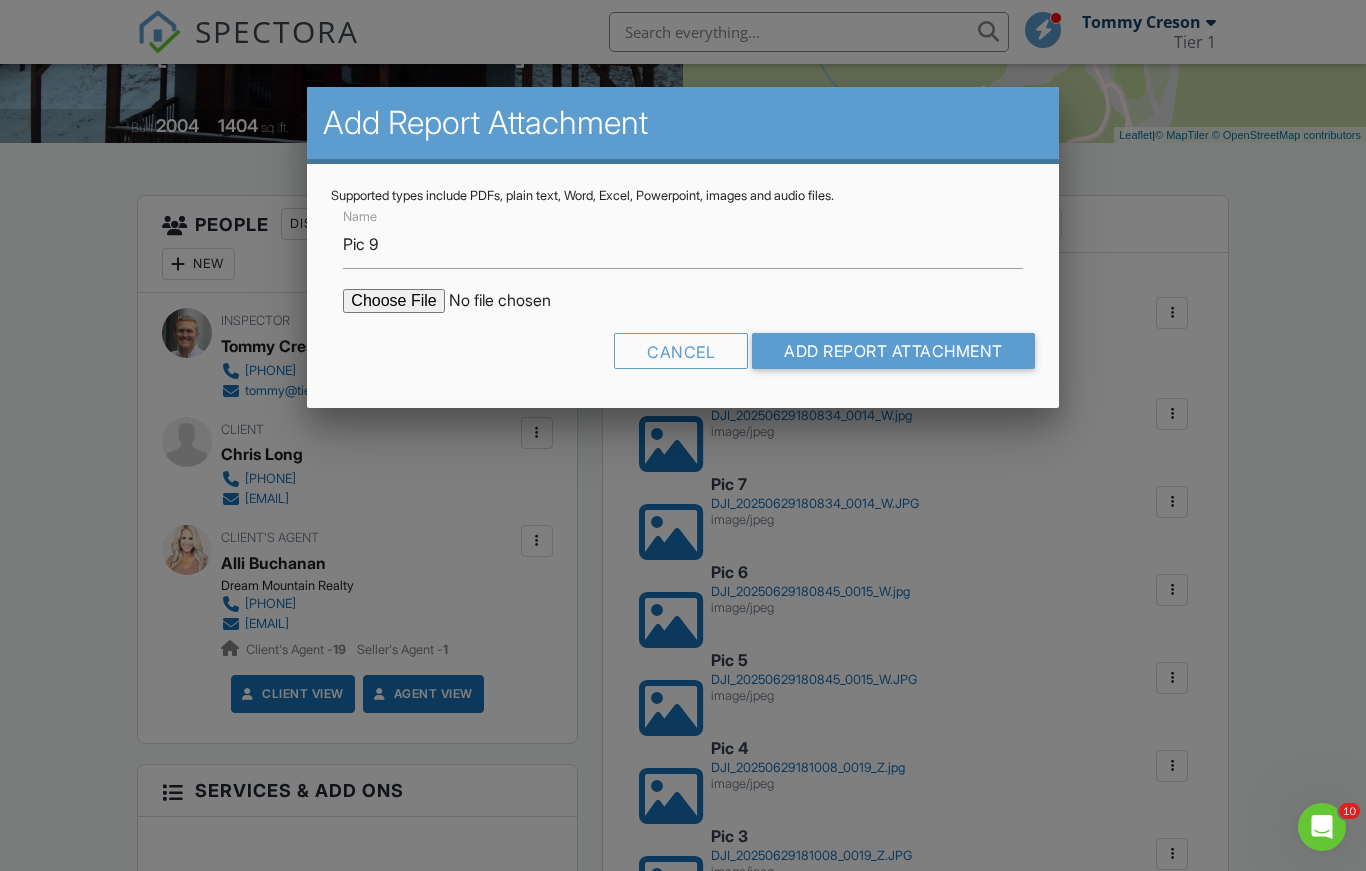 click at bounding box center [513, 301] 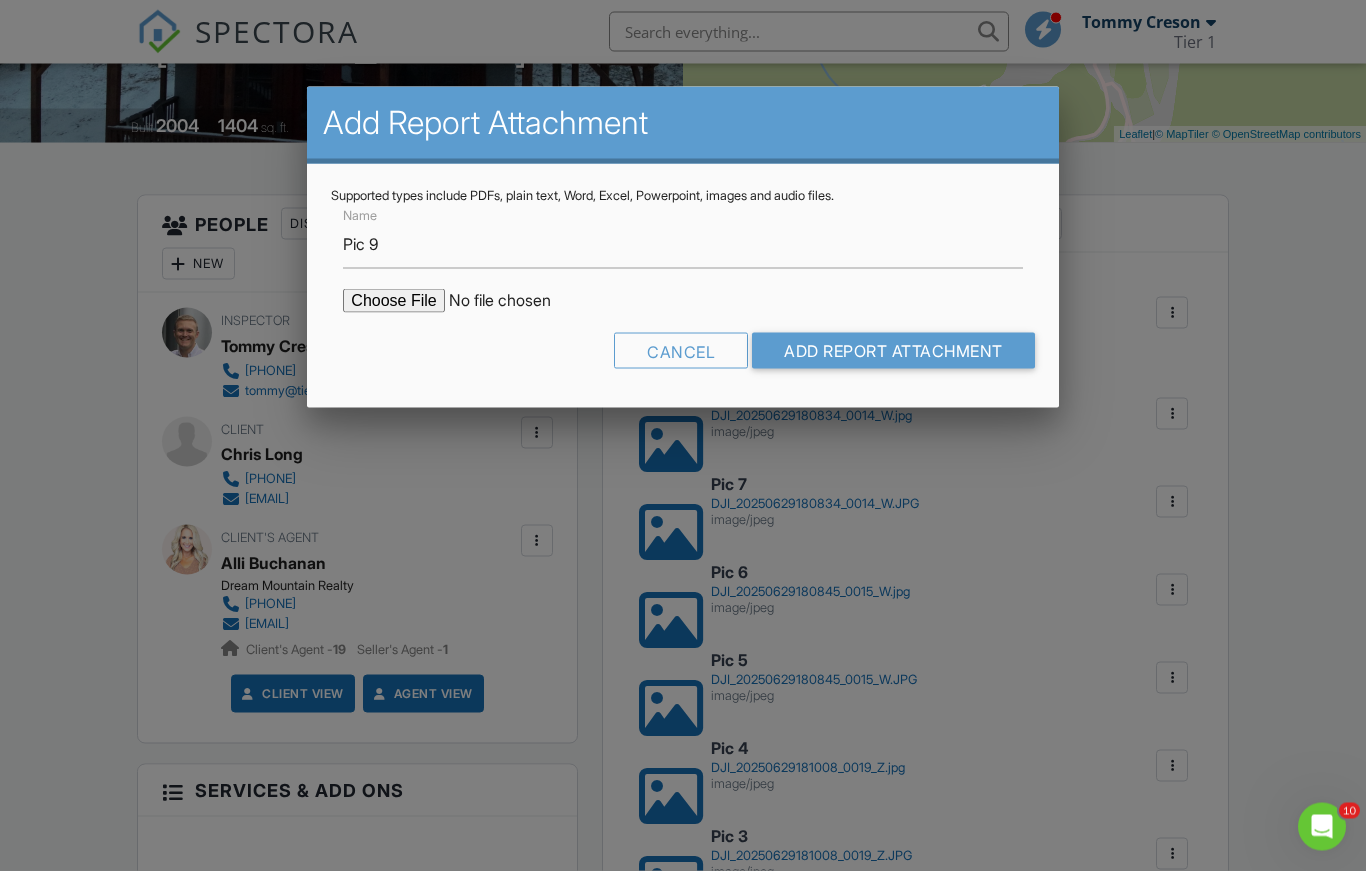 type on "C:\fakepath\DJI_20250629180745_0009_W.JPG" 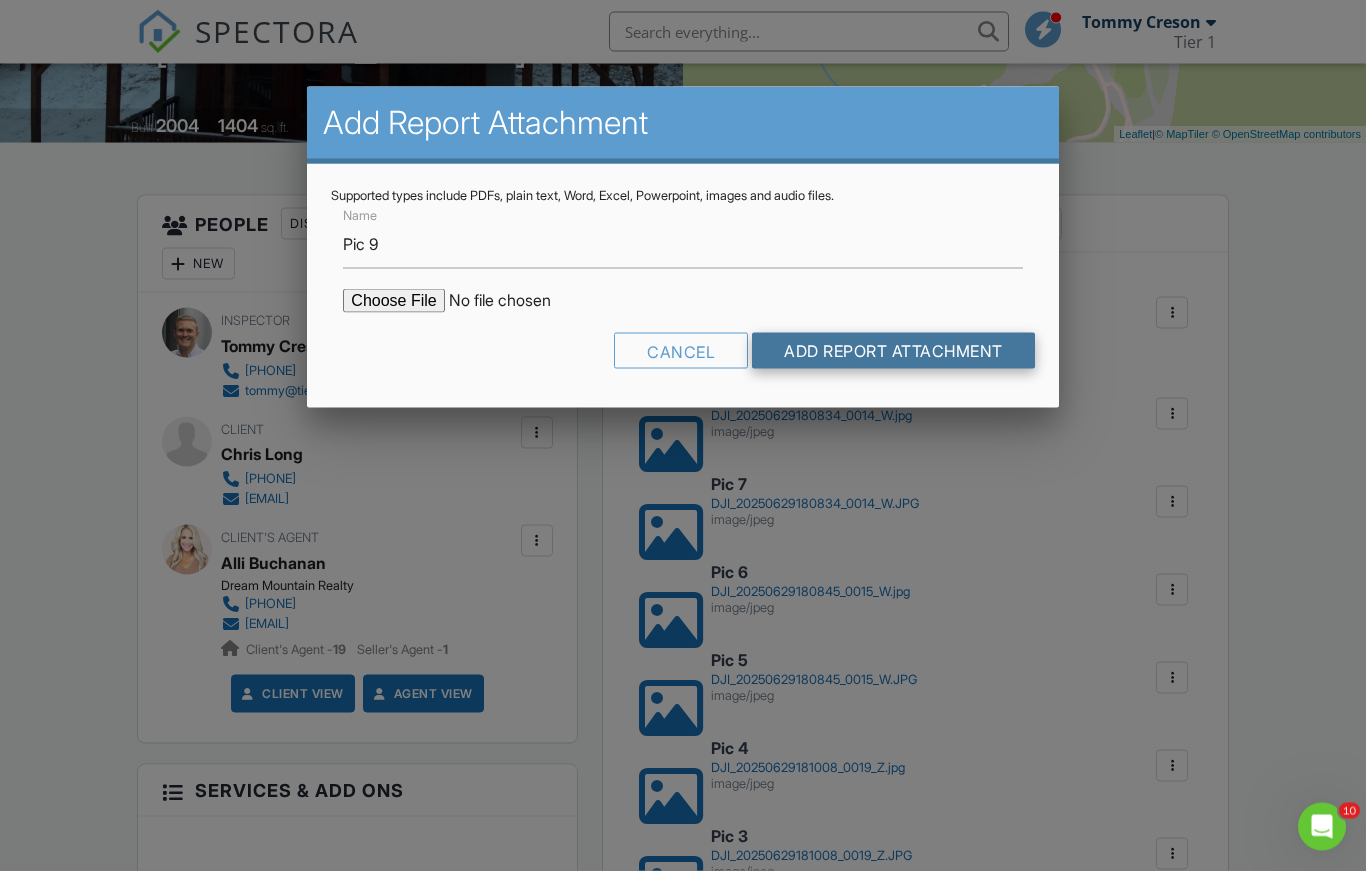 click on "Add Report Attachment" at bounding box center (893, 351) 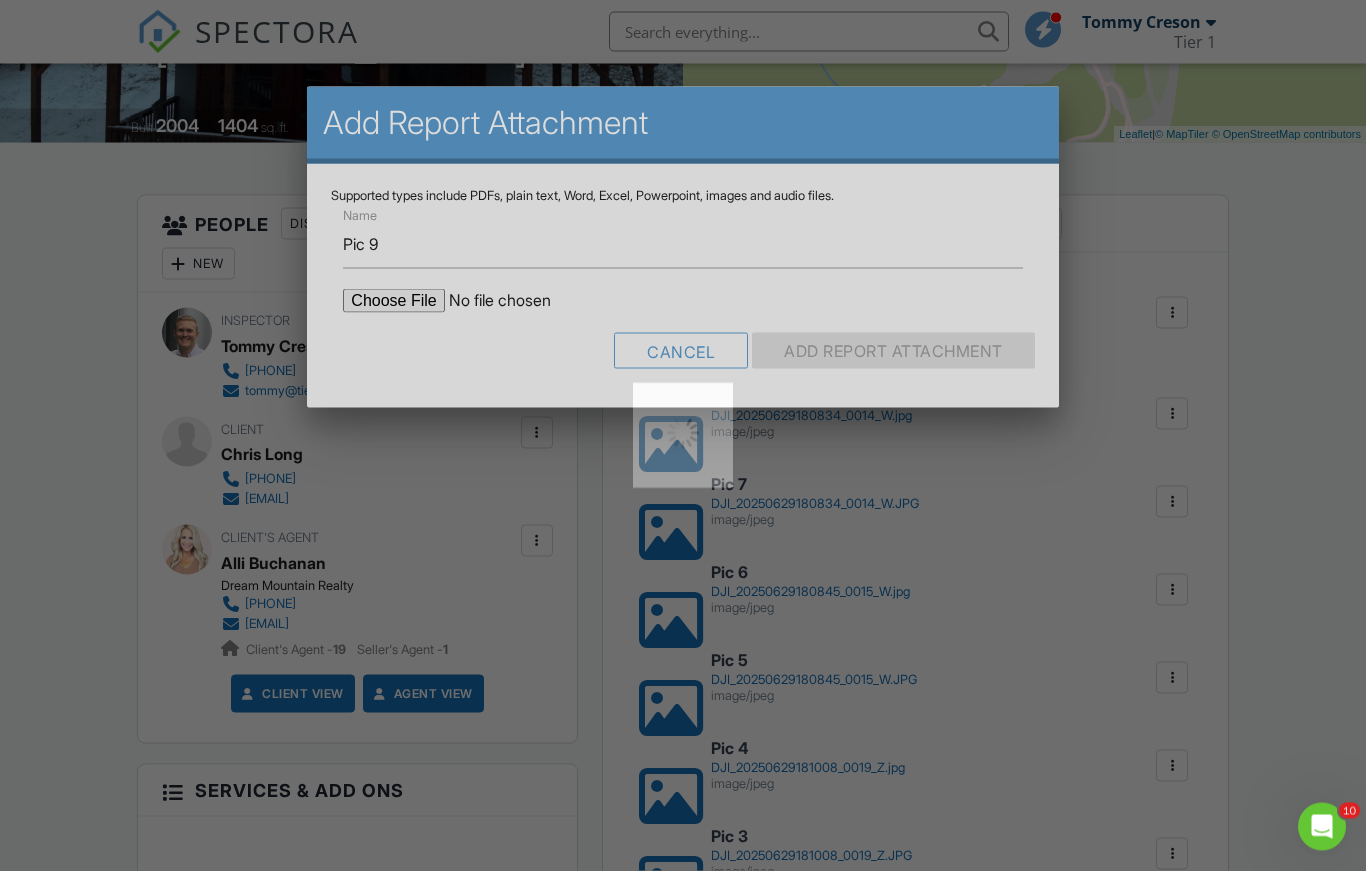 scroll, scrollTop: 392, scrollLeft: 0, axis: vertical 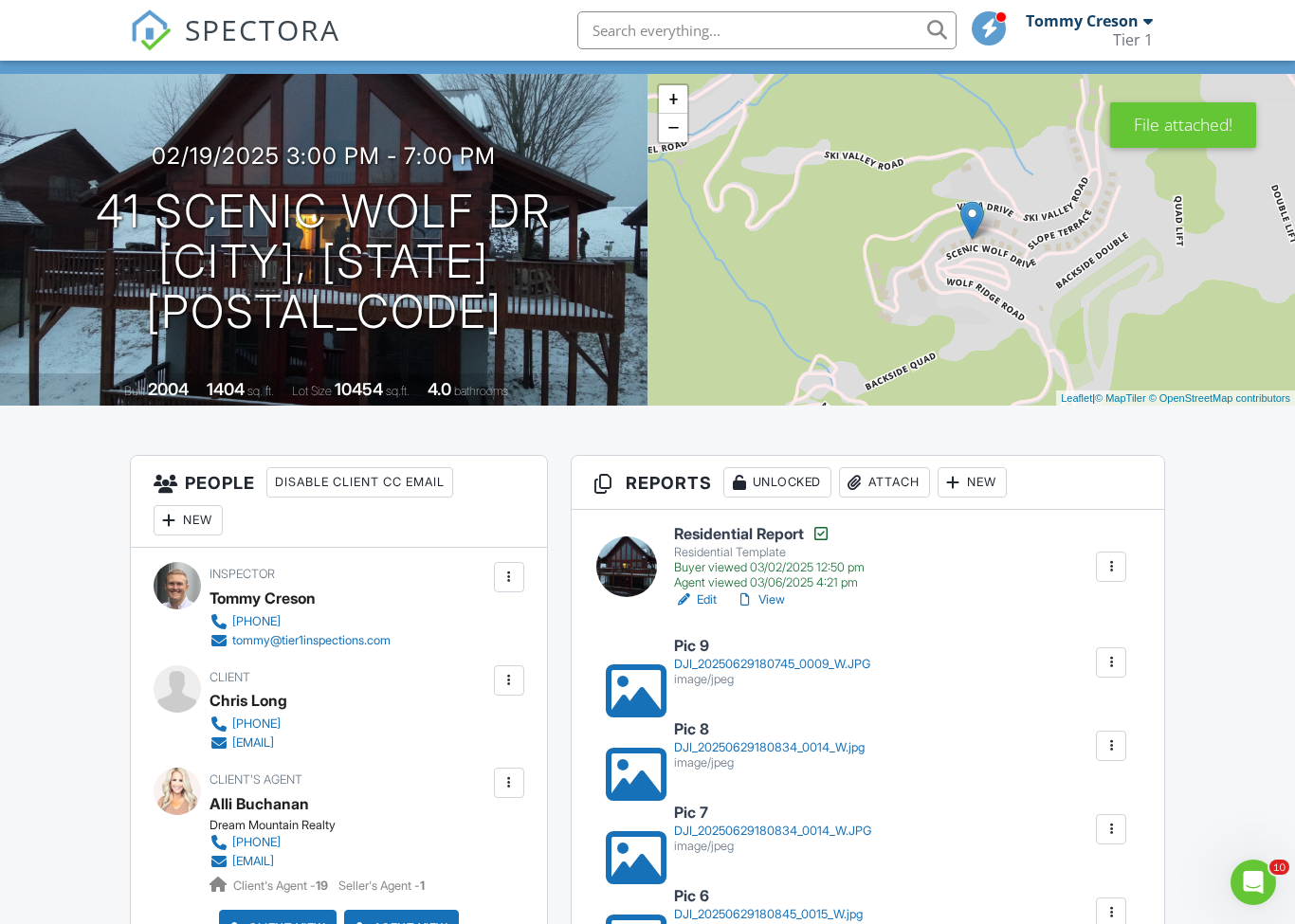 click on "Attach" at bounding box center (885, 482) 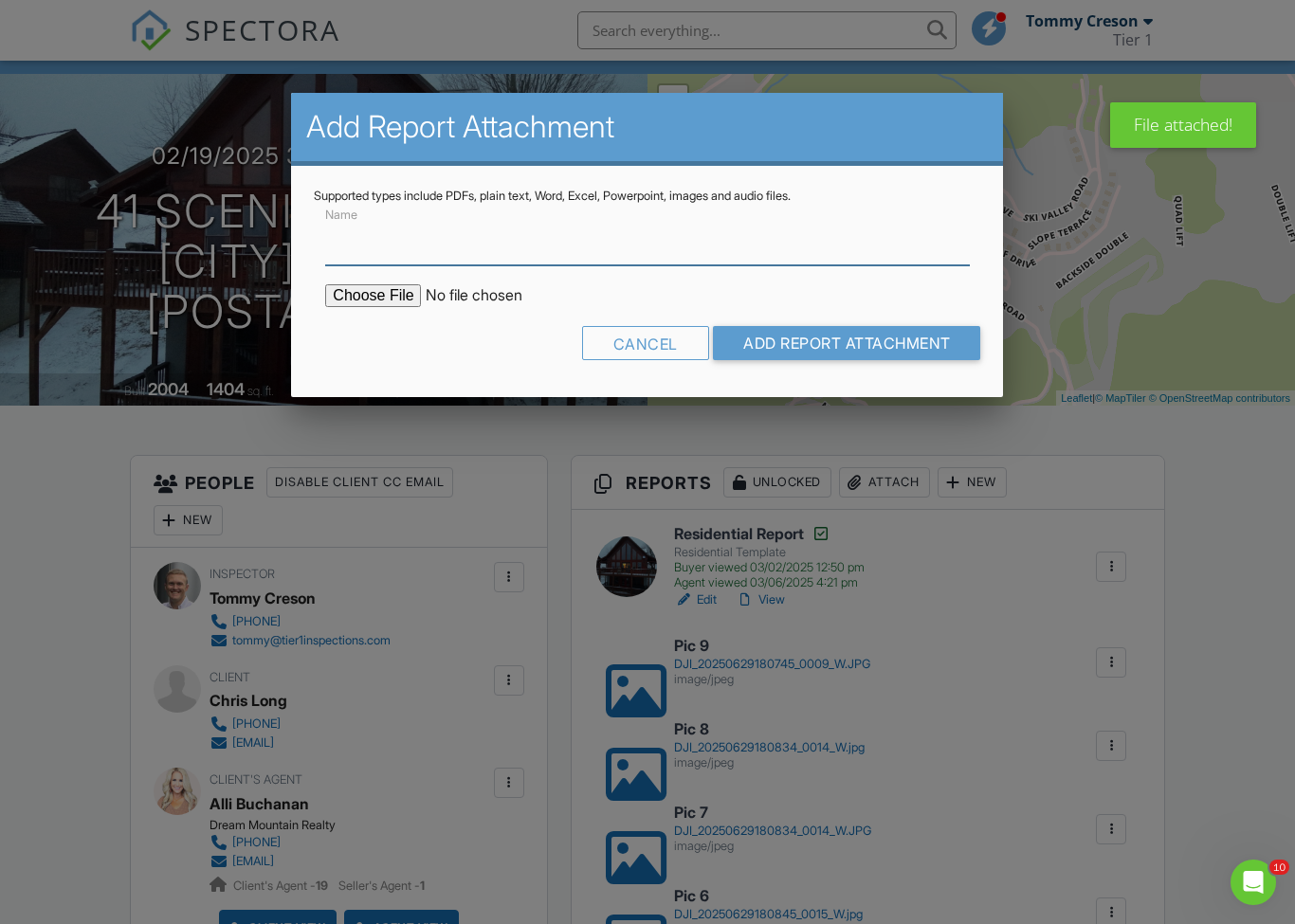 scroll, scrollTop: 100, scrollLeft: 0, axis: vertical 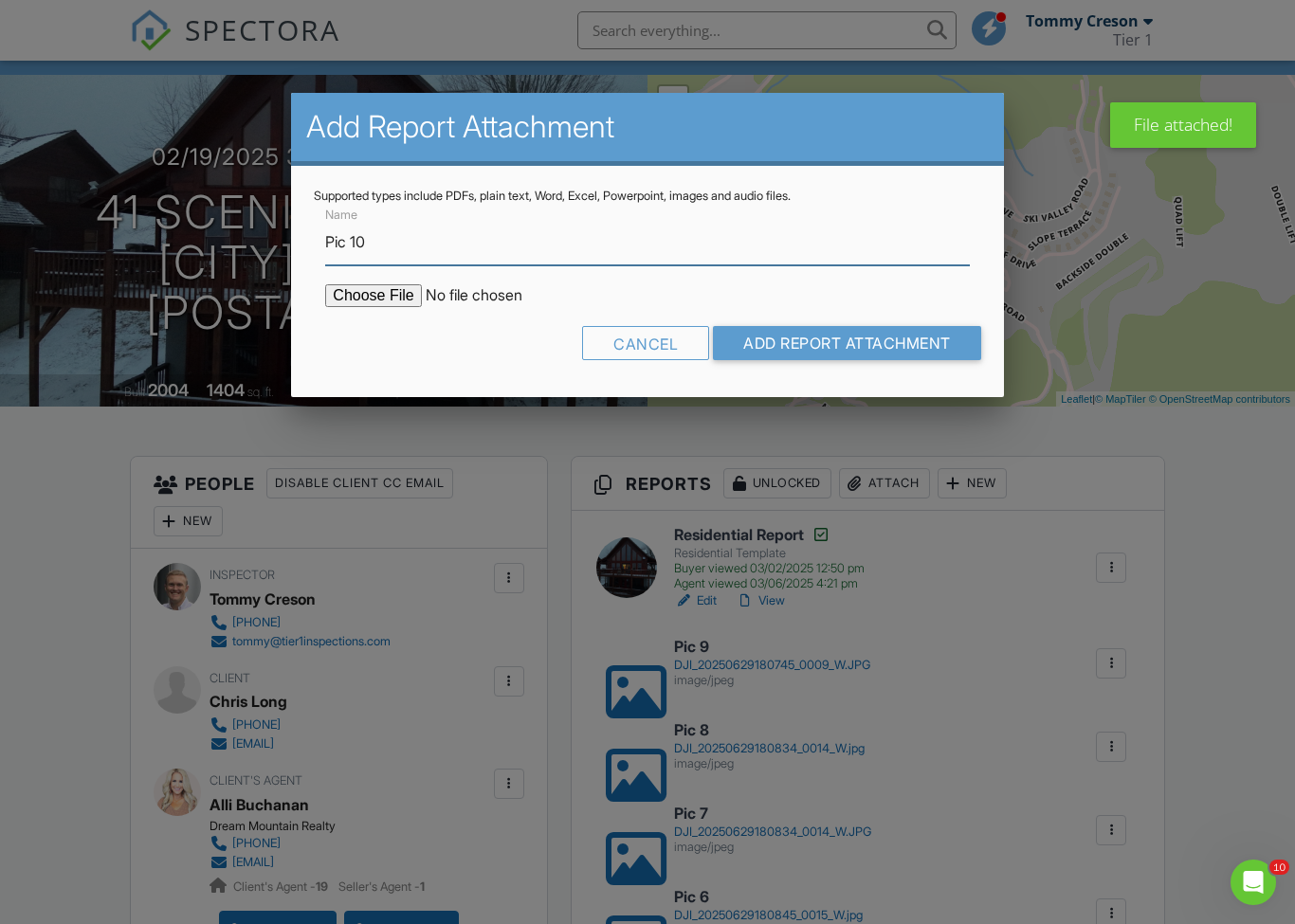 type on "Pic 10" 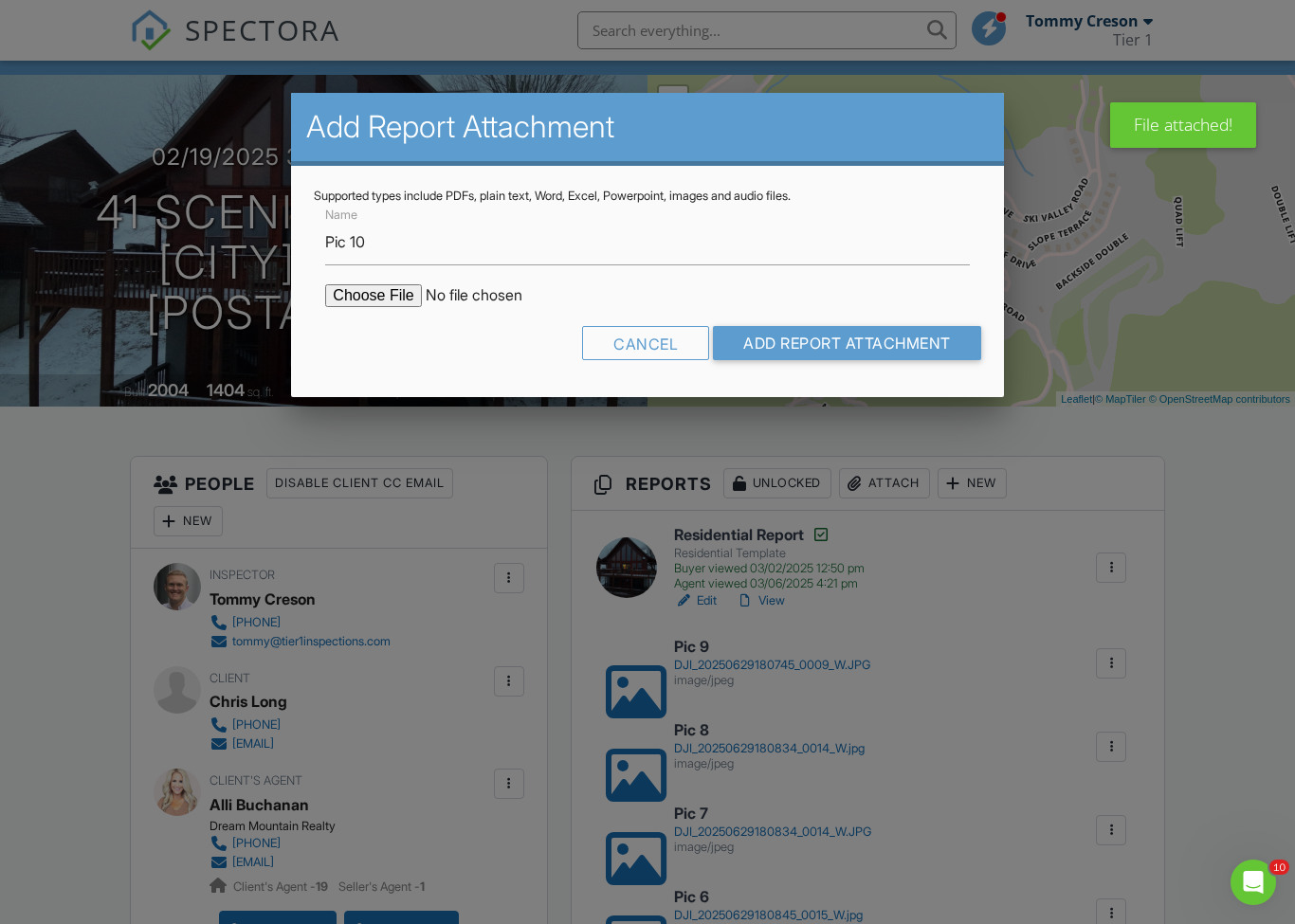 click at bounding box center [486, 296] 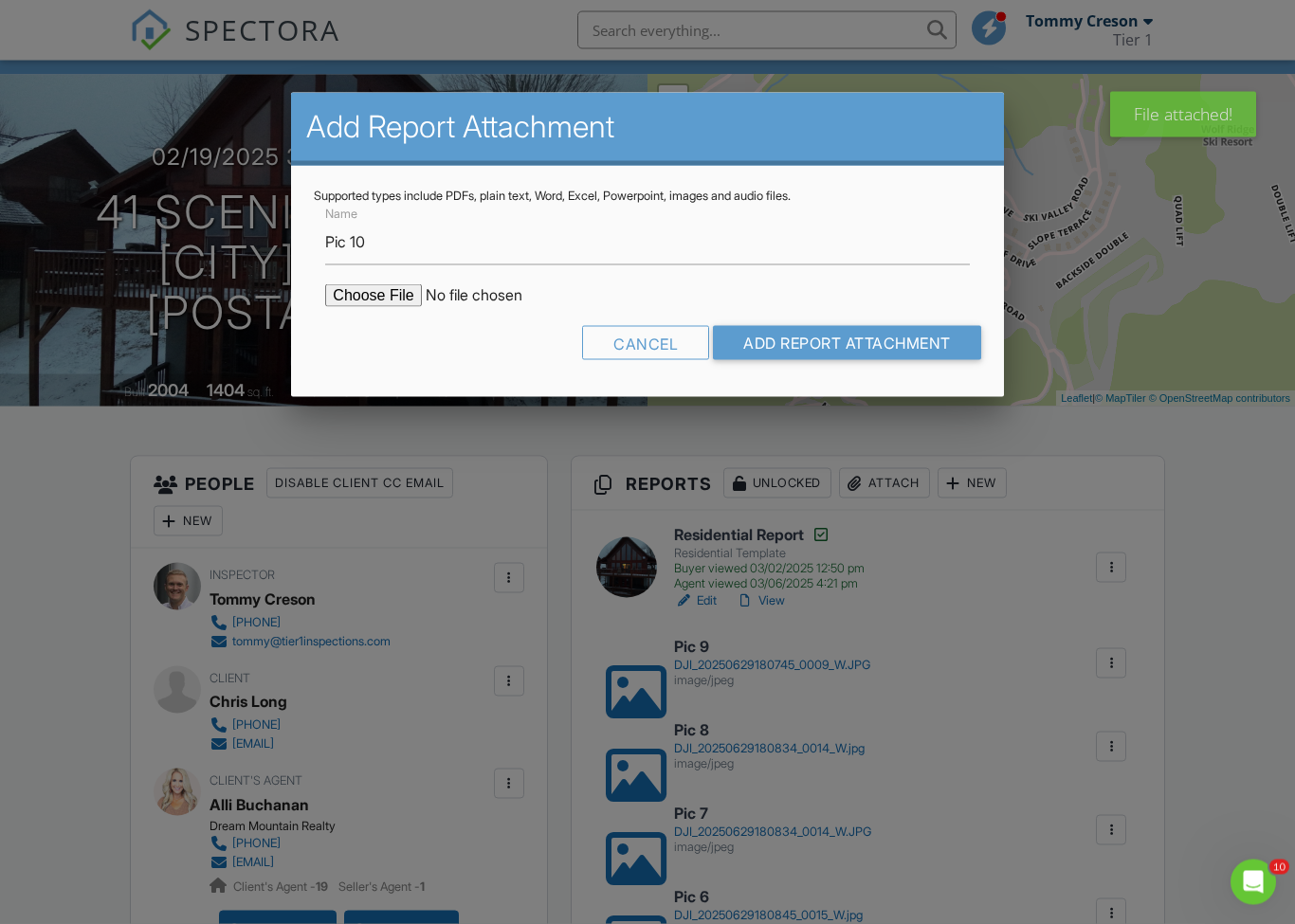 scroll, scrollTop: 100, scrollLeft: 0, axis: vertical 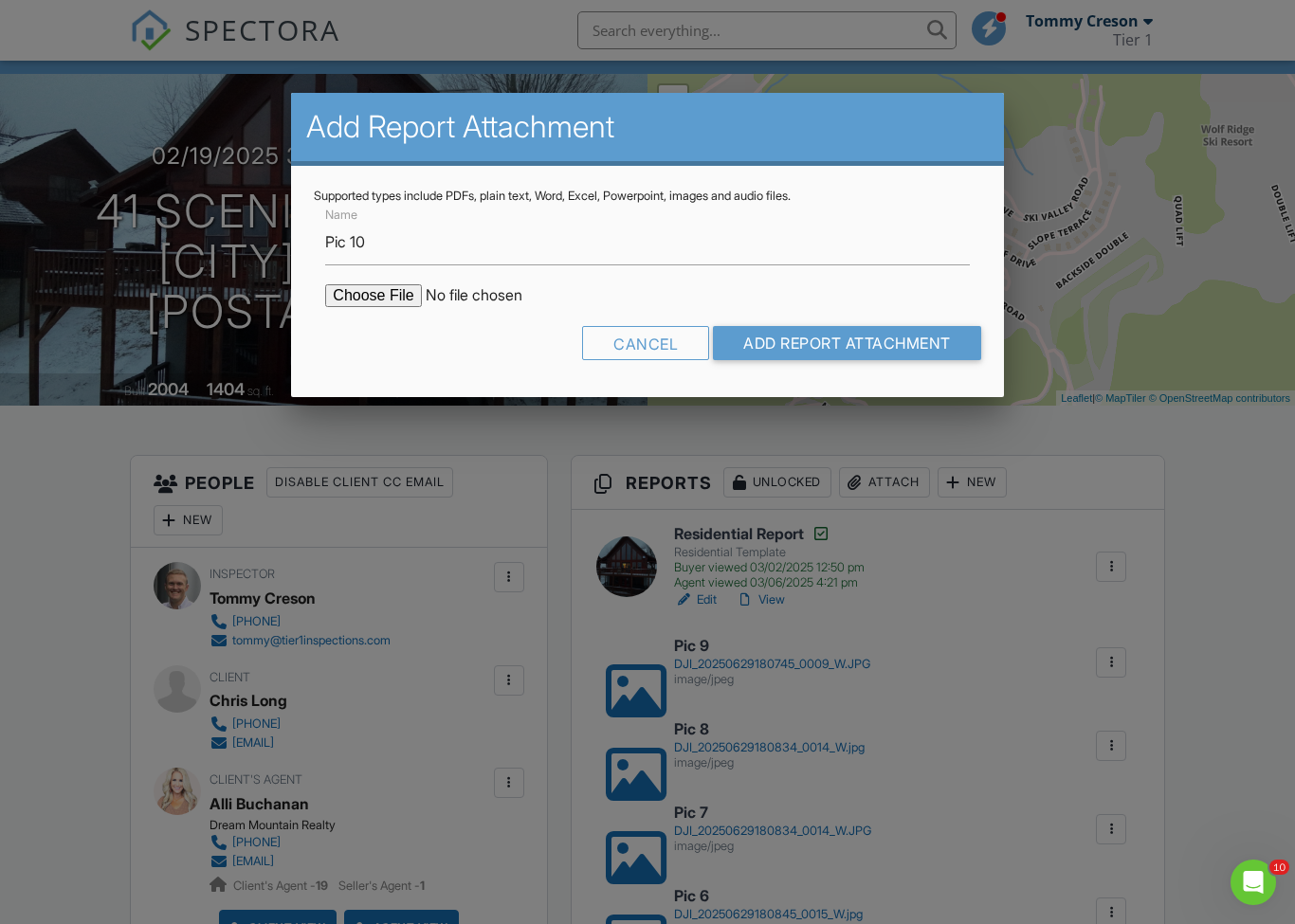 type on "C:\fakepath\DJI_20250629180745_0009_W.jpg" 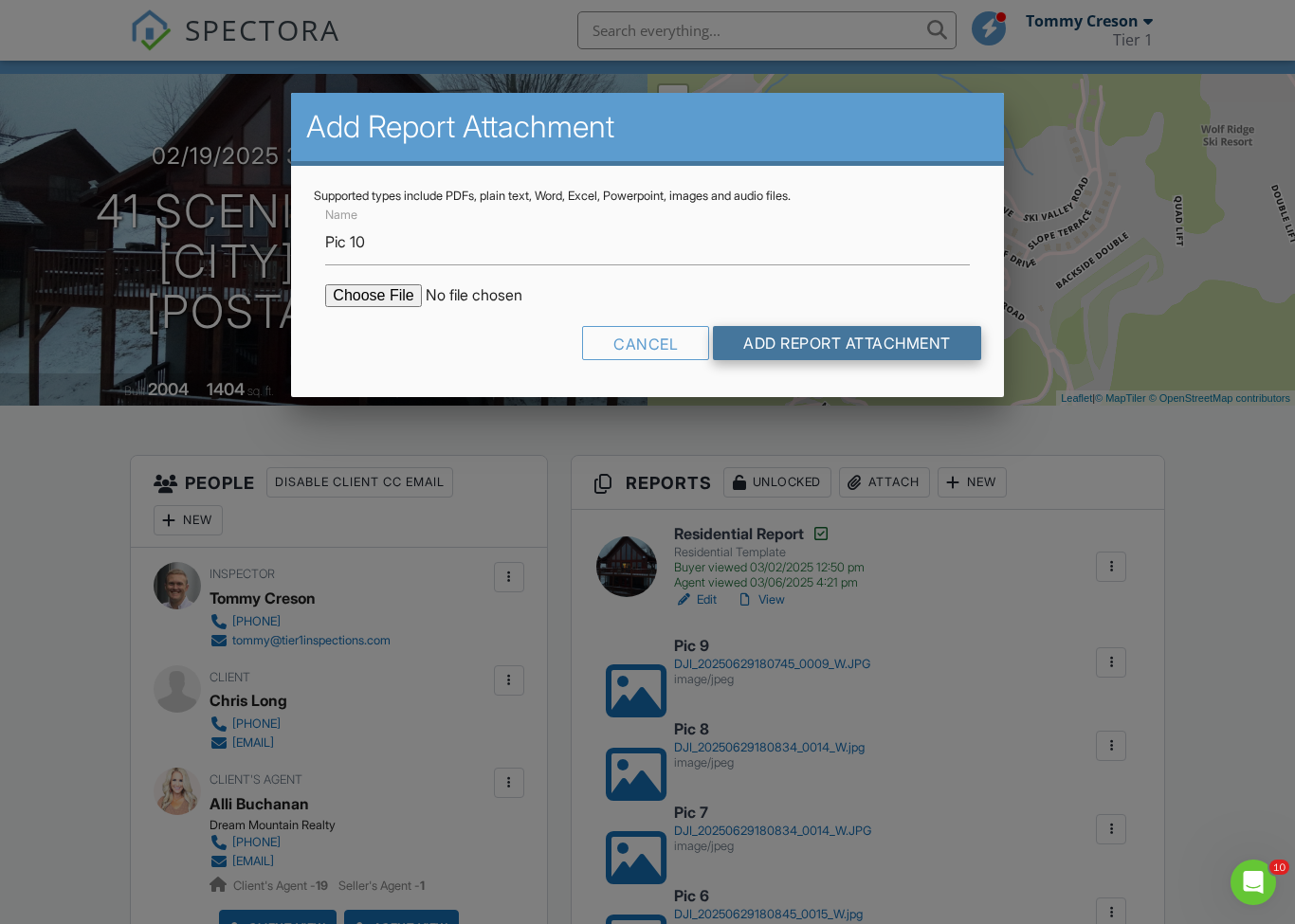 click on "Add Report Attachment" at bounding box center [847, 343] 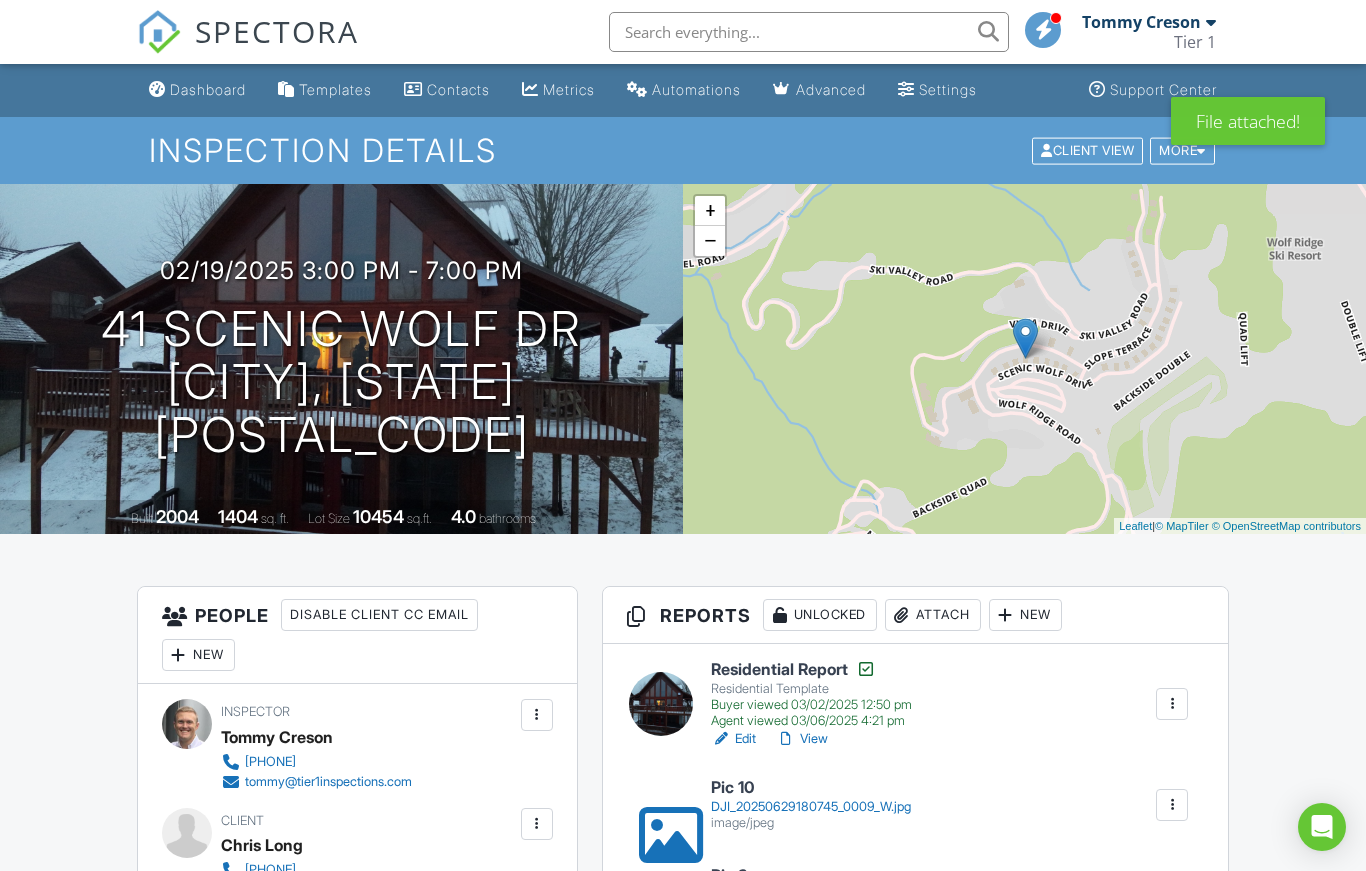 scroll, scrollTop: 0, scrollLeft: 0, axis: both 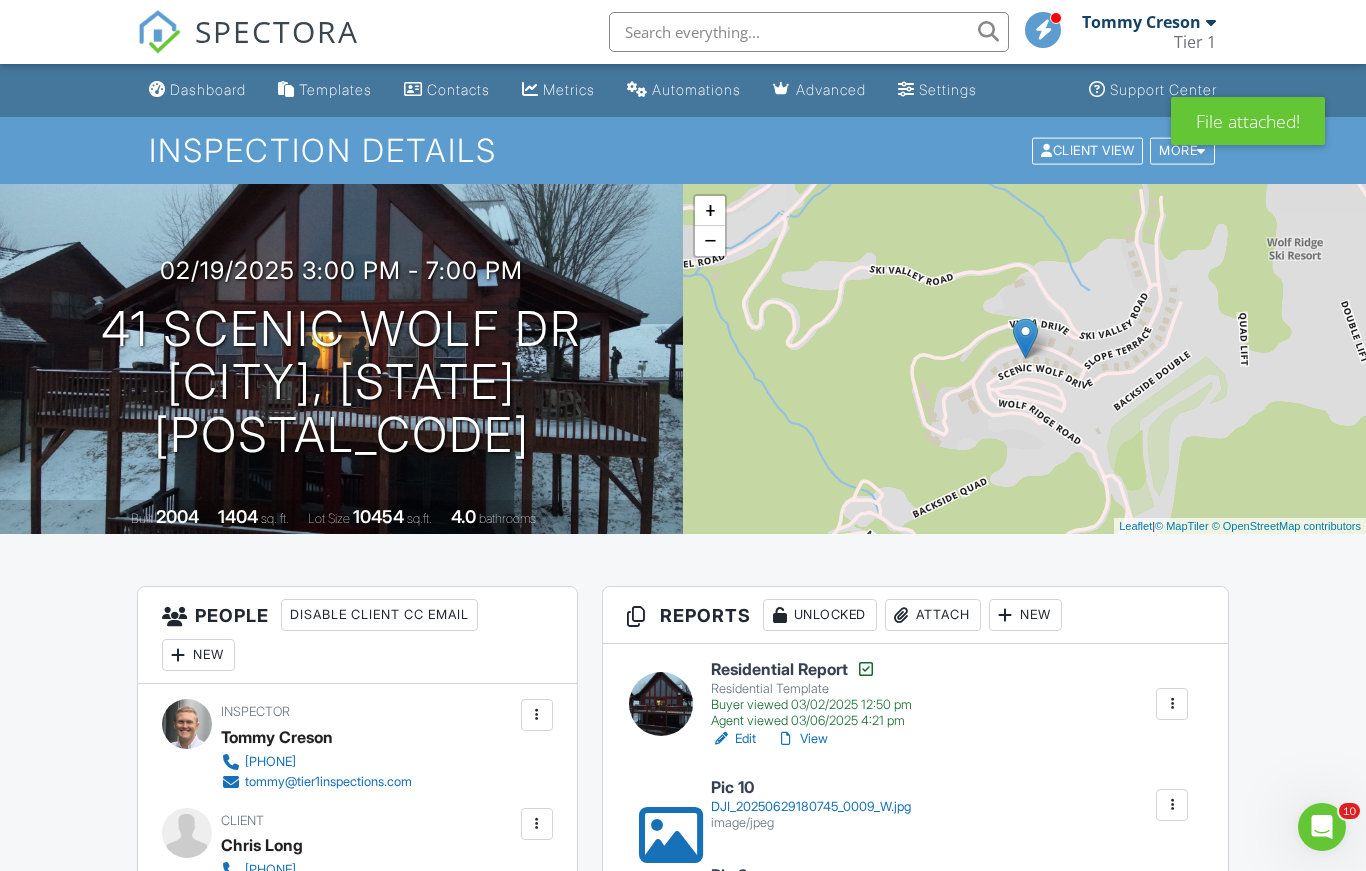 click on "Attach" at bounding box center [933, 615] 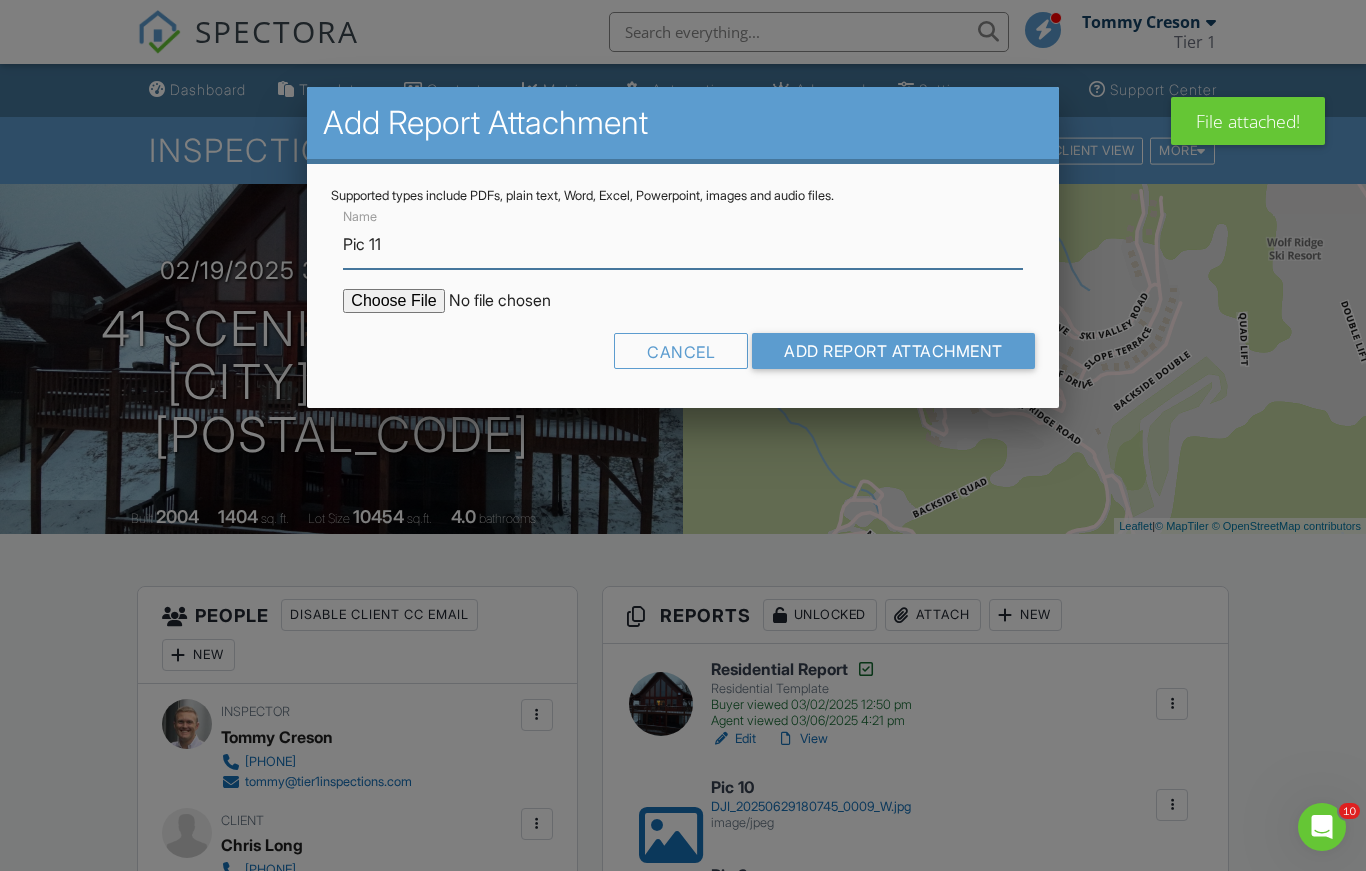 type on "Pic 11" 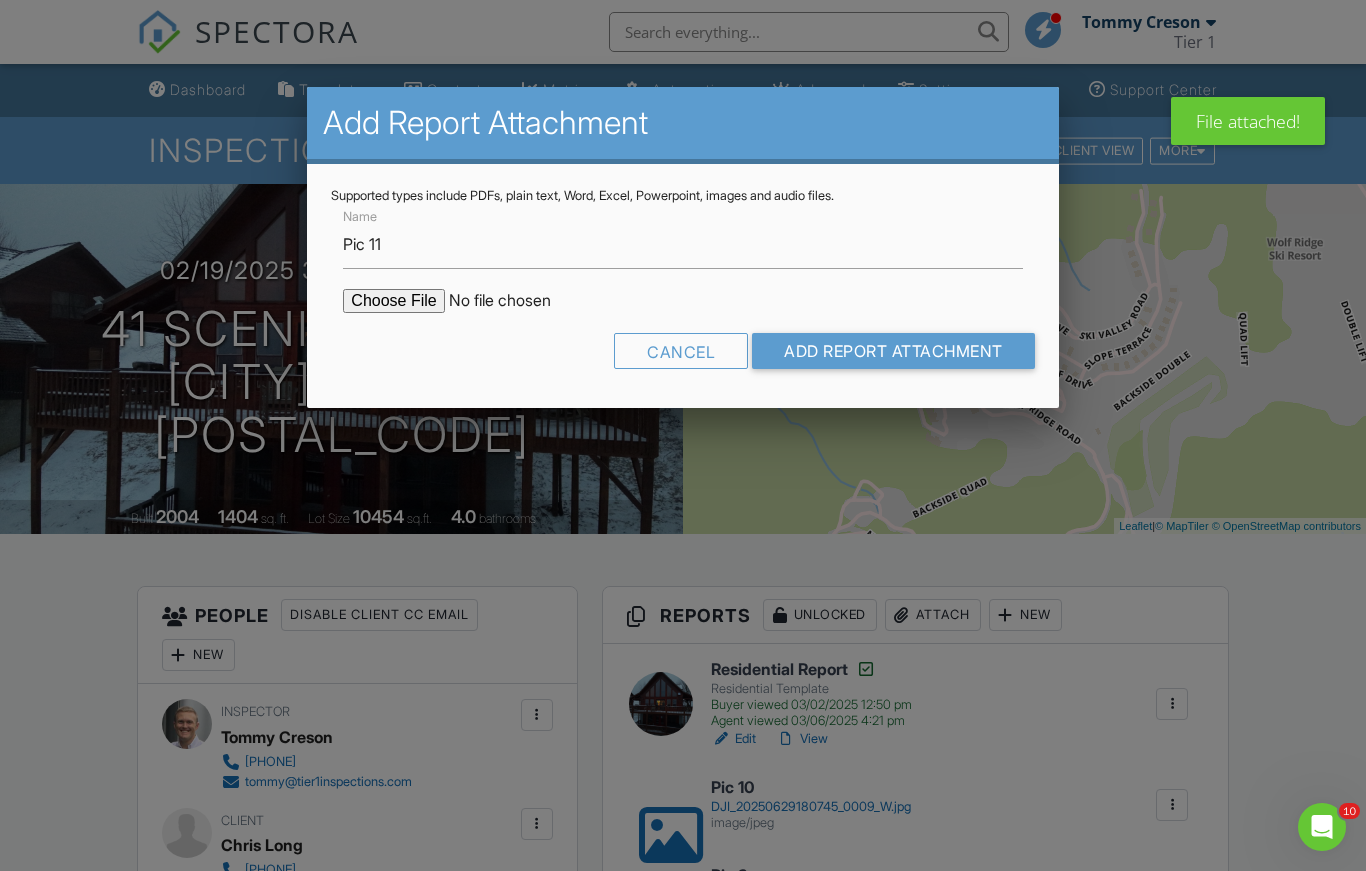 click at bounding box center (513, 301) 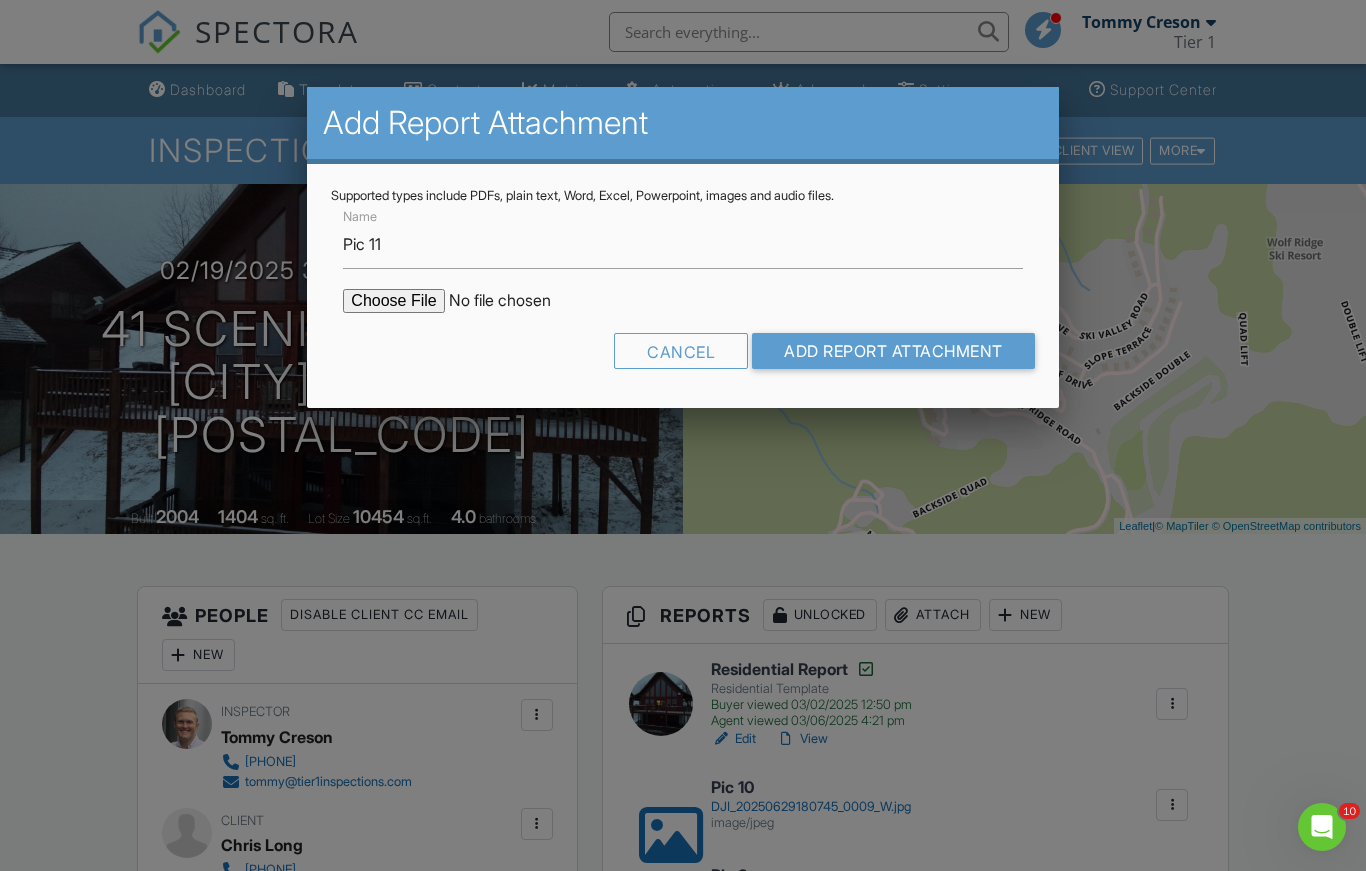 type on "C:\fakepath\DJI_20250629180730_0008_Z.JPG" 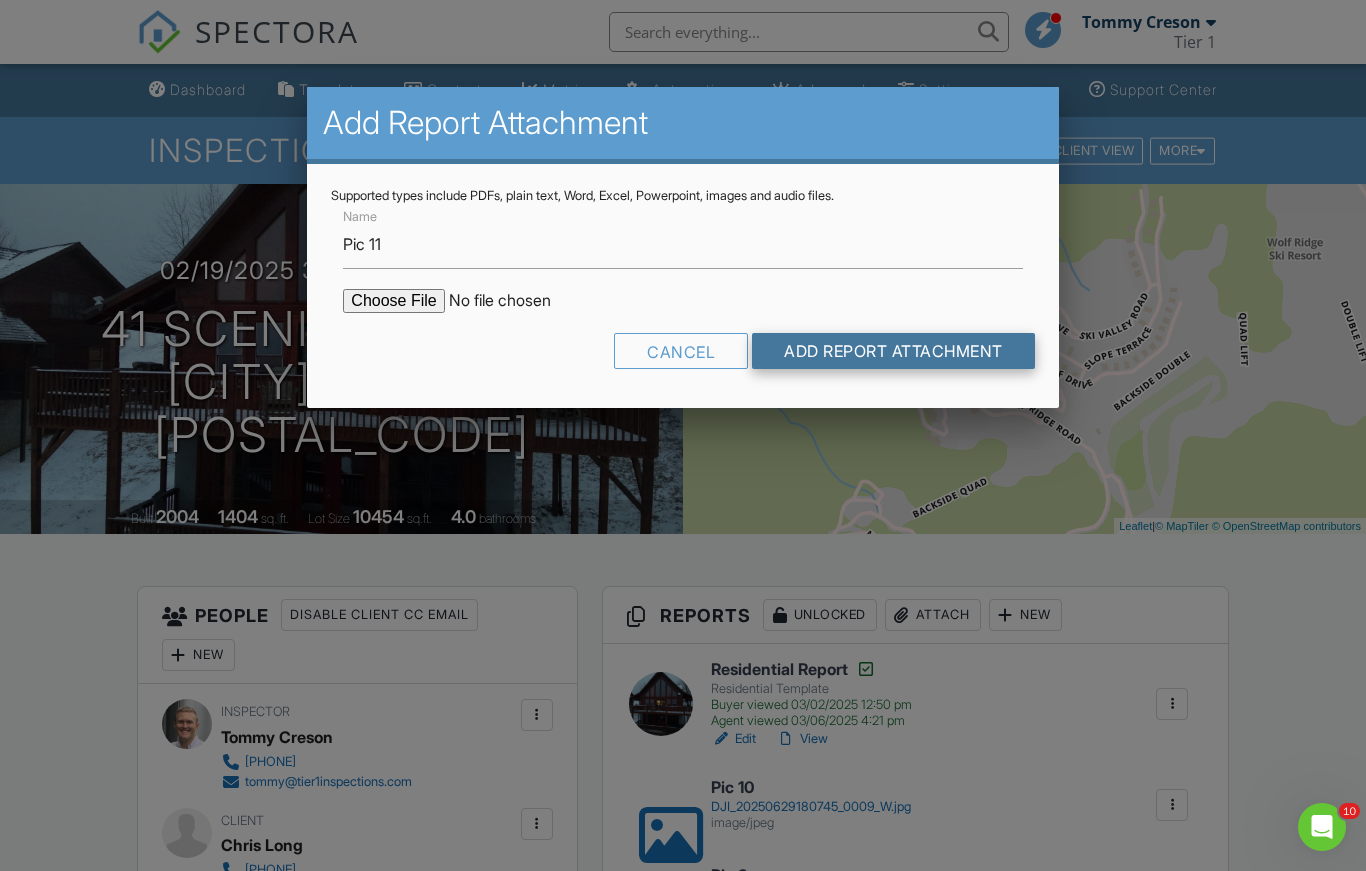click on "Add Report Attachment" at bounding box center [893, 351] 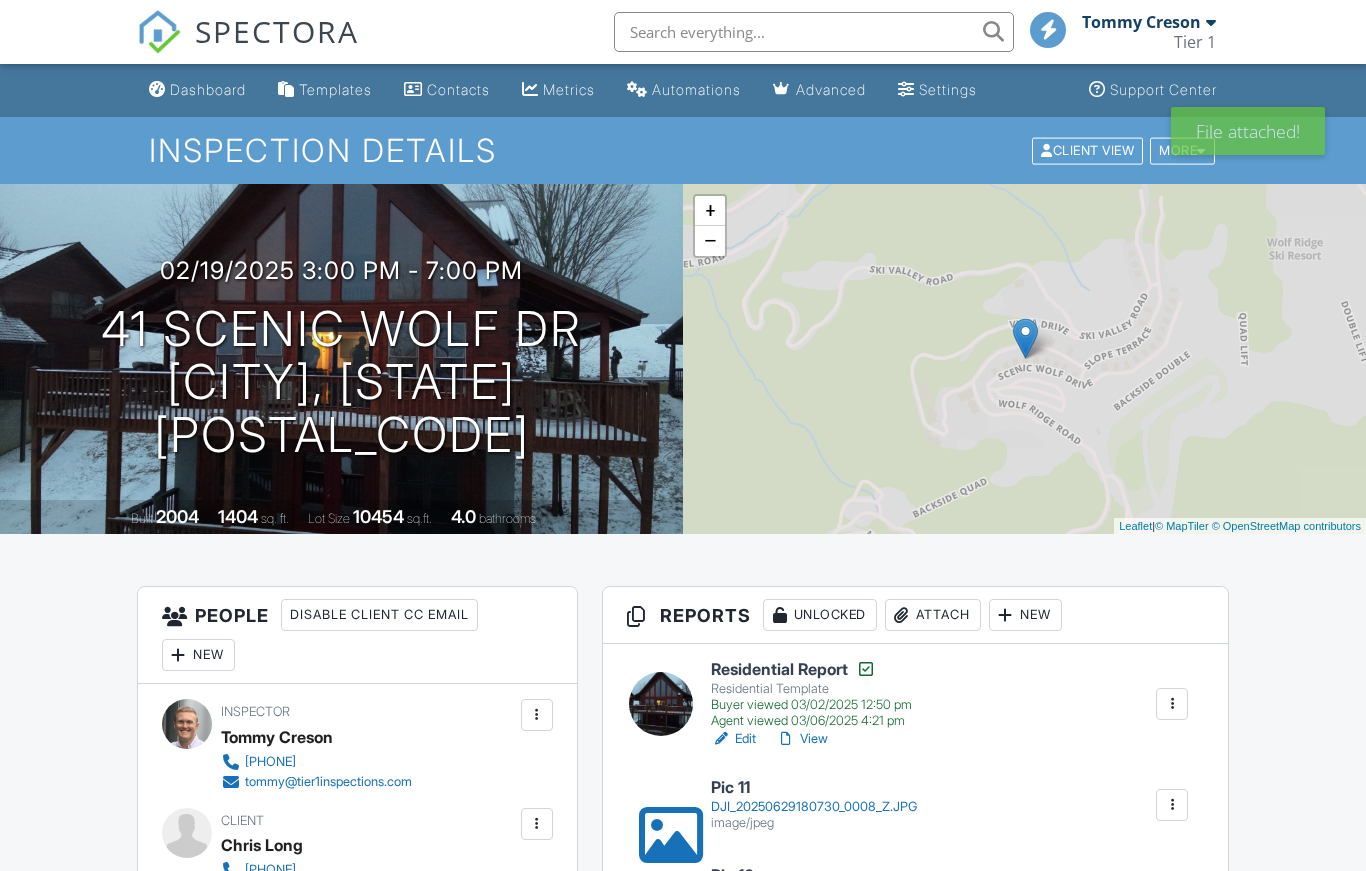 scroll, scrollTop: 0, scrollLeft: 0, axis: both 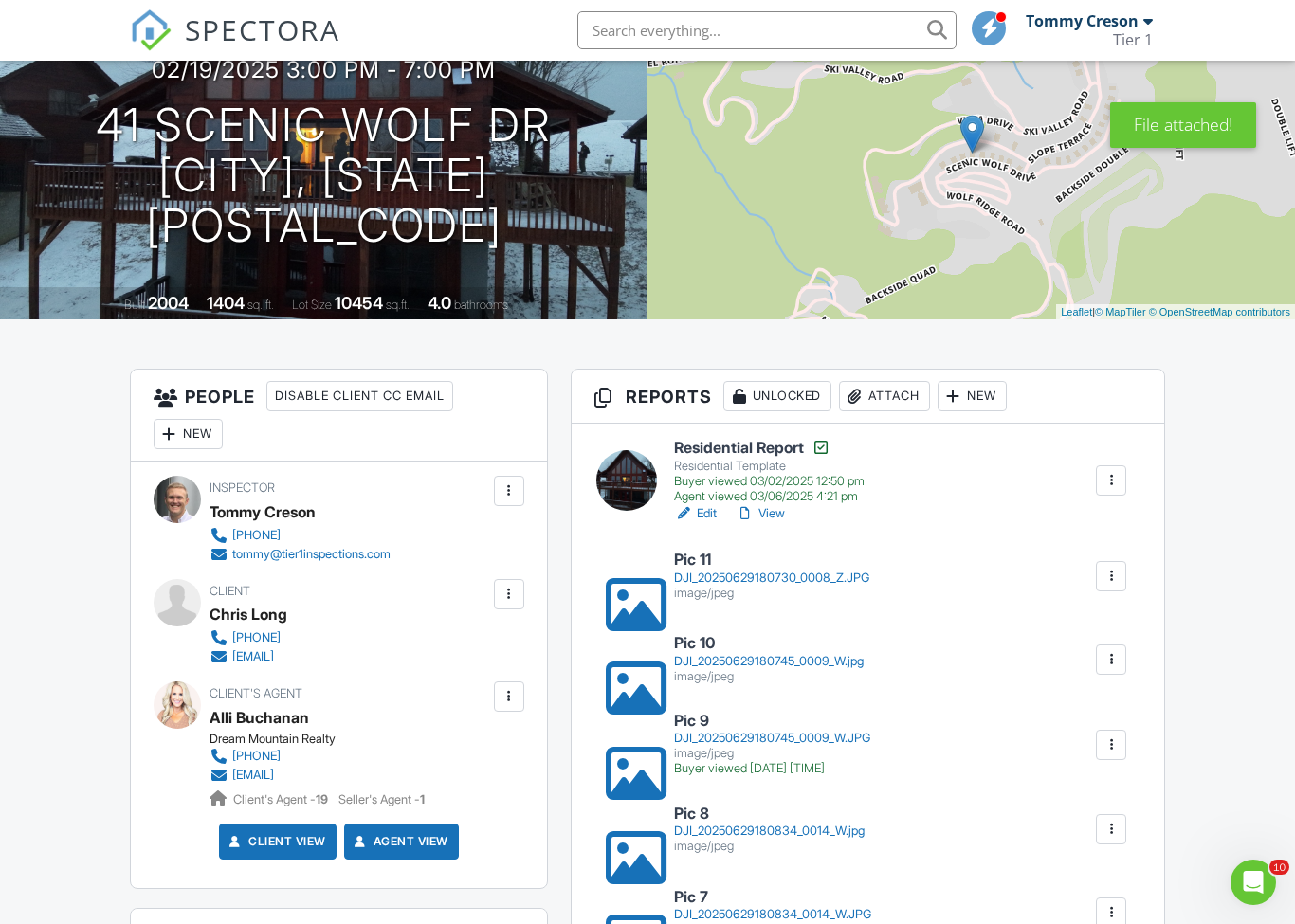 click at bounding box center [855, 396] 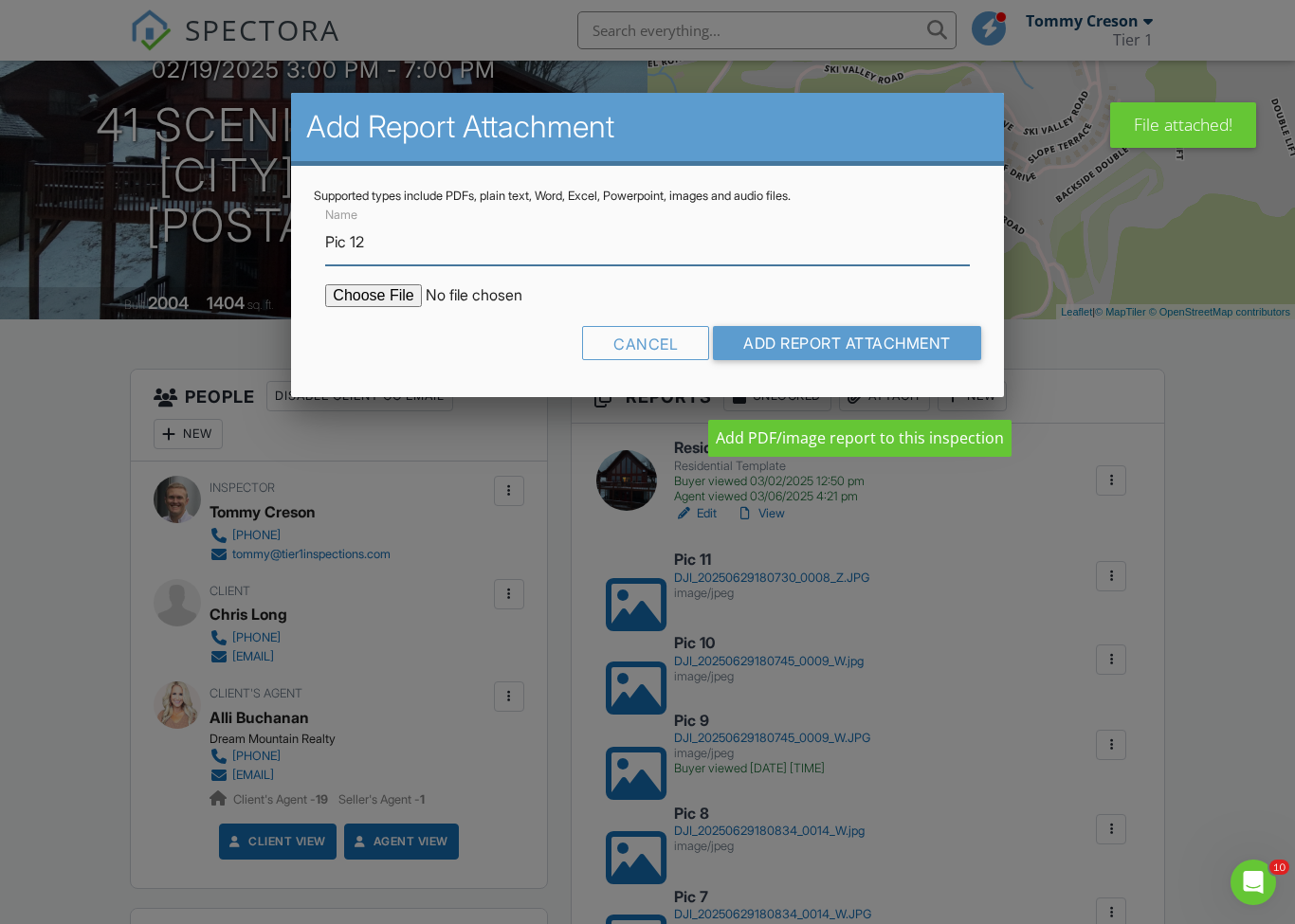 type on "Pic 12" 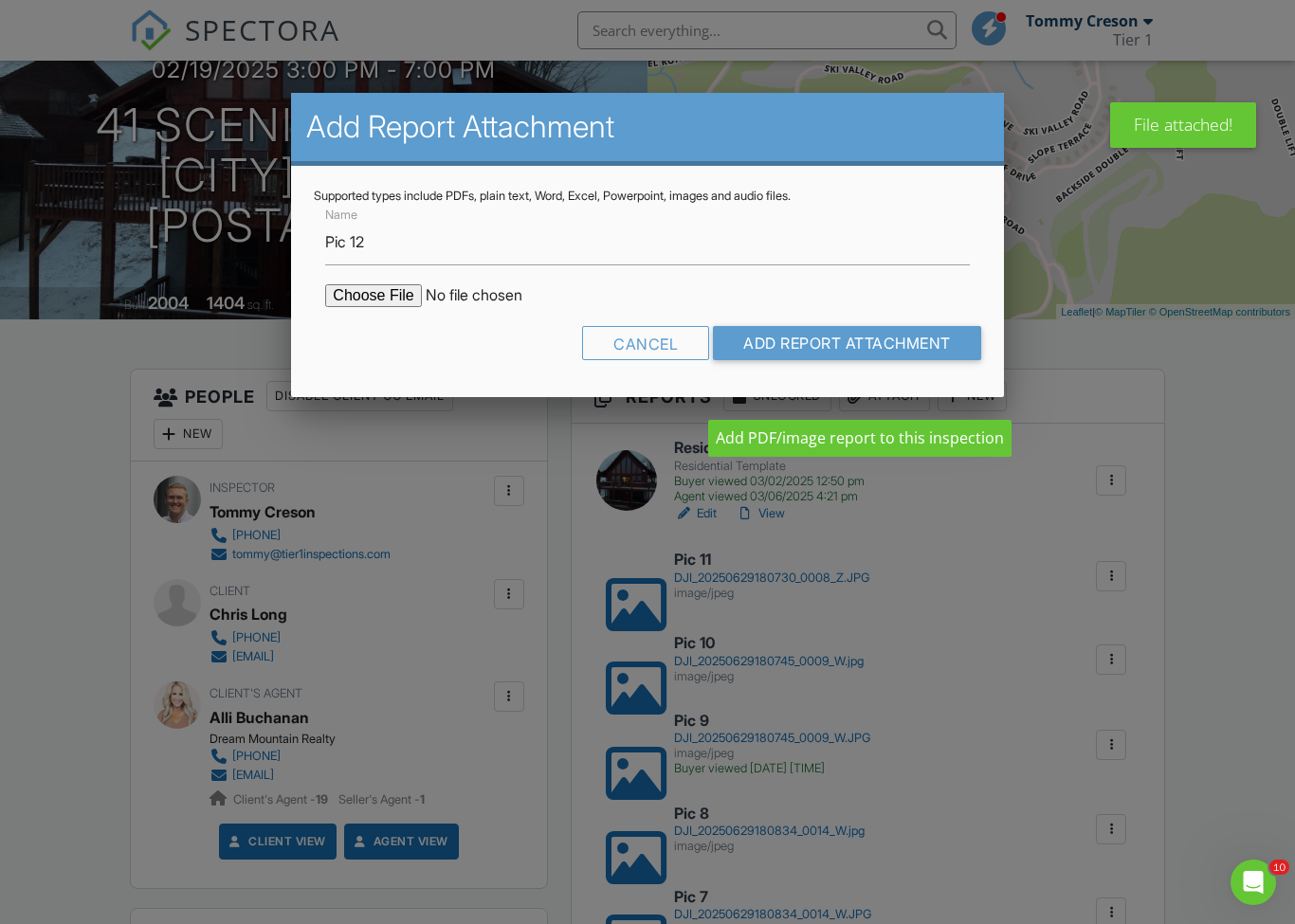 click at bounding box center [486, 296] 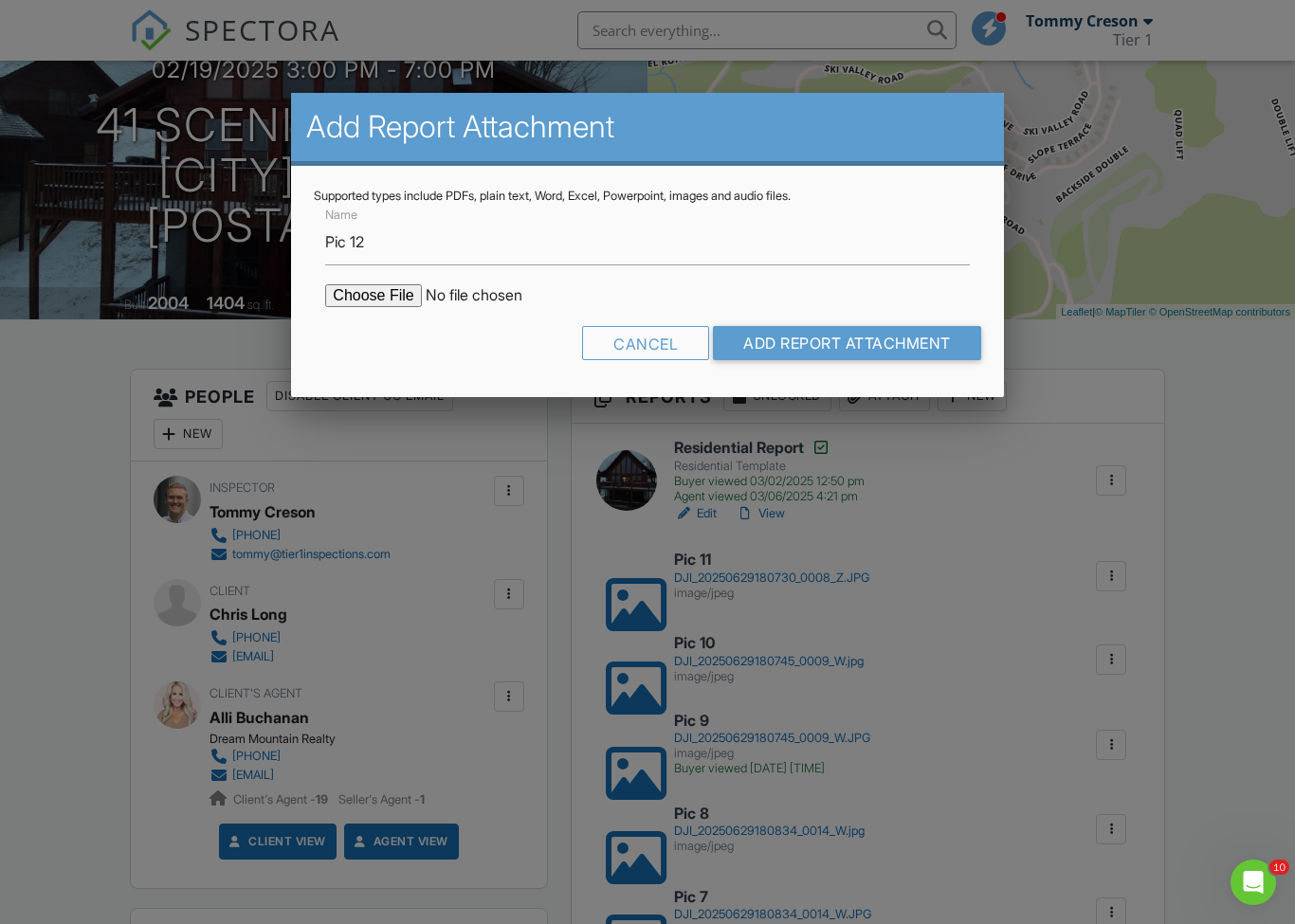 type on "C:\fakepath\DJI_20250629180730_0008_Z.jpg" 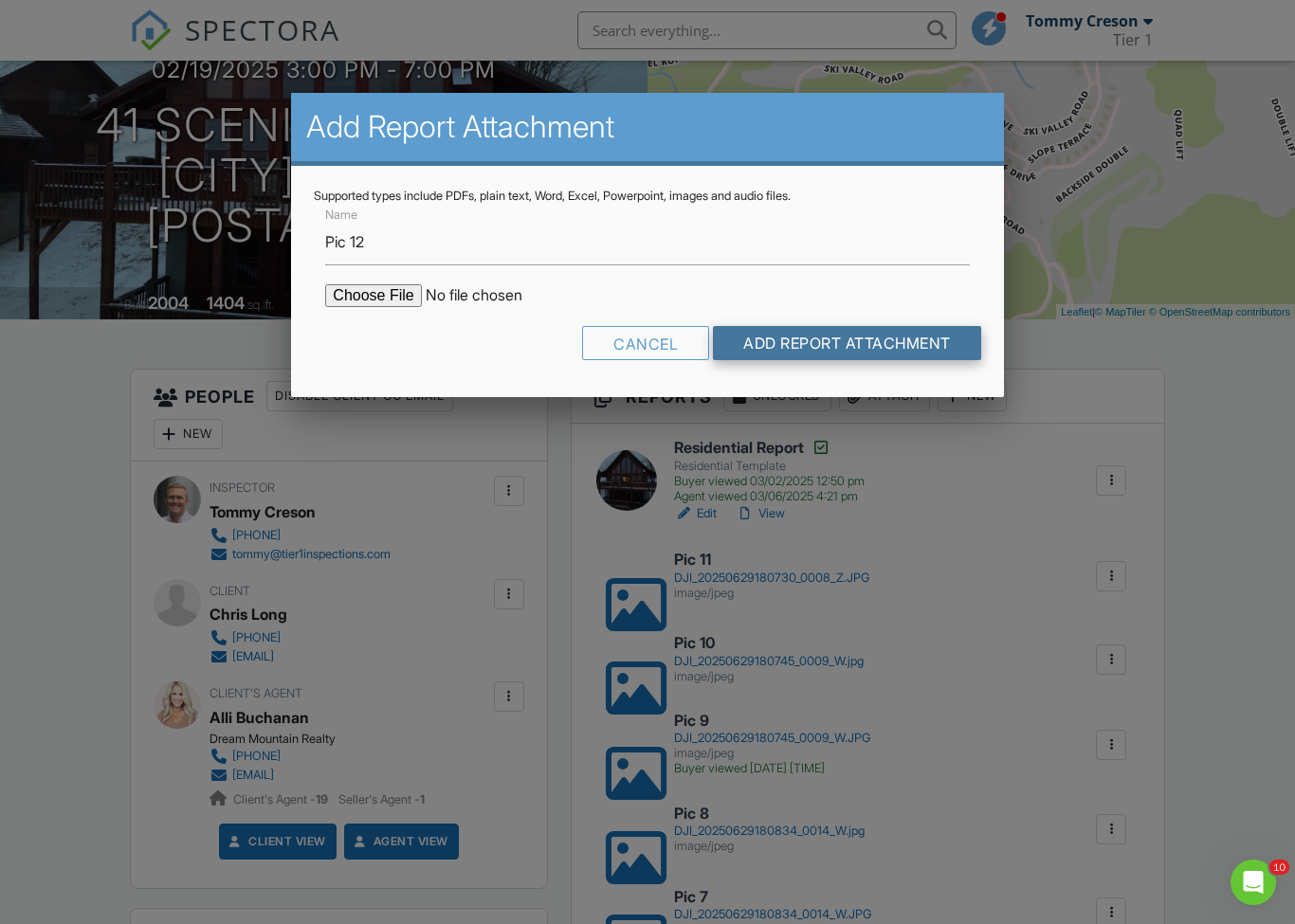 click on "Add Report Attachment" at bounding box center (847, 343) 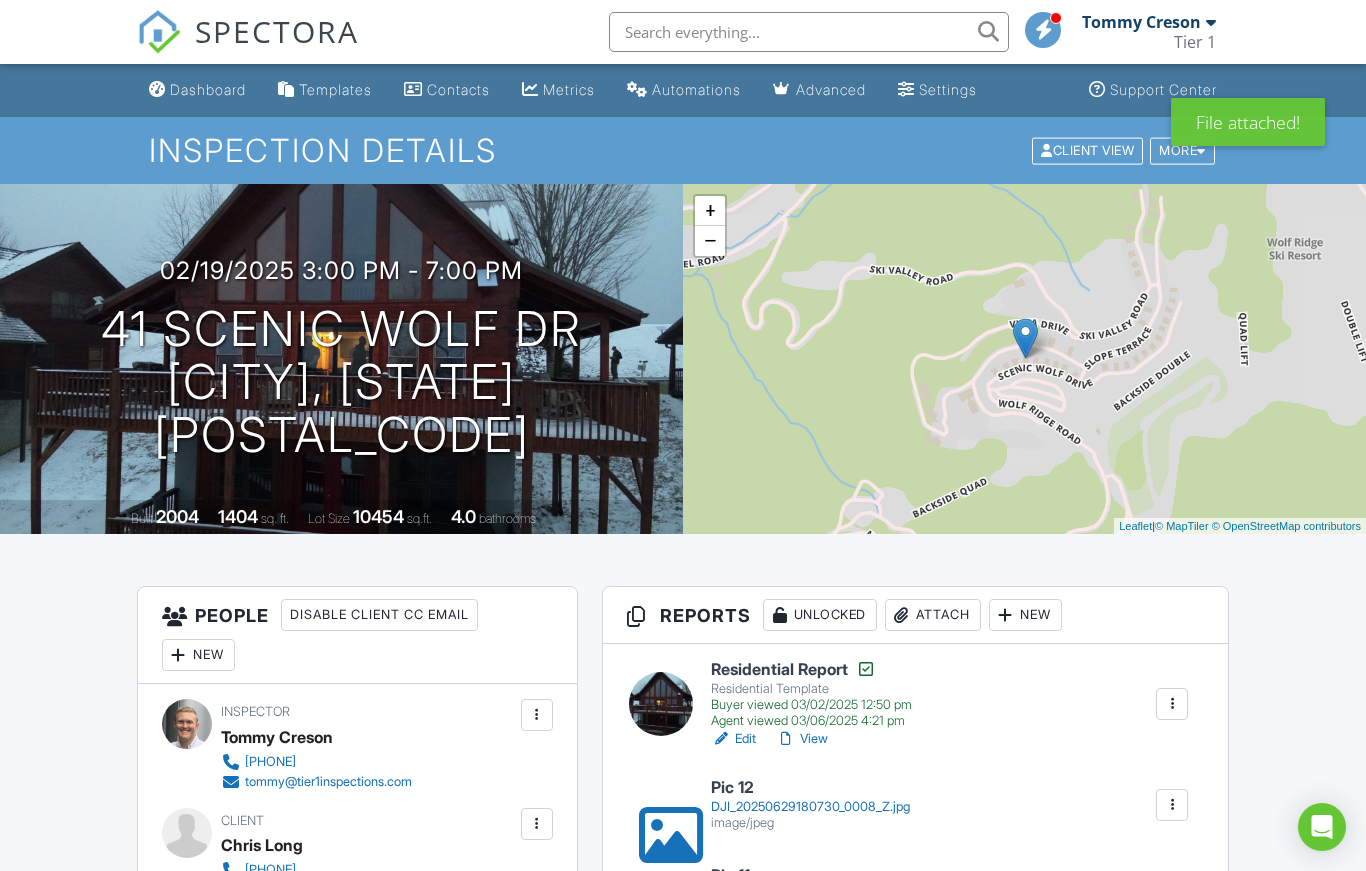 scroll, scrollTop: 0, scrollLeft: 0, axis: both 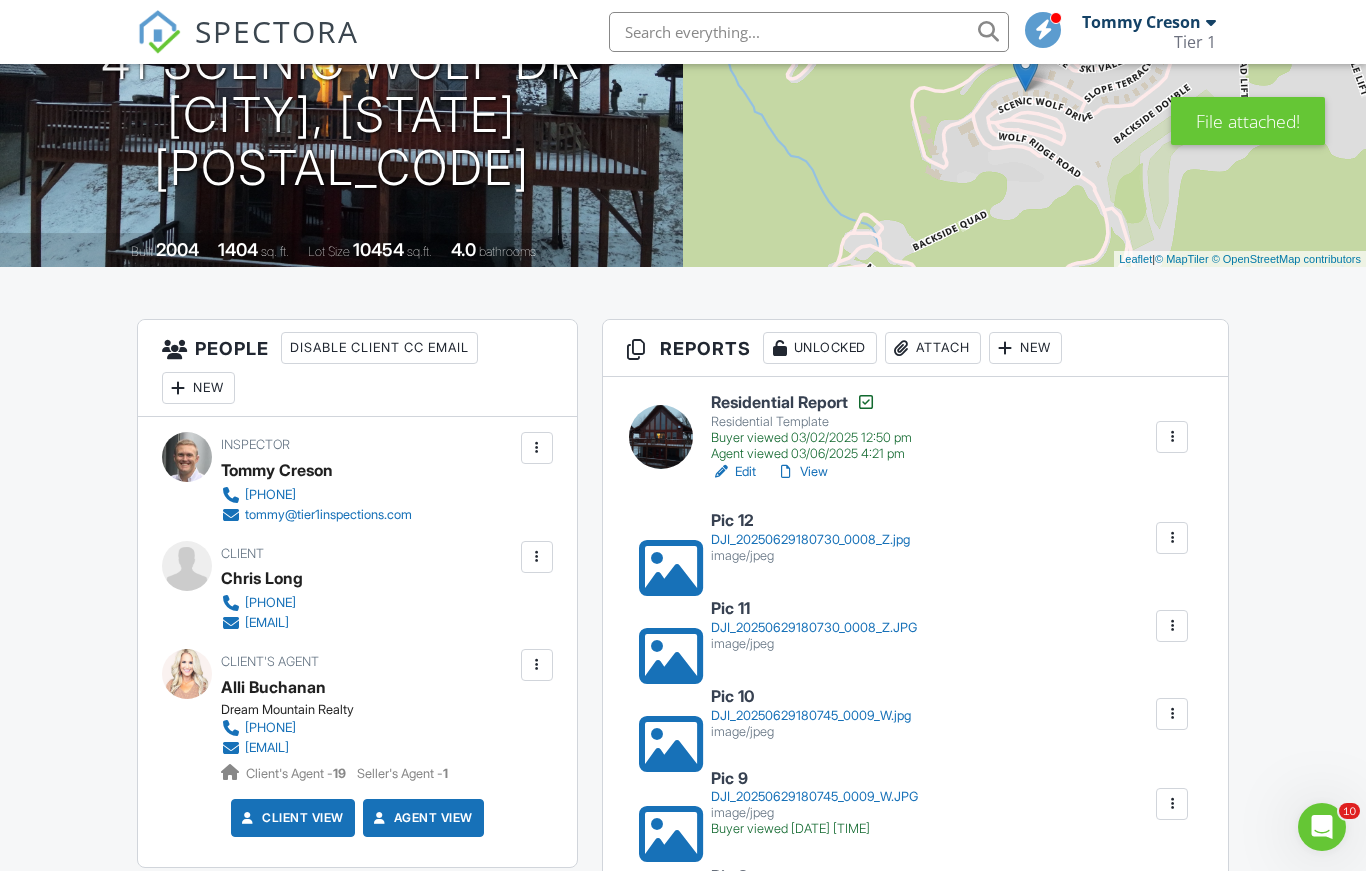 click on "Attach" at bounding box center [933, 348] 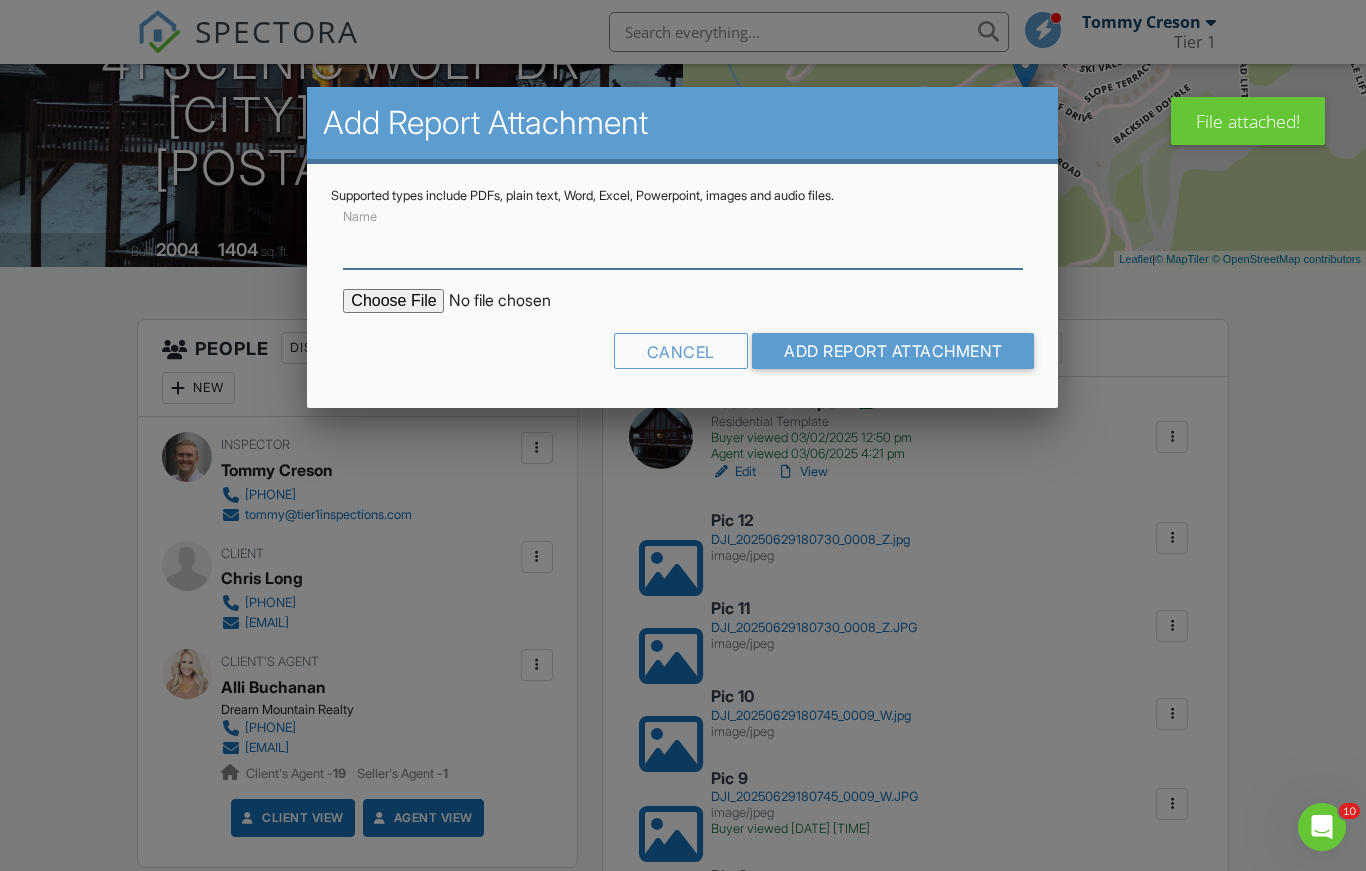 scroll, scrollTop: 266, scrollLeft: 0, axis: vertical 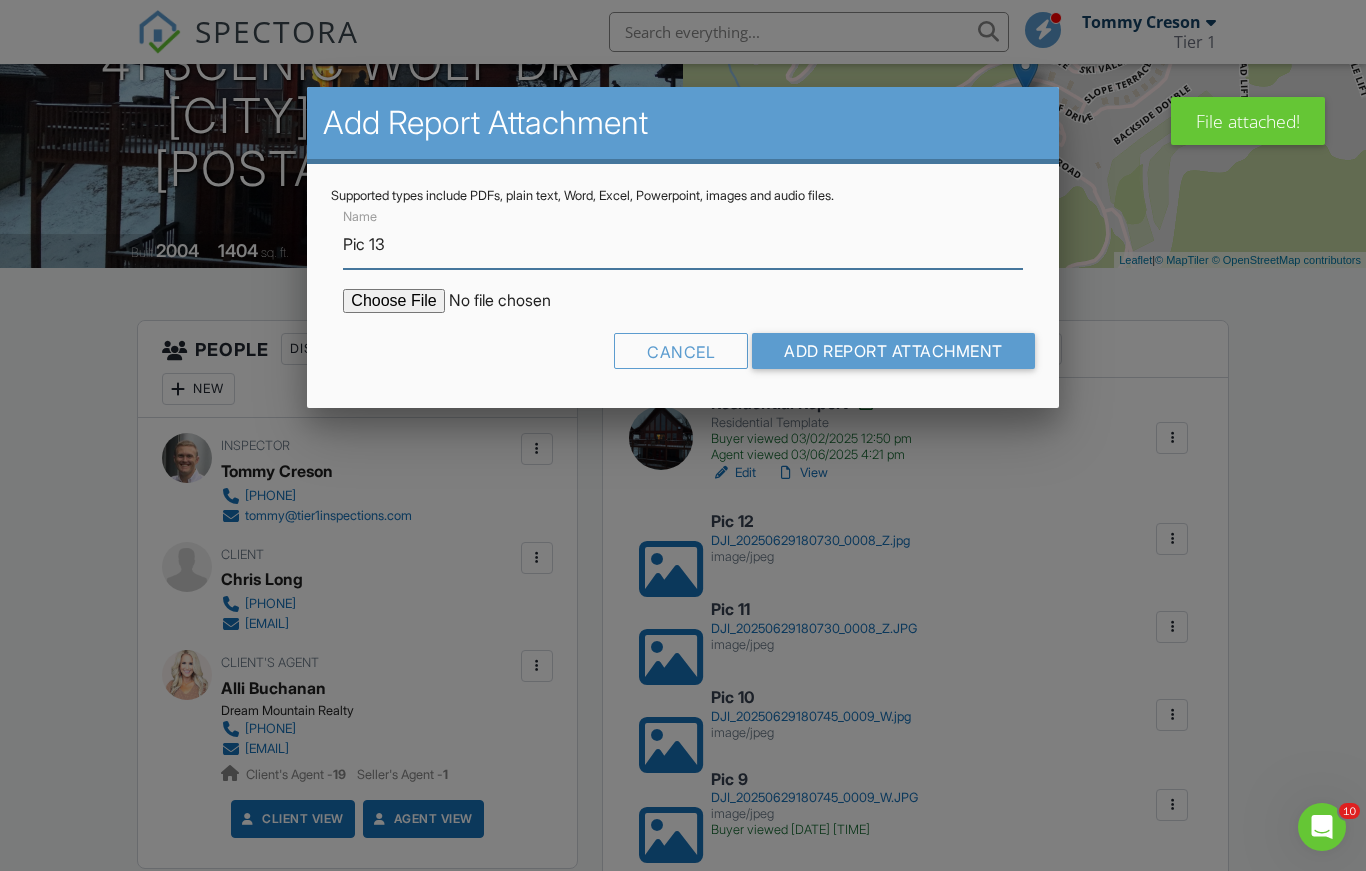 type on "Pic 13" 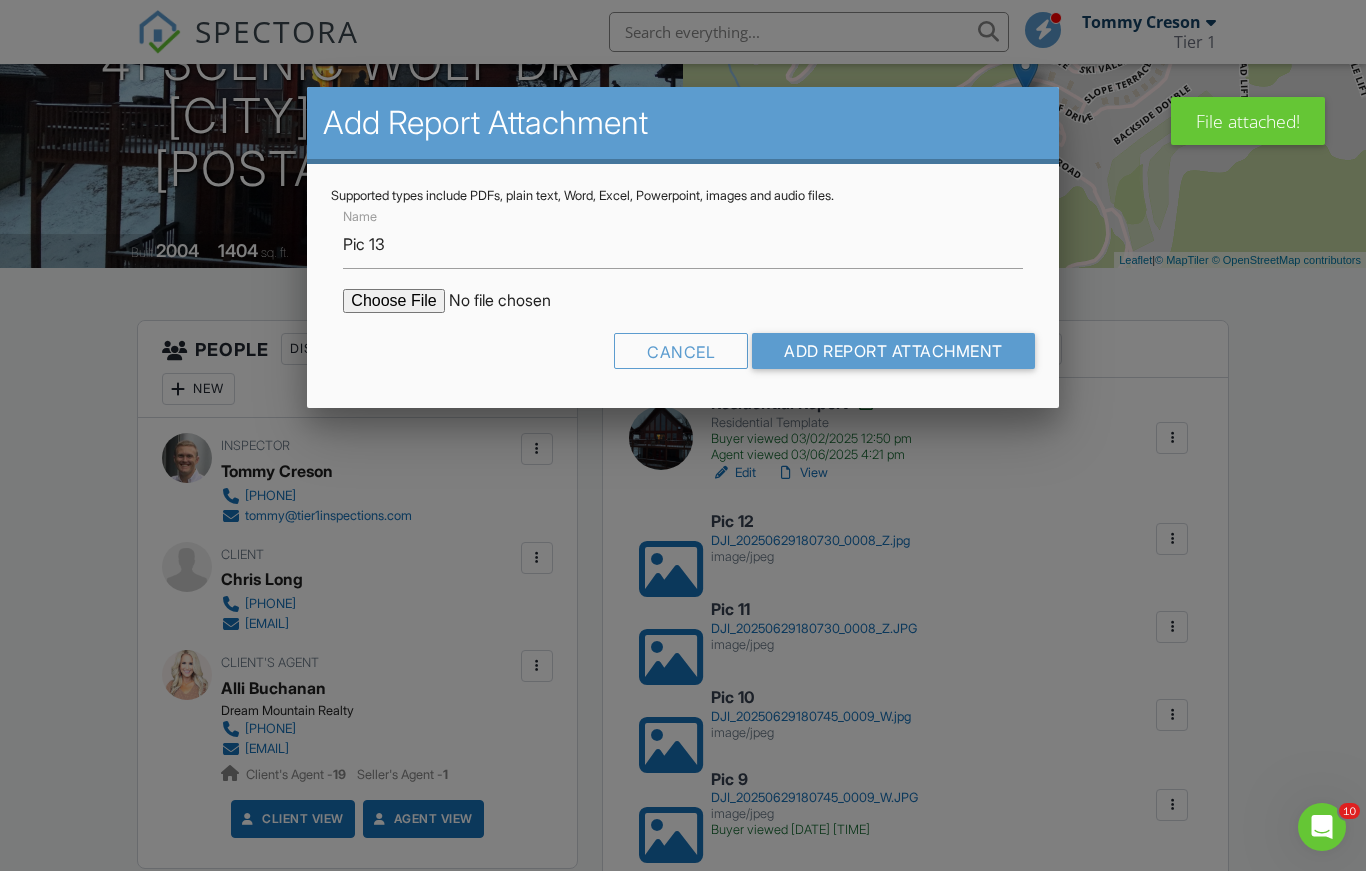 click at bounding box center [513, 301] 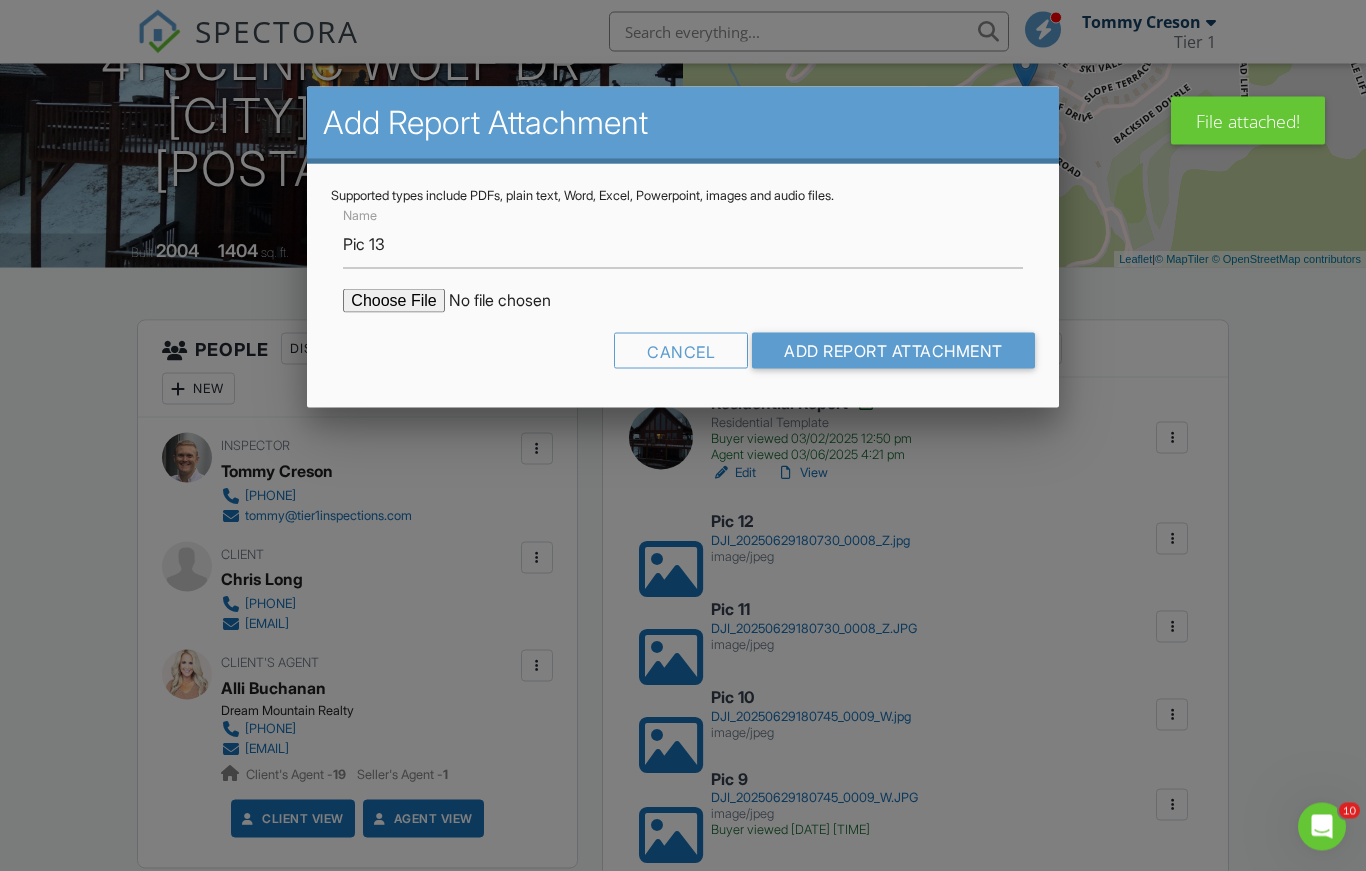 scroll, scrollTop: 267, scrollLeft: 0, axis: vertical 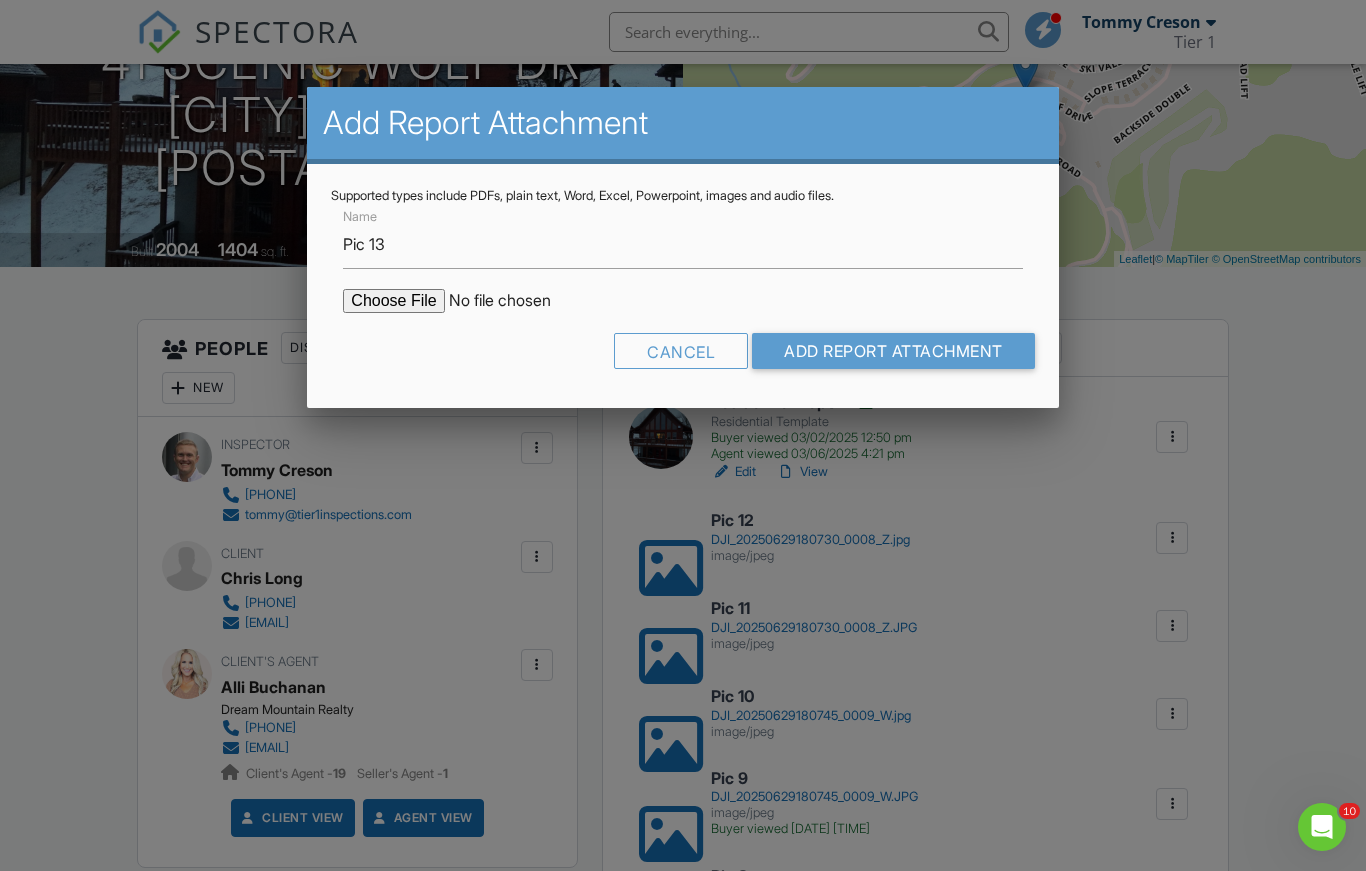 type on "C:\fakepath\DJI_20250629180730_0008_W.JPG" 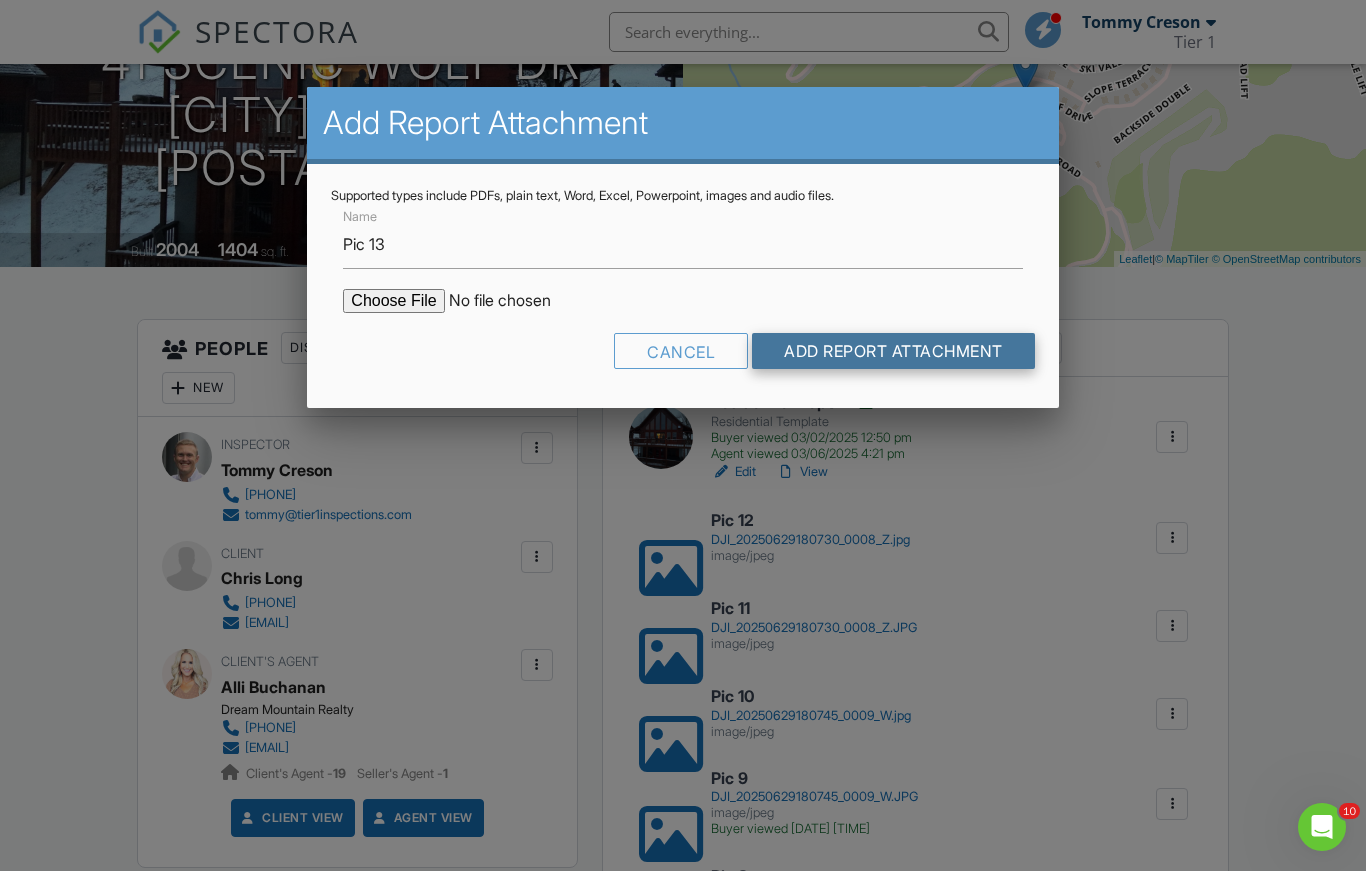 click on "Add Report Attachment" at bounding box center [893, 351] 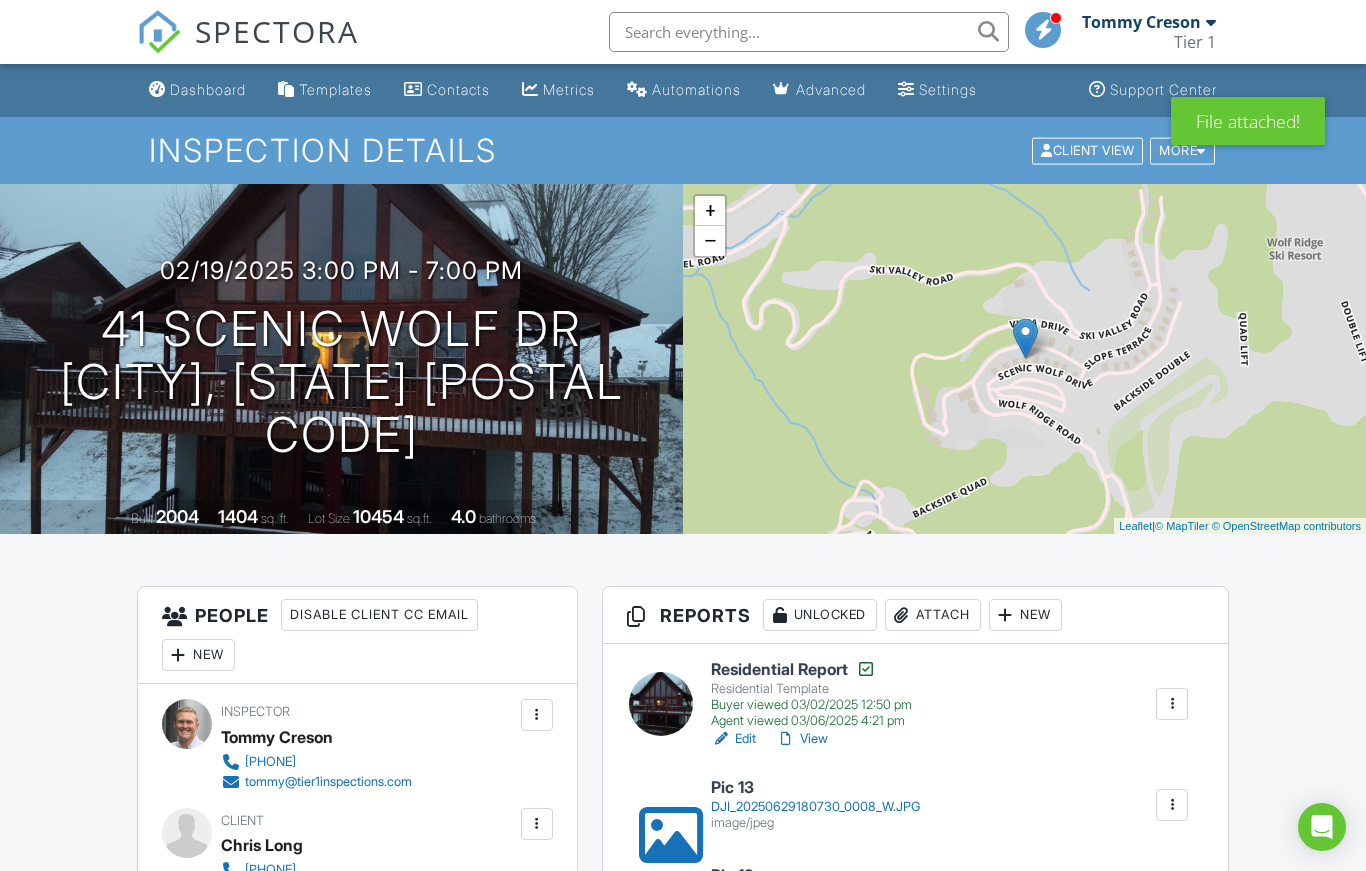 scroll, scrollTop: 0, scrollLeft: 0, axis: both 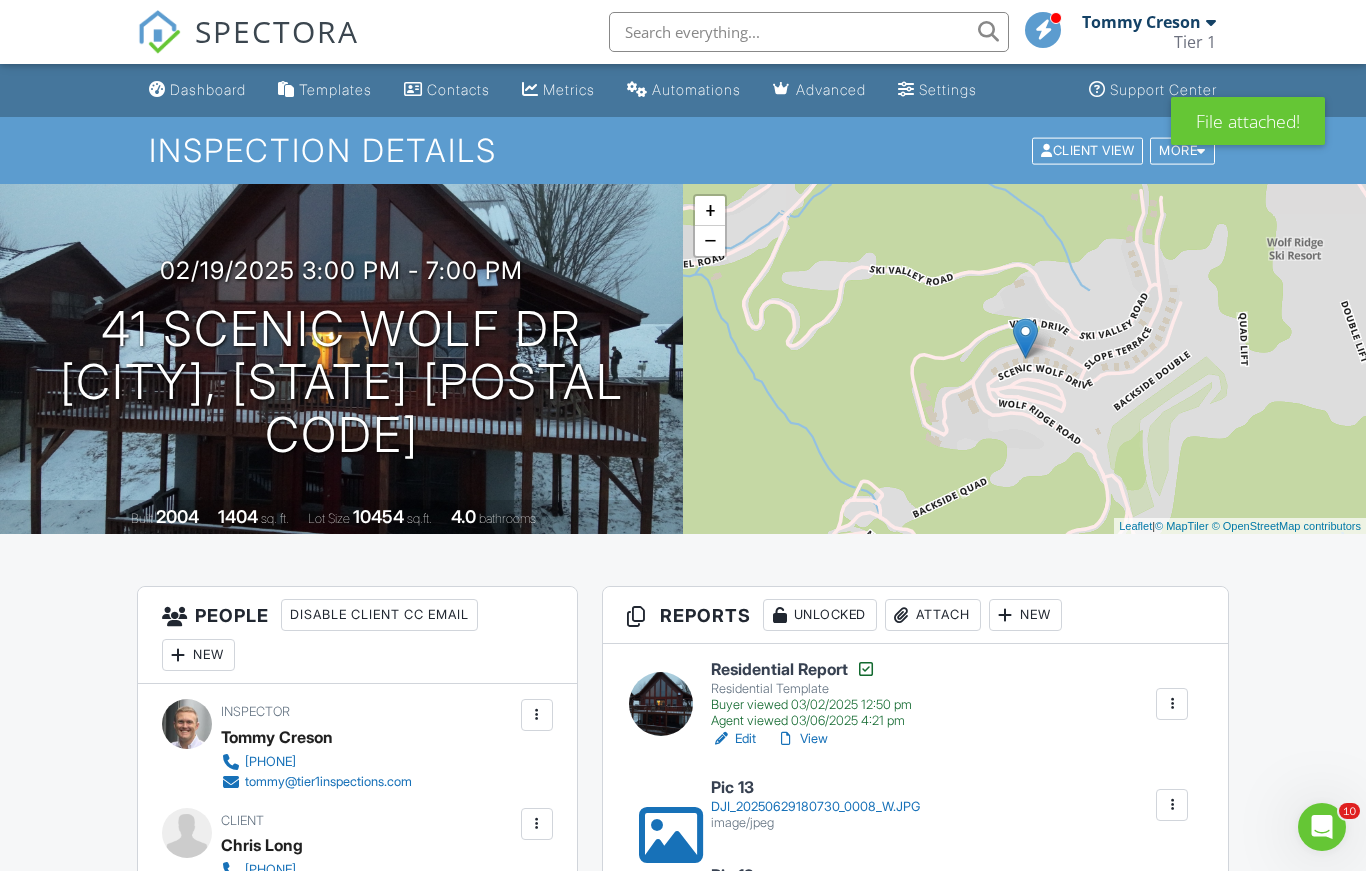 click on "Attach" at bounding box center [933, 615] 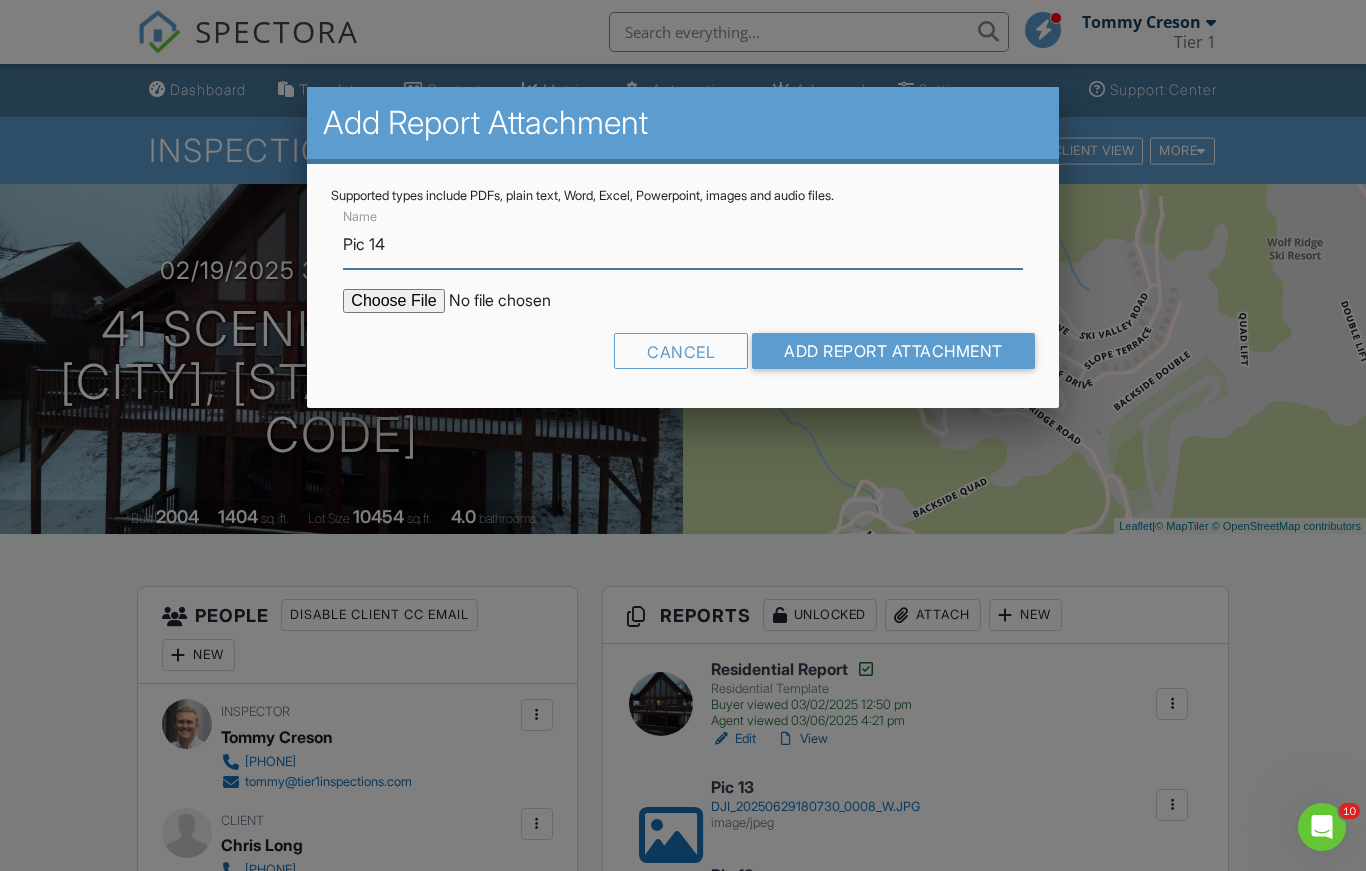 type on "Pic 14" 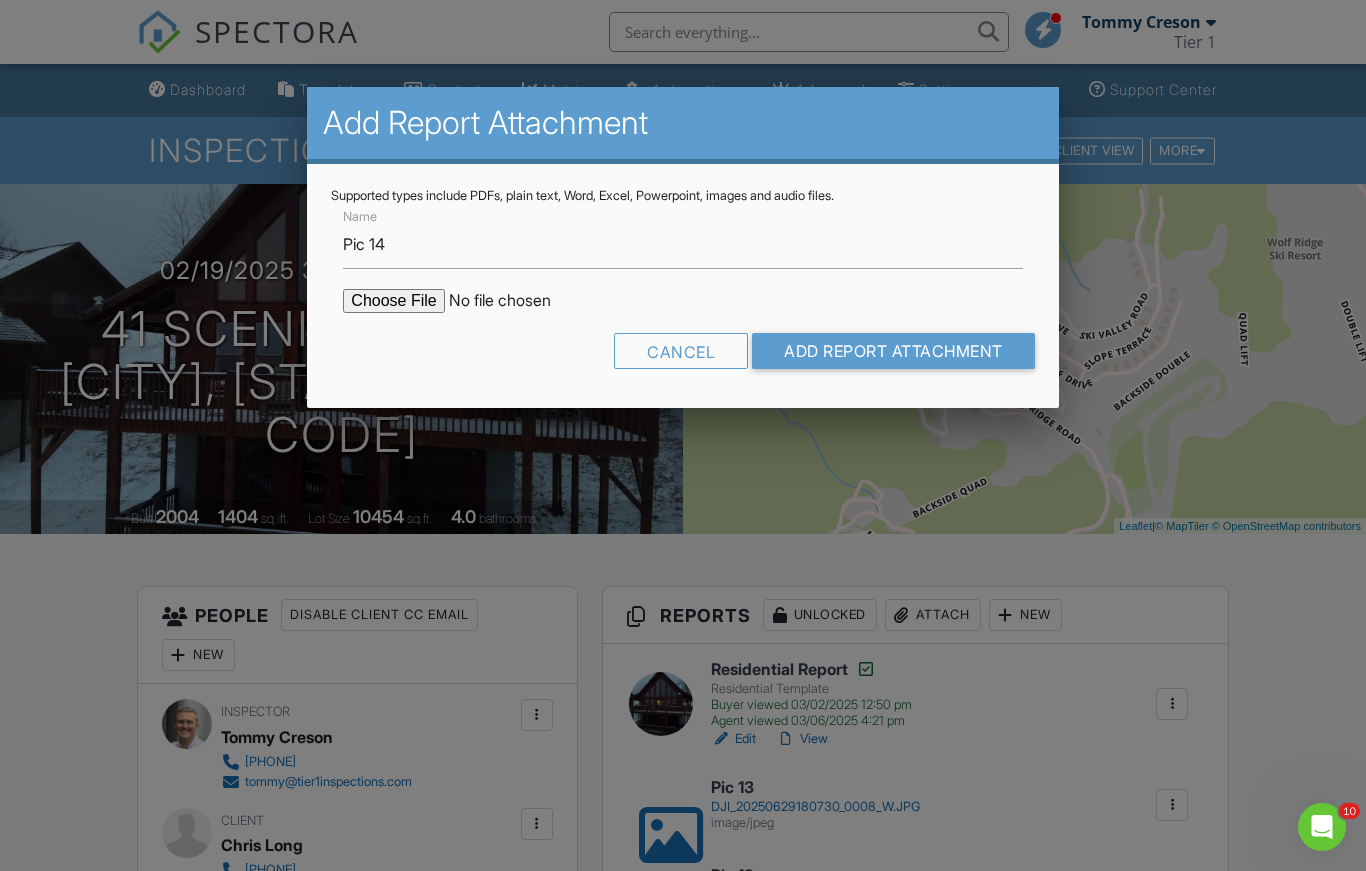 click at bounding box center (513, 301) 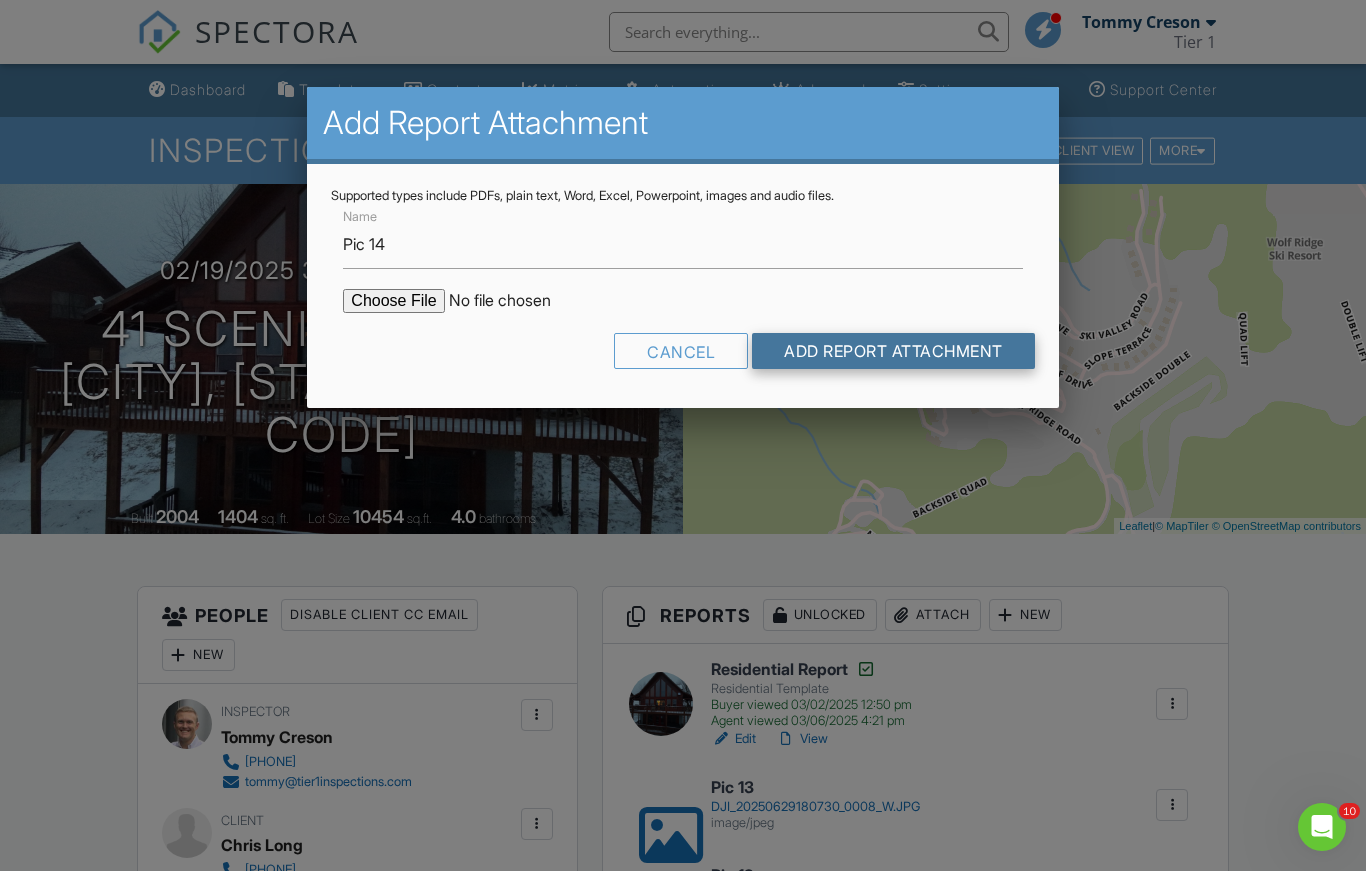 click on "Add Report Attachment" at bounding box center [893, 351] 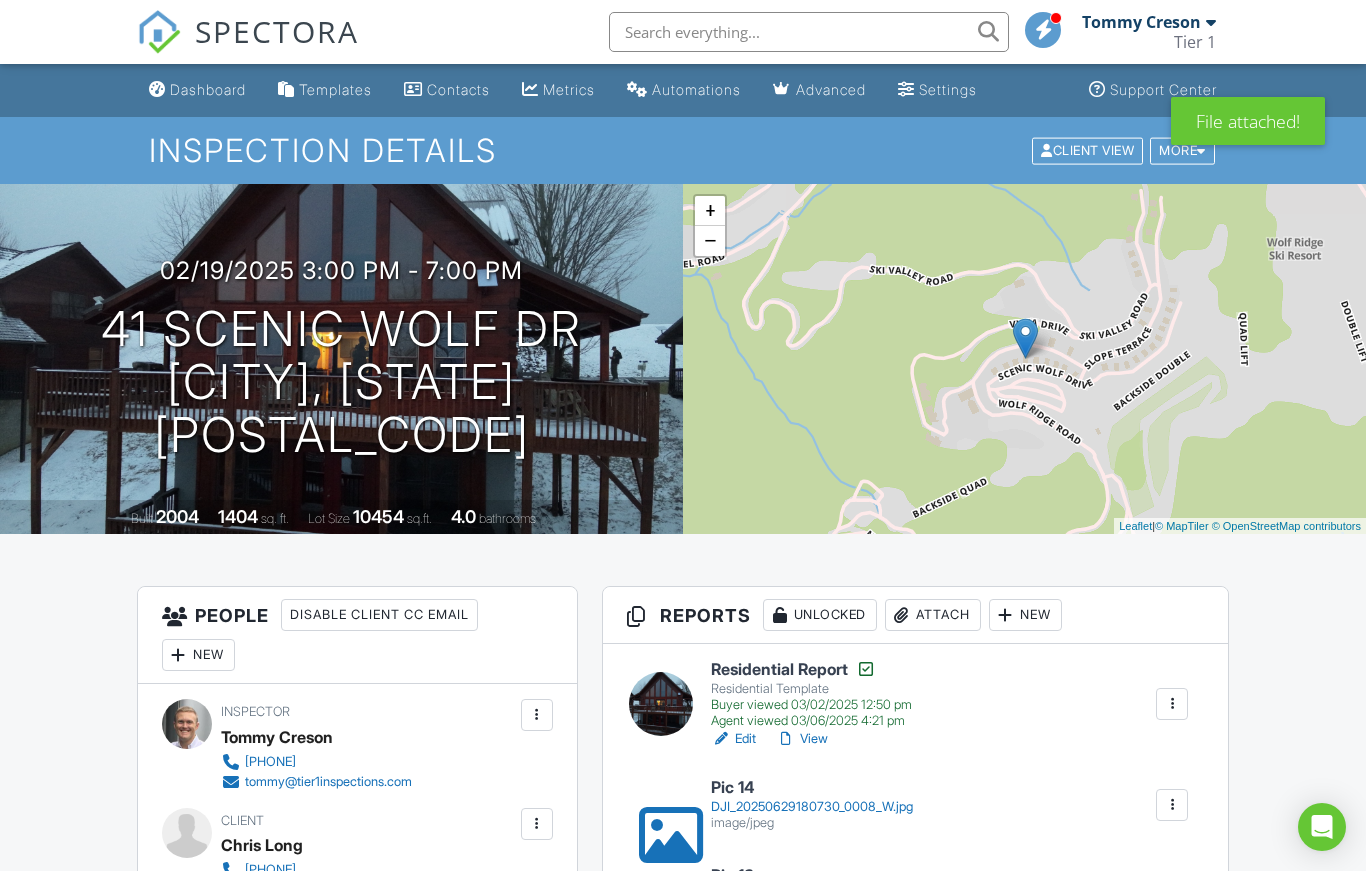 scroll, scrollTop: 161, scrollLeft: 0, axis: vertical 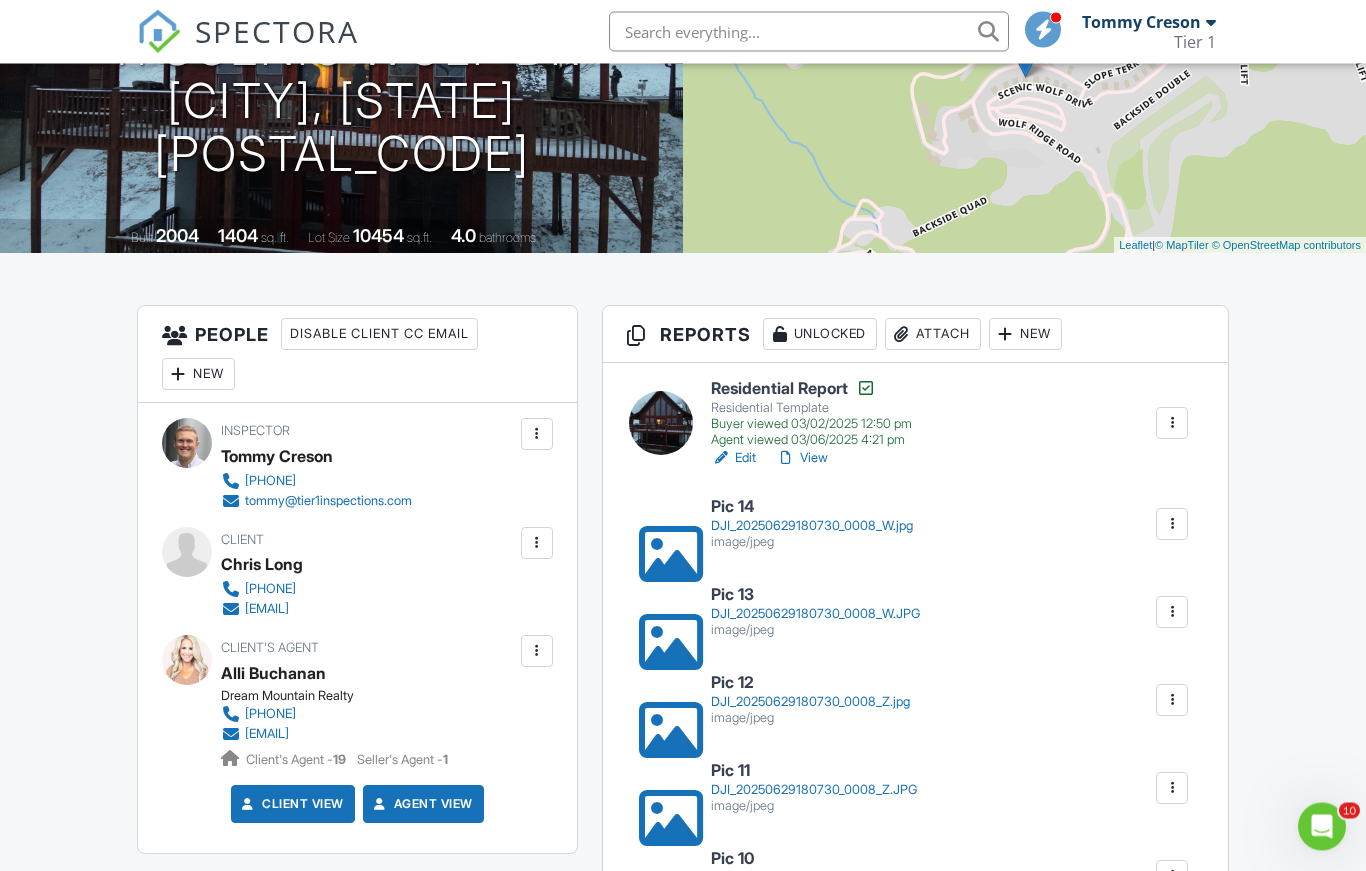 click on "Attach" at bounding box center [933, 335] 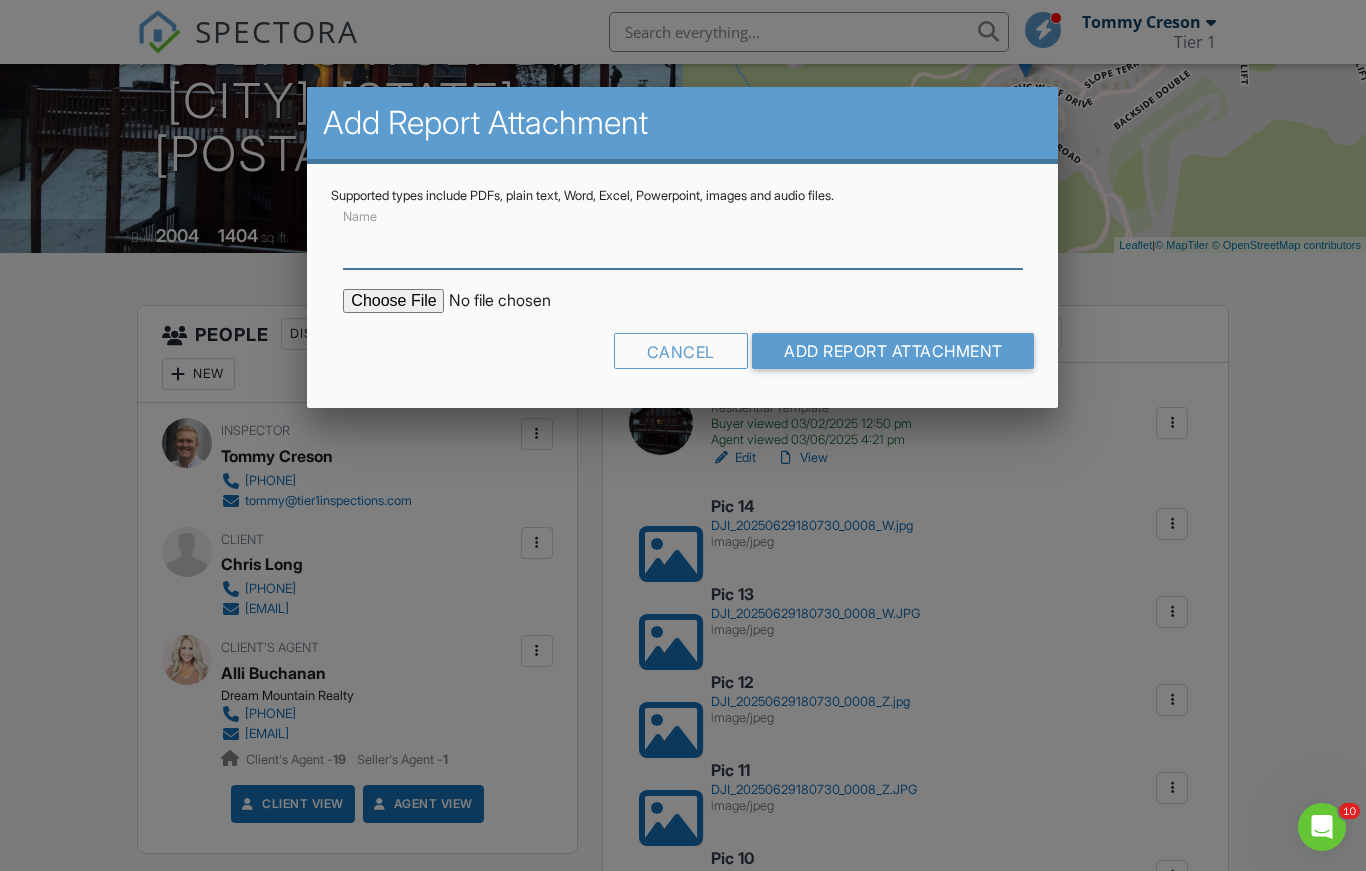 scroll, scrollTop: 280, scrollLeft: 0, axis: vertical 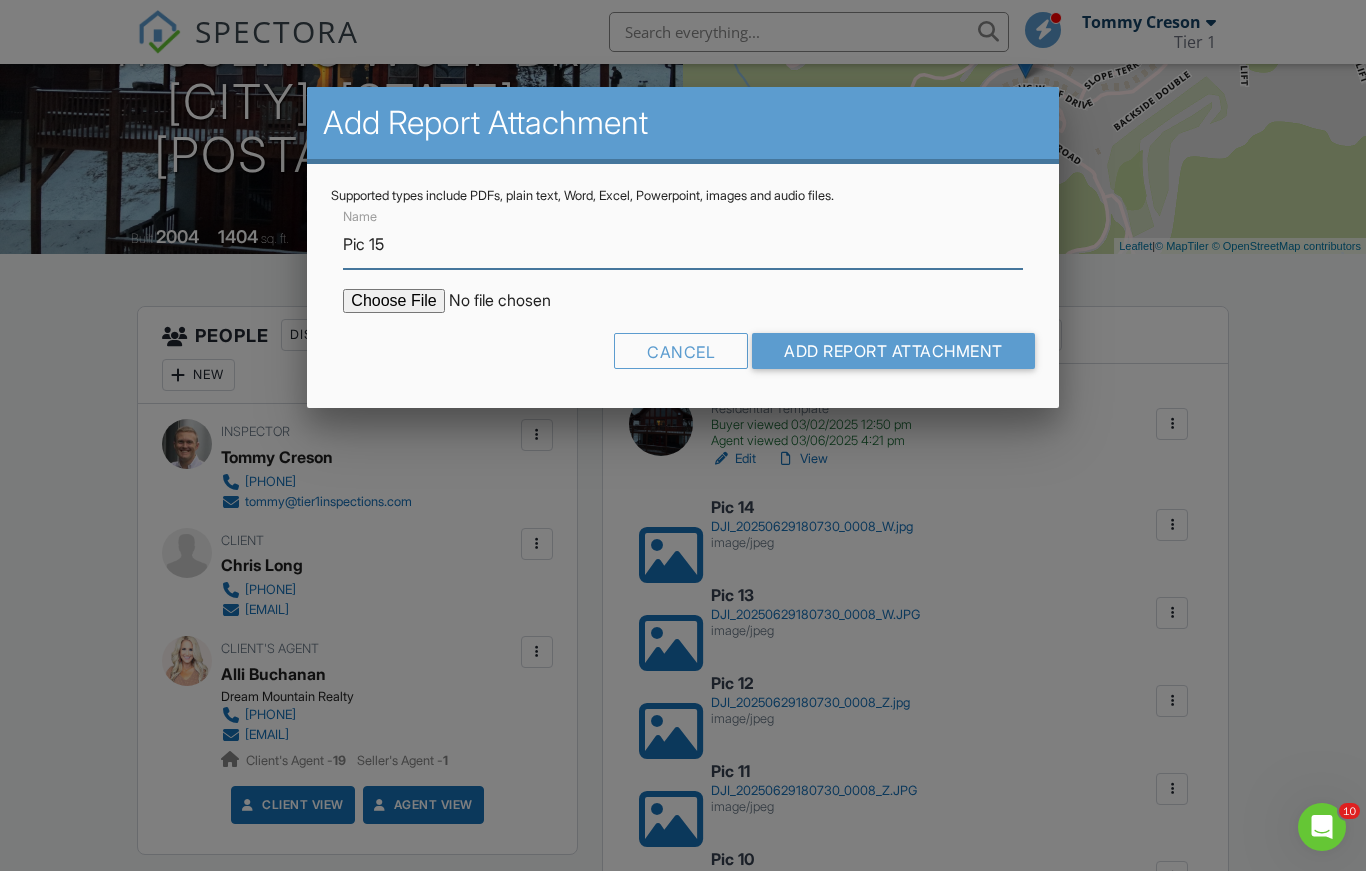 type on "Pic 15" 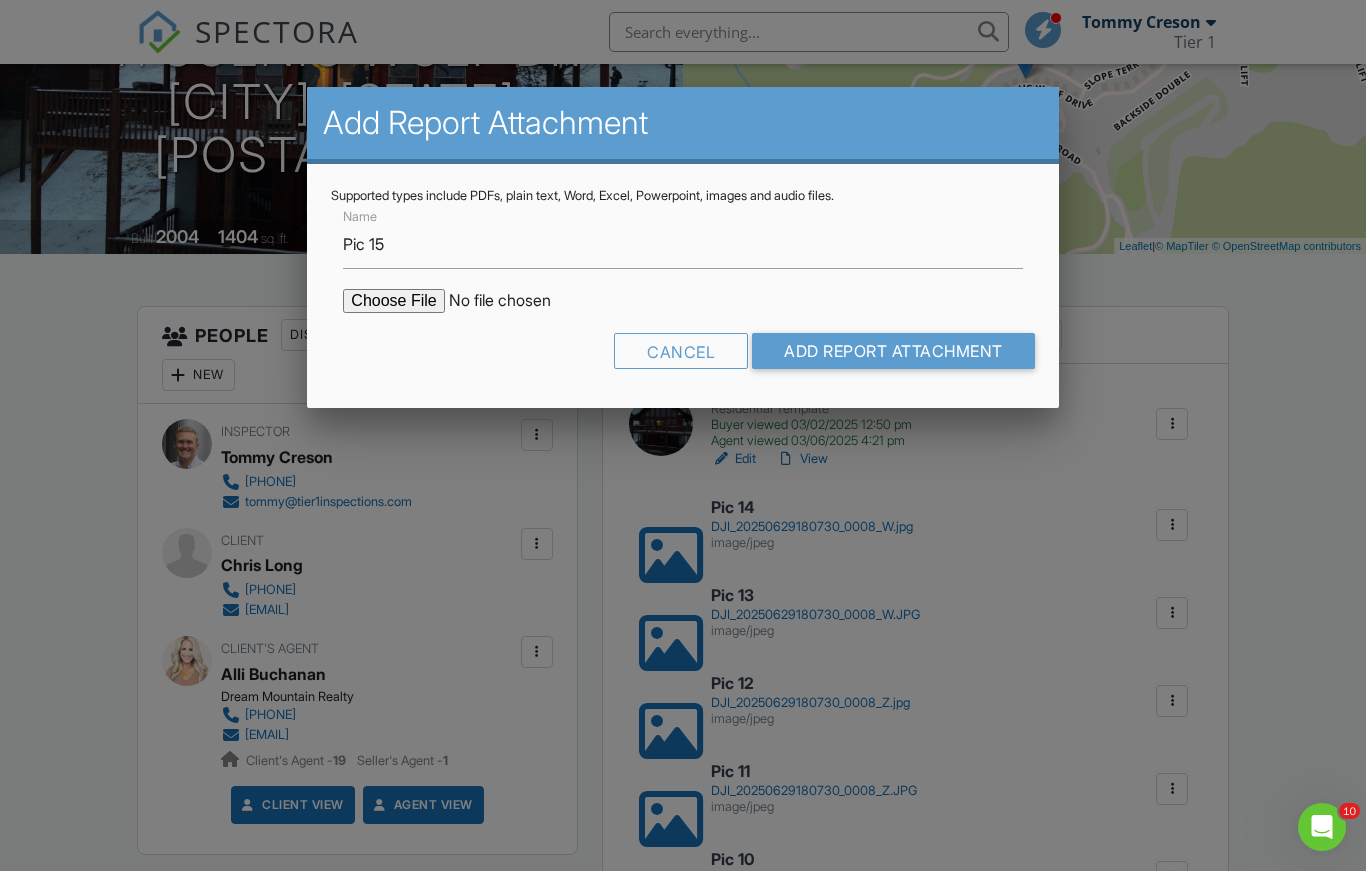 click at bounding box center (513, 301) 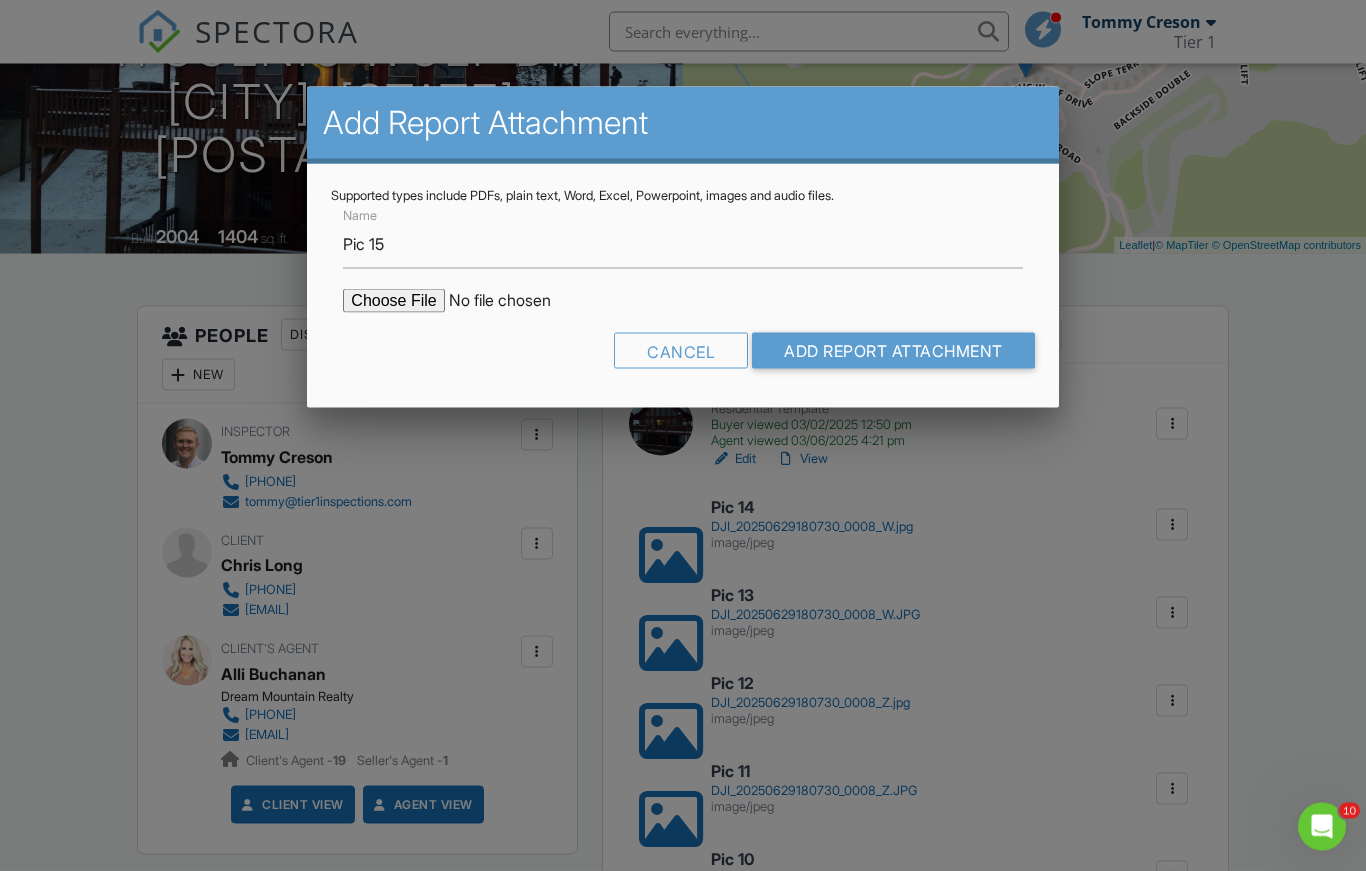 type on "C:\fakepath\DJI_20250629180150_0007_W.jpg" 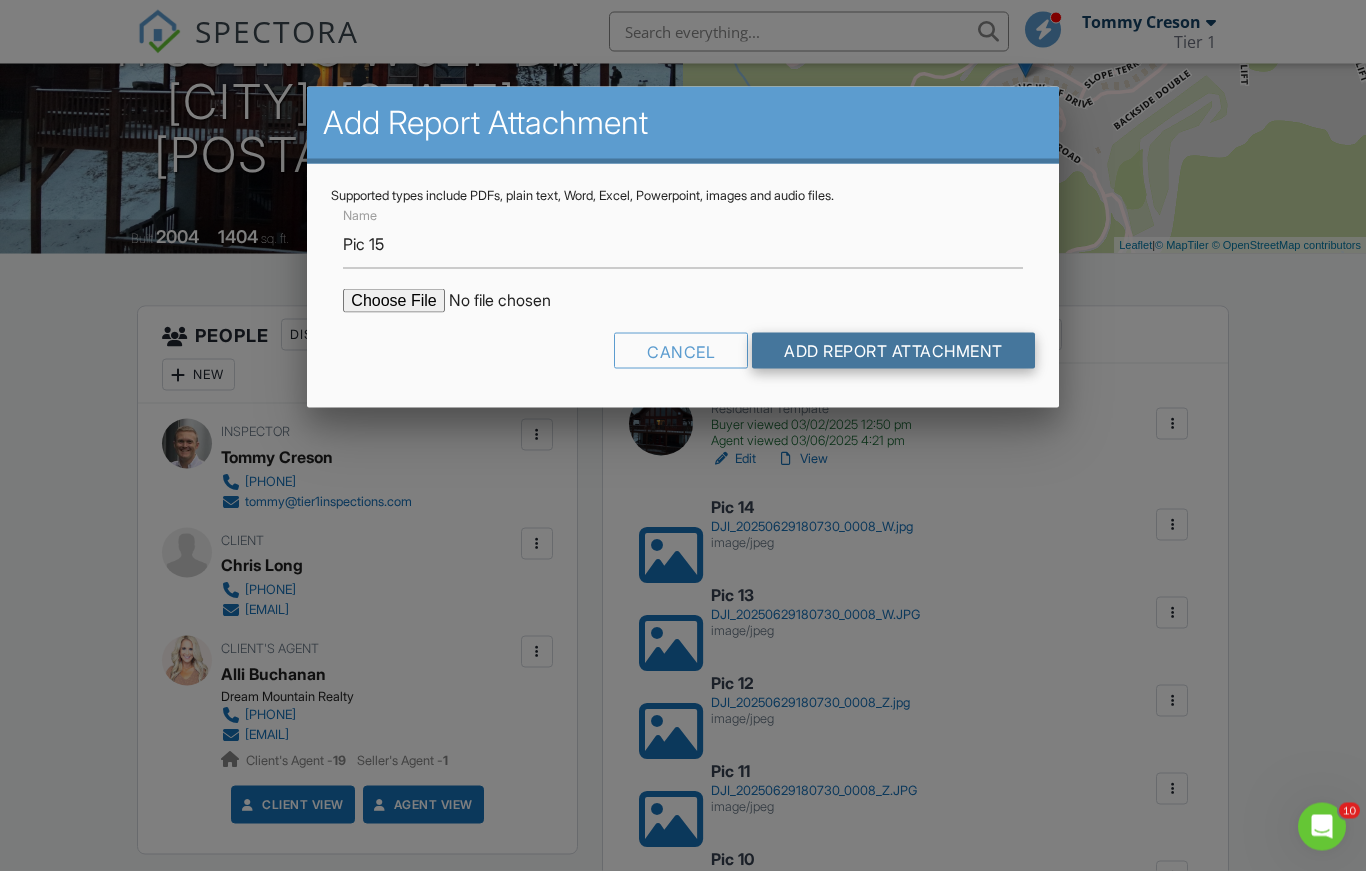 click on "Add Report Attachment" at bounding box center [893, 351] 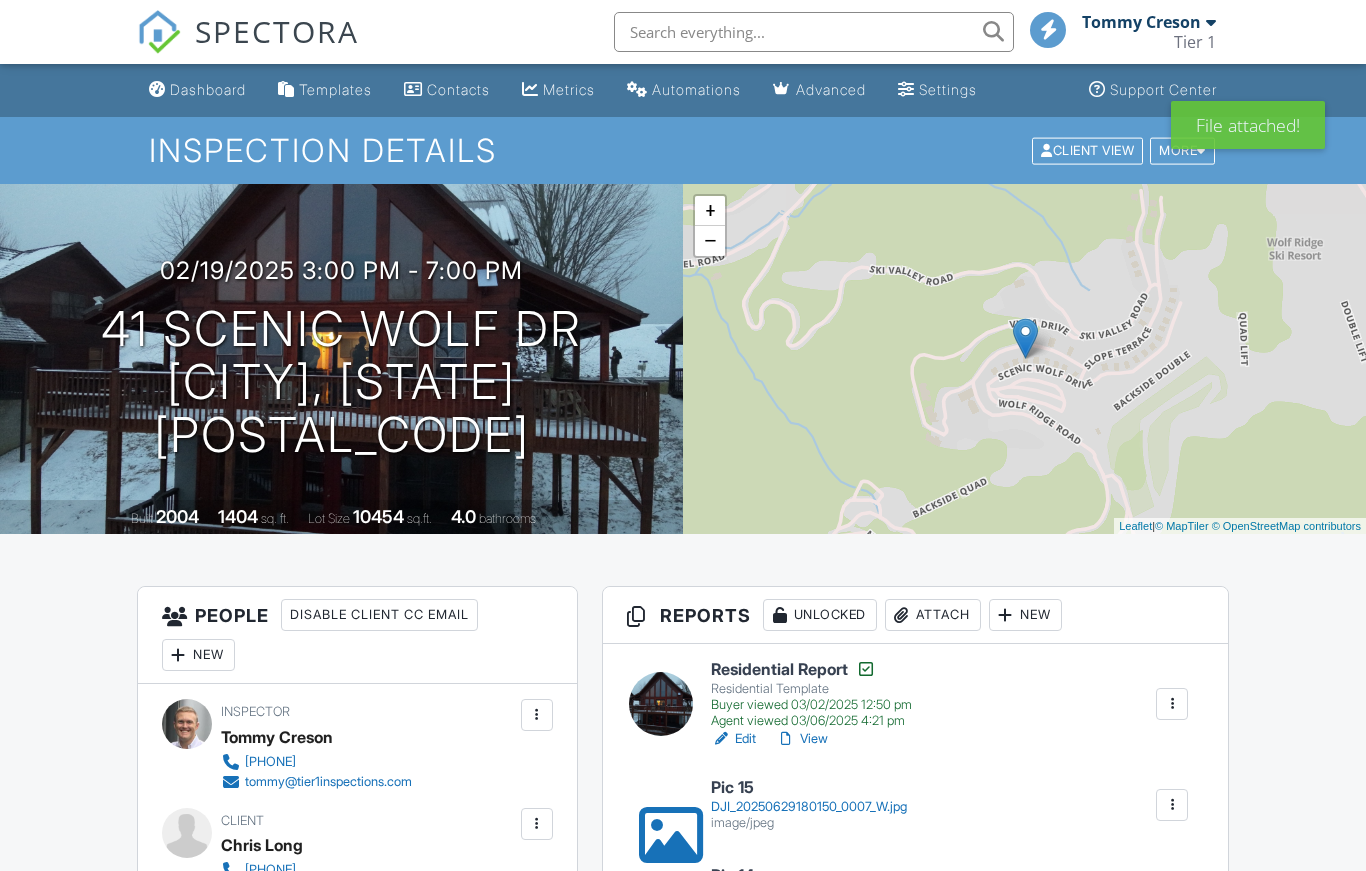 scroll, scrollTop: 0, scrollLeft: 0, axis: both 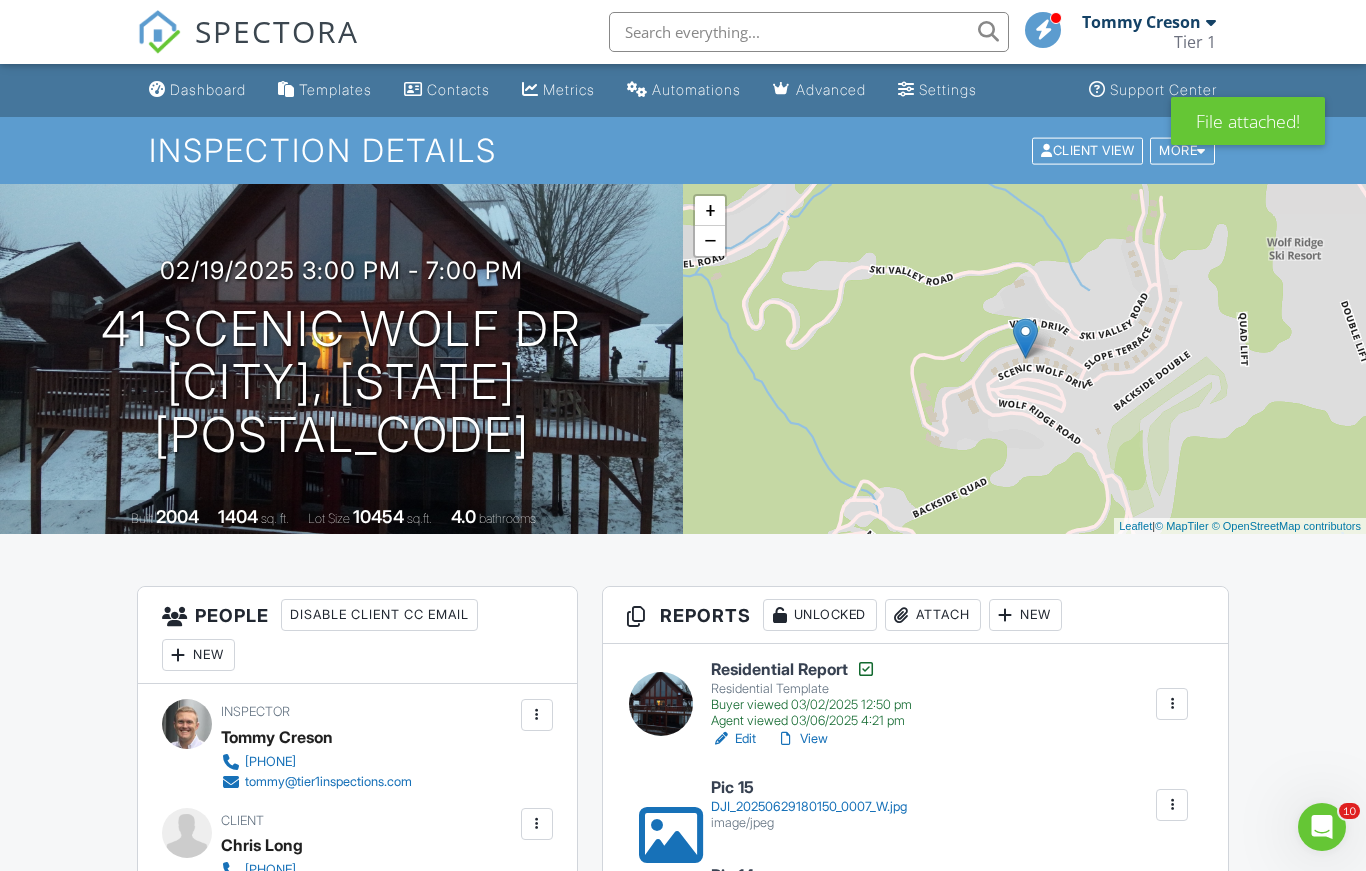 click on "Attach" at bounding box center [933, 615] 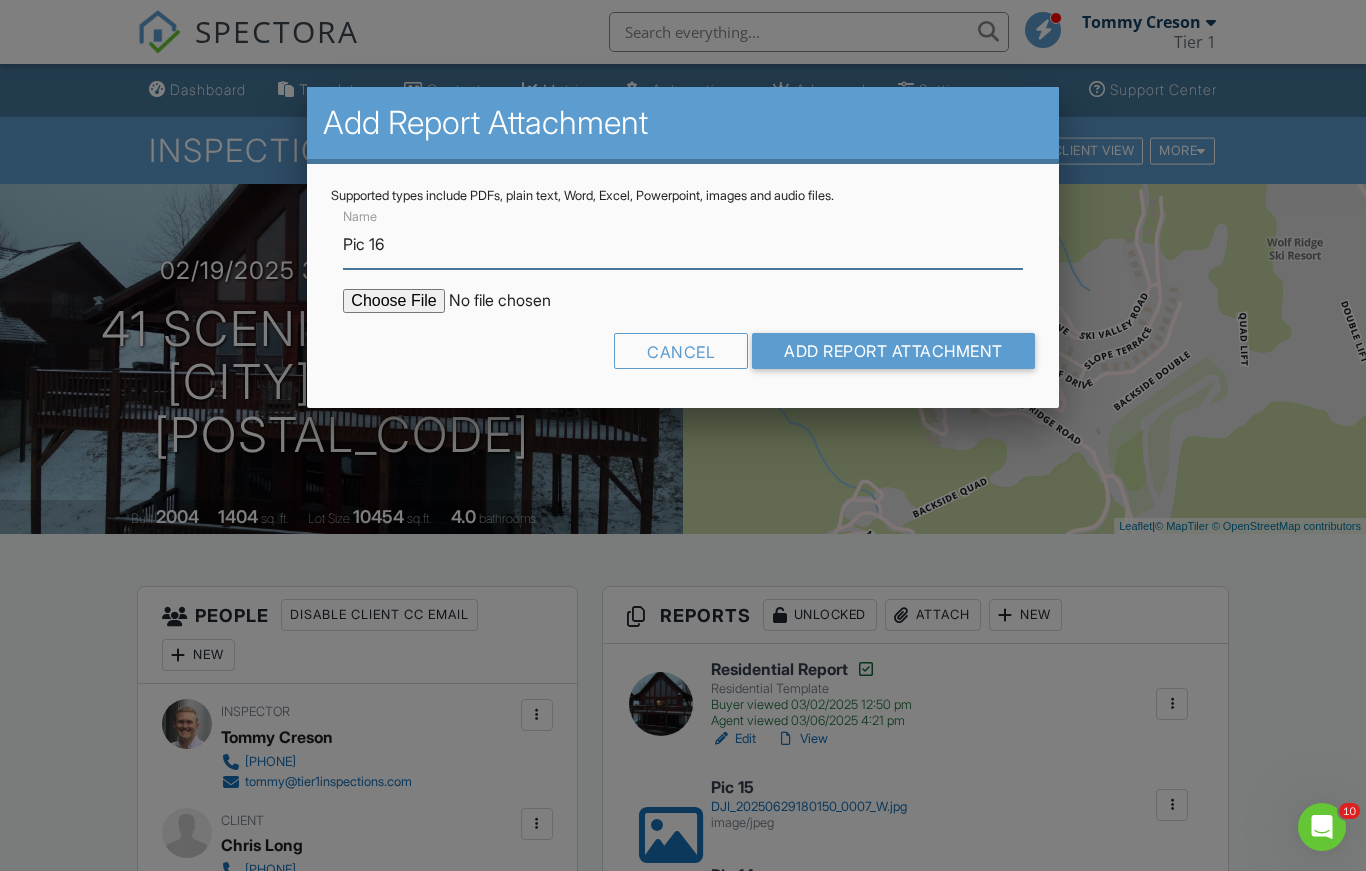 type on "Pic 16" 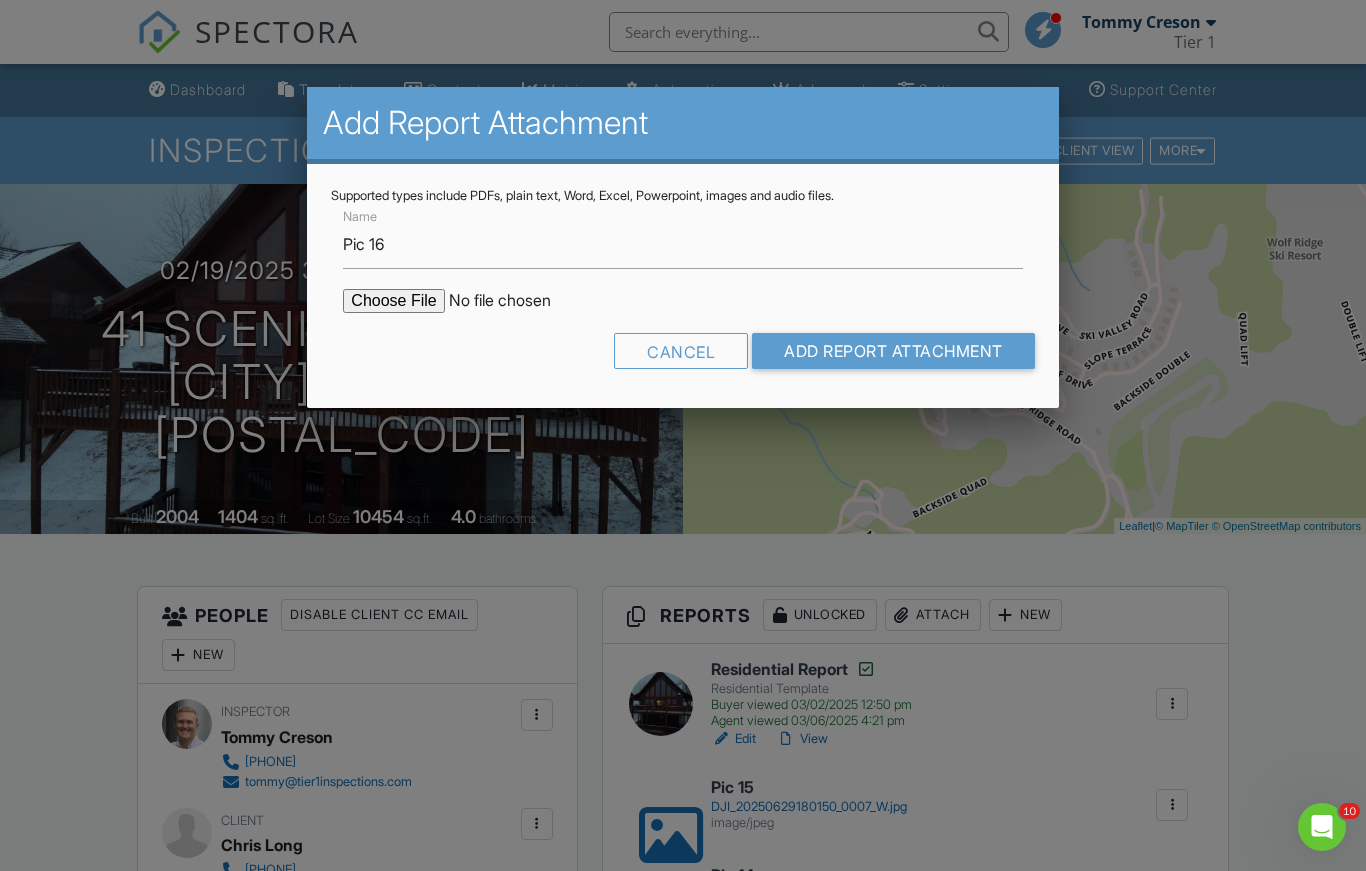 click at bounding box center (513, 301) 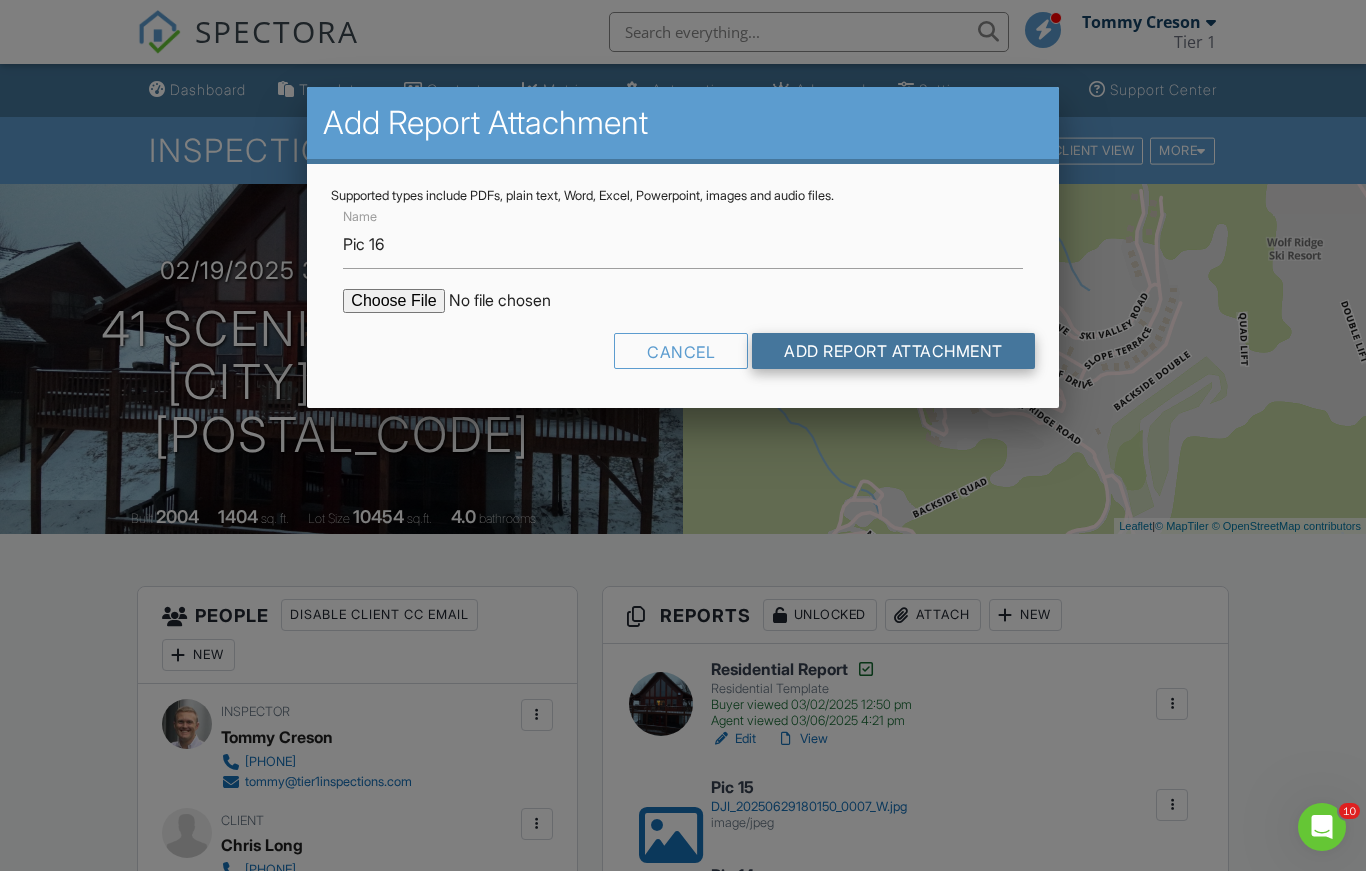 click on "Add Report Attachment" at bounding box center [893, 351] 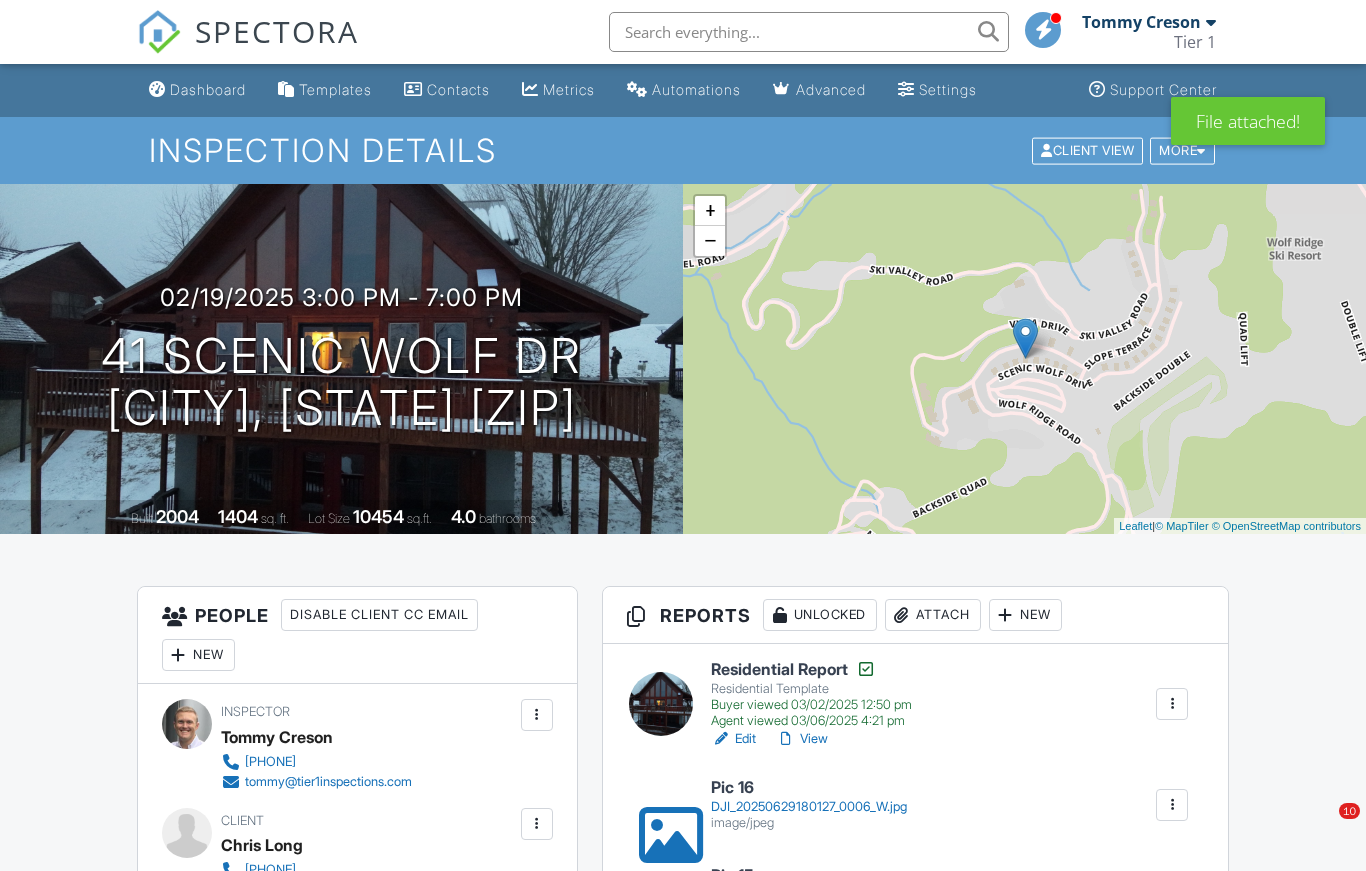 scroll, scrollTop: 0, scrollLeft: 0, axis: both 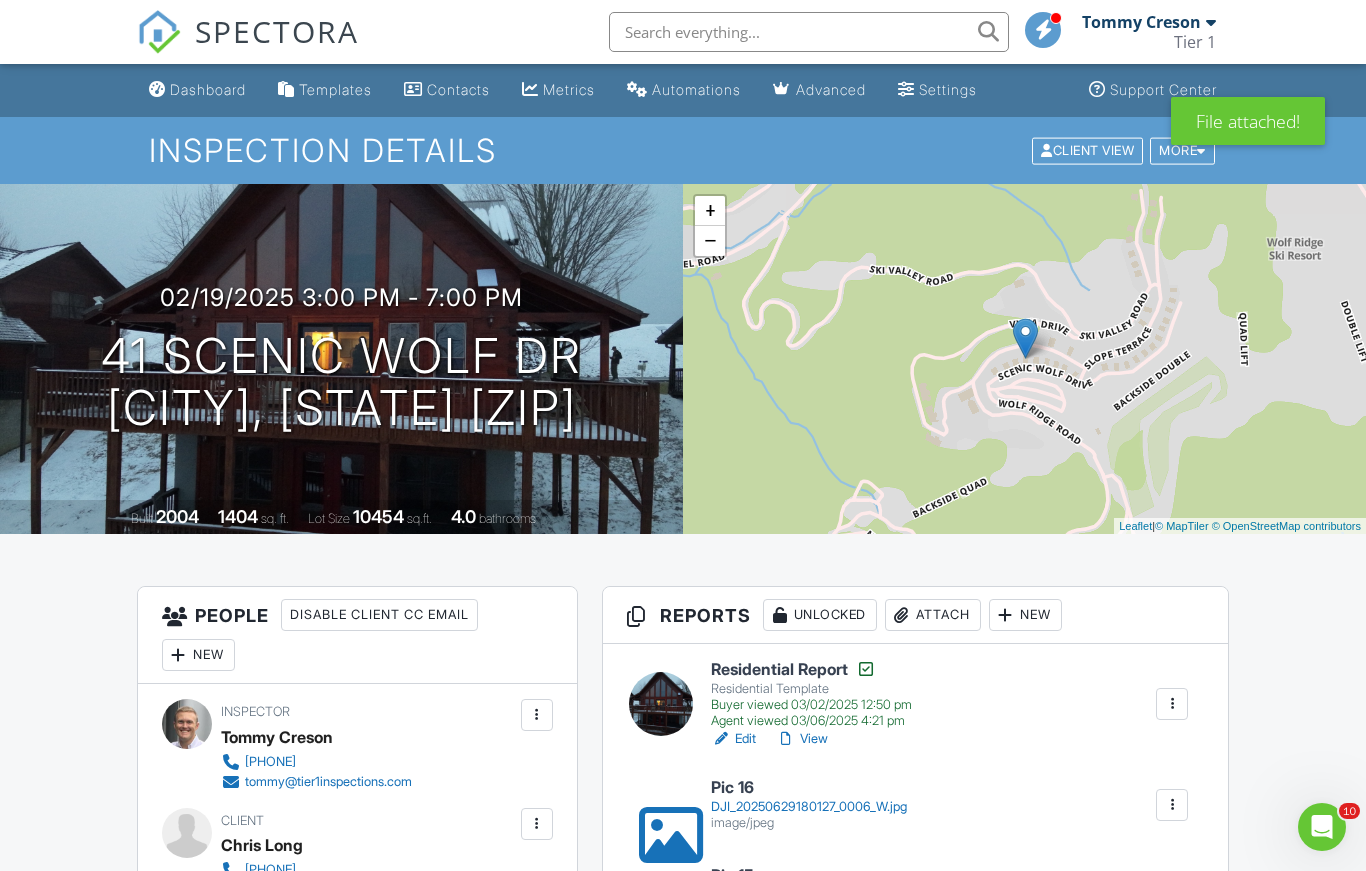 click on "Attach" at bounding box center (933, 615) 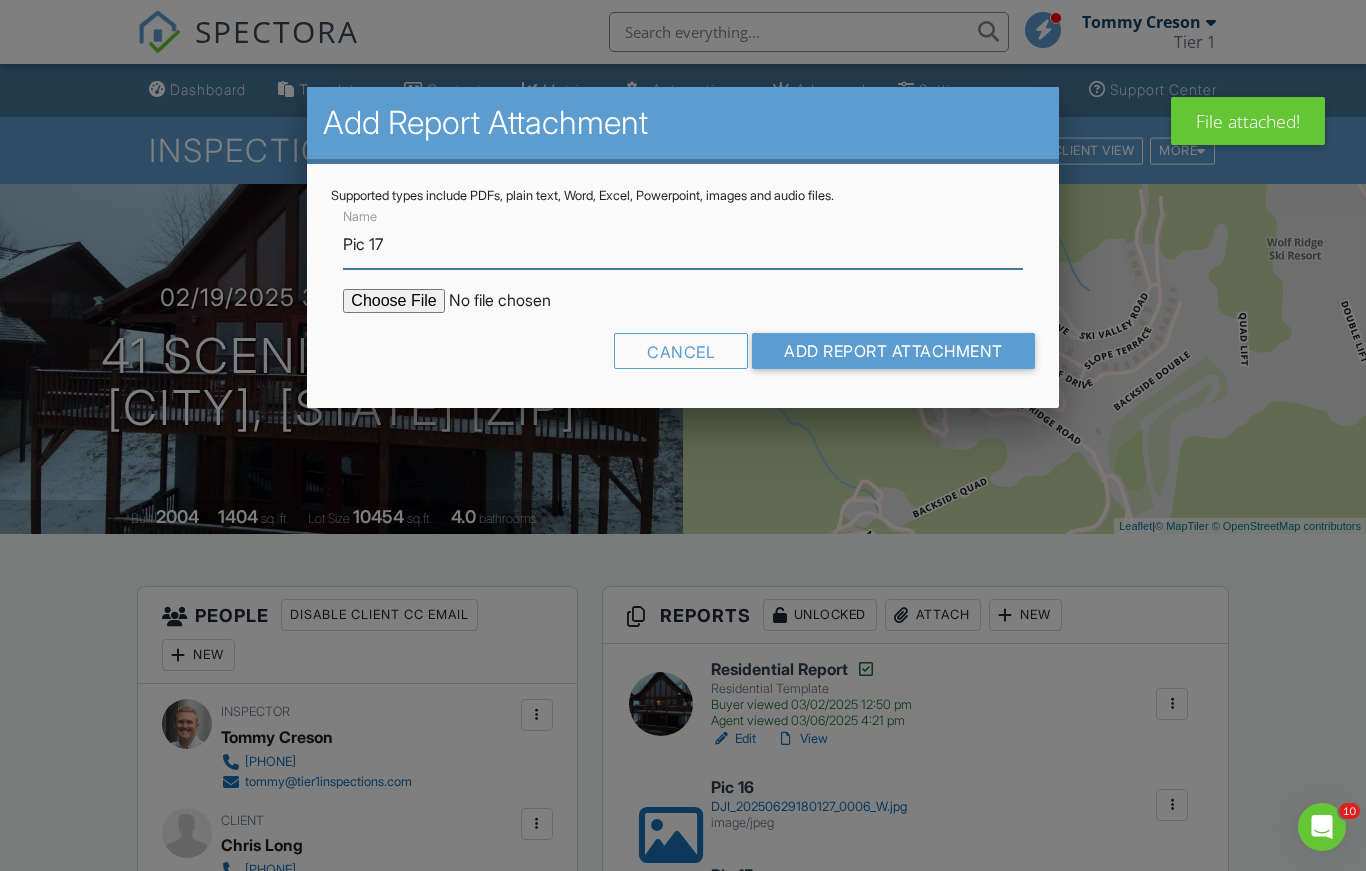 type on "Pic 17" 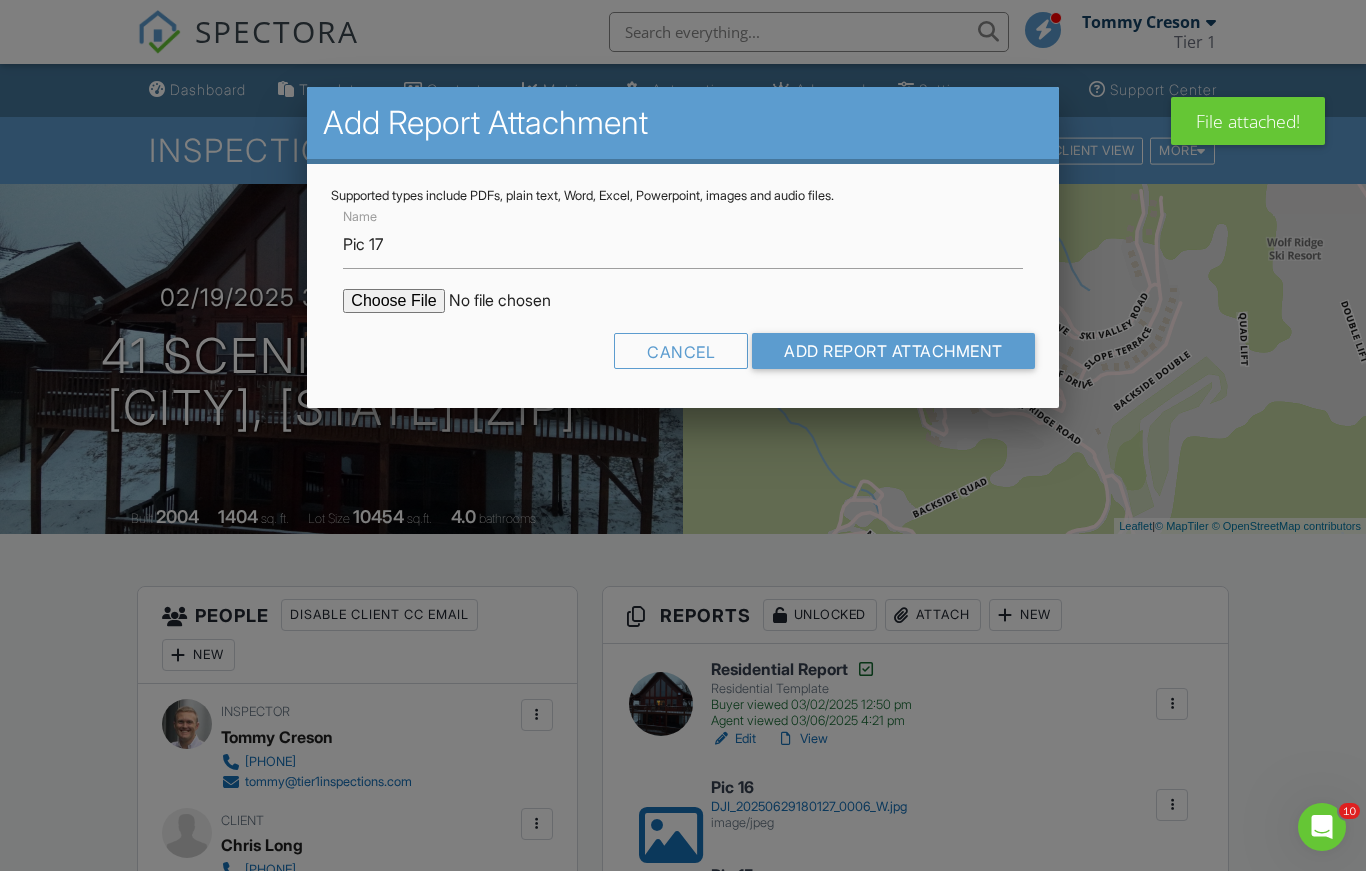 click at bounding box center (513, 301) 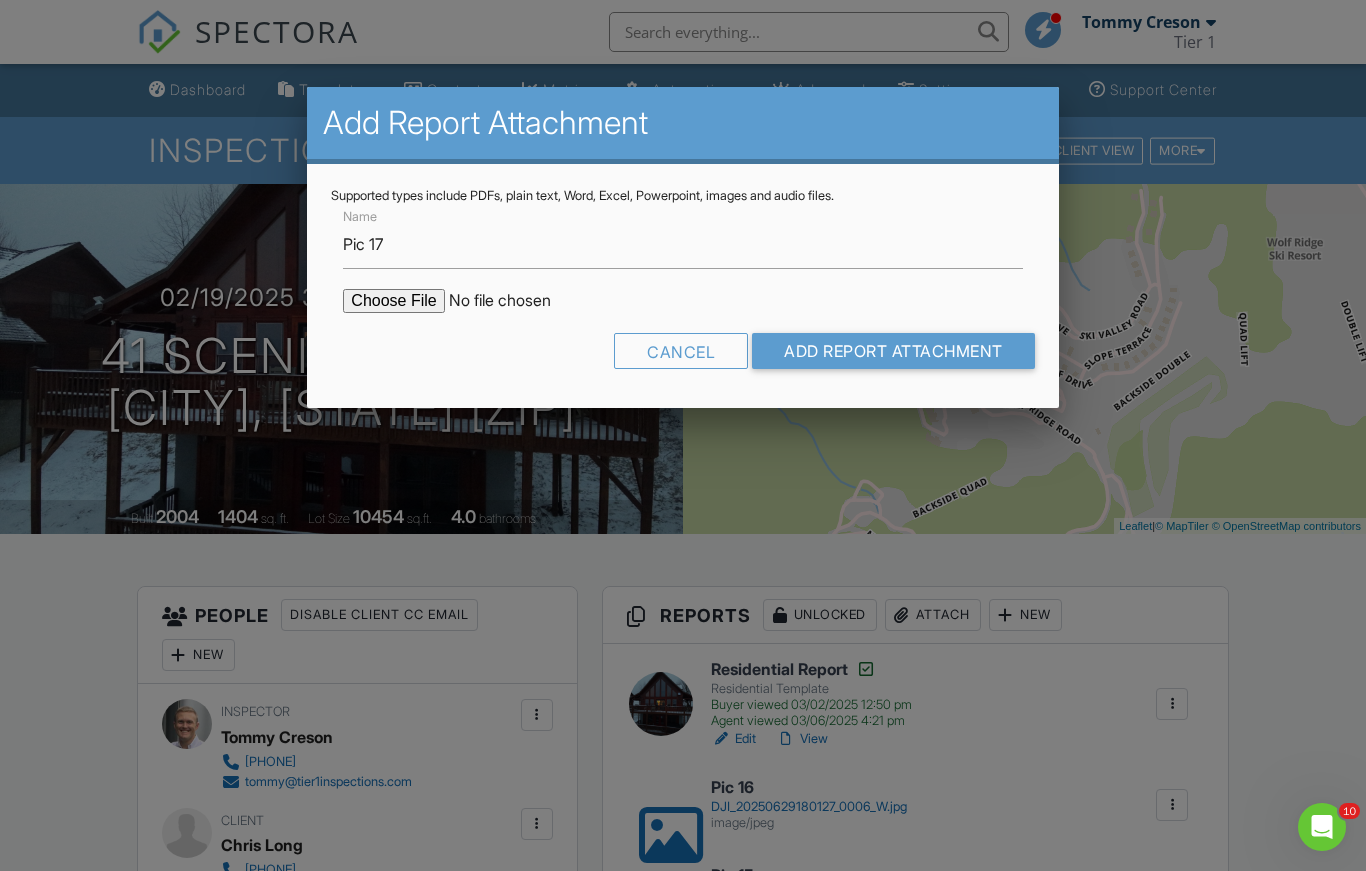 type on "C:\fakepath\DJI_20250629175822_0001_W.jpg" 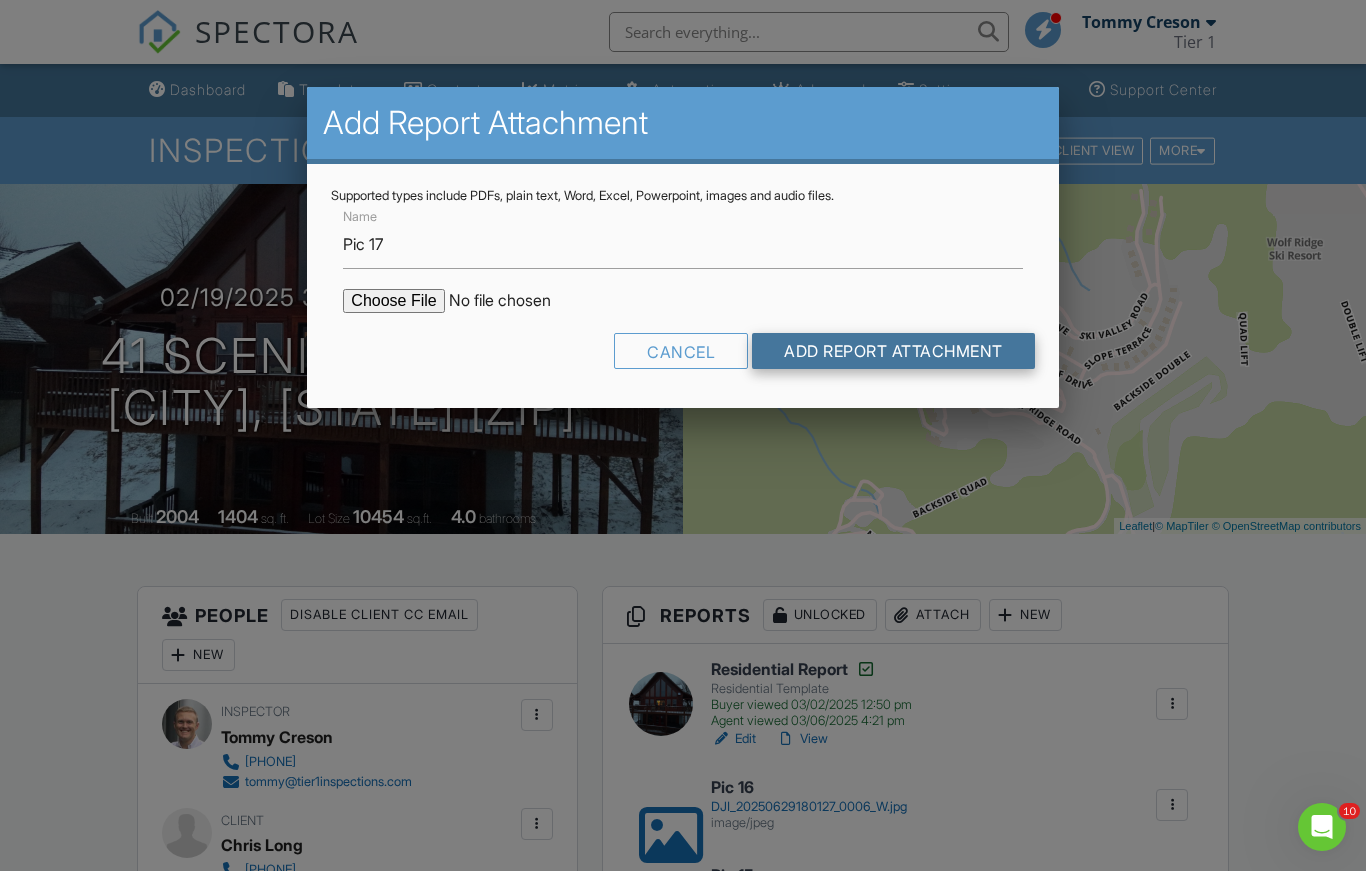 click on "Add Report Attachment" at bounding box center [893, 351] 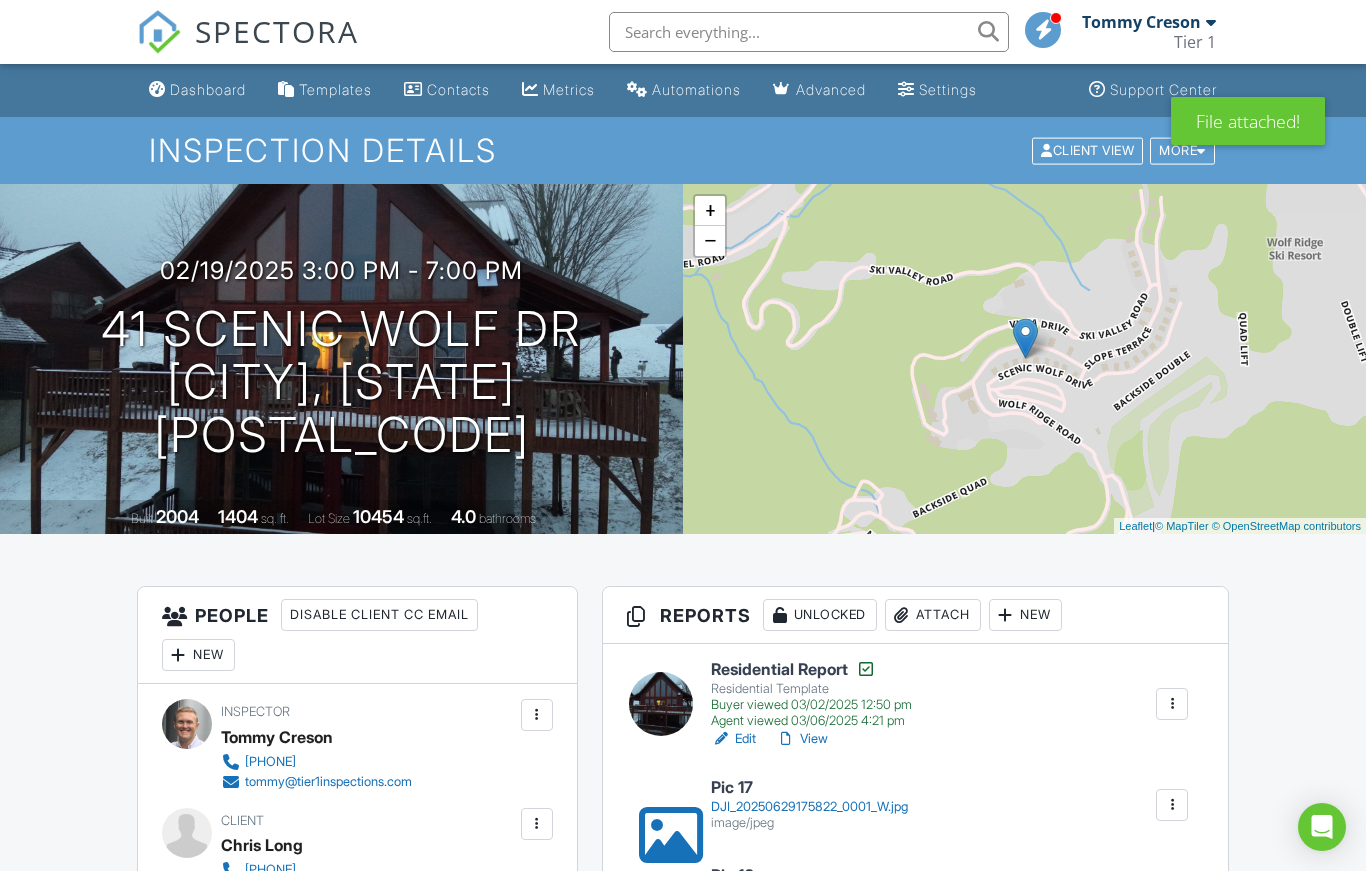 scroll, scrollTop: 0, scrollLeft: 0, axis: both 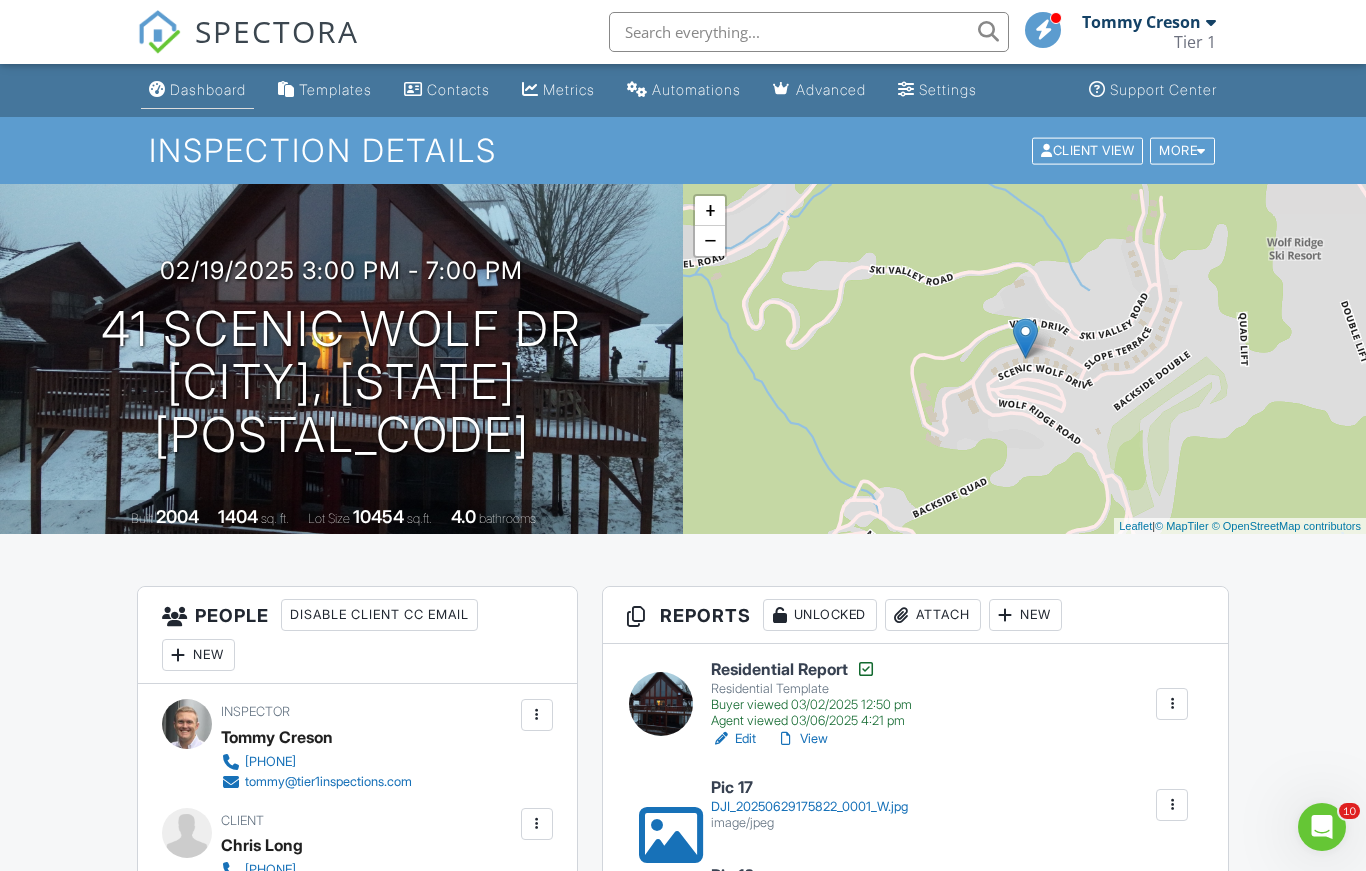 click on "Dashboard" at bounding box center [208, 89] 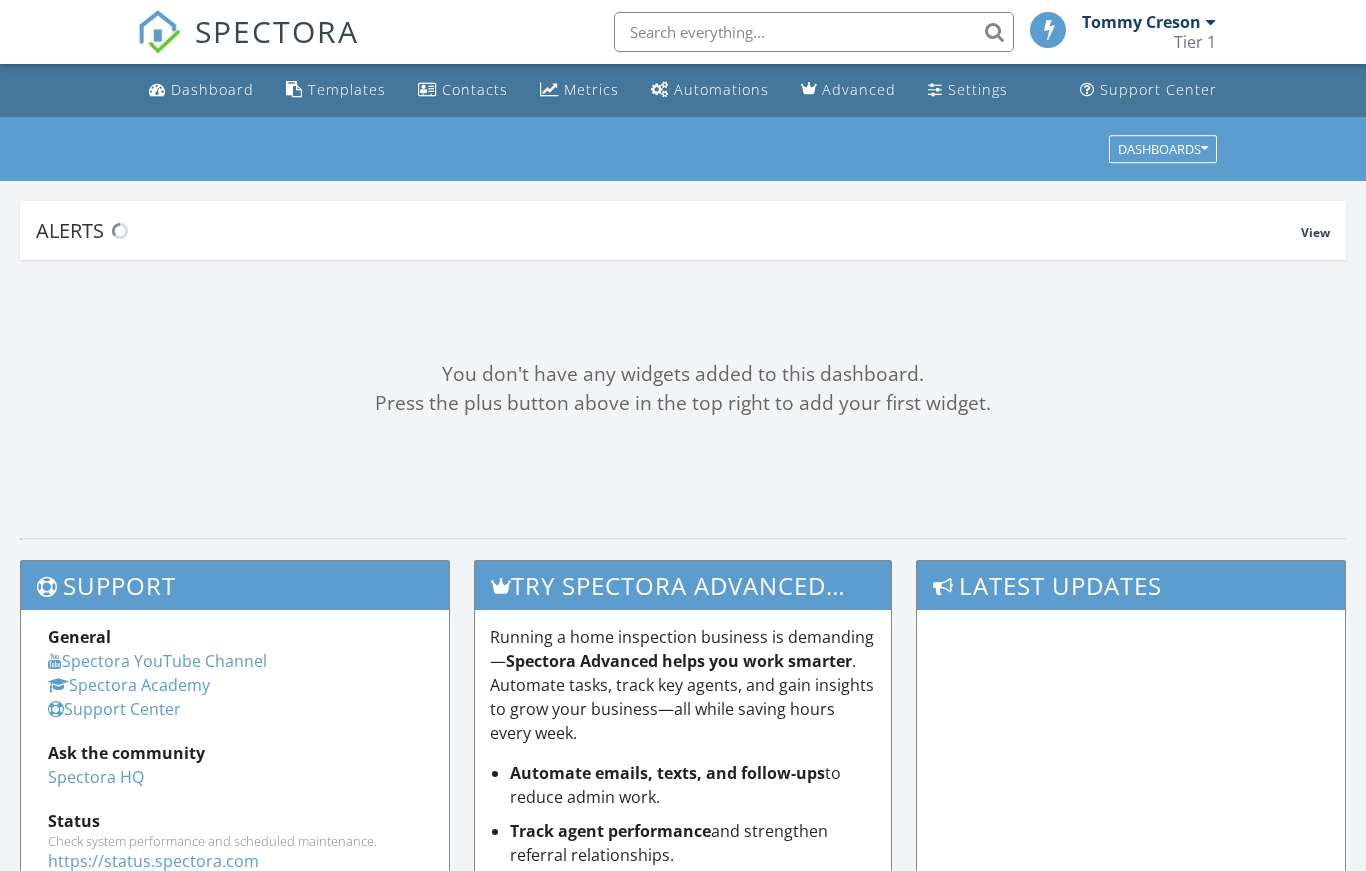 scroll, scrollTop: 0, scrollLeft: 0, axis: both 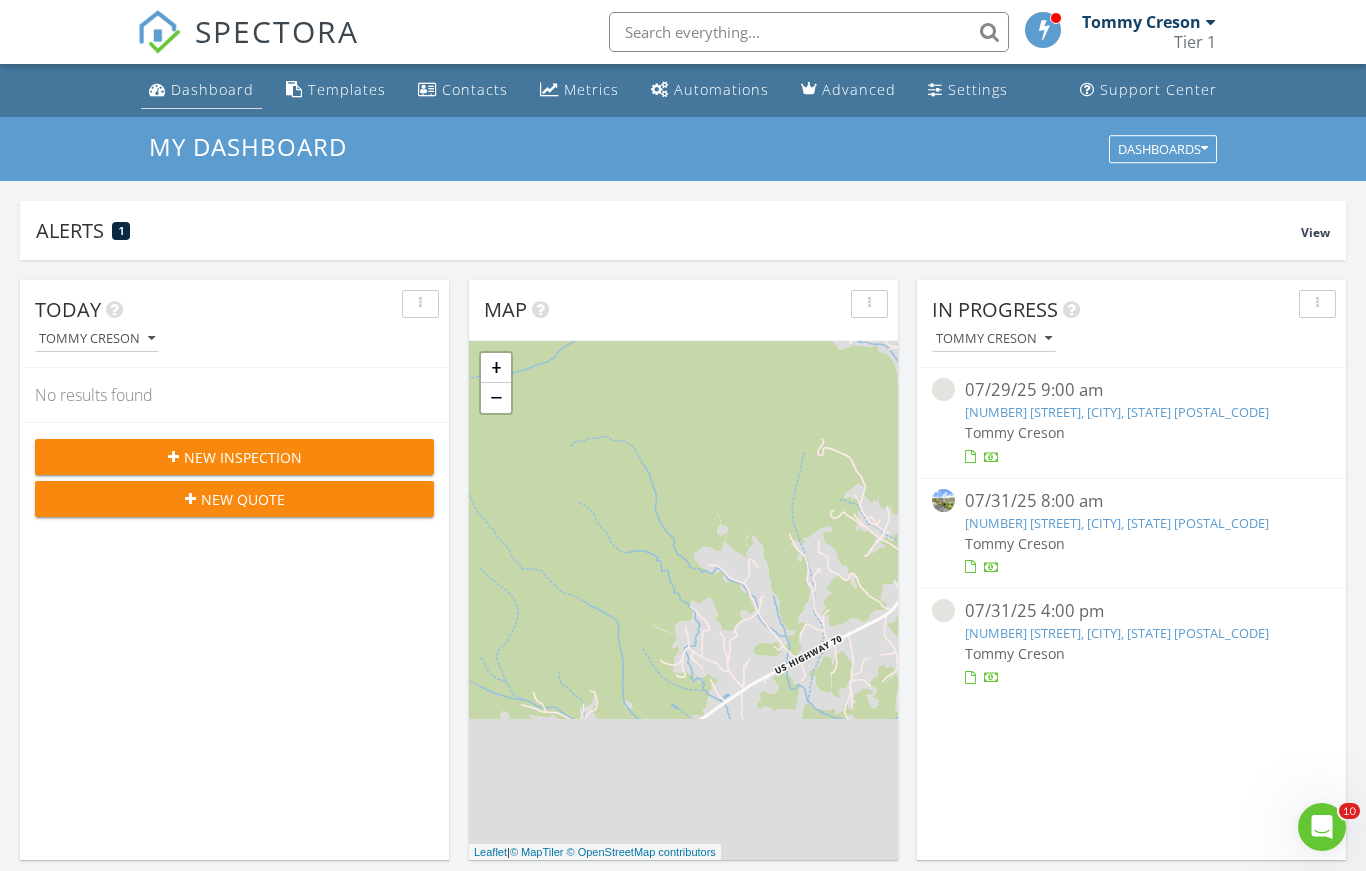 click on "Dashboard" at bounding box center (212, 89) 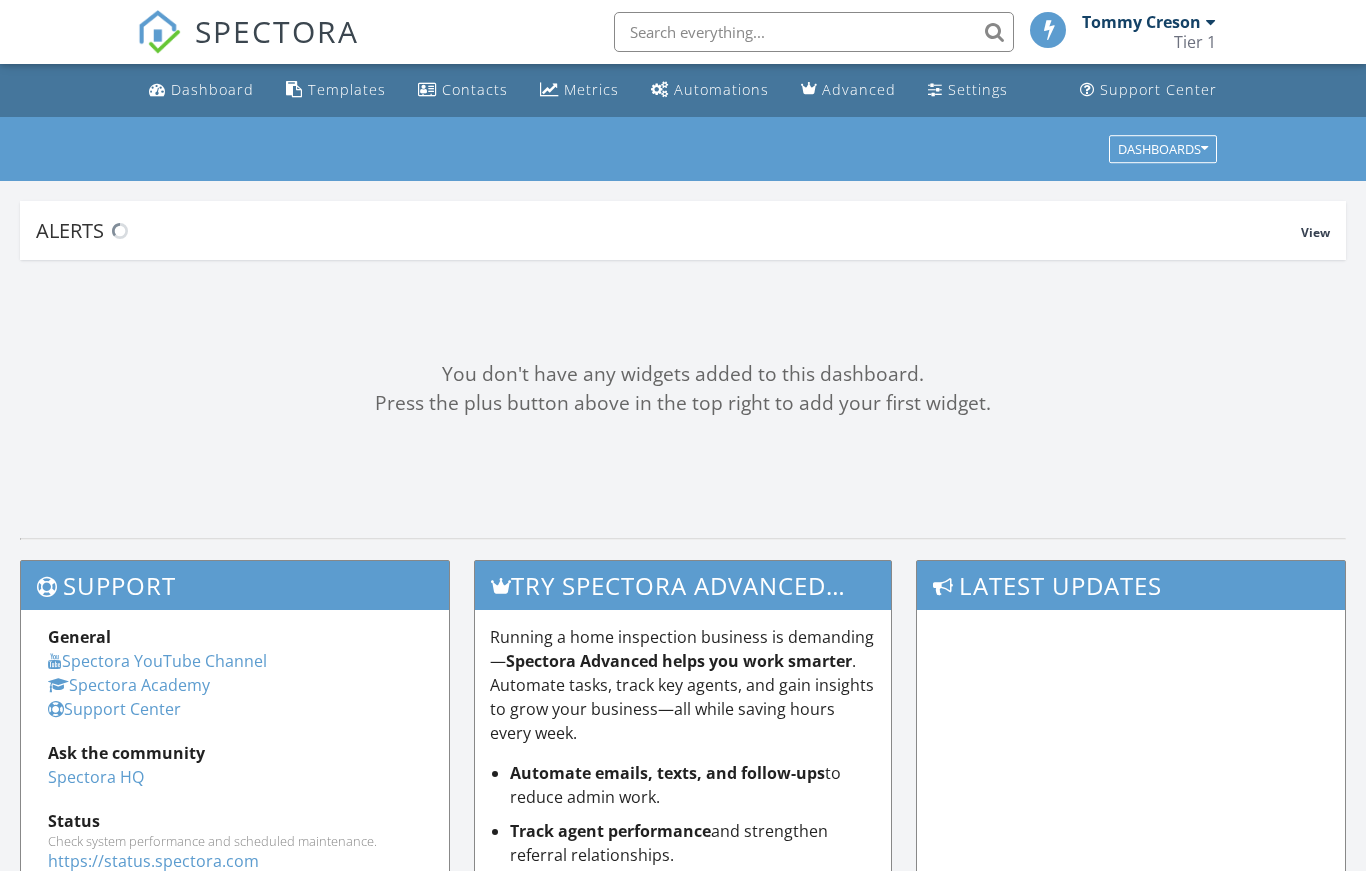 scroll, scrollTop: 0, scrollLeft: 0, axis: both 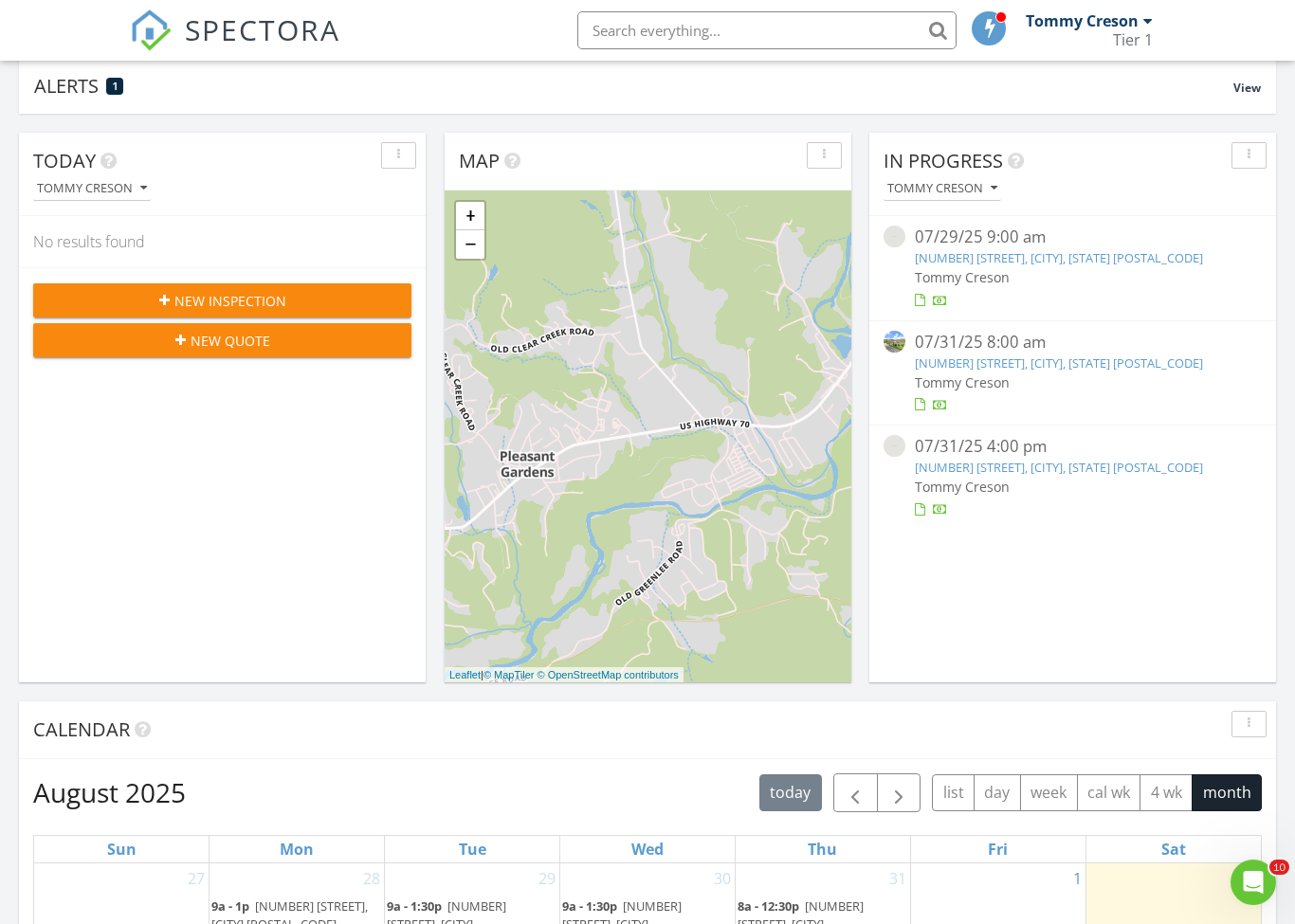 click on "New Inspection" at bounding box center (230, 300) 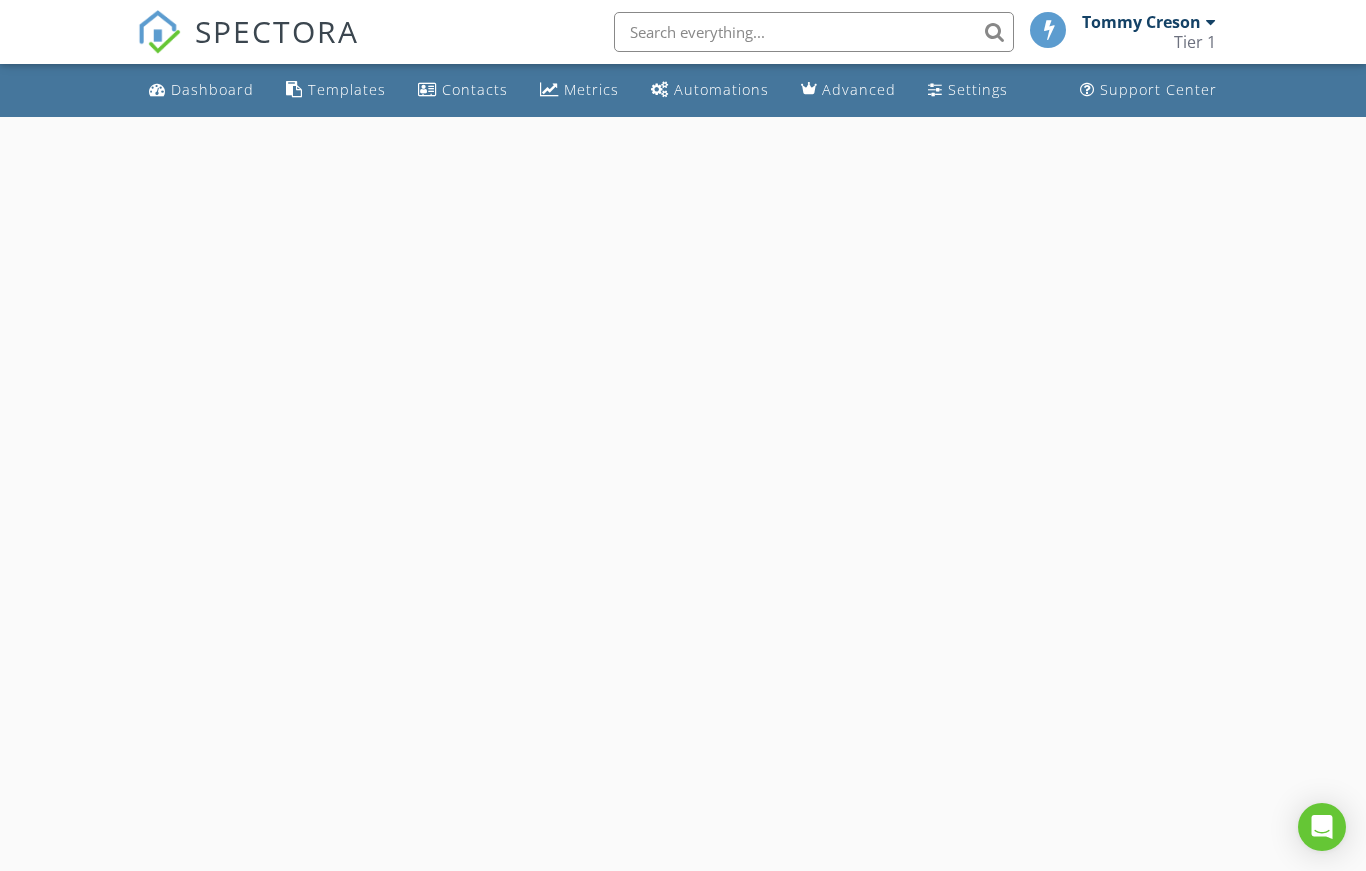 scroll, scrollTop: 0, scrollLeft: 0, axis: both 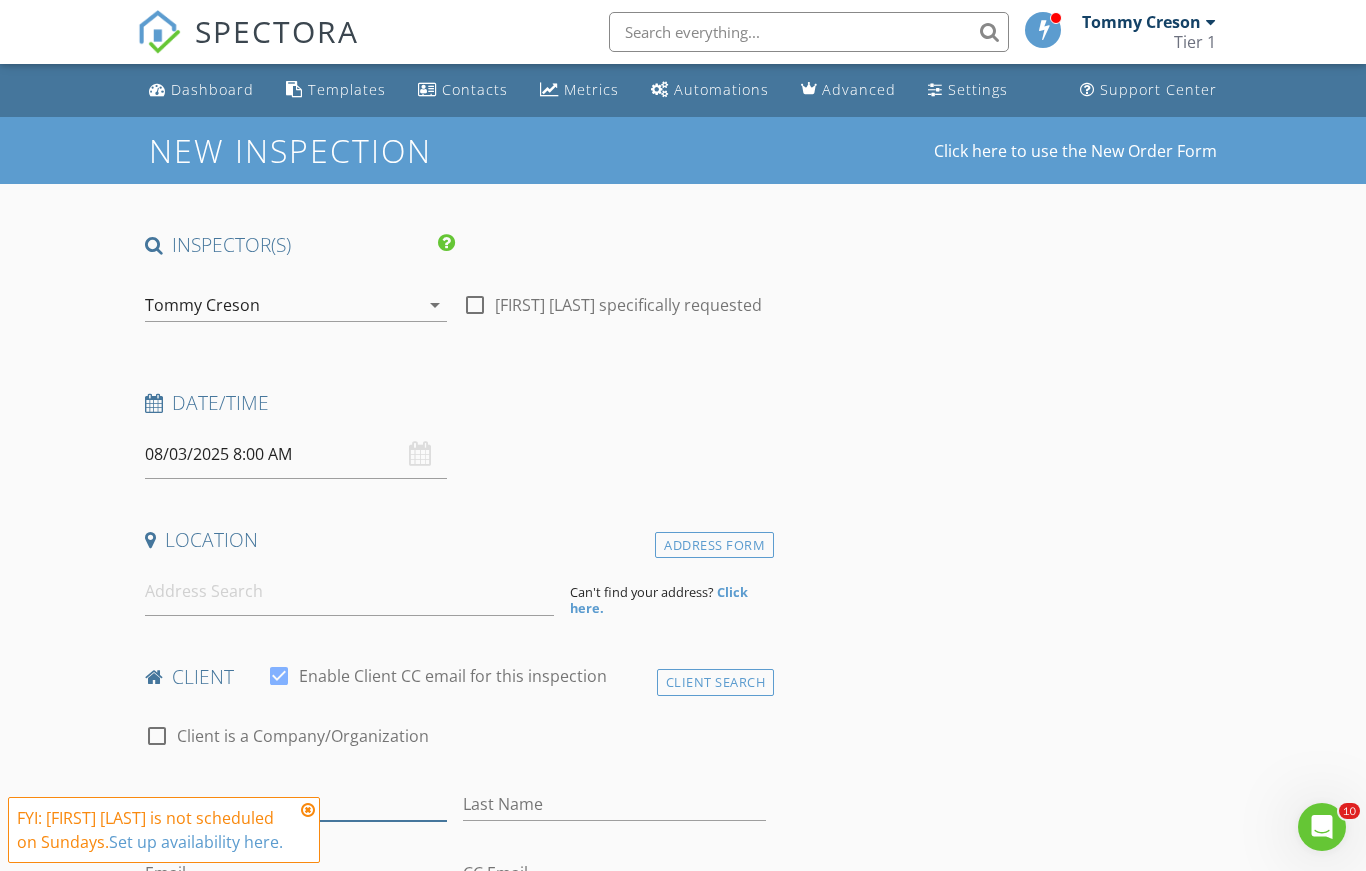 click on "First Name" at bounding box center (296, 804) 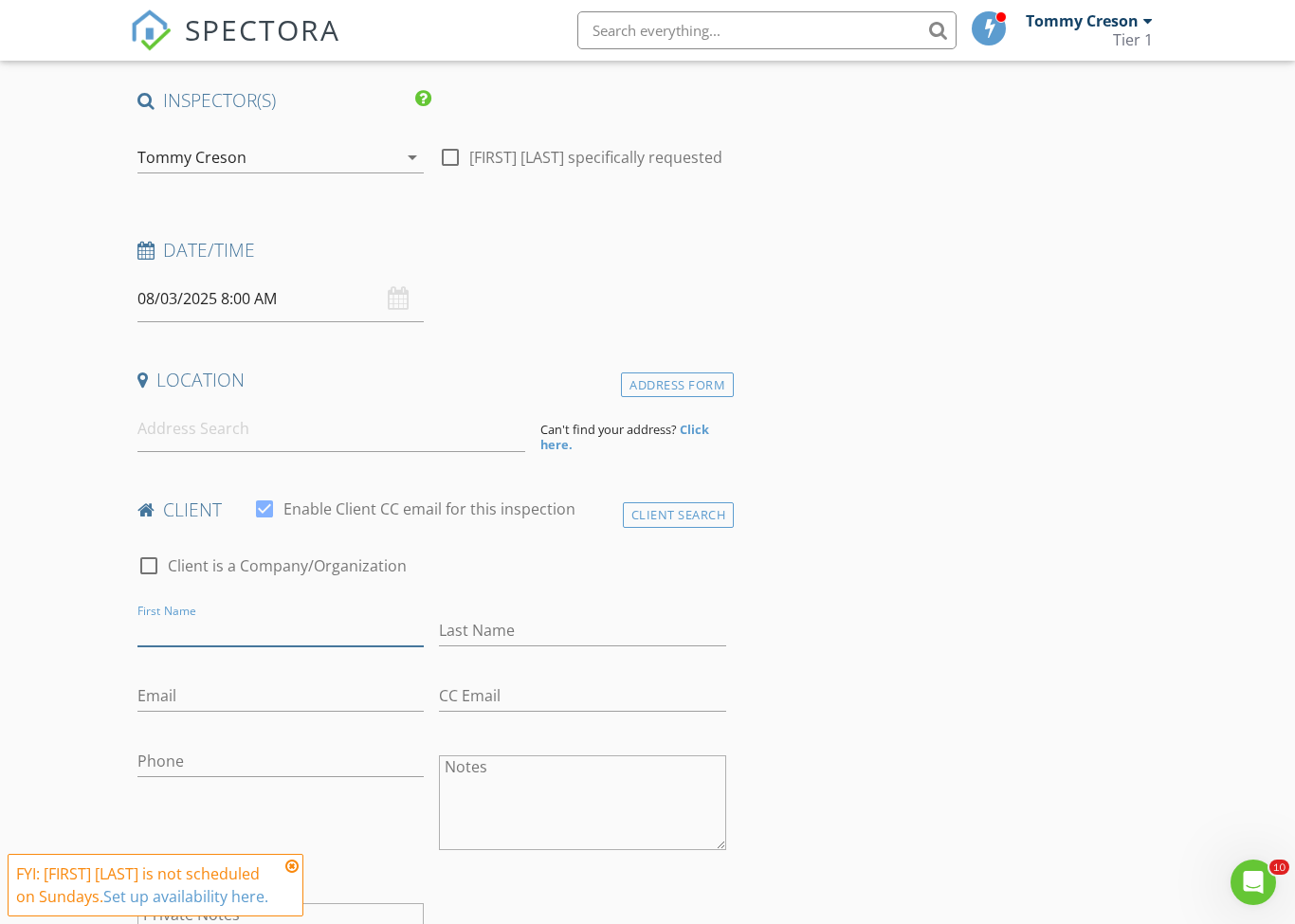 scroll, scrollTop: 116, scrollLeft: 0, axis: vertical 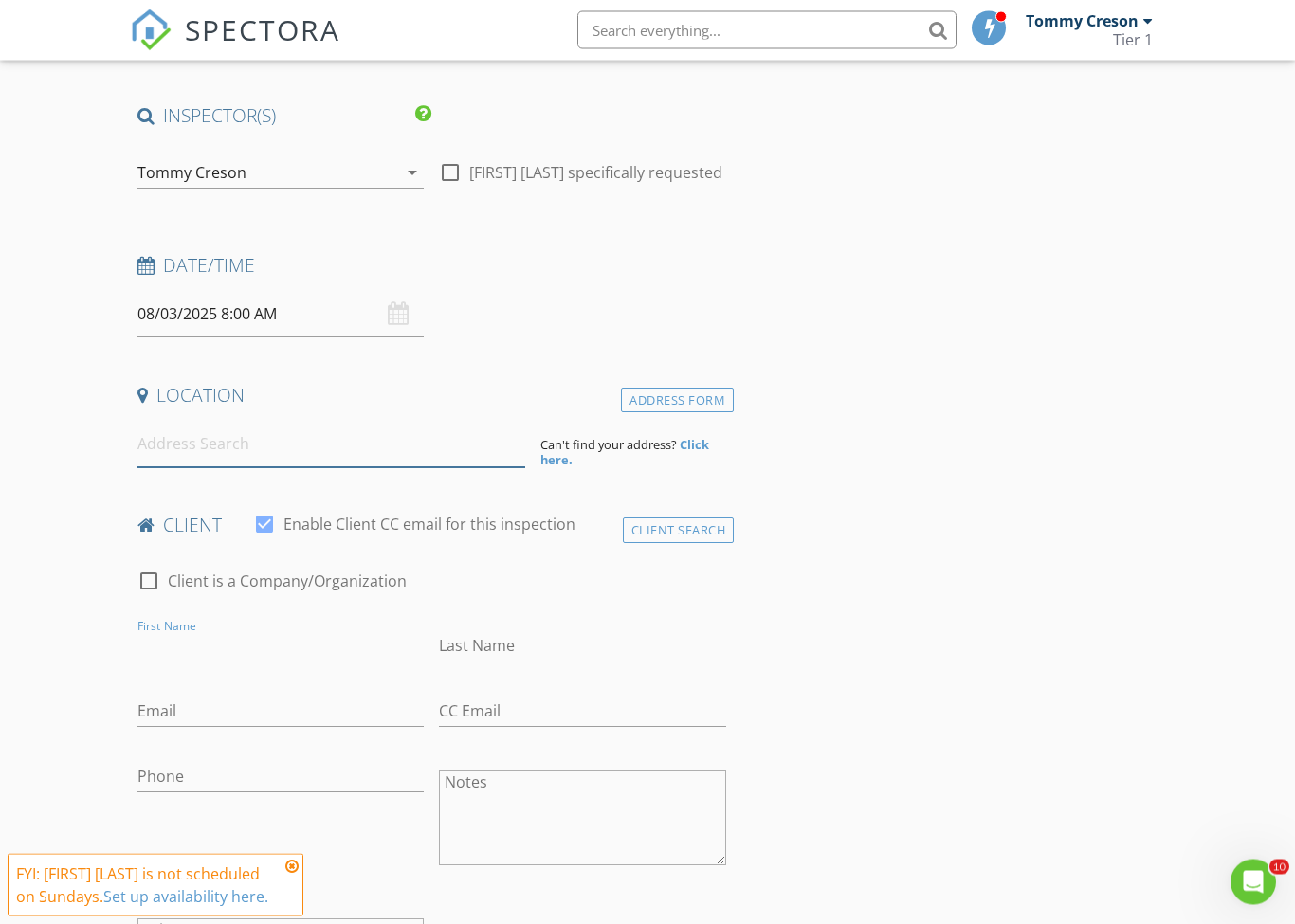 click at bounding box center [331, 444] 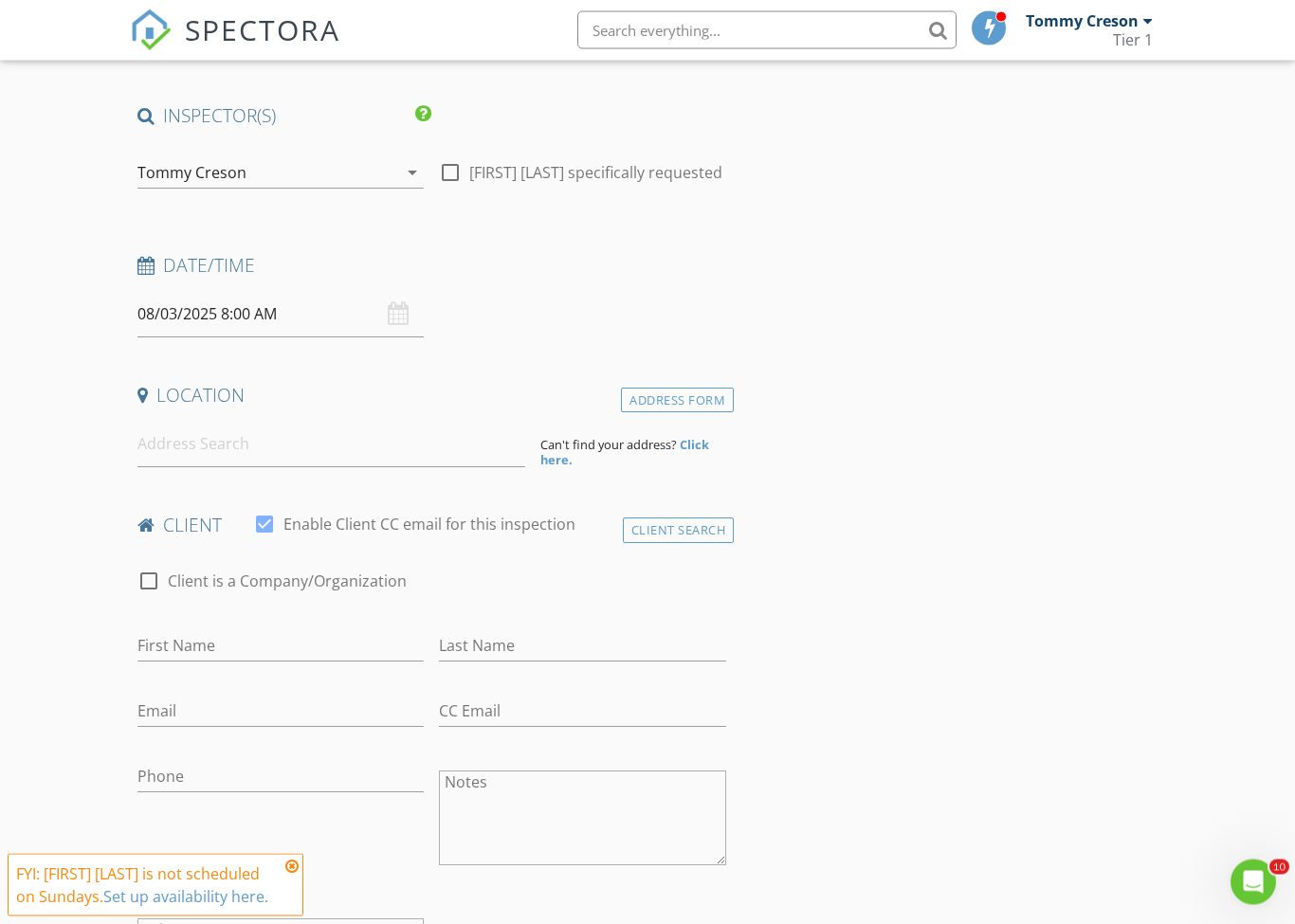 click at bounding box center (292, 866) 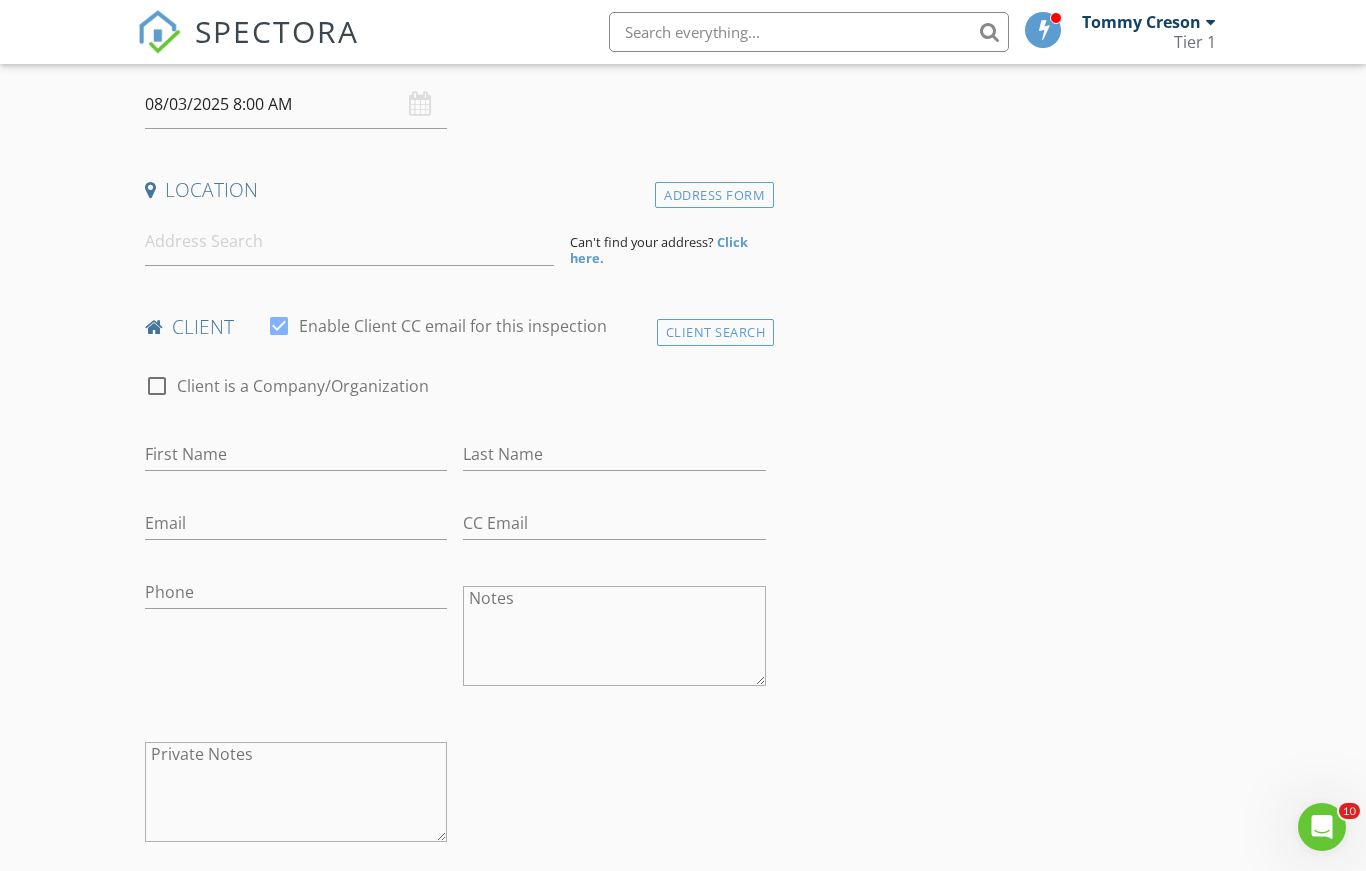 scroll, scrollTop: 321, scrollLeft: 0, axis: vertical 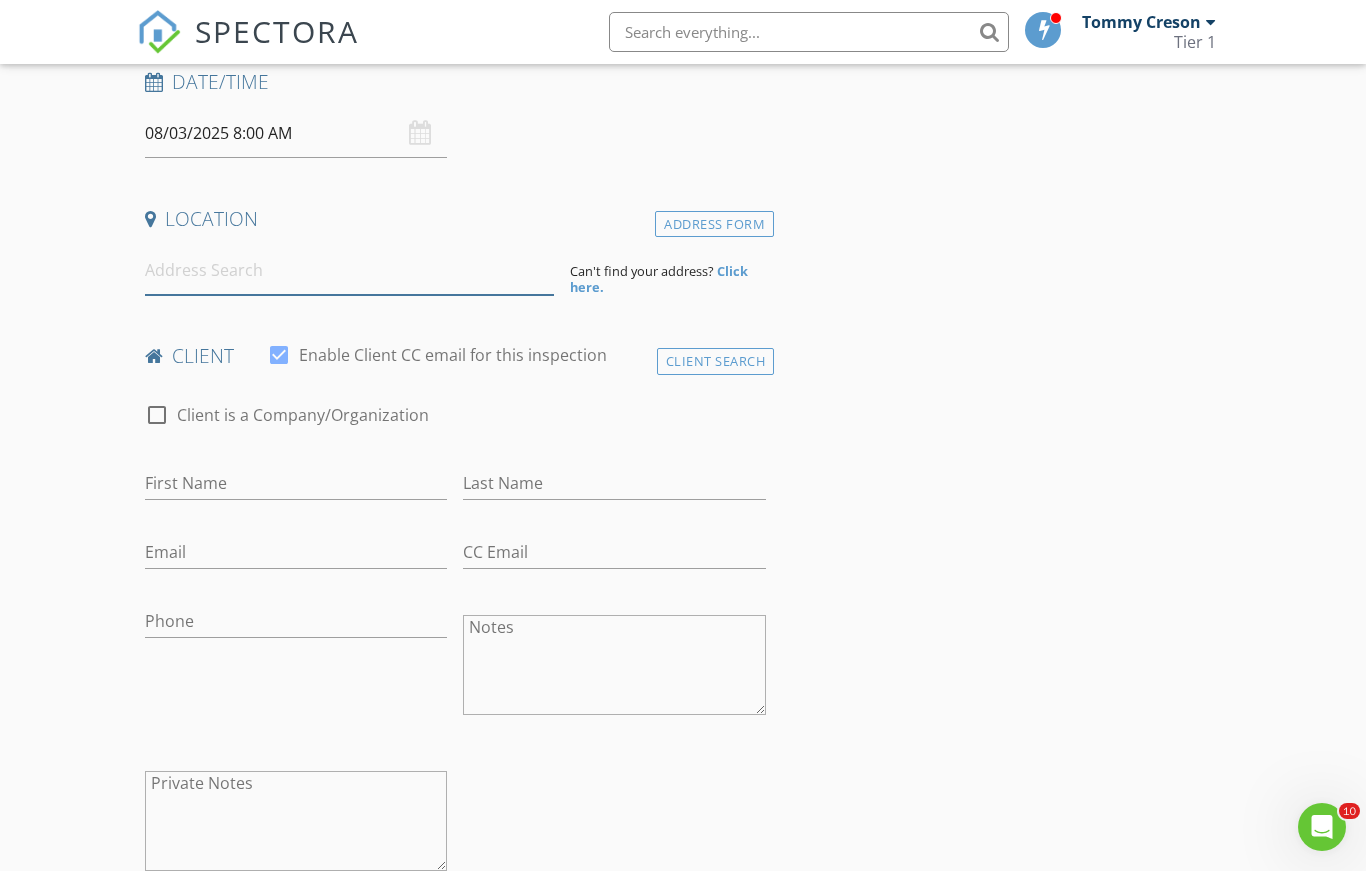 click at bounding box center (349, 270) 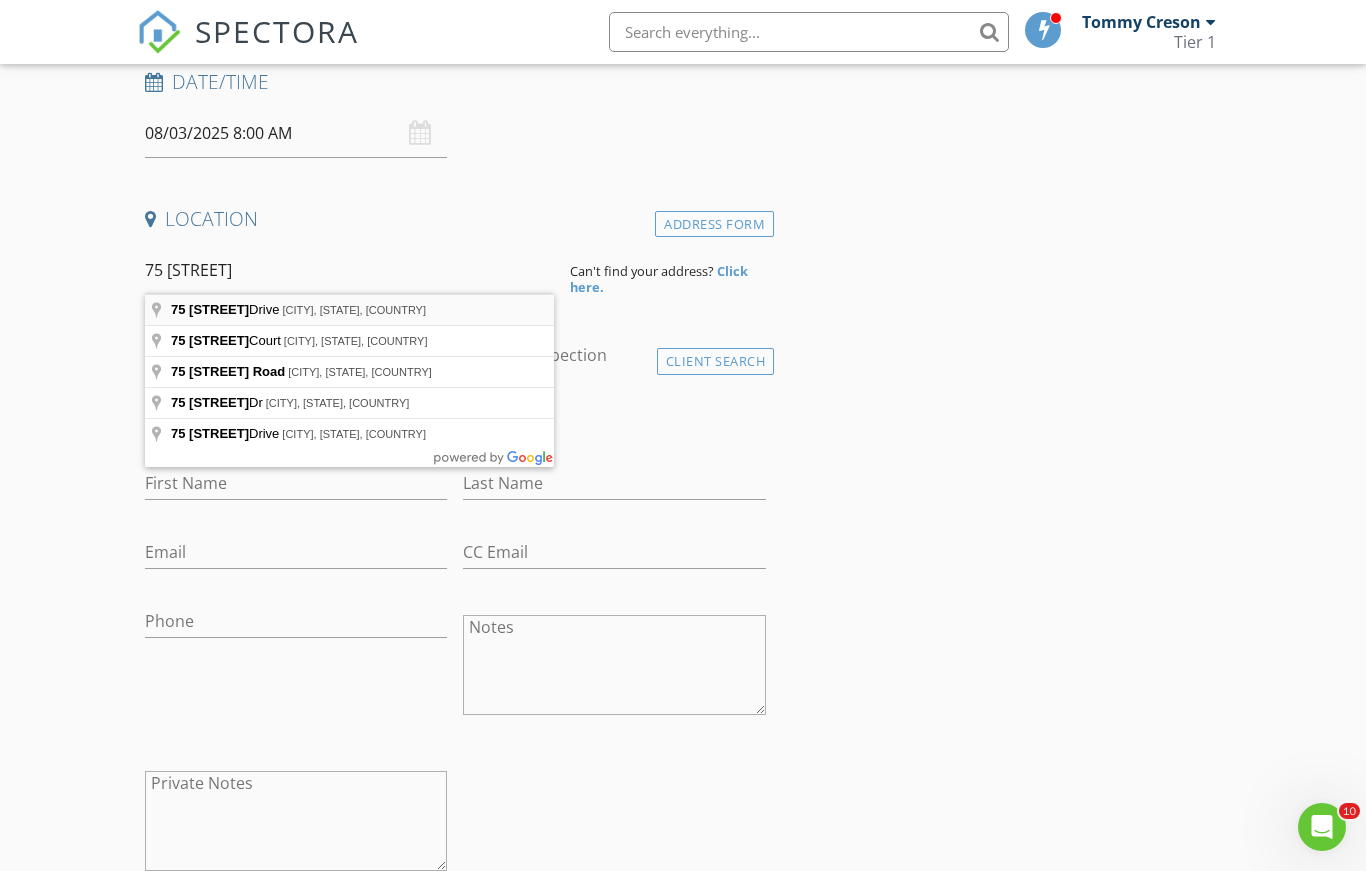 type on "75 [STREET] Drive, [CITY], [STATE], [COUNTRY]" 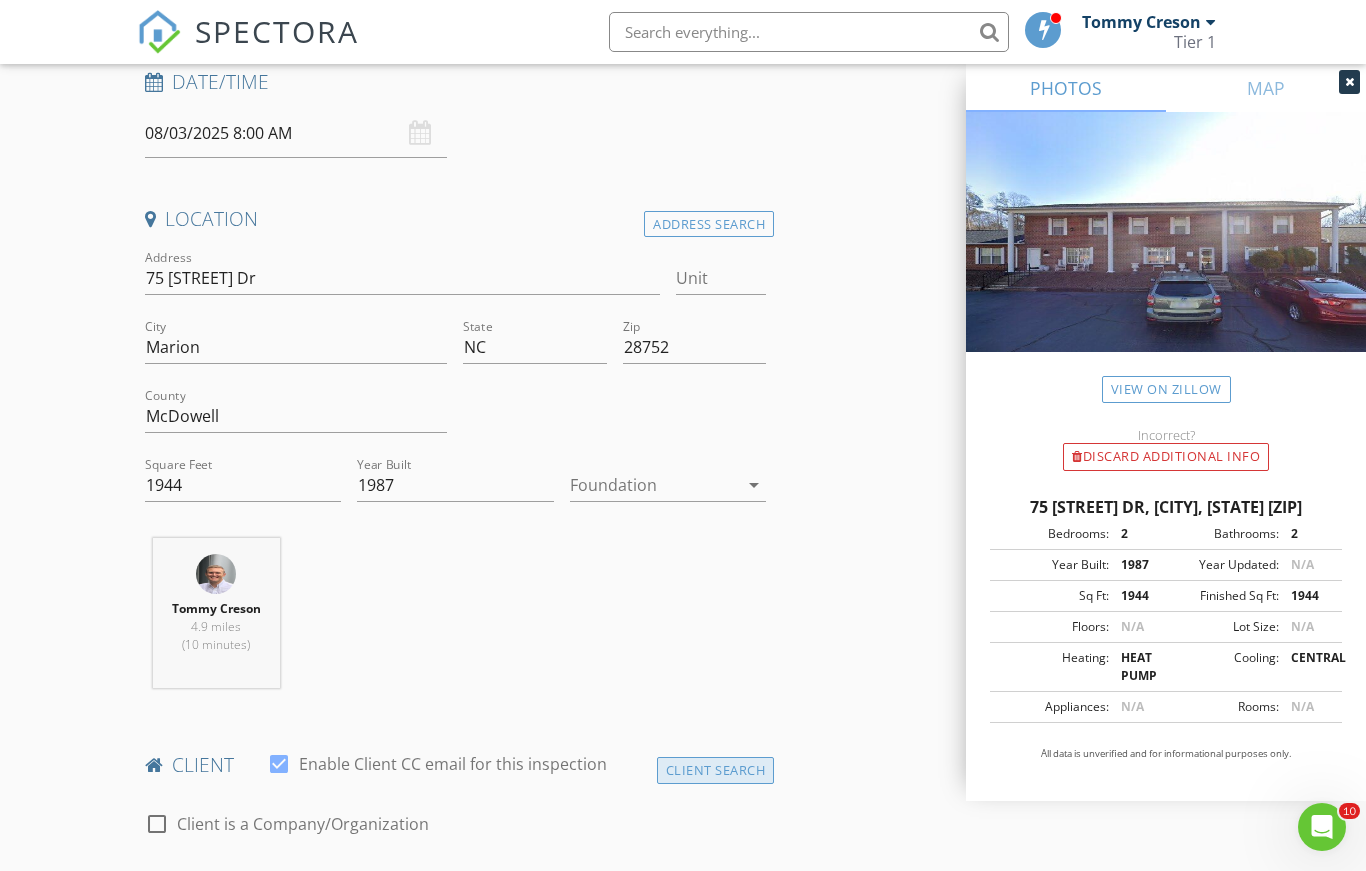 click on "Client Search" at bounding box center [716, 770] 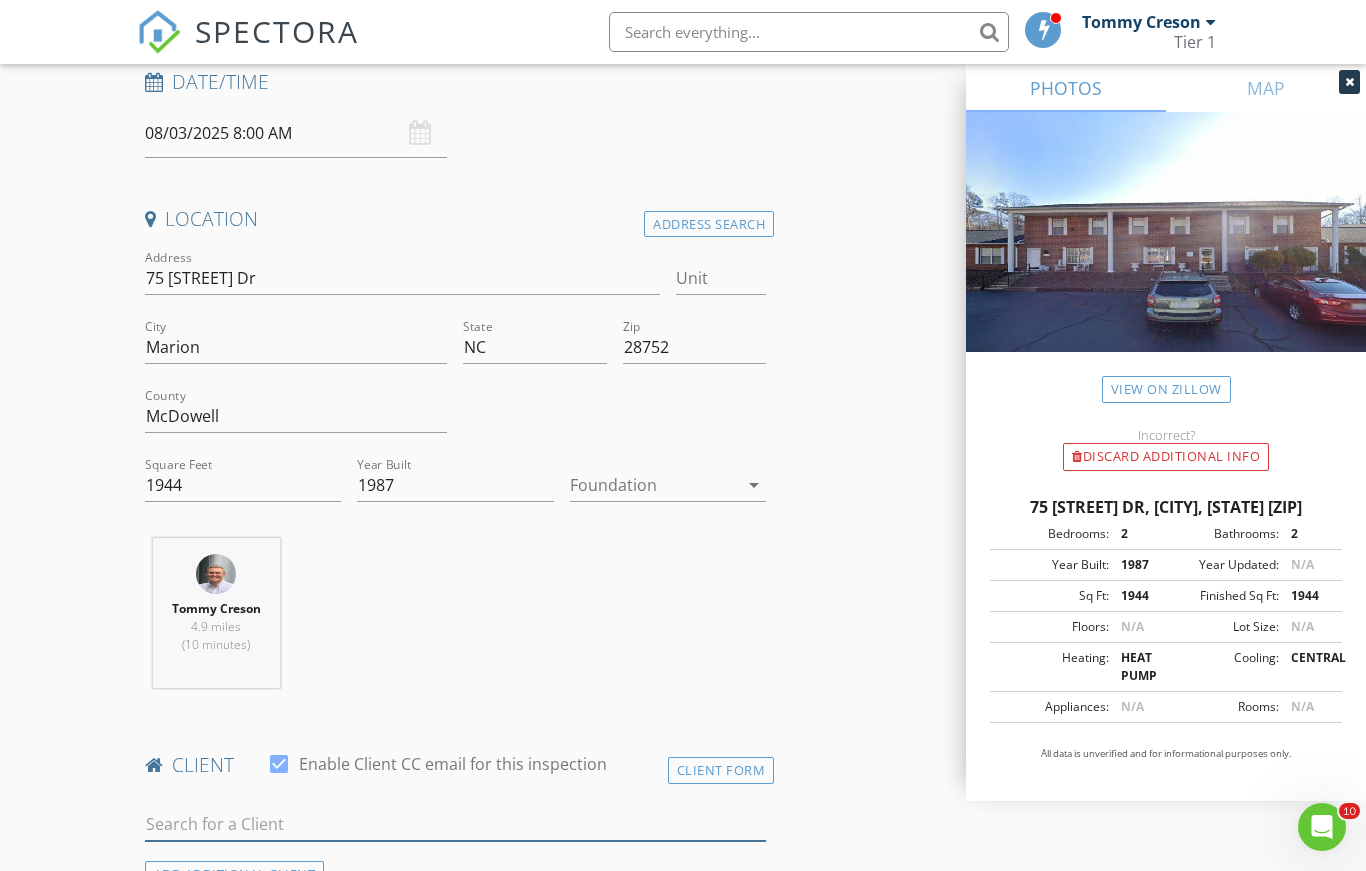 click on "INSPECTOR(S)
check_box   Tommy Creson   PRIMARY   Tommy Creson arrow_drop_down   check_box_outline_blank Tommy Creson specifically requested
Date/Time
08/03/2025 8:00 AM
Location
Address Search       Address 75 [STREET] Dr   Unit   City [CITY]   State [STATE]   Zip 28752   County McDowell     Square Feet 1944   Year Built 1987   Foundation arrow_drop_down     Tommy Creson     4.9 miles     (10 minutes)
client
check_box Enable Client CC email for this inspection   Client Form
ADDITIONAL client
SERVICES
check_box_outline_blank   Mold Testing   EMSL check_box_outline_blank   Comprehensive Water Testing   check_box_outline_blank   Real Estate Floor Plan    check_box_outline_blank   Foundation Inspection    Foundation  check_box_outline_blank   Dock Debris Inspection" at bounding box center (455, 1267) 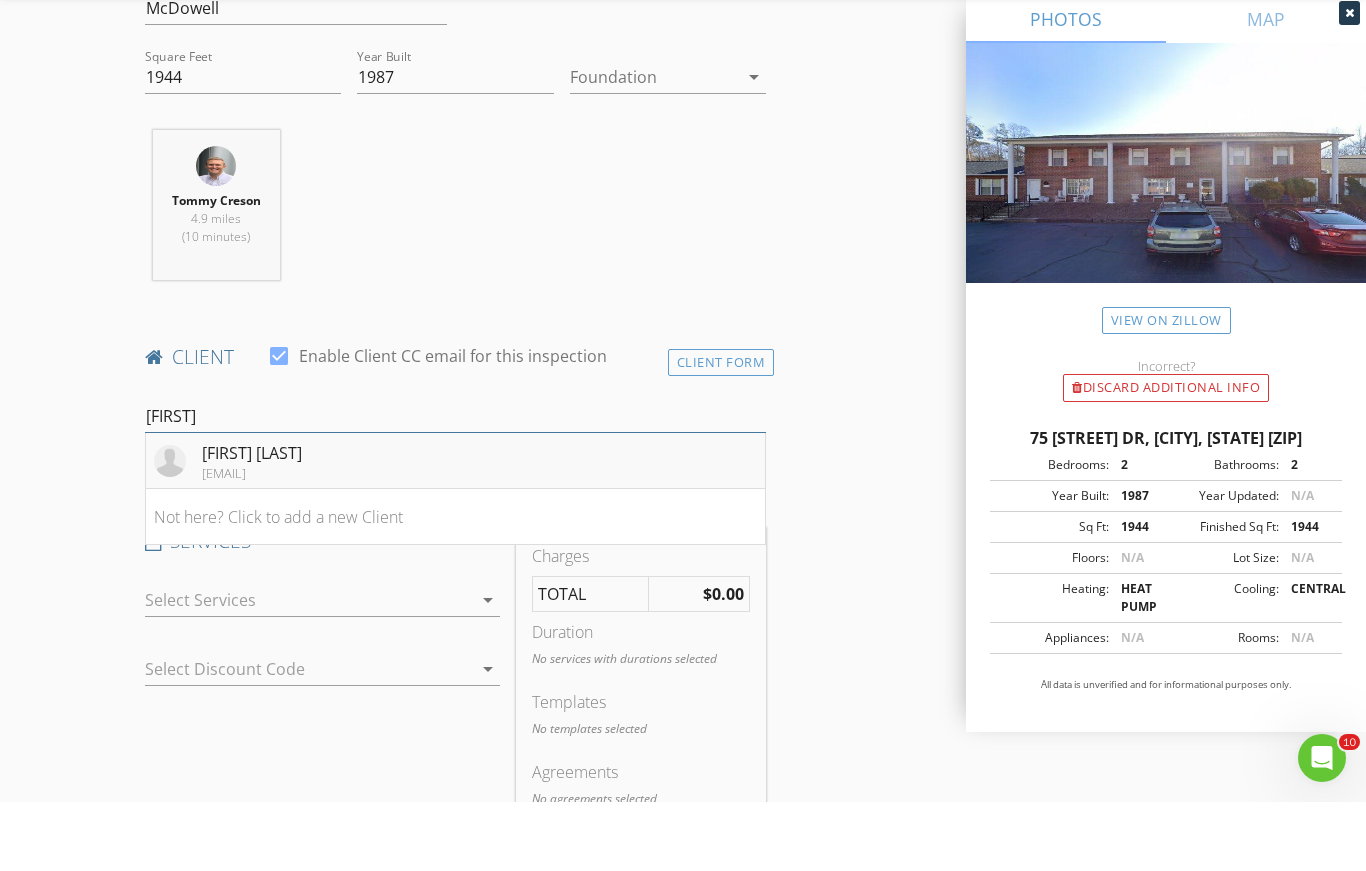 type on "[FIRST]" 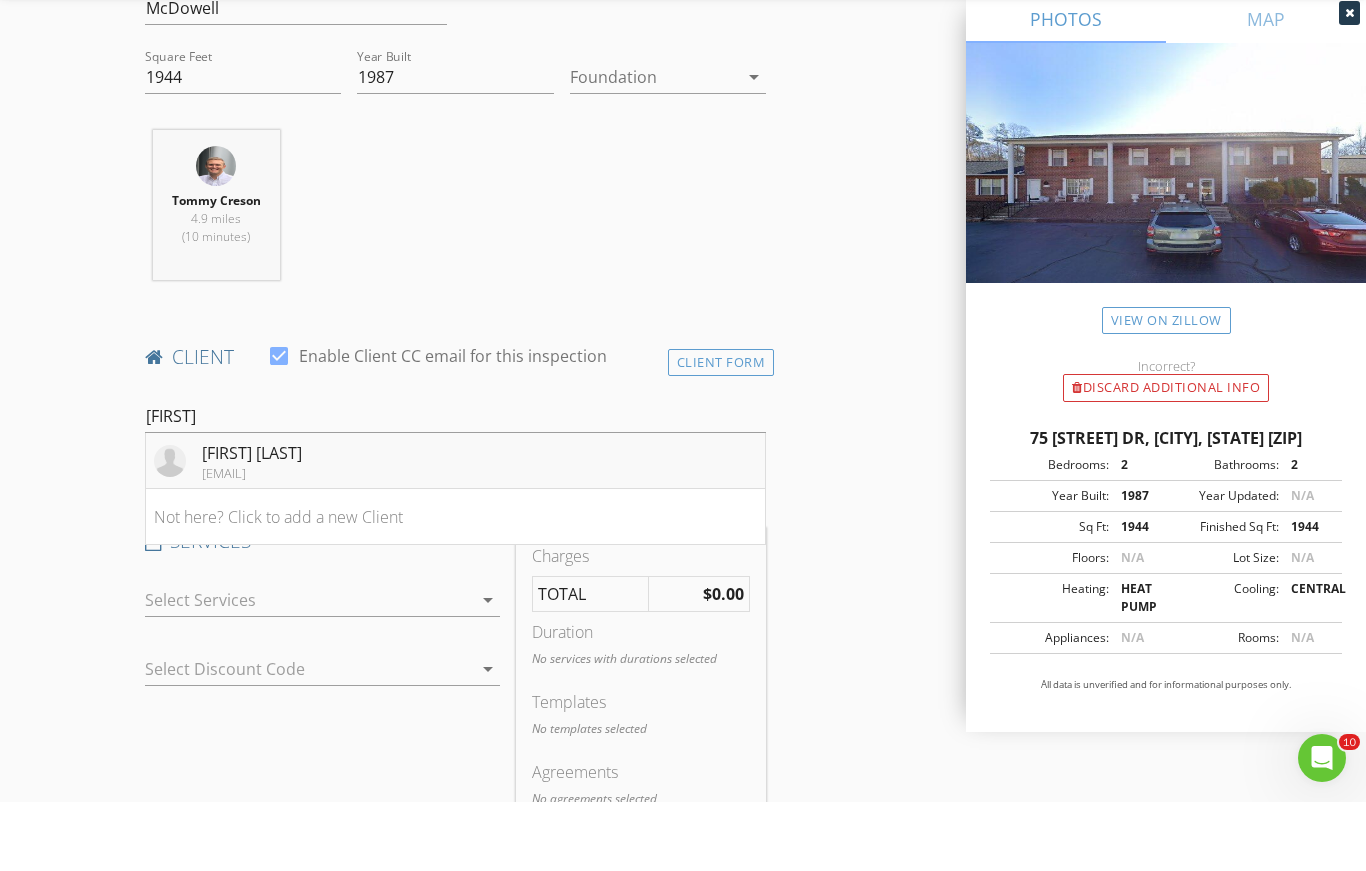 click on "[FIRST] [LAST]" at bounding box center (252, 522) 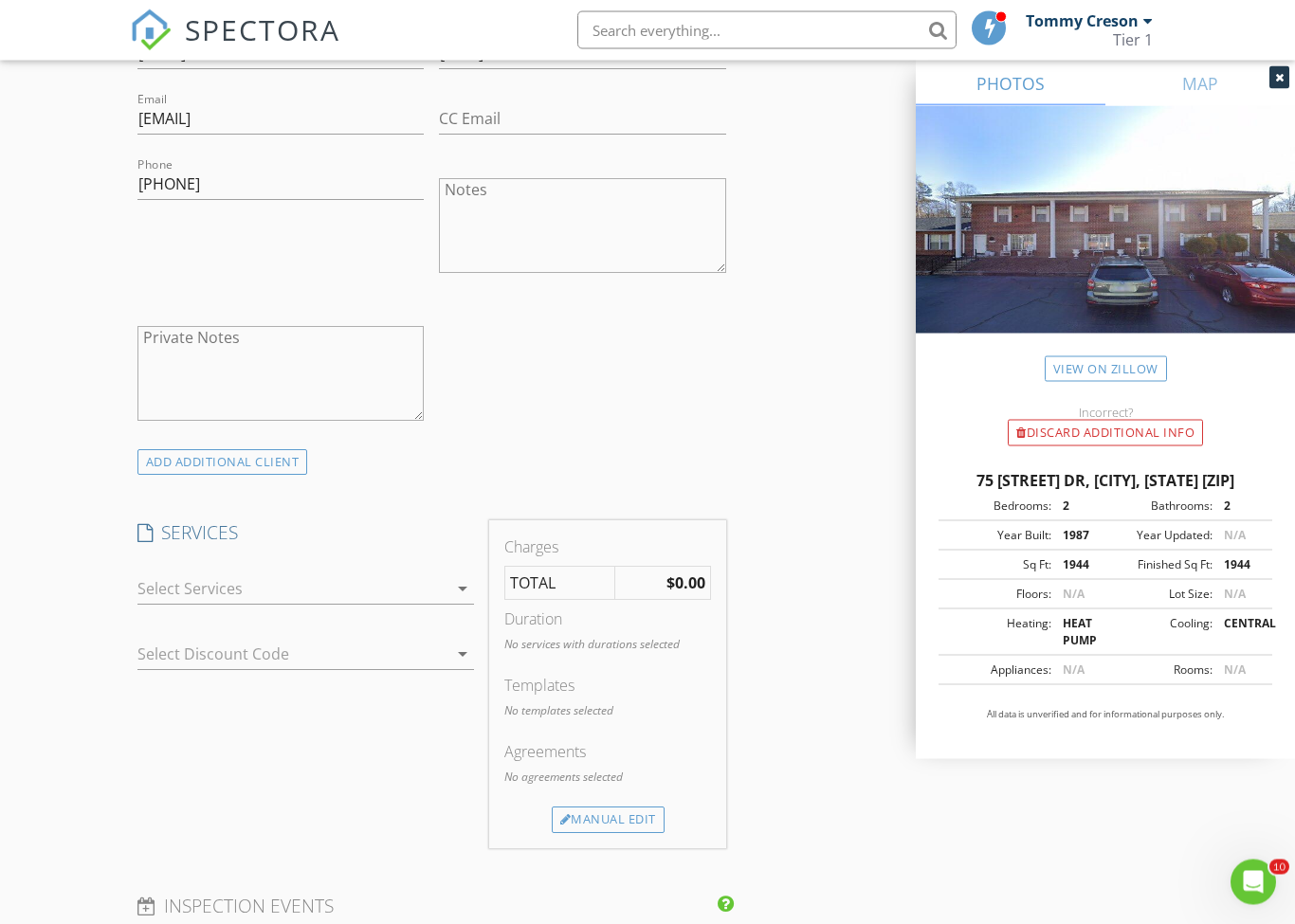 scroll, scrollTop: 1133, scrollLeft: 0, axis: vertical 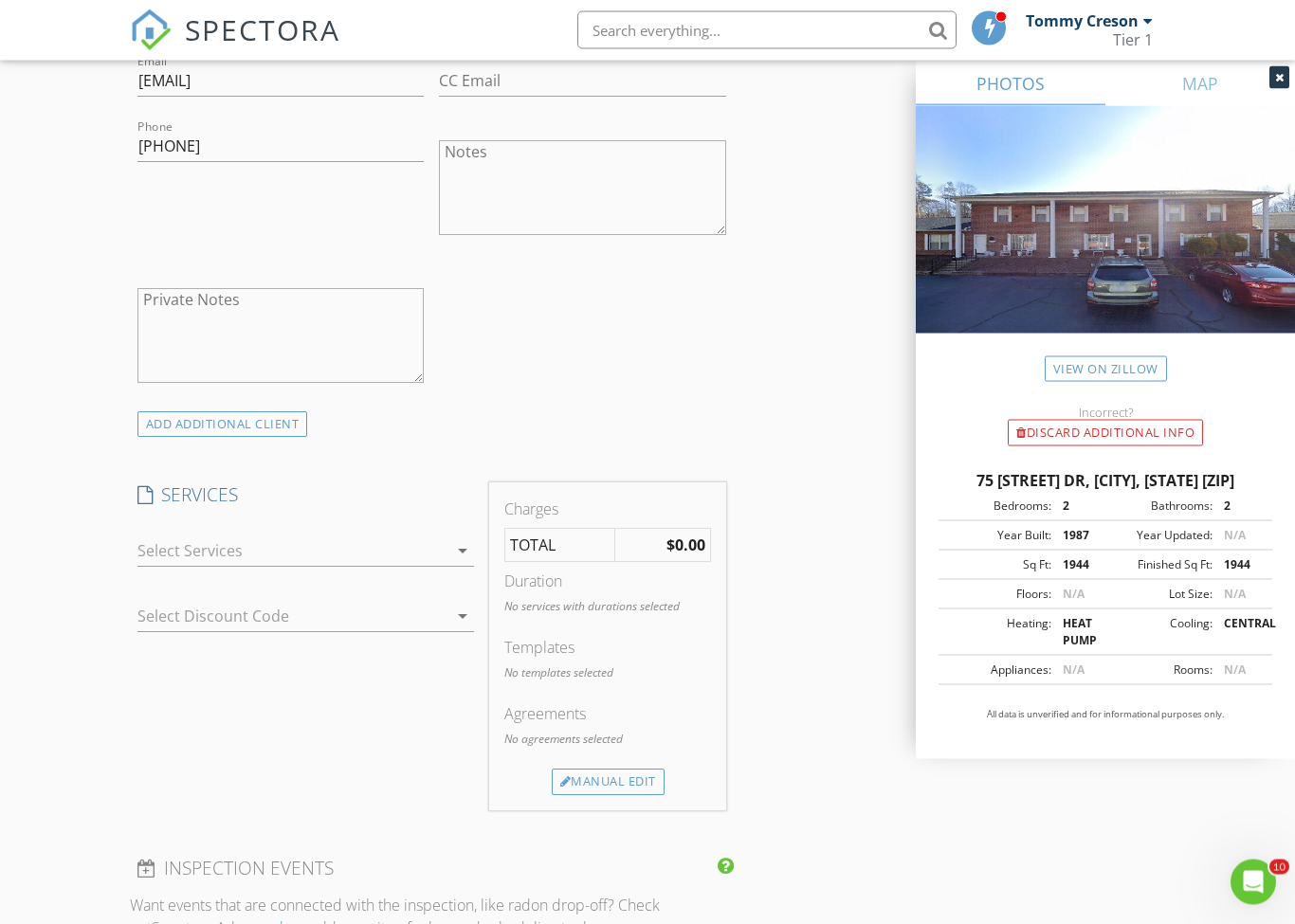 click on "arrow_drop_down" at bounding box center (463, 552) 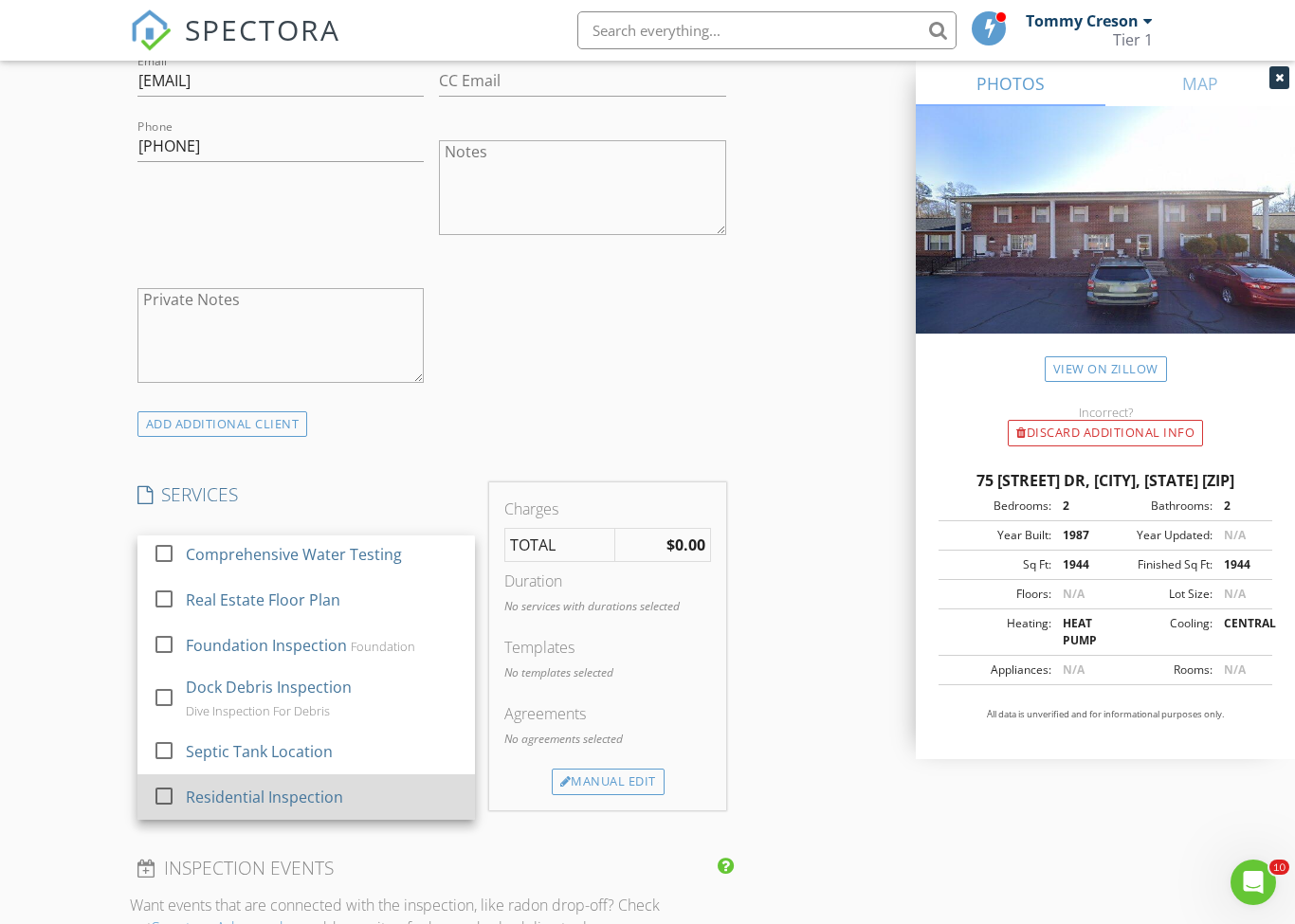 scroll, scrollTop: 49, scrollLeft: 0, axis: vertical 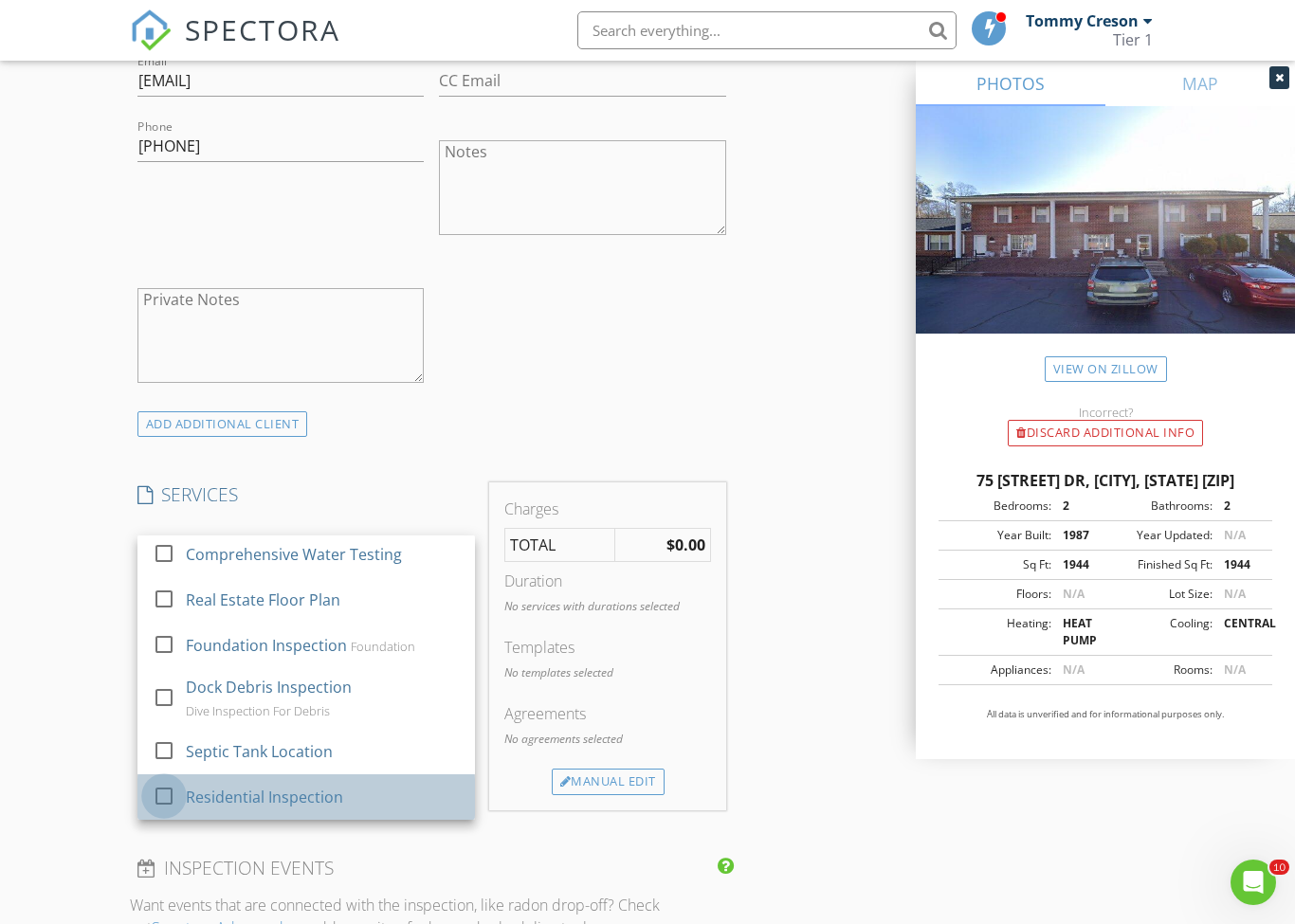 click at bounding box center [164, 796] 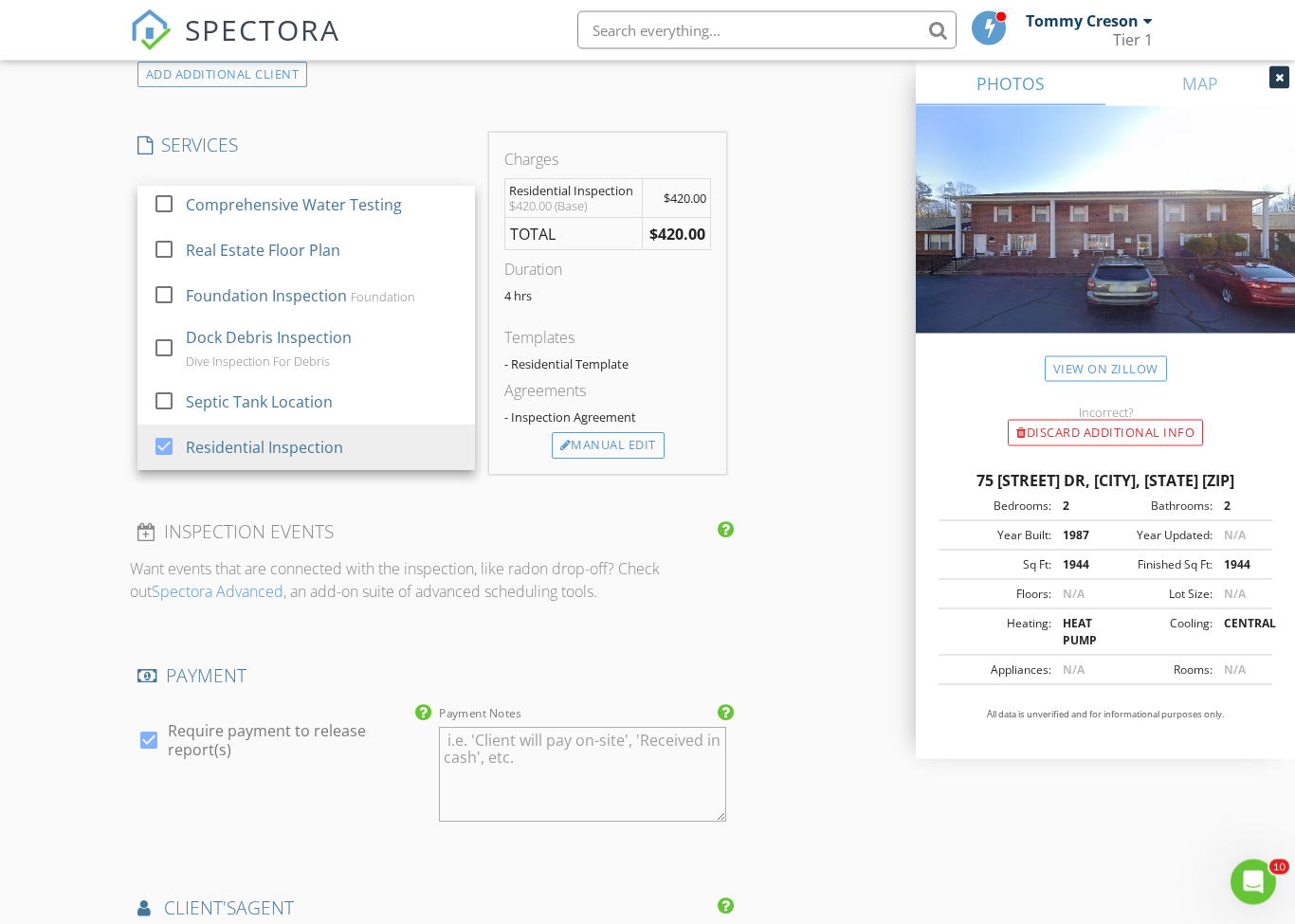 scroll, scrollTop: 1484, scrollLeft: 0, axis: vertical 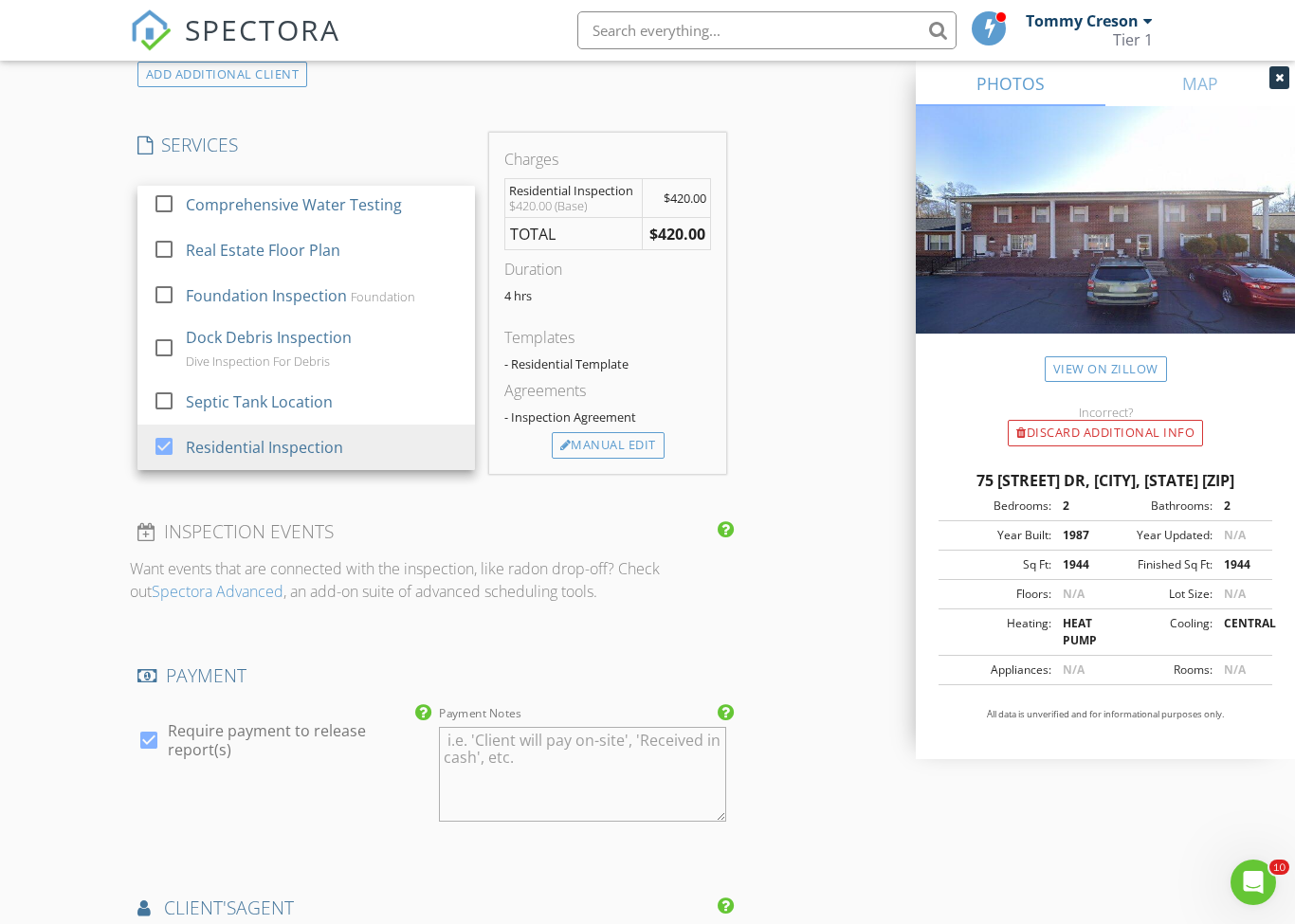 click on "INSPECTOR(S)
check_box   Tommy Creson   PRIMARY   Tommy Creson arrow_drop_down   check_box_outline_blank Tommy Creson specifically requested
Date/Time
08/03/2025 8:00 AM
Location
Address Search       Address 75 [STREET] Dr   Unit   City [CITY]   State [STATE]   Zip 28752   County McDowell     Square Feet 1944   Year Built 1987   Foundation arrow_drop_down     Tommy Creson     4.9 miles     (10 minutes)
client
check_box Enable Client CC email for this inspection   Client Search     check_box_outline_blank Client is a Company/Organization     First Name Ellen   Last Name Festner   Email efestner@att.net   CC Email   Phone [PHONE]           Notes   Private Notes
ADDITIONAL client
SERVICES
check_box_outline_blank   Mold Testing   EMSL check_box_outline_blank" at bounding box center (648, 296) 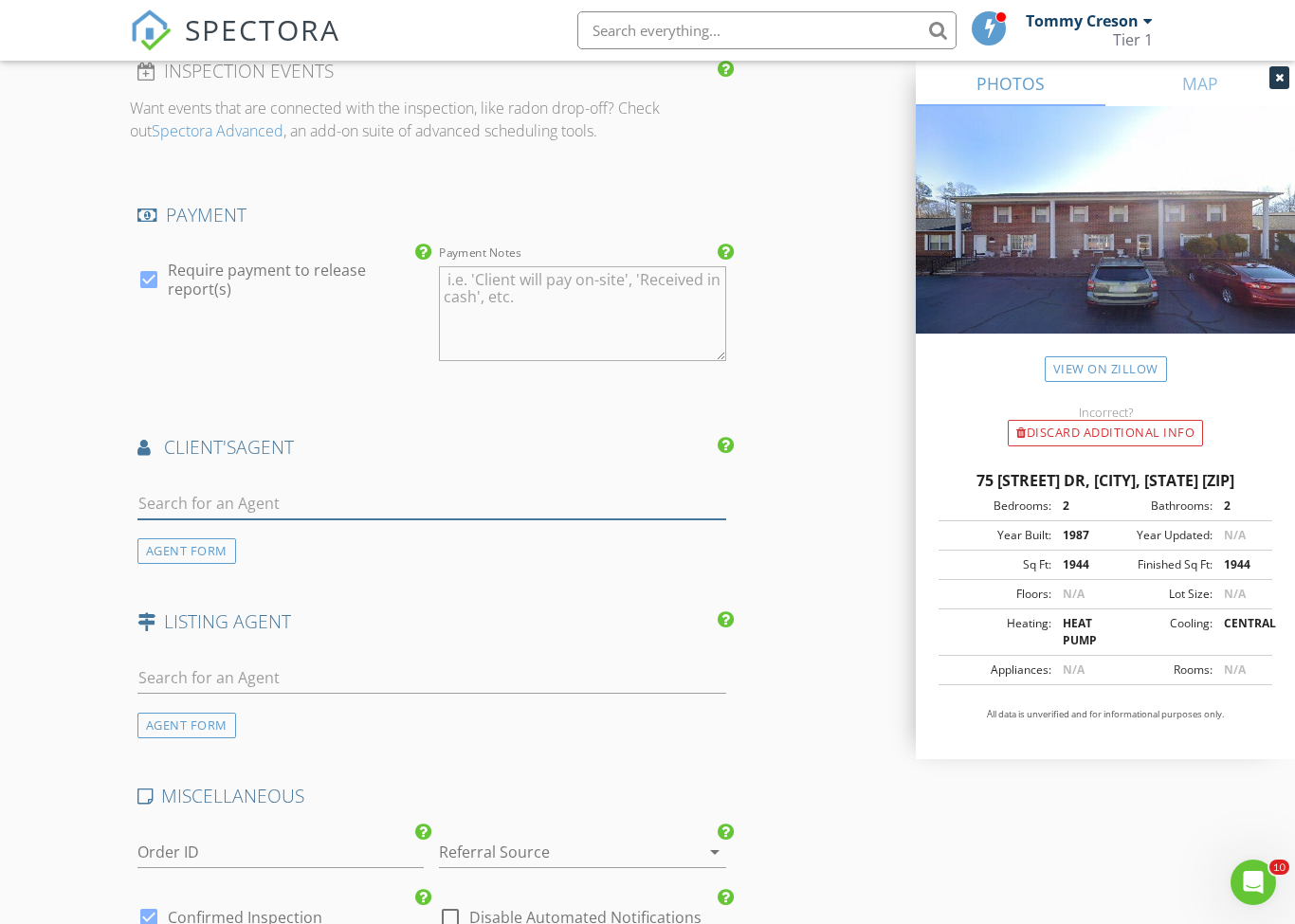 click at bounding box center (431, 503) 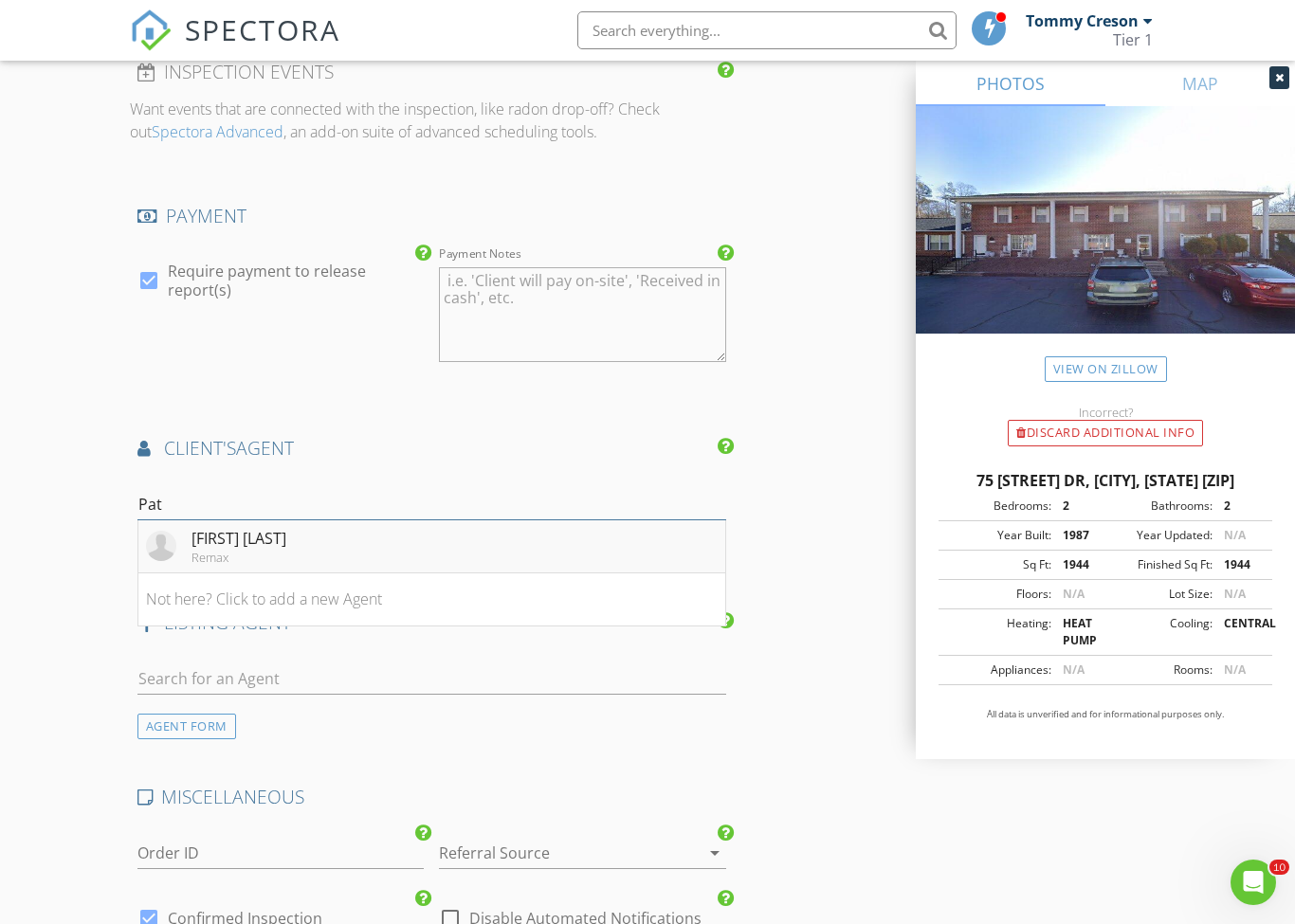 type on "Pat" 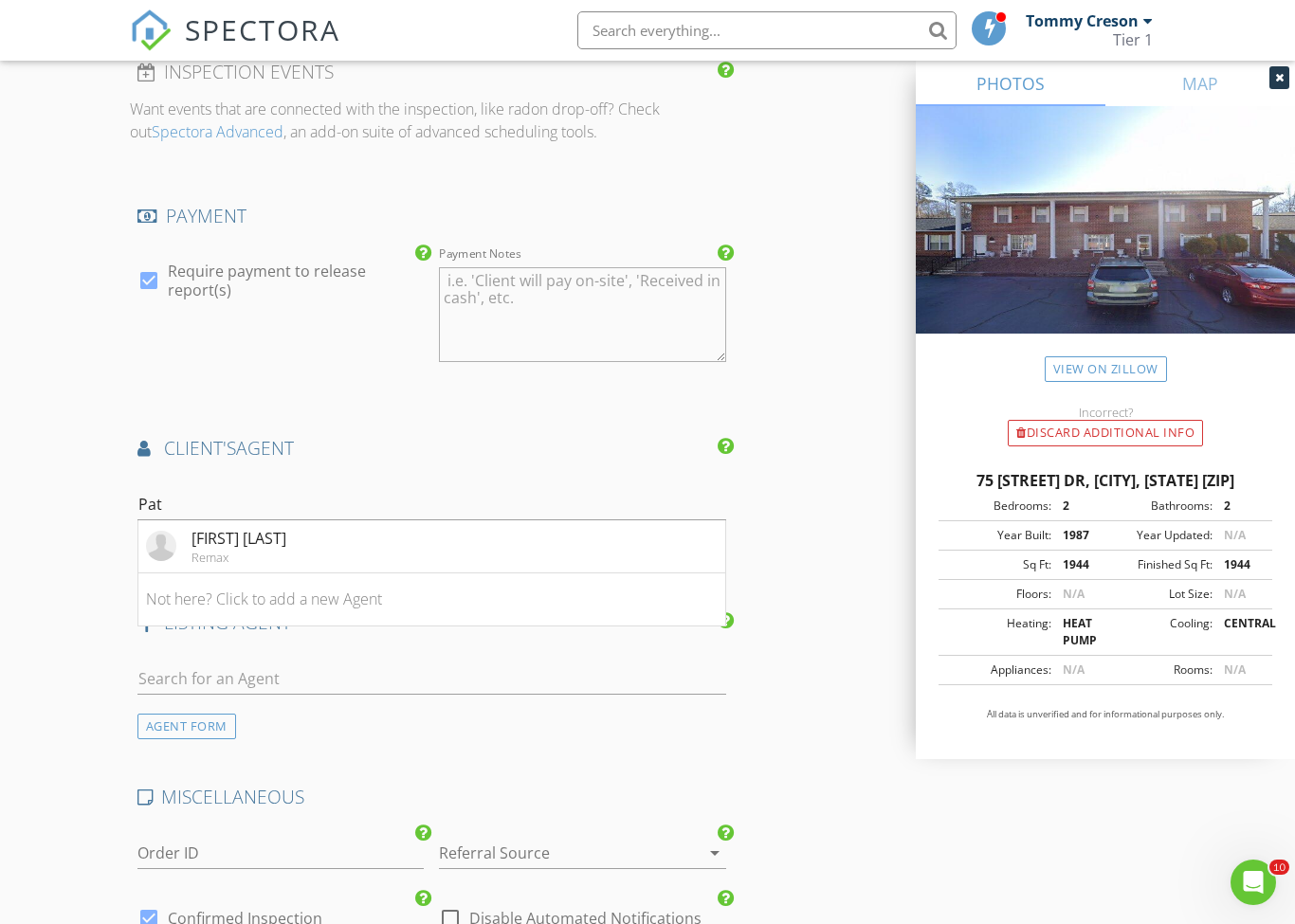 click at bounding box center (161, 546) 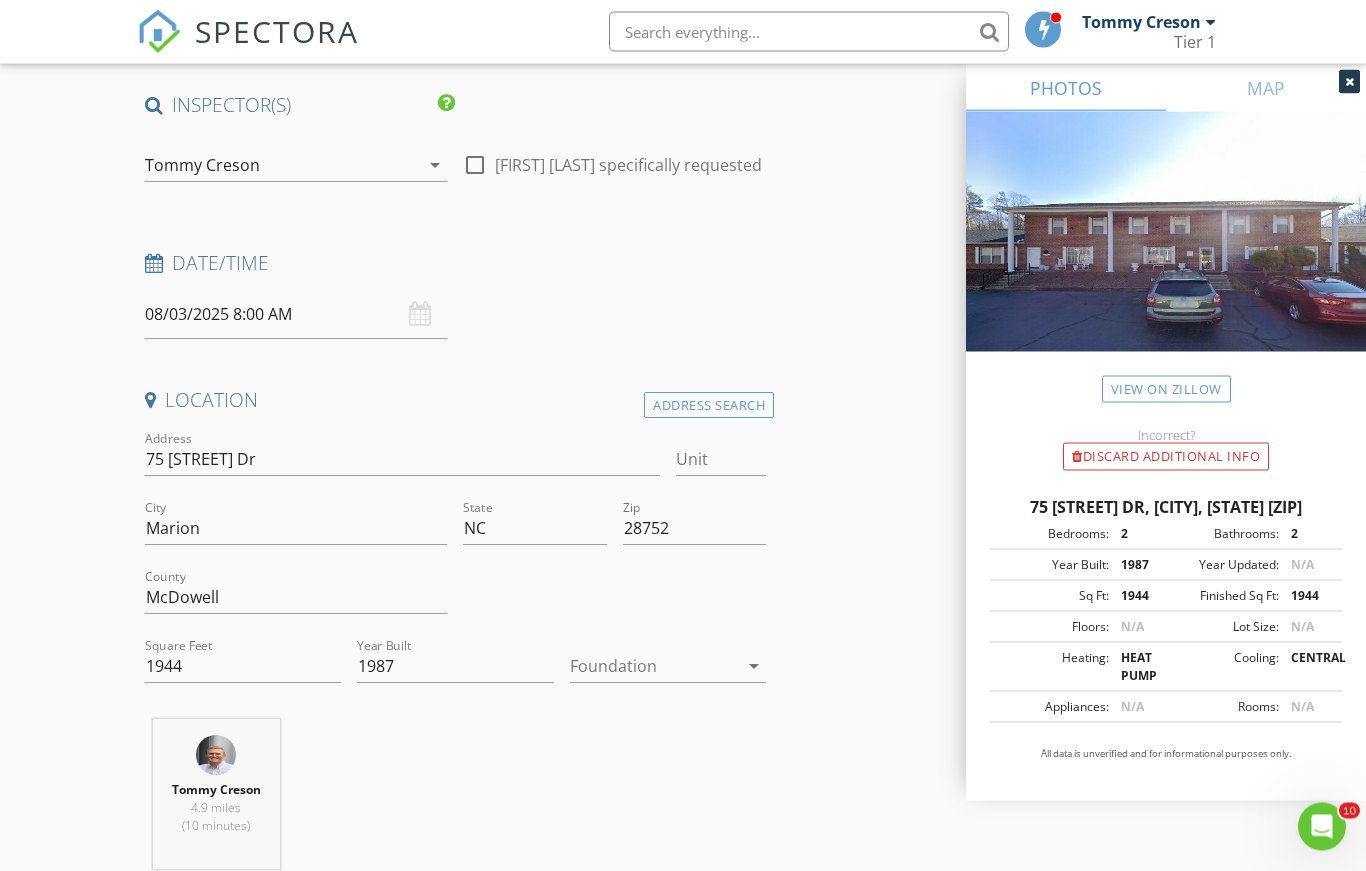 scroll, scrollTop: 0, scrollLeft: 0, axis: both 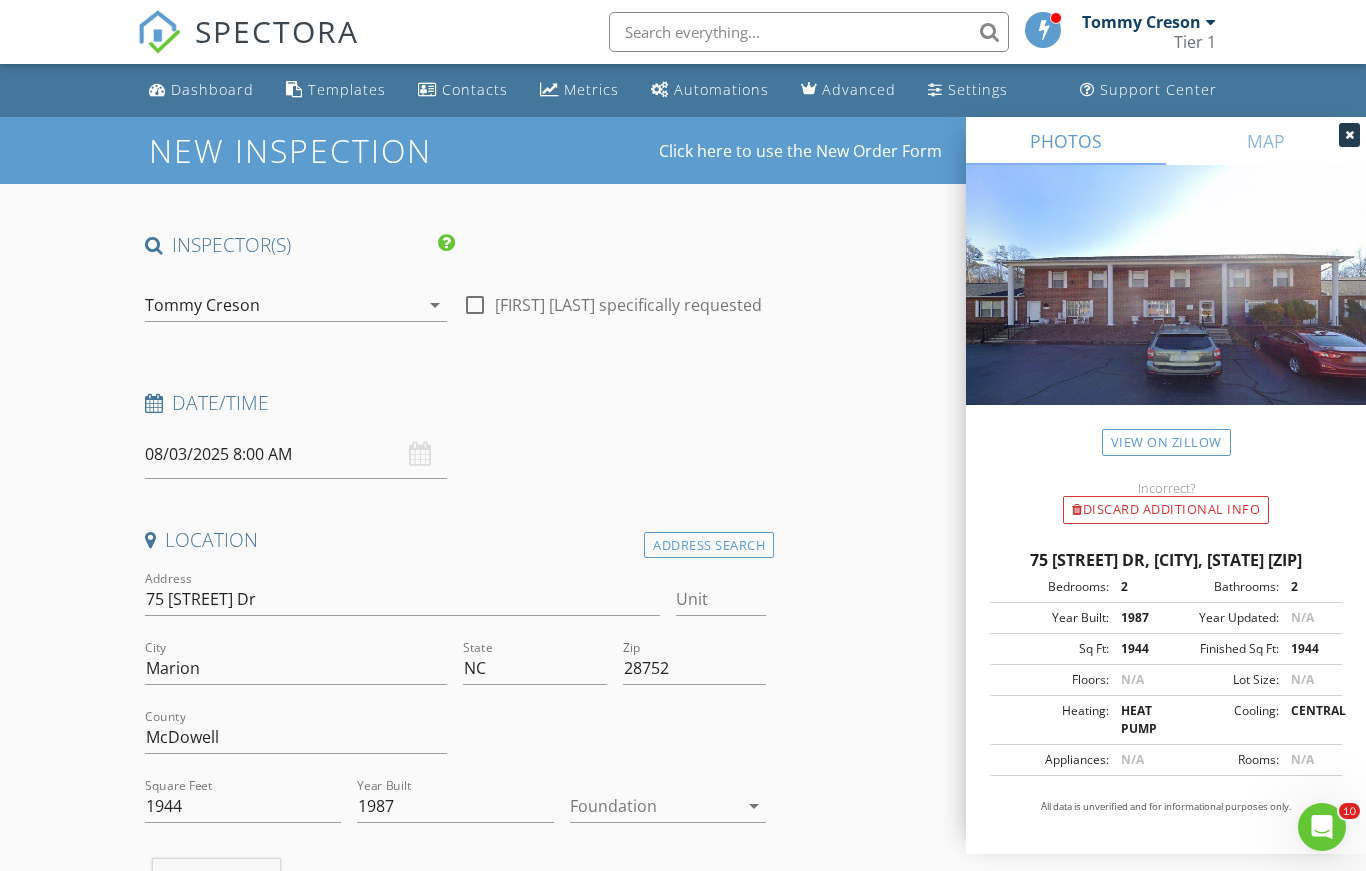 click on "SPECTORA
[FIRST] [LAST]
Tier 1
Role:
Inspector
Dashboard
New Inspection
Inspections
Calendar
Template Editor
Contacts
Automations
Team
Metrics
Payments
Data Exports
Billing
Reporting
Advanced
Settings
What's New
Sign Out
Dashboard
Templates
Contacts
Metrics
Automations
Advanced
Settings
Support Center
Remax Basement Slab Crawlspace   This will disable all automated notifications for this inspection. Use this for mock inspections or inspections where you'd prefer not to send any communication out.     Real Estate Agent Internet Search Relocation Company Past Customer Other             No data available   New Inspection                 check_box" at bounding box center (683, 2014) 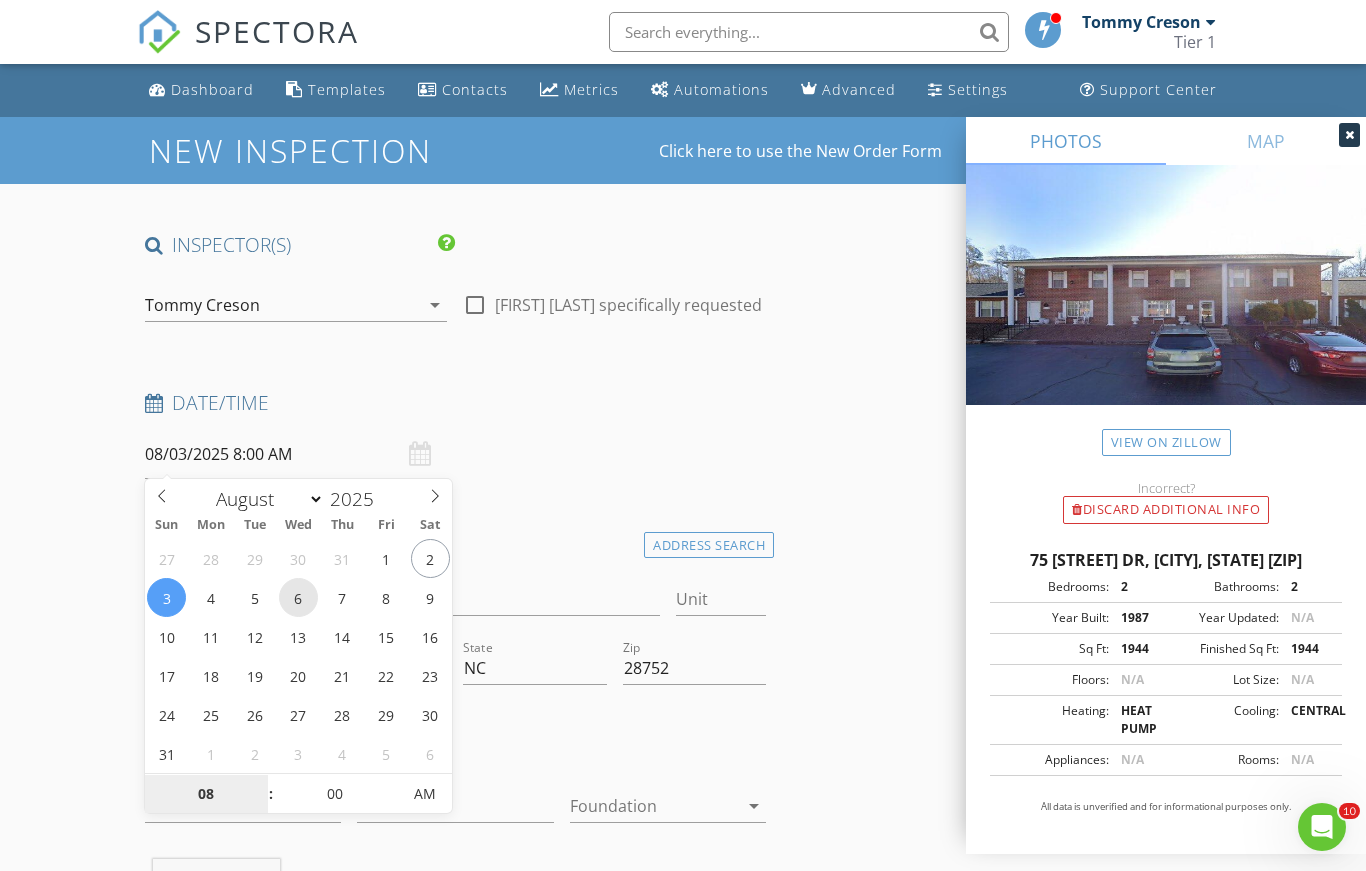 type on "08/06/2025 8:00 AM" 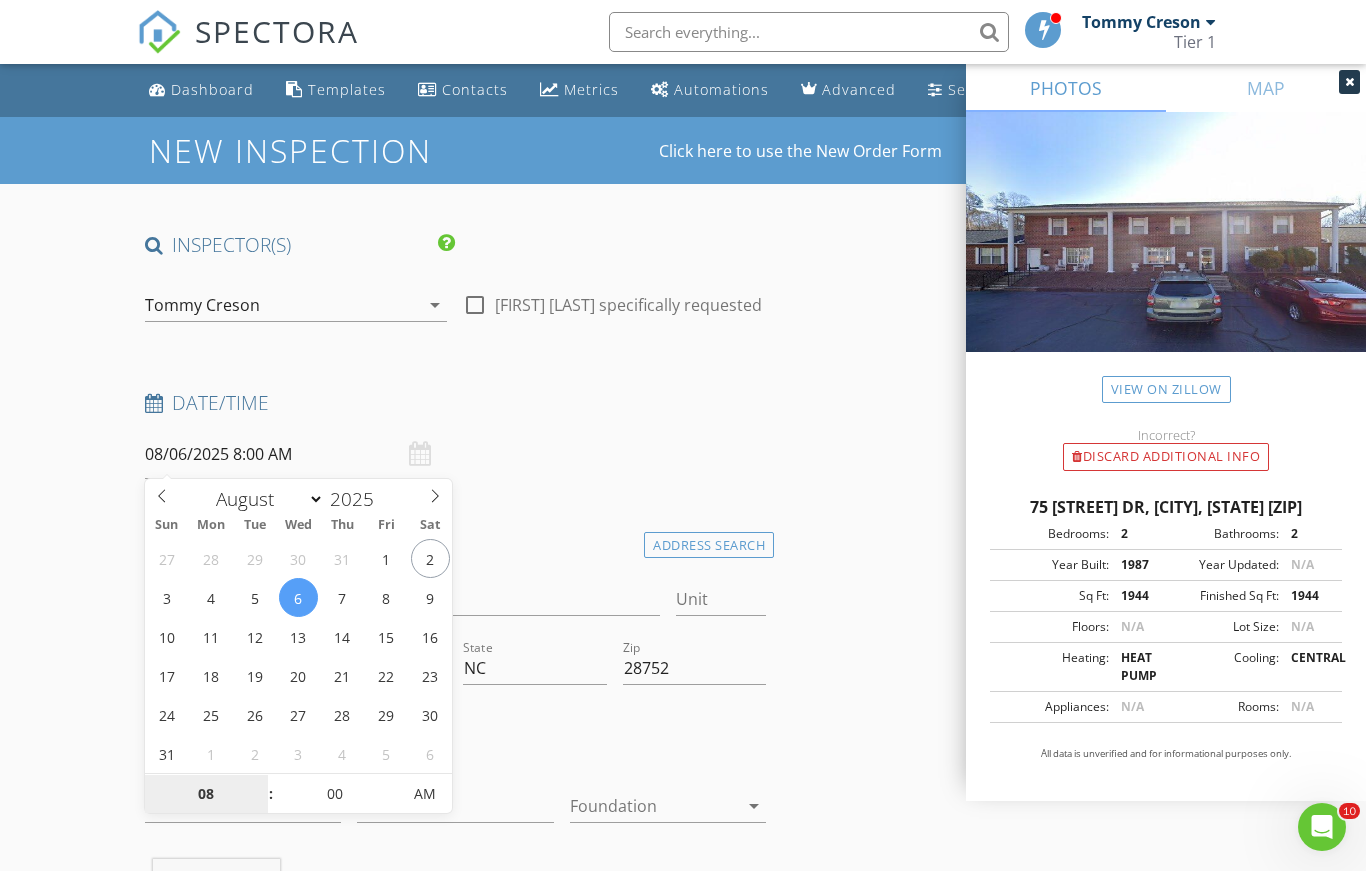 scroll, scrollTop: 312, scrollLeft: 0, axis: vertical 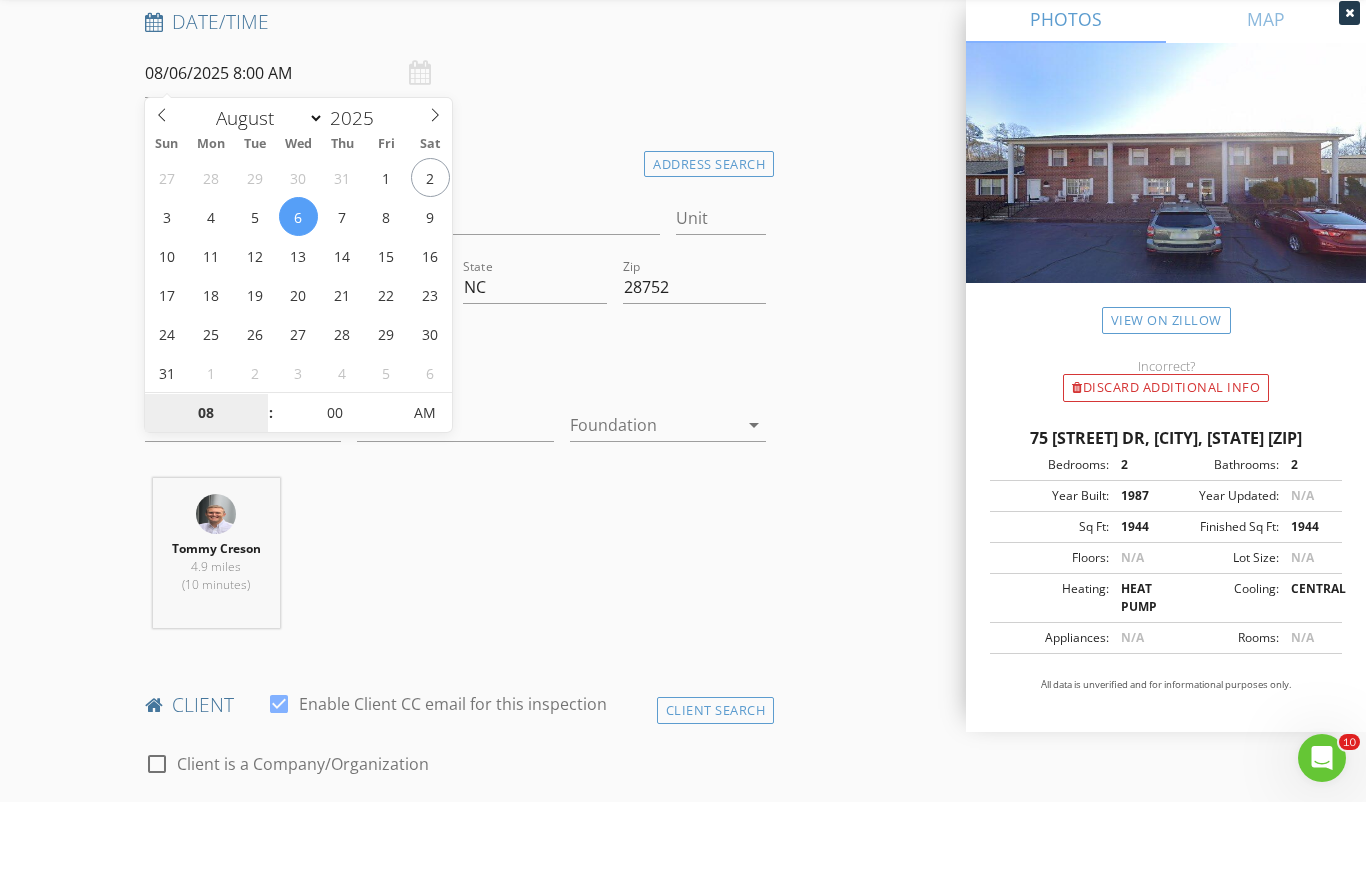 type on "09" 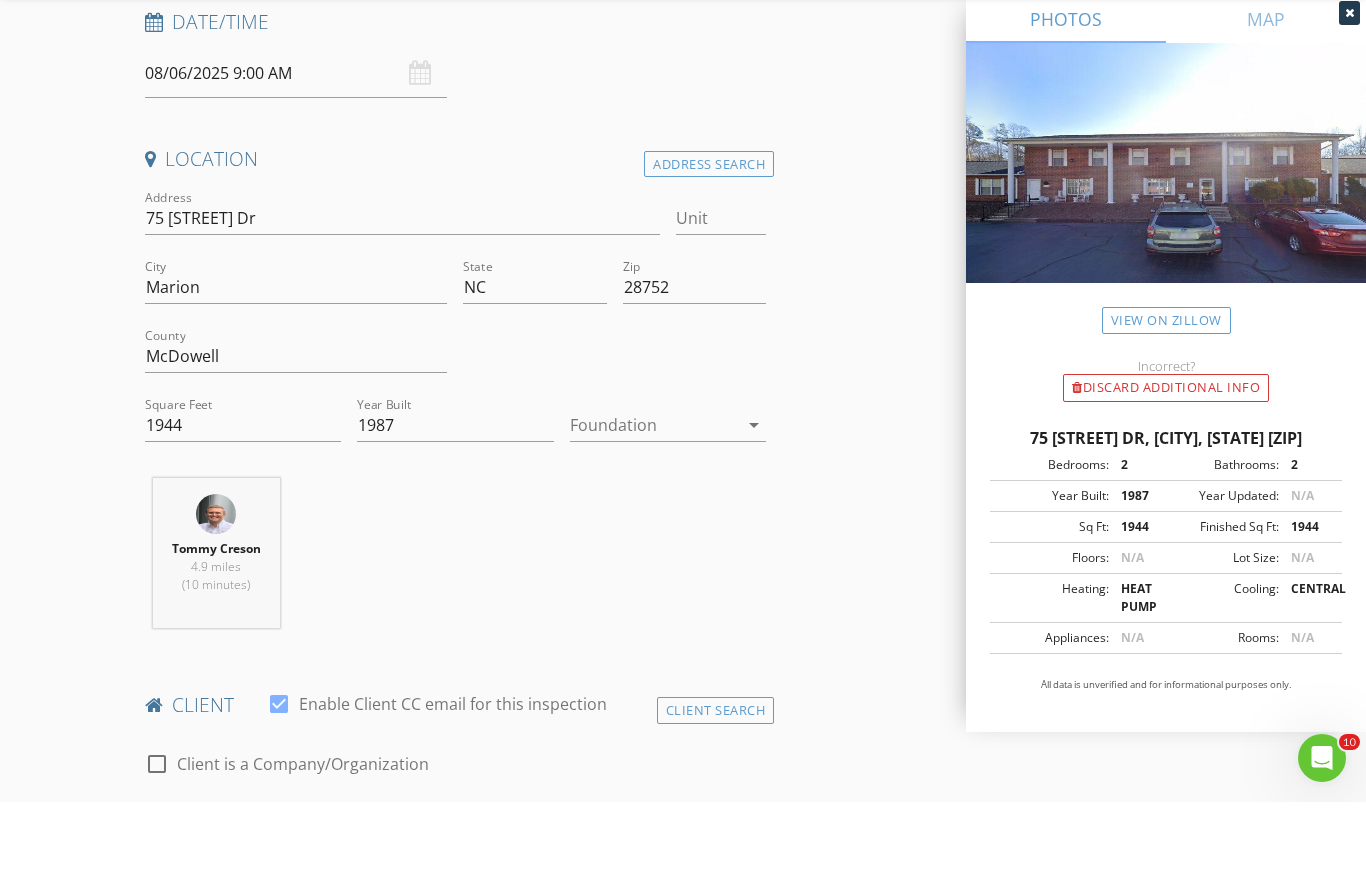 click on "INSPECTOR(S)
check_box   Tommy Creson   PRIMARY   Tommy Creson arrow_drop_down   check_box_outline_blank Tommy Creson specifically requested
Date/Time
08/06/2025 9:00 AM
Location
Address Search       Address 75 [STREET] Dr   Unit   City [CITY]   State [STATE]   Zip 28752   County McDowell     Square Feet 1944   Year Built 1987   Foundation arrow_drop_down     Tommy Creson     4.9 miles     (10 minutes)
client
check_box Enable Client CC email for this inspection   Client Search     check_box_outline_blank Client is a Company/Organization     First Name Ellen   Last Name Festner   Email efestner@att.net   CC Email   Phone [PHONE]           Notes   Private Notes
ADDITIONAL client
SERVICES
check_box_outline_blank   Mold Testing   EMSL check_box_outline_blank" at bounding box center (683, 1794) 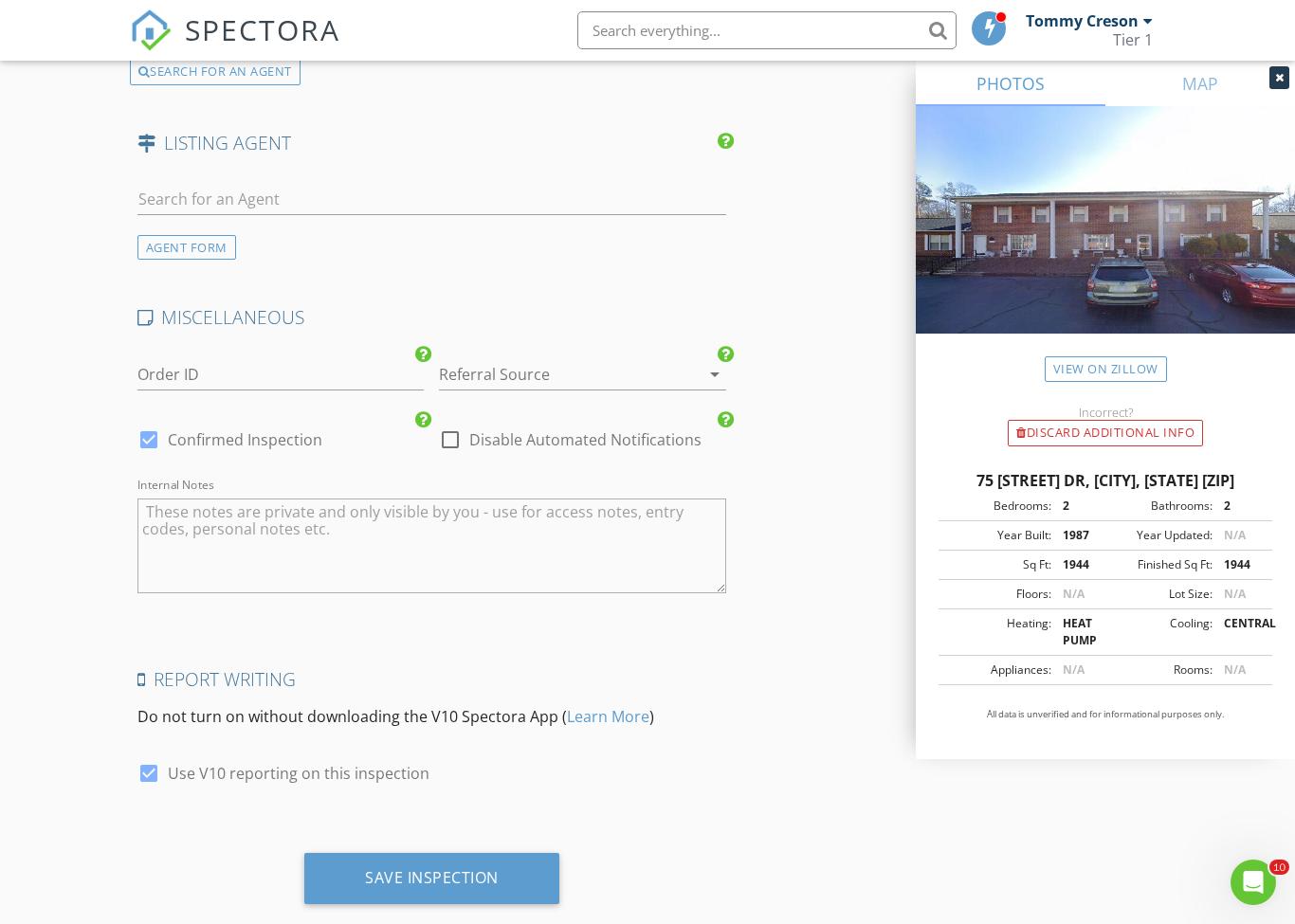 scroll, scrollTop: 2887, scrollLeft: 0, axis: vertical 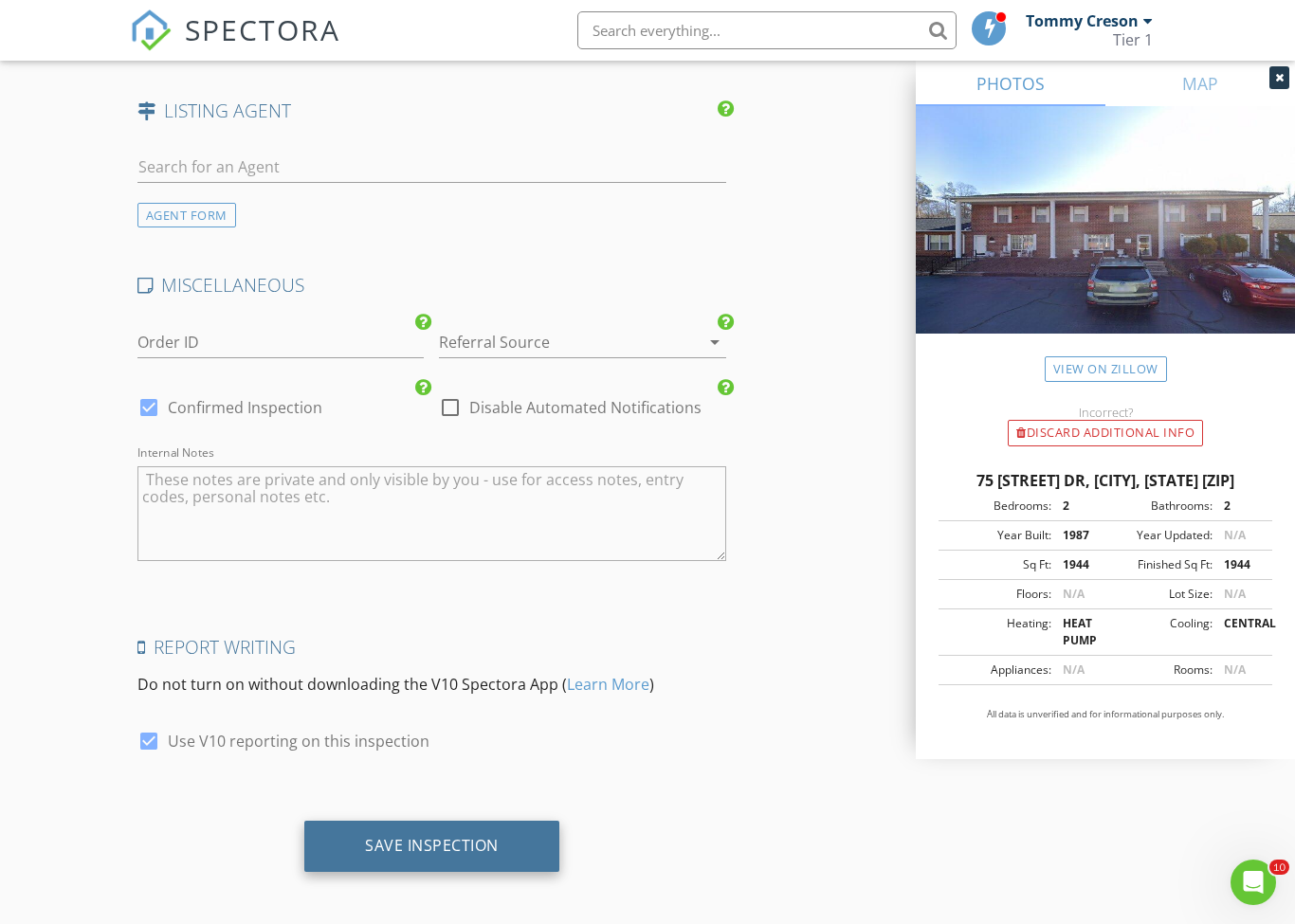 click on "Save Inspection" at bounding box center [431, 845] 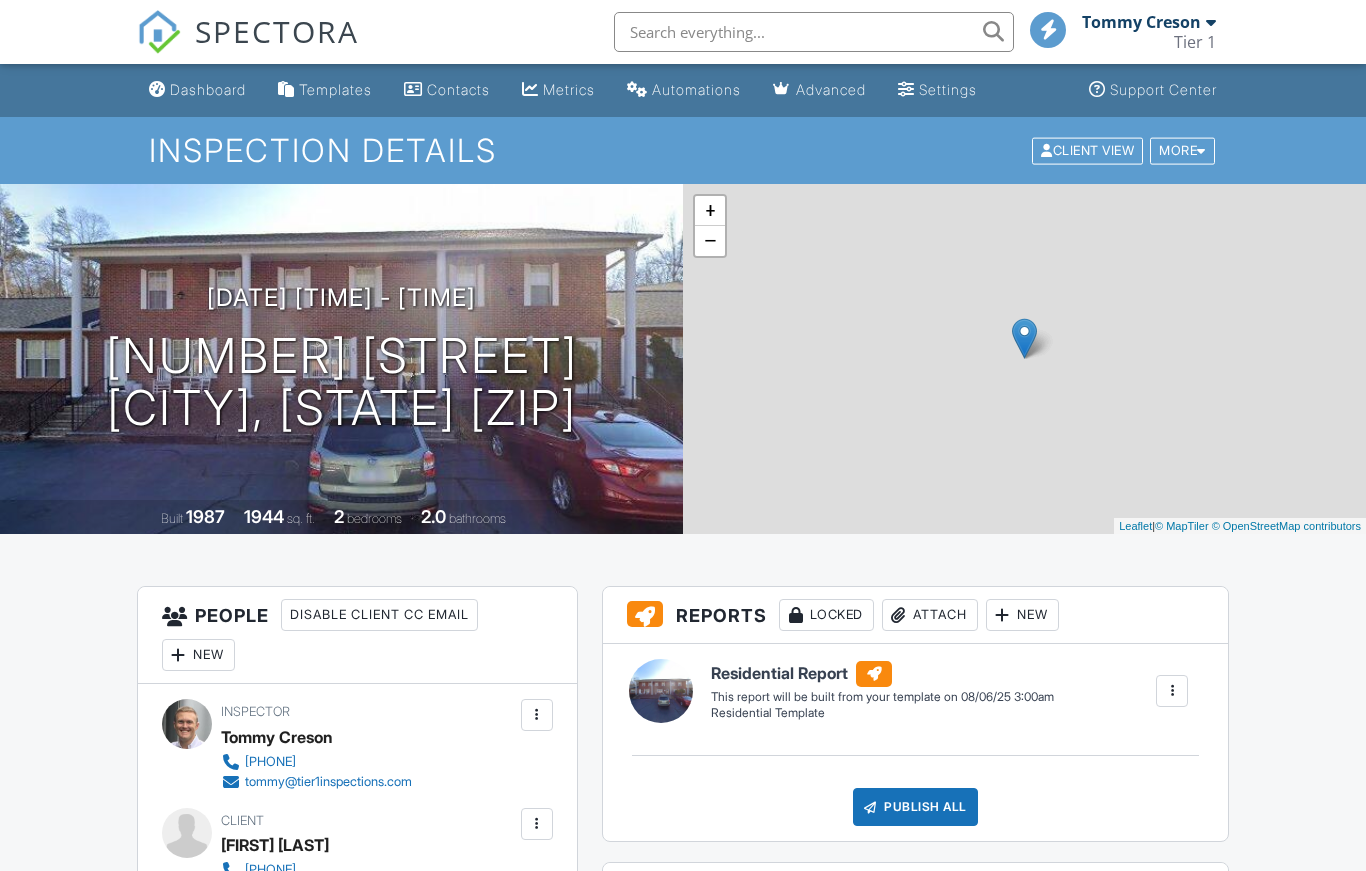 scroll, scrollTop: 0, scrollLeft: 0, axis: both 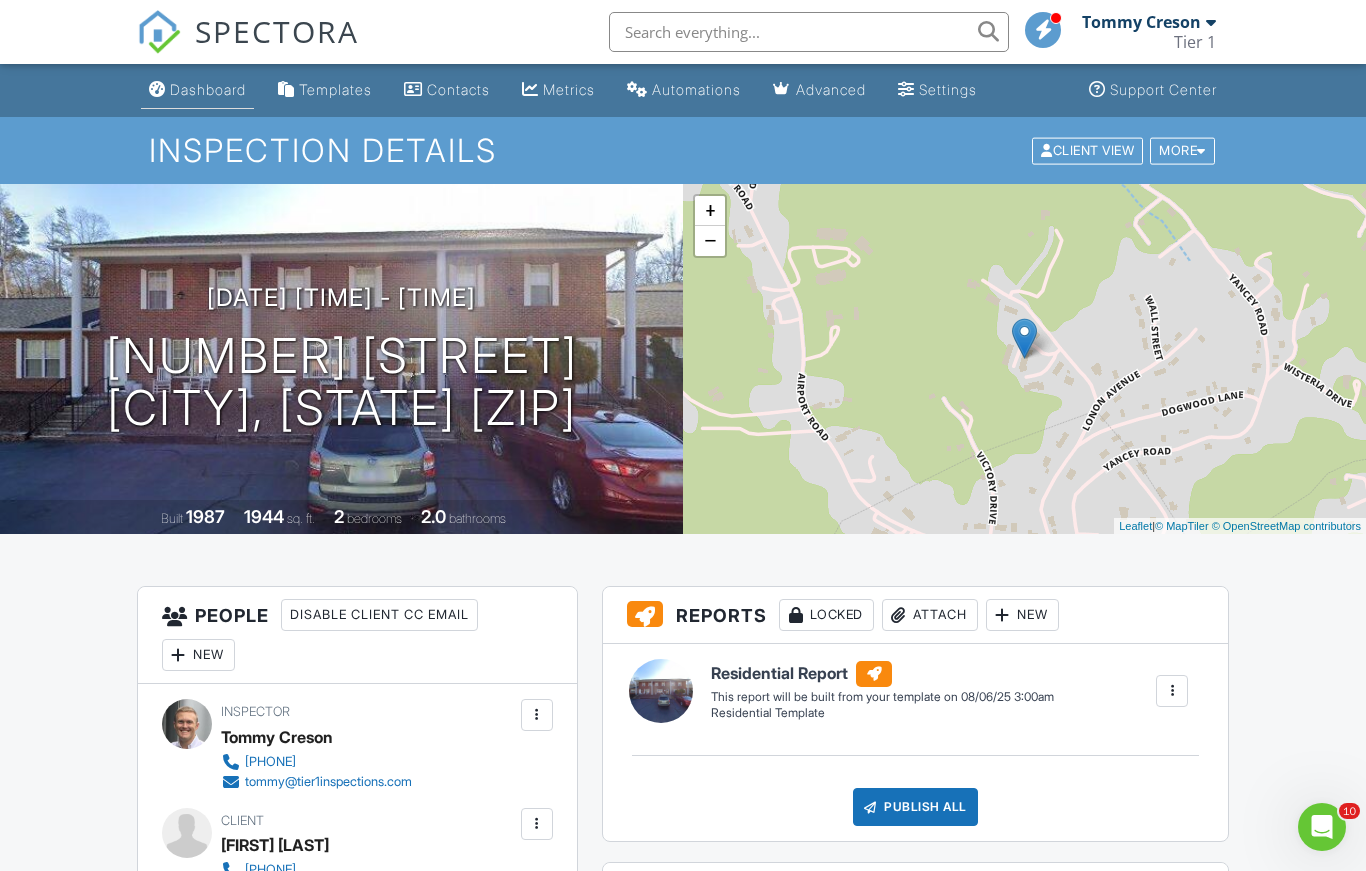 click on "Dashboard" at bounding box center (208, 89) 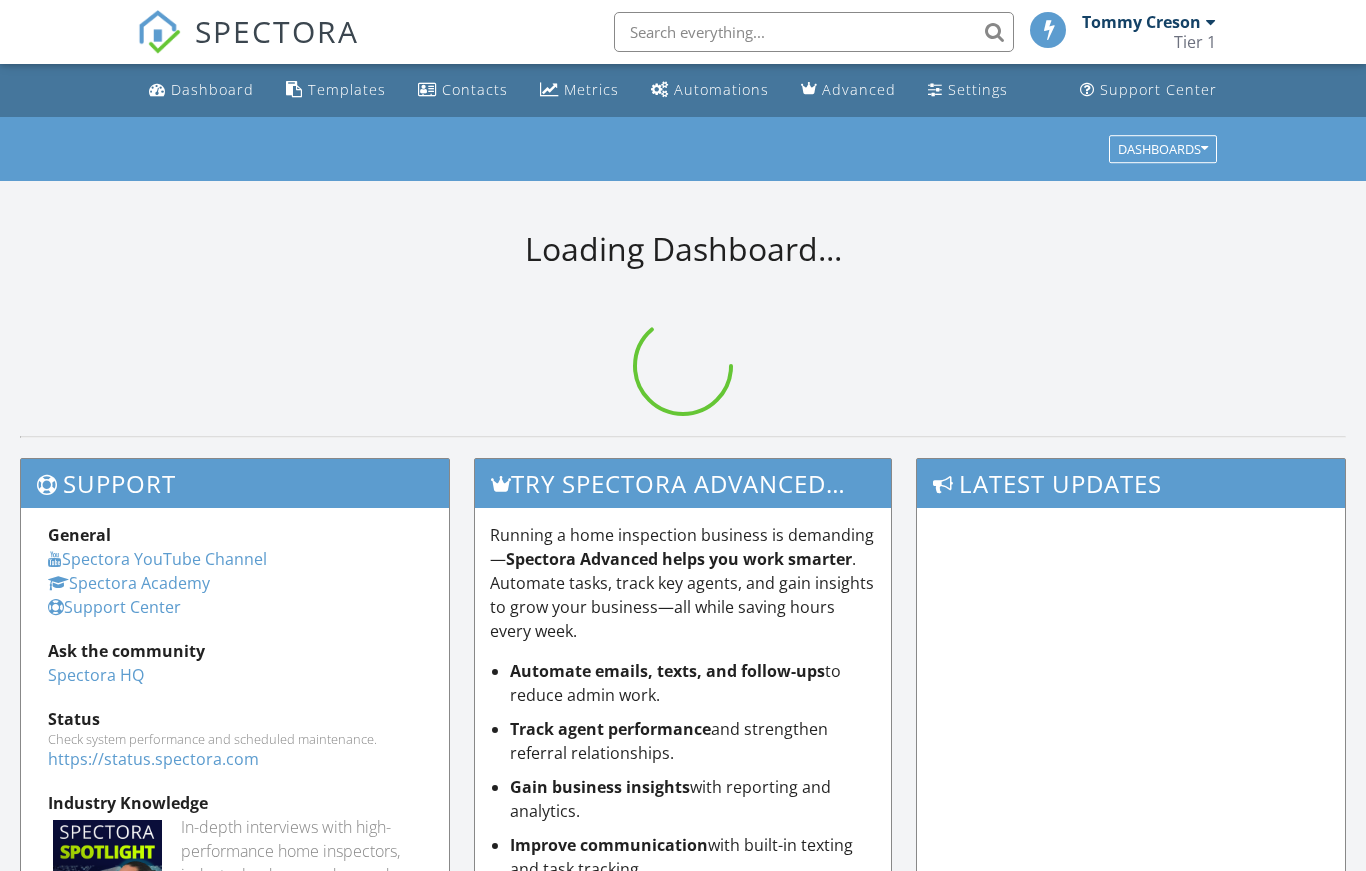 scroll, scrollTop: 0, scrollLeft: 0, axis: both 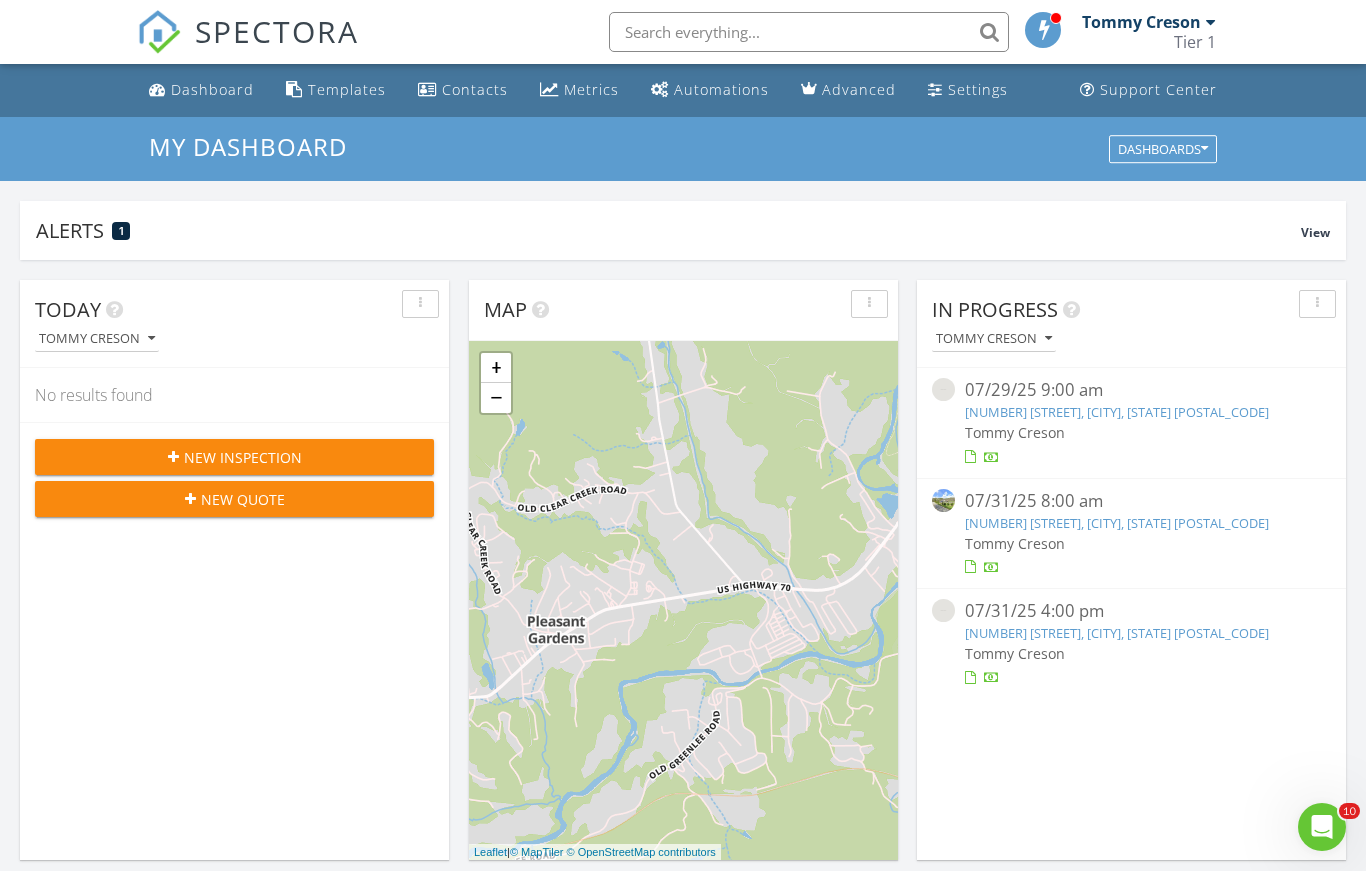 click on "New Inspection" at bounding box center [243, 457] 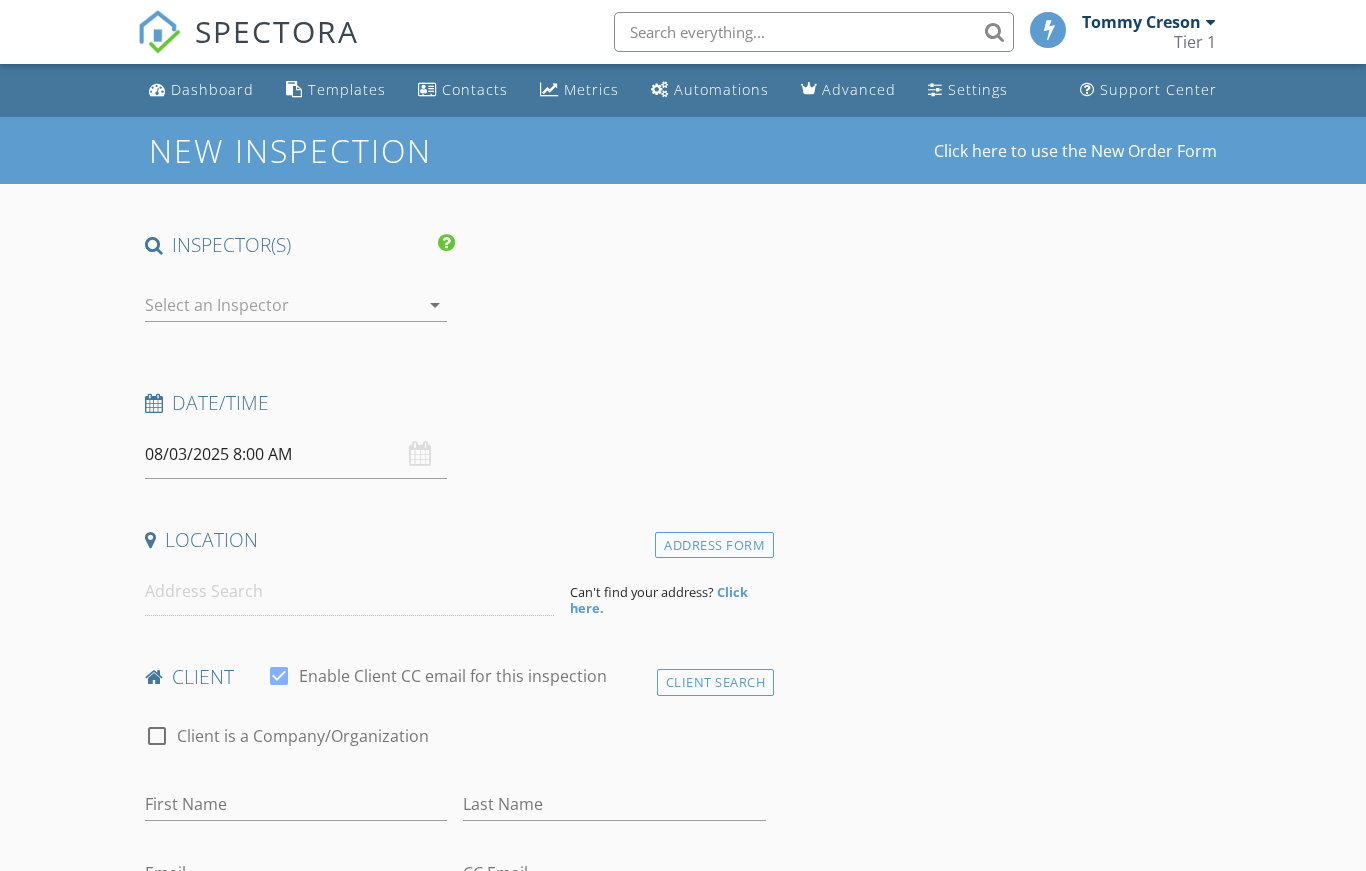 scroll, scrollTop: 0, scrollLeft: 0, axis: both 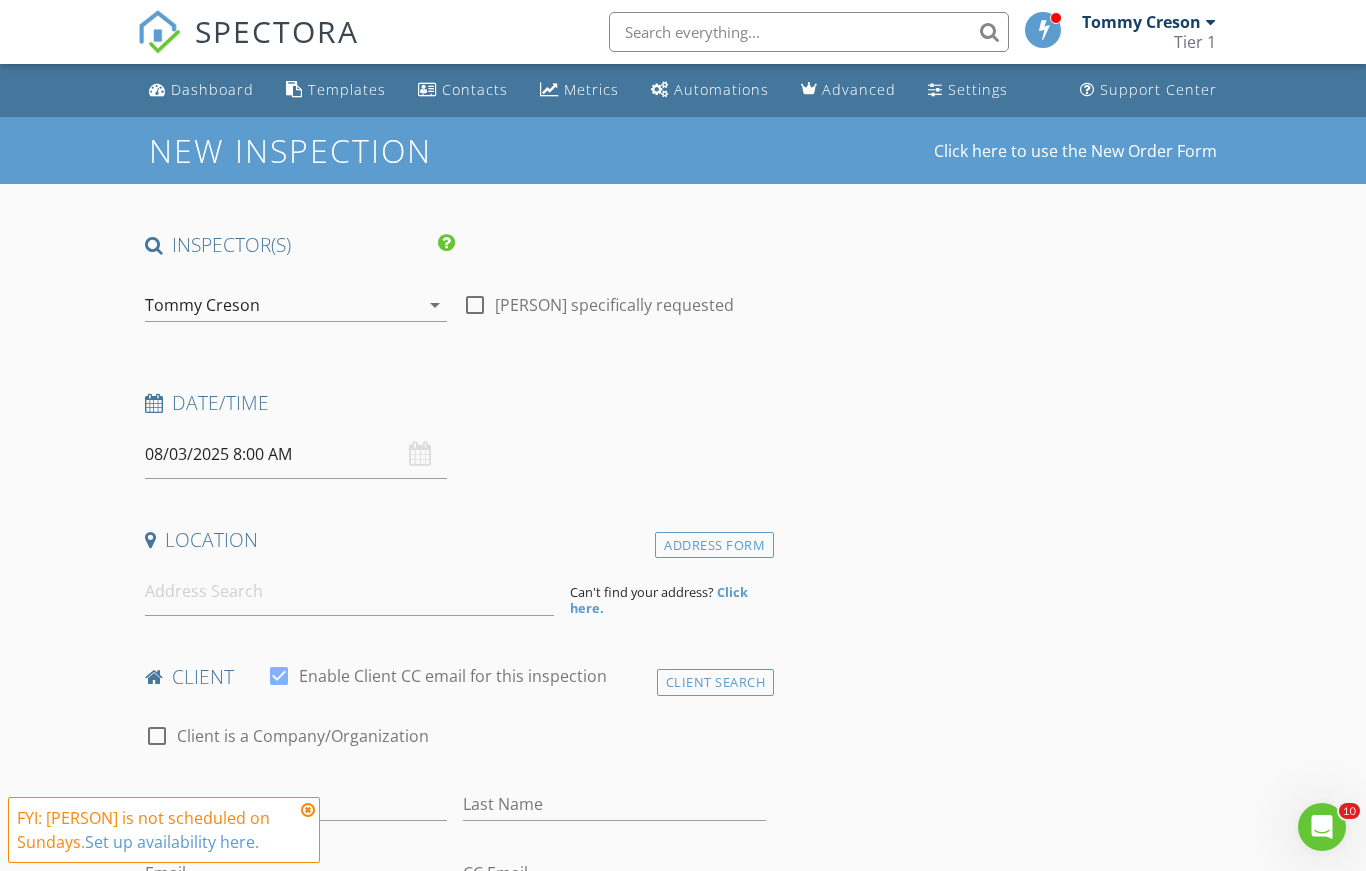 click at bounding box center [308, 810] 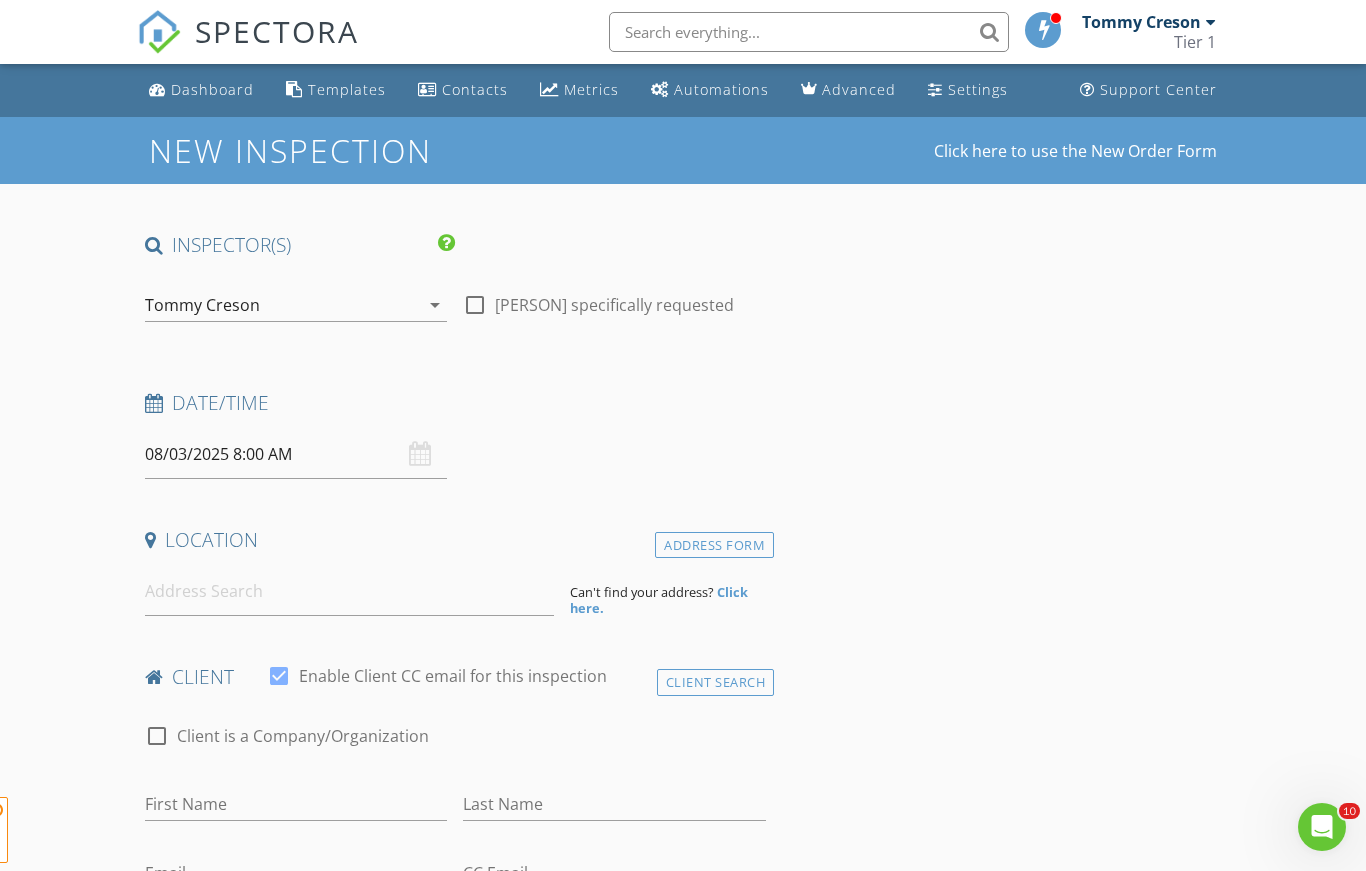 click on "08/03/2025 8:00 AM" at bounding box center (296, 454) 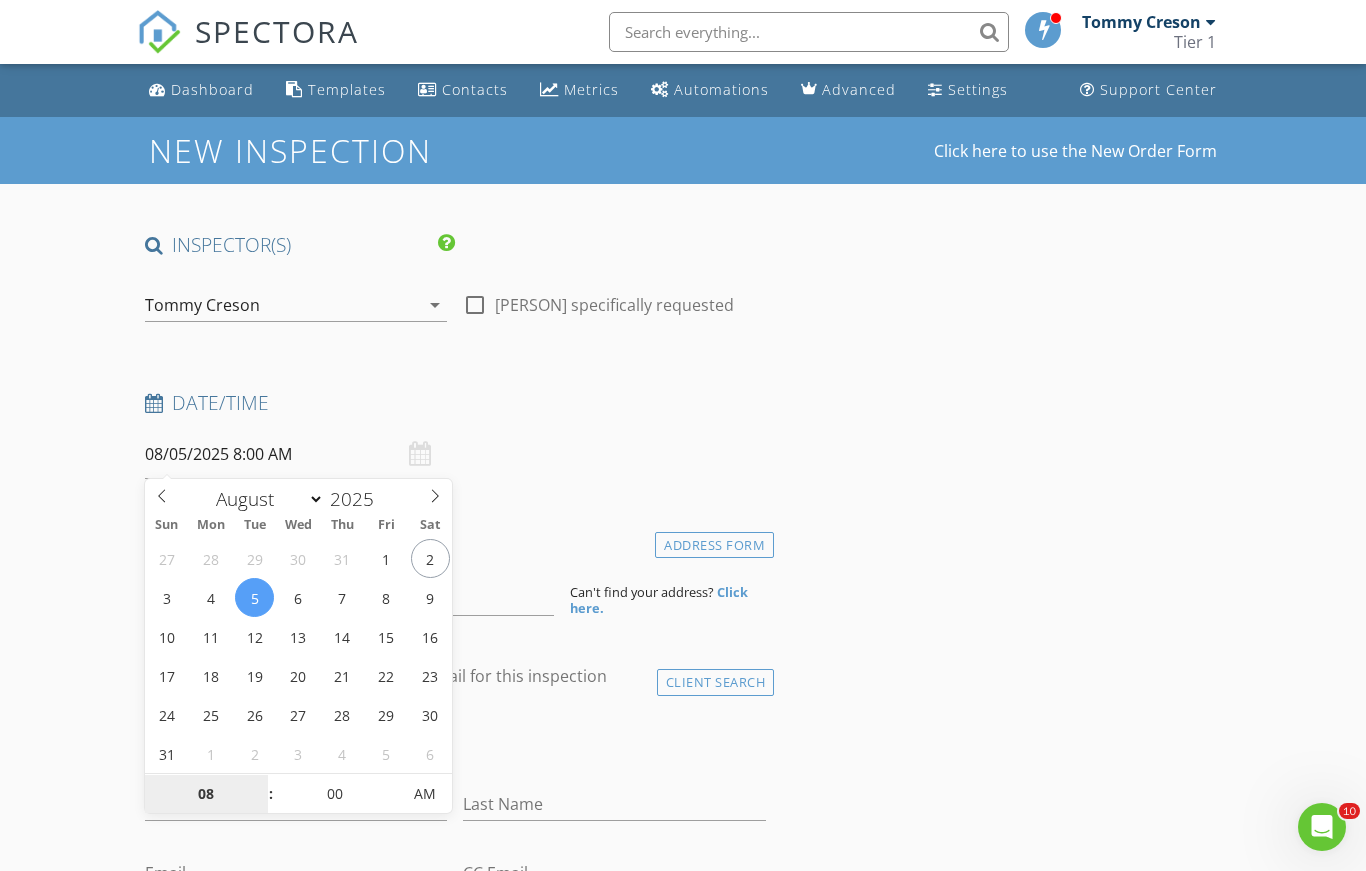 scroll, scrollTop: 312, scrollLeft: 0, axis: vertical 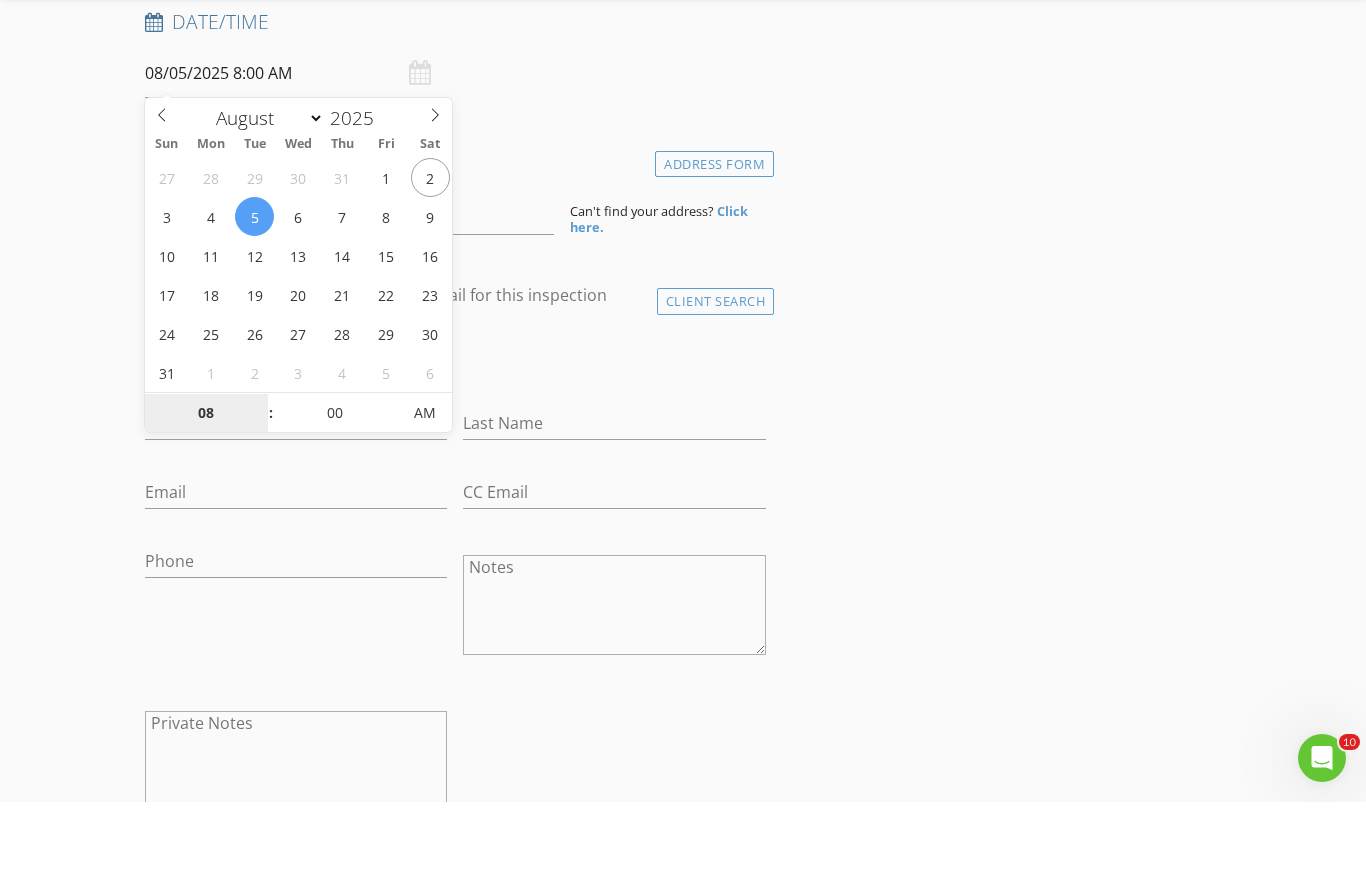 type on "08/05/2025 9:00 AM" 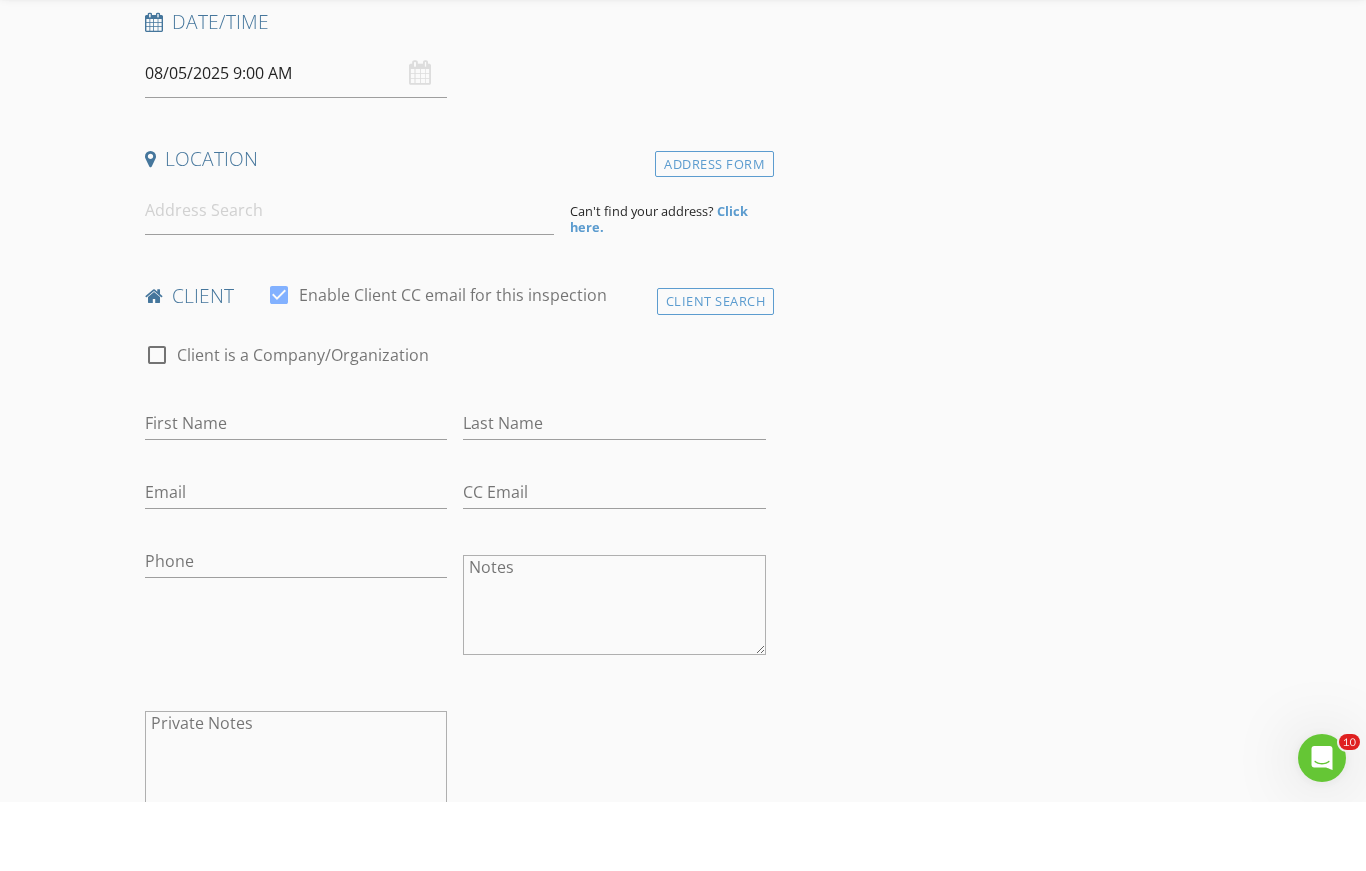 click on "INSPECTOR(S)
check_box   Tommy Creson   PRIMARY   Tommy Creson arrow_drop_down   check_box_outline_blank Tommy Creson specifically requested
Date/Time
08/05/2025 9:00 AM
Location
Address Form       Can't find your address?   Click here.
client
check_box Enable Client CC email for this inspection   Client Search     check_box_outline_blank Client is a Company/Organization     First Name   Last Name   Email   CC Email   Phone           Notes   Private Notes
ADD ADDITIONAL client
SERVICES
check_box_outline_blank   Mold Testing   EMSL check_box_outline_blank   Comprehensive Water Testing   check_box_outline_blank   Real Estate Floor Plan    check_box_outline_blank   Foundation Inspection    Foundation  check_box_outline_blank   Dock Debris Inspection   Dive Inspection For Debris" at bounding box center [683, 1354] 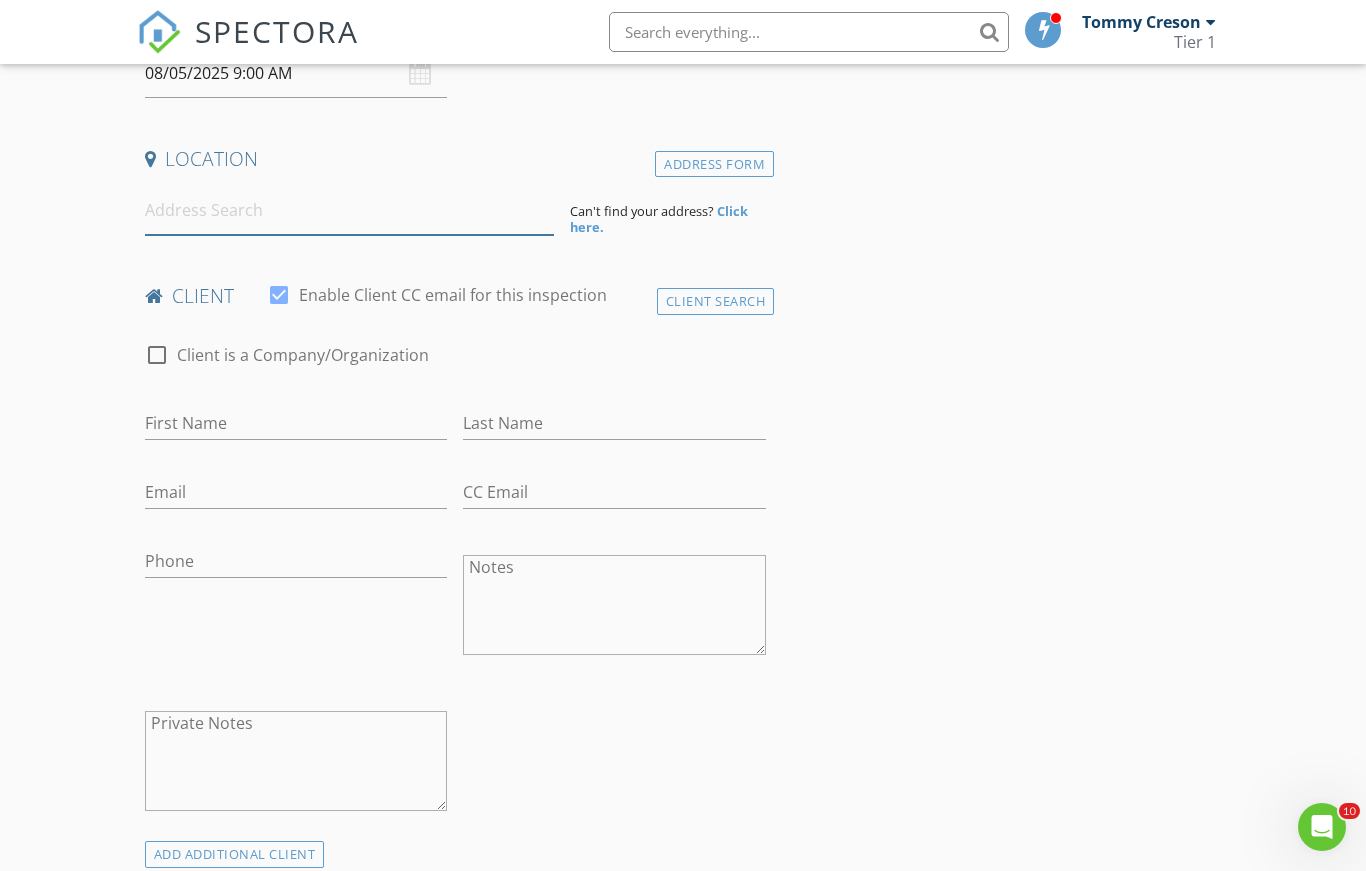 click at bounding box center (349, 210) 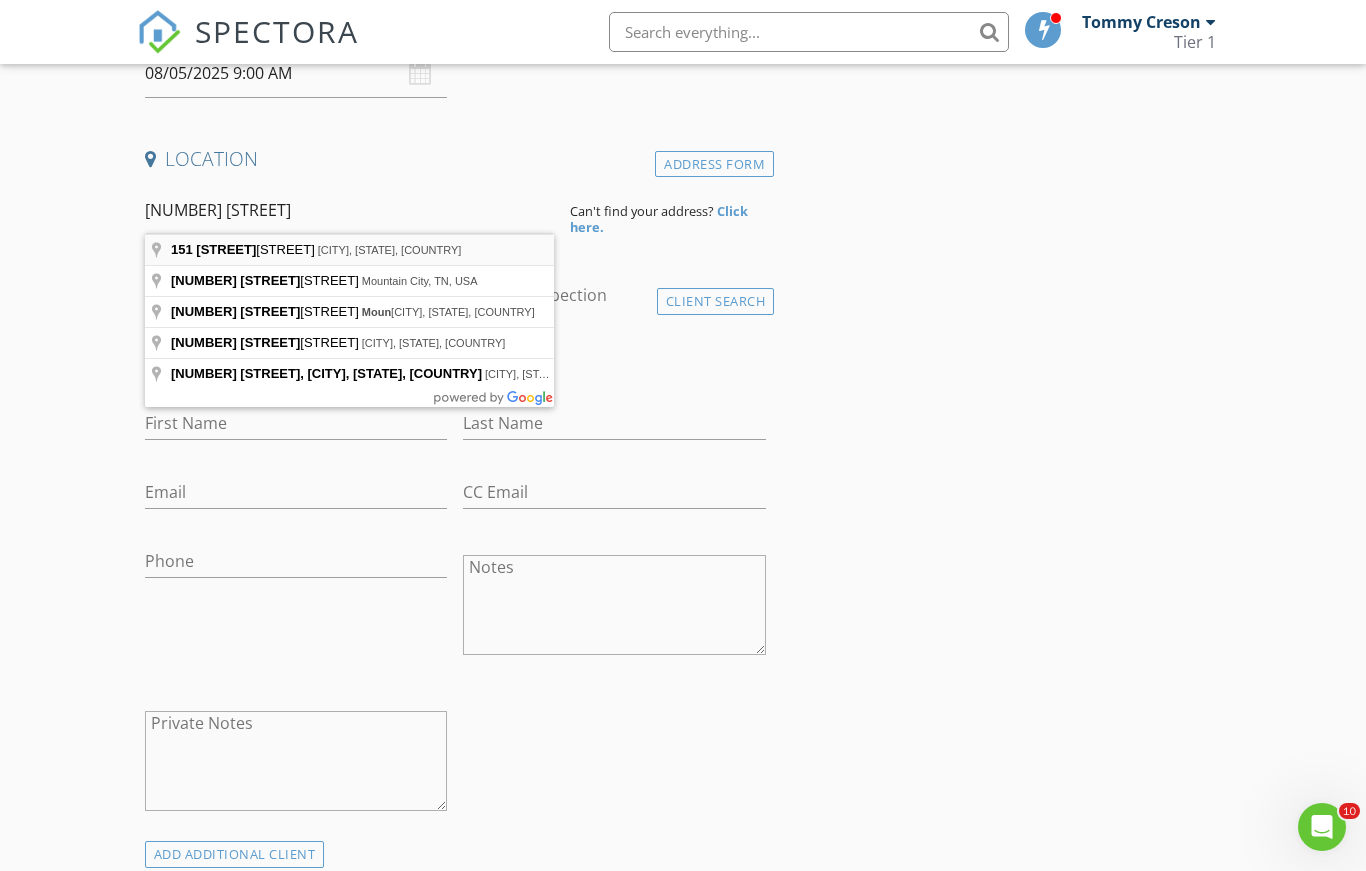 type on "151 Austin Mountain Drive, Burnsville, NC, USA" 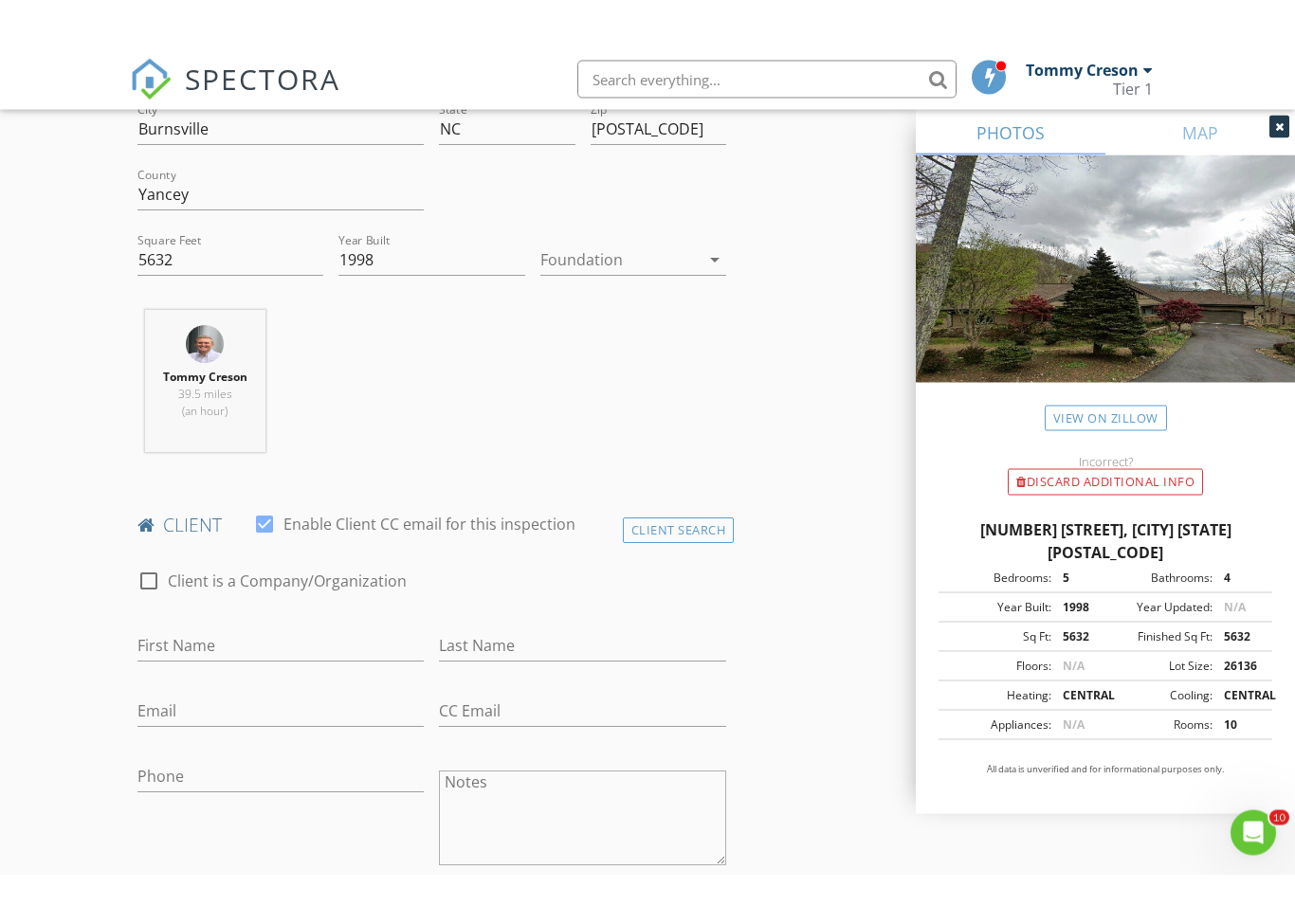 scroll, scrollTop: 555, scrollLeft: 0, axis: vertical 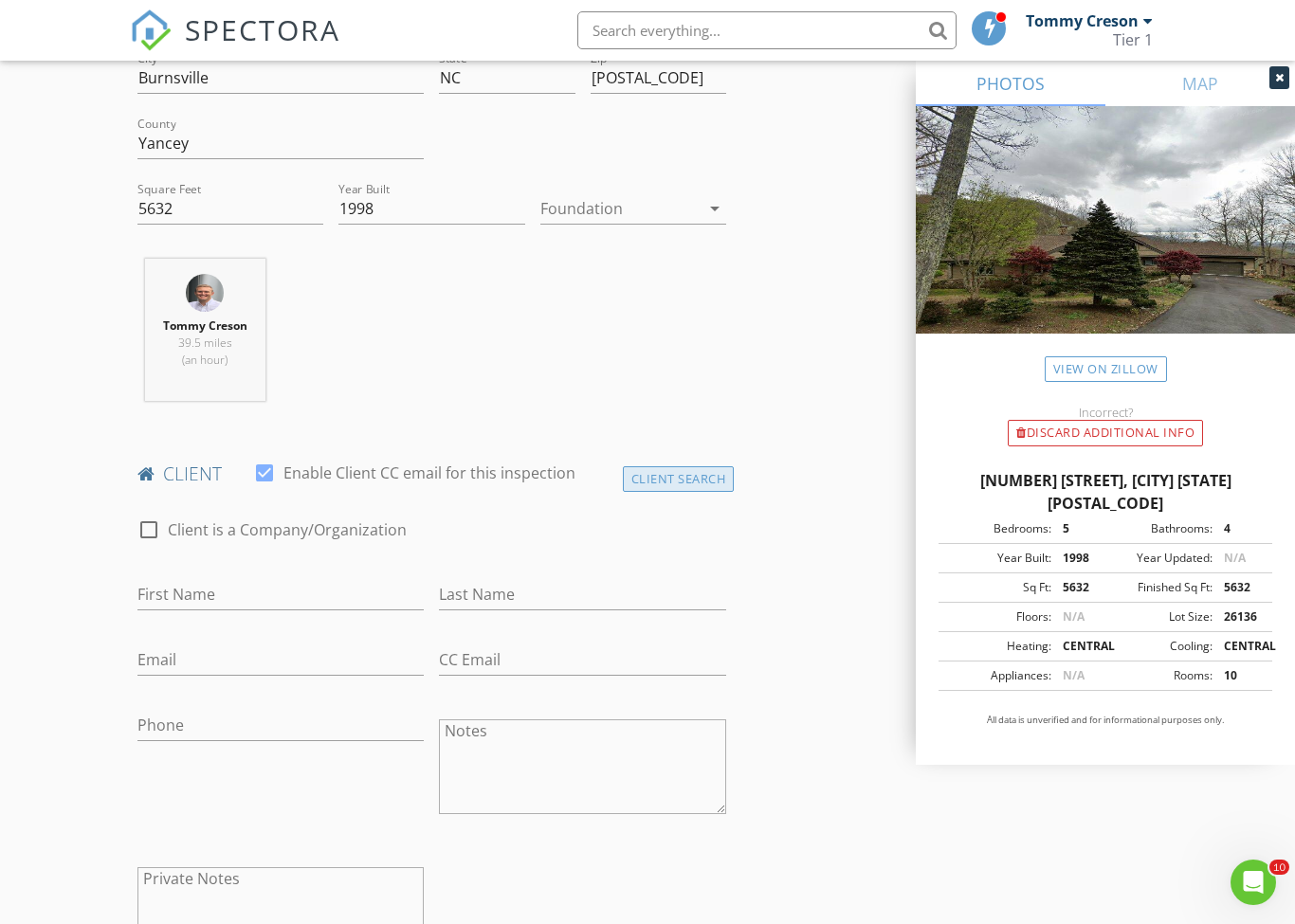 click on "Client Search" at bounding box center (679, 479) 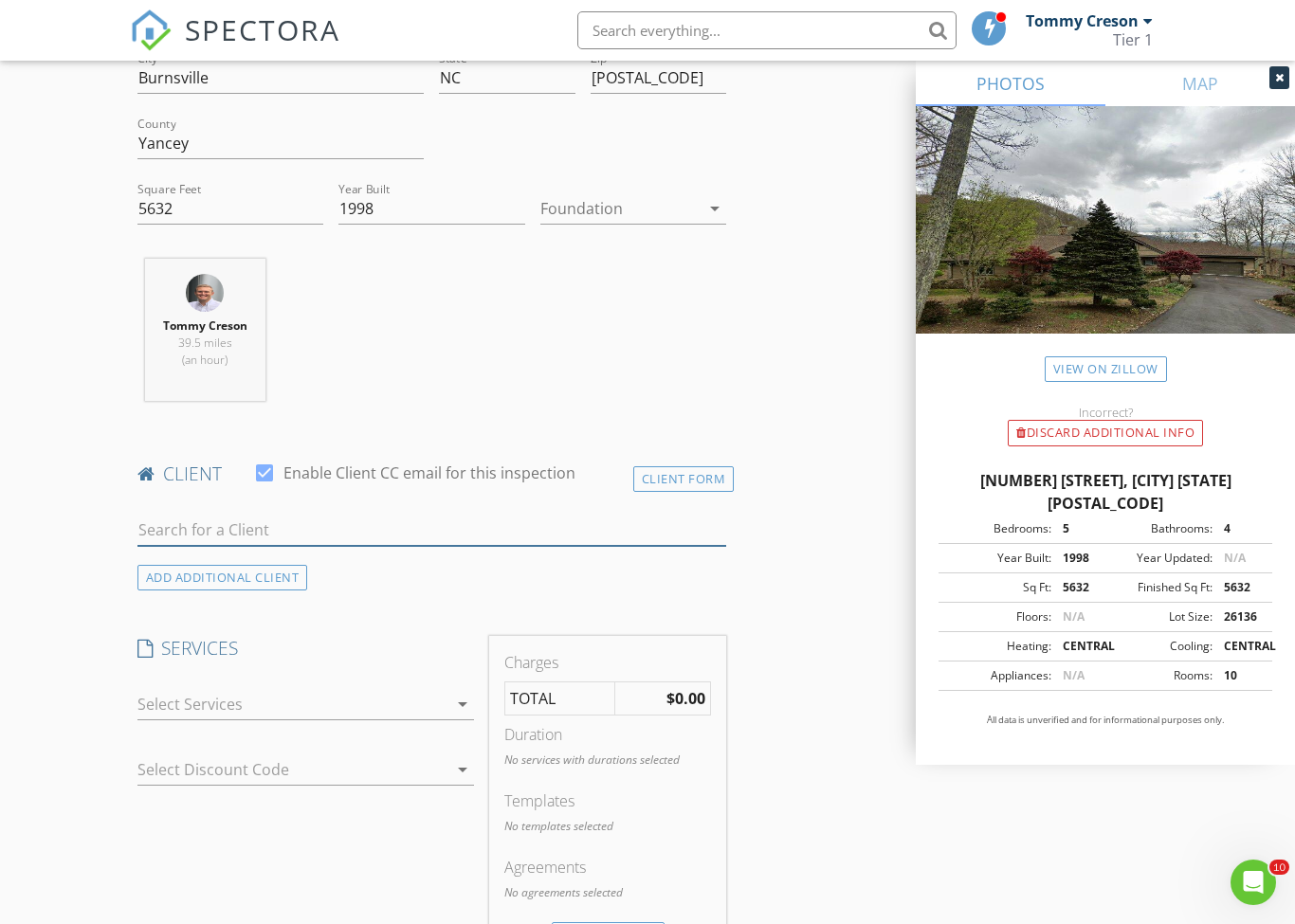 click at bounding box center [431, 530] 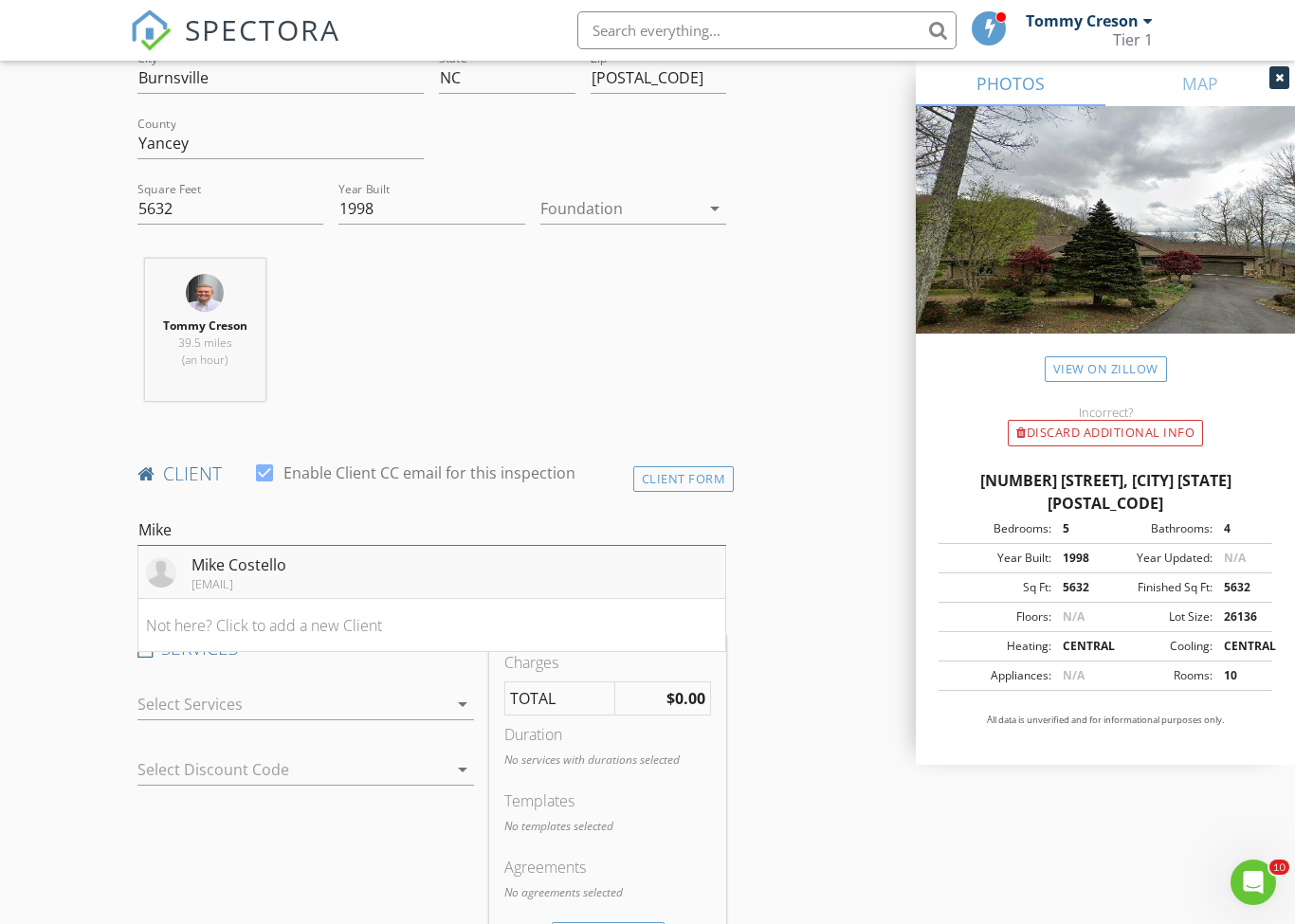 type on "Mike" 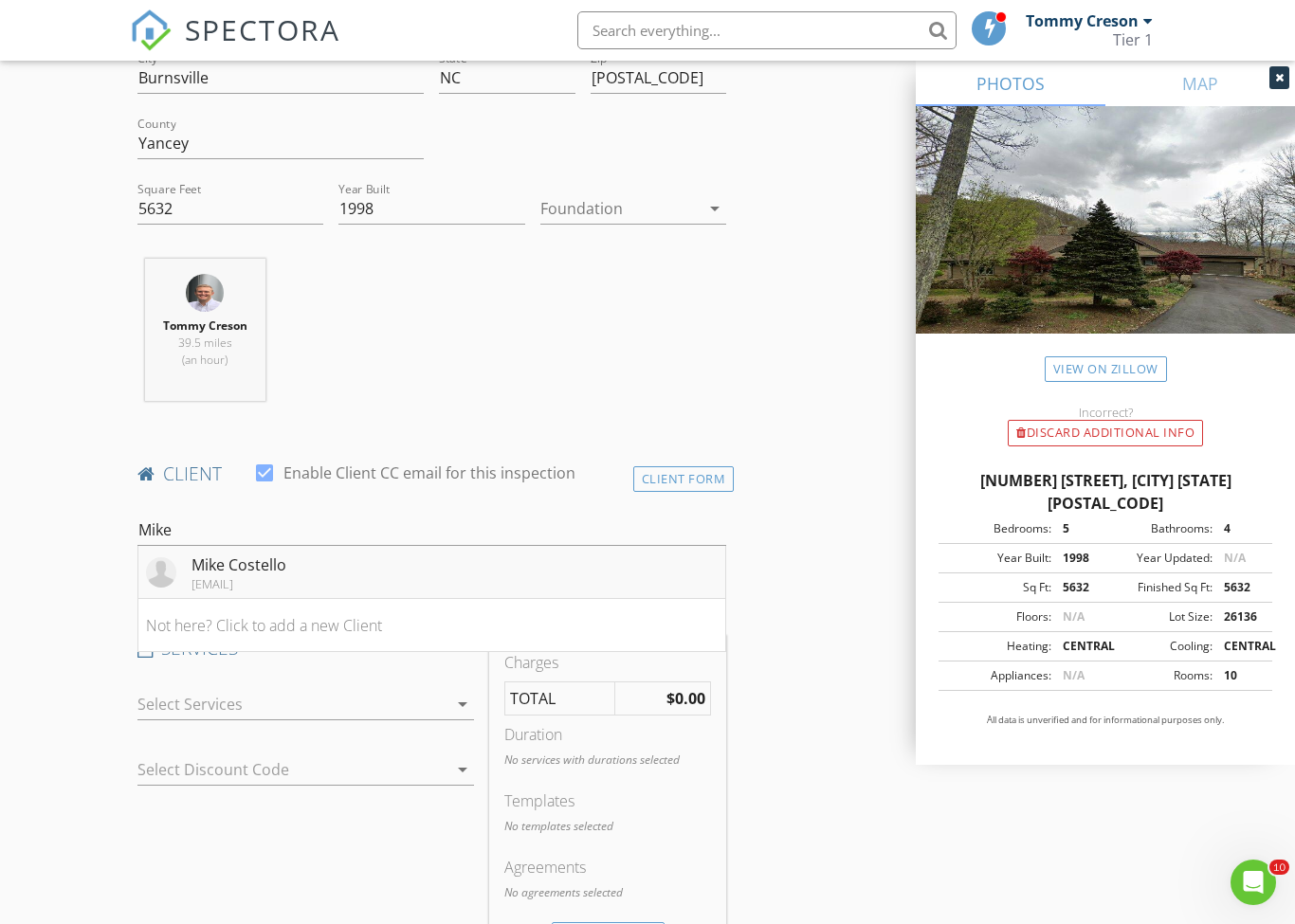 click on "Mike Costello" at bounding box center [239, 565] 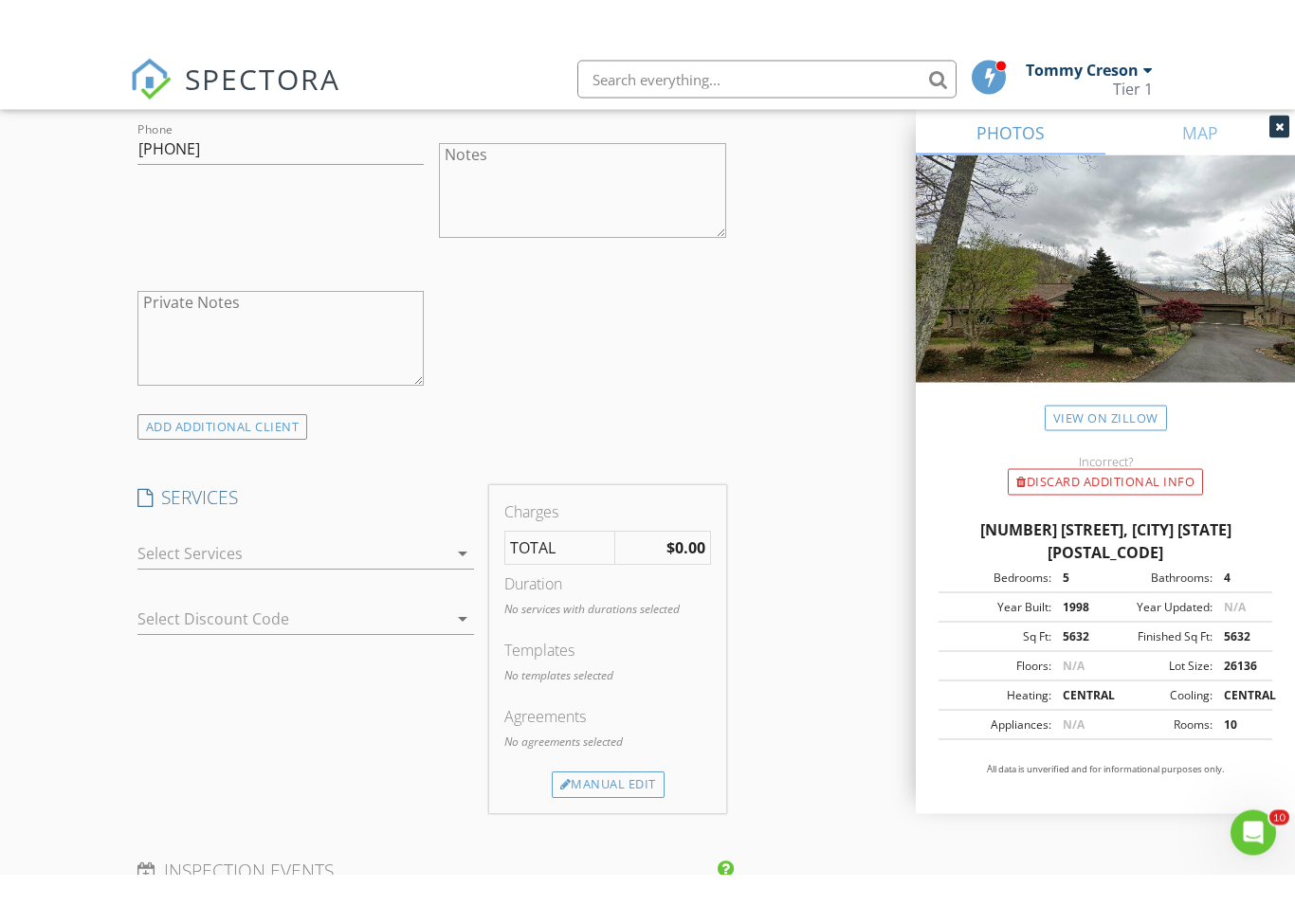 scroll, scrollTop: 1183, scrollLeft: 0, axis: vertical 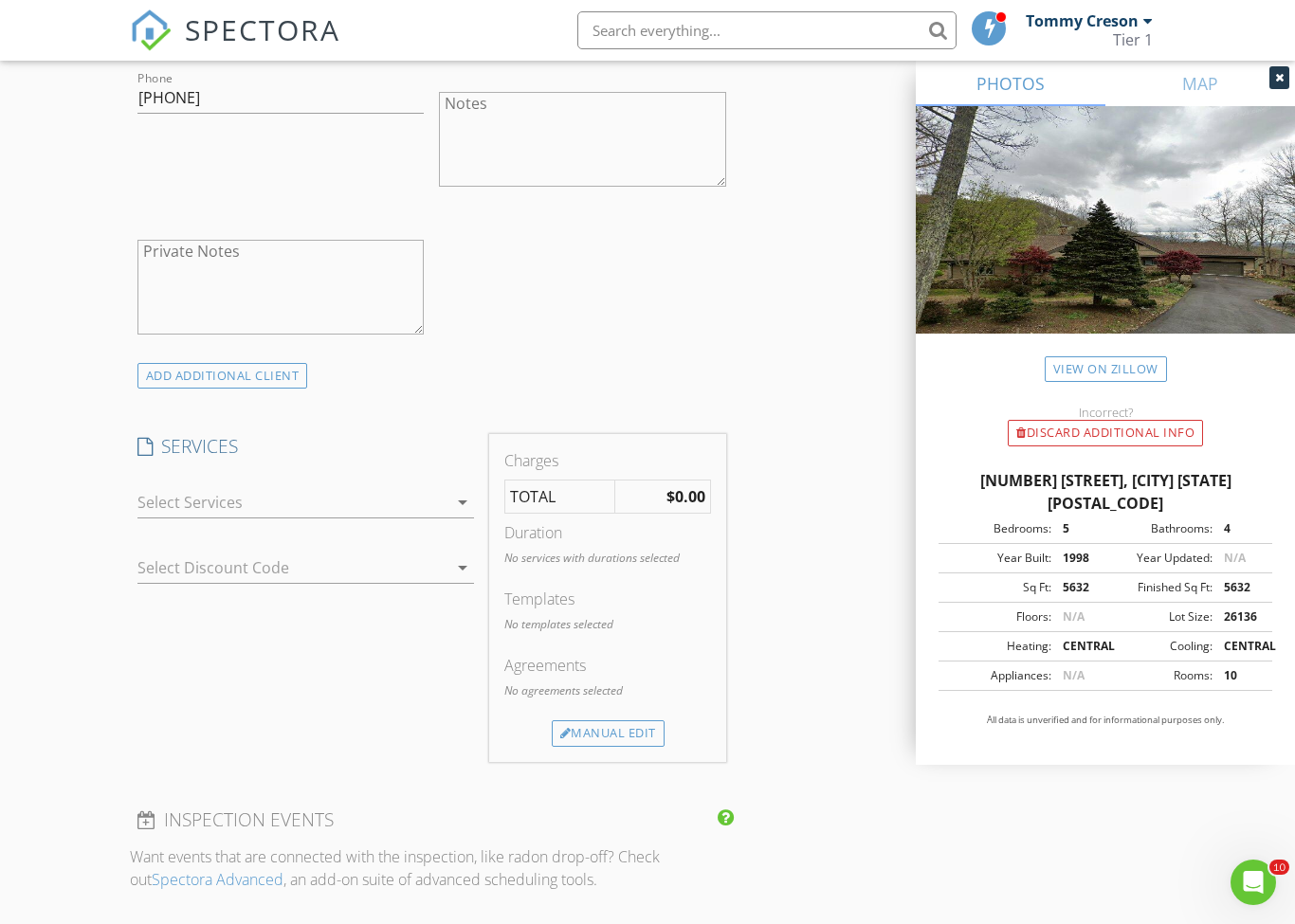click on "arrow_drop_down" at bounding box center (463, 502) 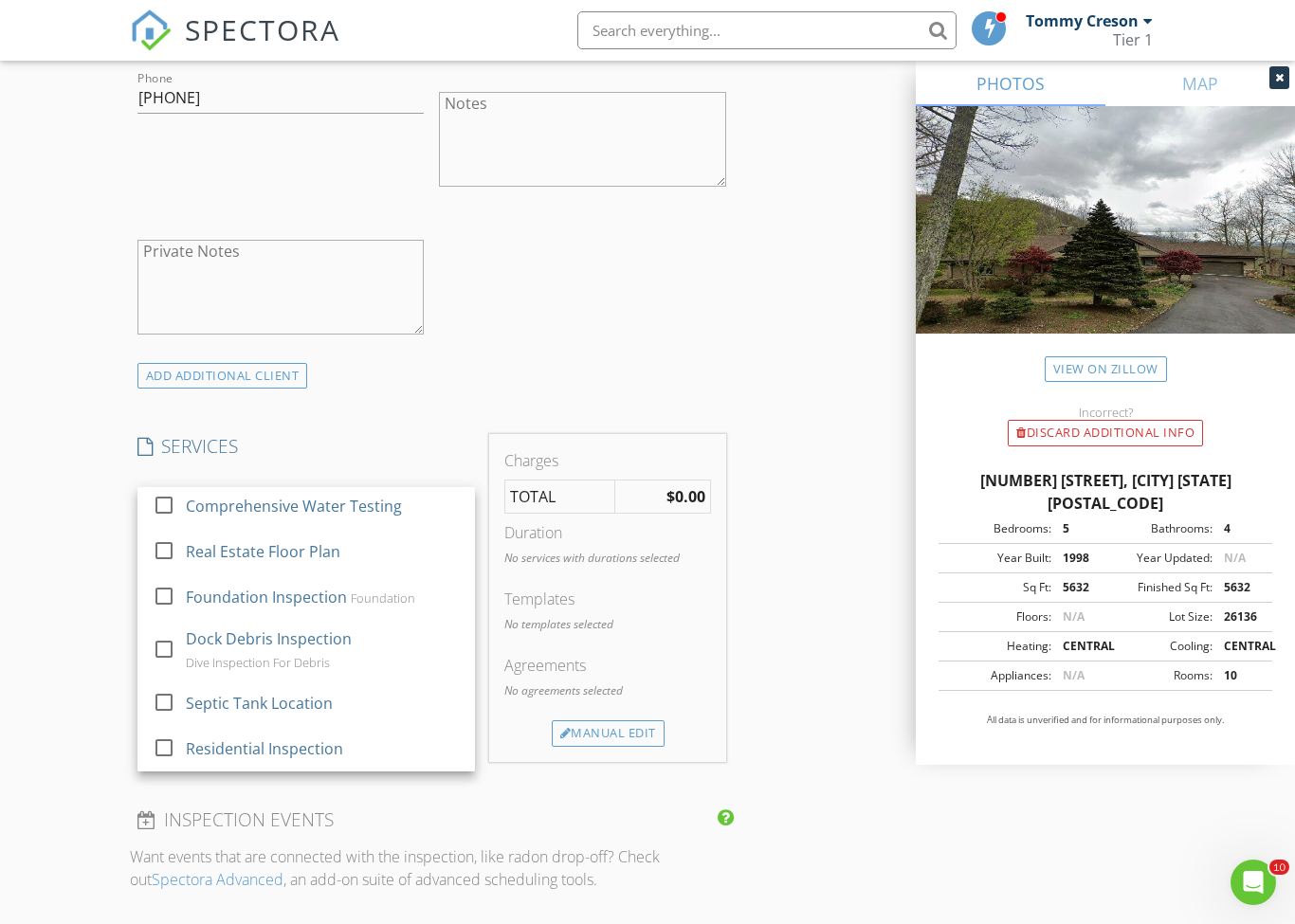 scroll, scrollTop: 49, scrollLeft: 0, axis: vertical 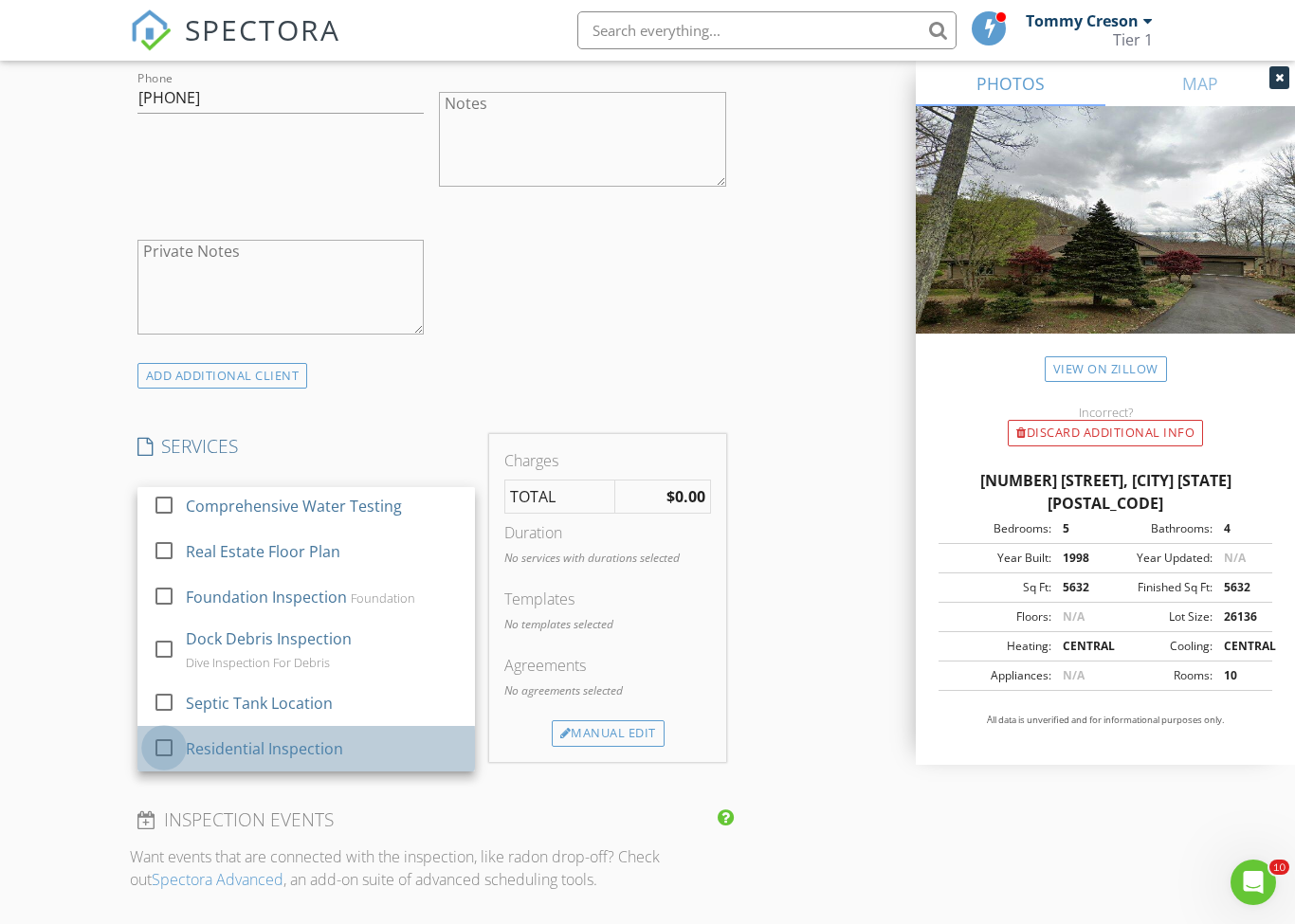 click at bounding box center [164, 748] 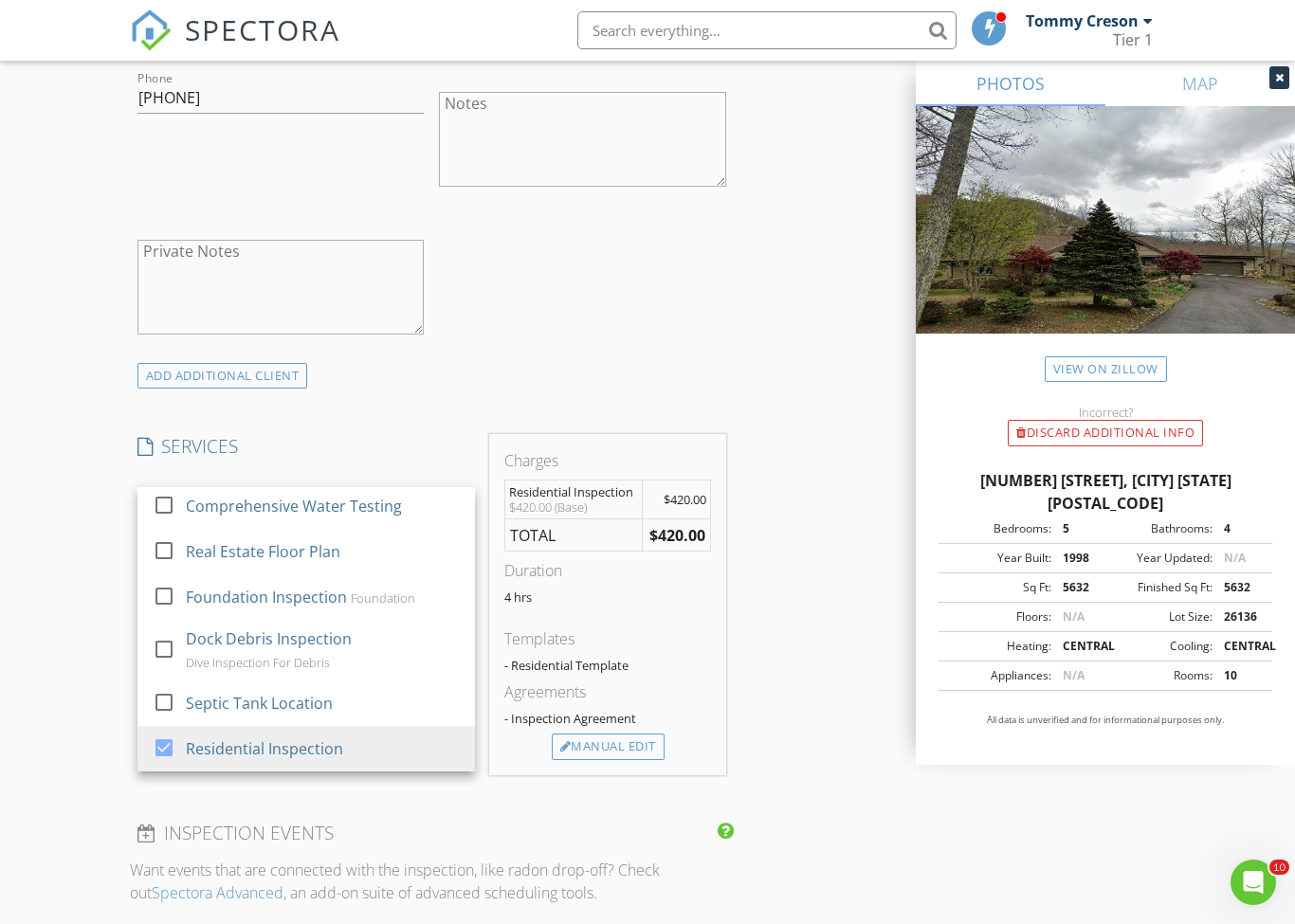 click on "INSPECTOR(S)
check_box   Tommy Creson   PRIMARY   Tommy Creson arrow_drop_down   check_box_outline_blank Tommy Creson specifically requested
Date/Time
08/05/2025 9:00 AM
Location
Address Search       Address 151 Austin Mountain Dr   Unit   City Burnsville   State NC   Zip 28714   County Yancey     Square Feet 5632   Year Built 1998   Foundation arrow_drop_down     Tommy Creson     39.5 miles     (an hour)
client
check_box Enable Client CC email for this inspection   Client Search     check_box_outline_blank Client is a Company/Organization     First Name Mike   Last Name Costello   Email mcostello650@gmail.com   CC Email   Phone 9545521100           Notes   Private Notes
ADD ADDITIONAL client
SERVICES
check_box_outline_blank   Mold Testing   EMSL check_box_outline_blank" at bounding box center [648, 597] 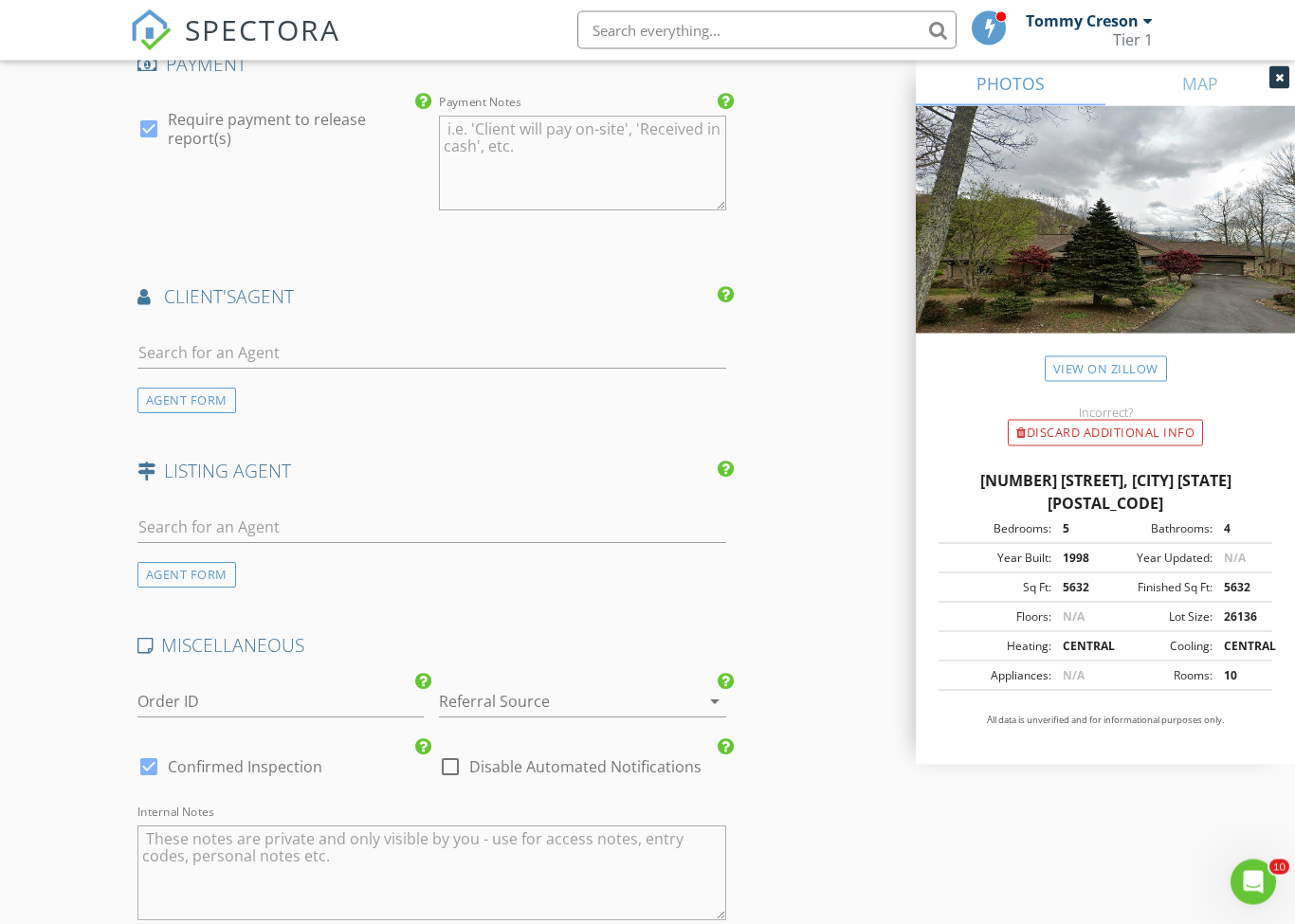 scroll, scrollTop: 2455, scrollLeft: 0, axis: vertical 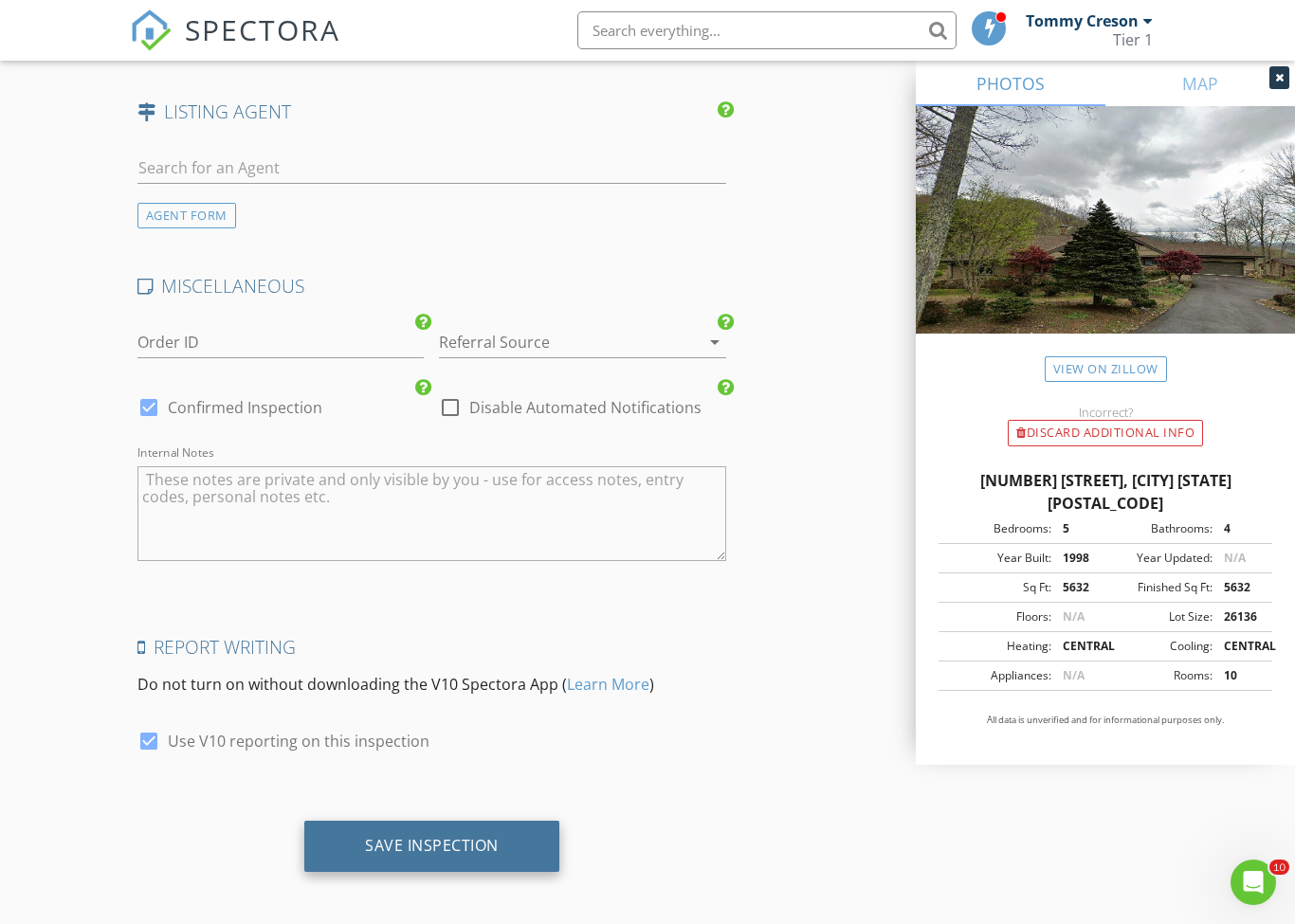 click on "Save Inspection" at bounding box center (431, 845) 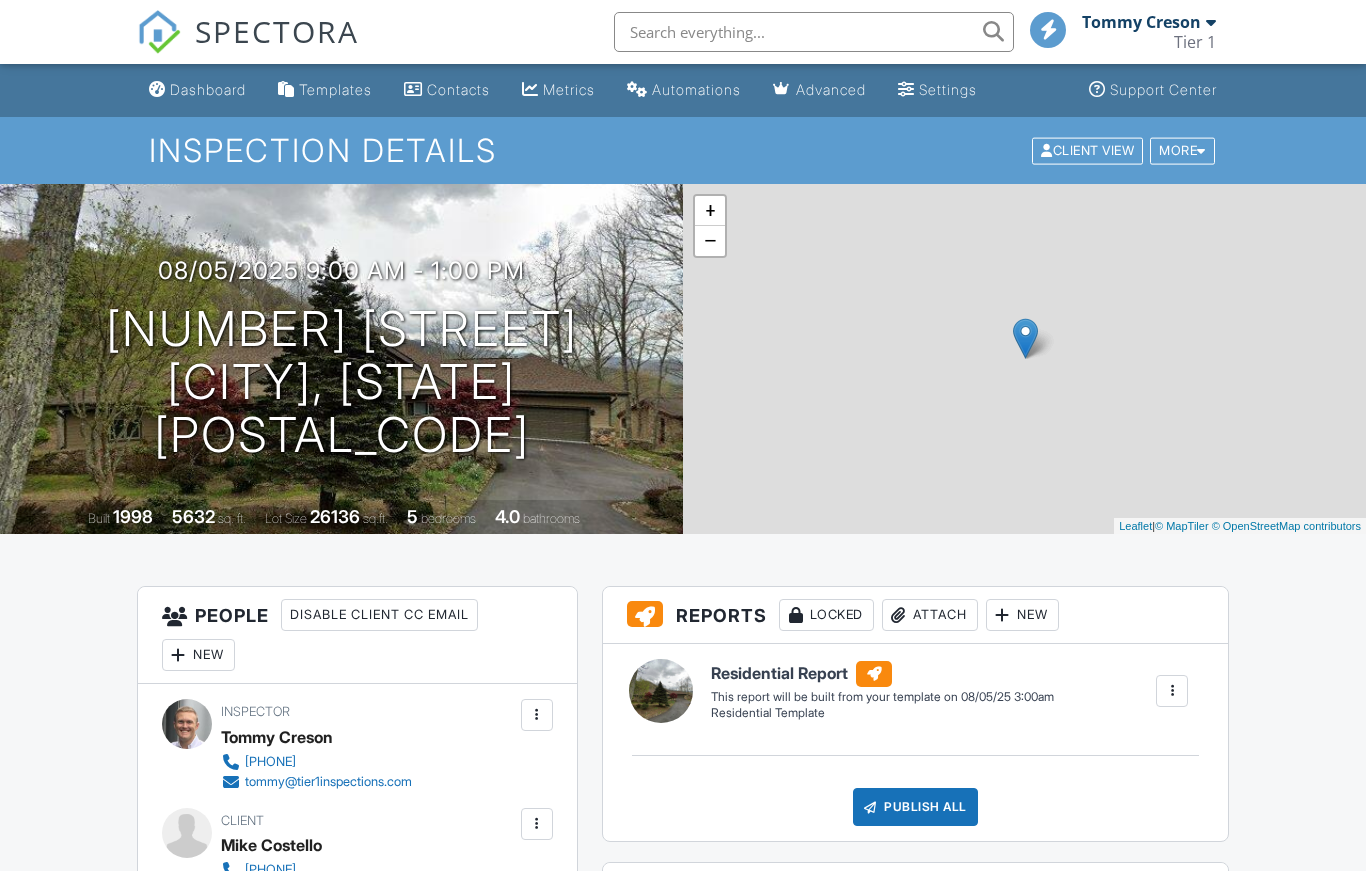 scroll, scrollTop: 0, scrollLeft: 0, axis: both 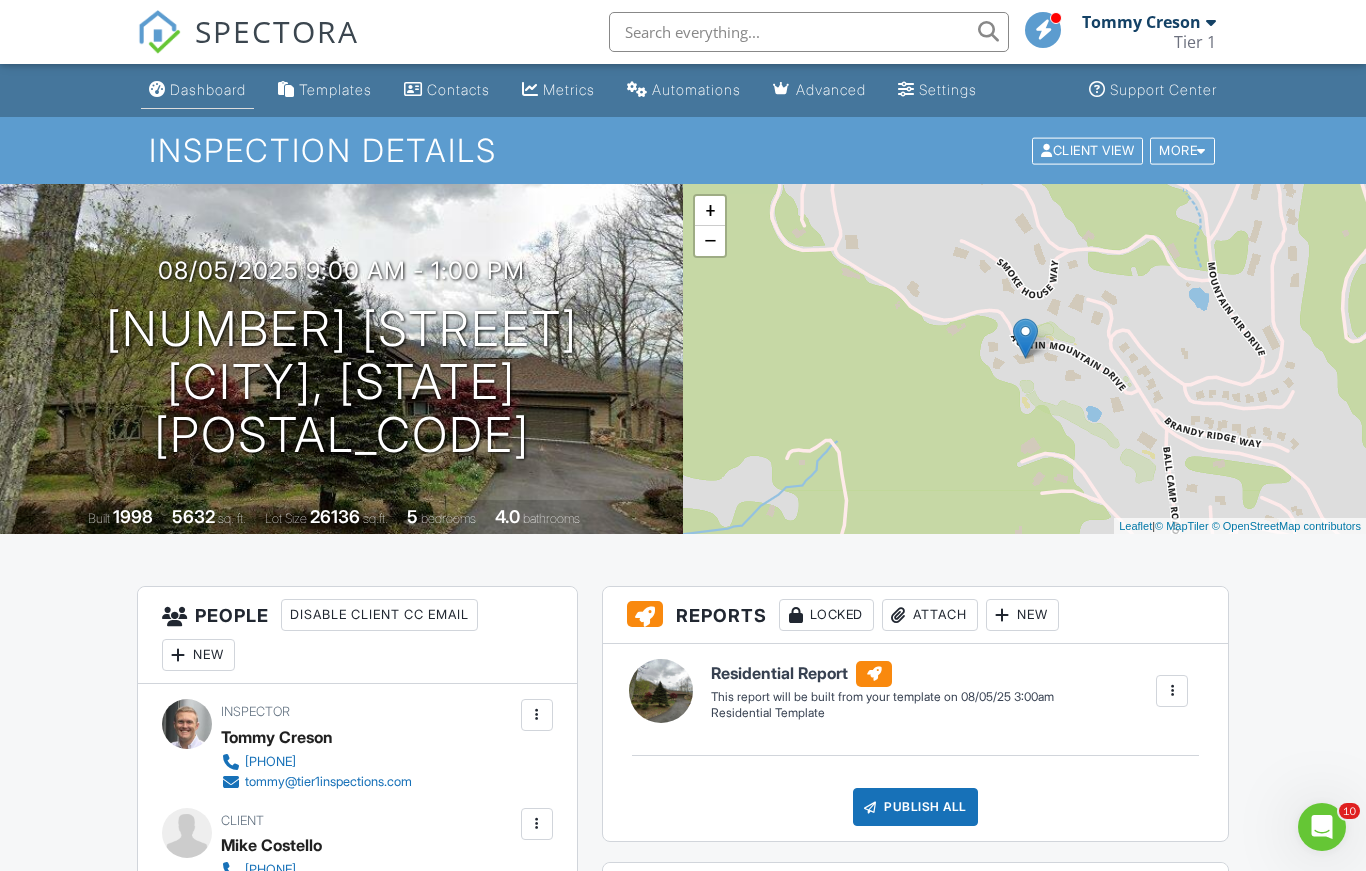 click on "Dashboard" at bounding box center (208, 89) 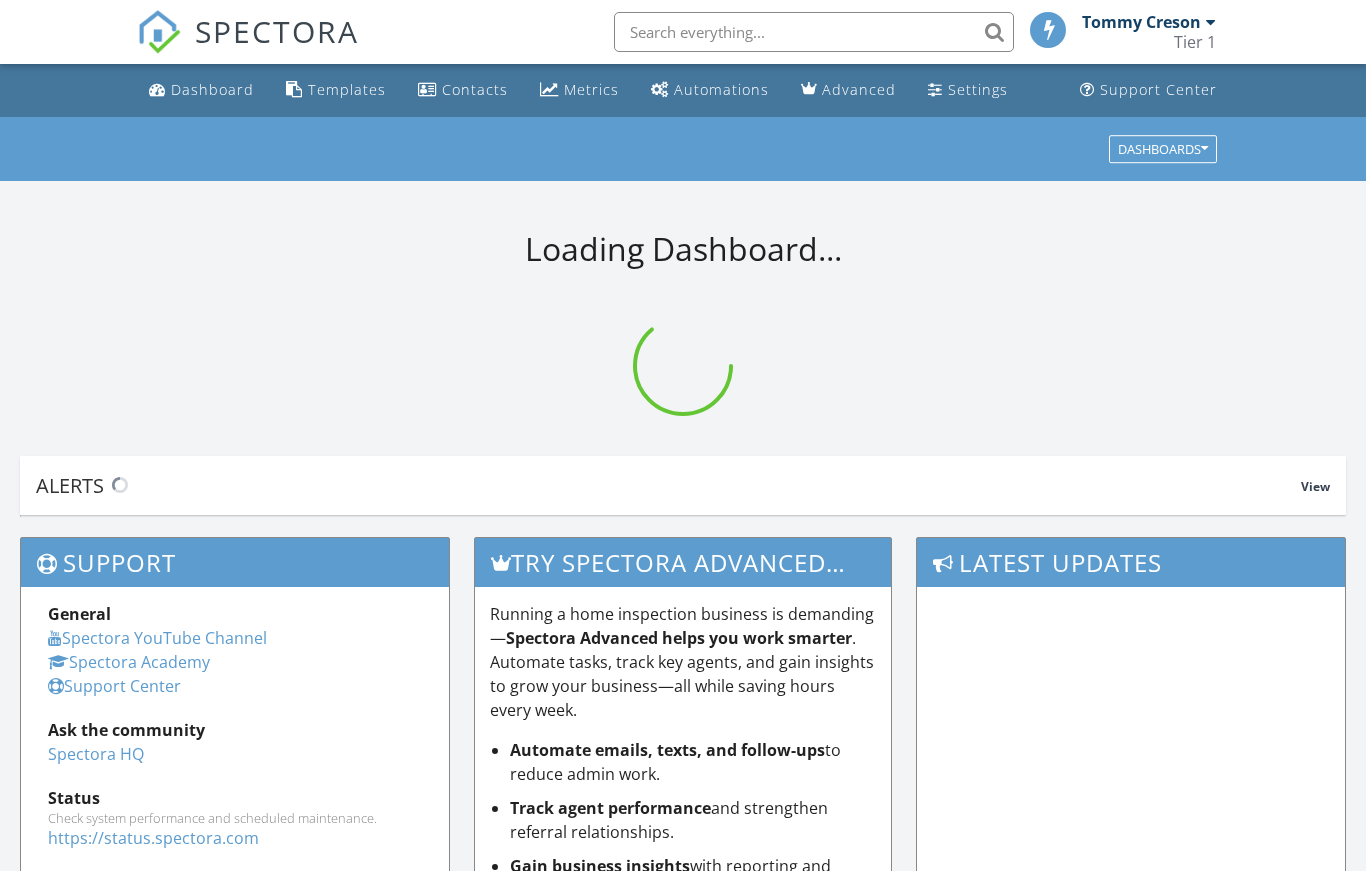 scroll, scrollTop: 0, scrollLeft: 0, axis: both 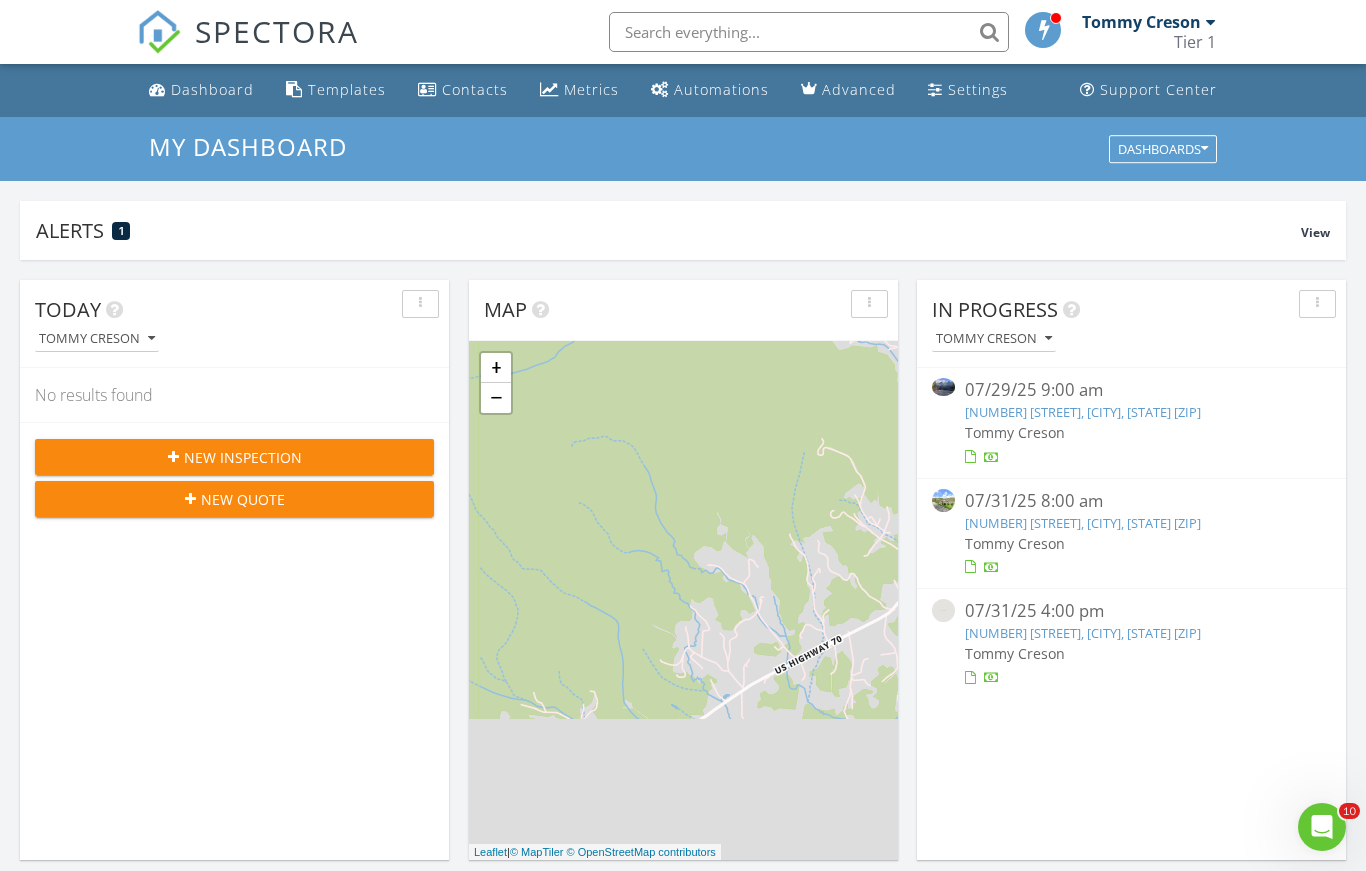 click on "[NUMBER] [STREET], [CITY], [STATE] [ZIP]" at bounding box center (1083, 523) 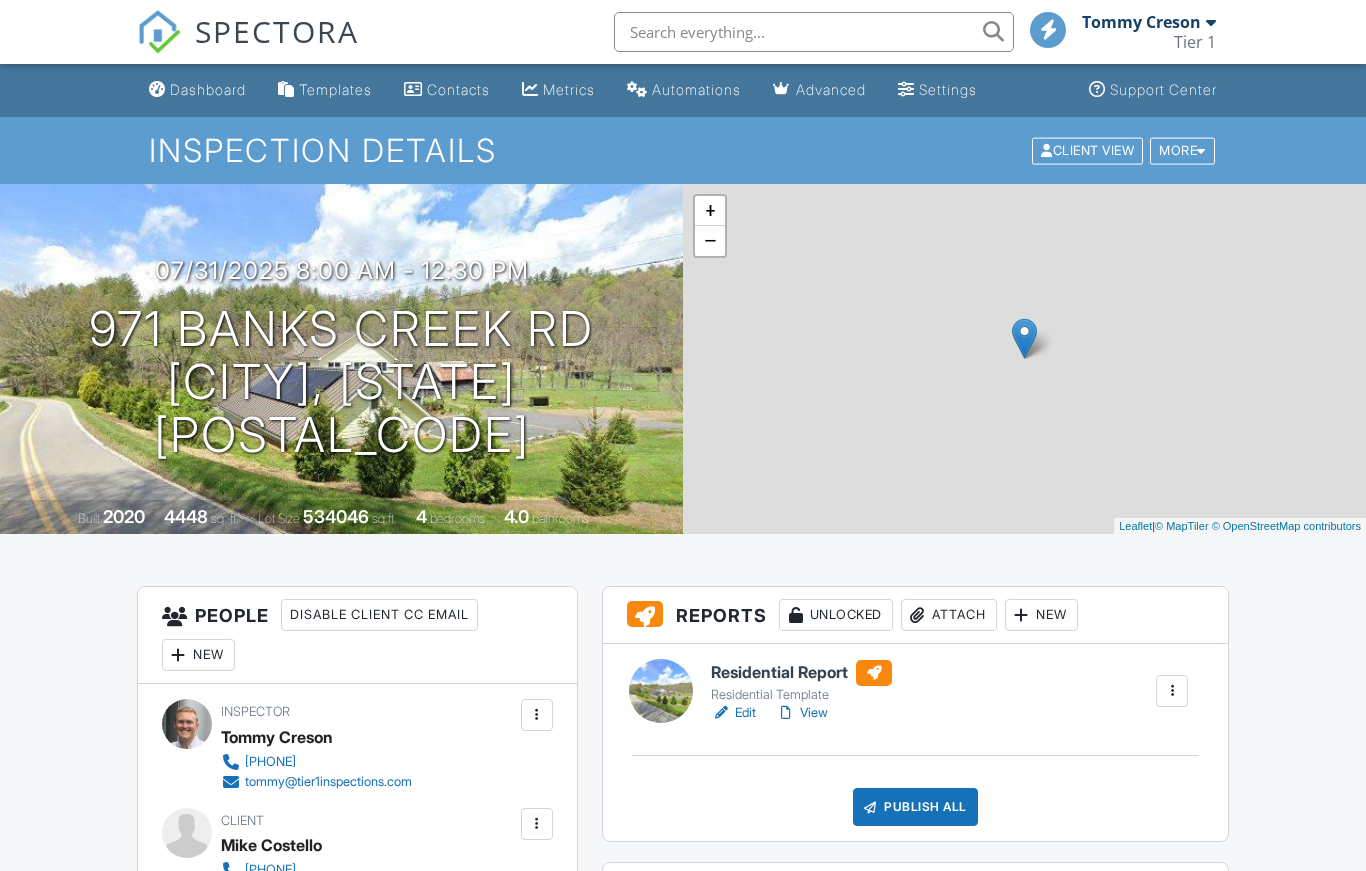 scroll, scrollTop: 0, scrollLeft: 0, axis: both 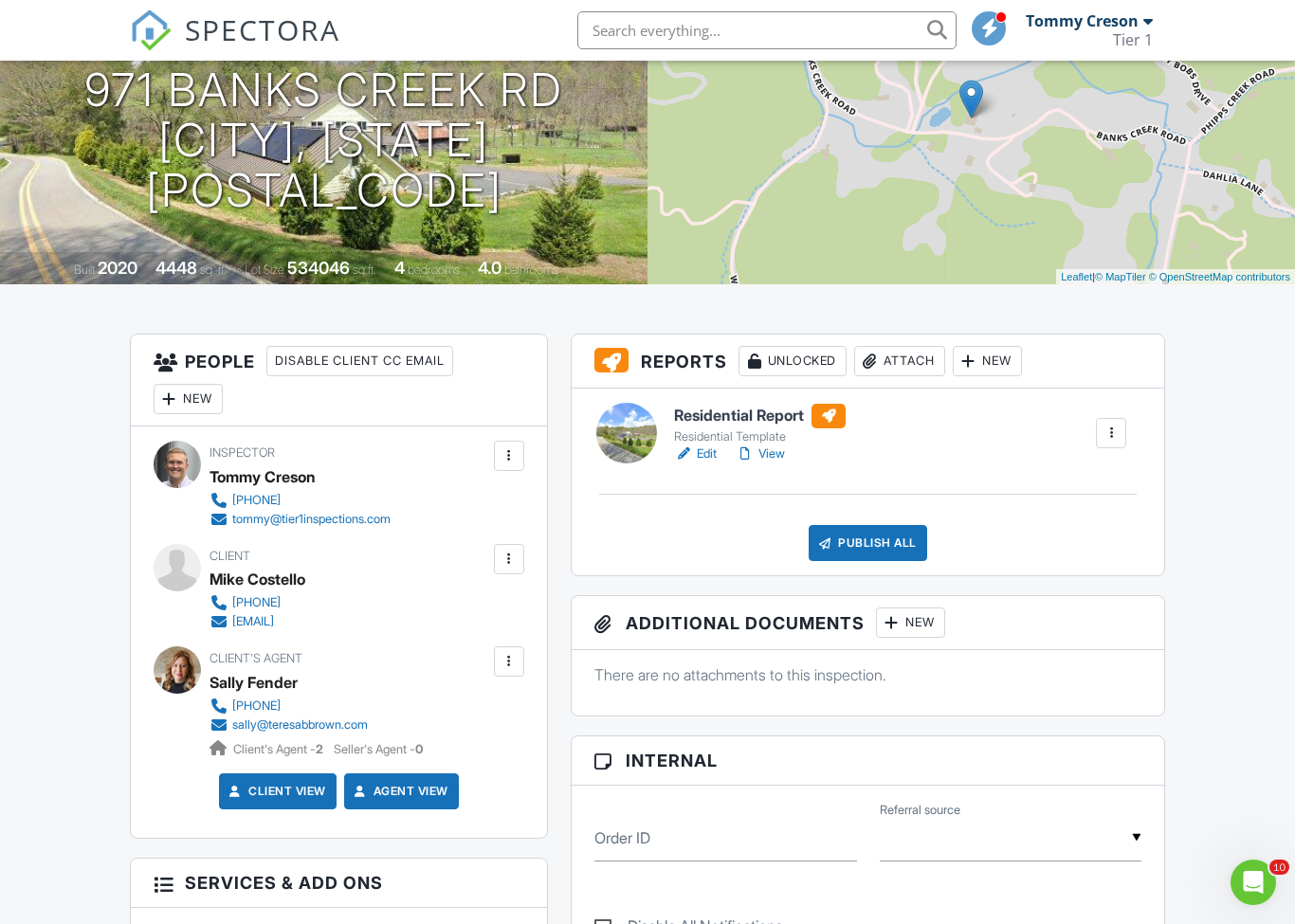 click on "Attach" at bounding box center [900, 361] 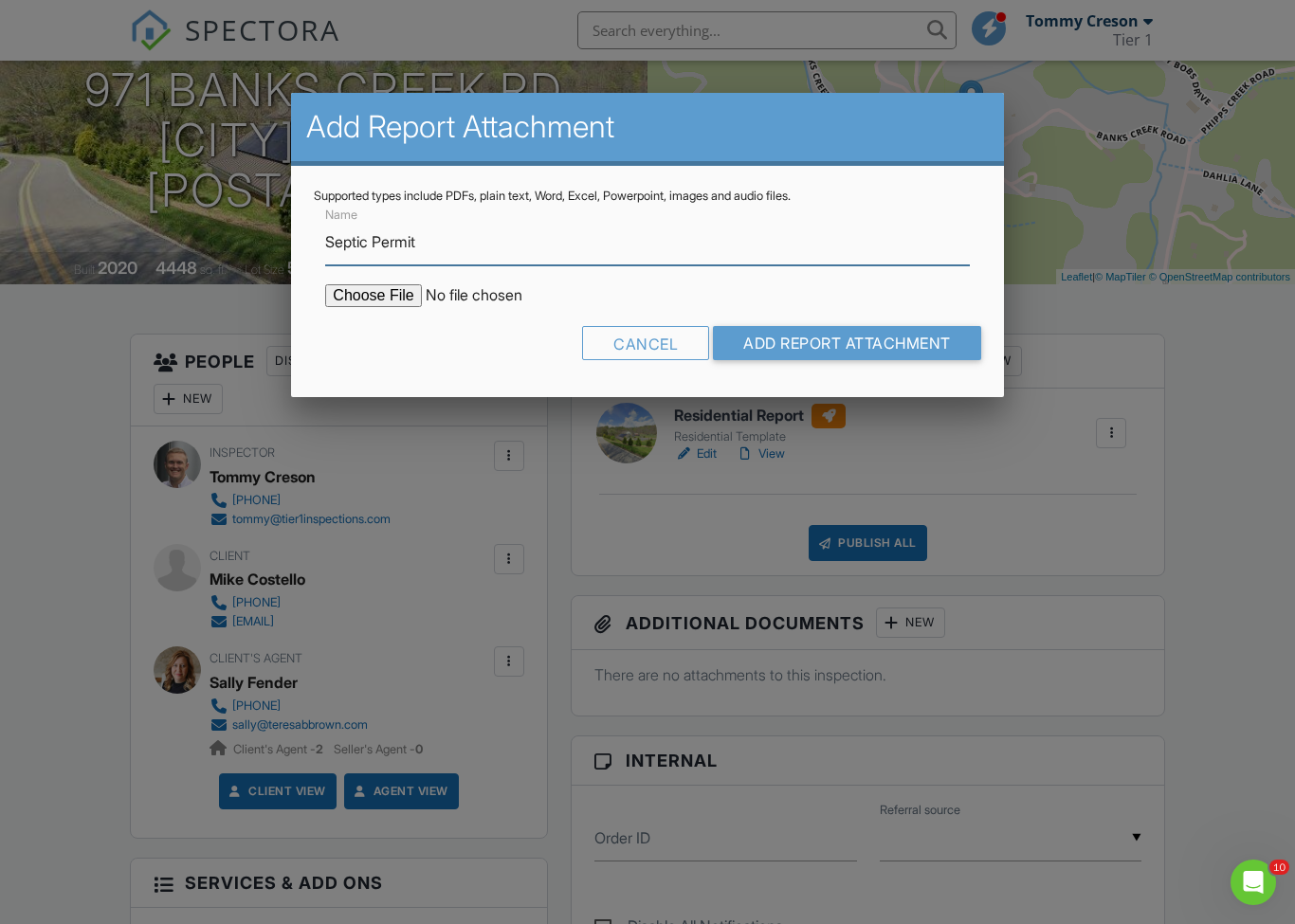 type on "Septic Permit" 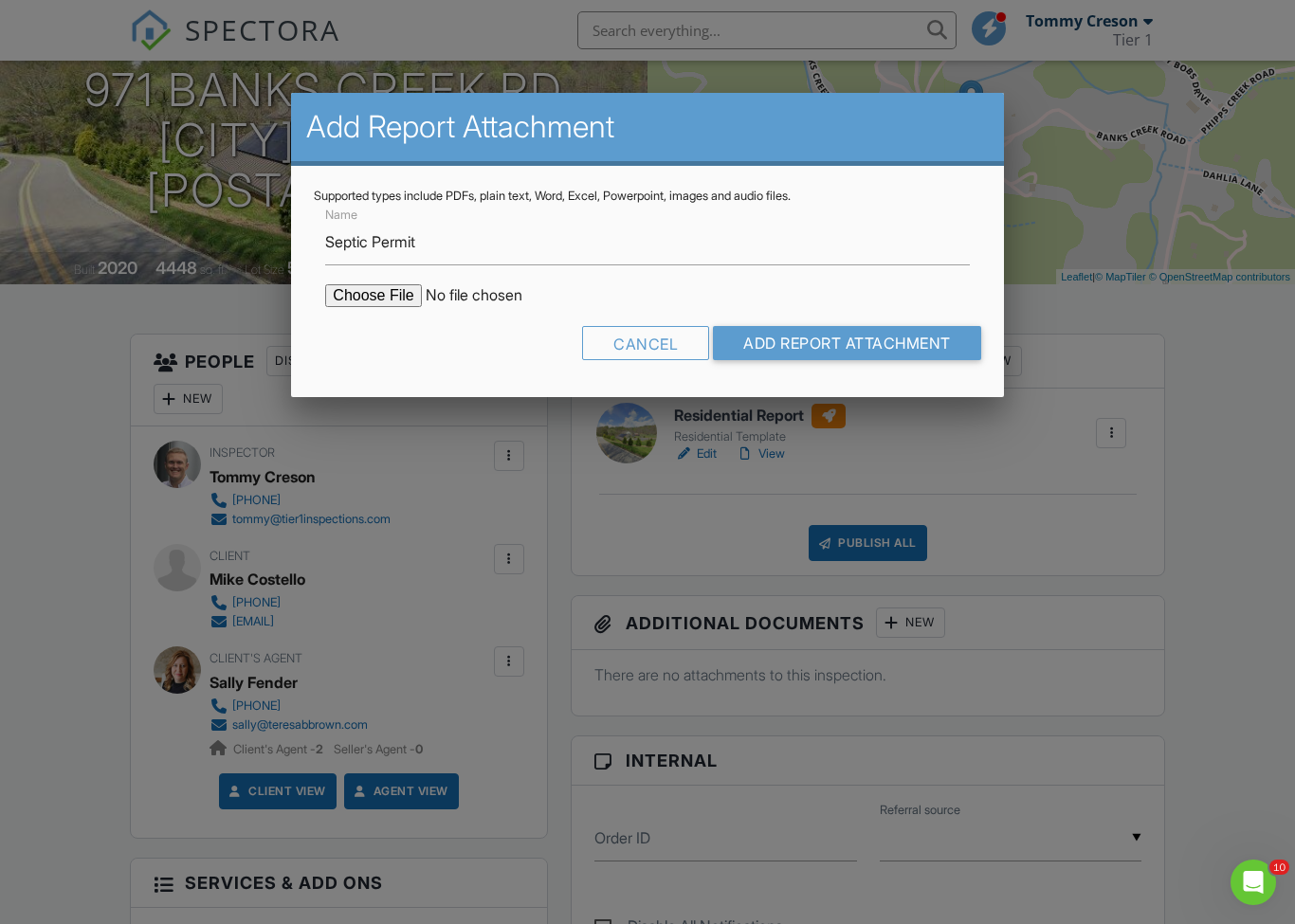 click at bounding box center [486, 296] 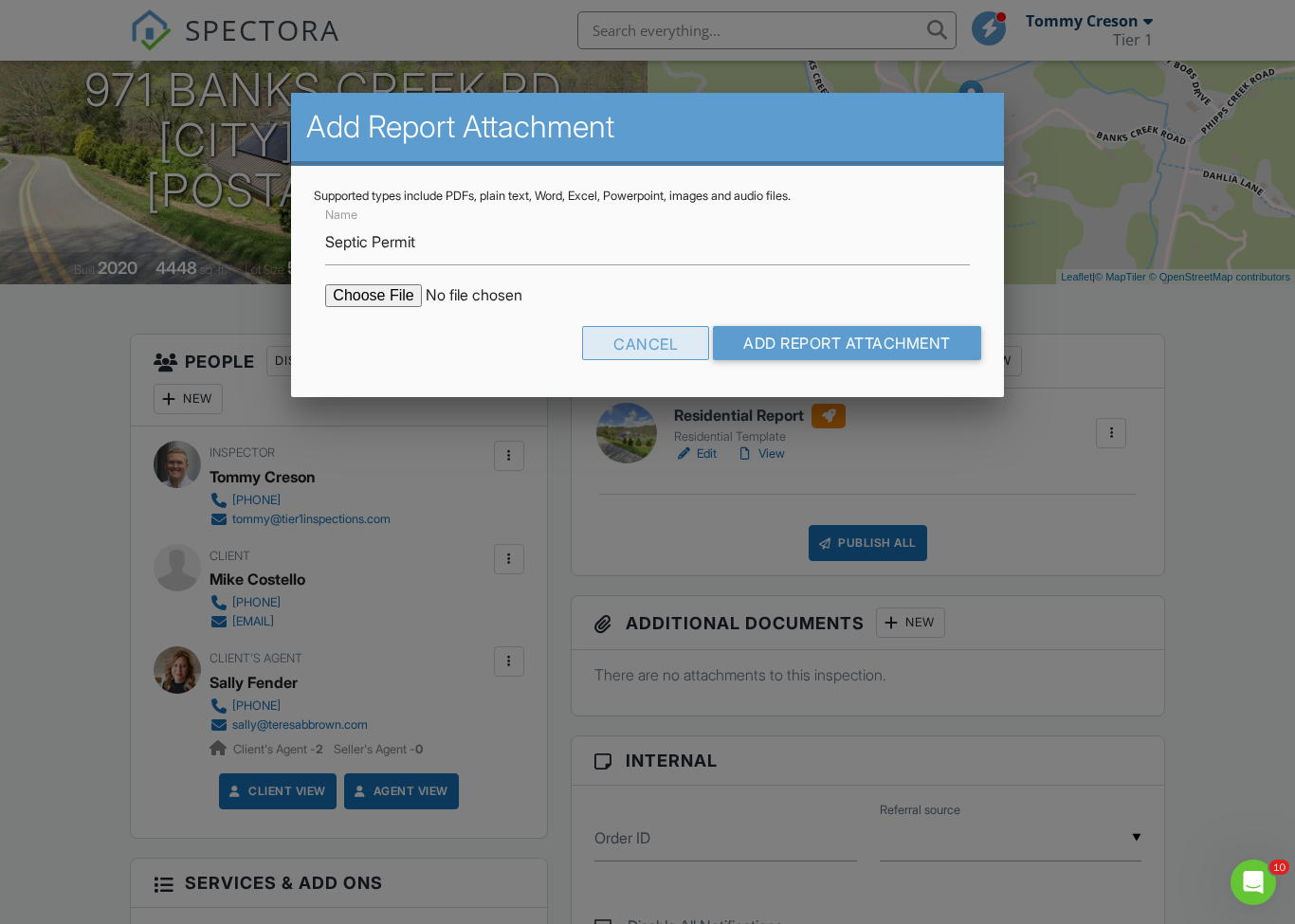 click on "Cancel" at bounding box center (646, 343) 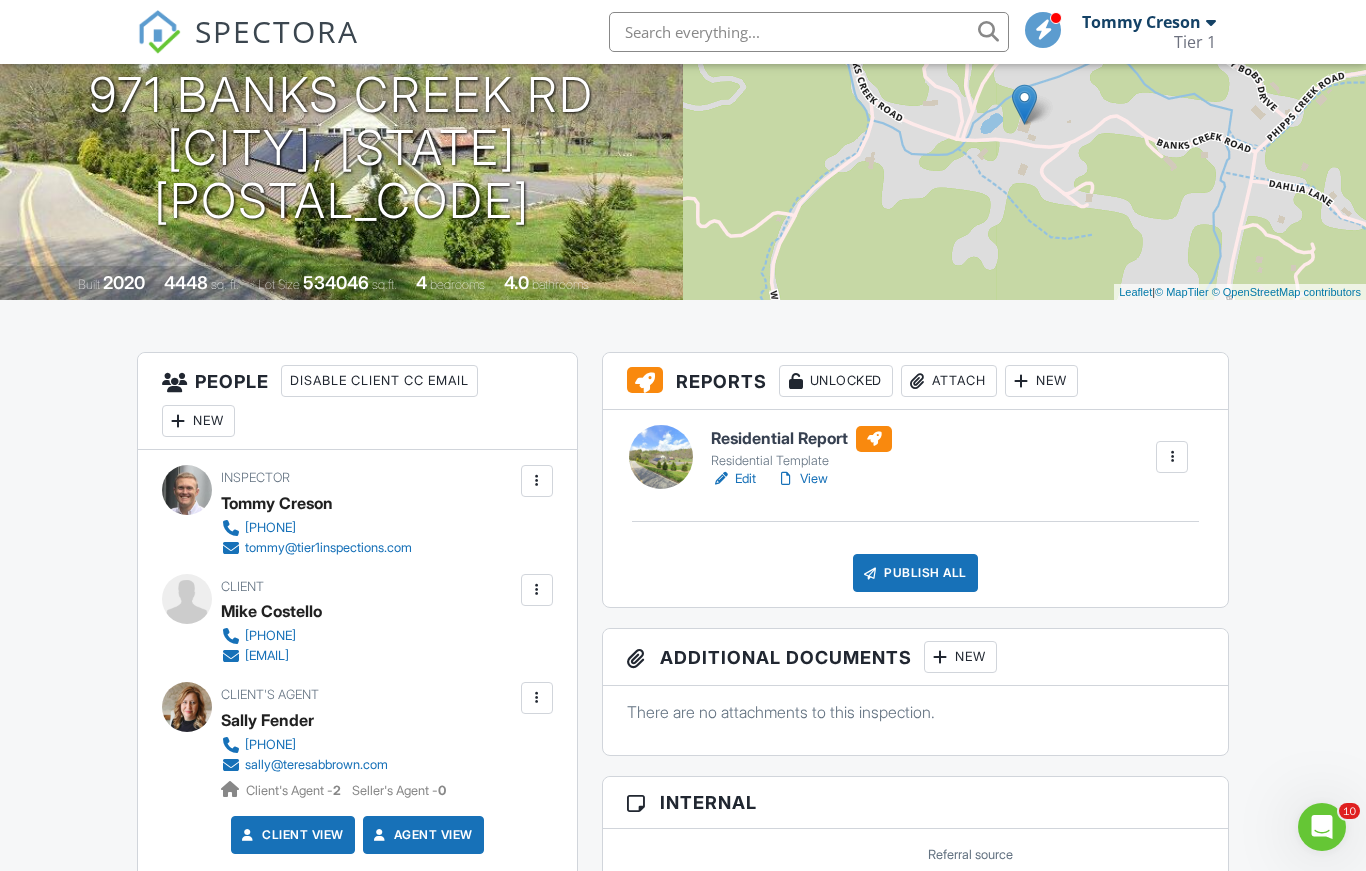 click on "Attach" at bounding box center [949, 381] 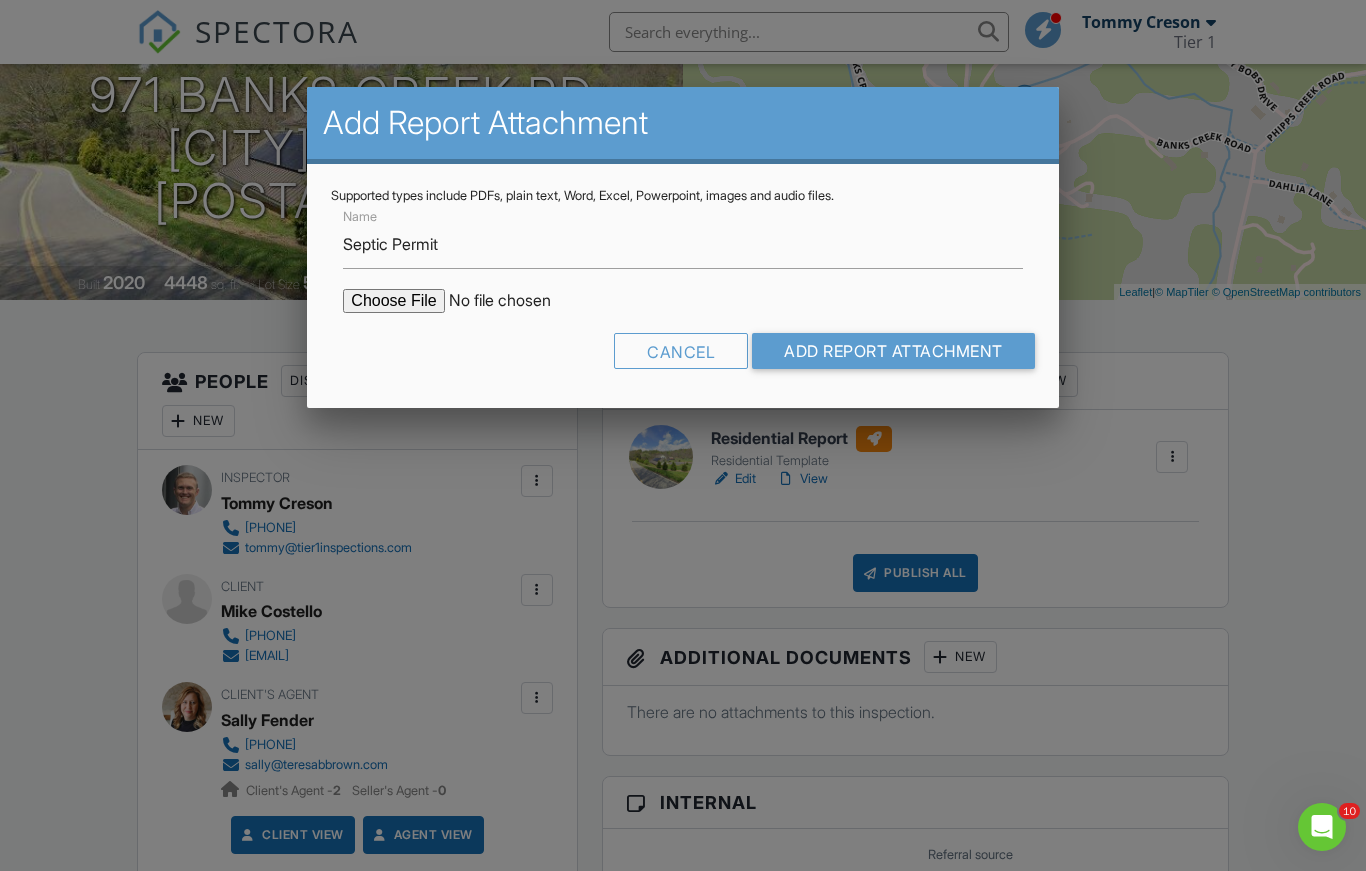 click at bounding box center (513, 301) 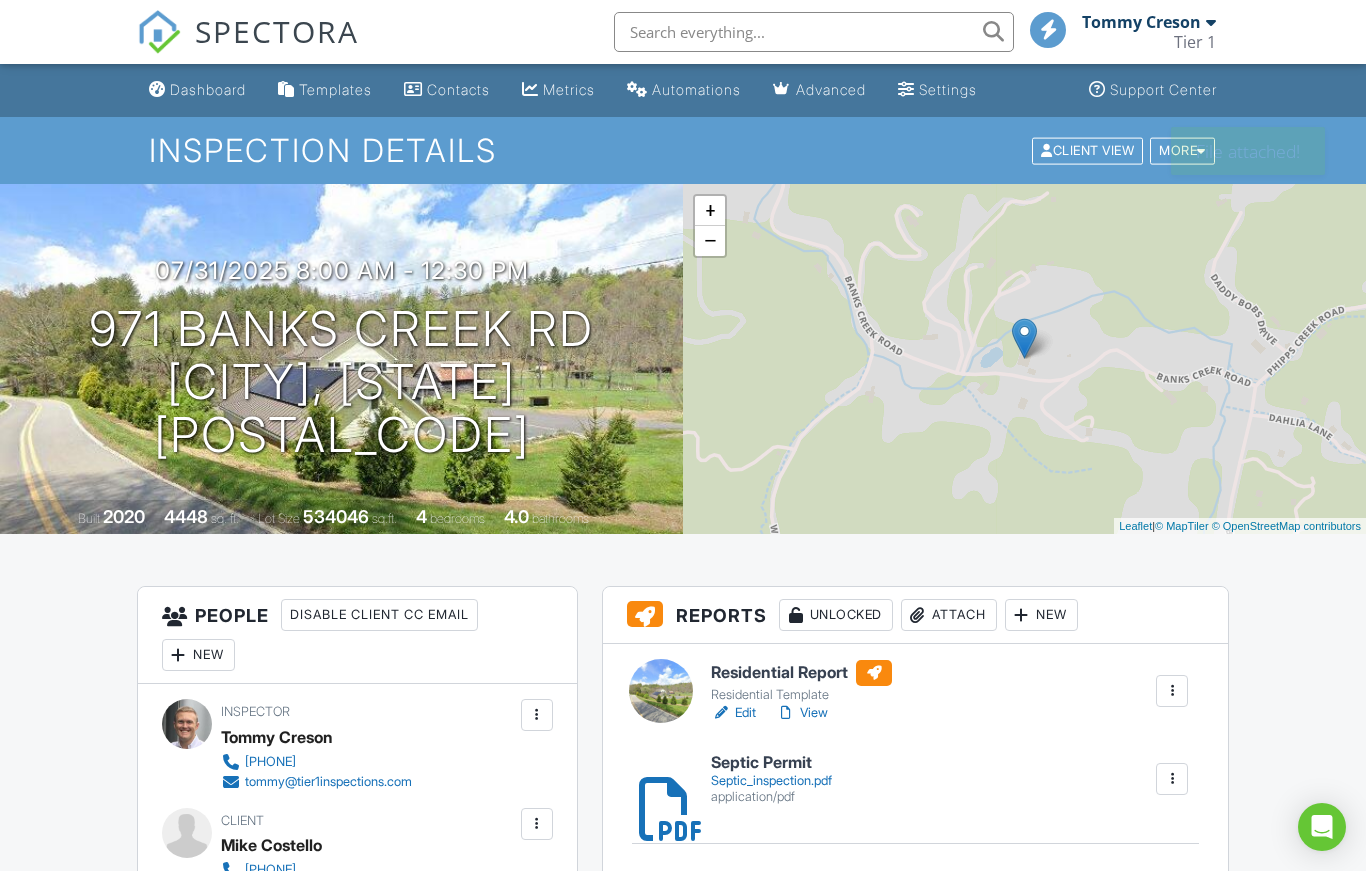 scroll, scrollTop: 0, scrollLeft: 0, axis: both 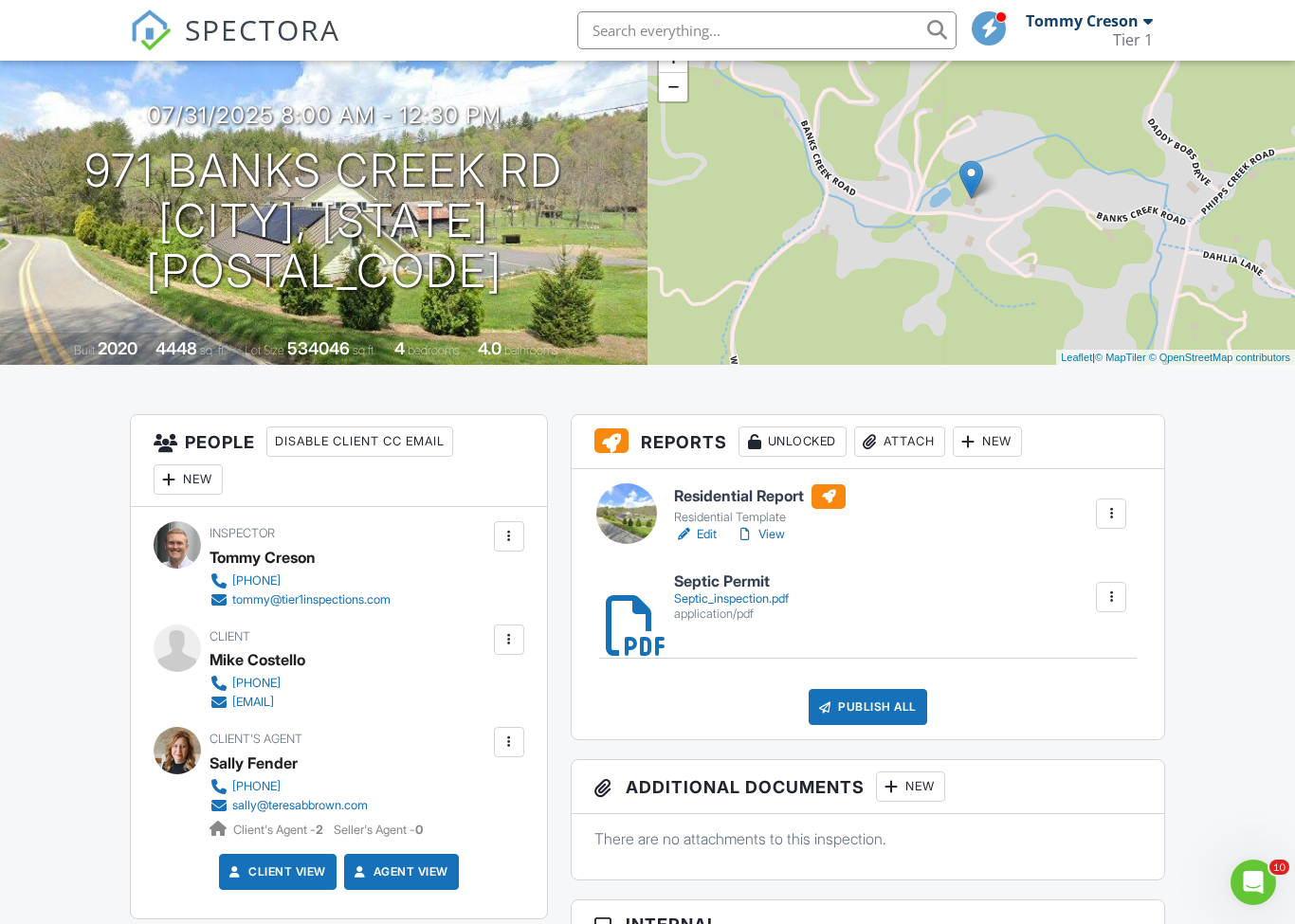 click on "Attach" at bounding box center [900, 442] 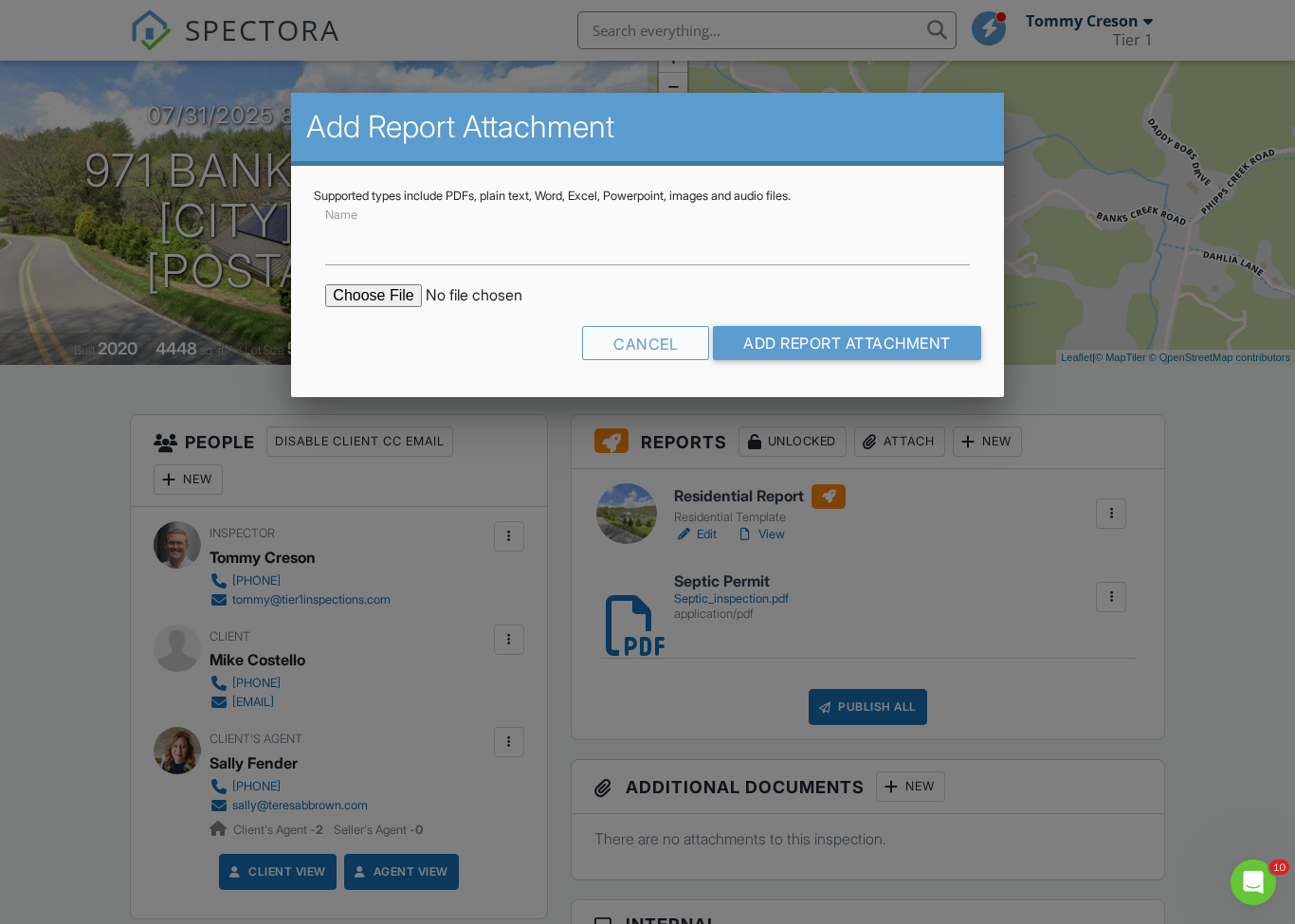 click at bounding box center (486, 296) 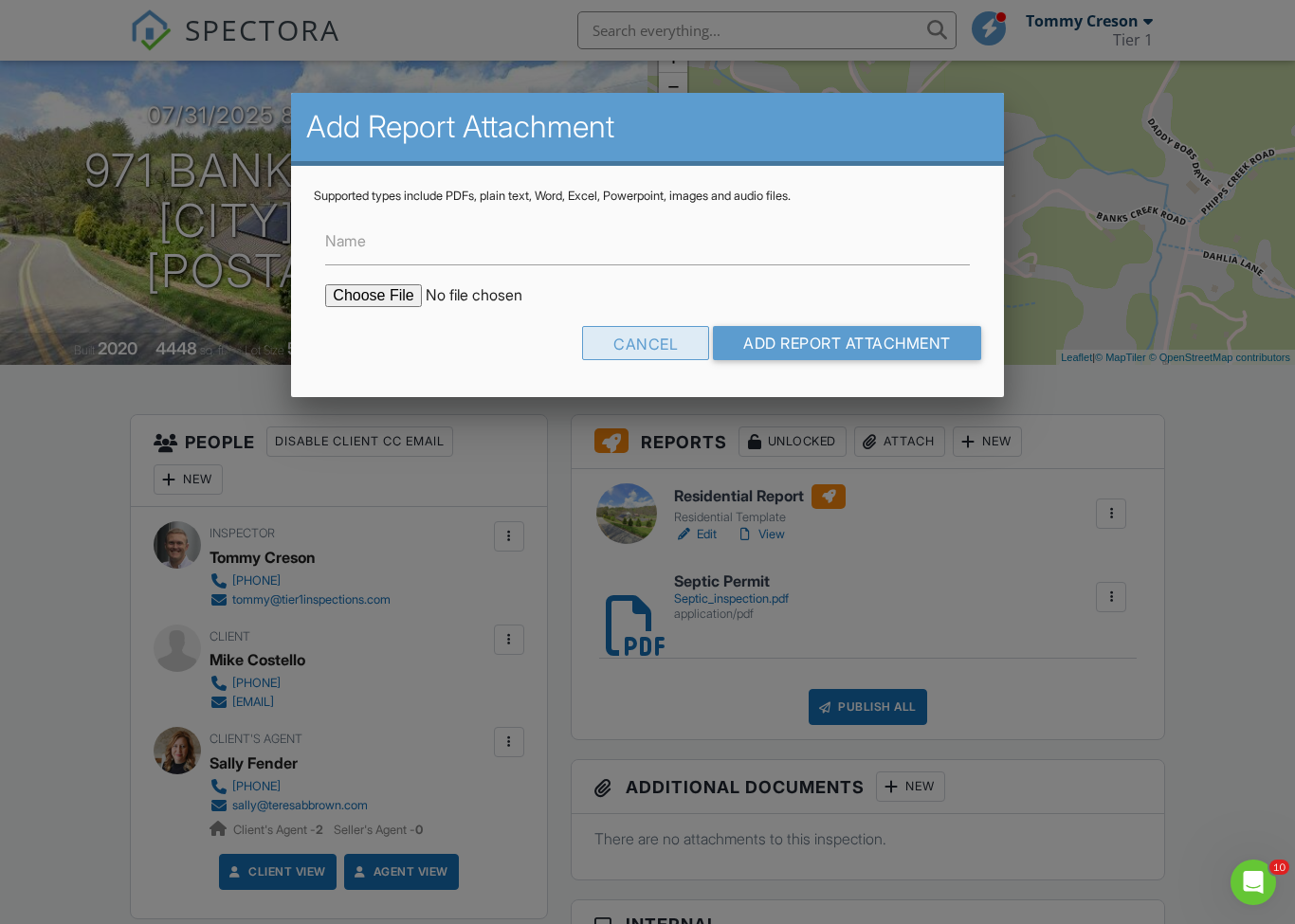 click on "Cancel" at bounding box center (646, 343) 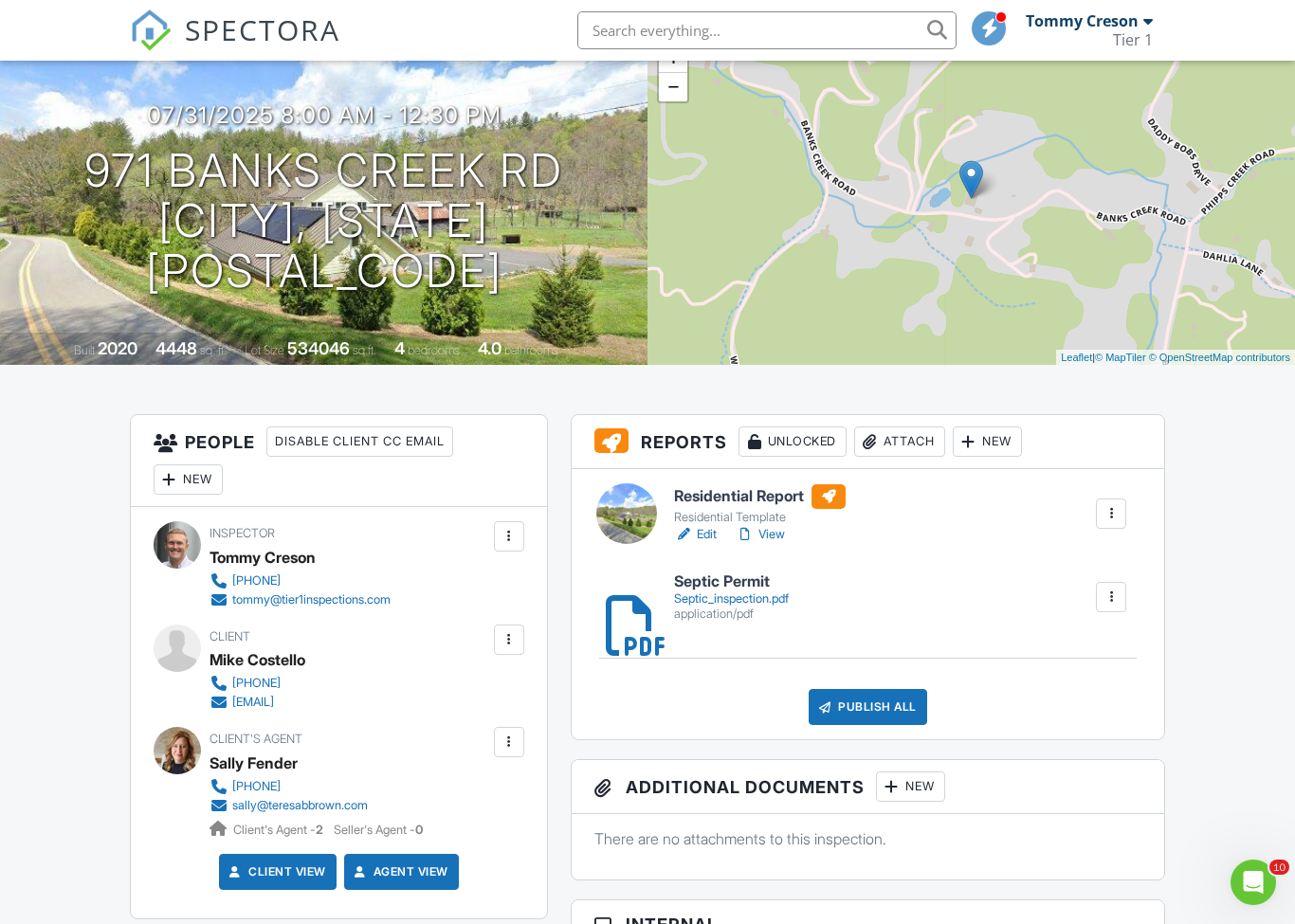 click at bounding box center (1111, 597) 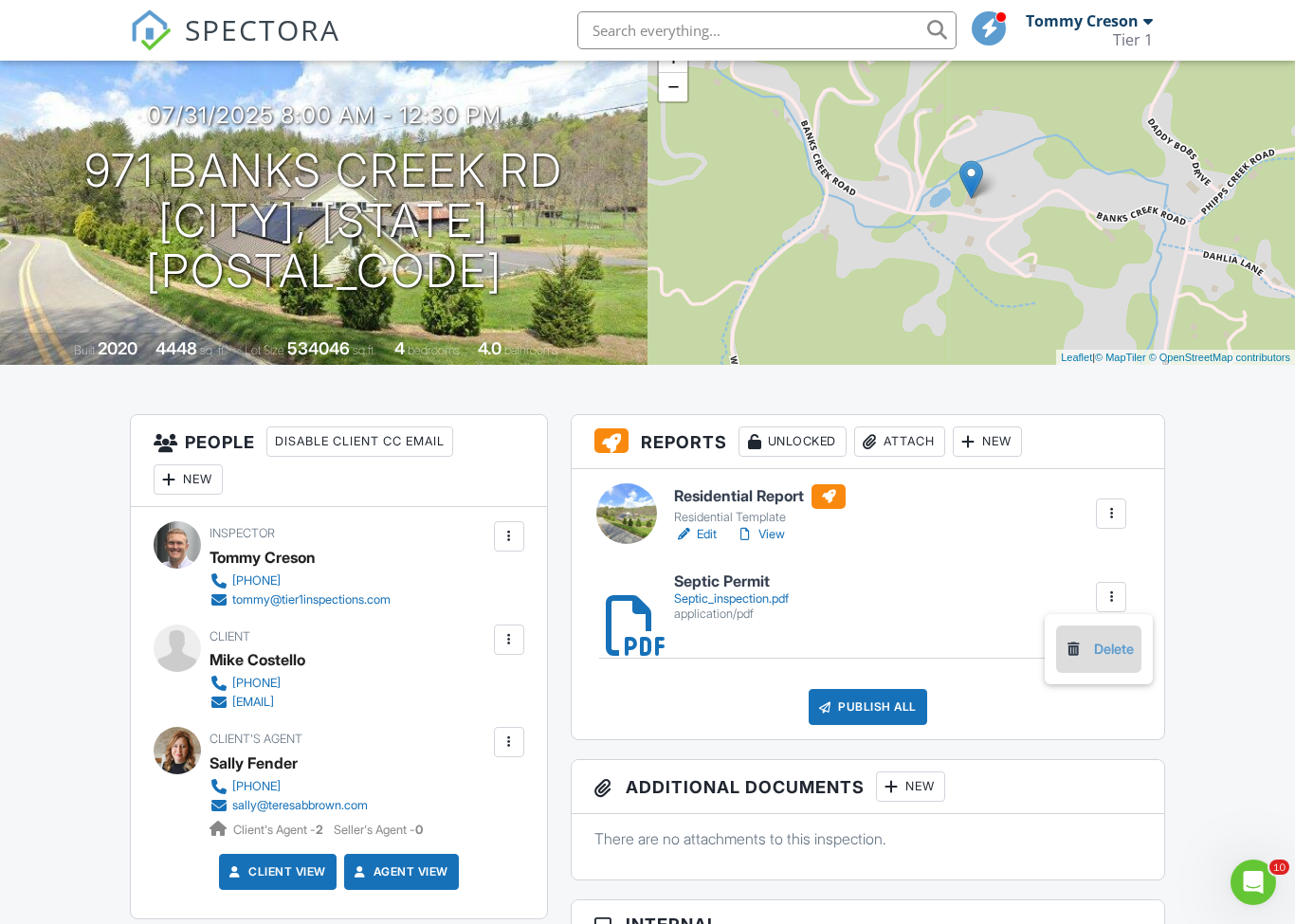 click on "Delete" at bounding box center [1099, 649] 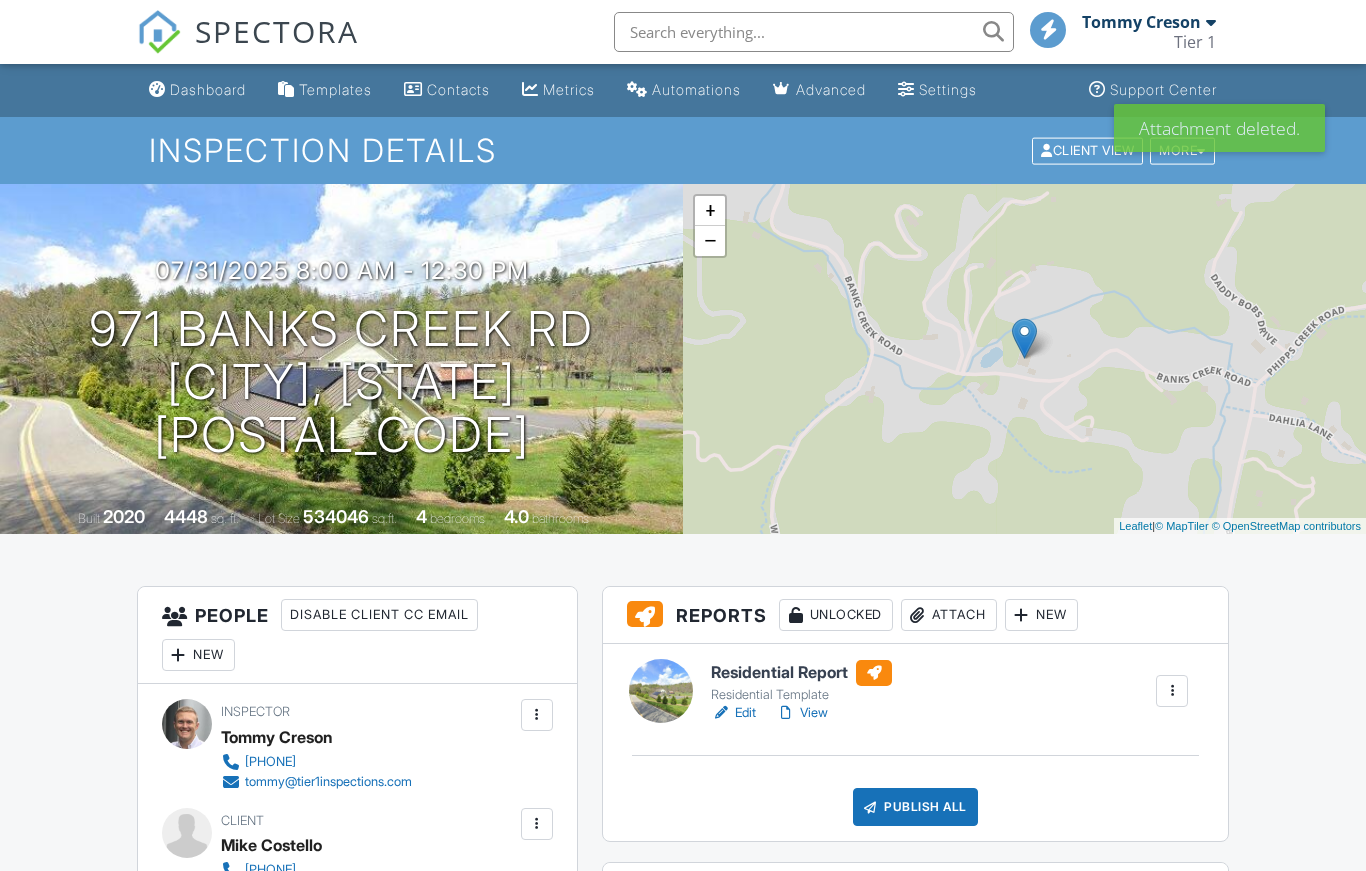scroll, scrollTop: 0, scrollLeft: 0, axis: both 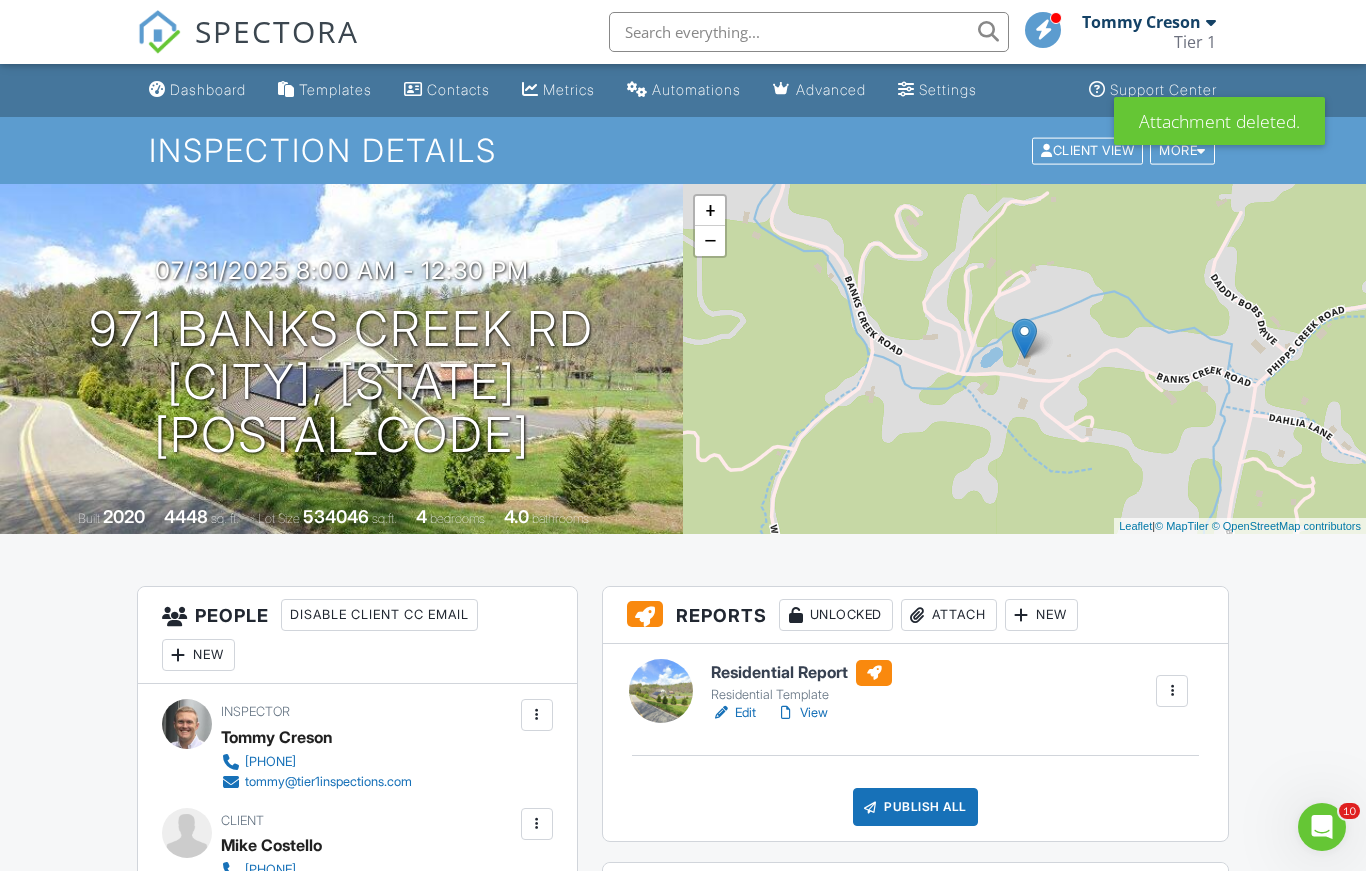 click on "Attach" at bounding box center (949, 615) 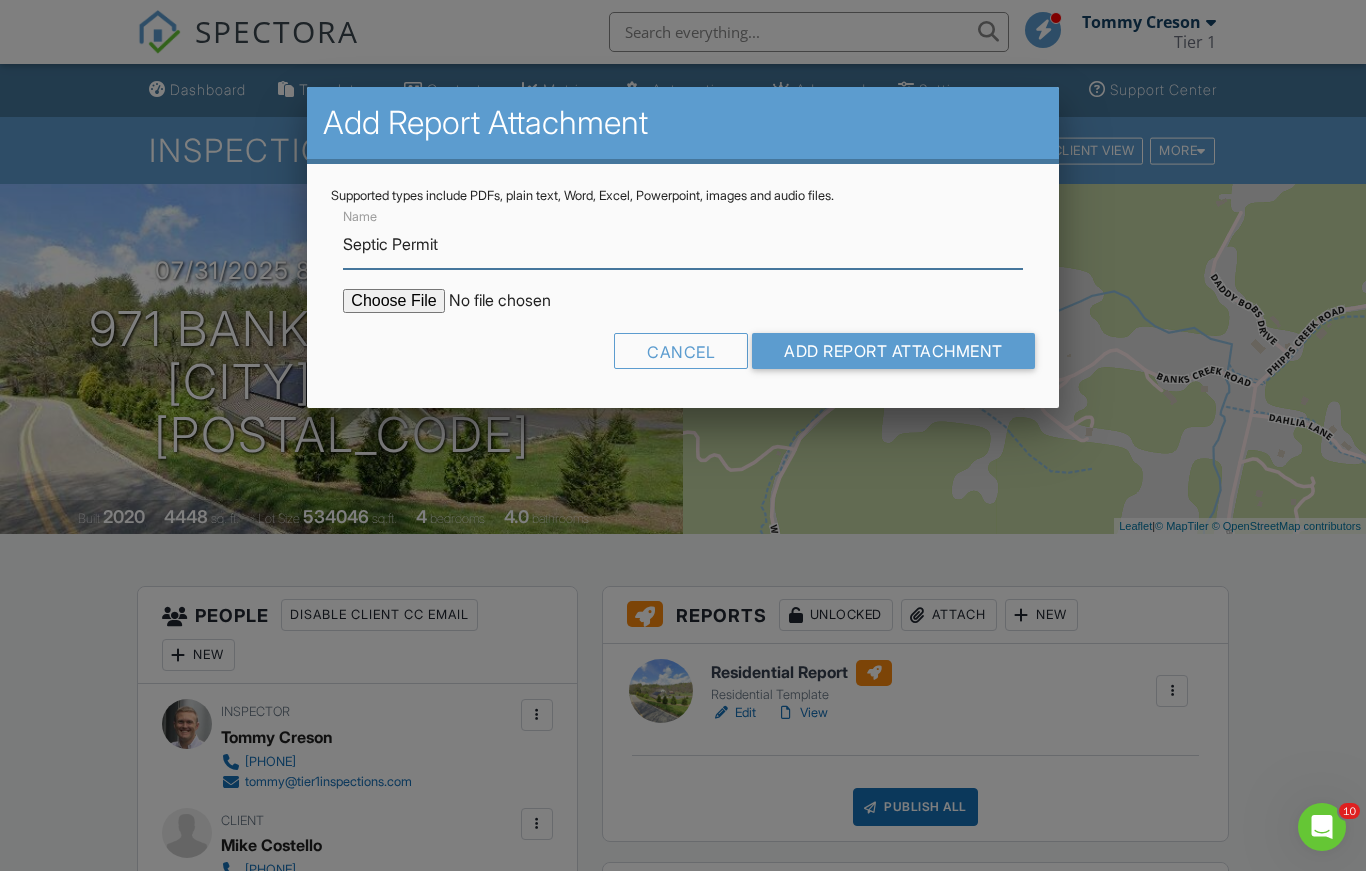 type on "Septic Permit" 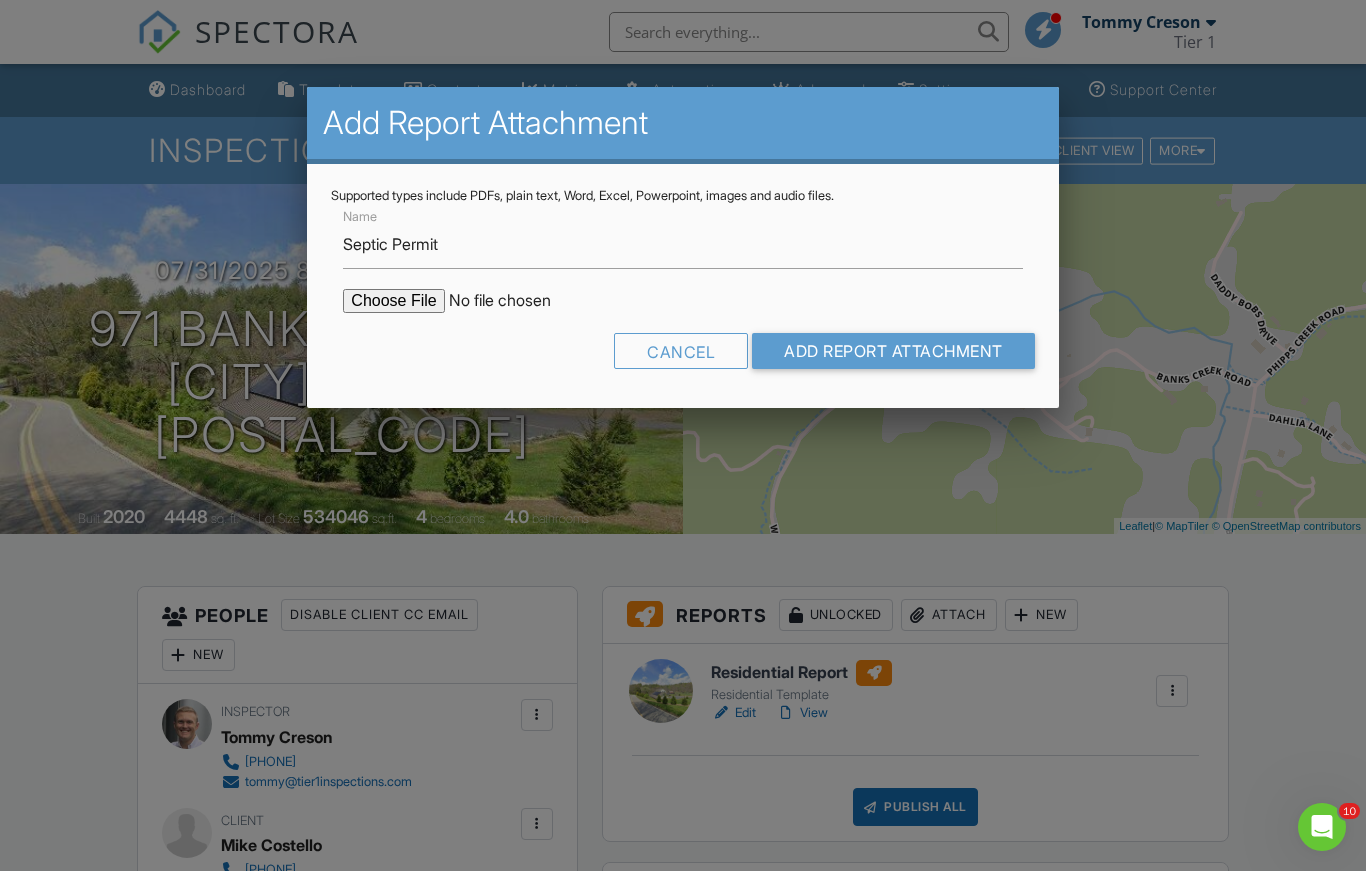 click at bounding box center (513, 301) 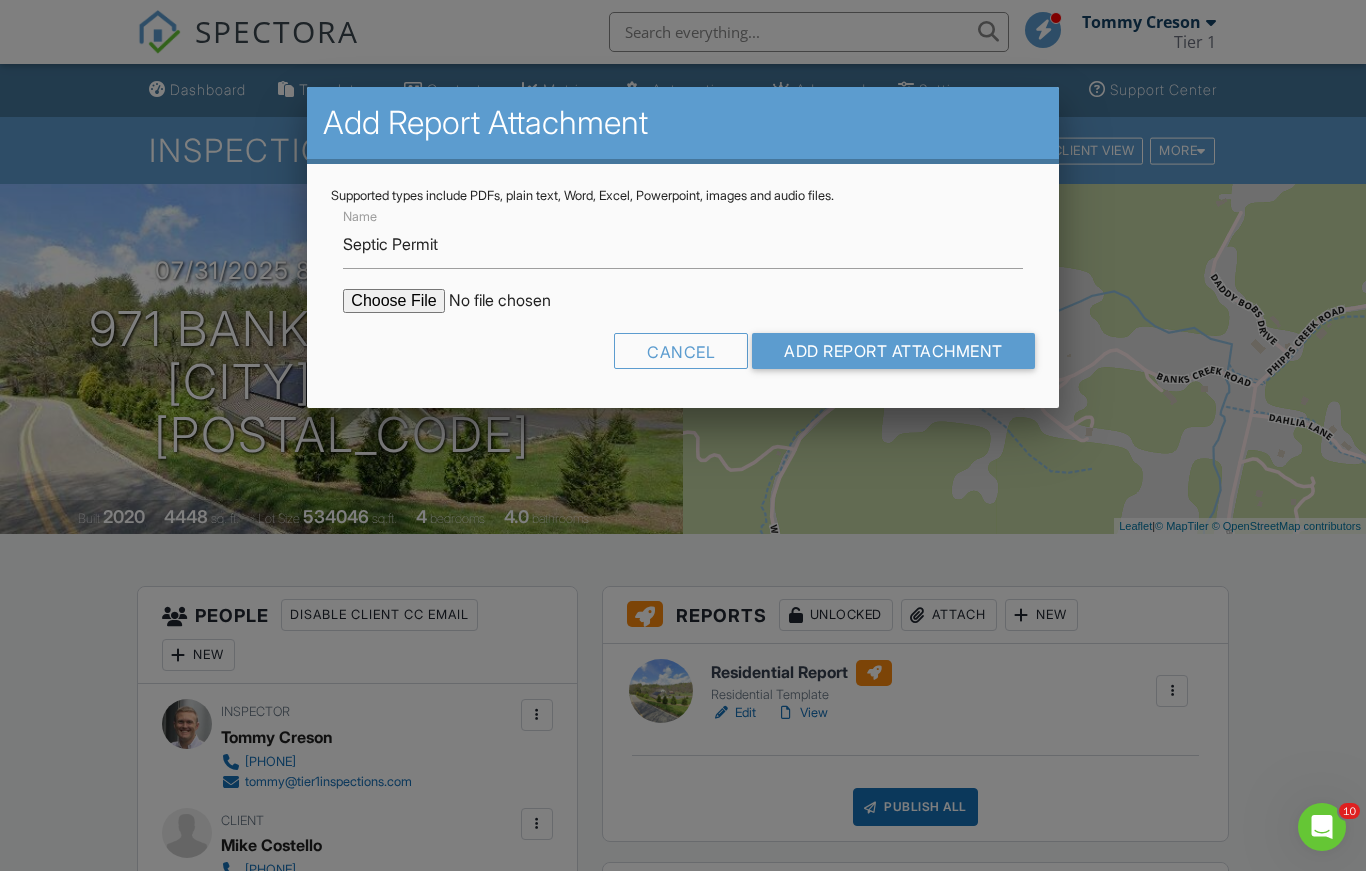 click on "Add Report Attachment" at bounding box center [893, 351] 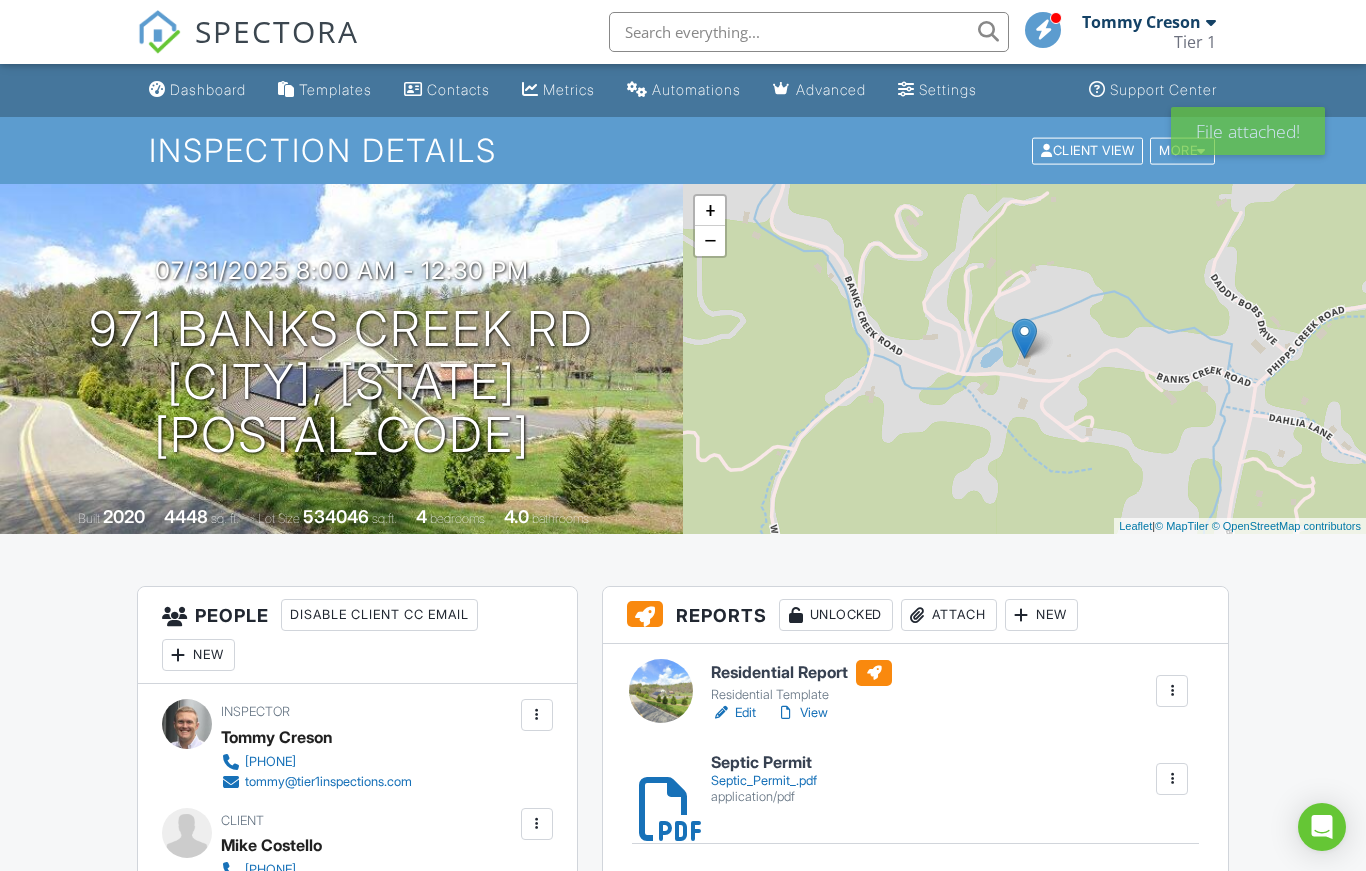 scroll, scrollTop: 0, scrollLeft: 0, axis: both 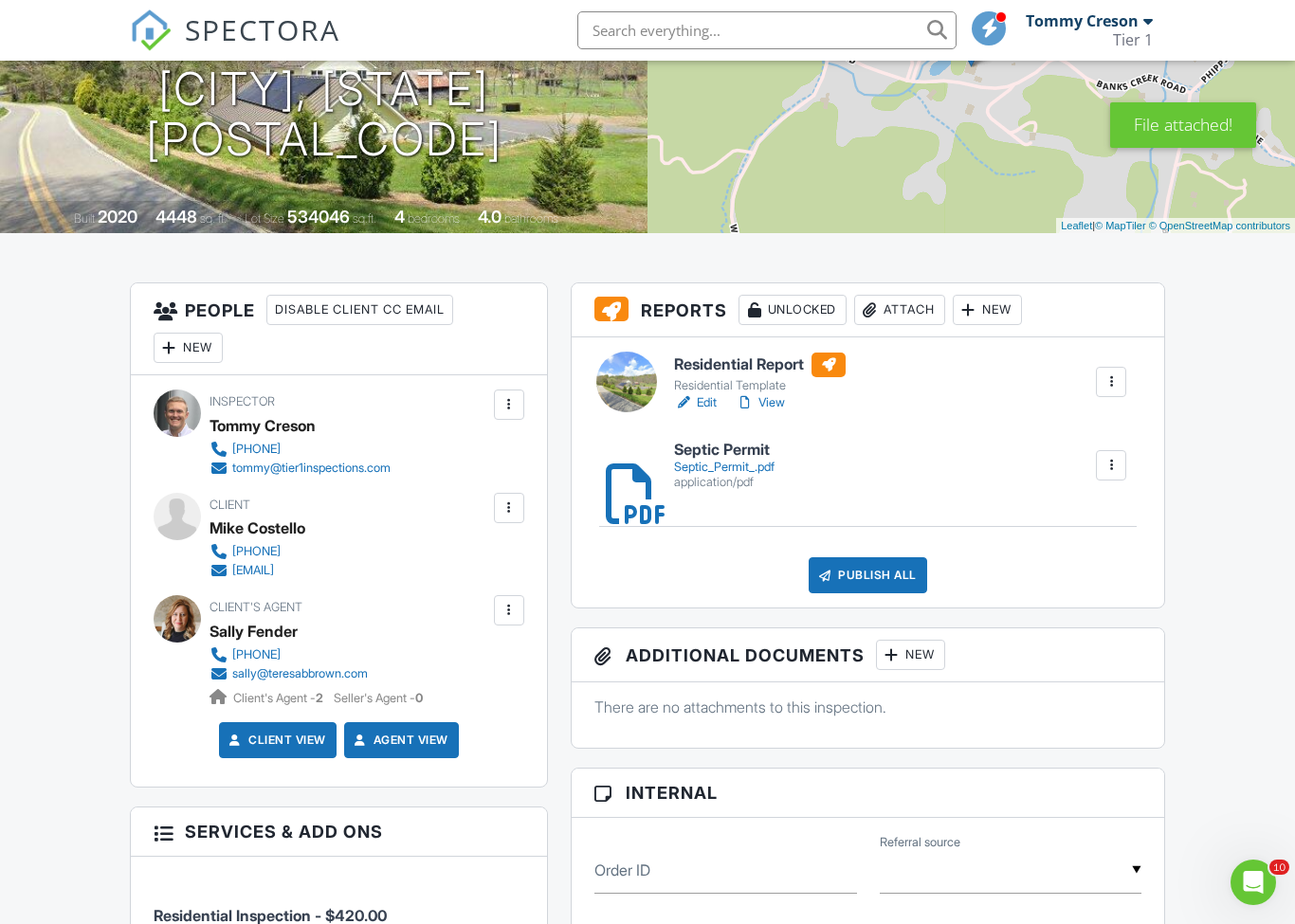 click on "Attach" at bounding box center [900, 310] 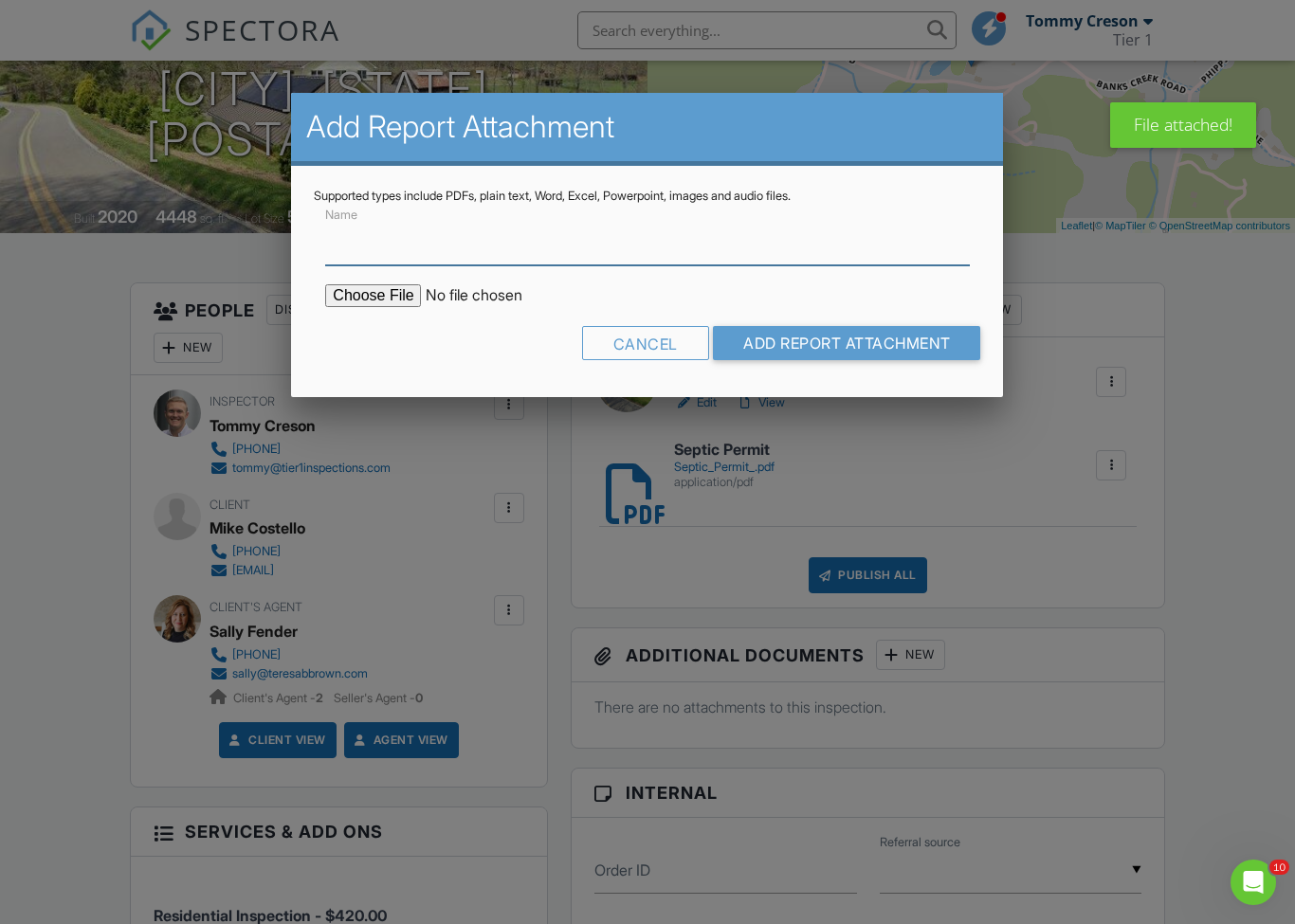 scroll, scrollTop: 272, scrollLeft: 0, axis: vertical 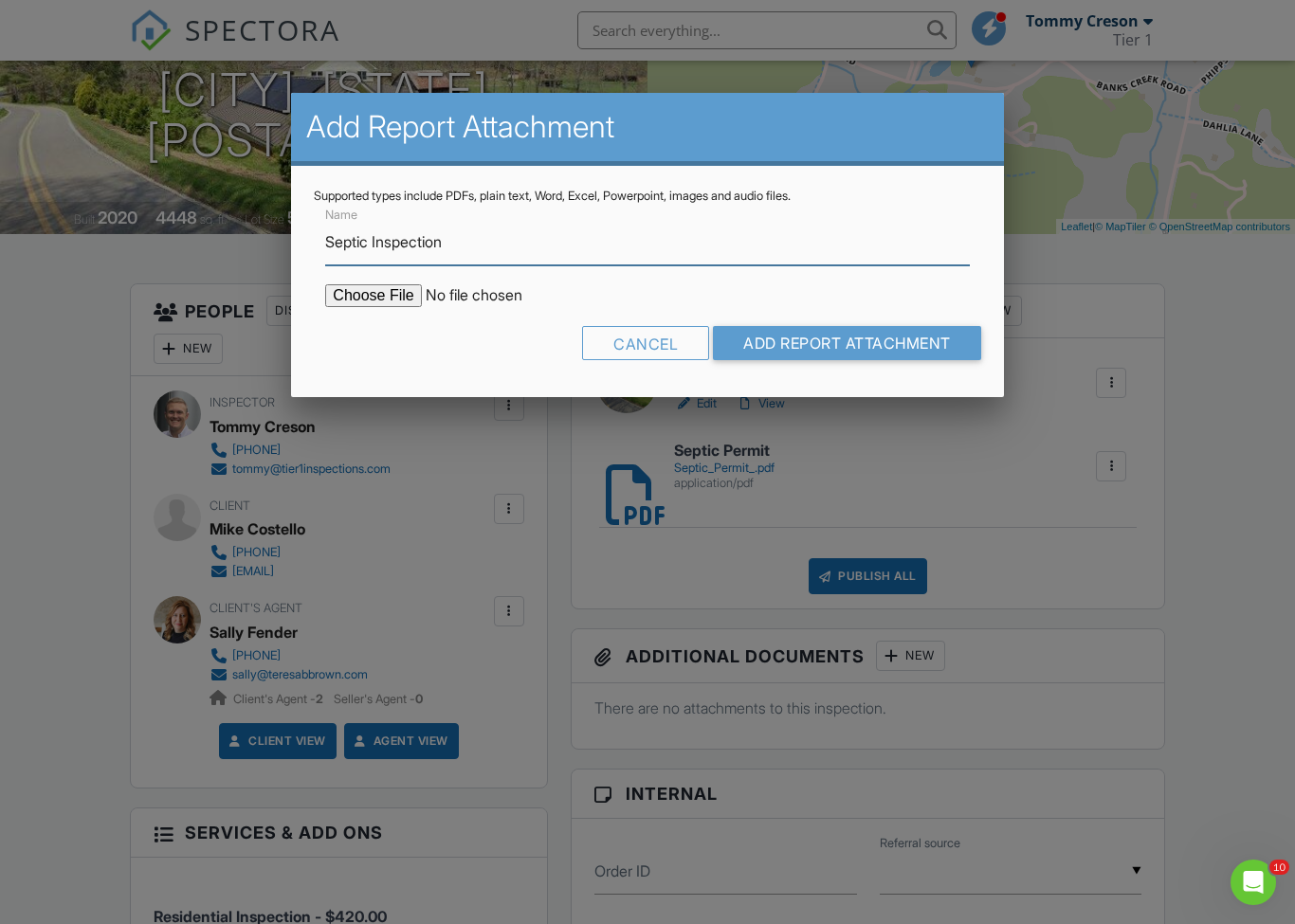 type on "Septic Inspection" 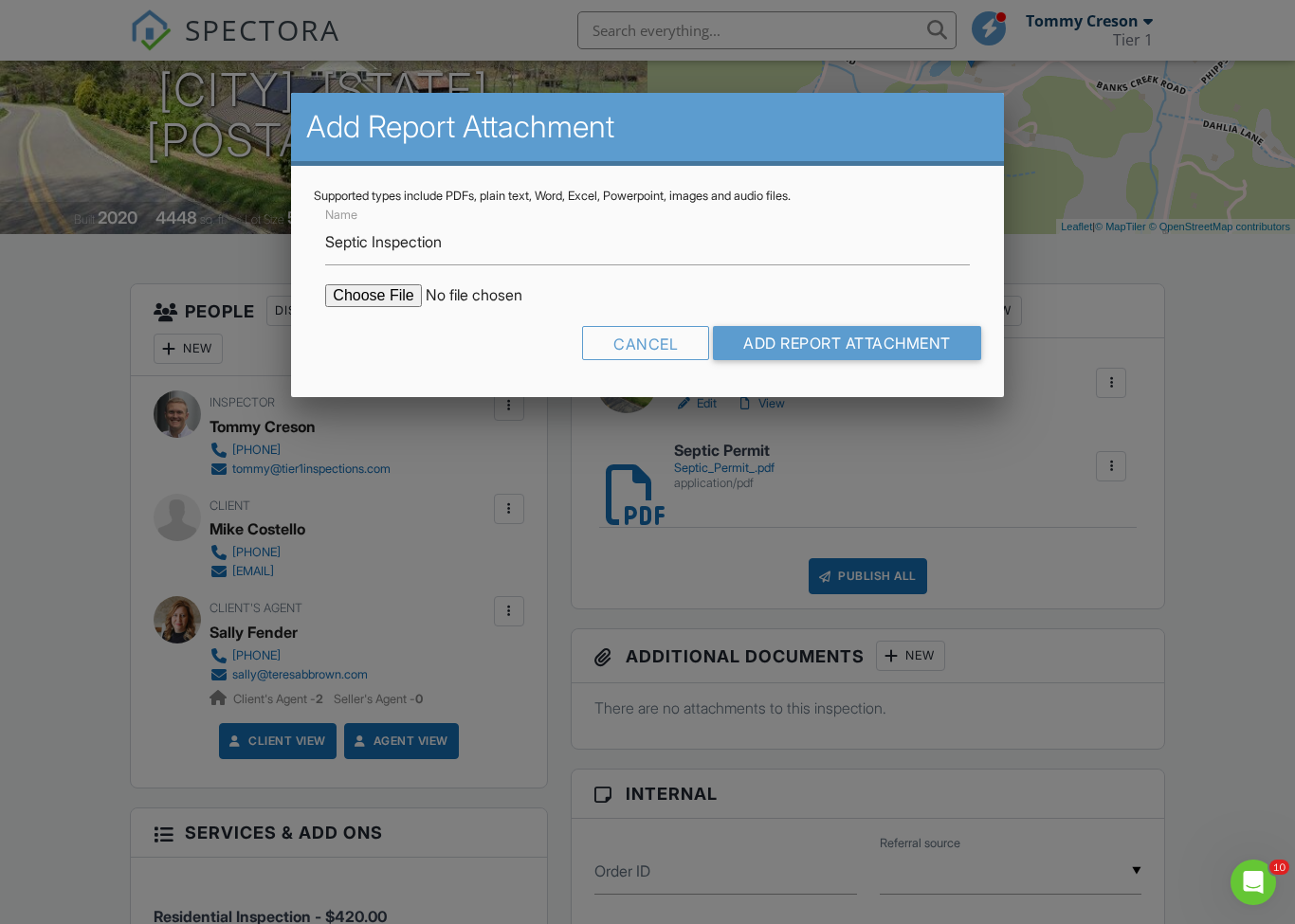 click at bounding box center (486, 296) 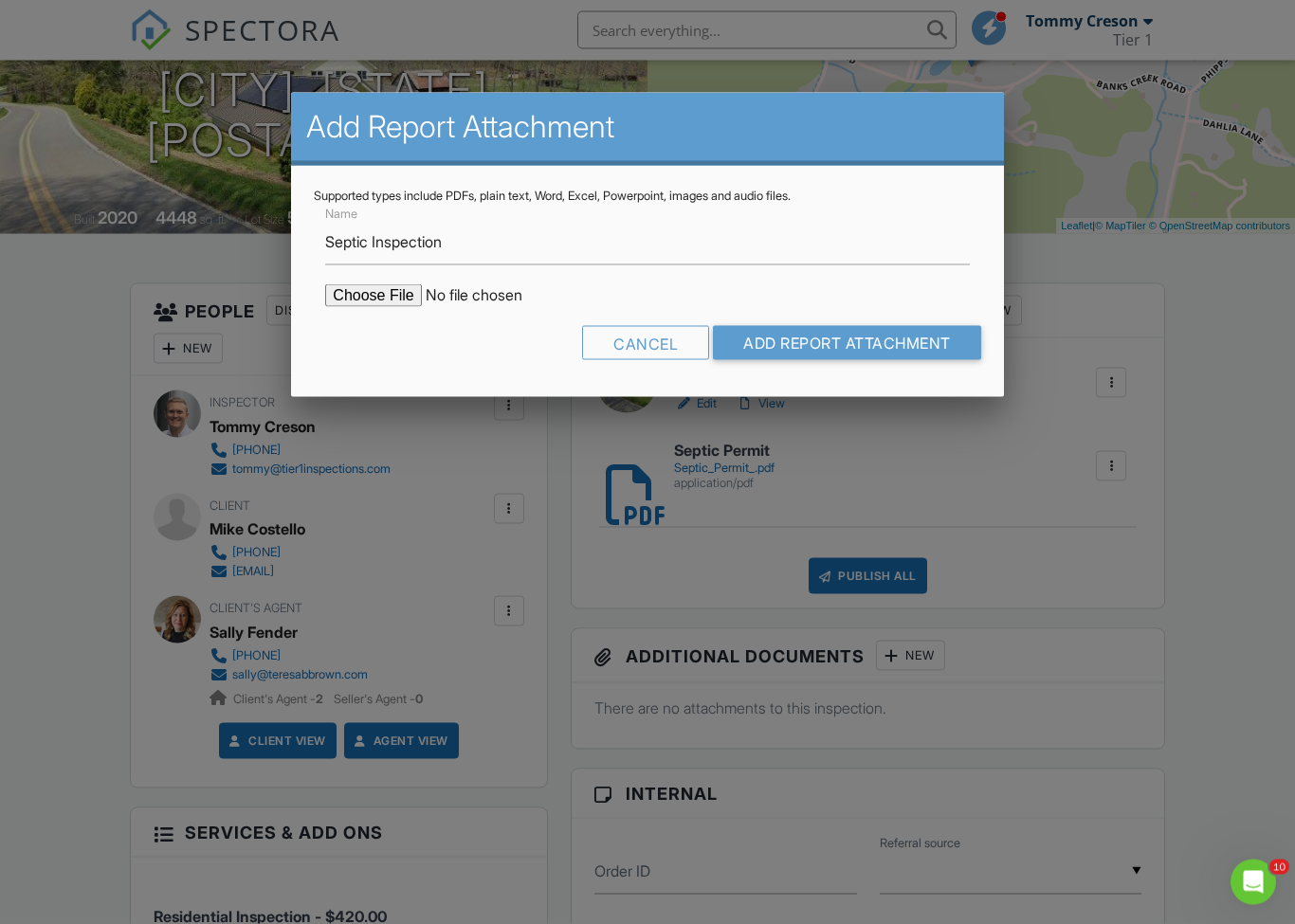 type on "C:\fakepath\Septic inspection.pdf" 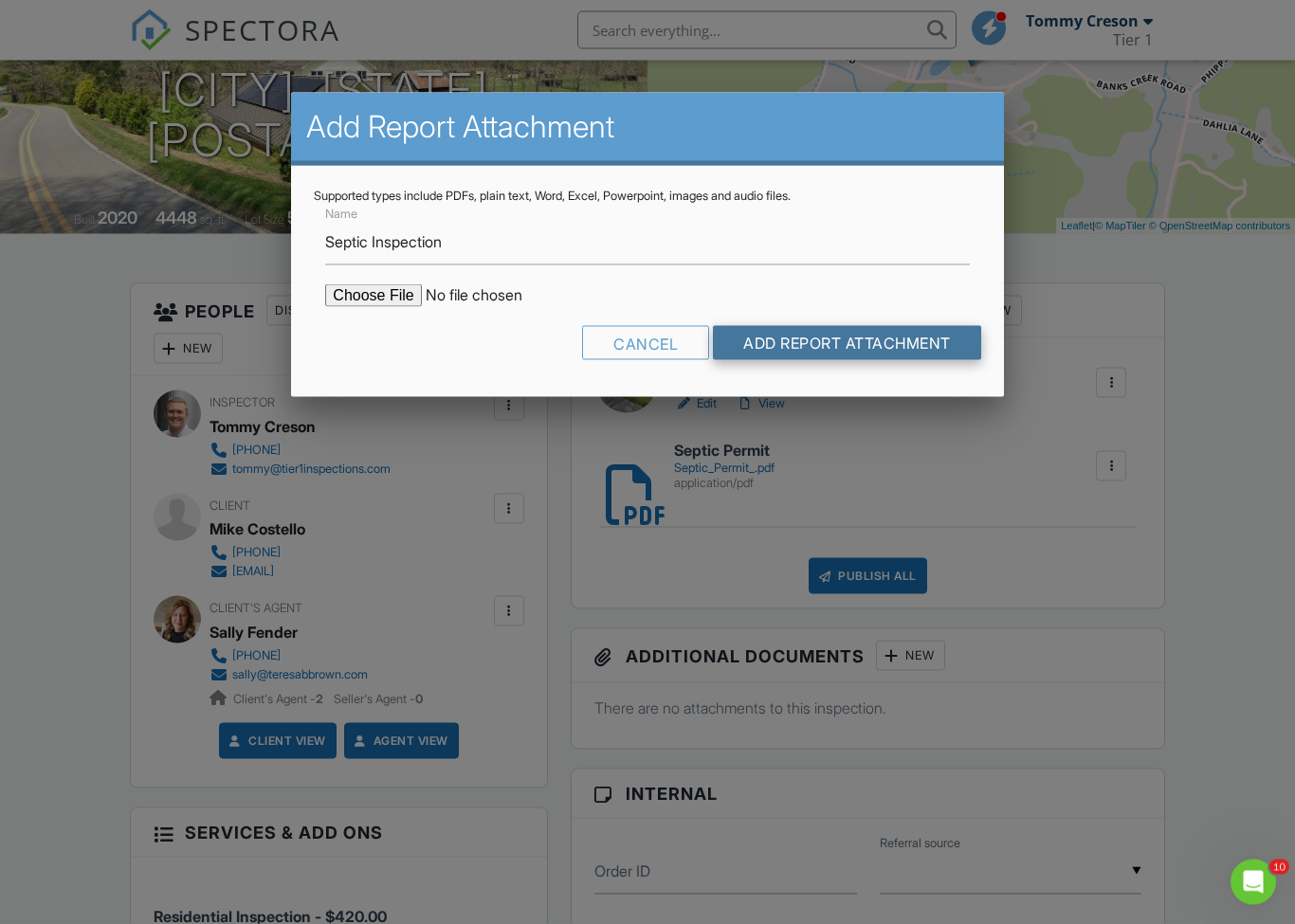 scroll, scrollTop: 273, scrollLeft: 0, axis: vertical 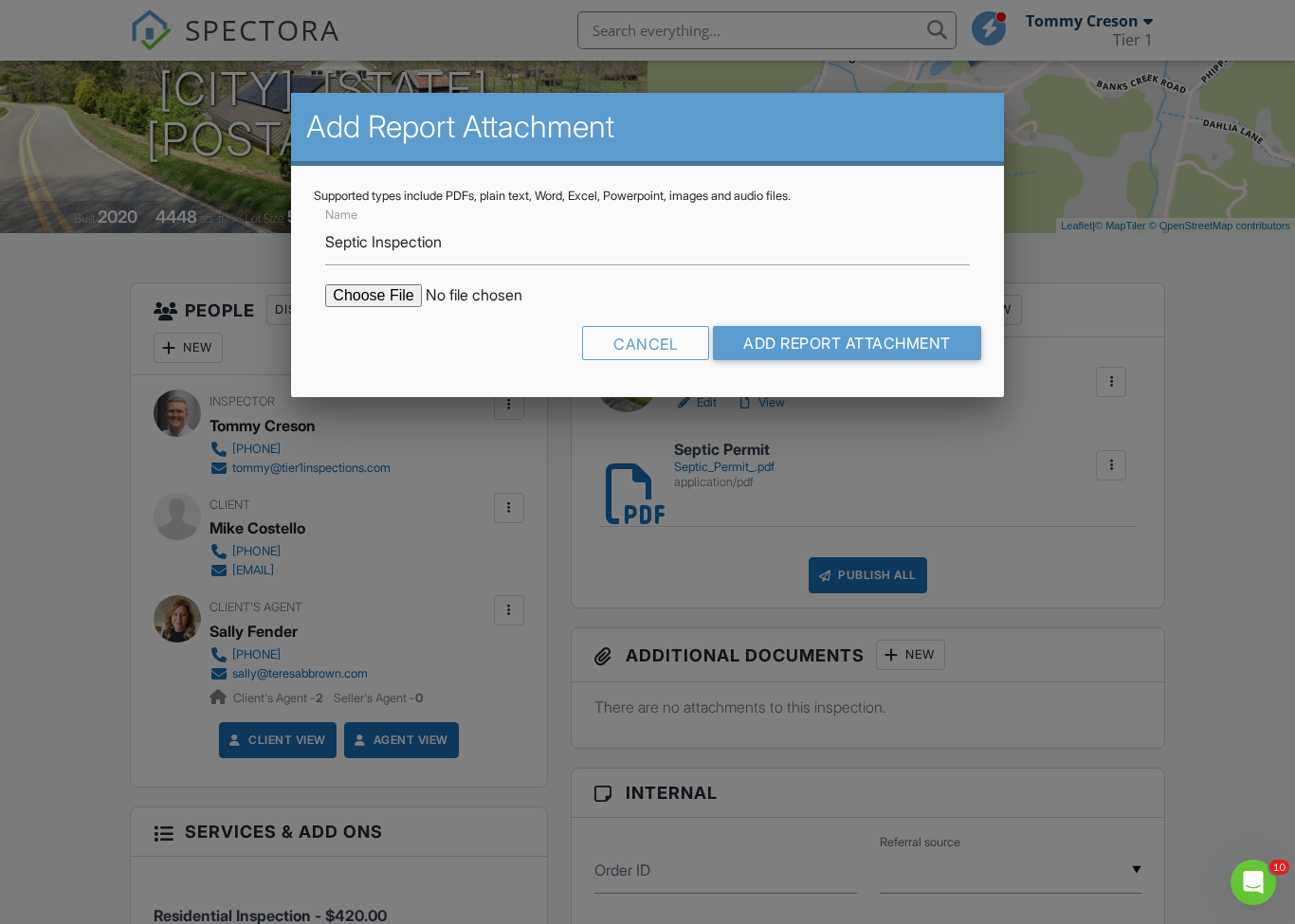 click on "Add Report Attachment" at bounding box center [847, 343] 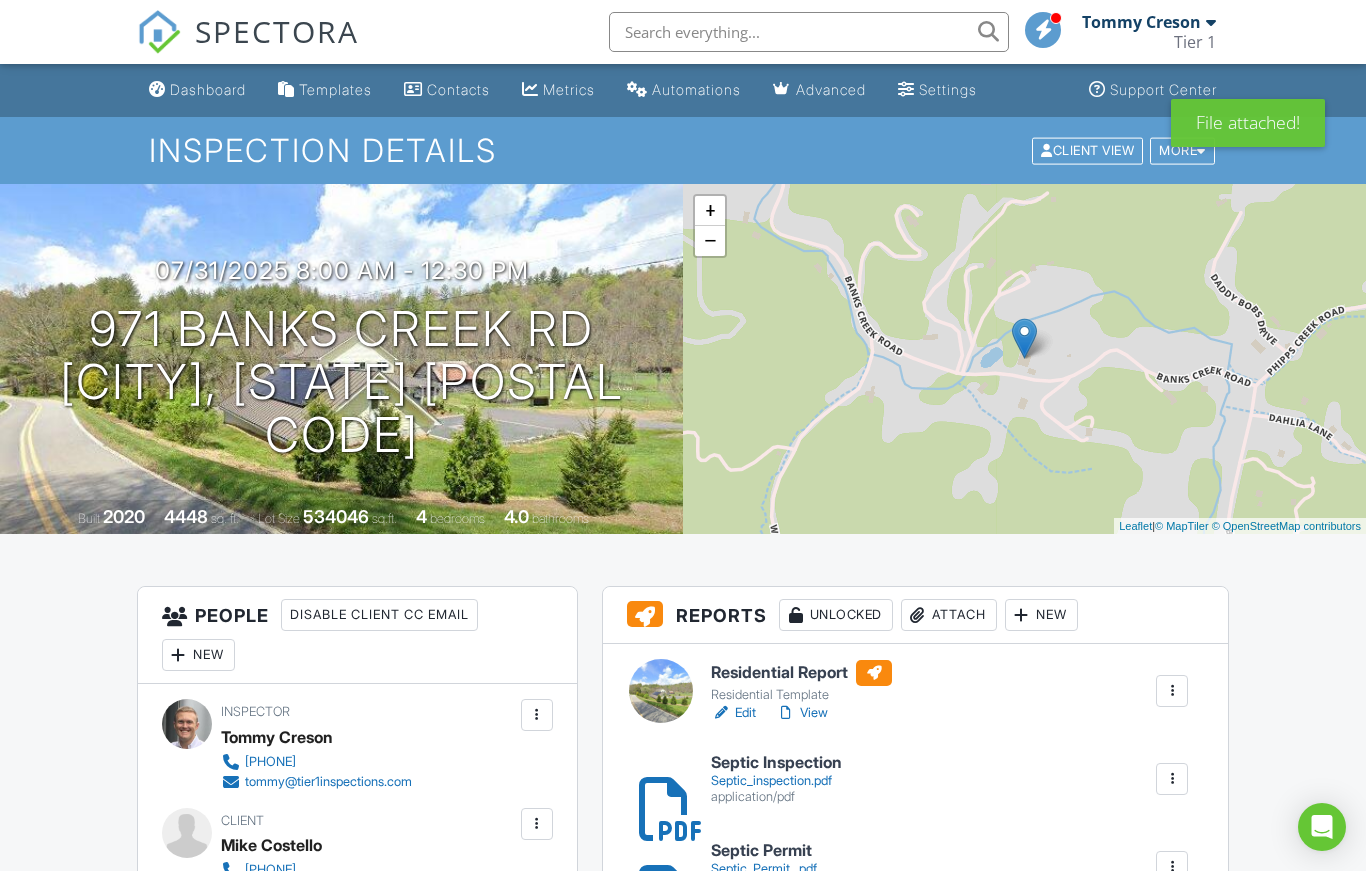 scroll, scrollTop: 0, scrollLeft: 0, axis: both 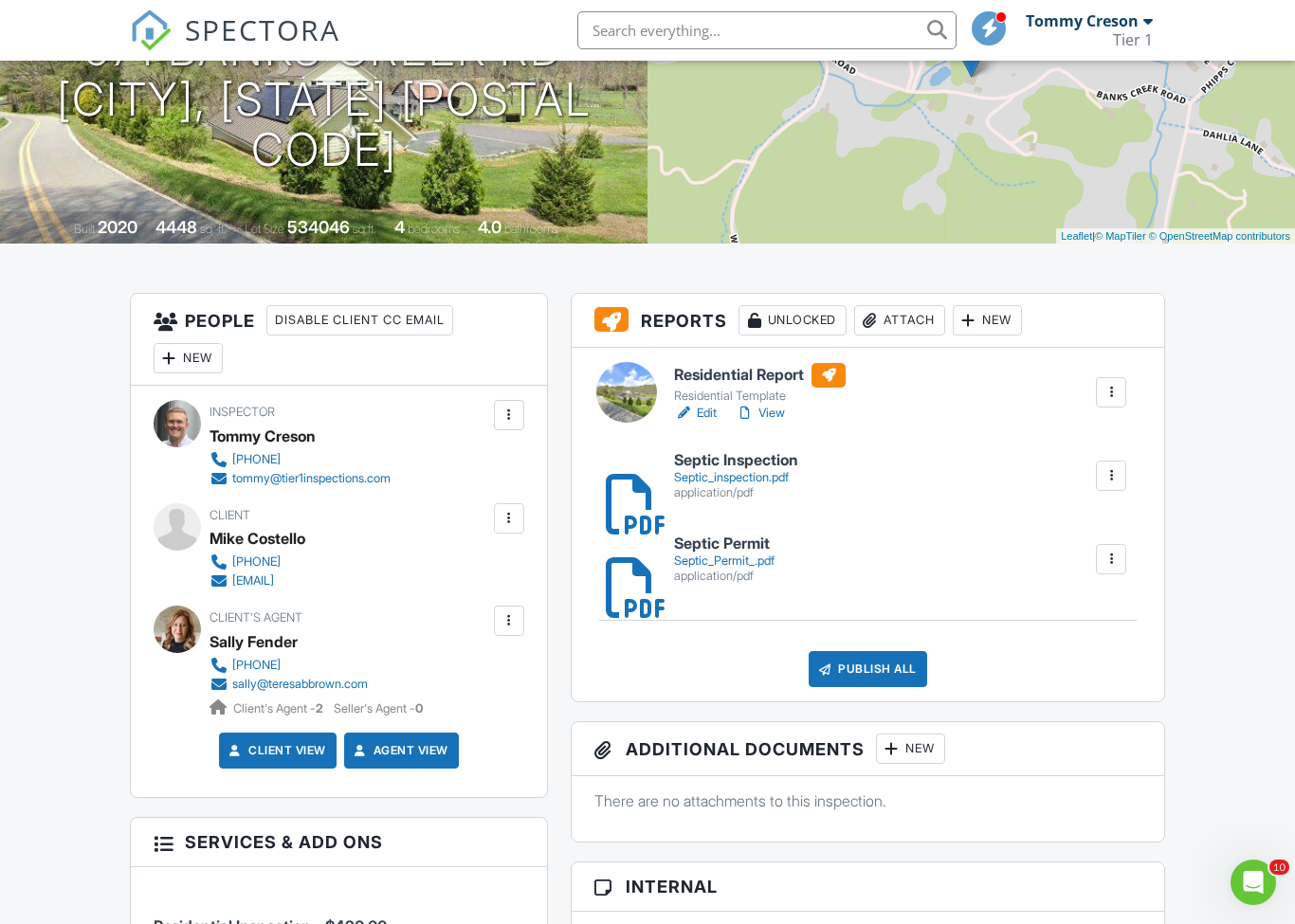 click on "Attach" at bounding box center (900, 320) 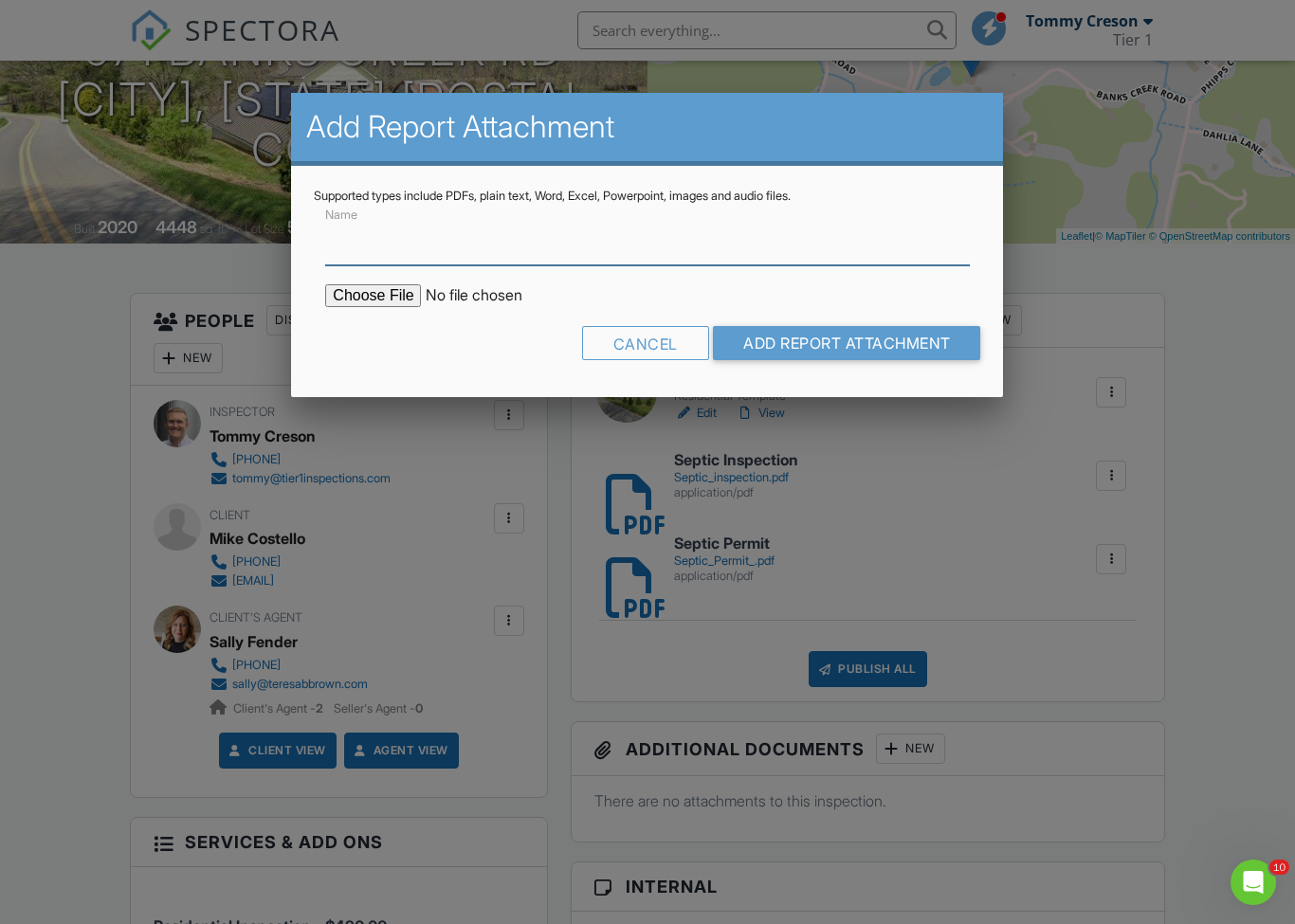 scroll, scrollTop: 262, scrollLeft: 0, axis: vertical 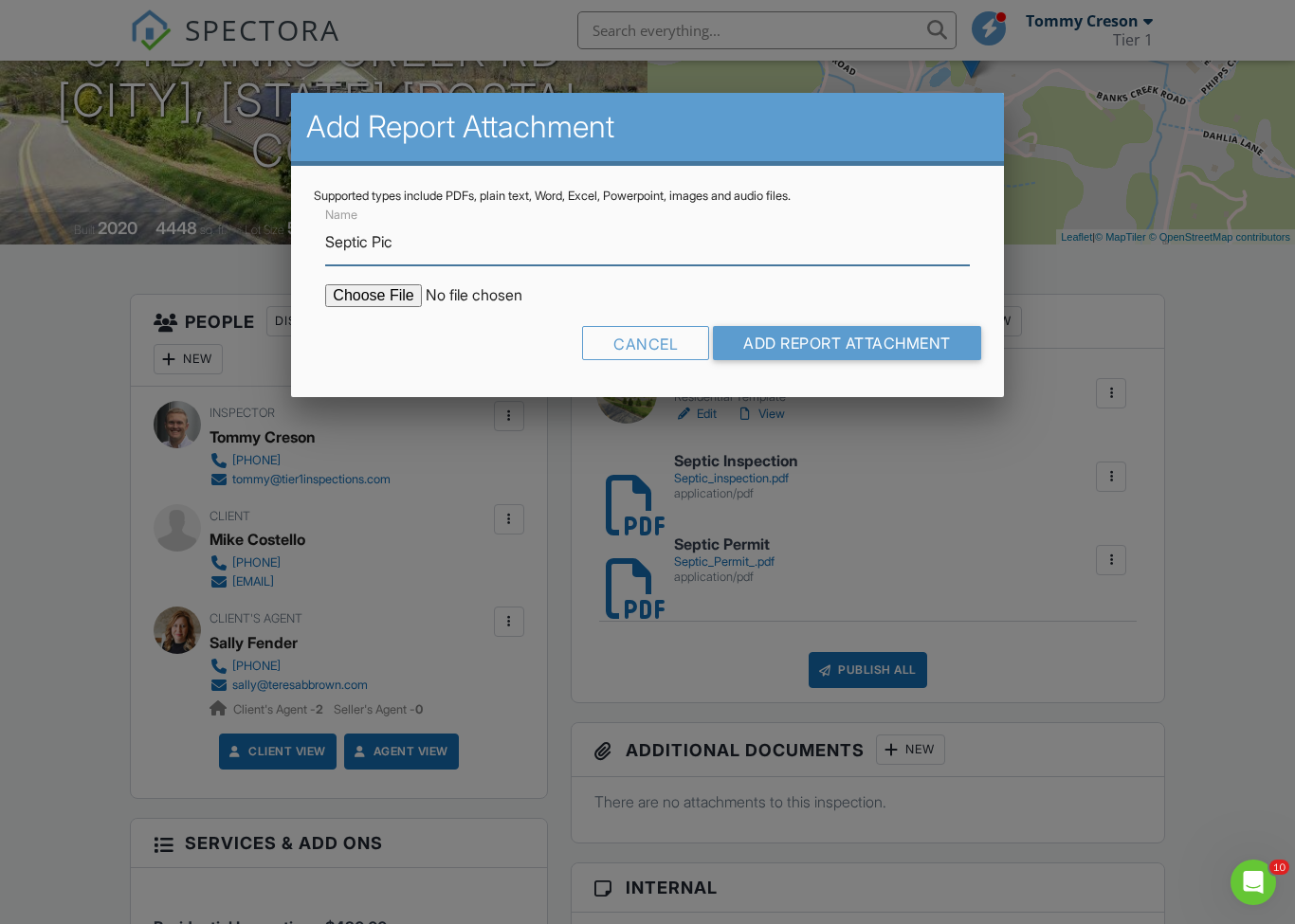 click on "Septic Pic" at bounding box center [647, 242] 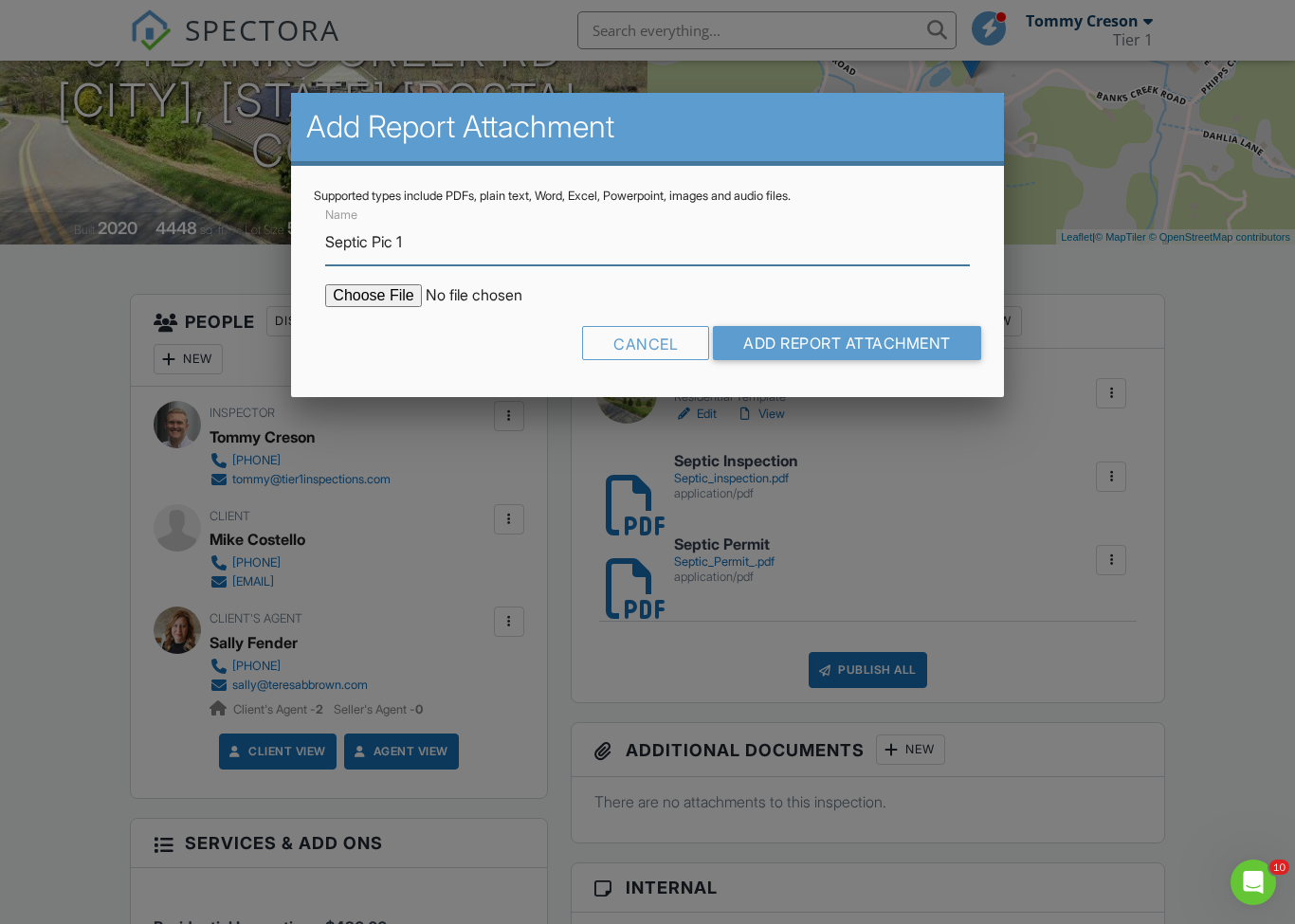 type on "Septic Pic 1" 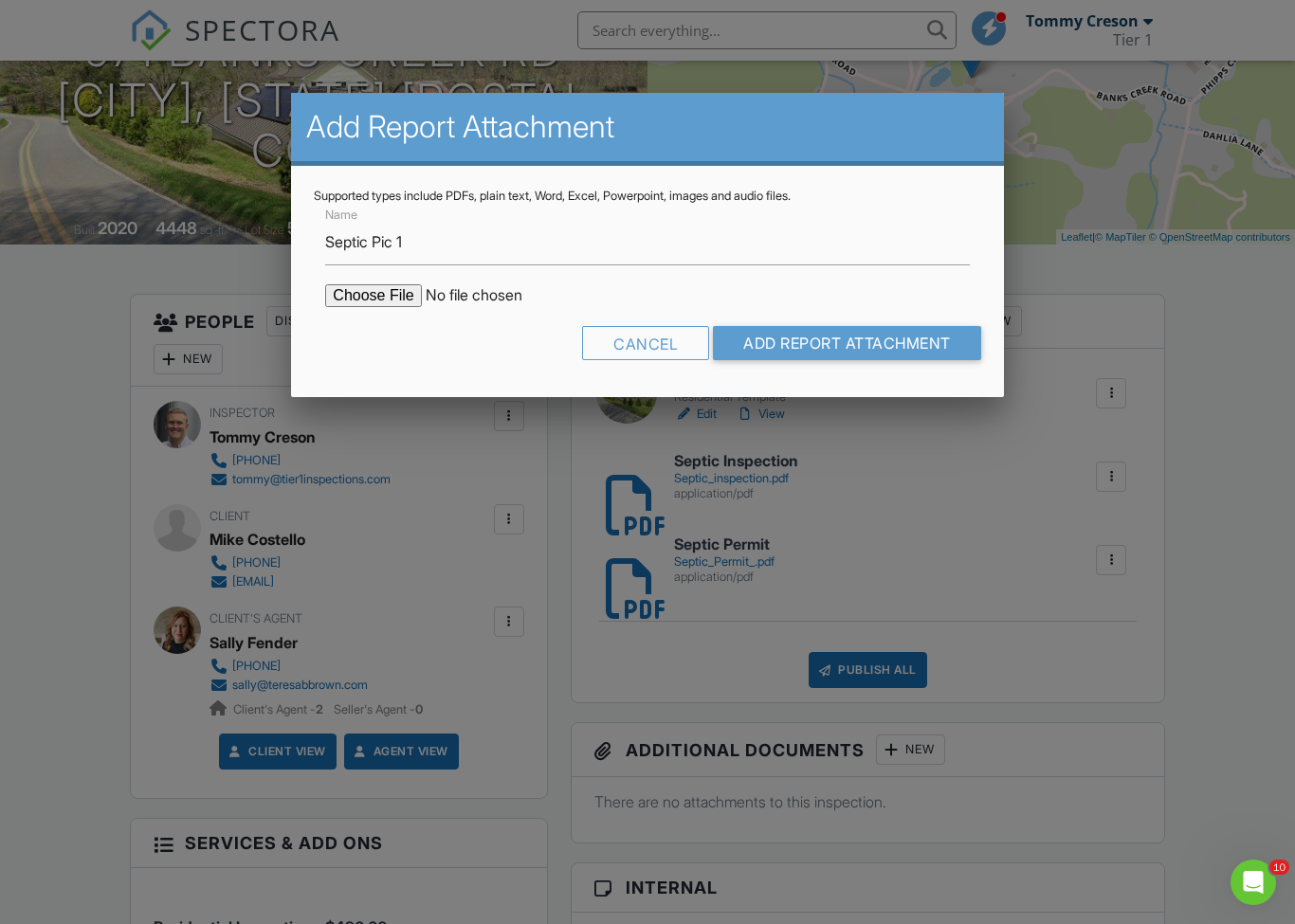 click at bounding box center [486, 296] 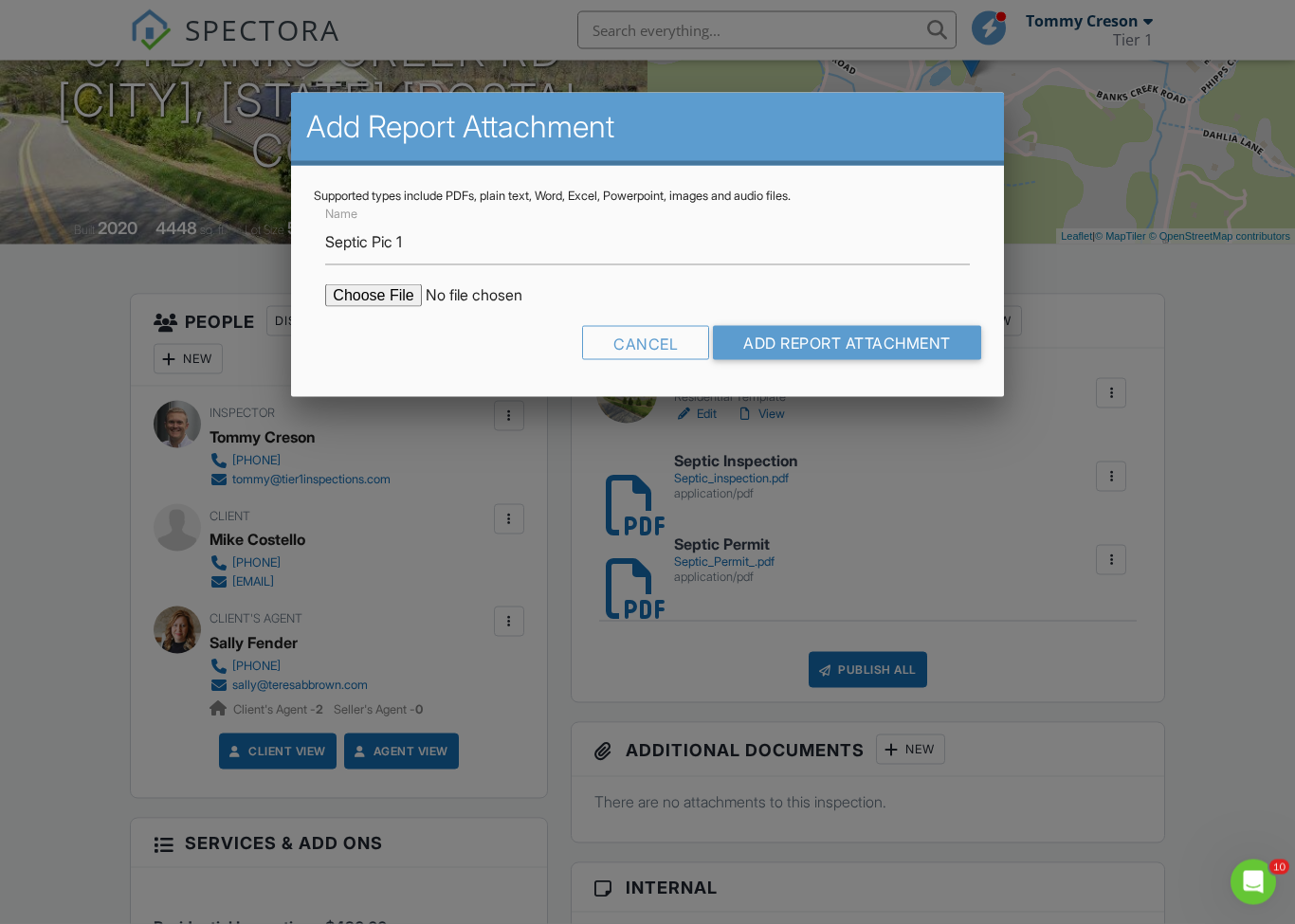 type on "C:\fakepath\105_3411.JPG" 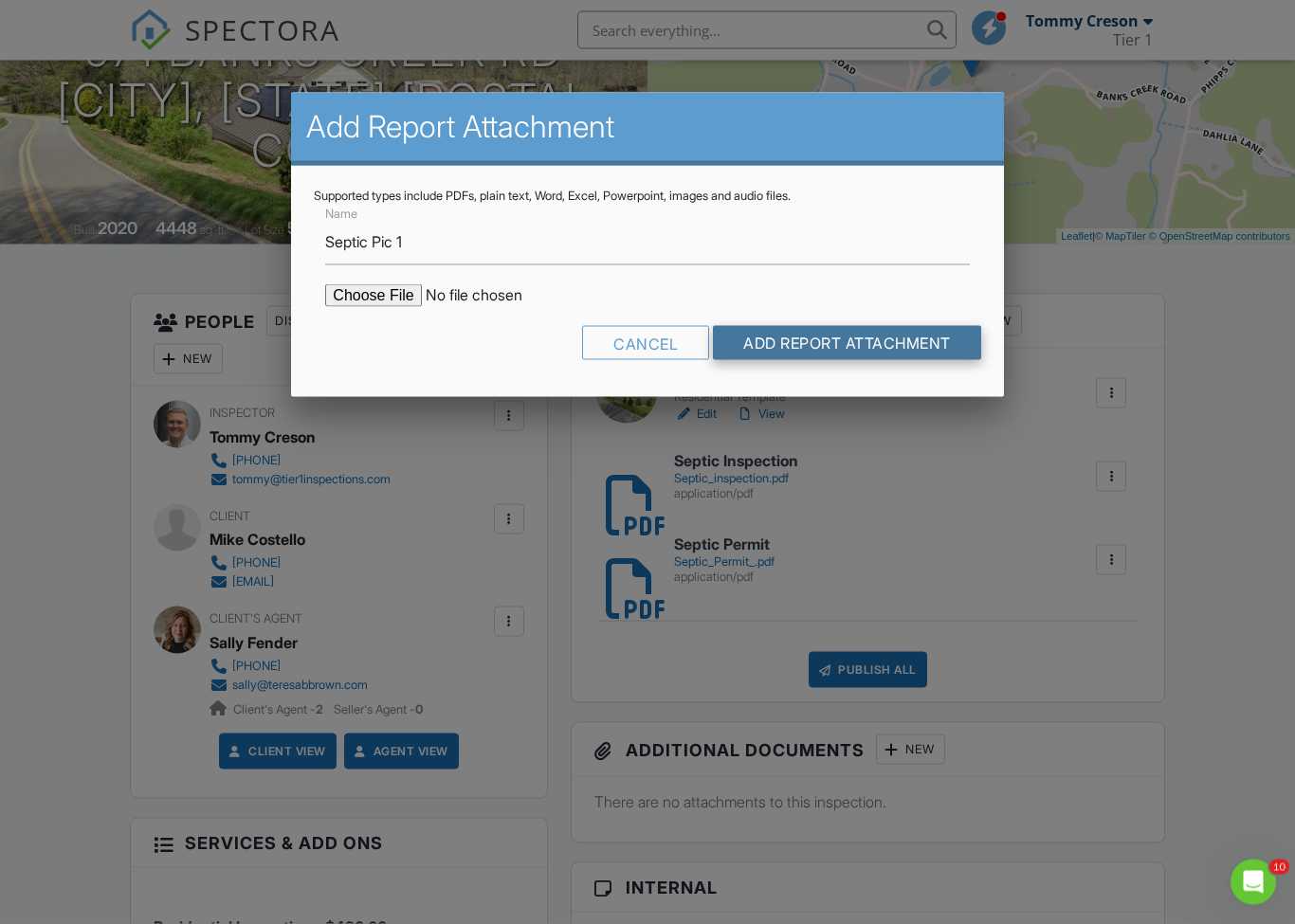 scroll, scrollTop: 263, scrollLeft: 0, axis: vertical 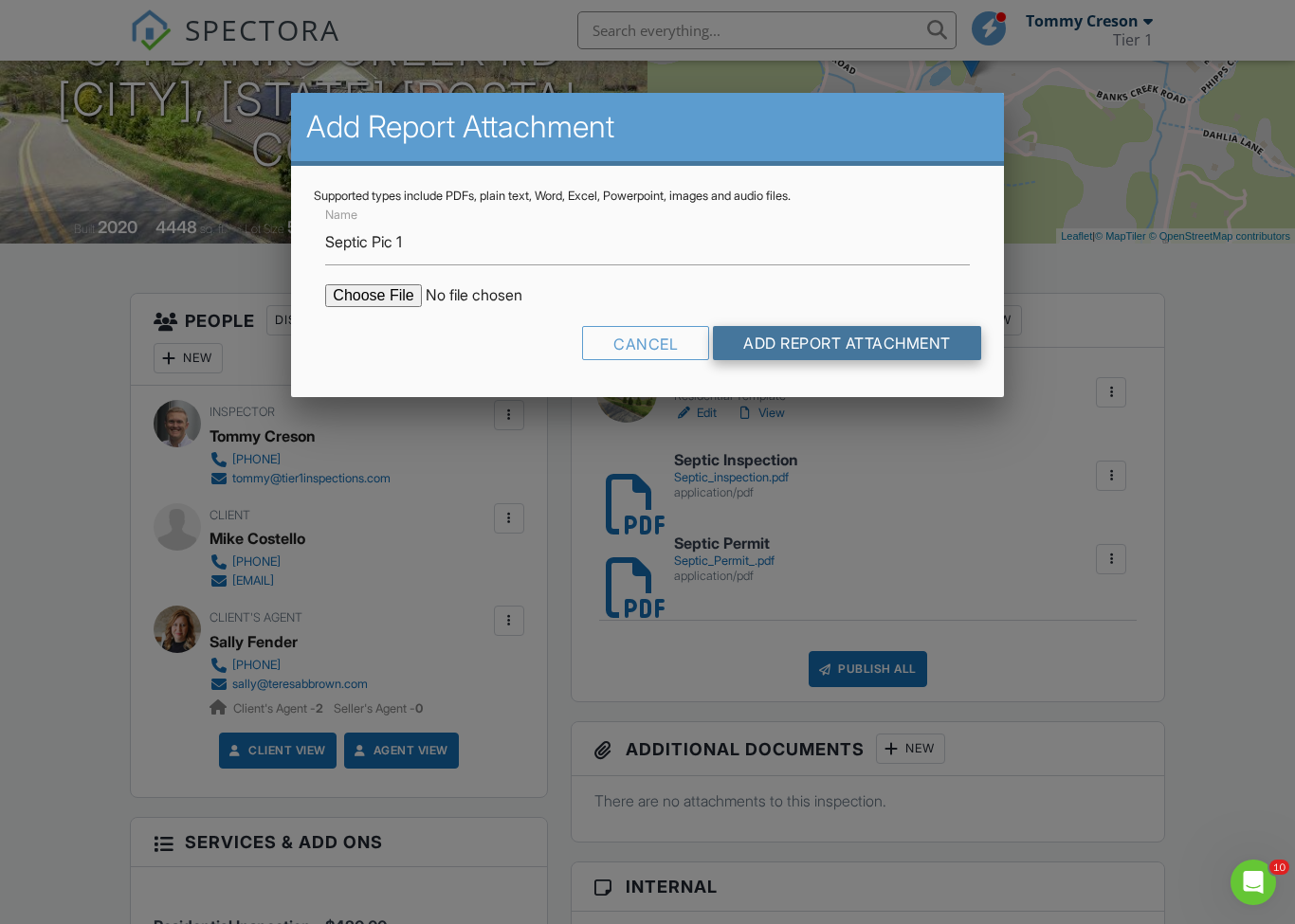 click on "Add Report Attachment" at bounding box center (847, 343) 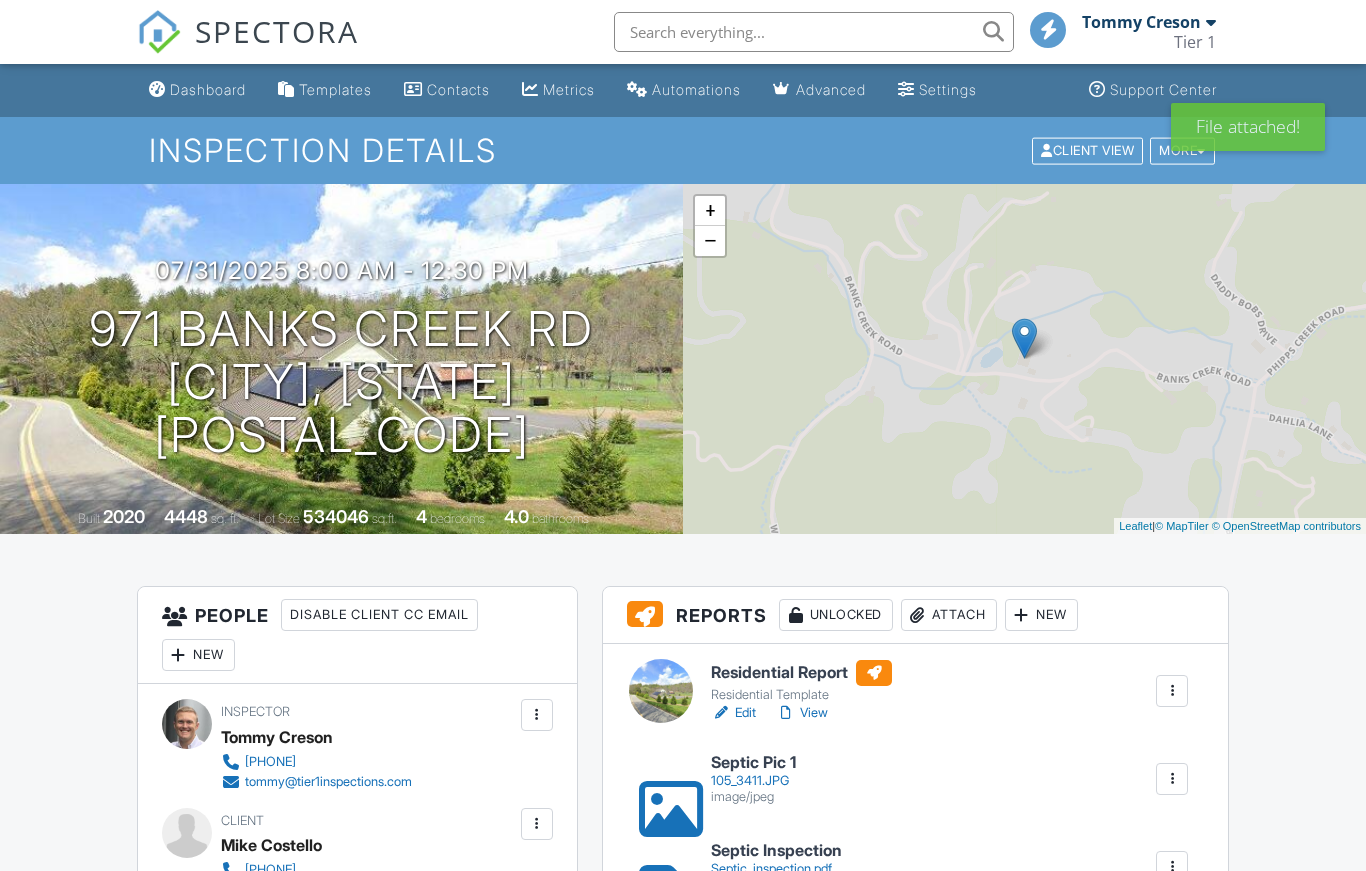 scroll, scrollTop: 0, scrollLeft: 0, axis: both 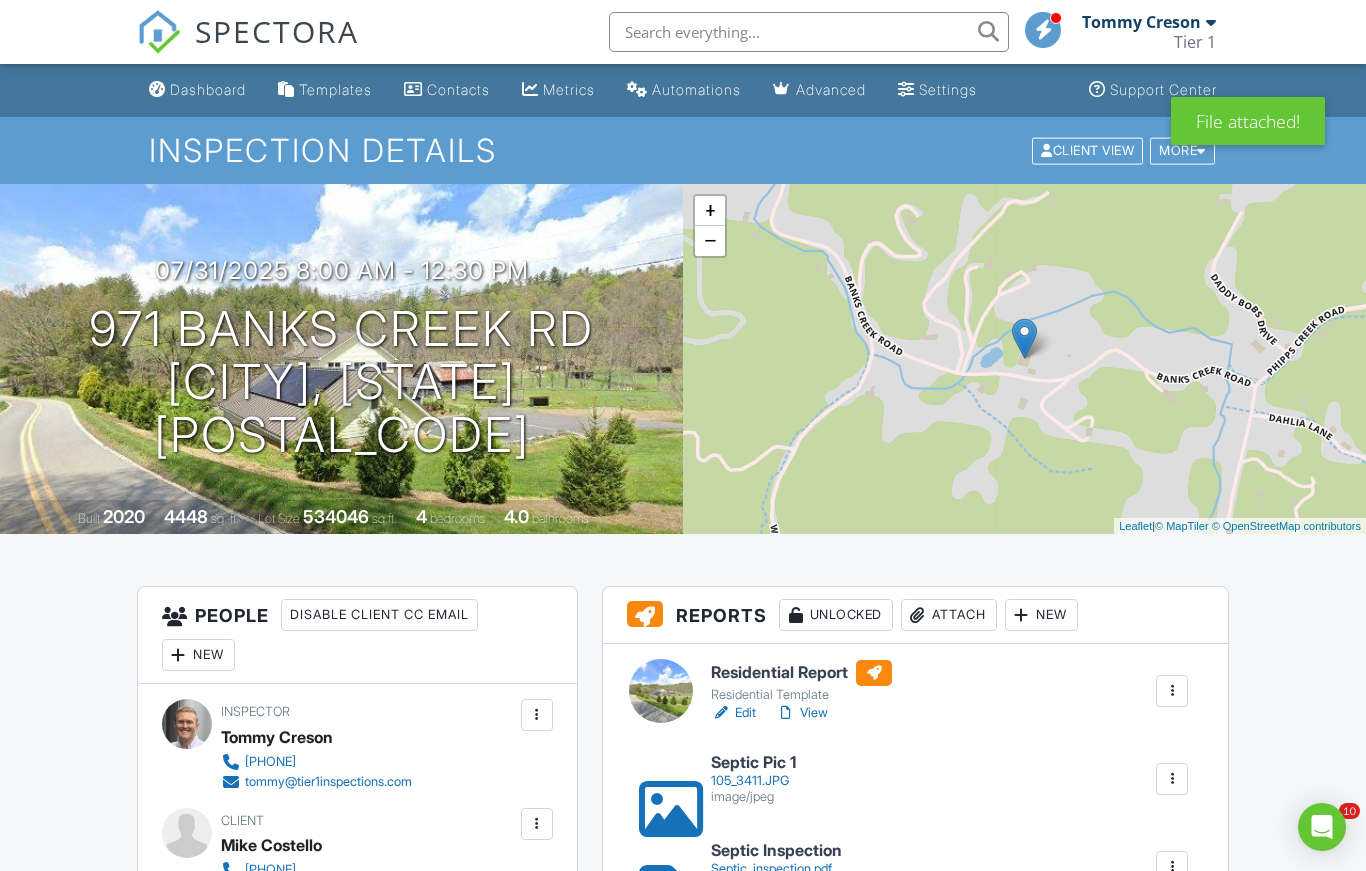 click on "Attach" at bounding box center (949, 615) 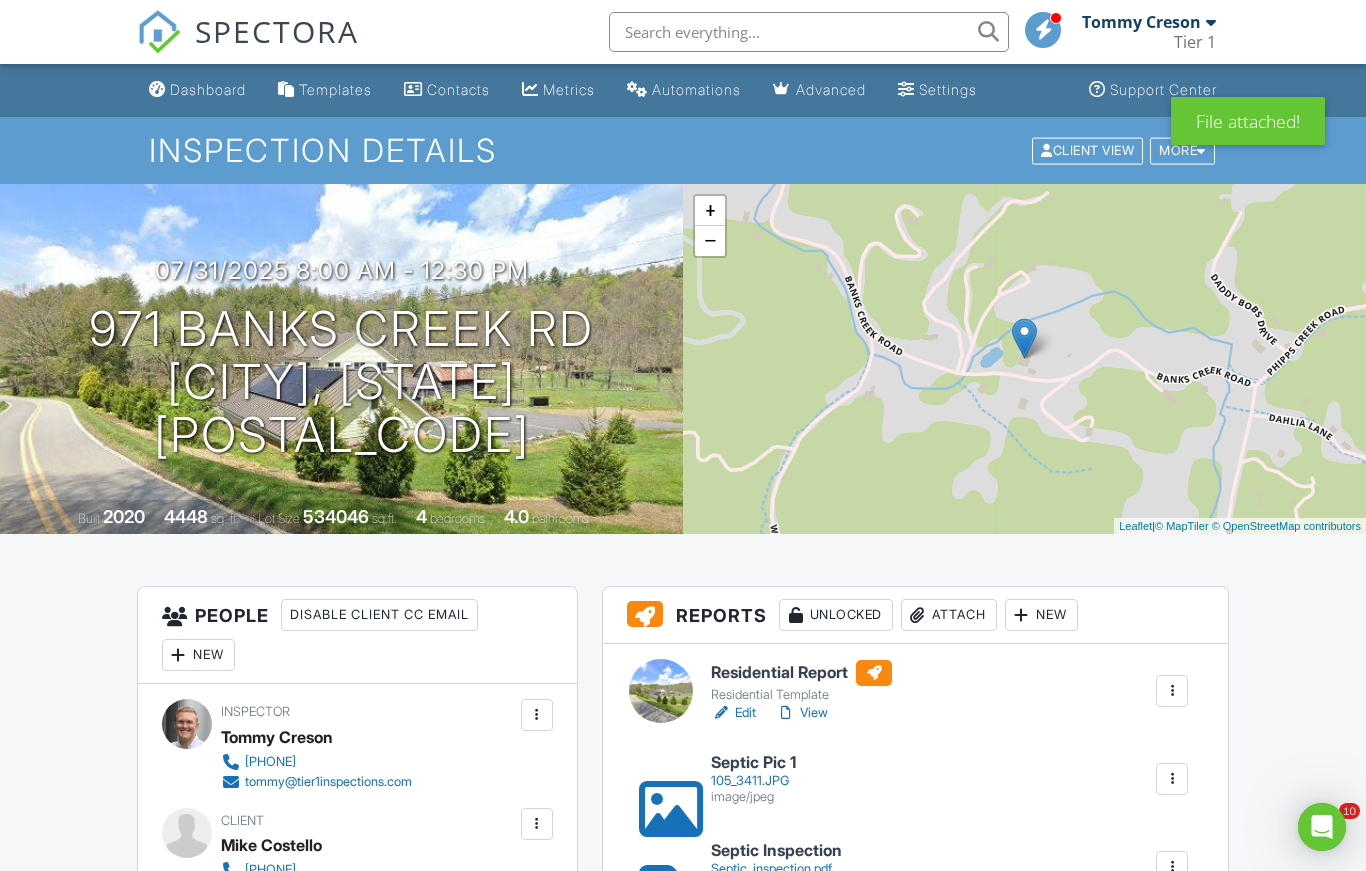 scroll, scrollTop: 0, scrollLeft: 0, axis: both 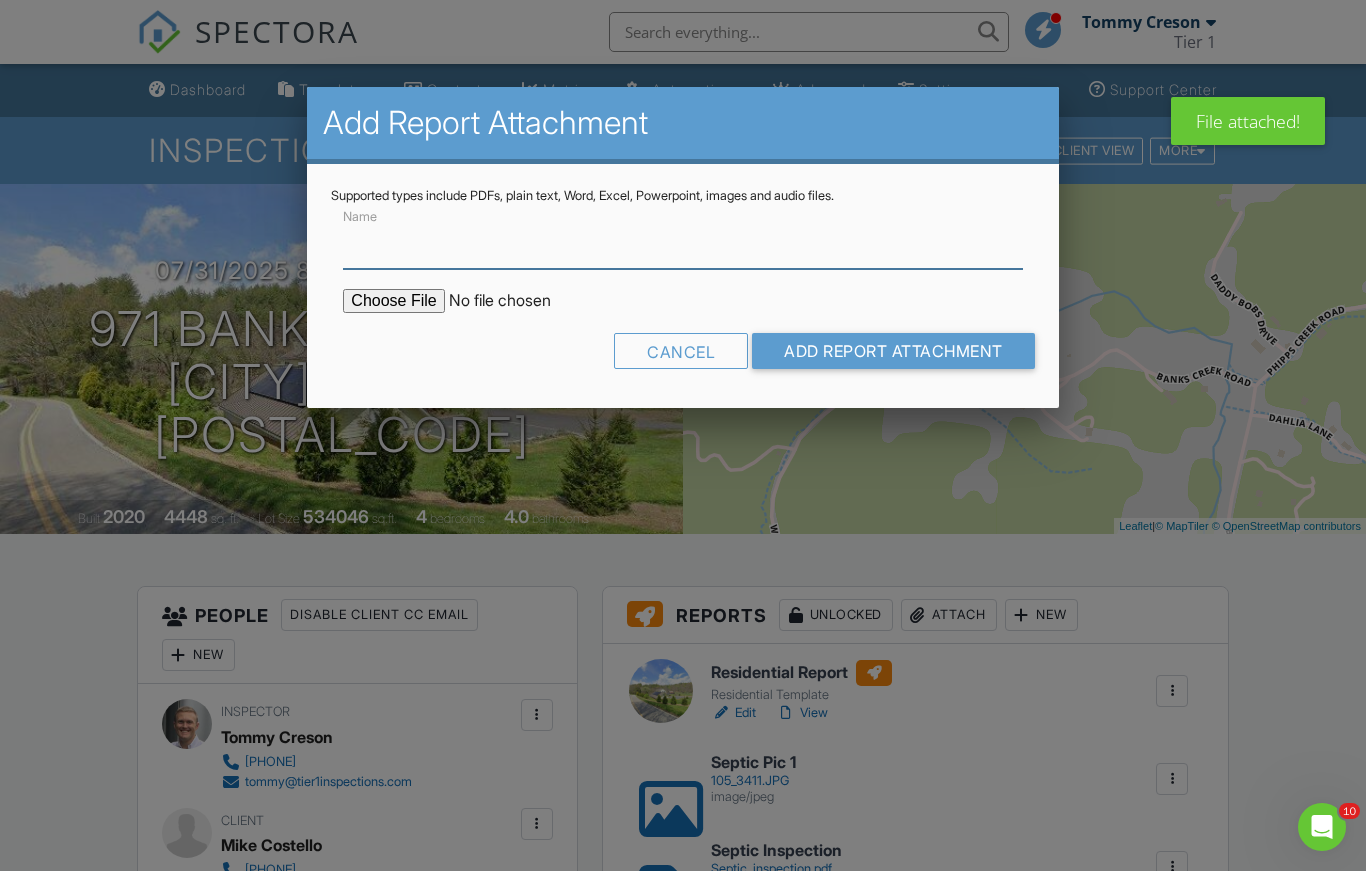 click on "Name" at bounding box center (682, 244) 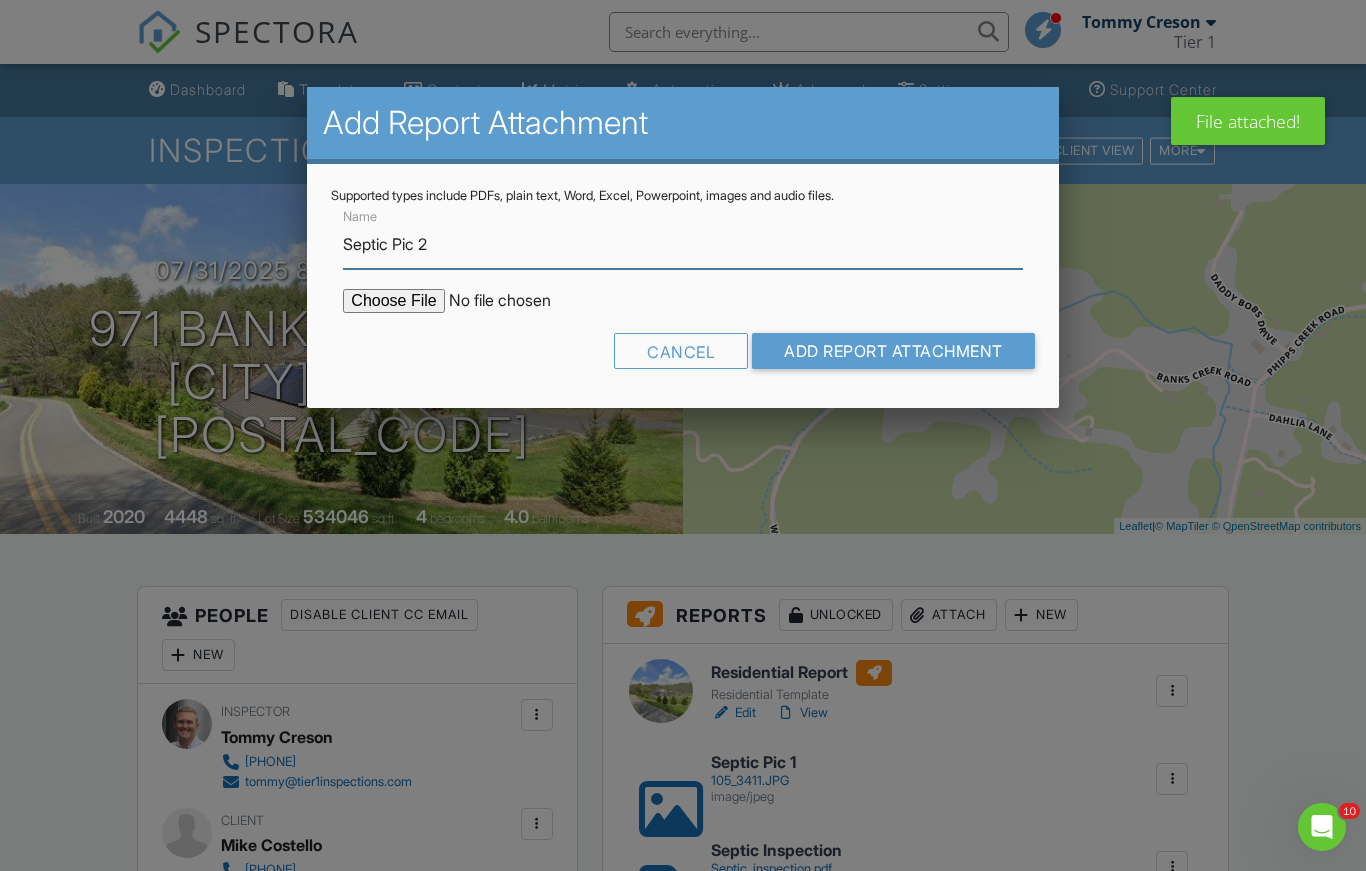 type on "Septic Pic 2" 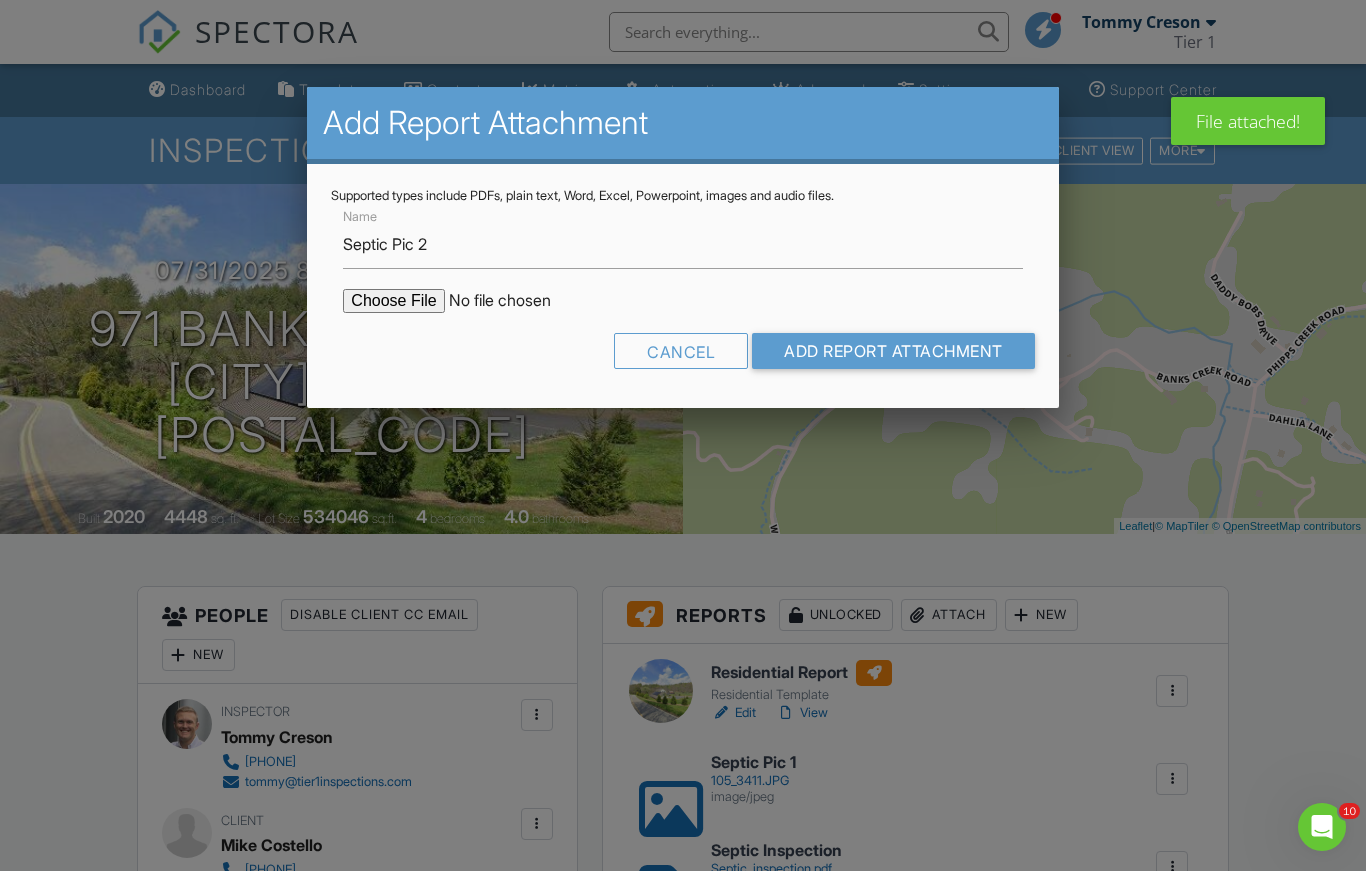 click at bounding box center [513, 301] 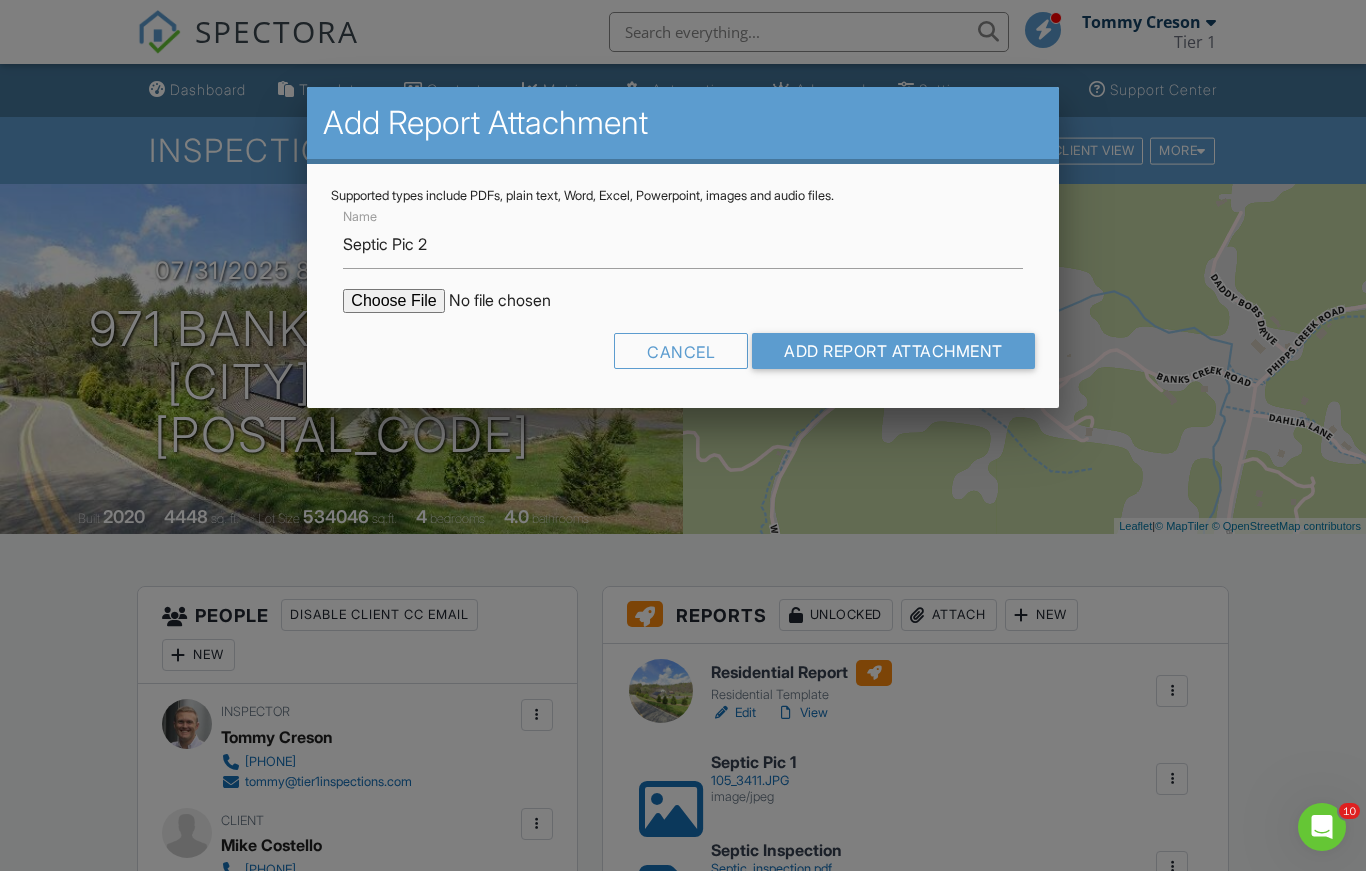 type on "C:\fakepath\105_3412.JPG" 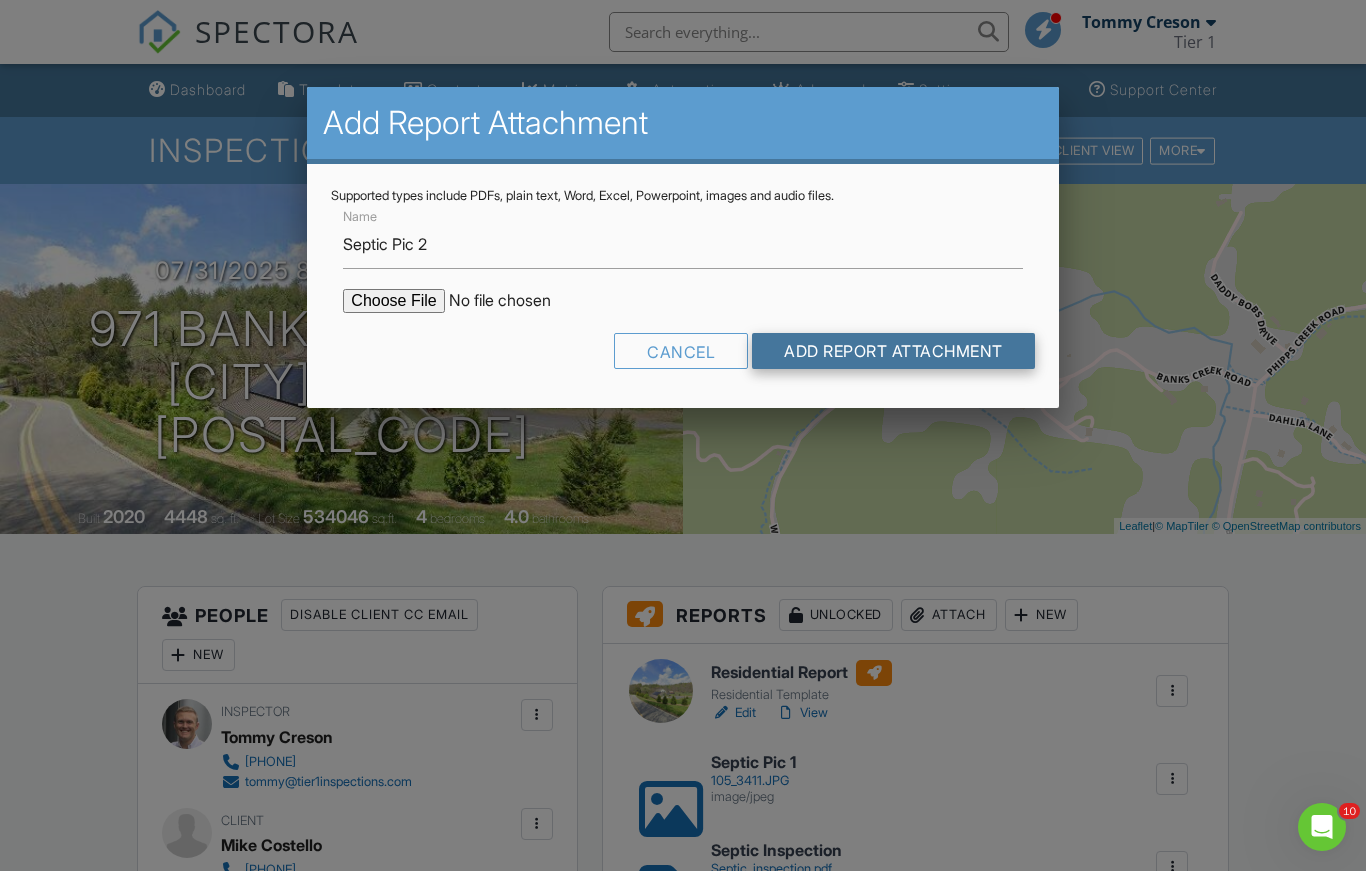 click on "Add Report Attachment" at bounding box center [893, 351] 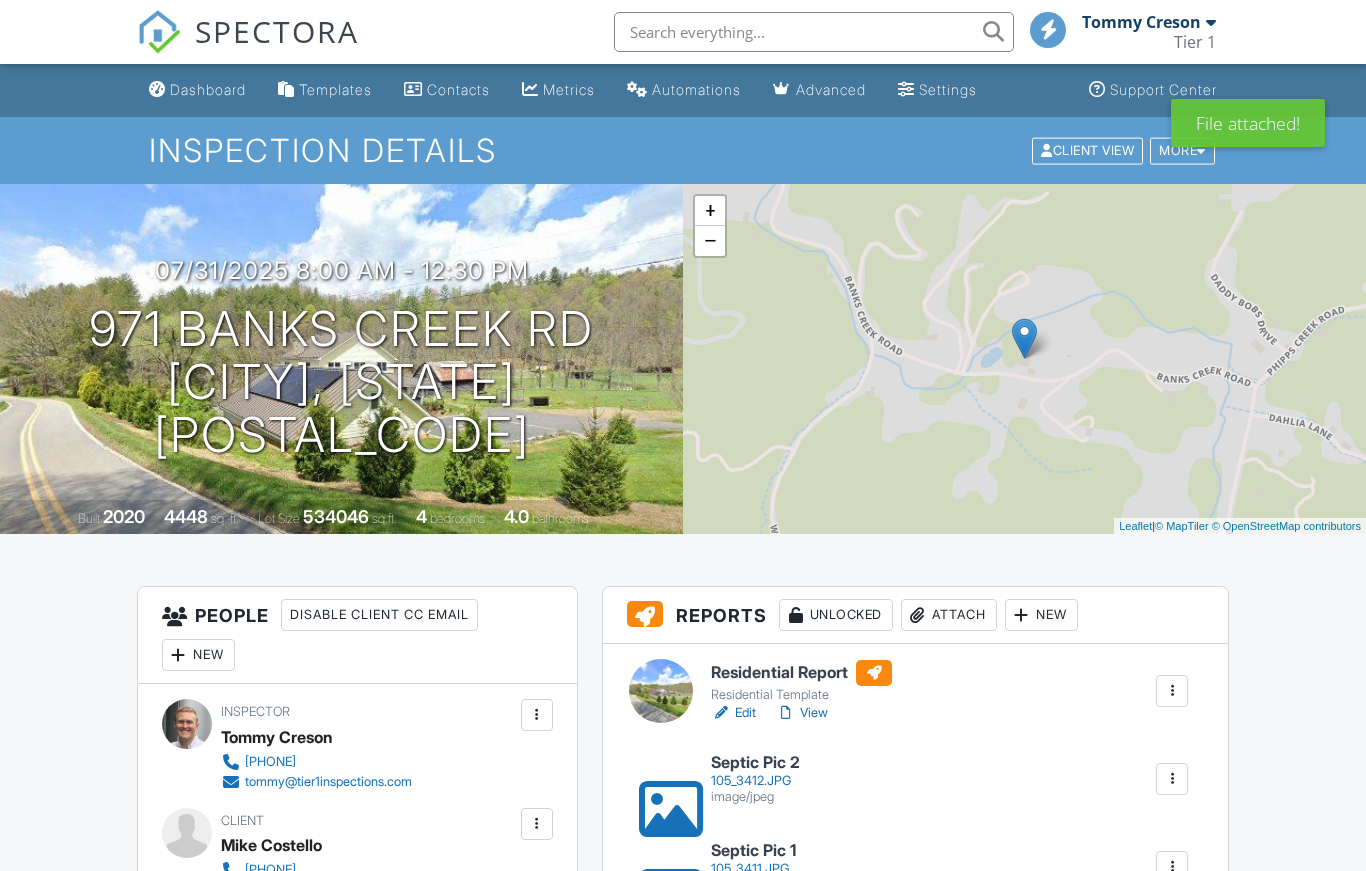 scroll, scrollTop: 0, scrollLeft: 0, axis: both 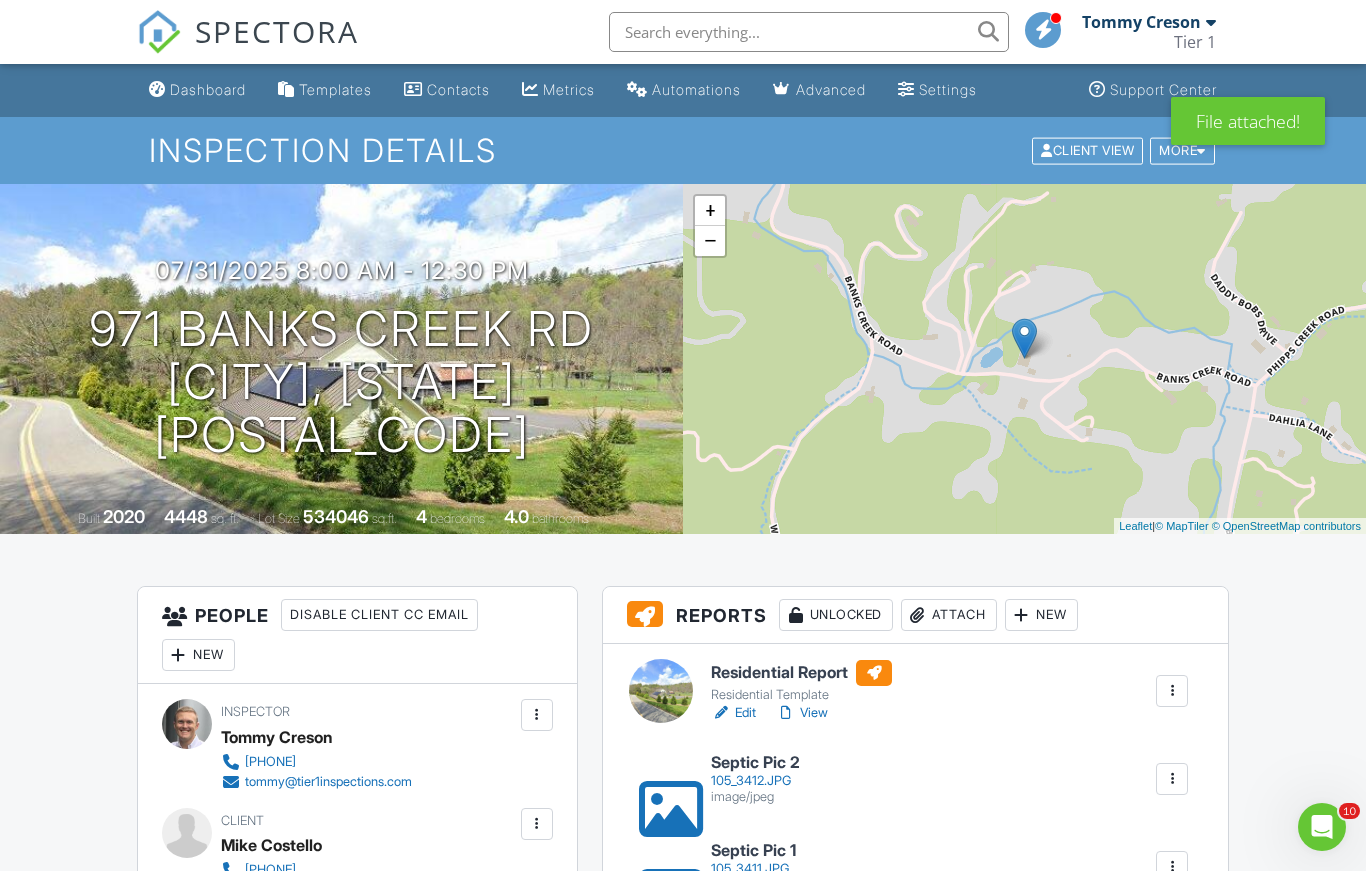 click on "Attach" at bounding box center (949, 615) 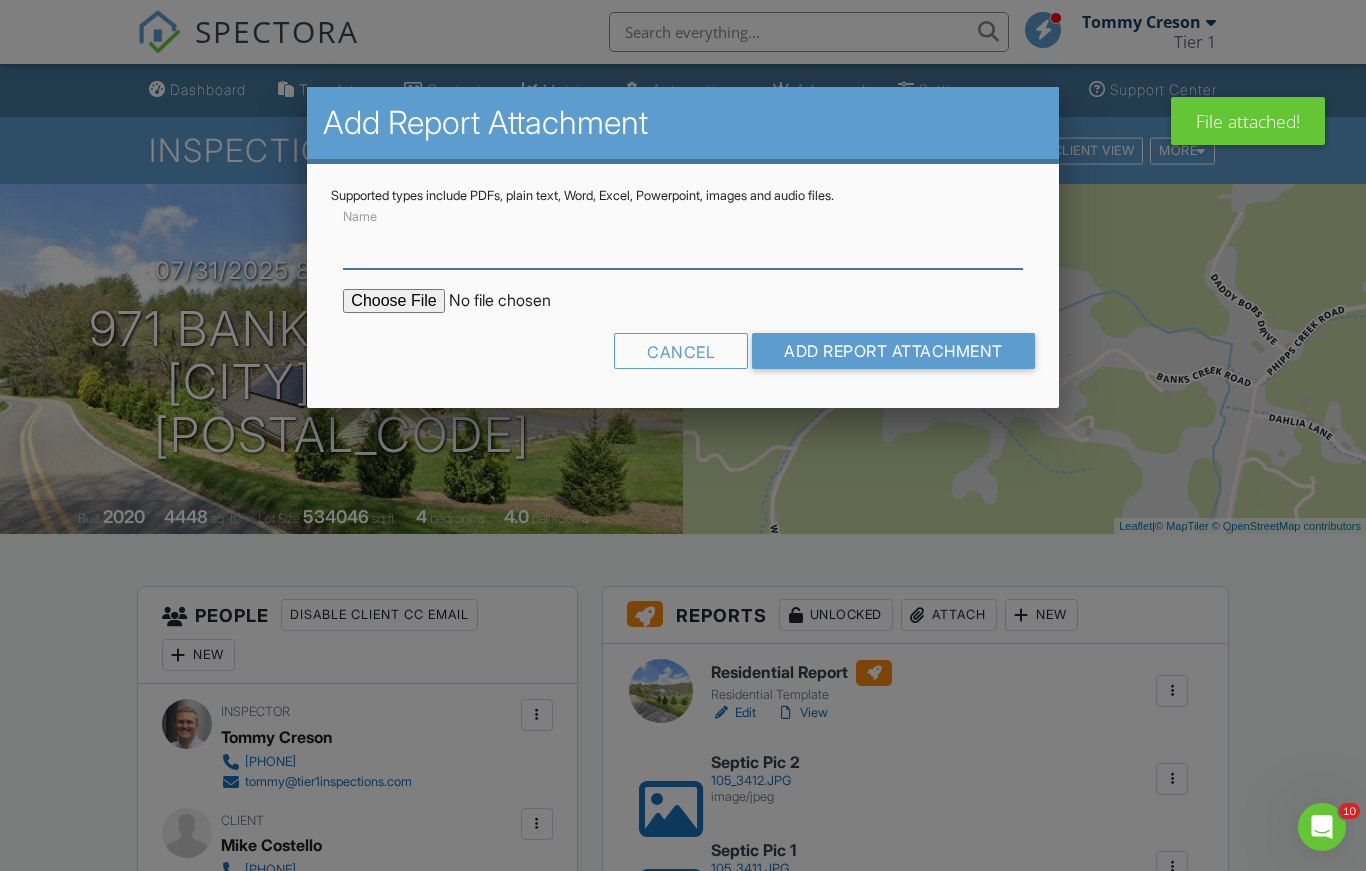 click on "Name" at bounding box center [682, 244] 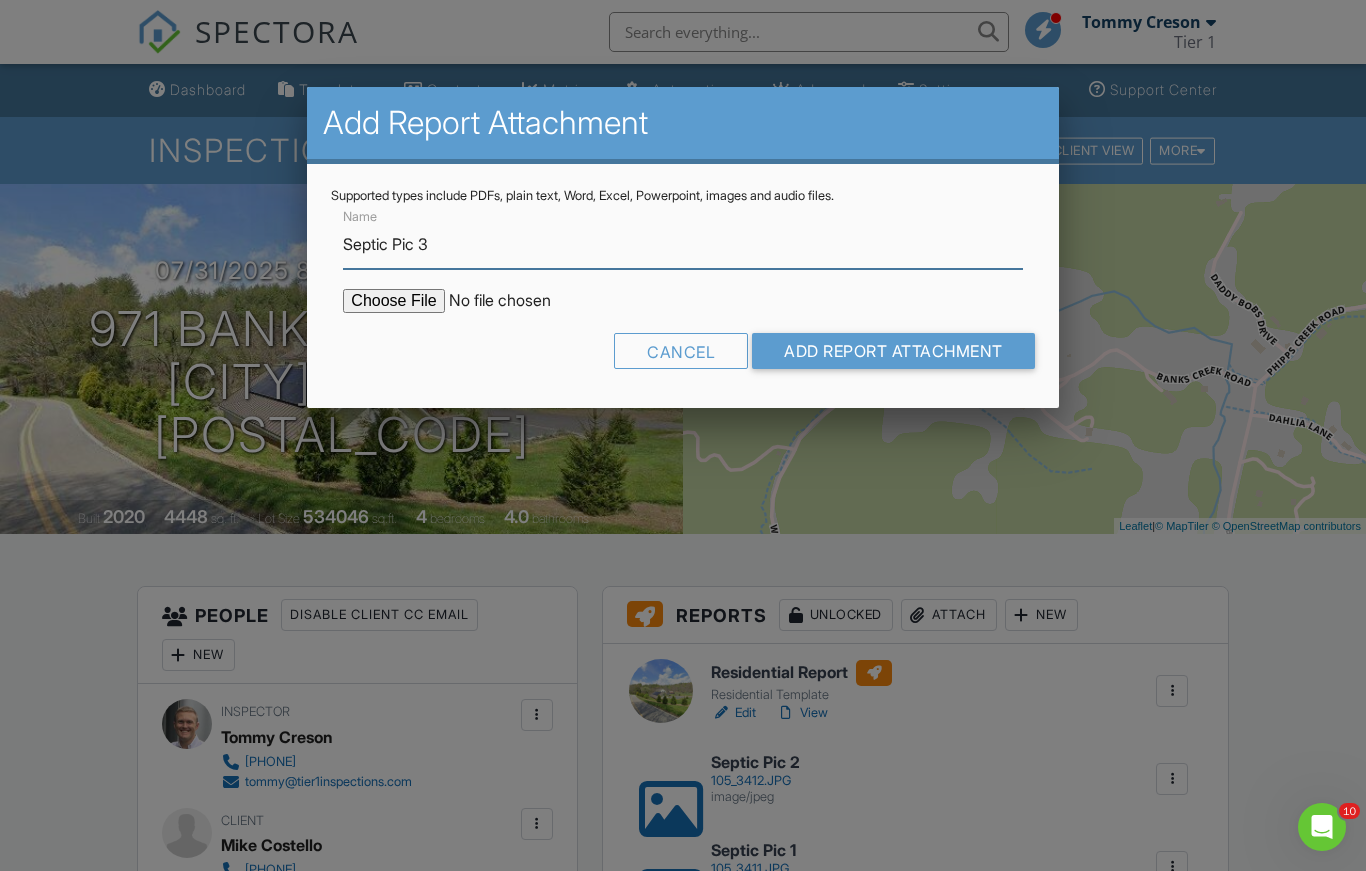 type on "Septic Pic 3" 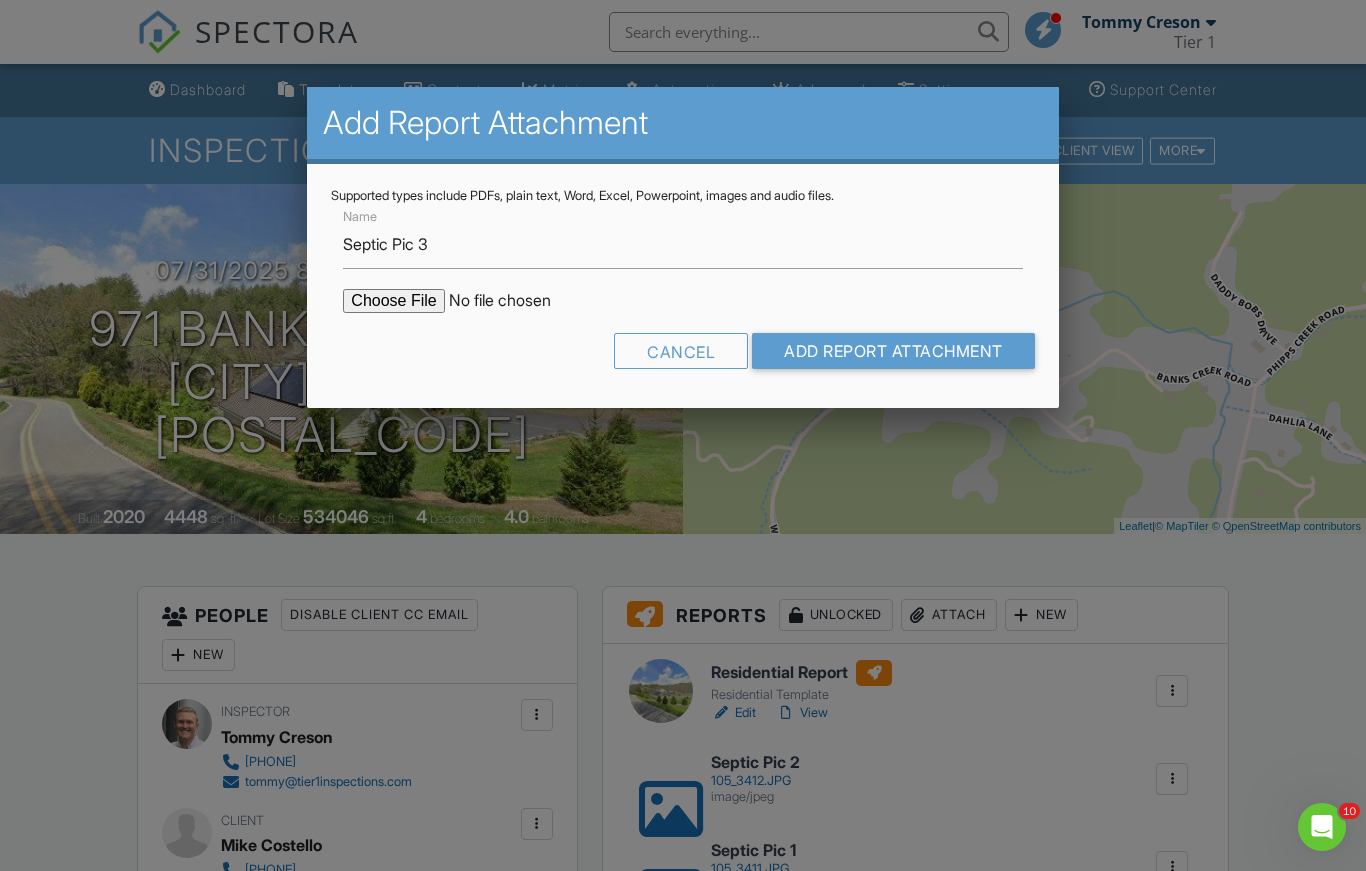 click at bounding box center [513, 301] 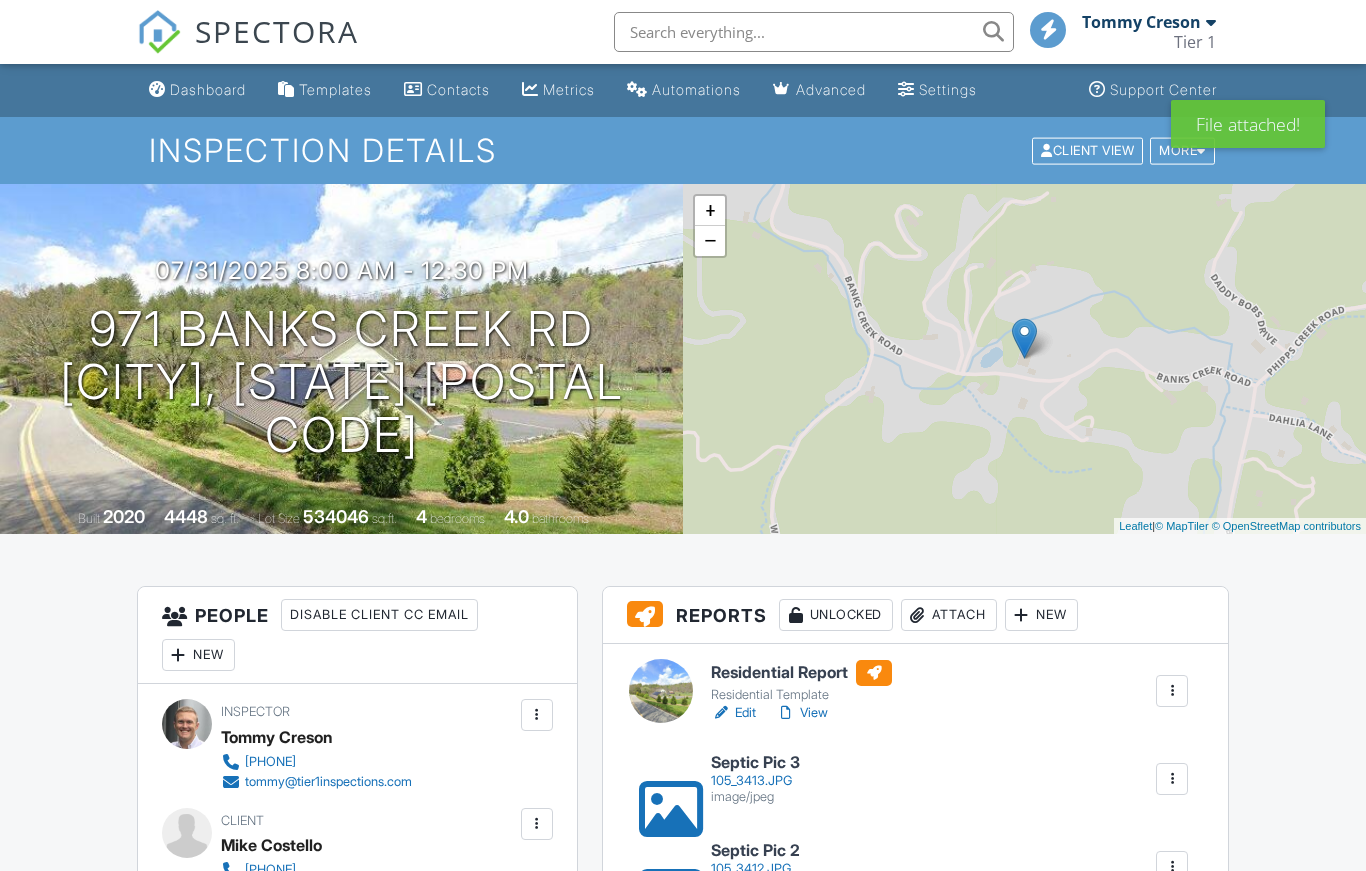 scroll, scrollTop: 0, scrollLeft: 0, axis: both 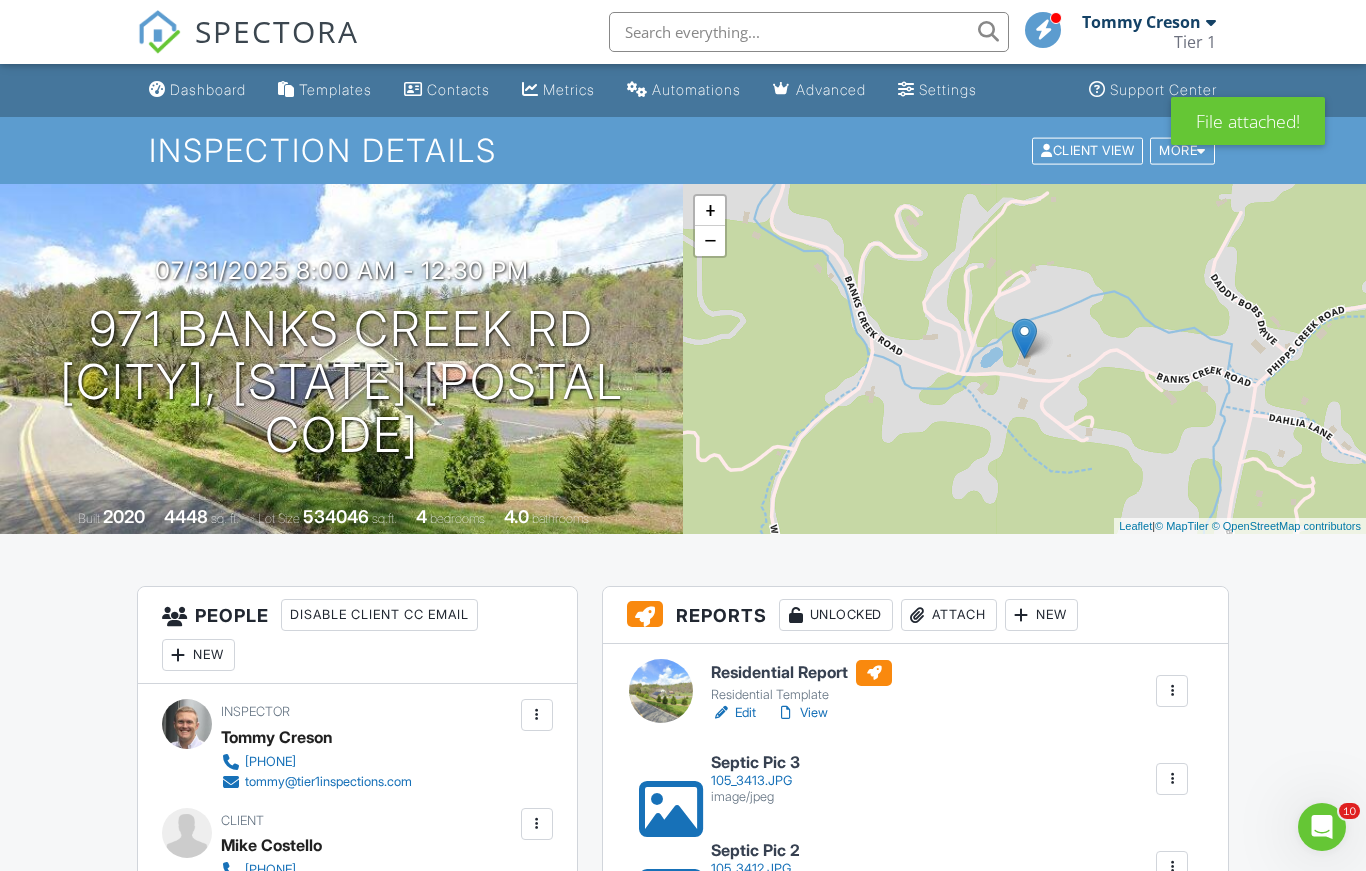click on "Attach" at bounding box center (949, 615) 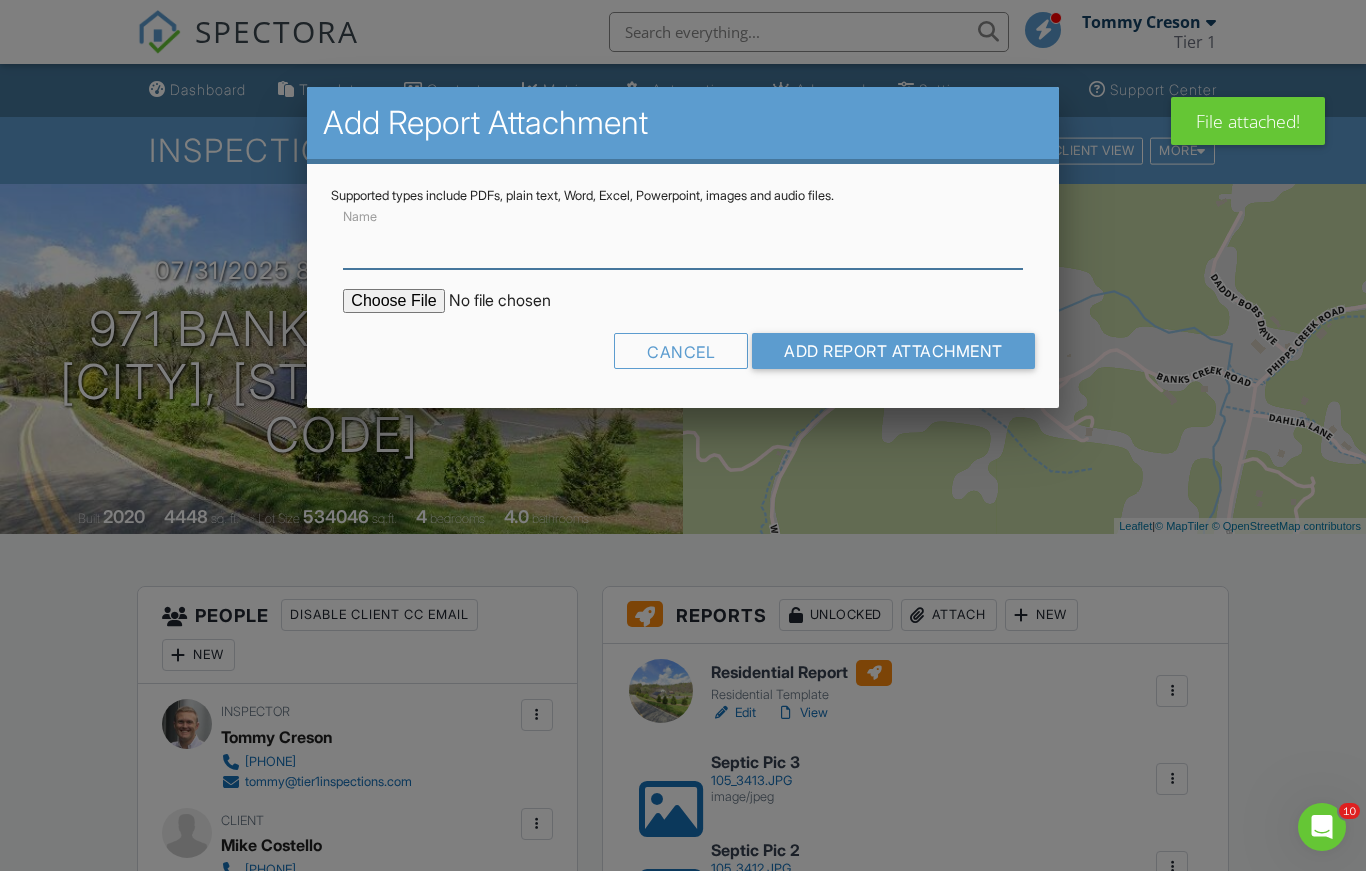 click on "Name" at bounding box center [682, 244] 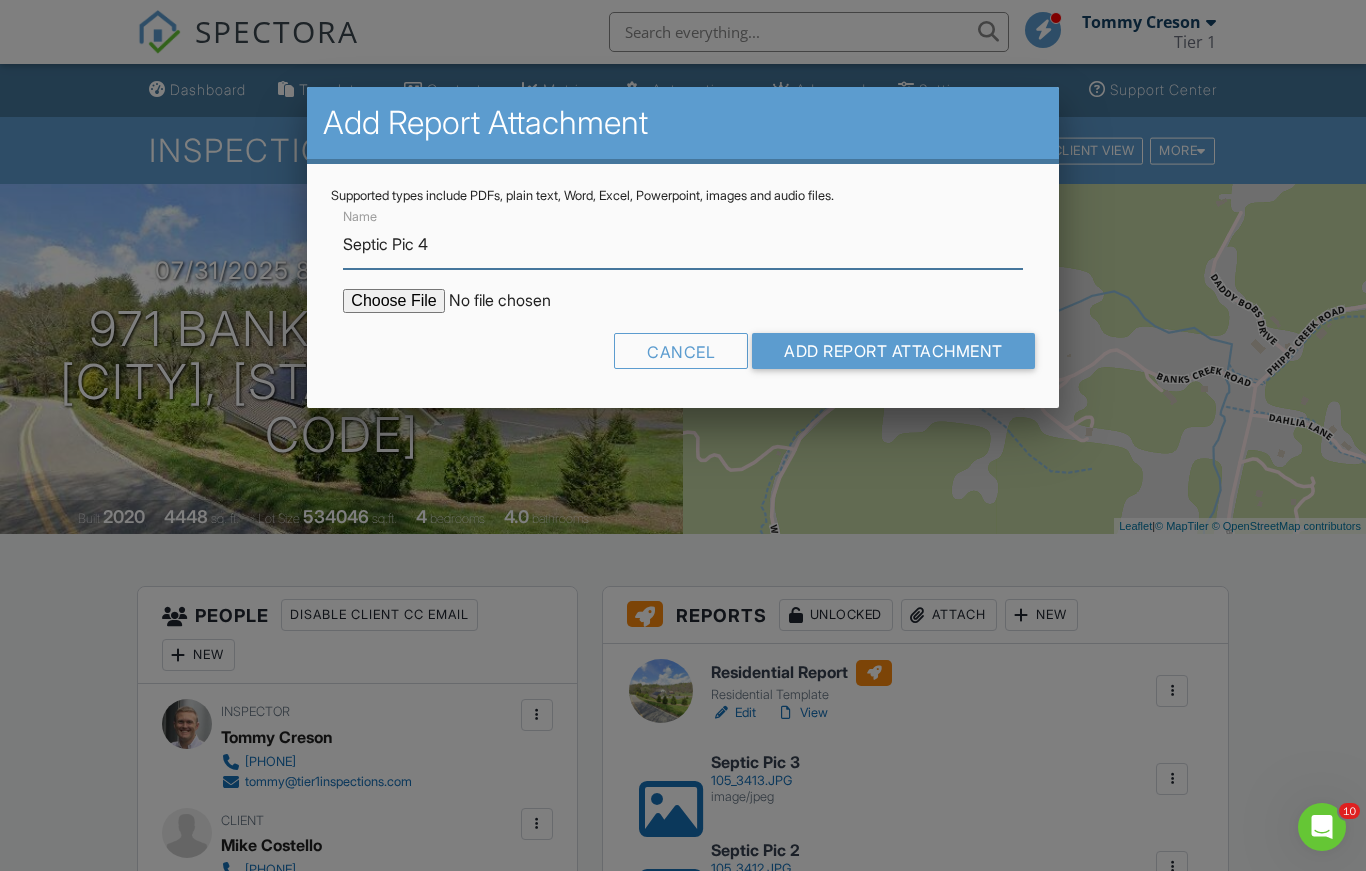 type on "Septic Pic 4" 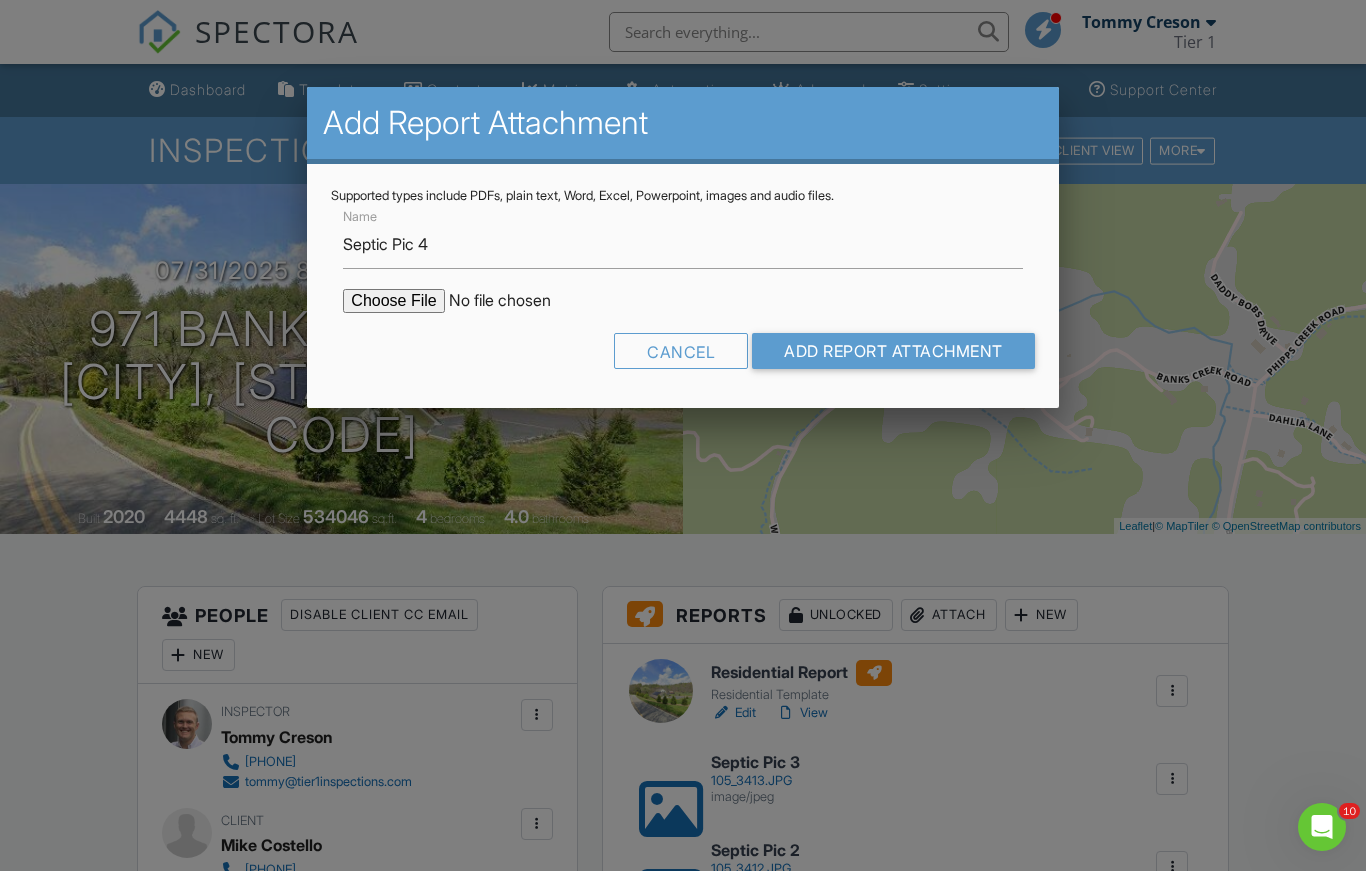 click at bounding box center (513, 301) 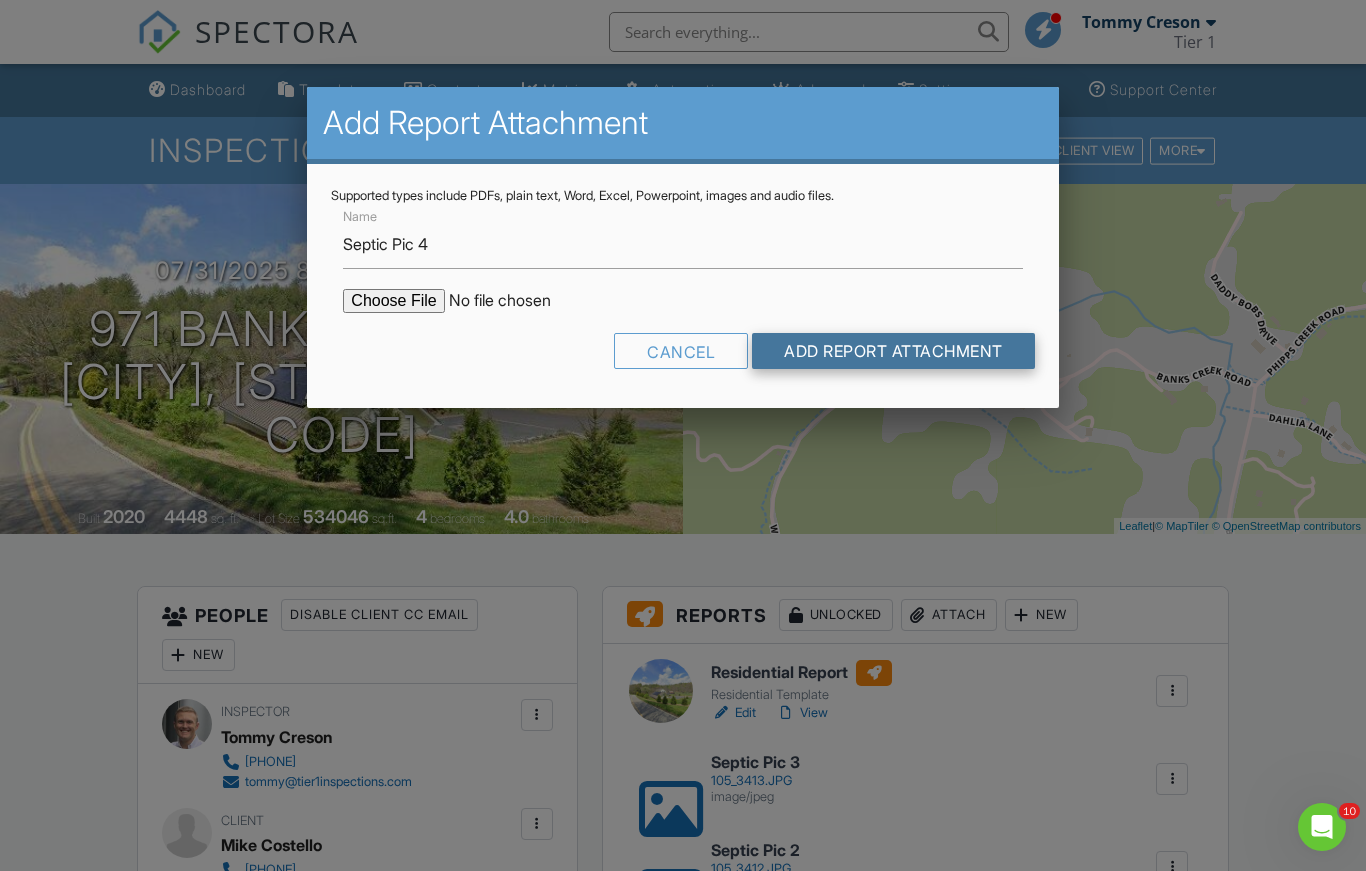 click on "Add Report Attachment" at bounding box center (893, 351) 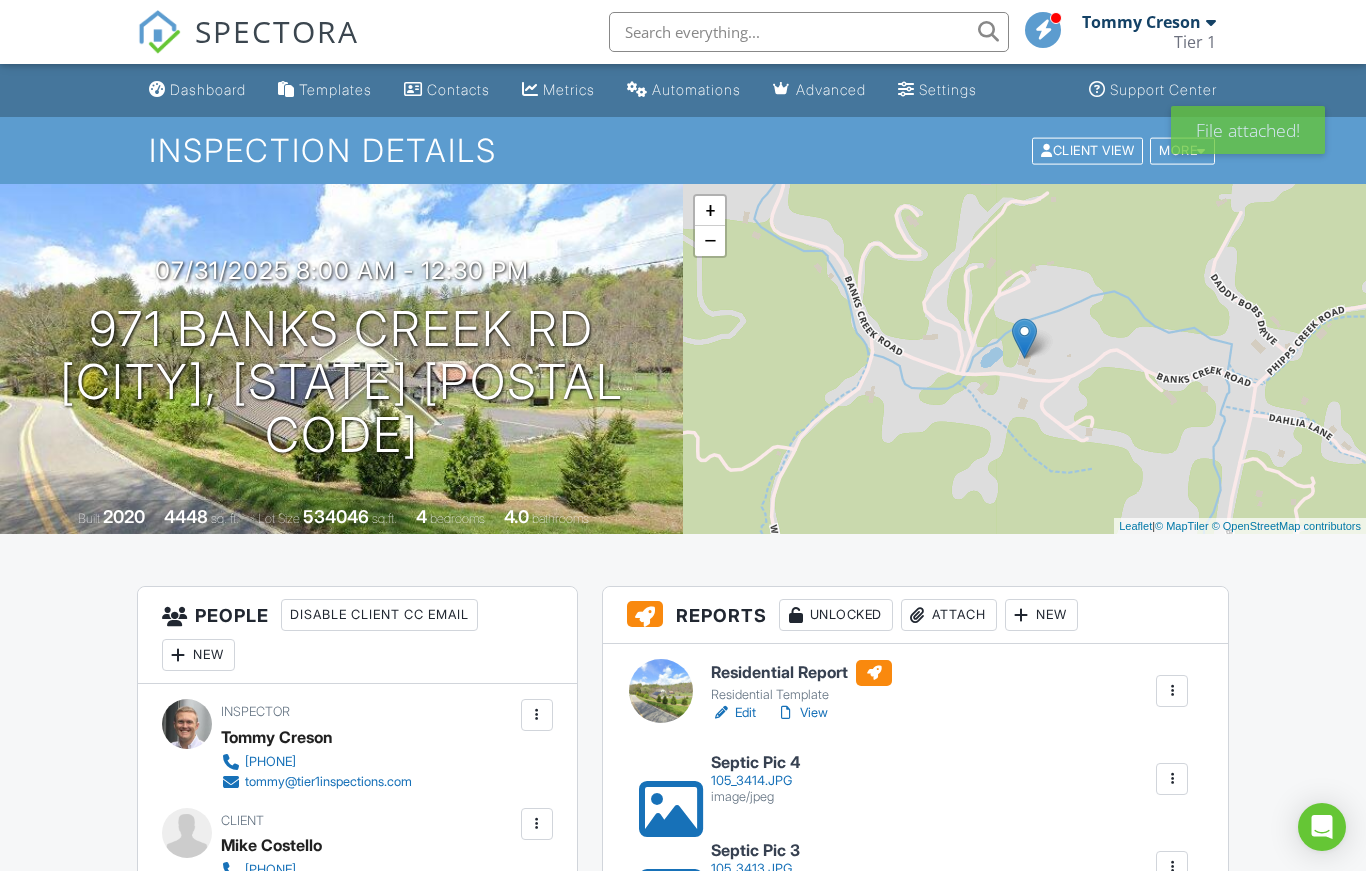 scroll, scrollTop: 0, scrollLeft: 0, axis: both 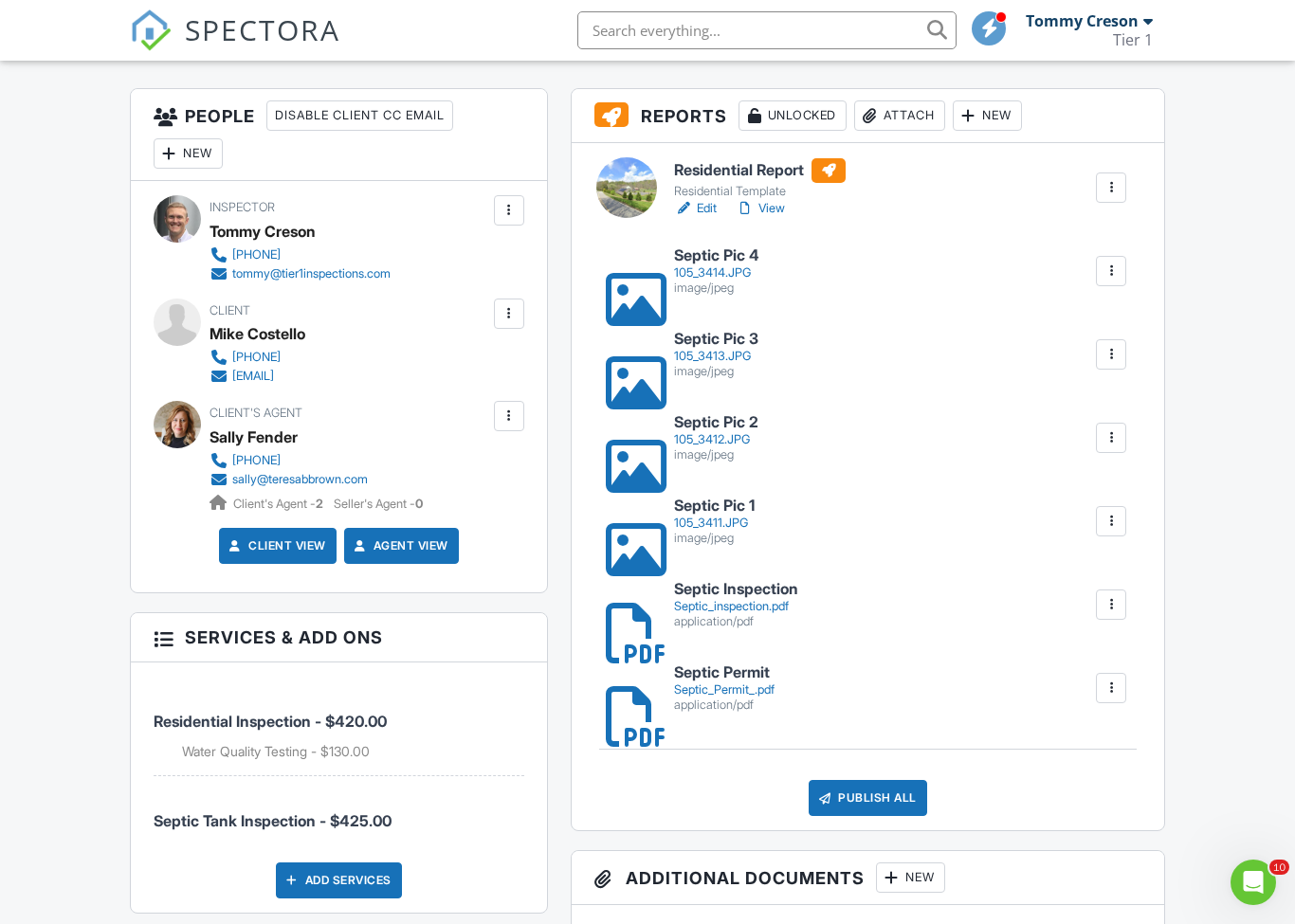 click on "Attach" at bounding box center [900, 116] 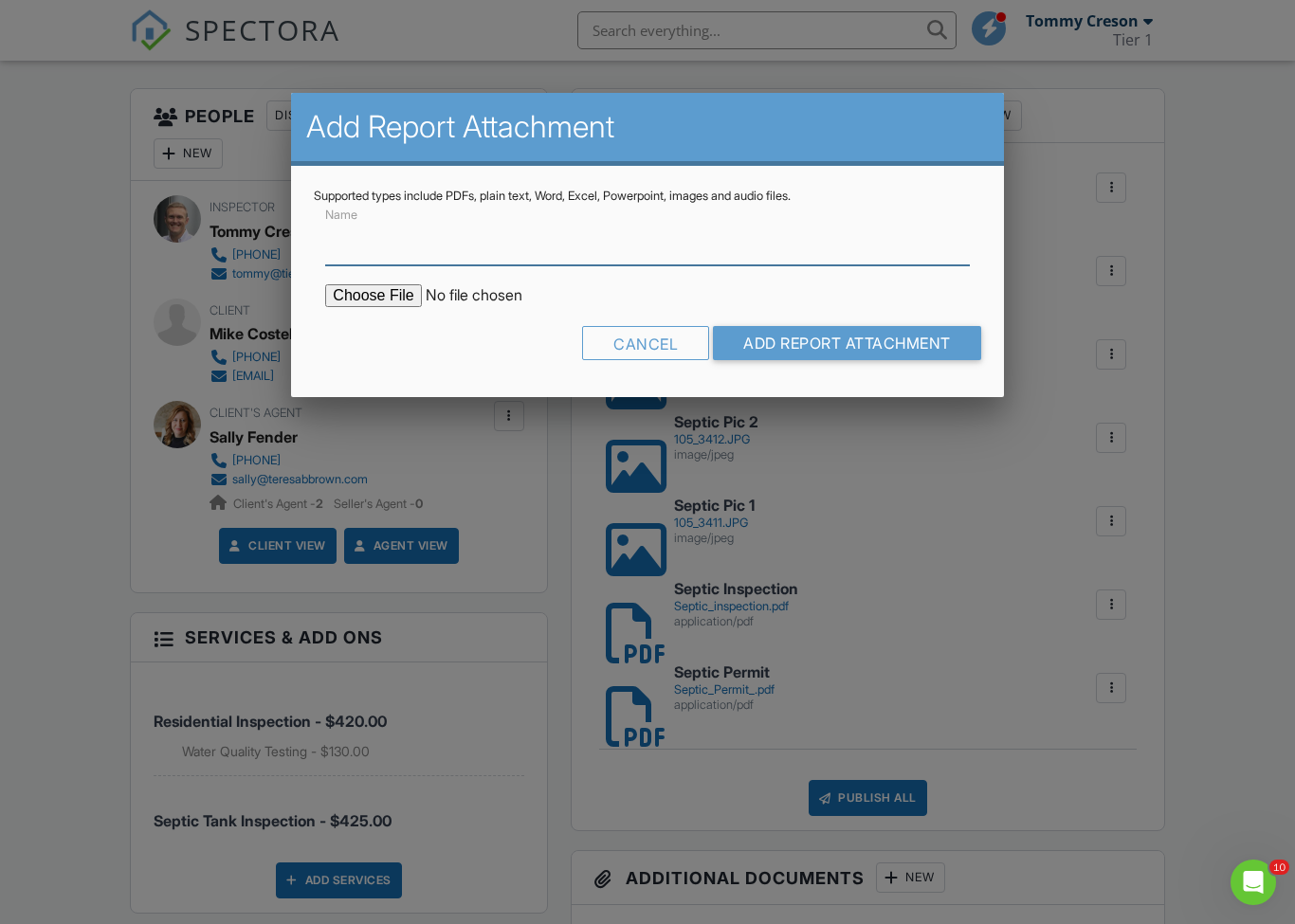 click on "Name" at bounding box center (647, 242) 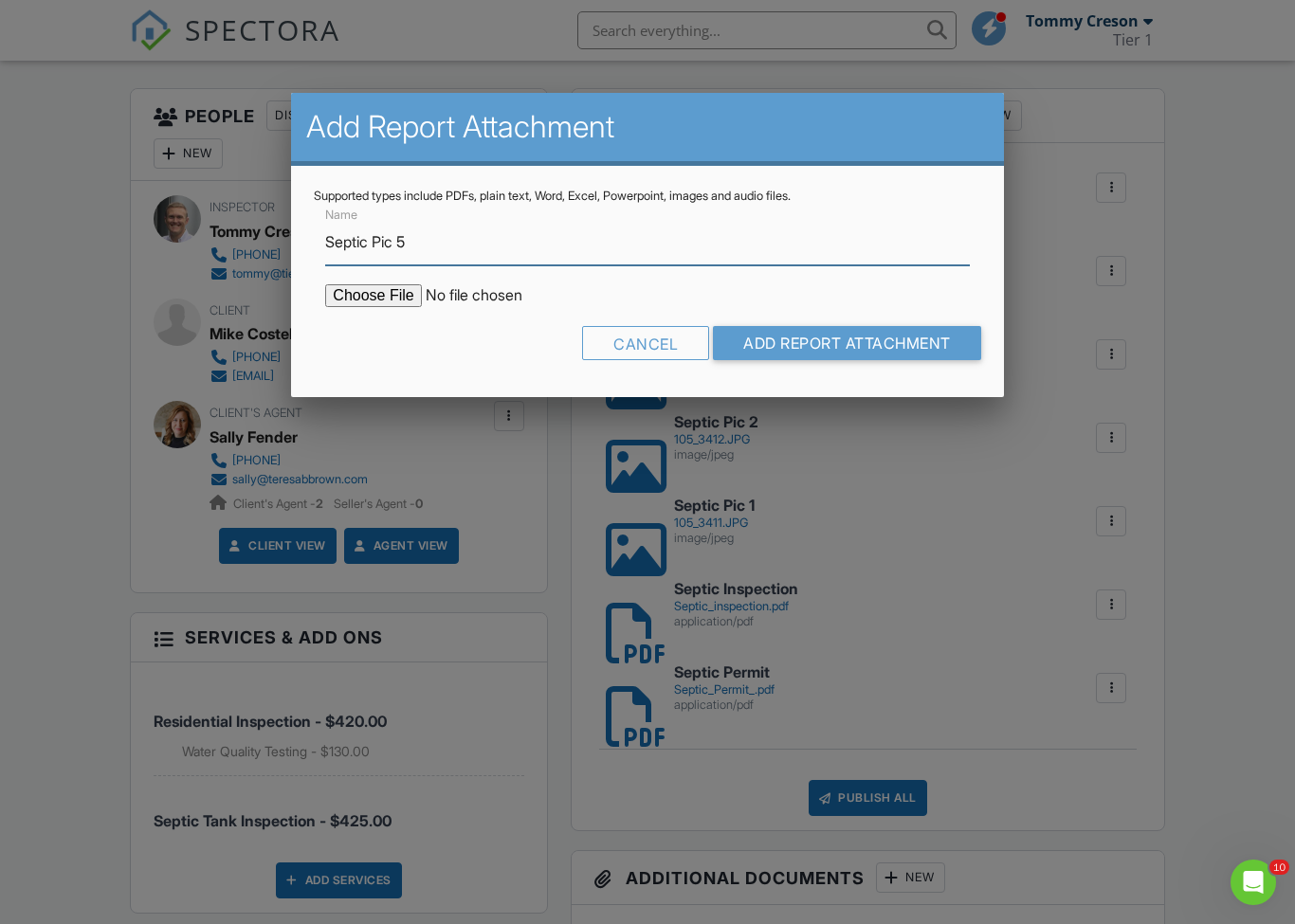 type on "Septic Pic 5" 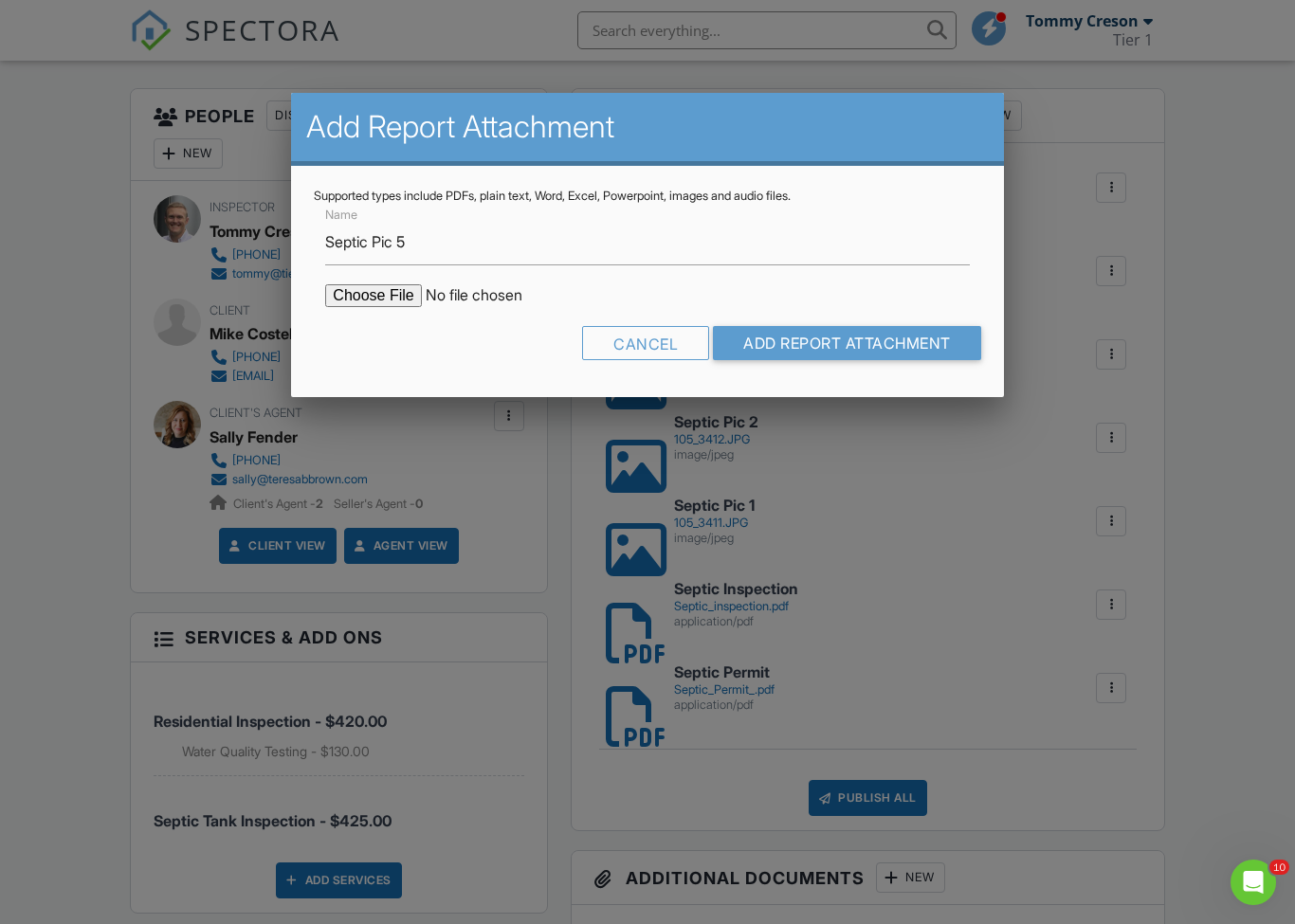 click at bounding box center [486, 296] 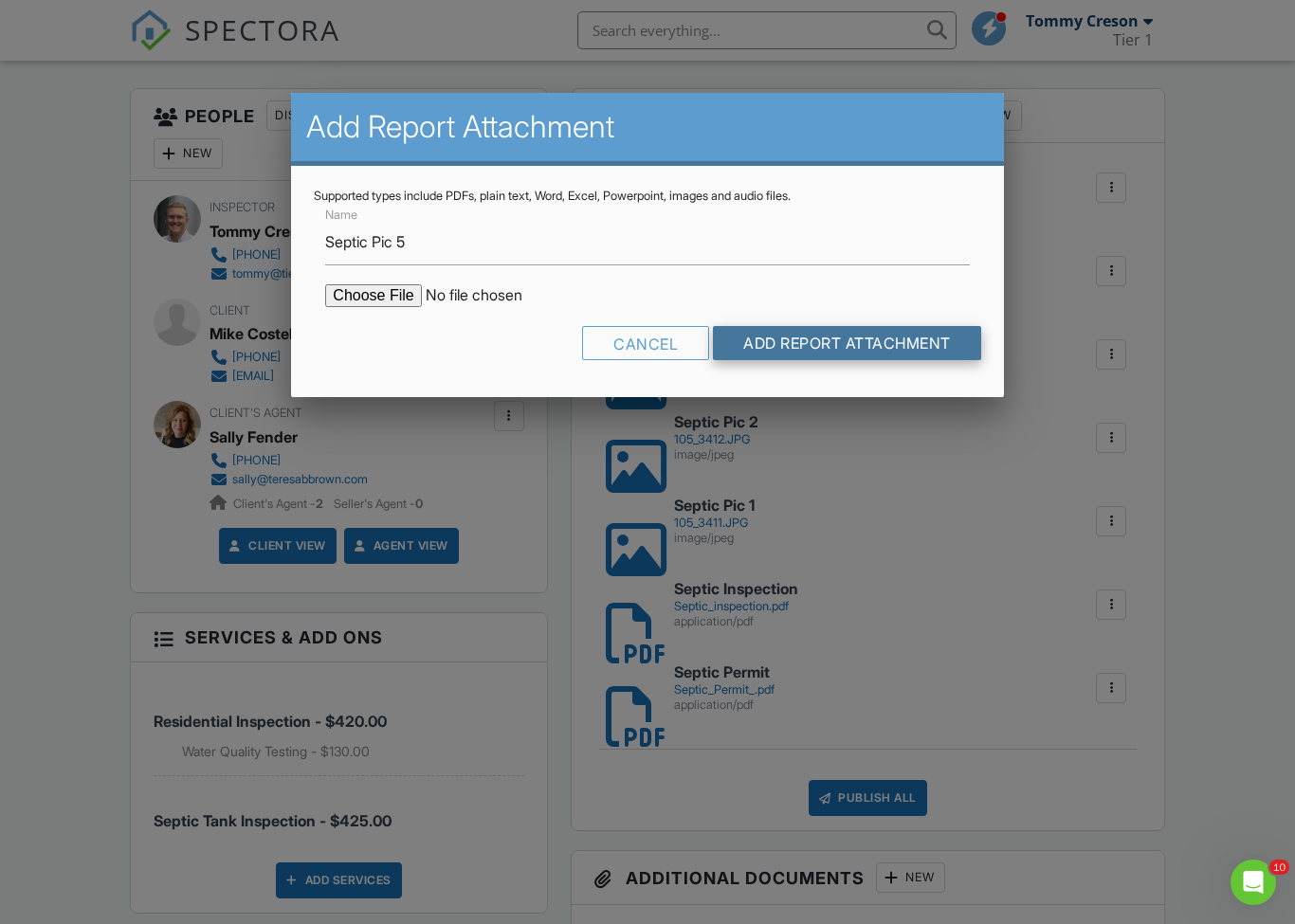 click on "Add Report Attachment" at bounding box center (847, 343) 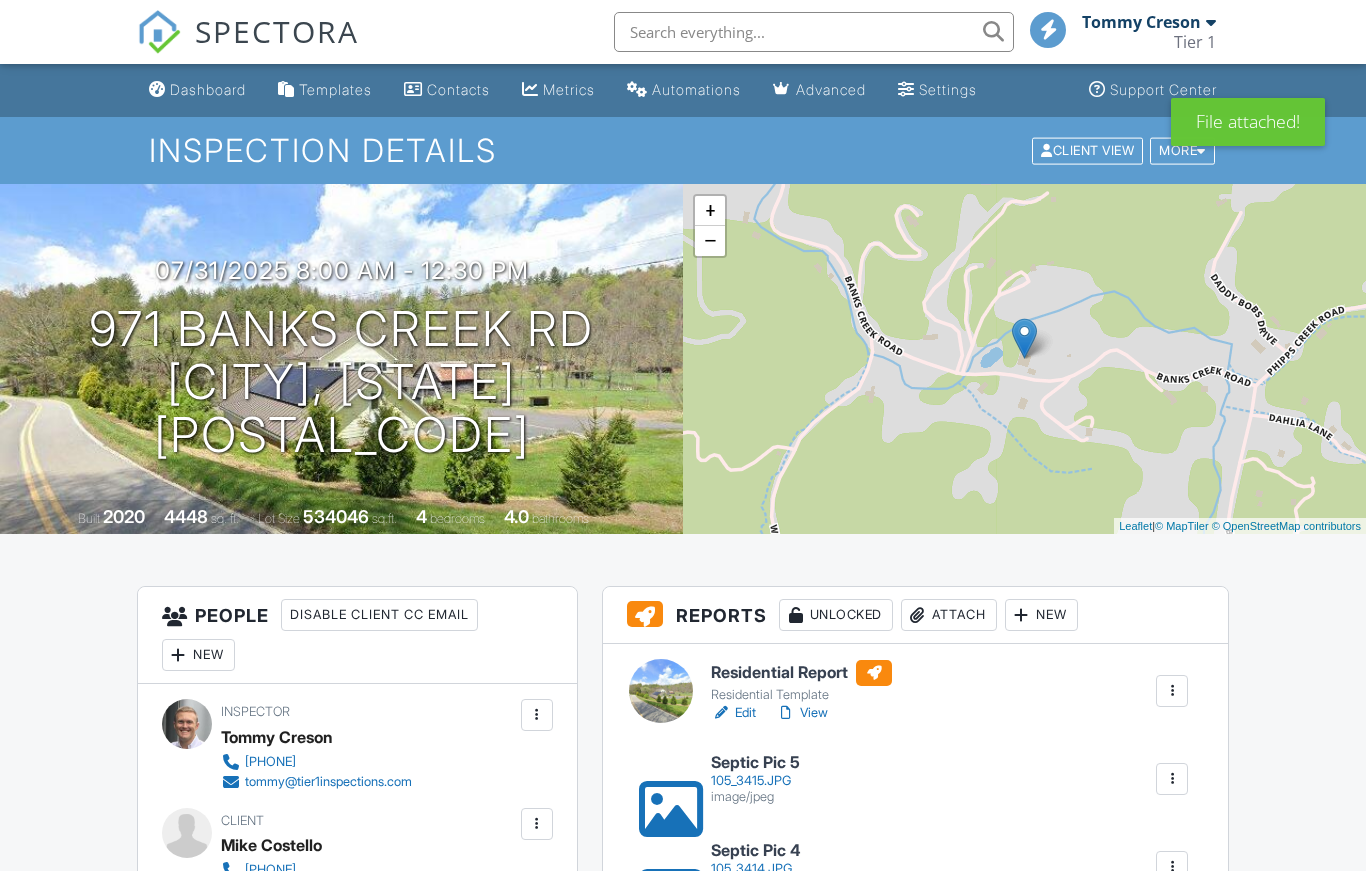 scroll, scrollTop: 0, scrollLeft: 0, axis: both 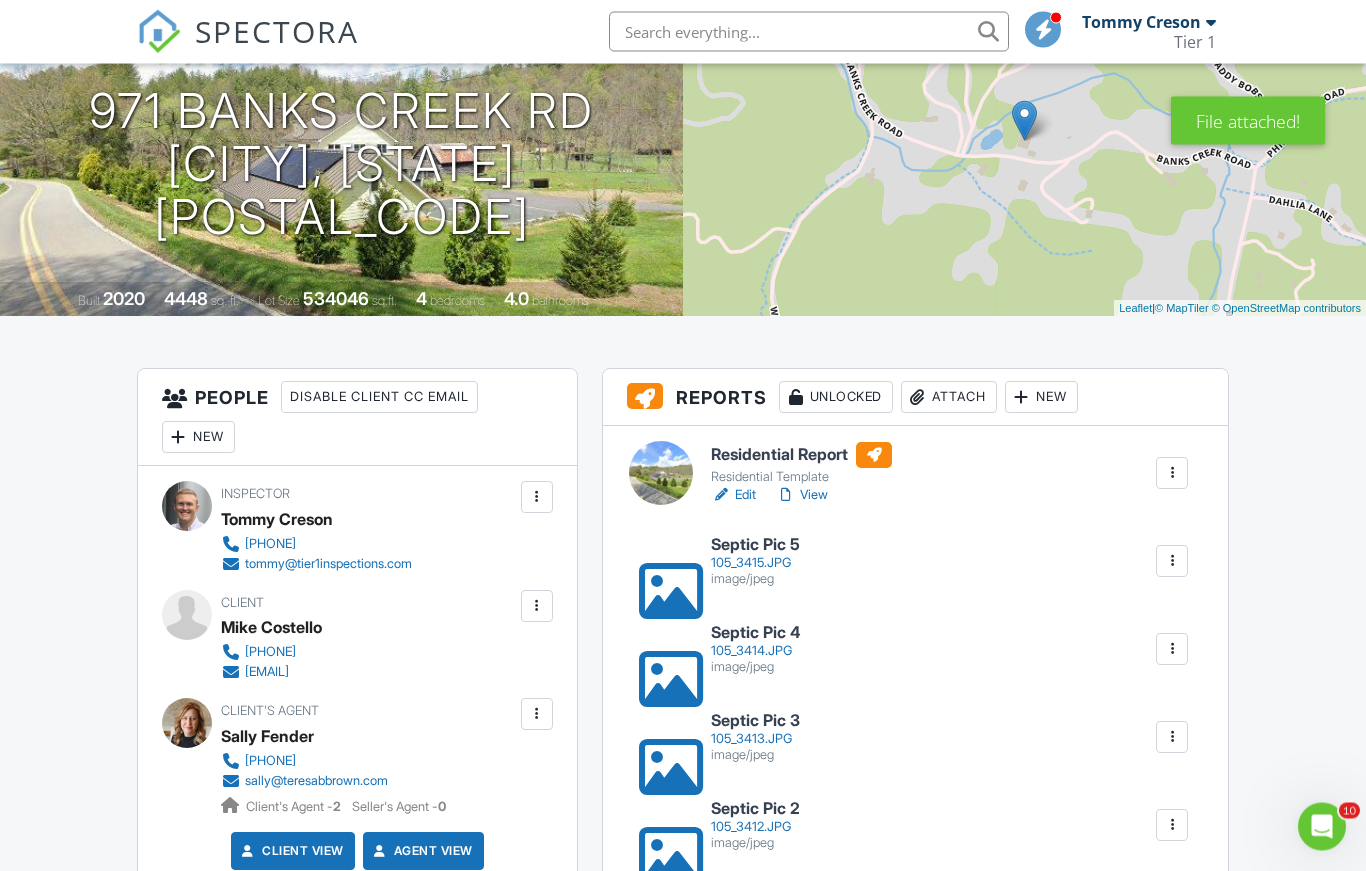click on "Attach" at bounding box center (949, 398) 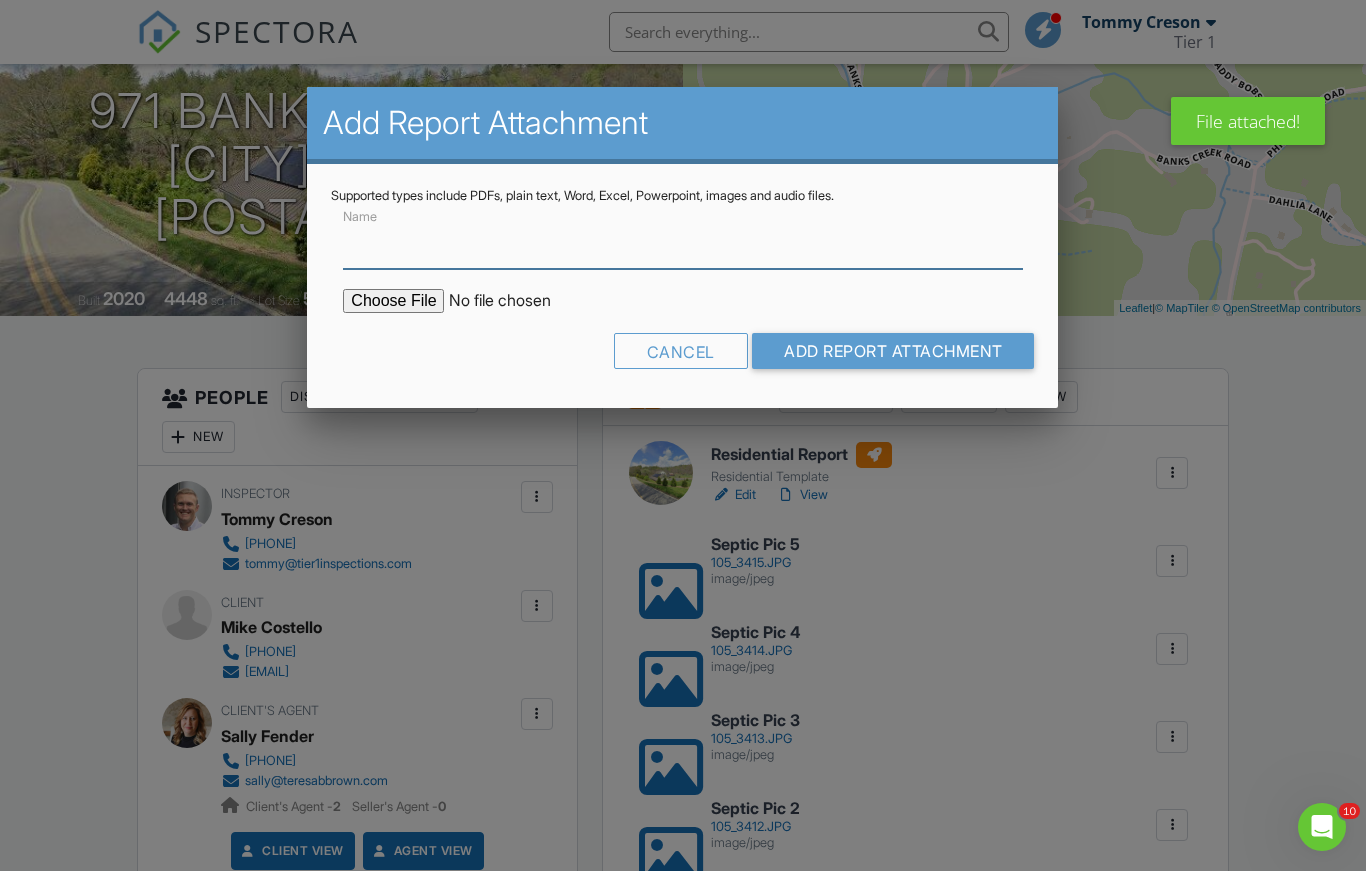 scroll, scrollTop: 217, scrollLeft: 0, axis: vertical 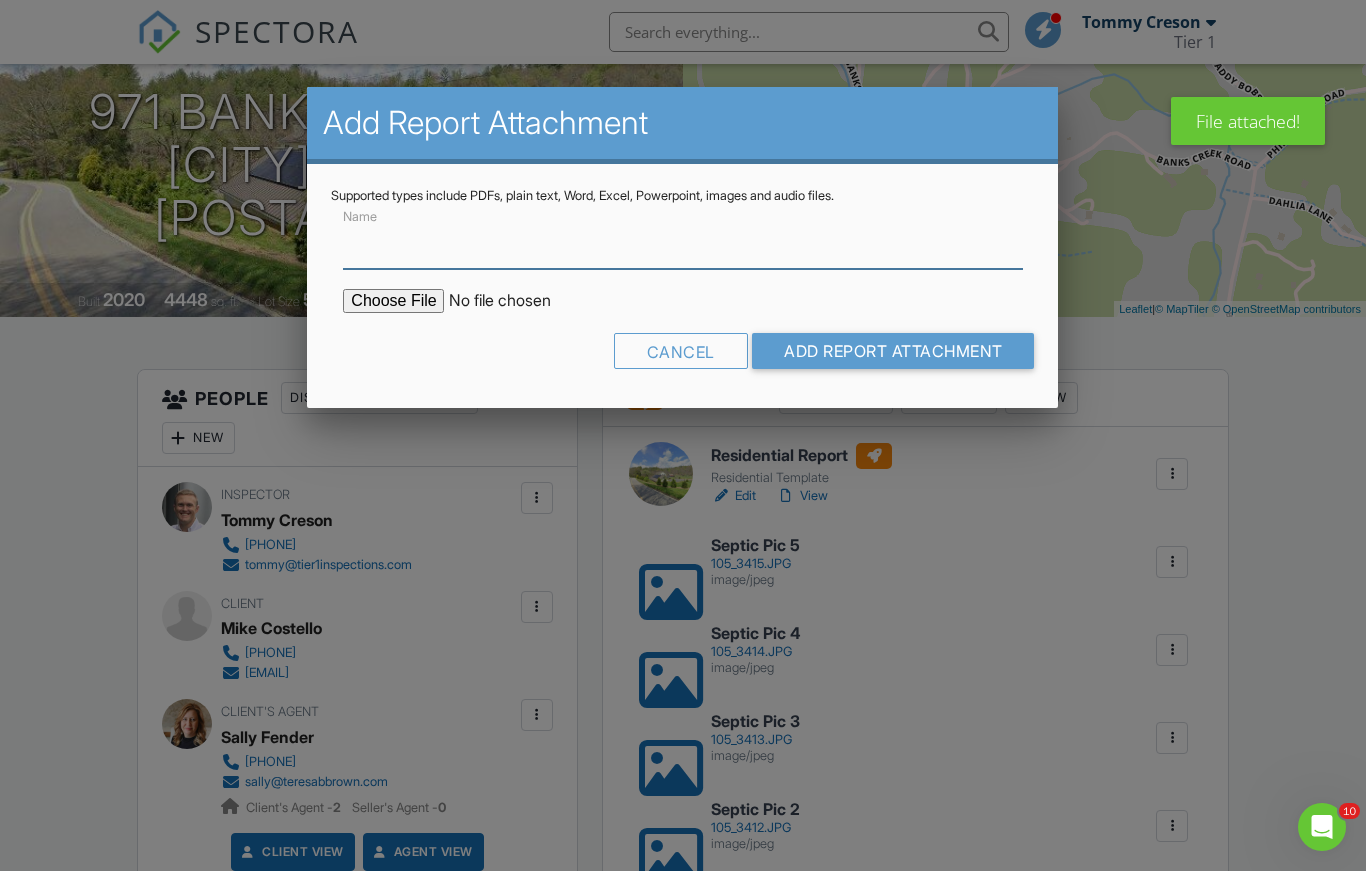 click on "Name" at bounding box center [682, 244] 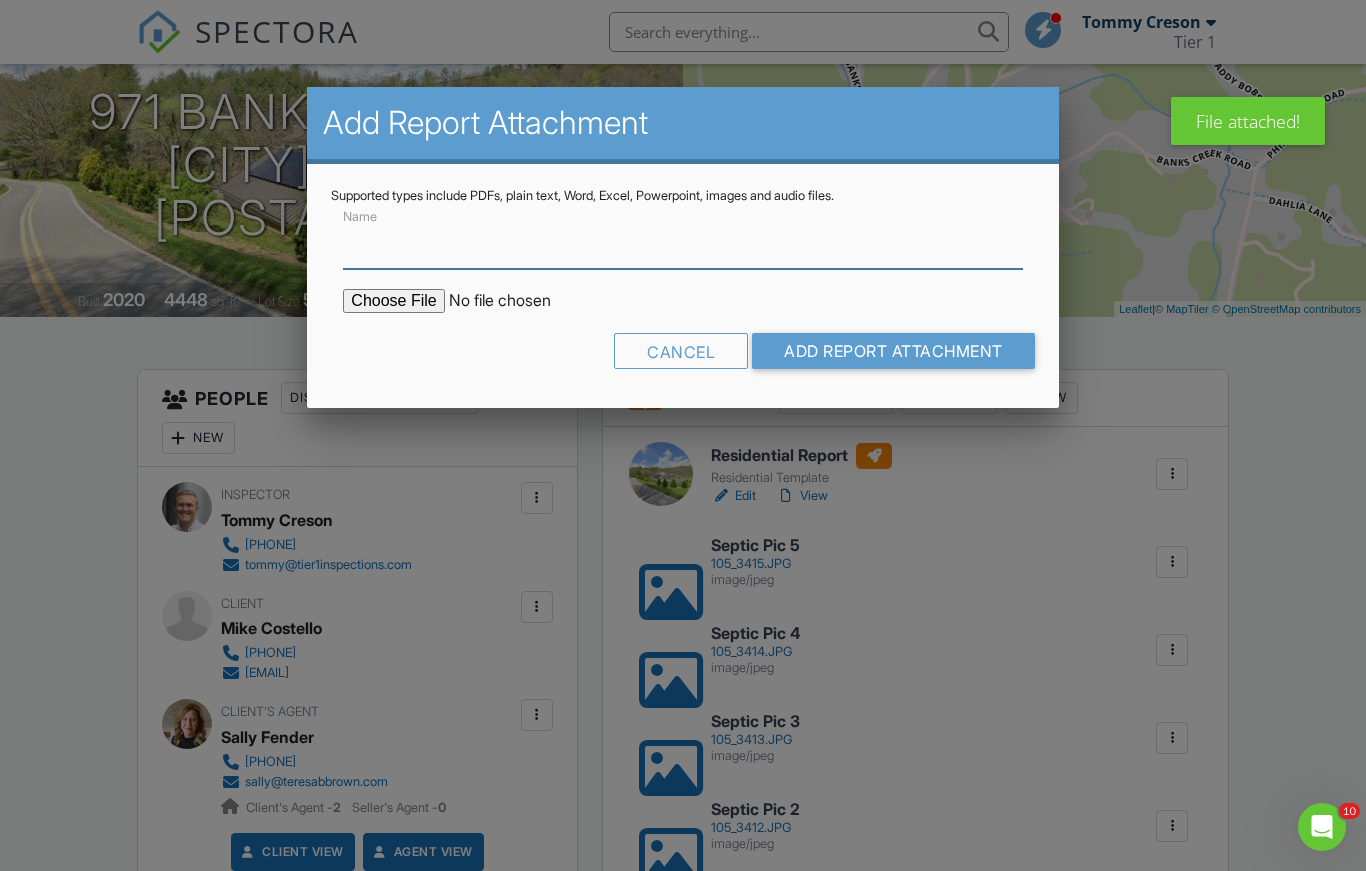 paste on "Septic Pic" 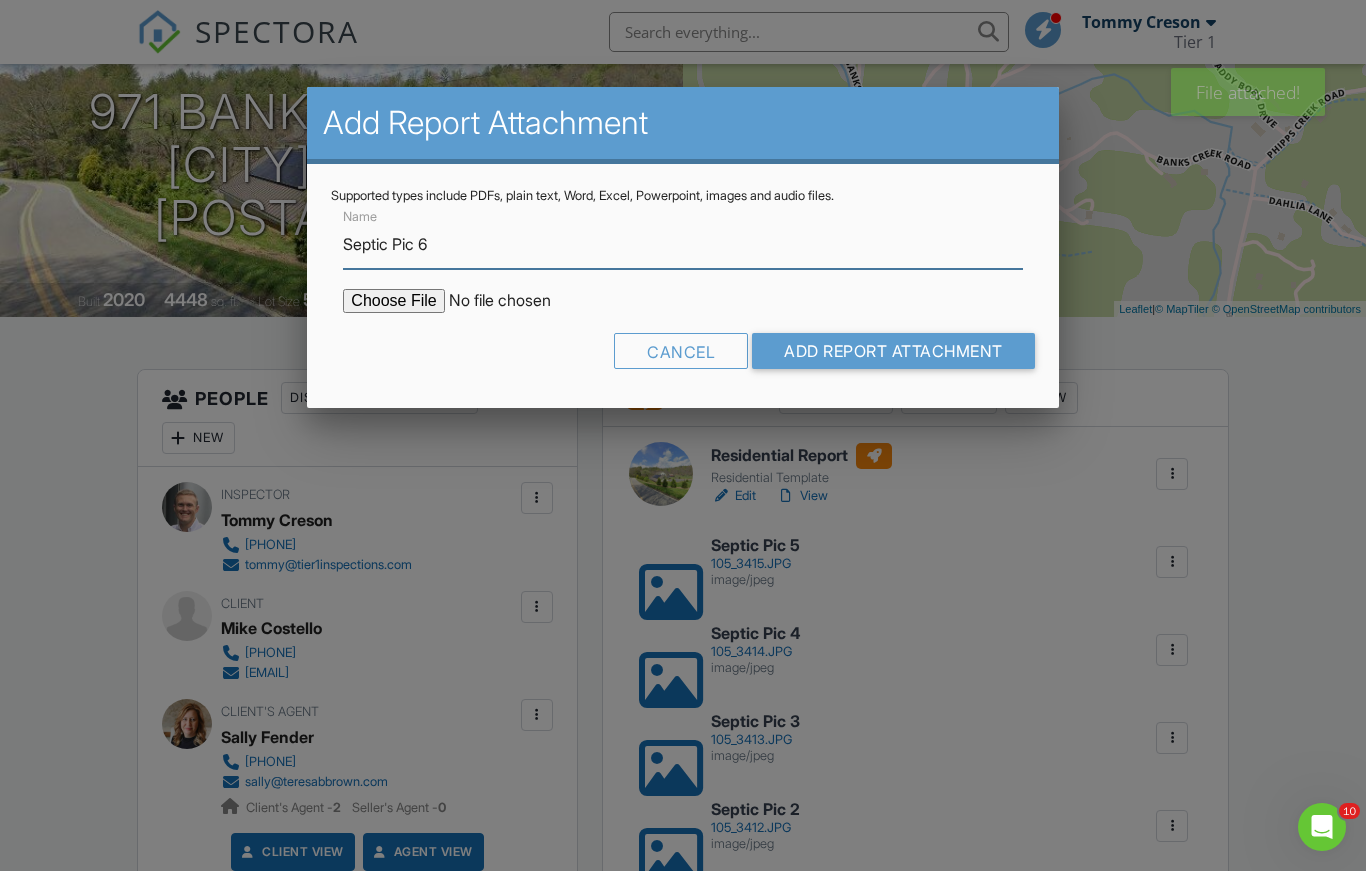 type on "Septic Pic 6" 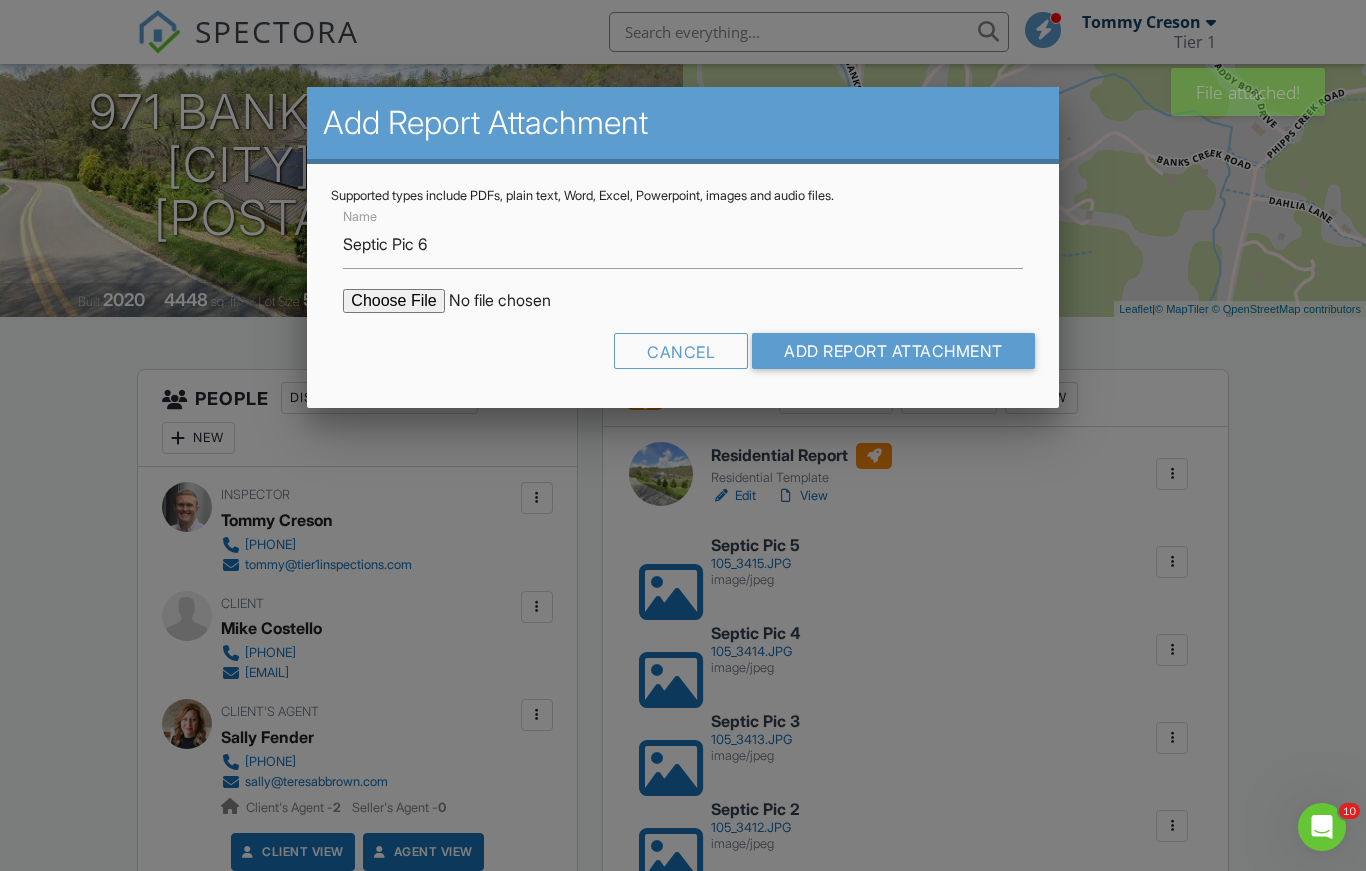 click at bounding box center [513, 301] 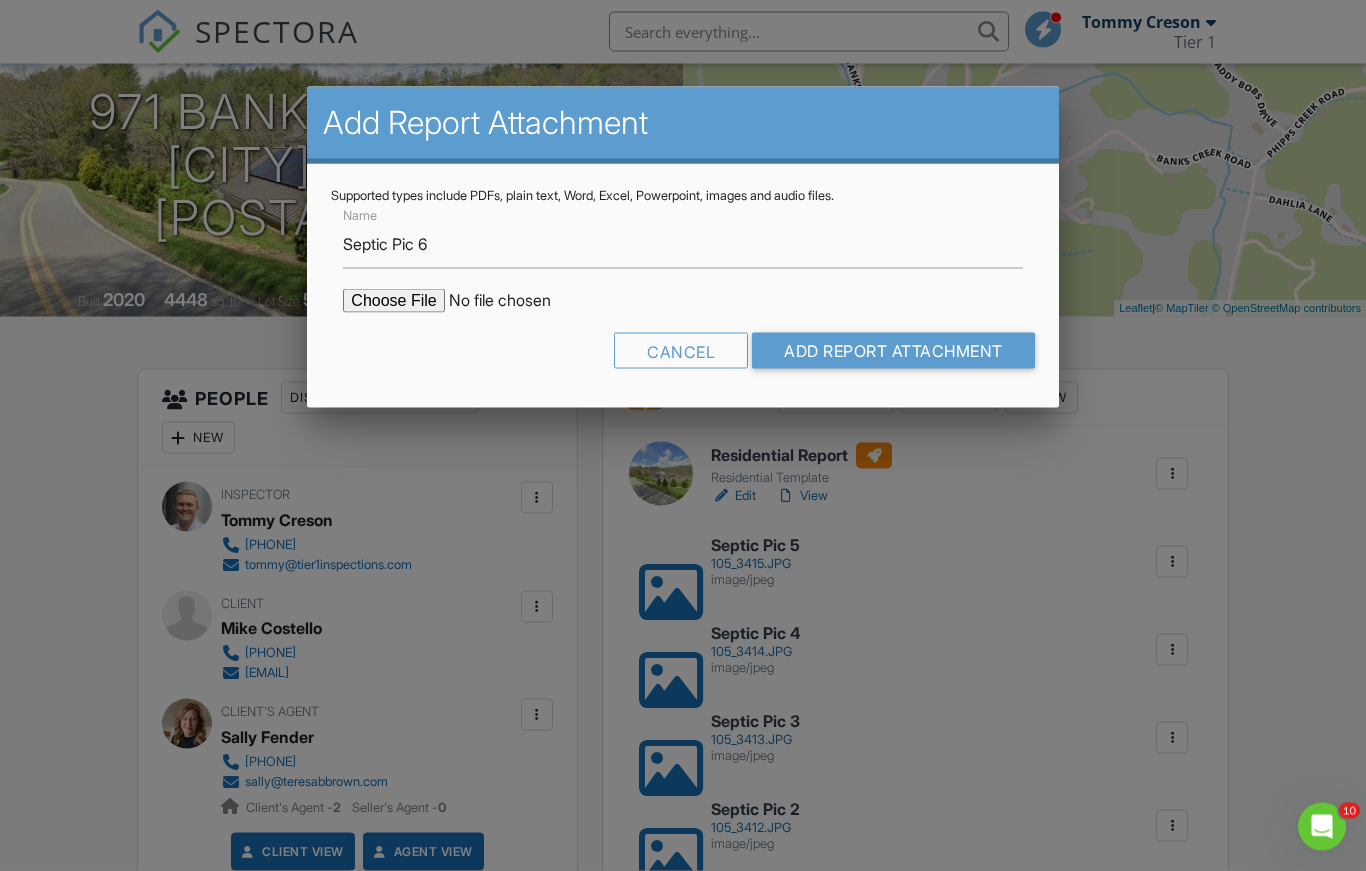 type on "C:\fakepath\105_3416.JPG" 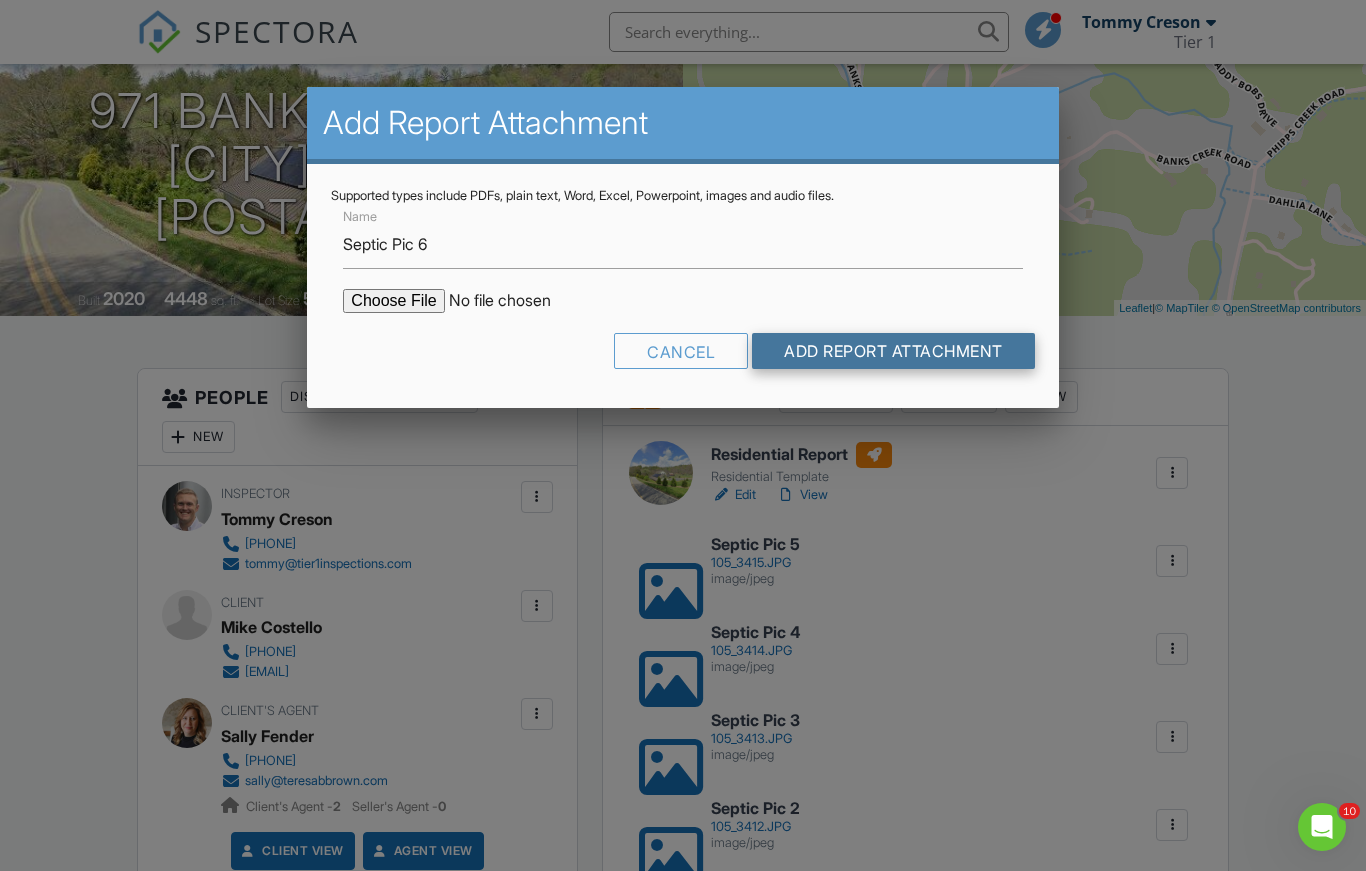 click on "Add Report Attachment" at bounding box center (893, 351) 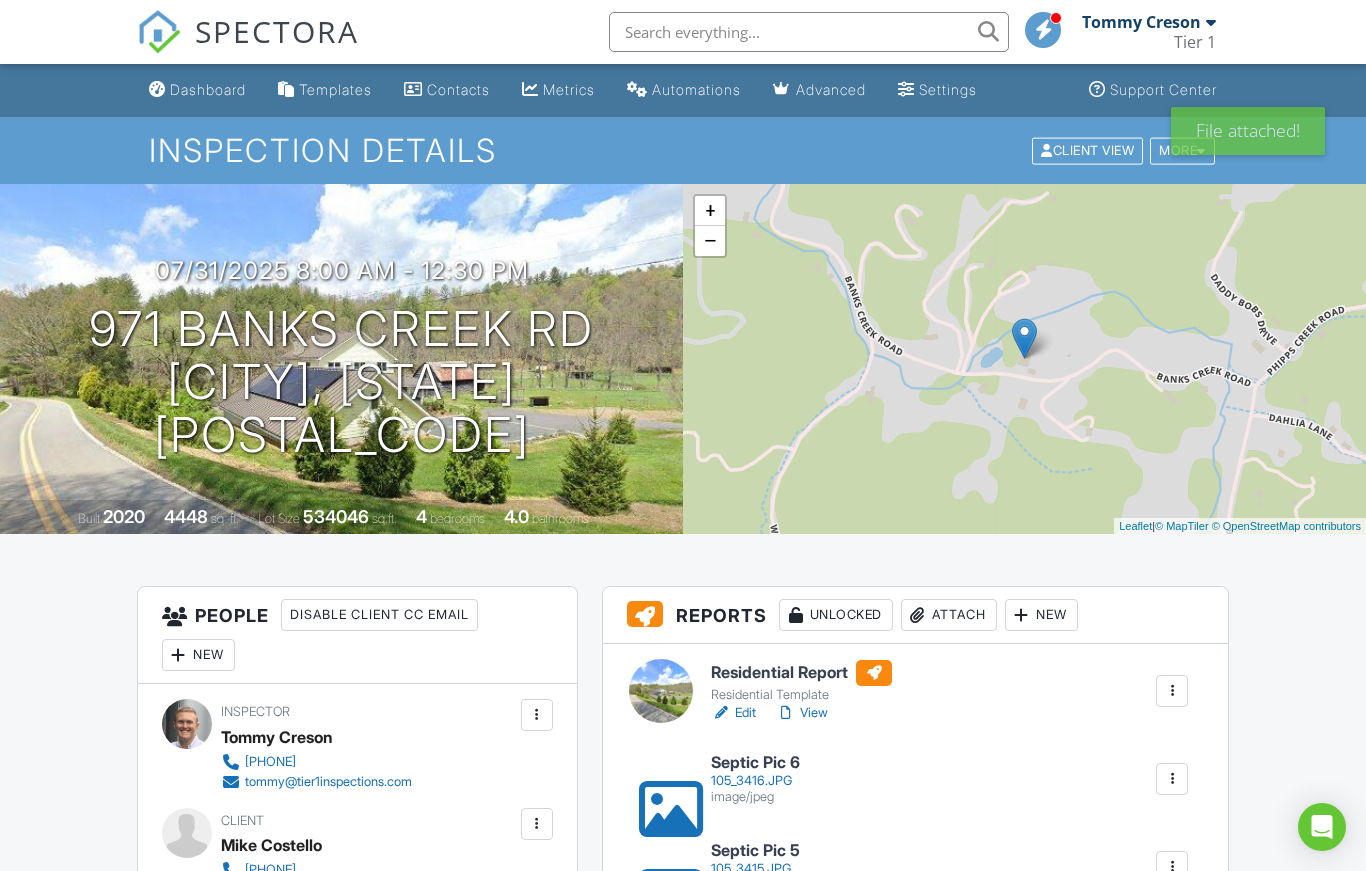 scroll, scrollTop: 0, scrollLeft: 0, axis: both 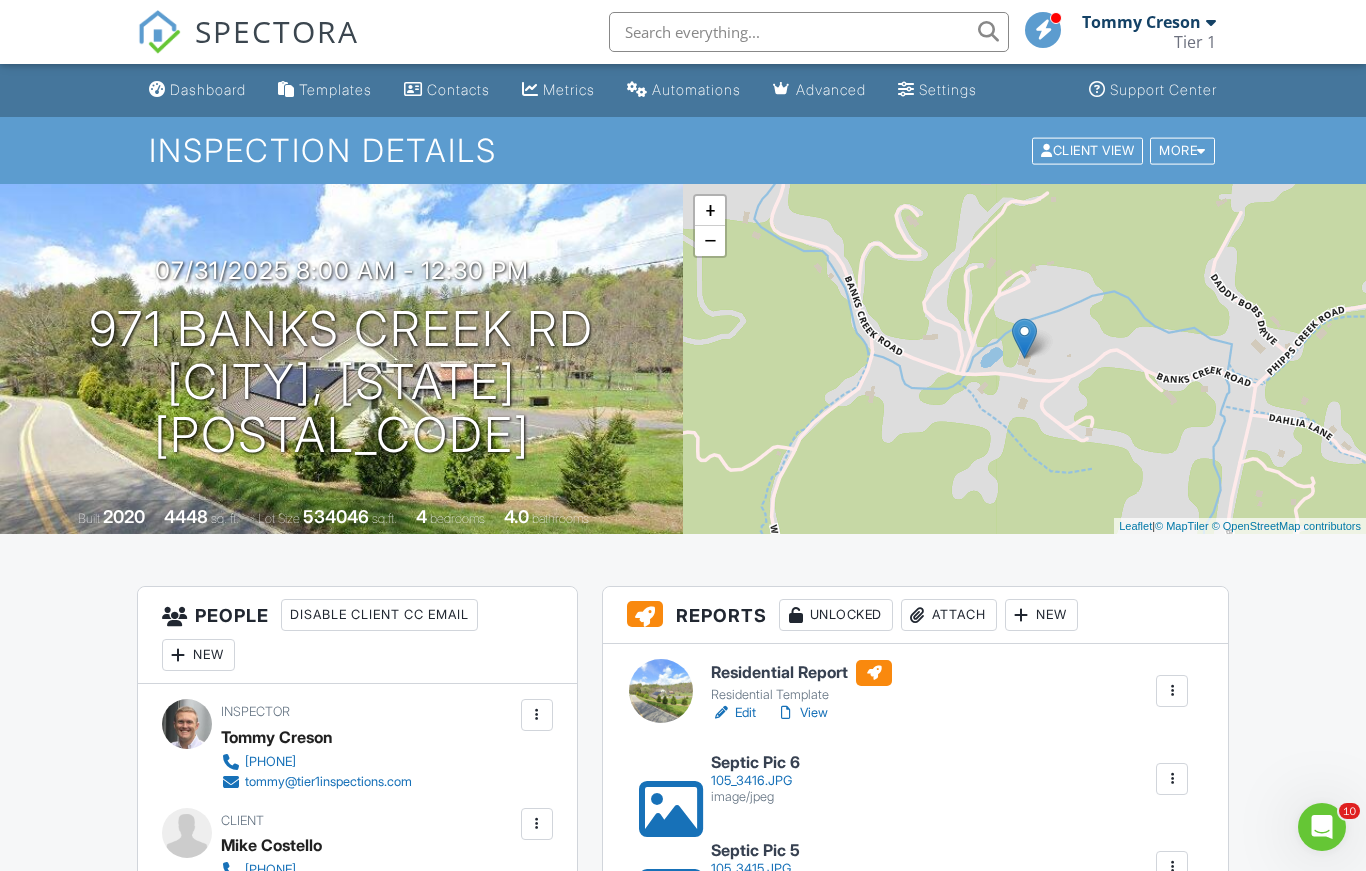 click on "Attach" at bounding box center [949, 615] 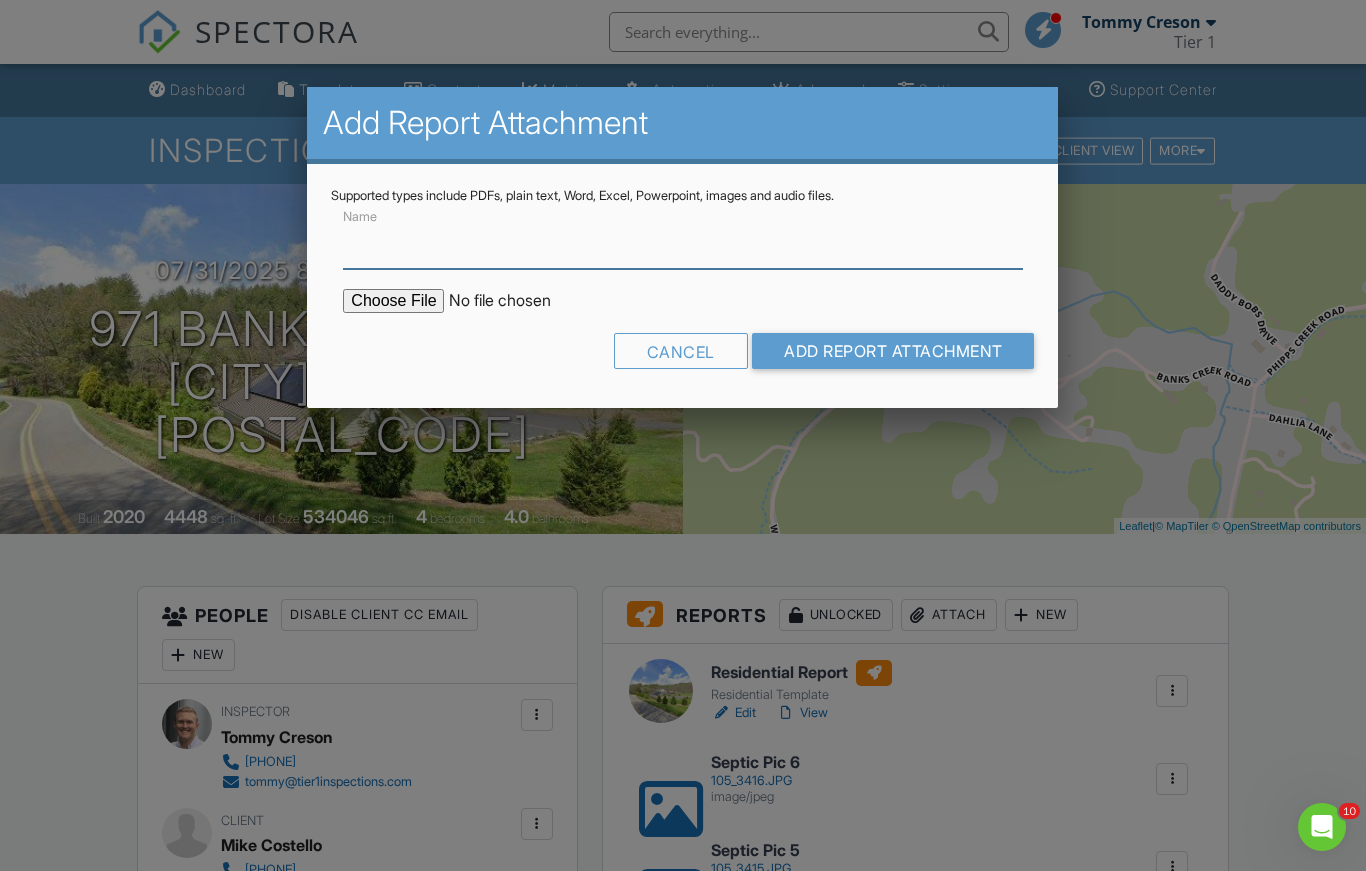 click on "Name" at bounding box center [682, 244] 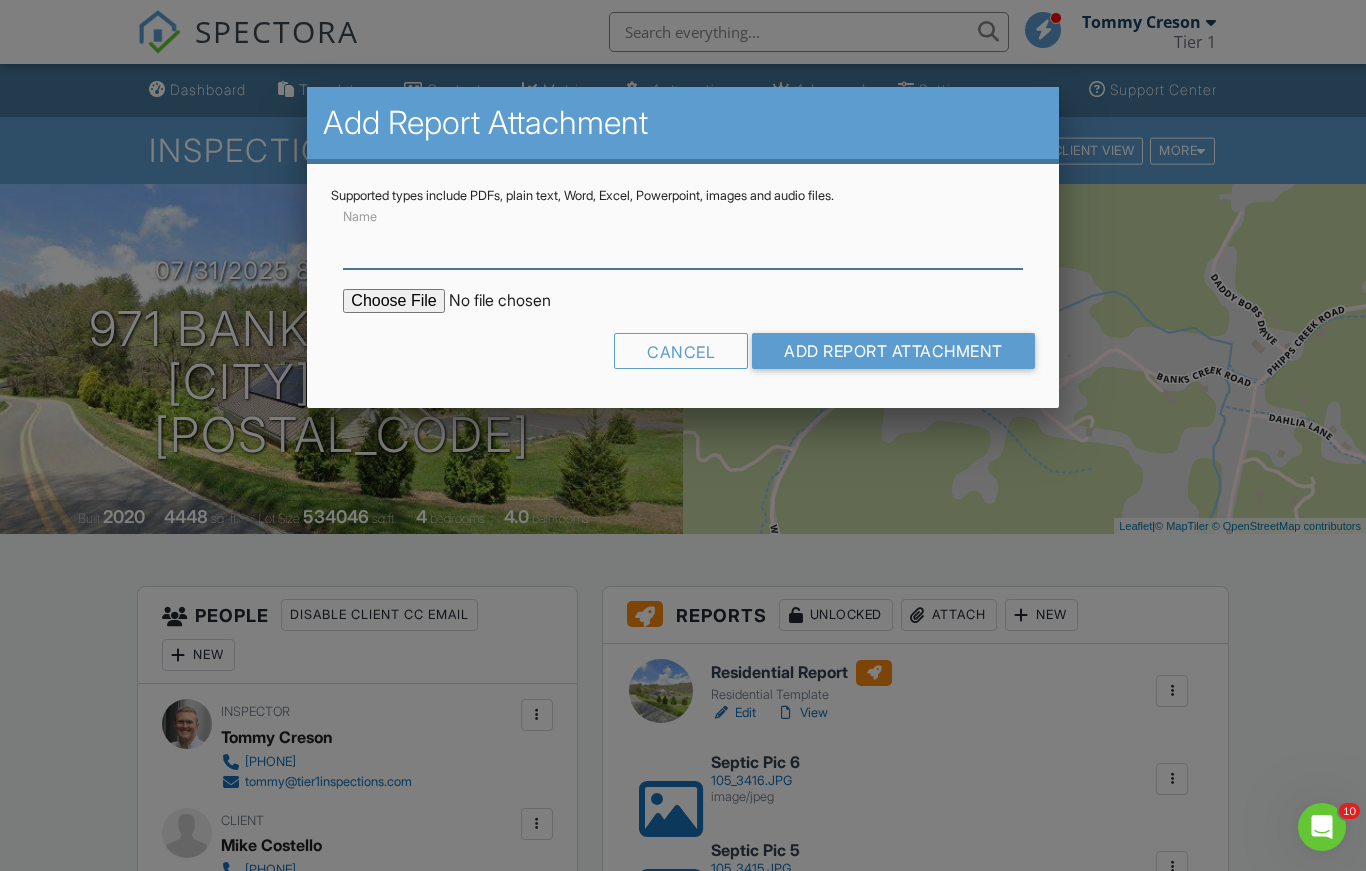 paste on "Septic Pic" 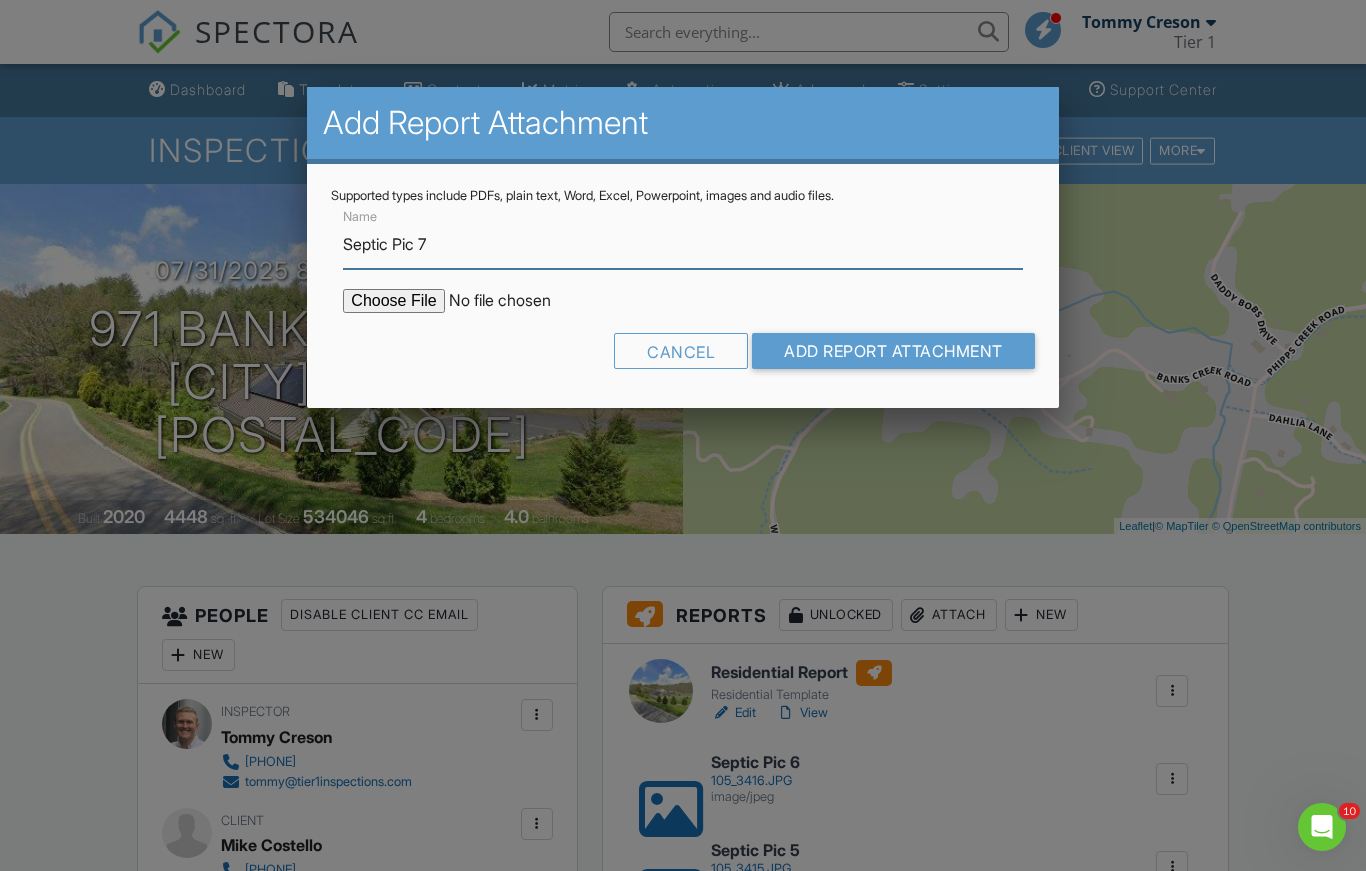 type on "Septic Pic 7" 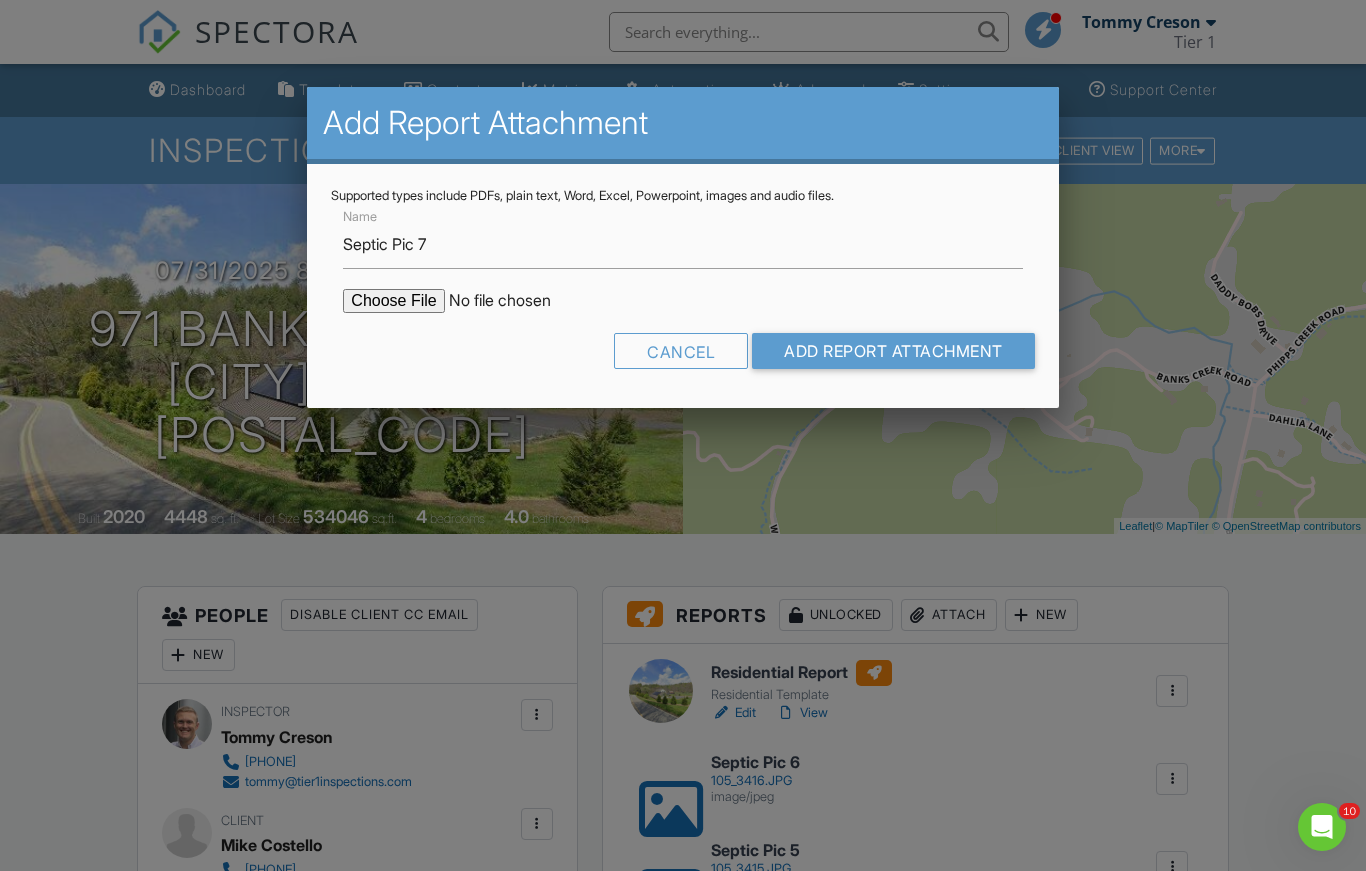 click at bounding box center (513, 301) 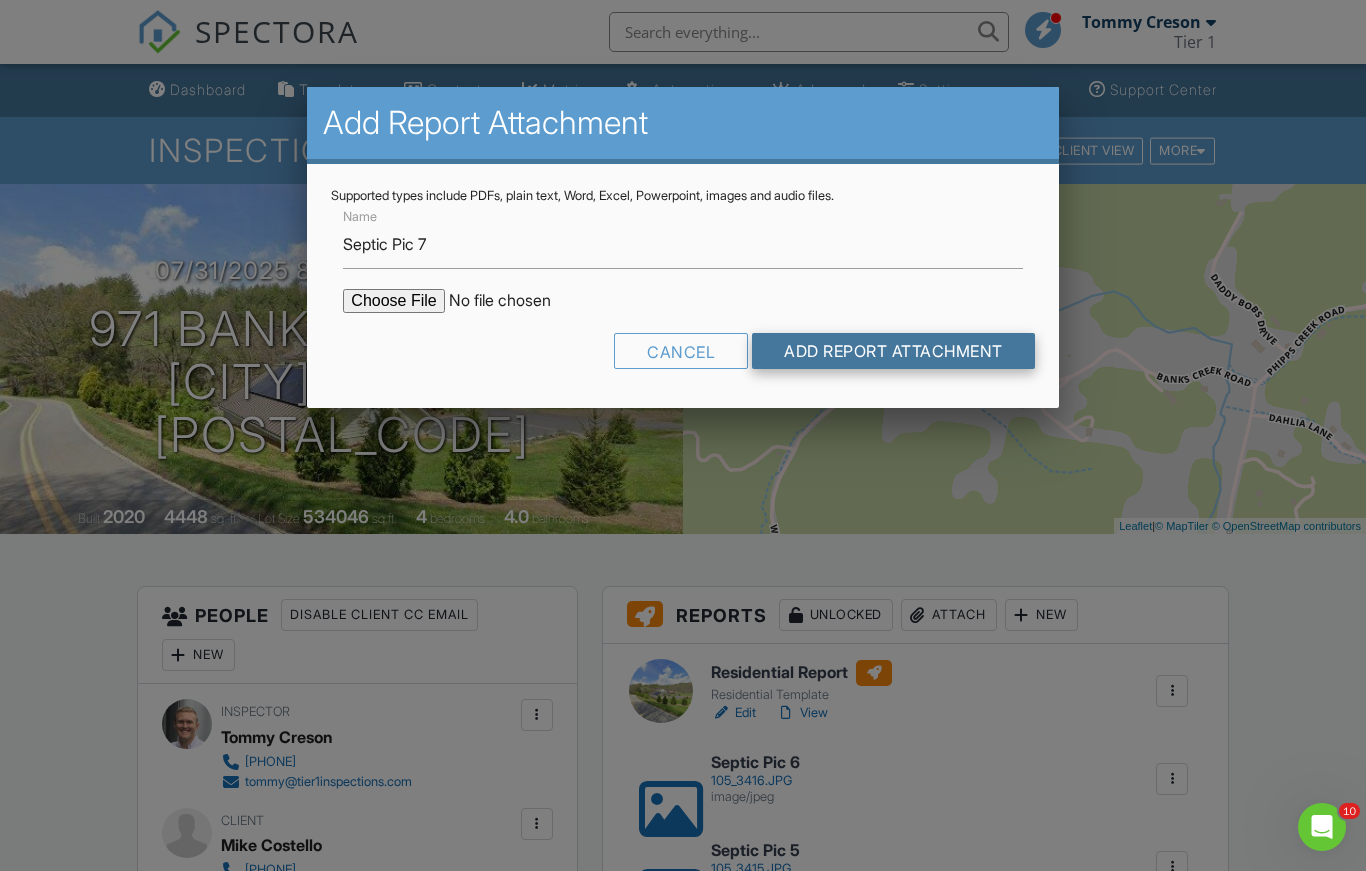 click on "Add Report Attachment" at bounding box center (893, 351) 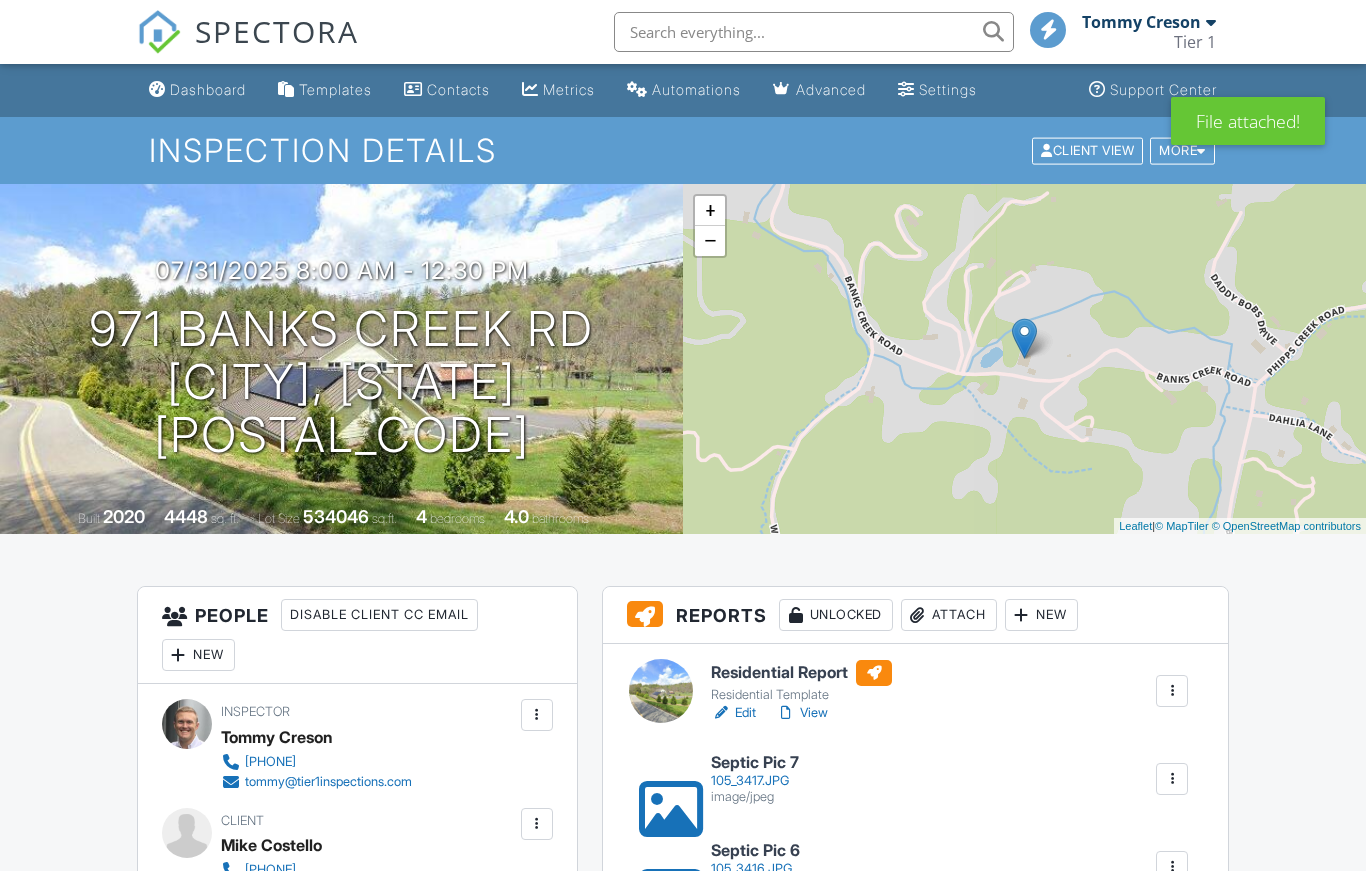scroll, scrollTop: 0, scrollLeft: 0, axis: both 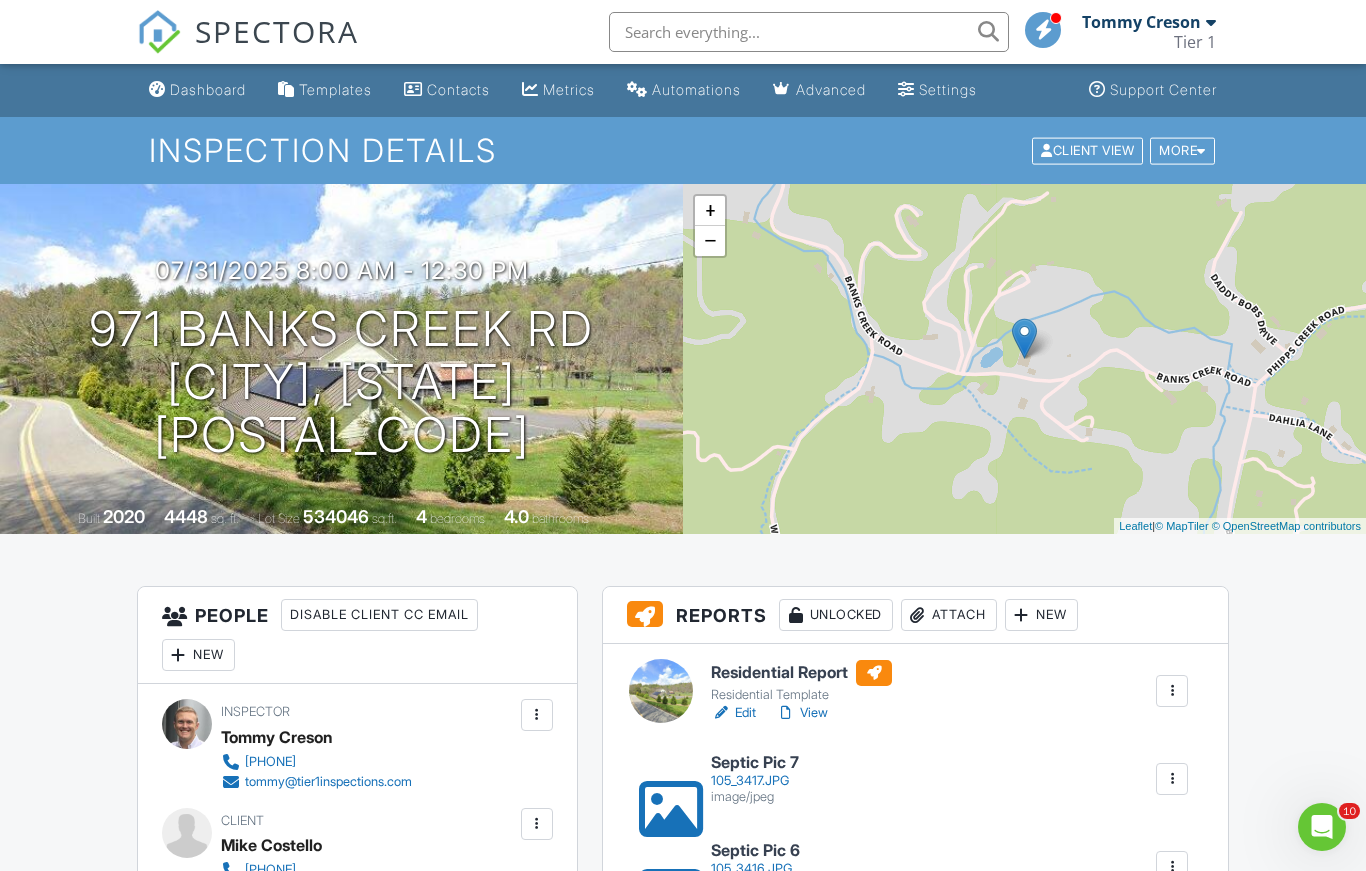 click on "Attach" at bounding box center (949, 615) 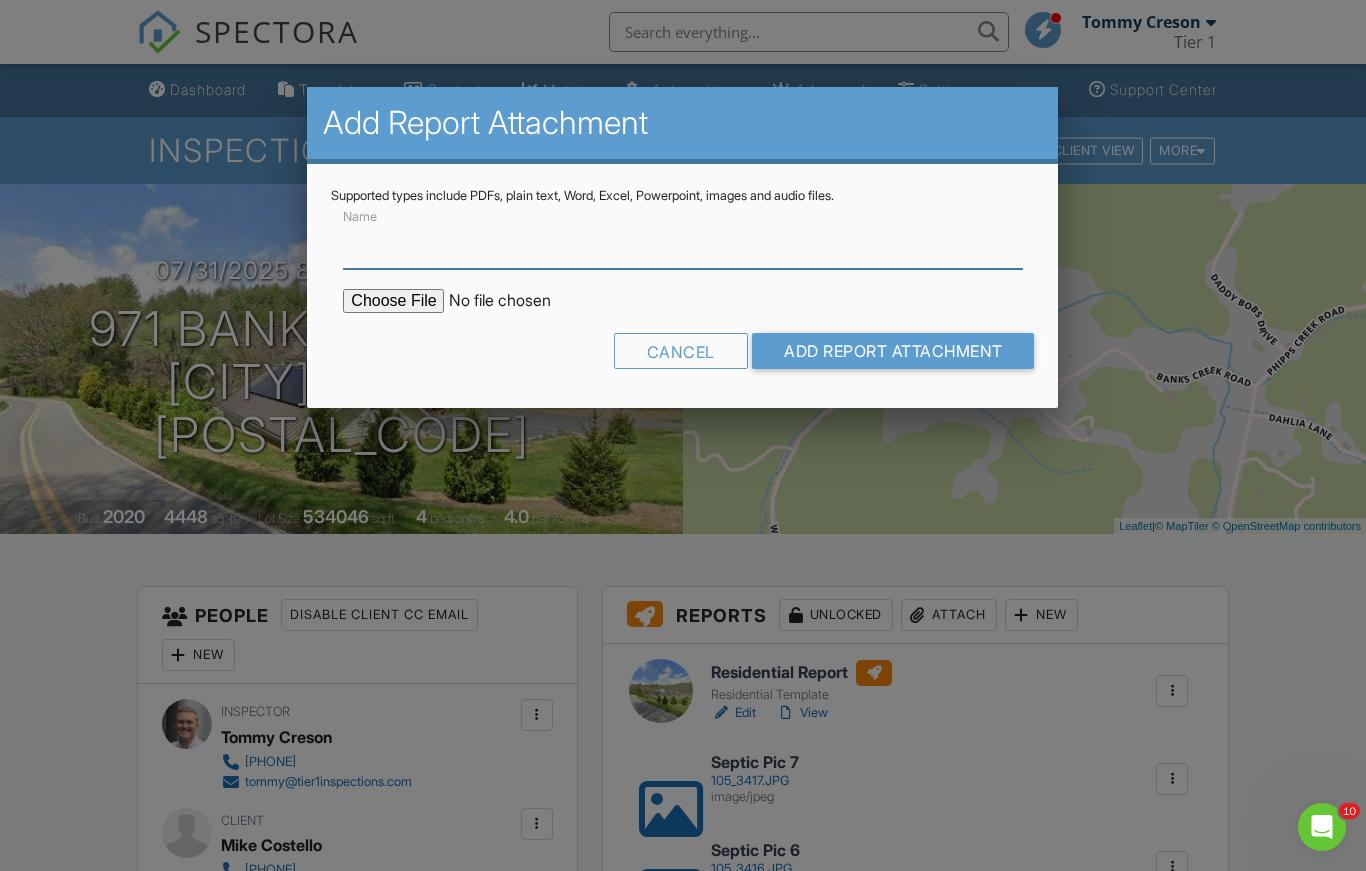 click on "Name" at bounding box center [682, 244] 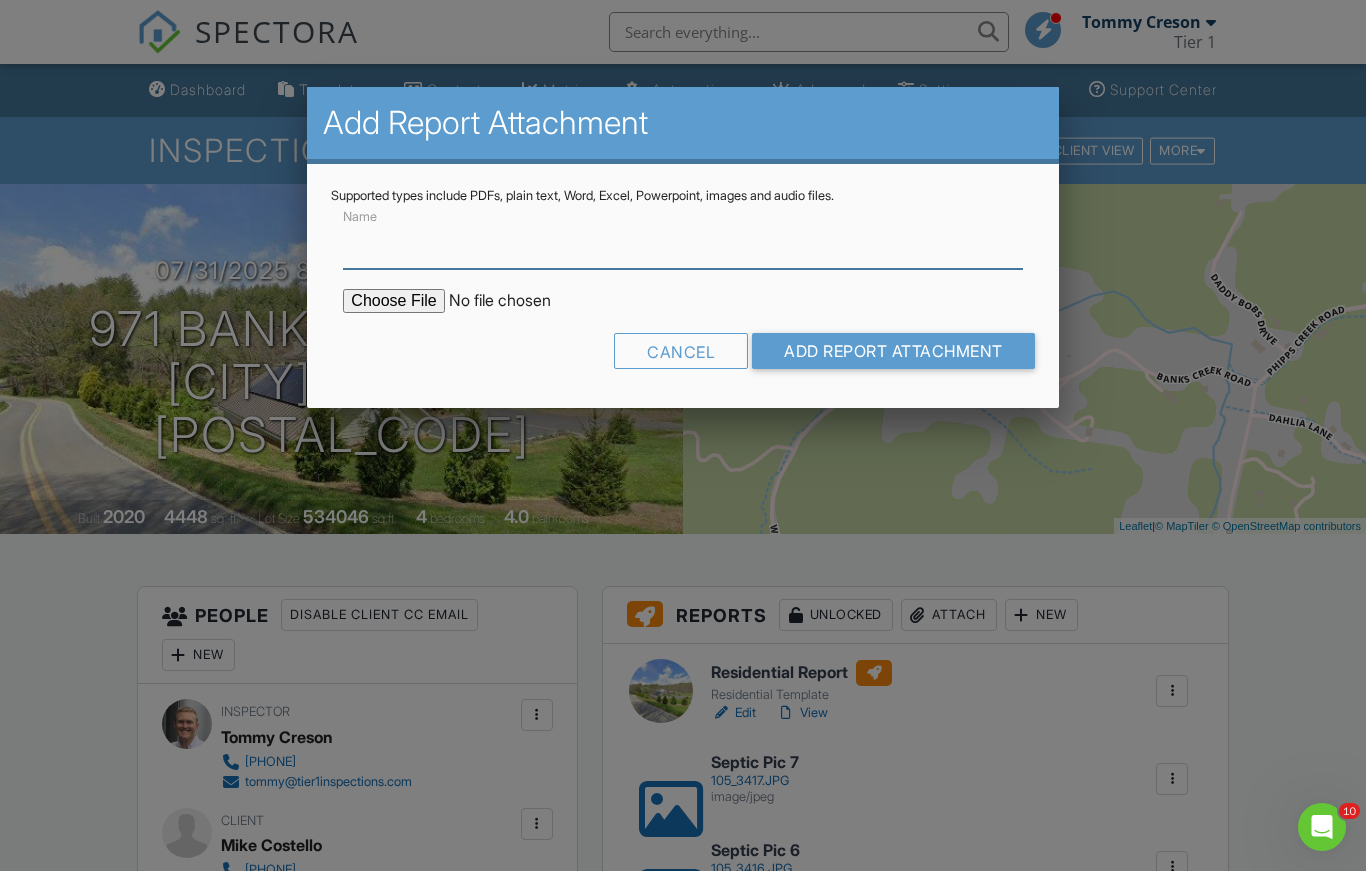 paste on "Septic Pic" 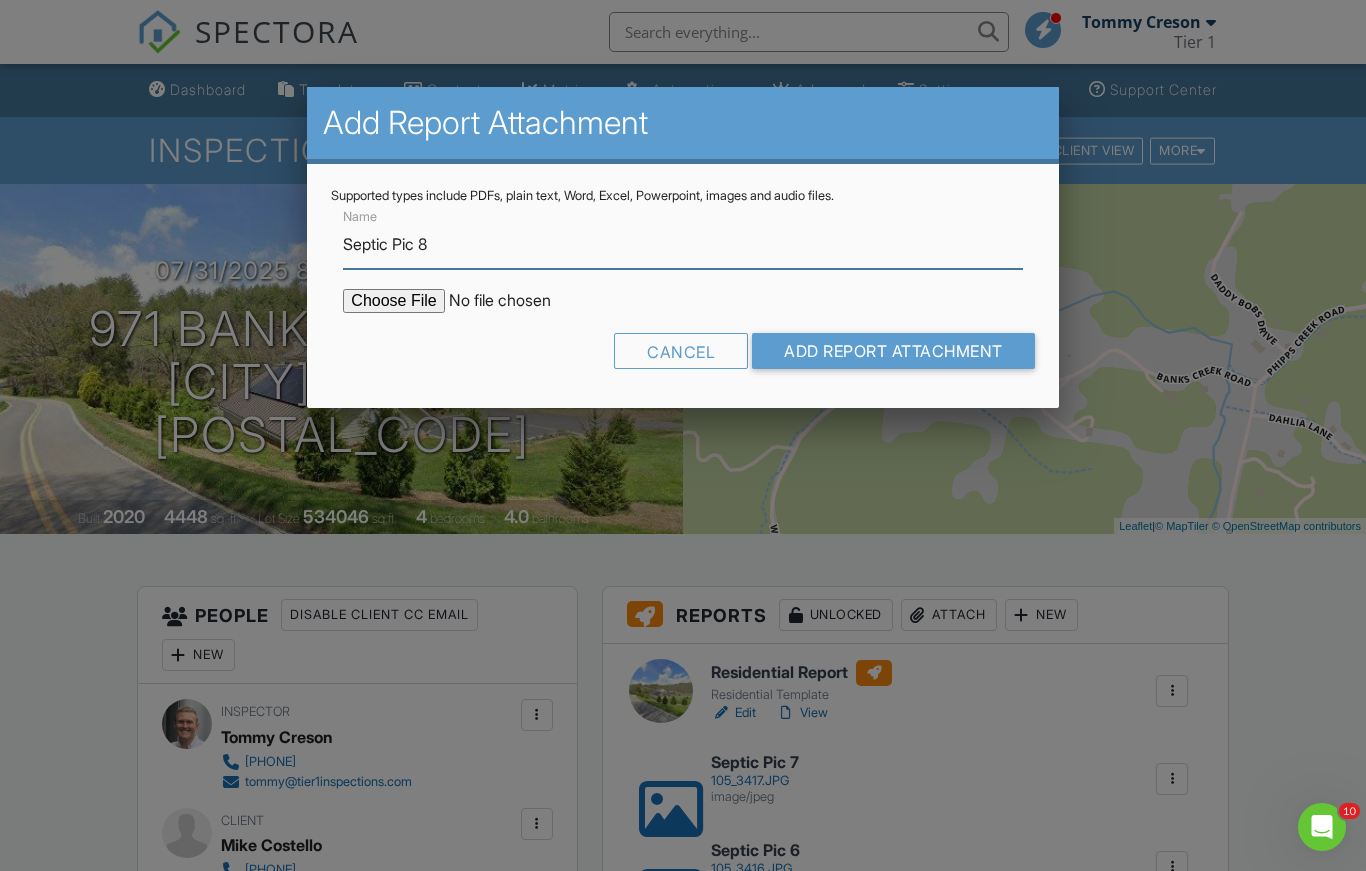 type on "Septic Pic 8" 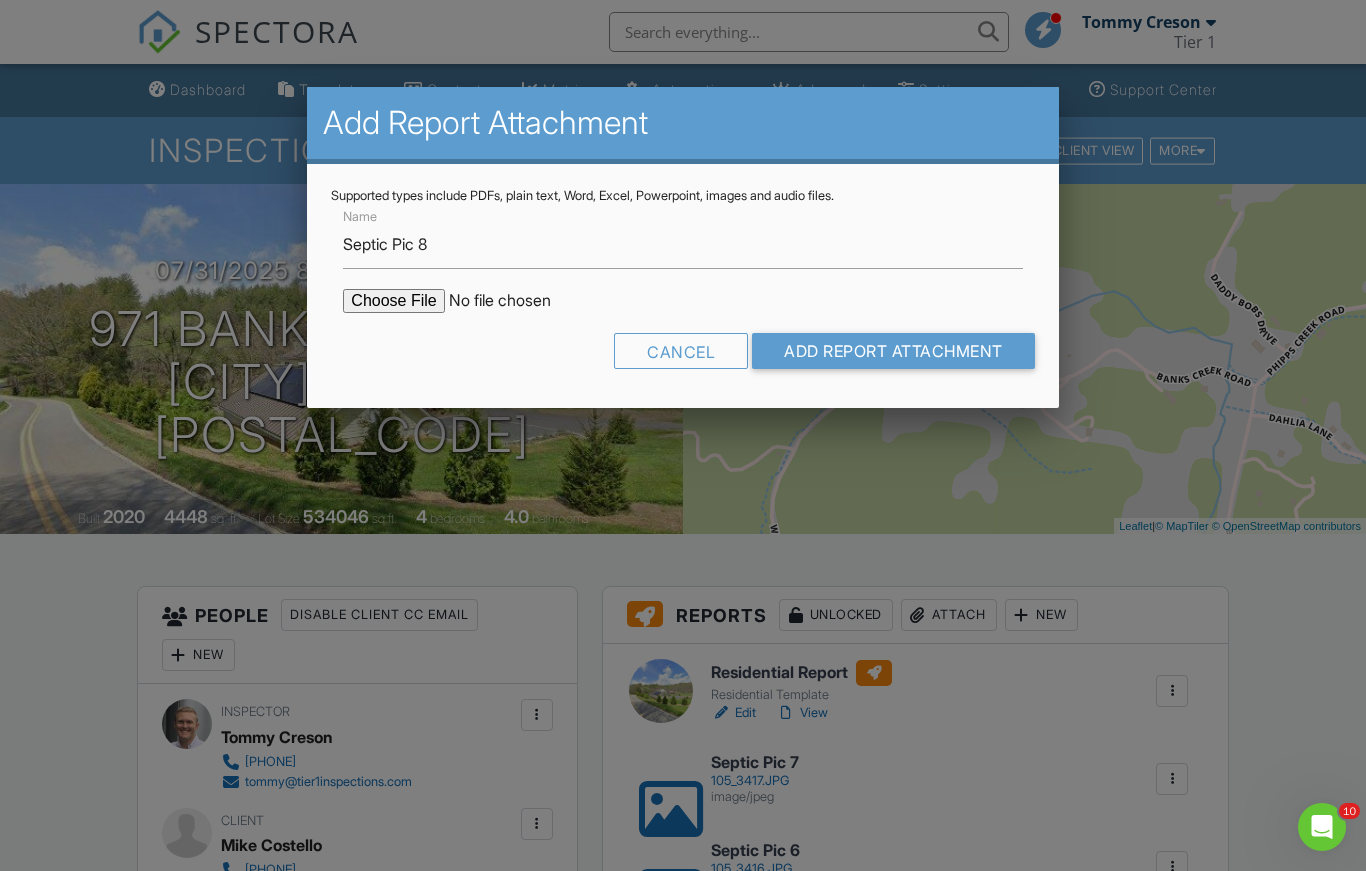click at bounding box center (513, 301) 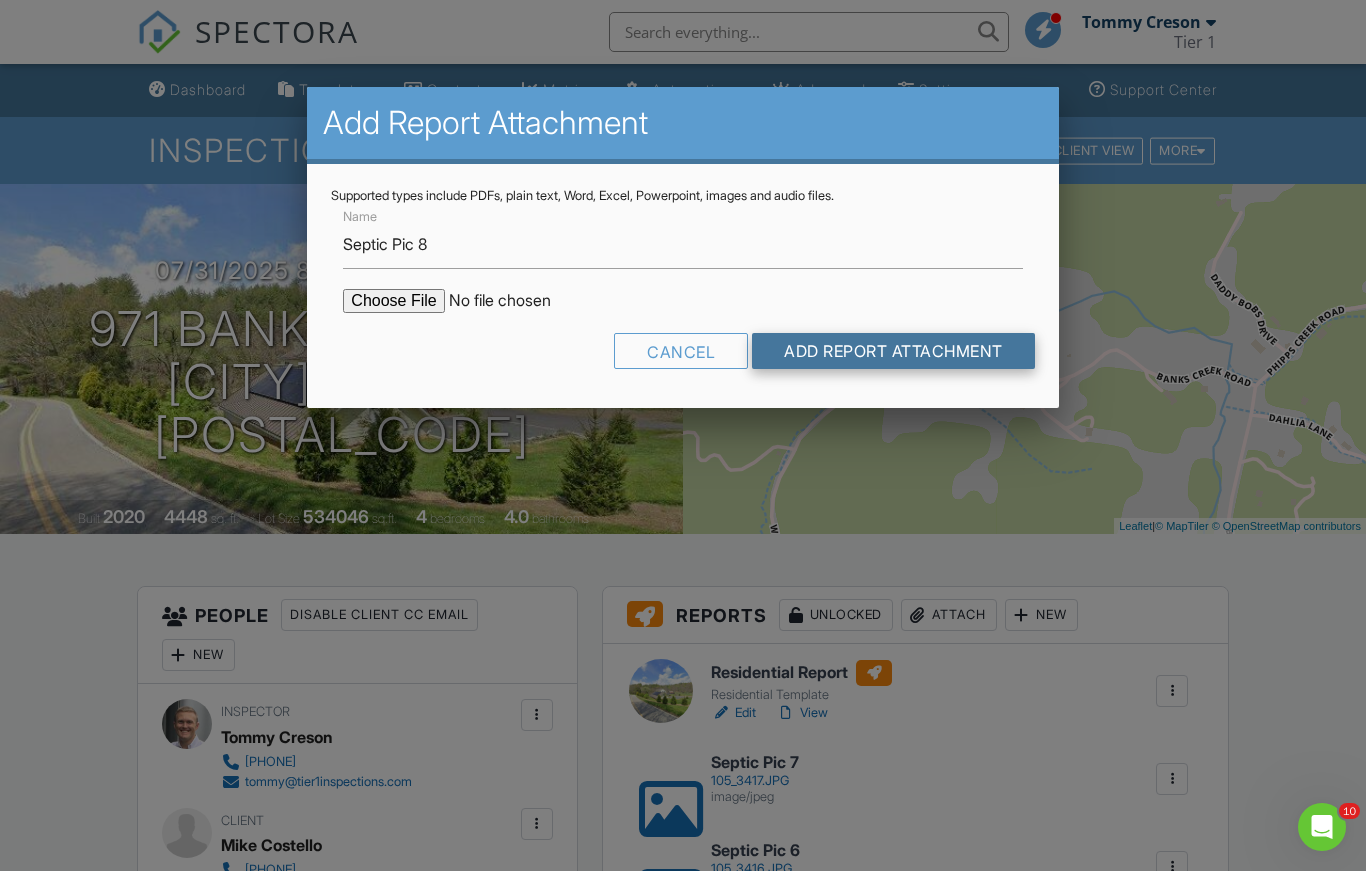 click on "Add Report Attachment" at bounding box center [893, 351] 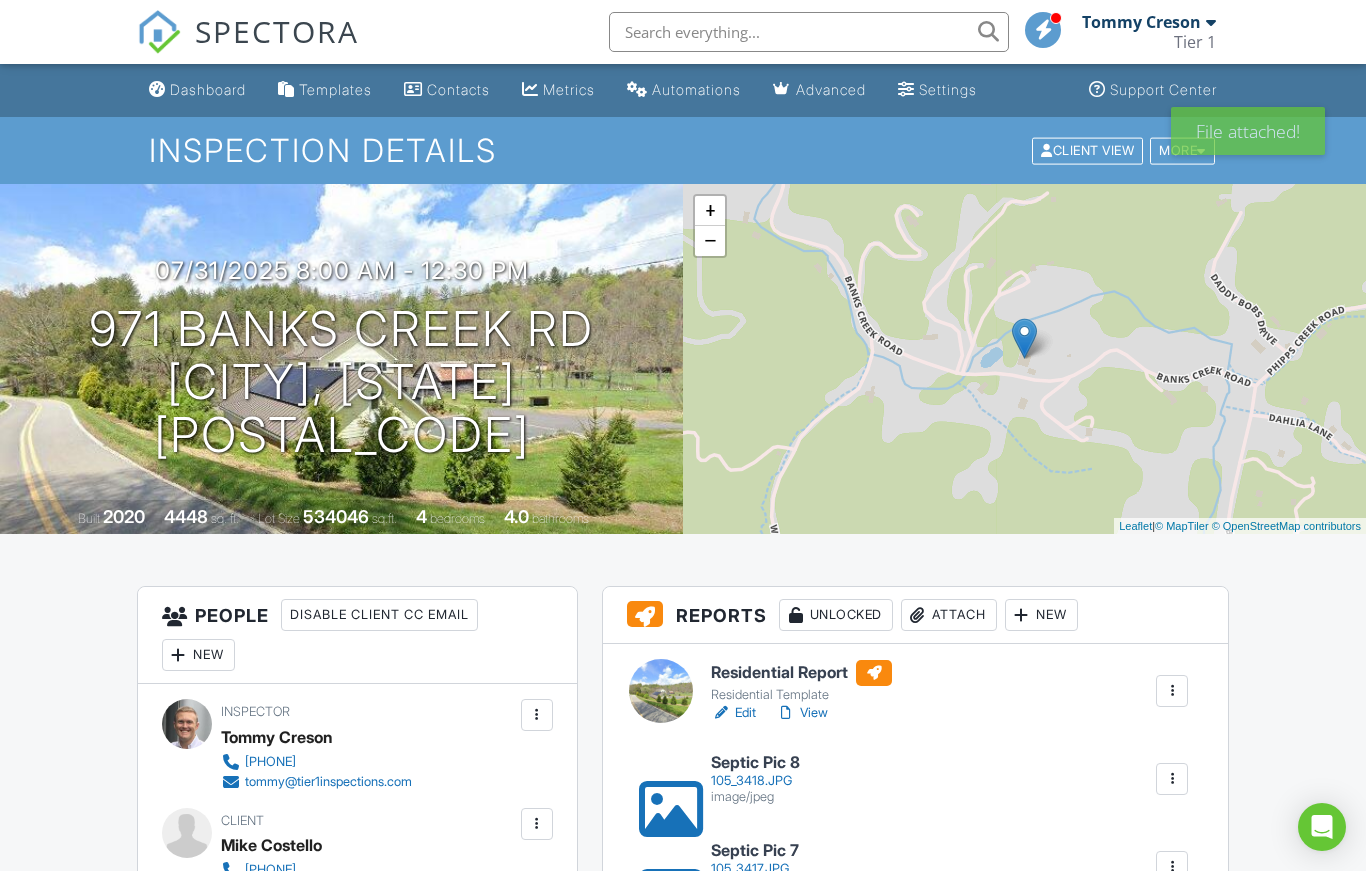 scroll, scrollTop: 0, scrollLeft: 0, axis: both 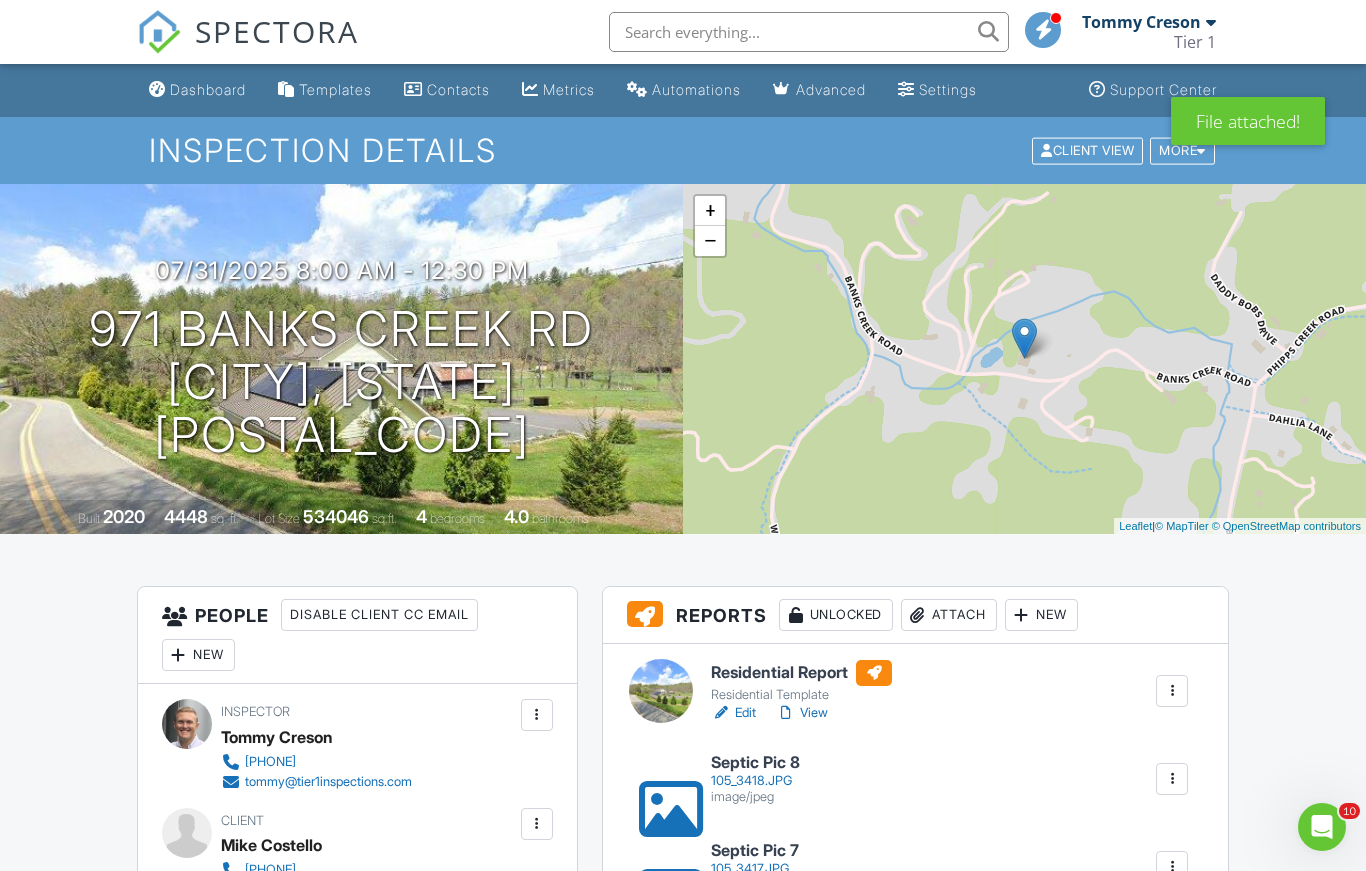click on "Attach" at bounding box center [949, 615] 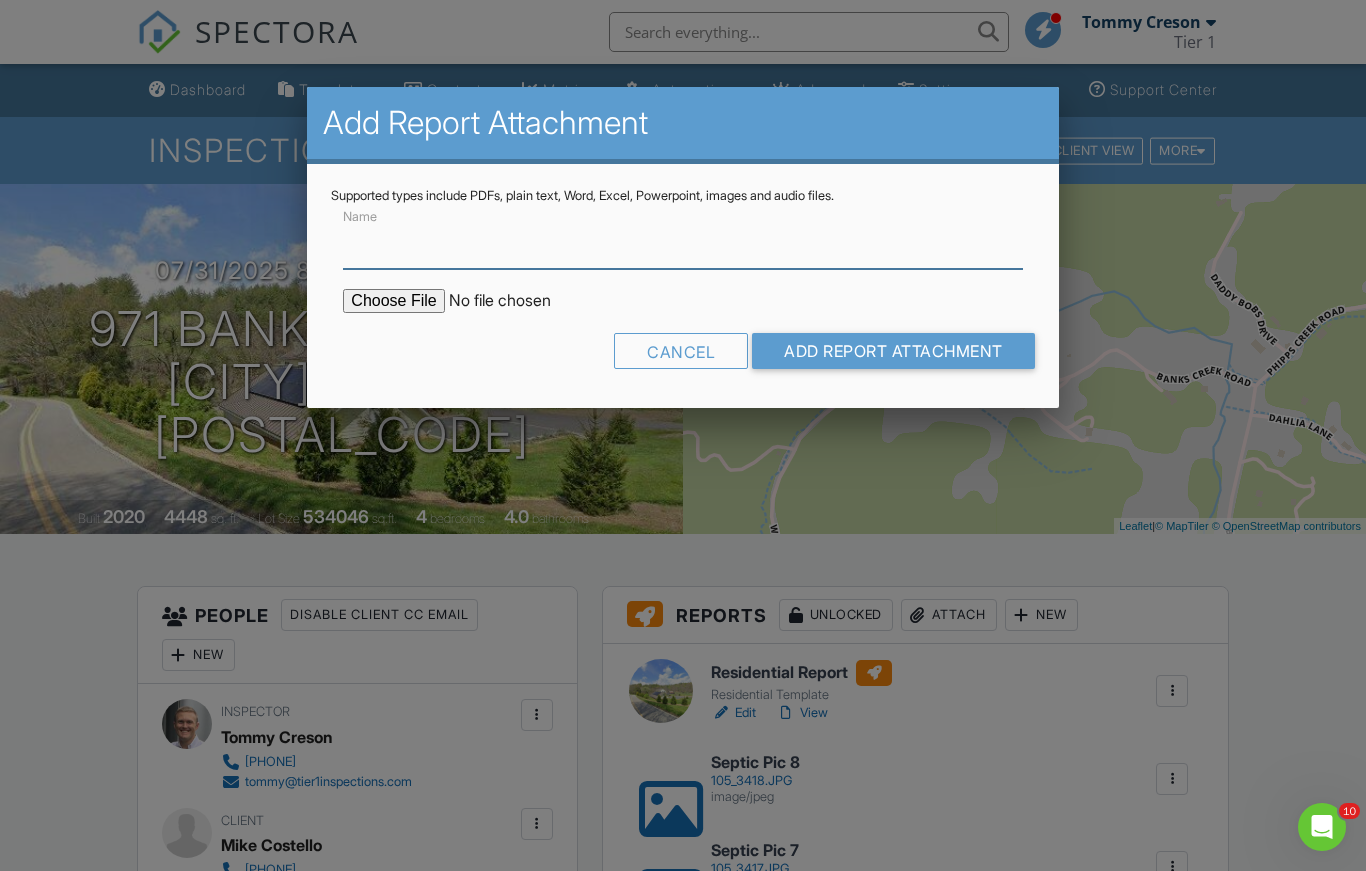 click on "Name" at bounding box center (682, 244) 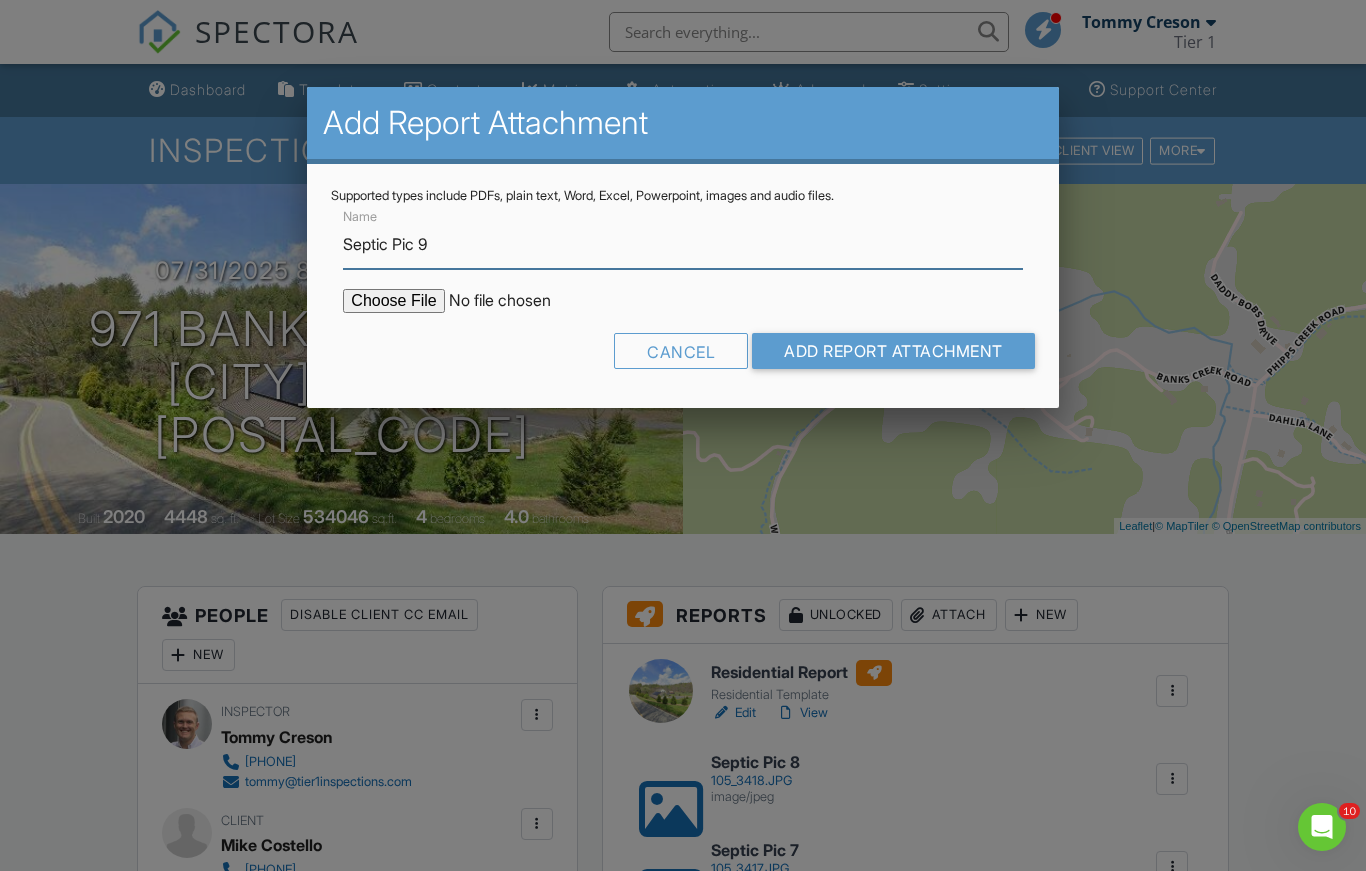 type on "Septic Pic 9" 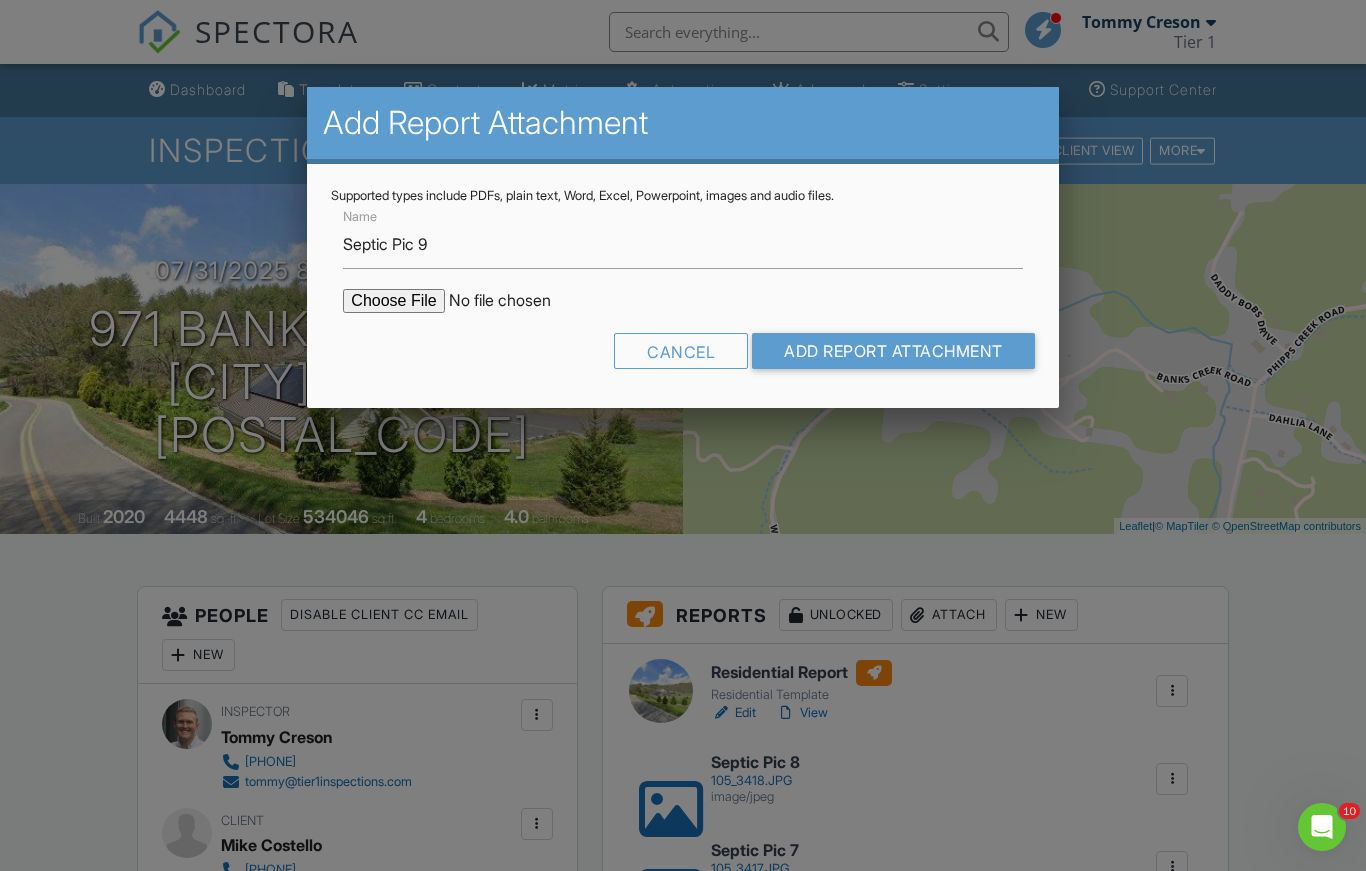 click at bounding box center (513, 301) 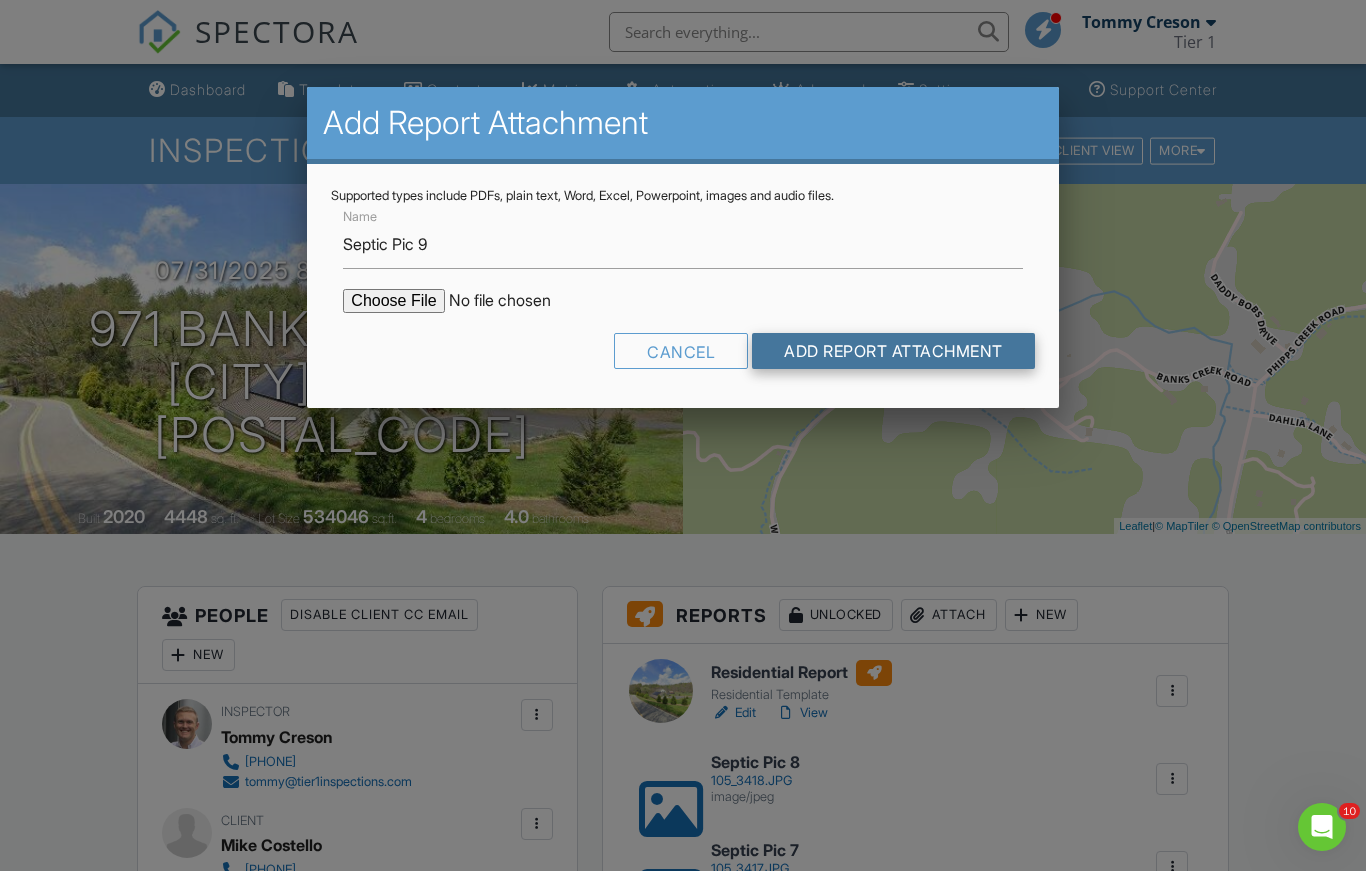 click on "Add Report Attachment" at bounding box center (893, 351) 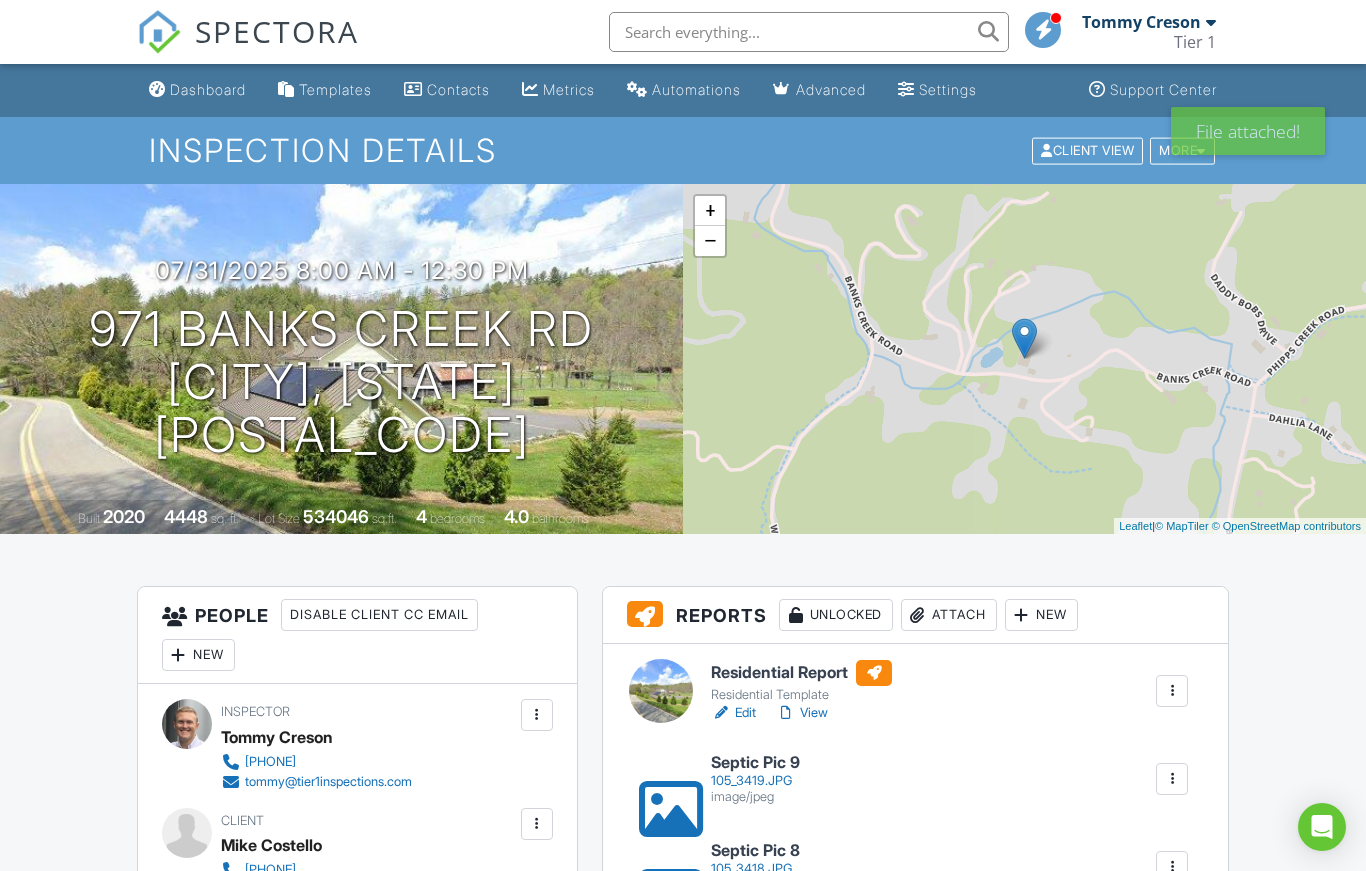 scroll, scrollTop: 0, scrollLeft: 0, axis: both 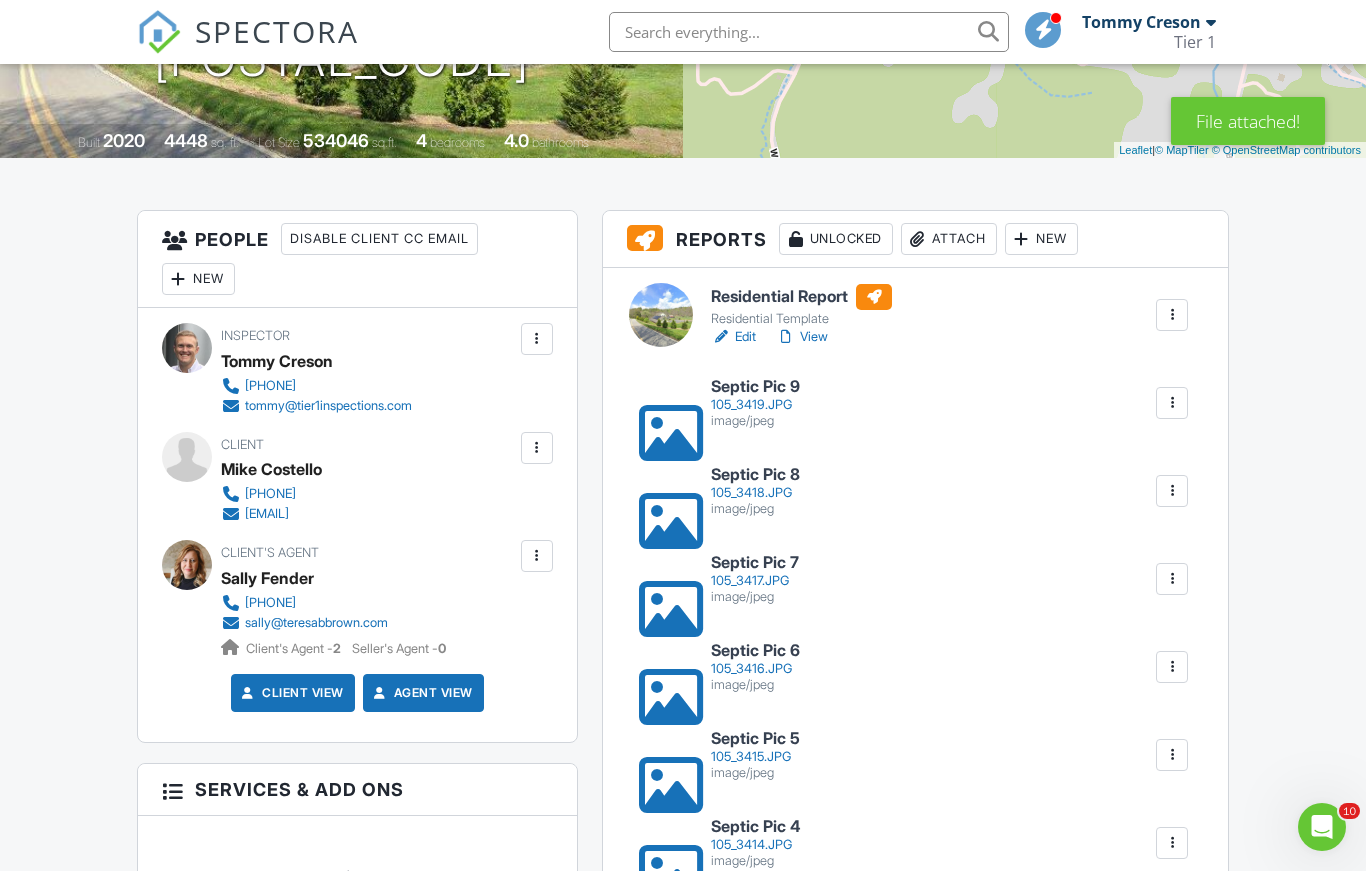 click on "Attach" at bounding box center (949, 239) 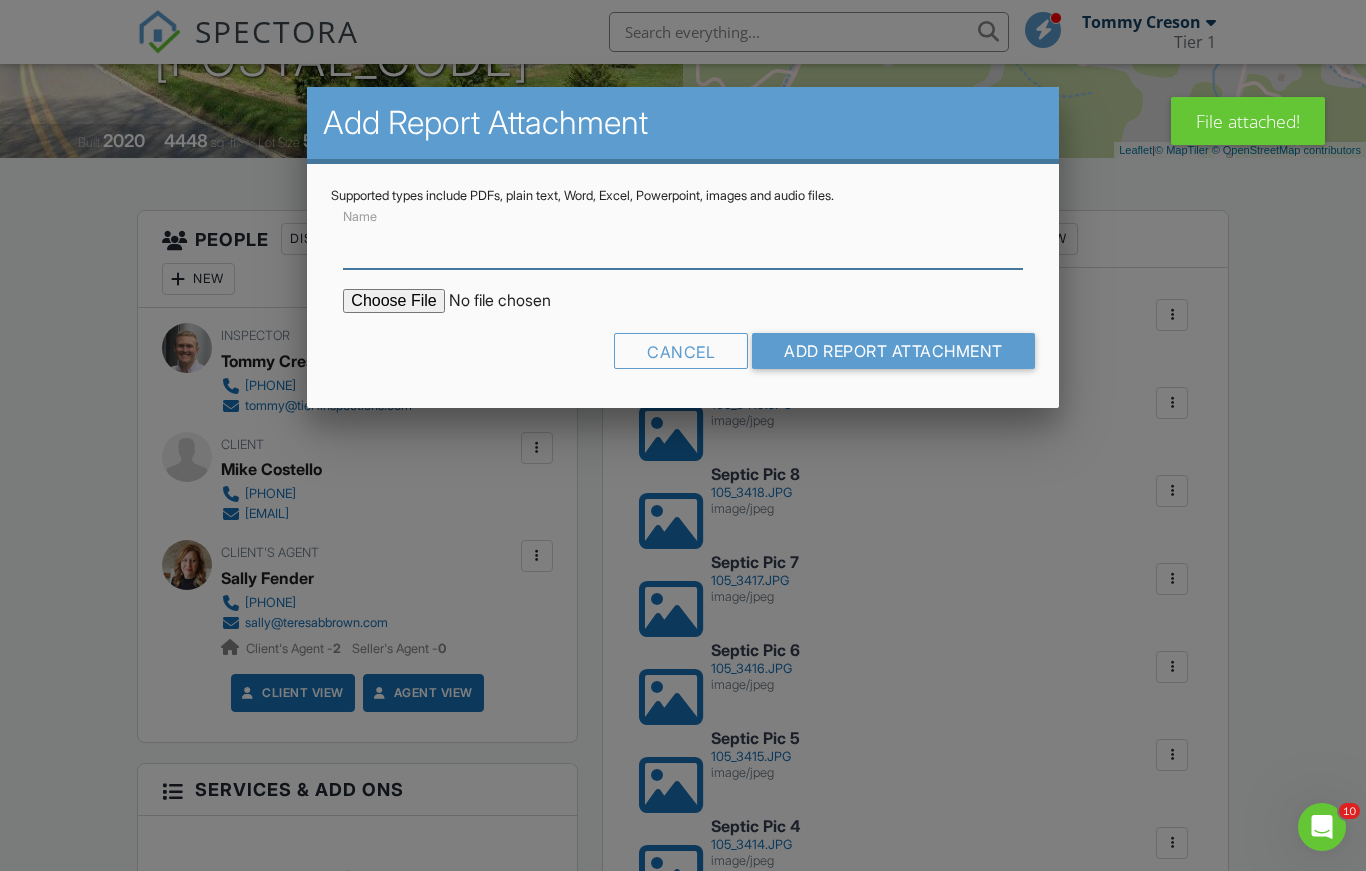 click on "Name" at bounding box center [682, 244] 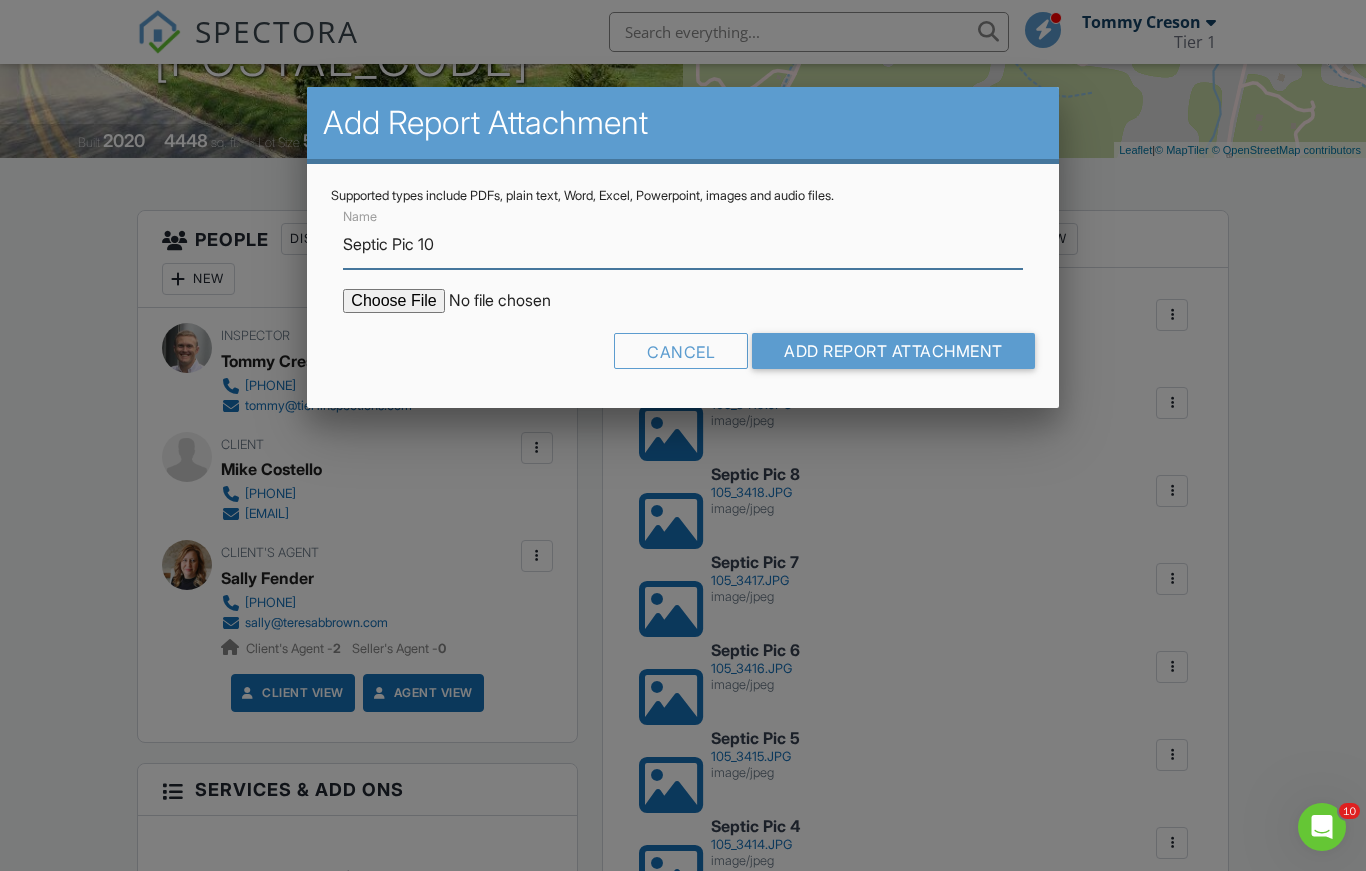 type on "Septic Pic 10" 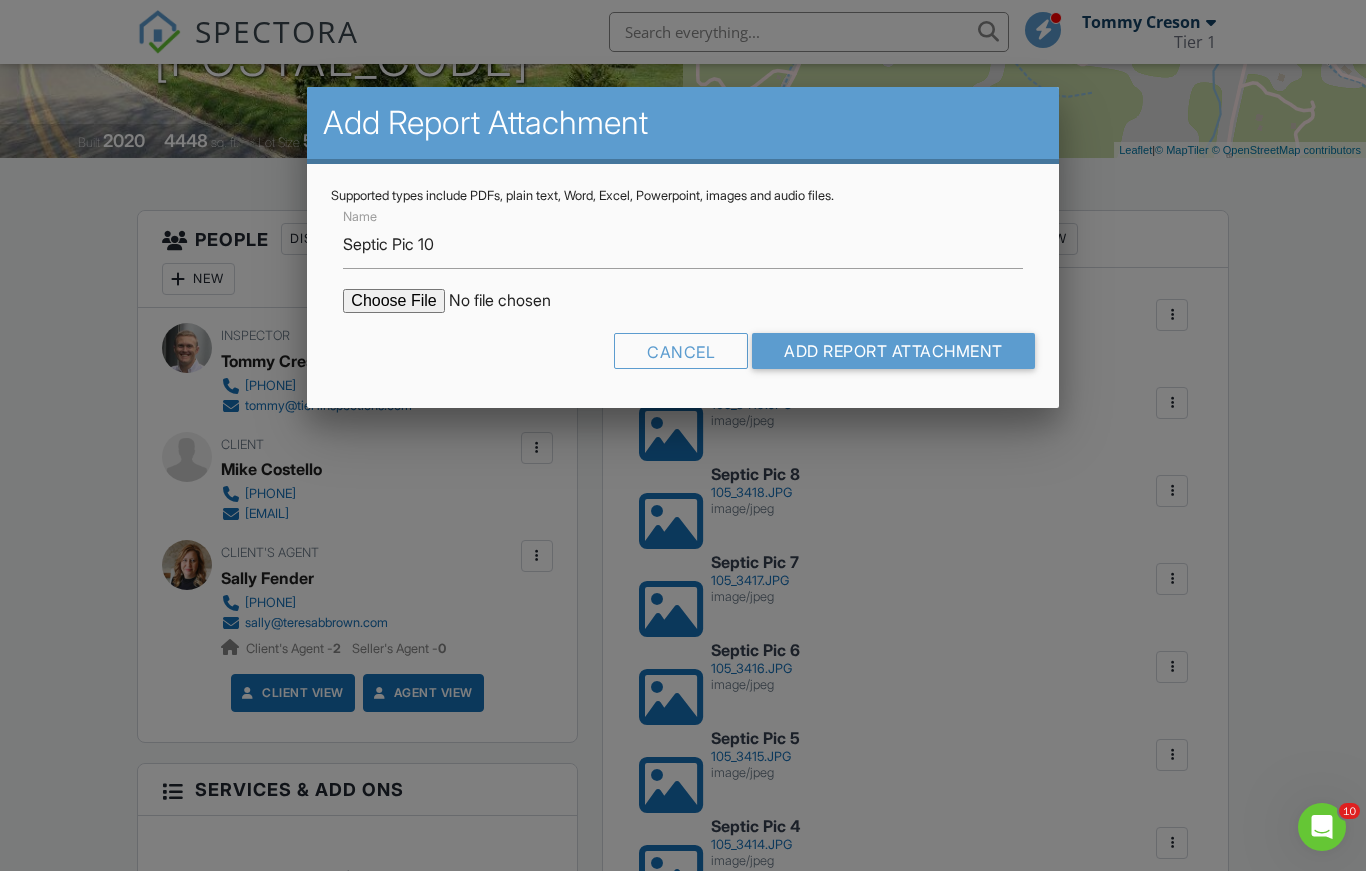 click at bounding box center (513, 301) 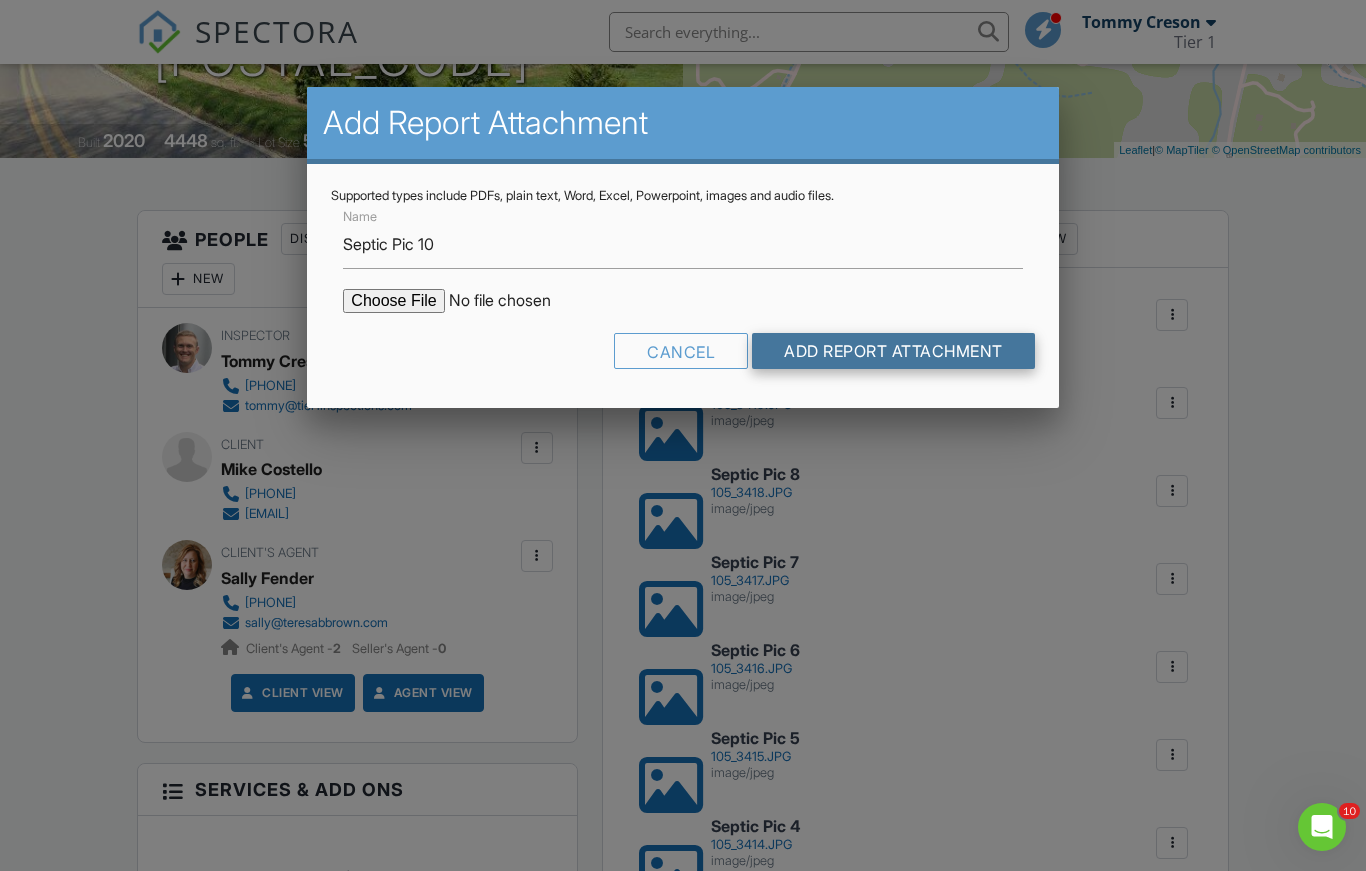 click on "Add Report Attachment" at bounding box center [893, 351] 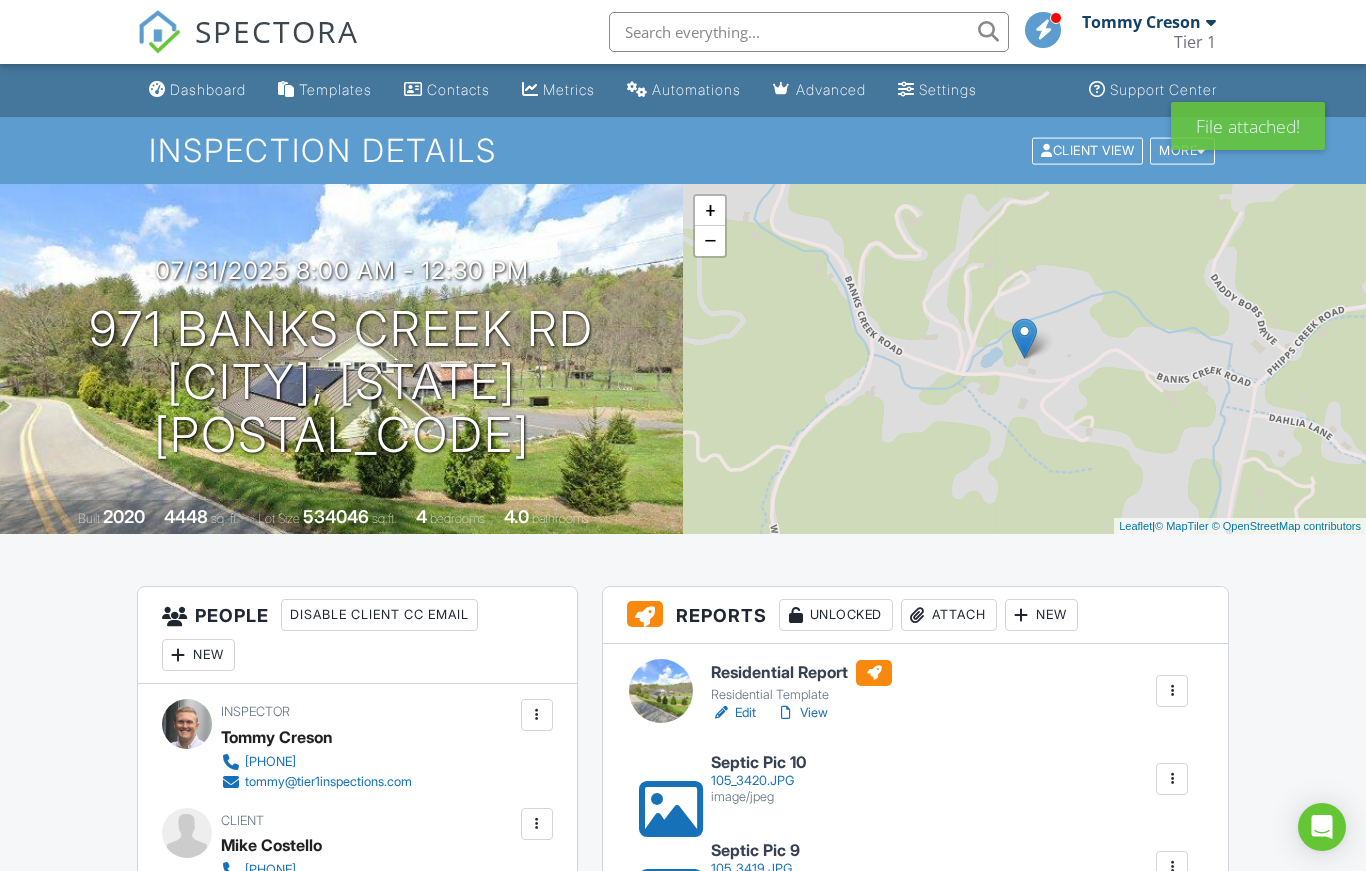 scroll, scrollTop: 0, scrollLeft: 0, axis: both 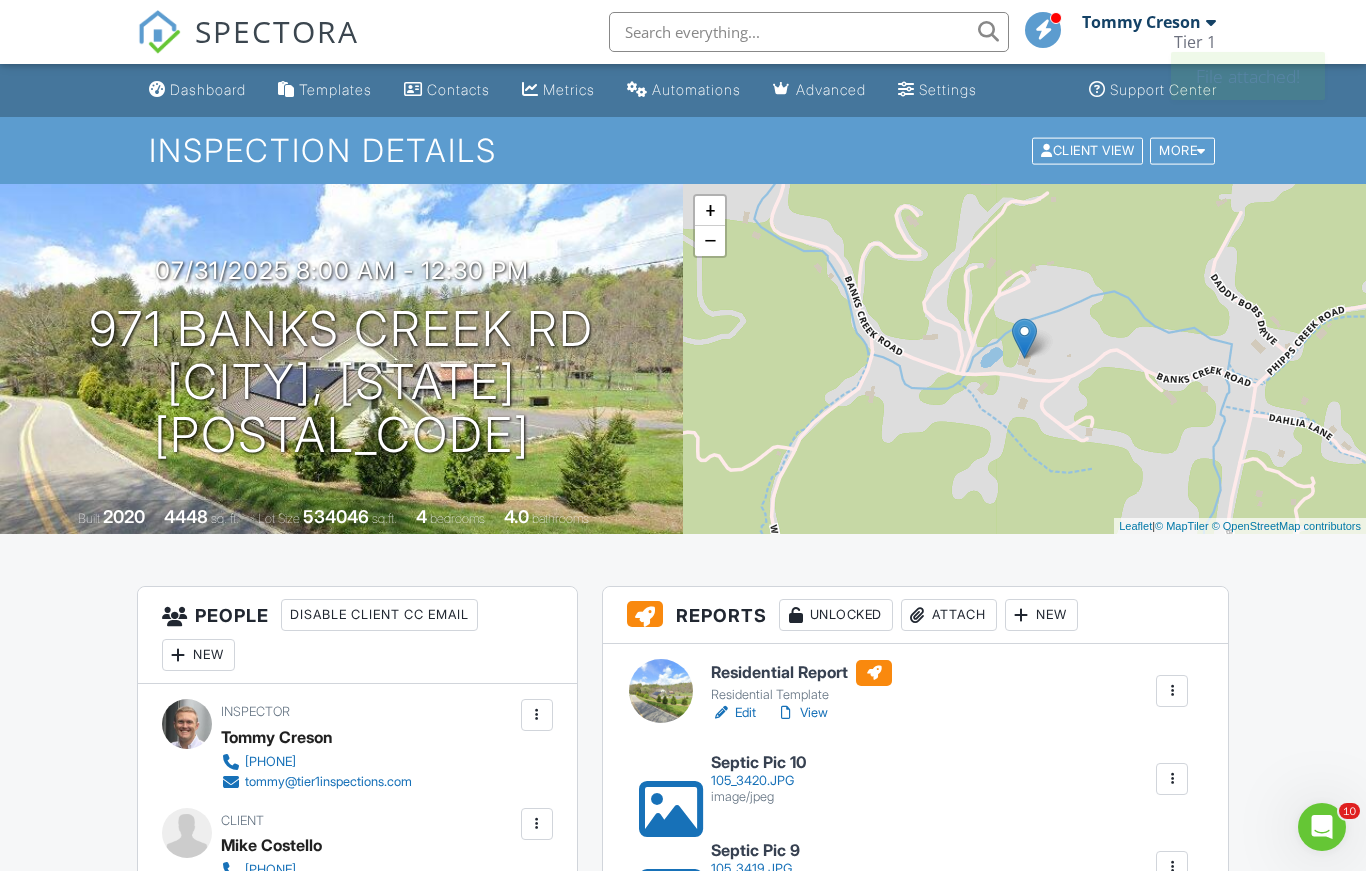 click on "Attach" at bounding box center (949, 615) 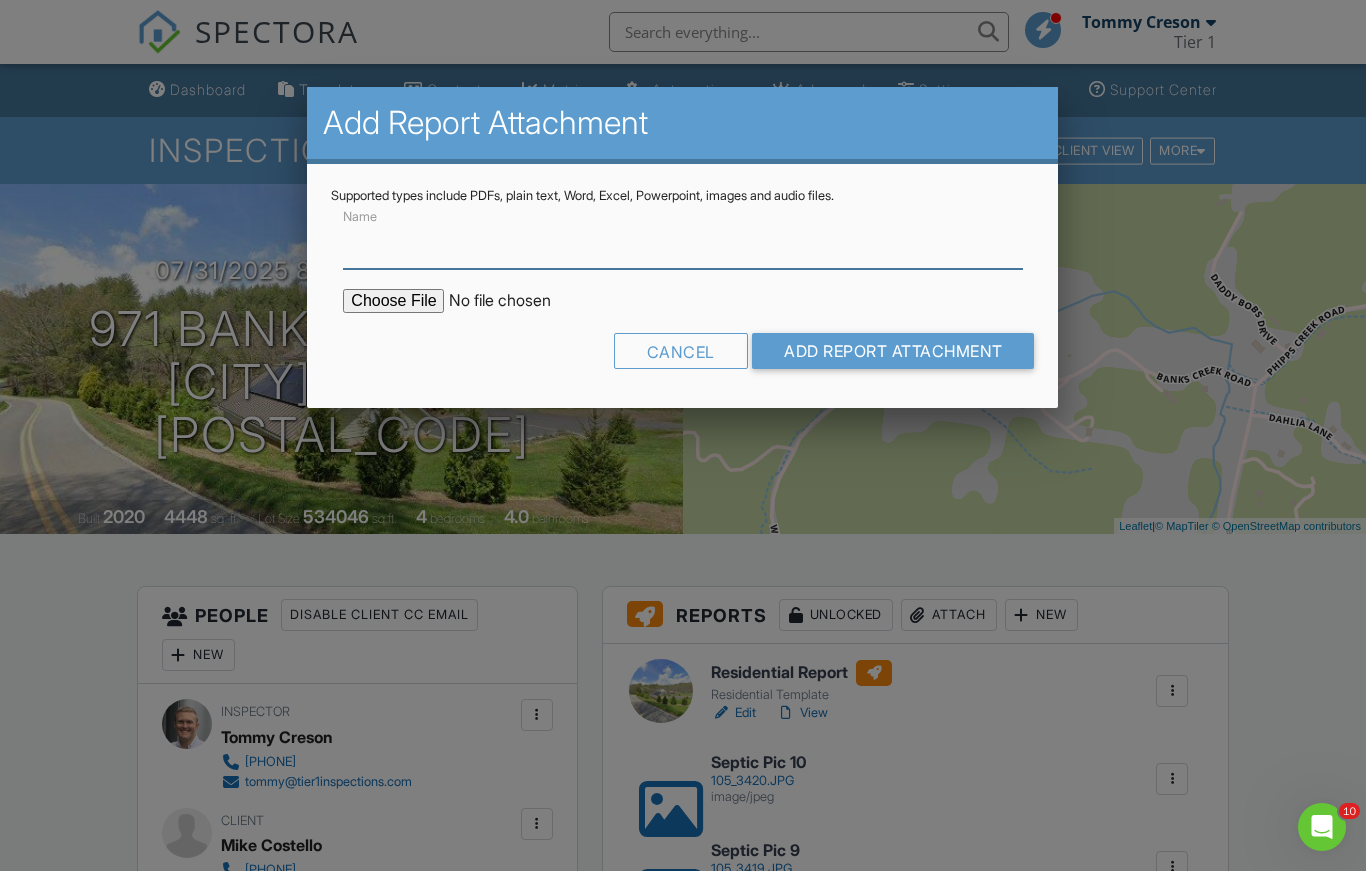 click on "Name" at bounding box center [682, 244] 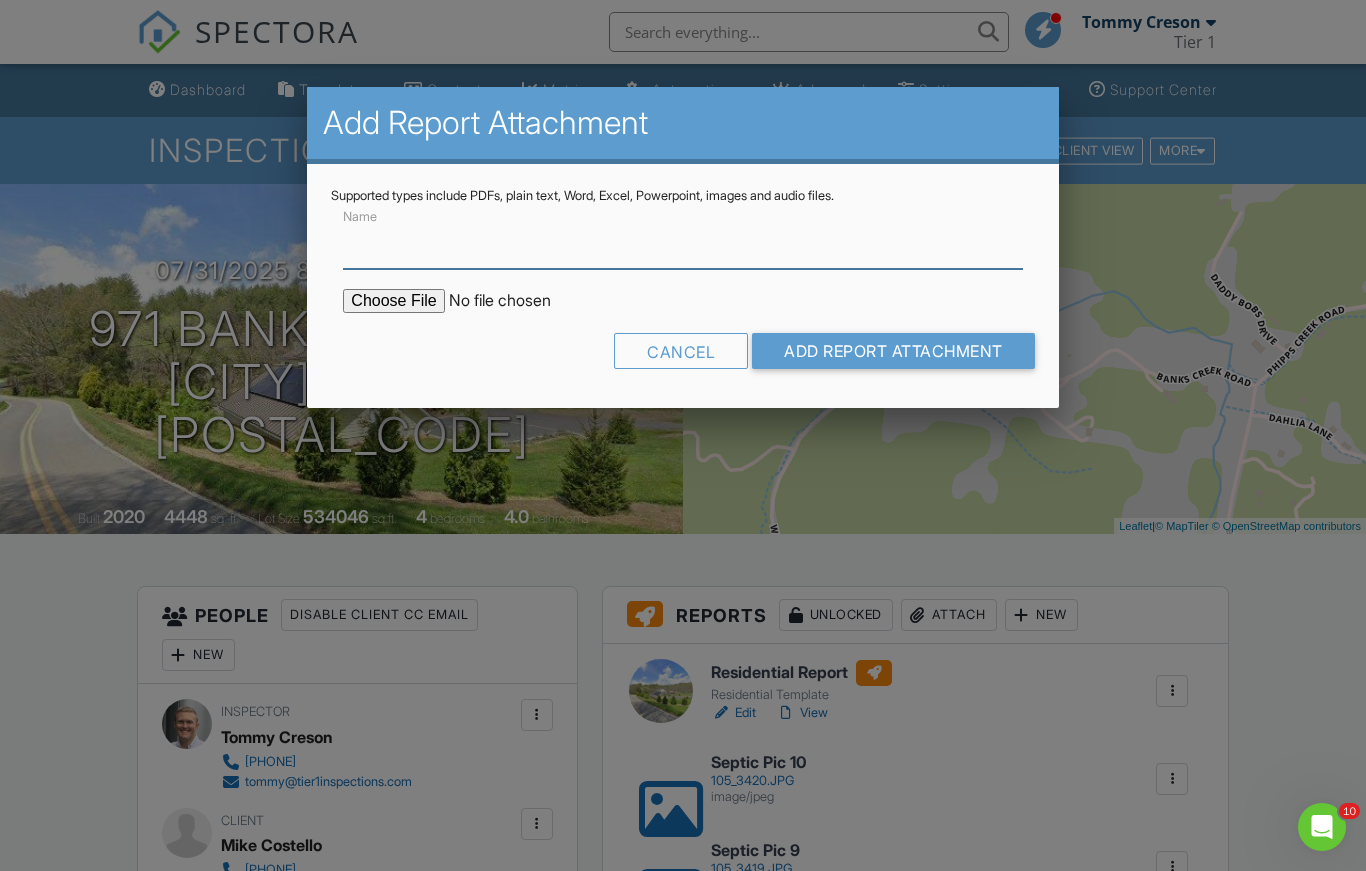 paste on "Septic Pic" 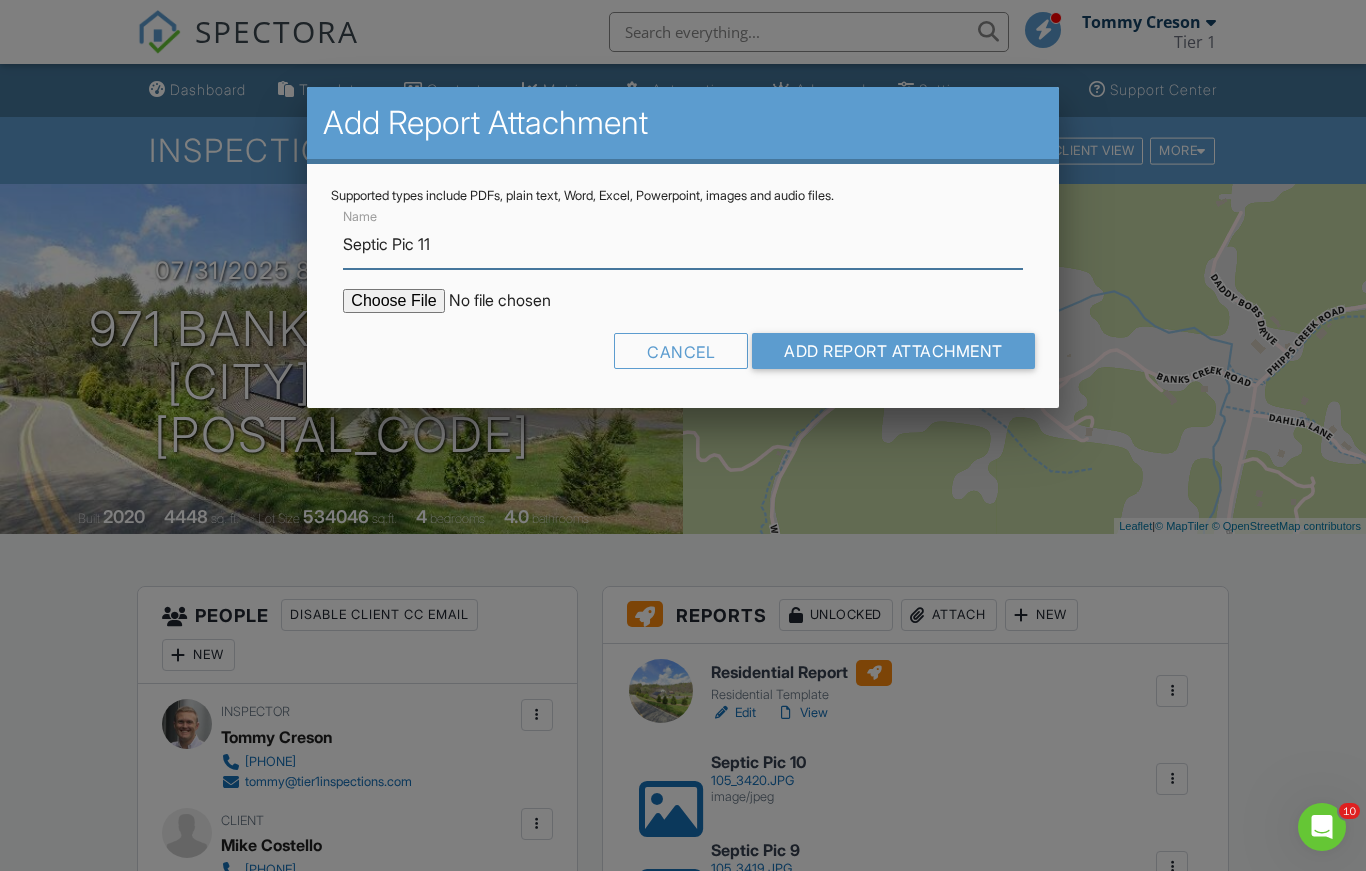 type on "Septic Pic 11" 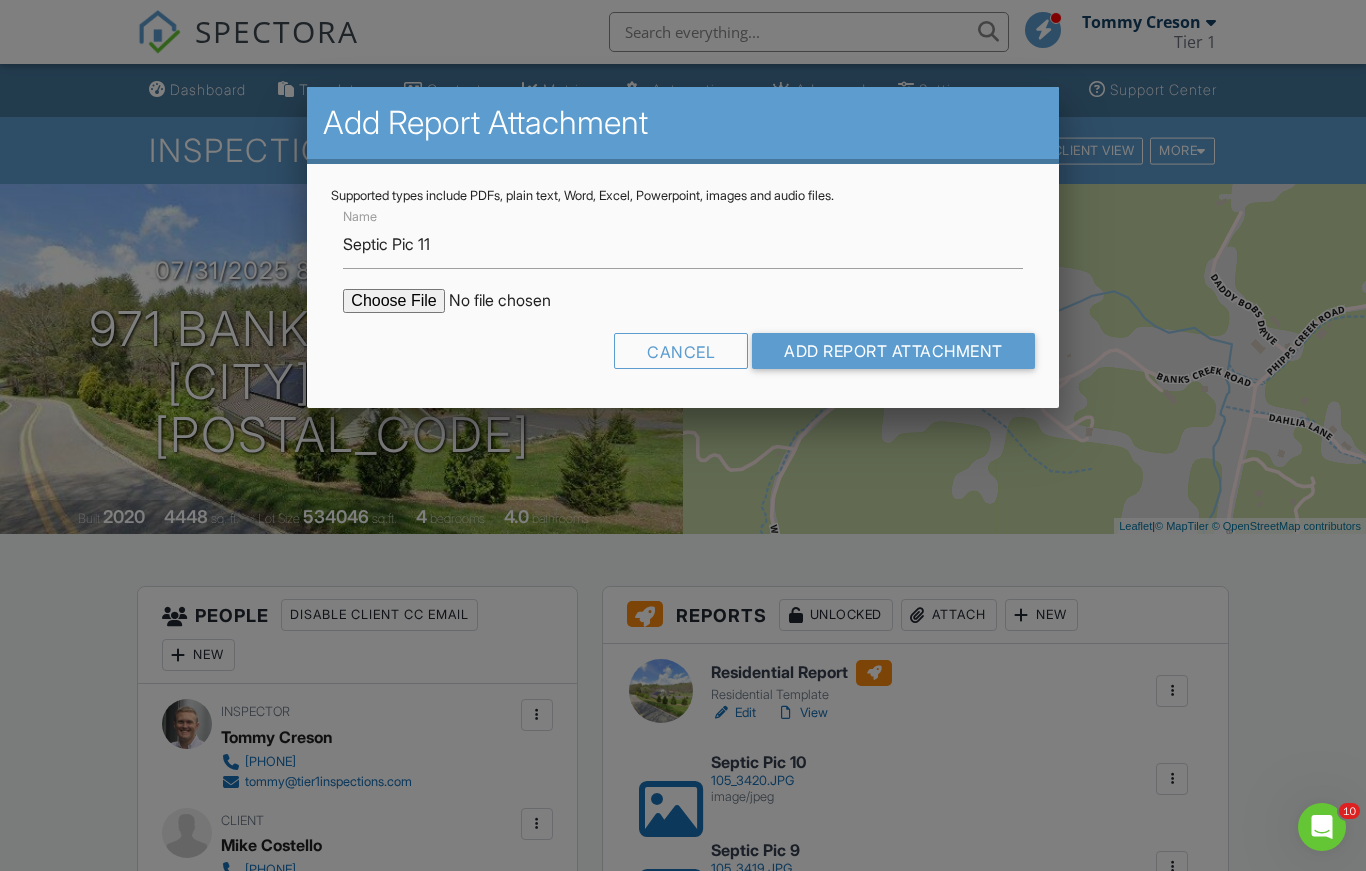 click at bounding box center (513, 301) 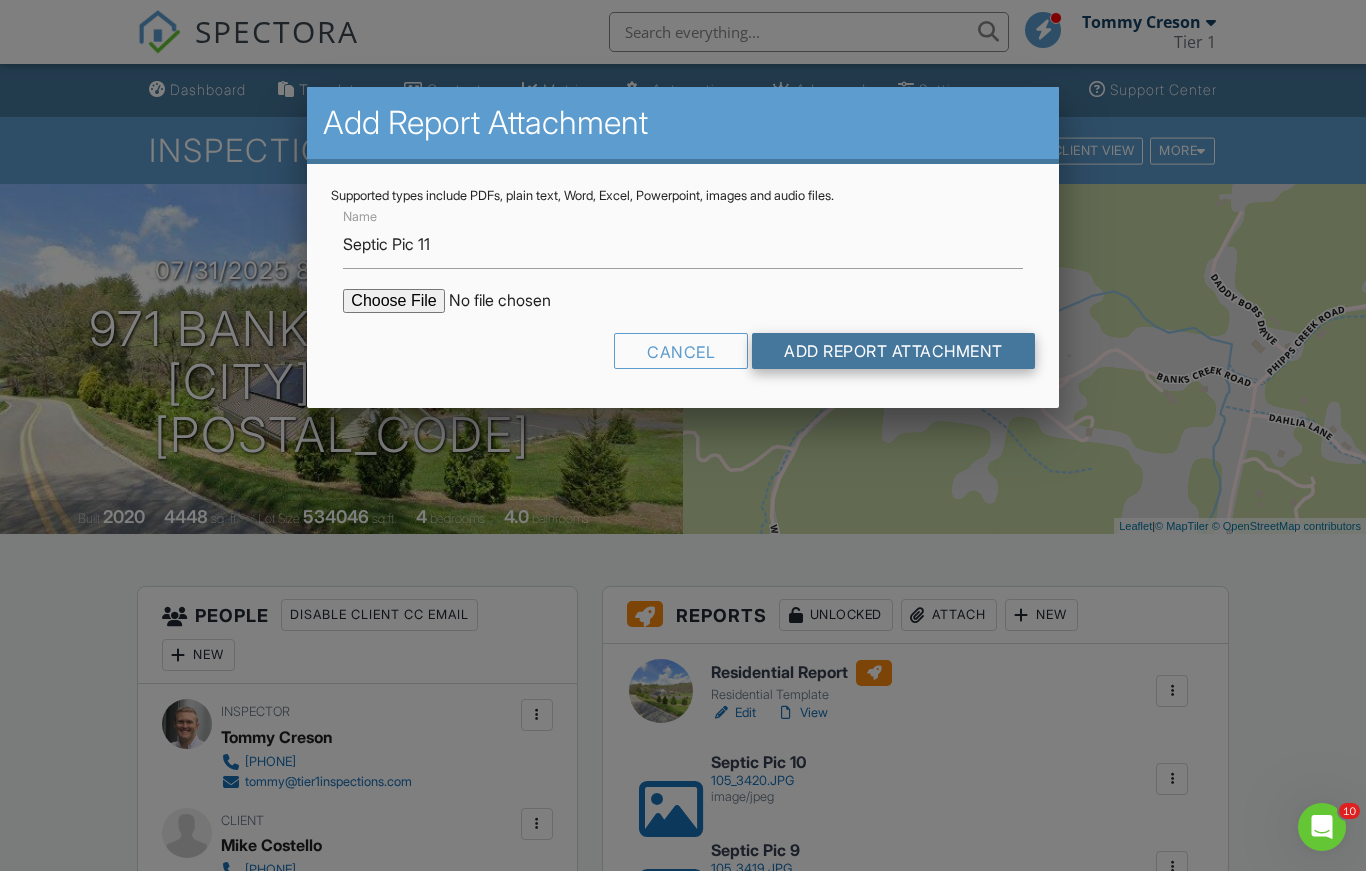 click on "Add Report Attachment" at bounding box center [893, 351] 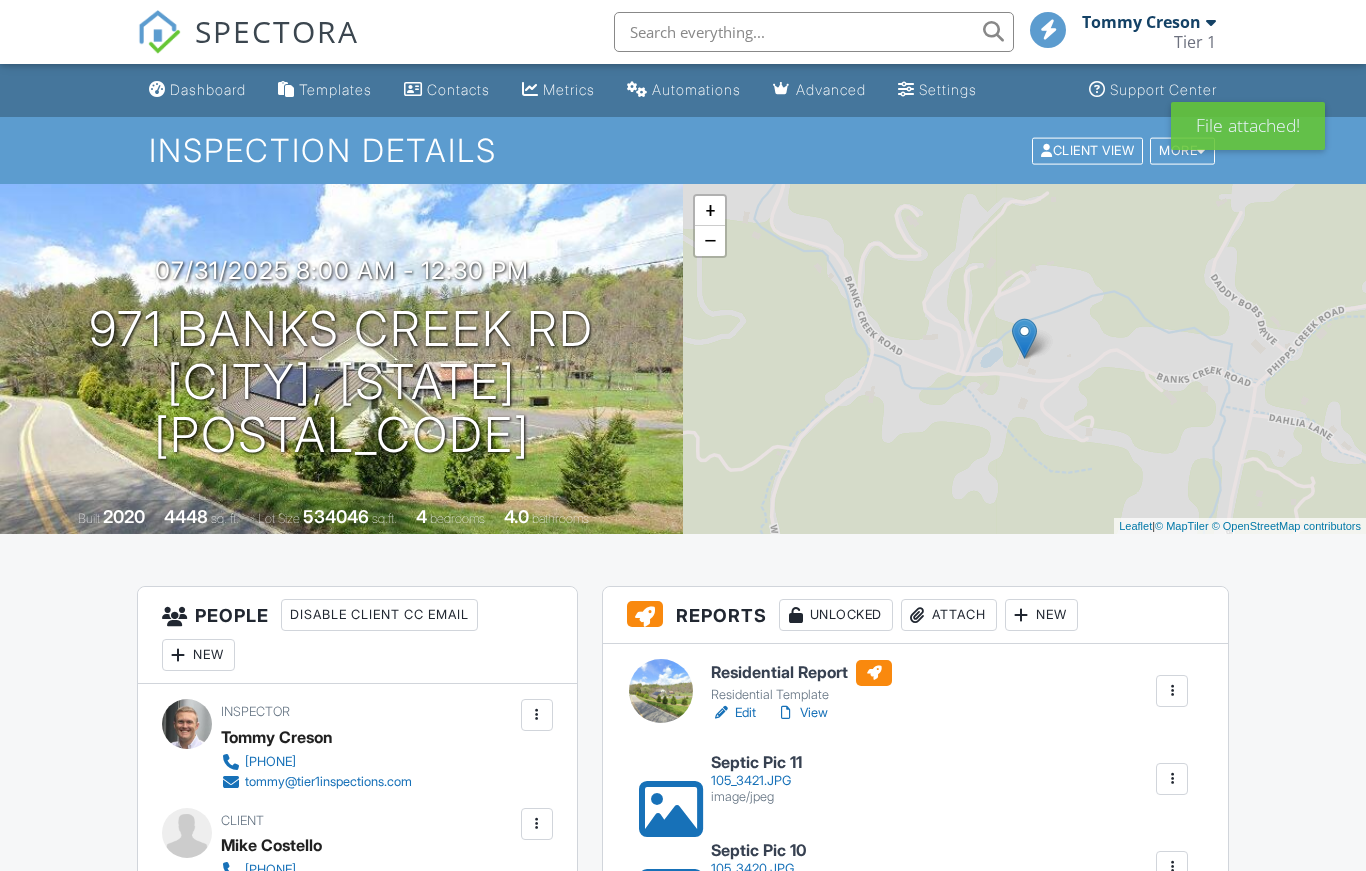 scroll, scrollTop: 0, scrollLeft: 0, axis: both 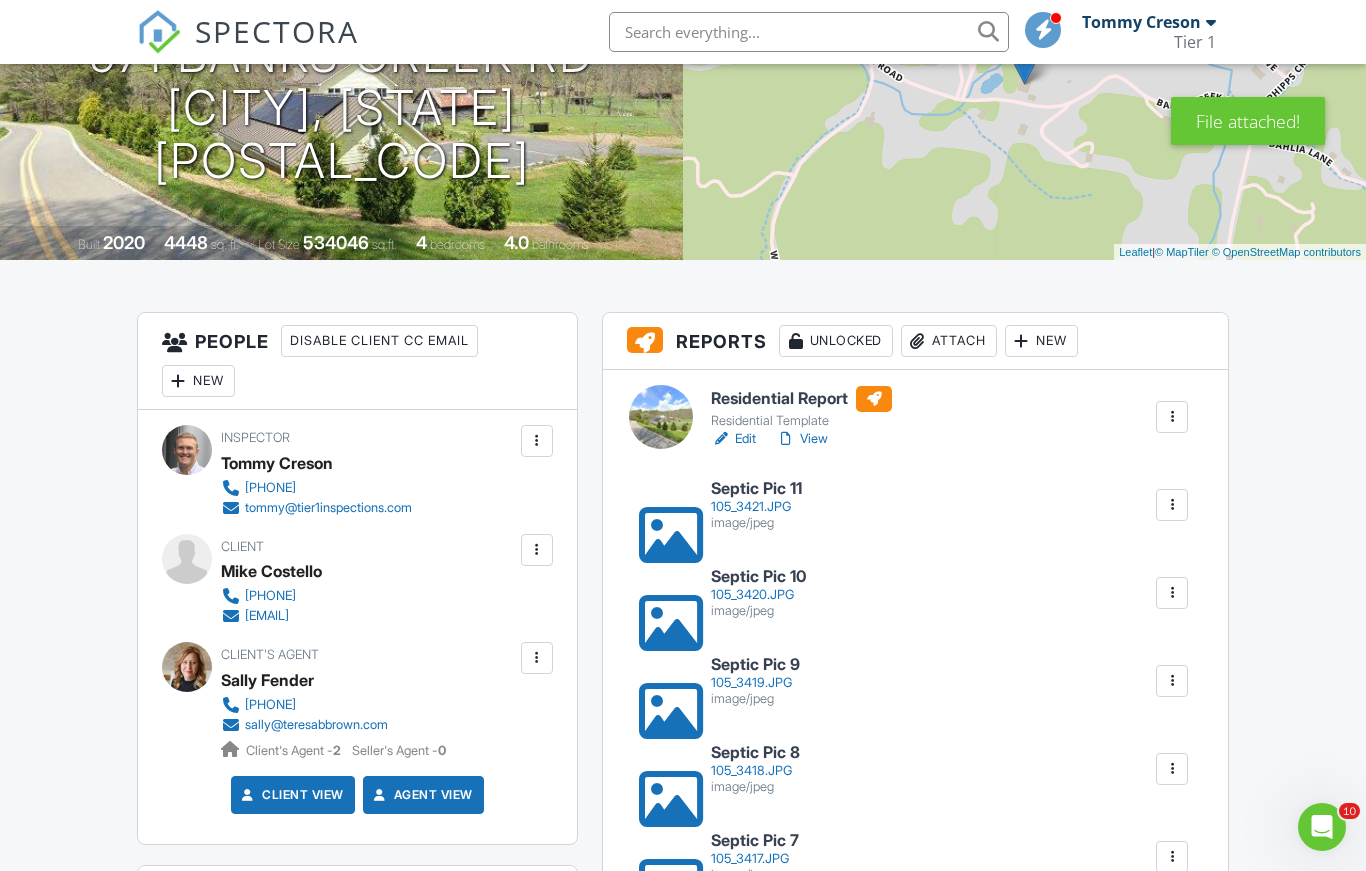 click on "Attach" at bounding box center [949, 341] 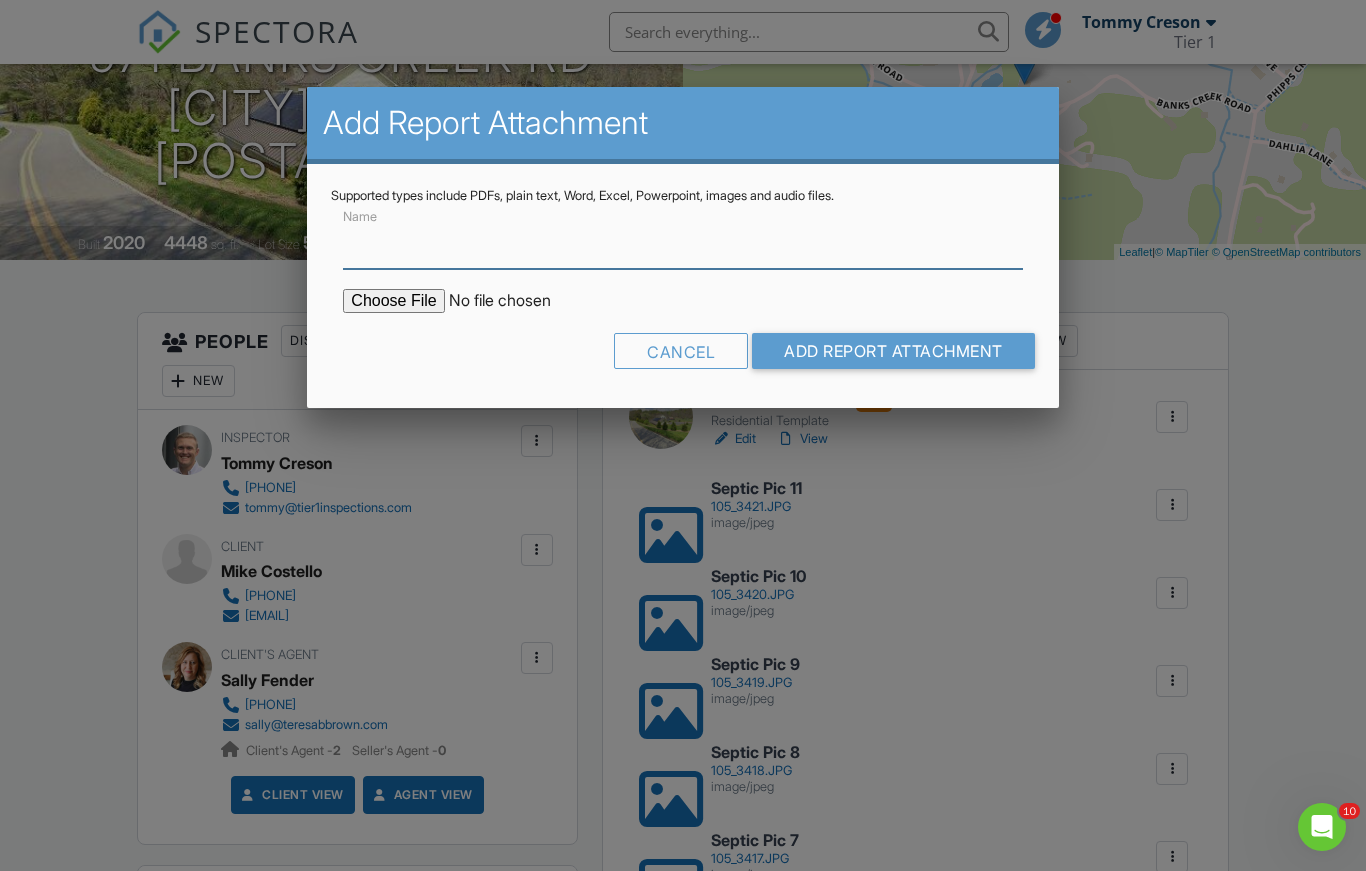click on "Name" at bounding box center (682, 244) 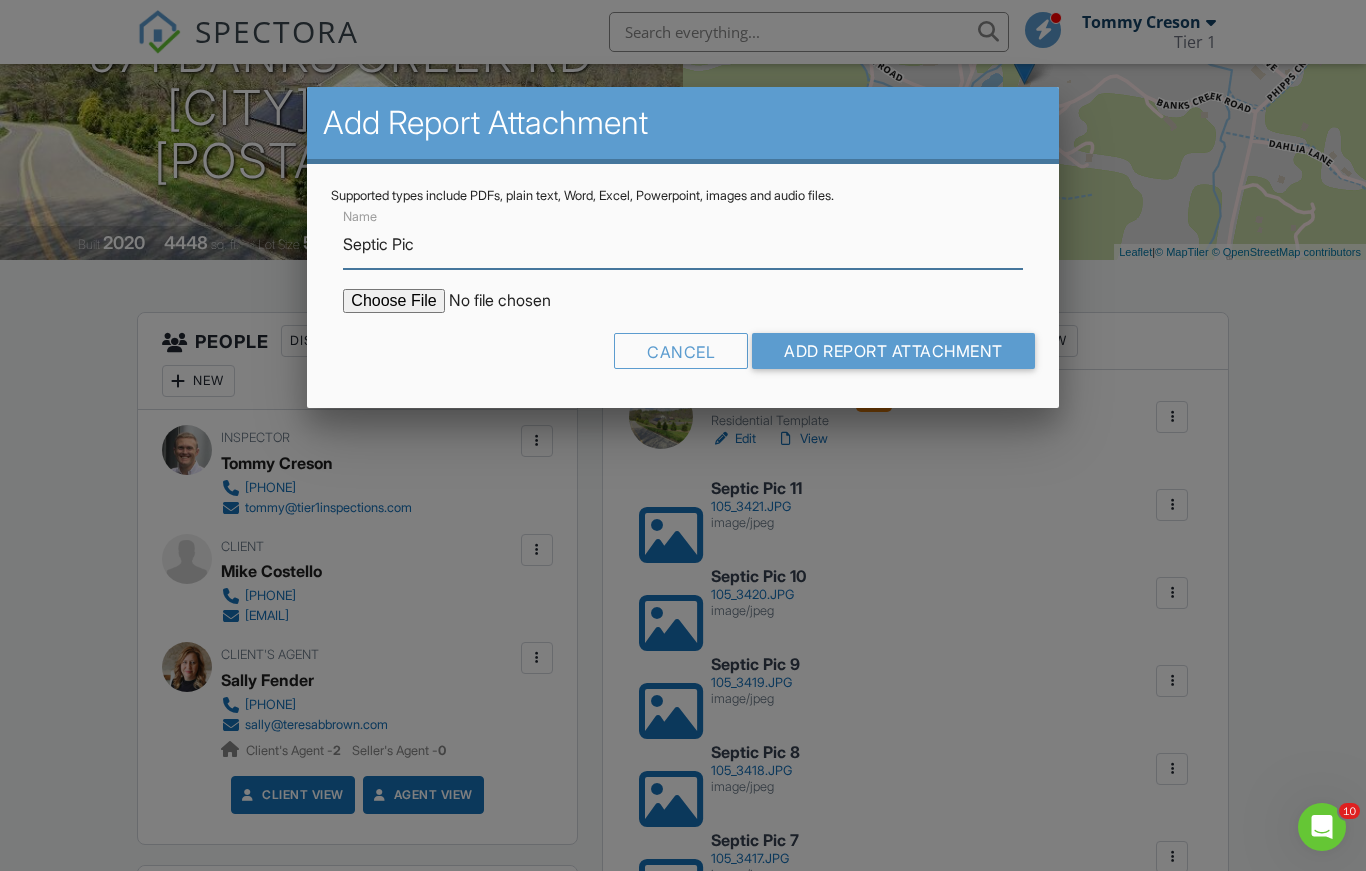 type on "Septic Pic" 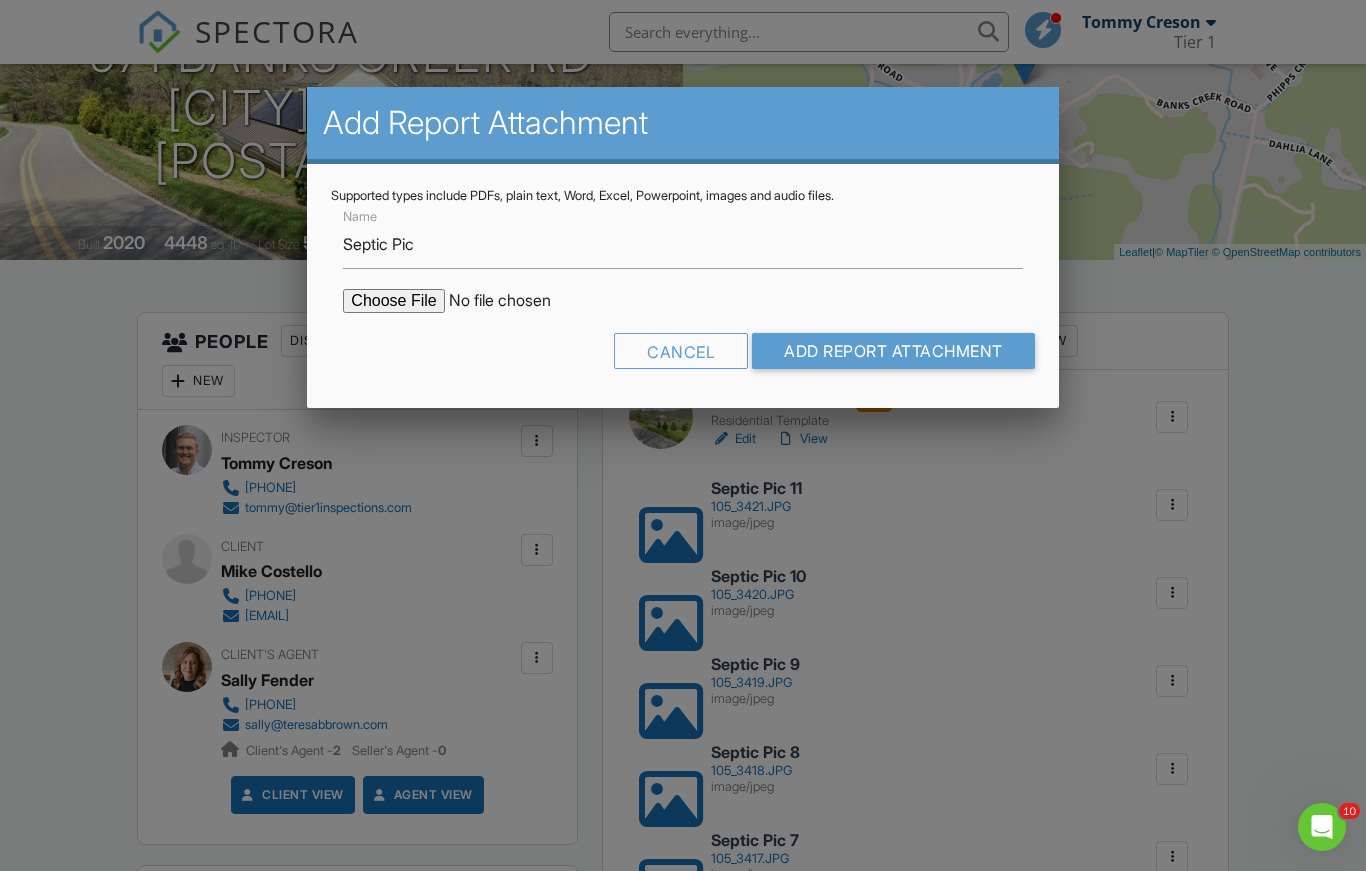 click at bounding box center (513, 301) 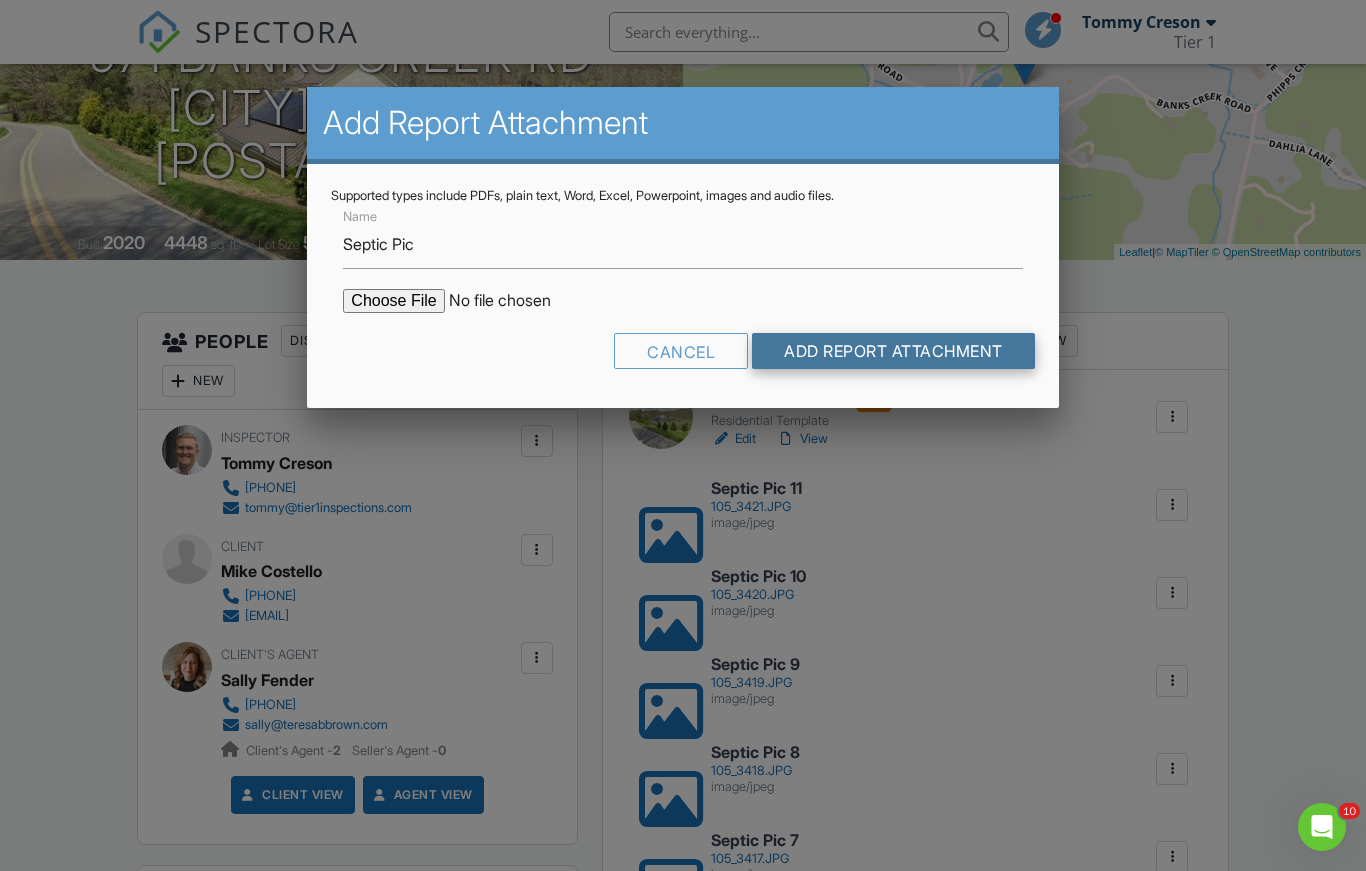 click on "Add Report Attachment" at bounding box center [893, 351] 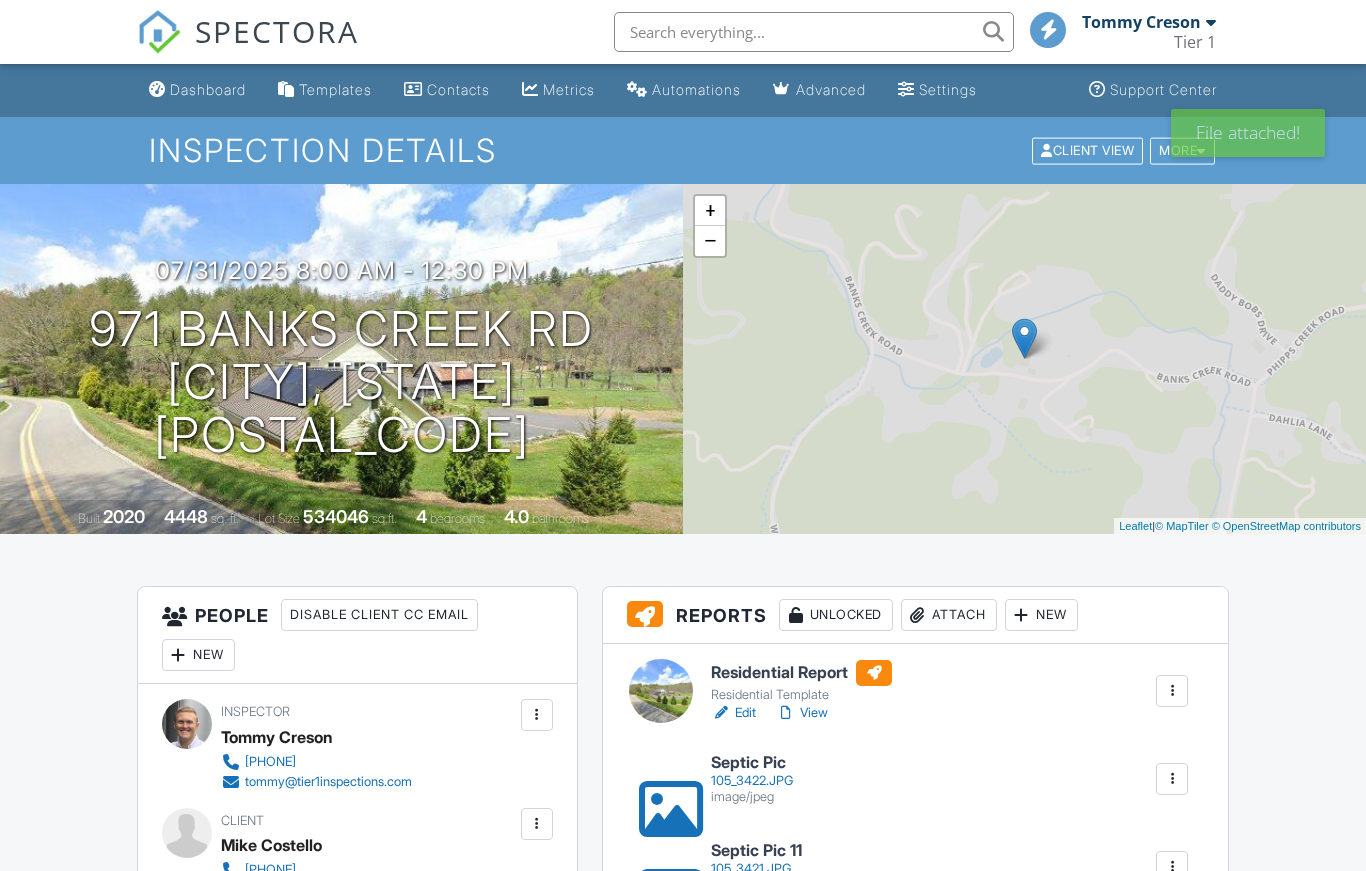 scroll, scrollTop: 0, scrollLeft: 0, axis: both 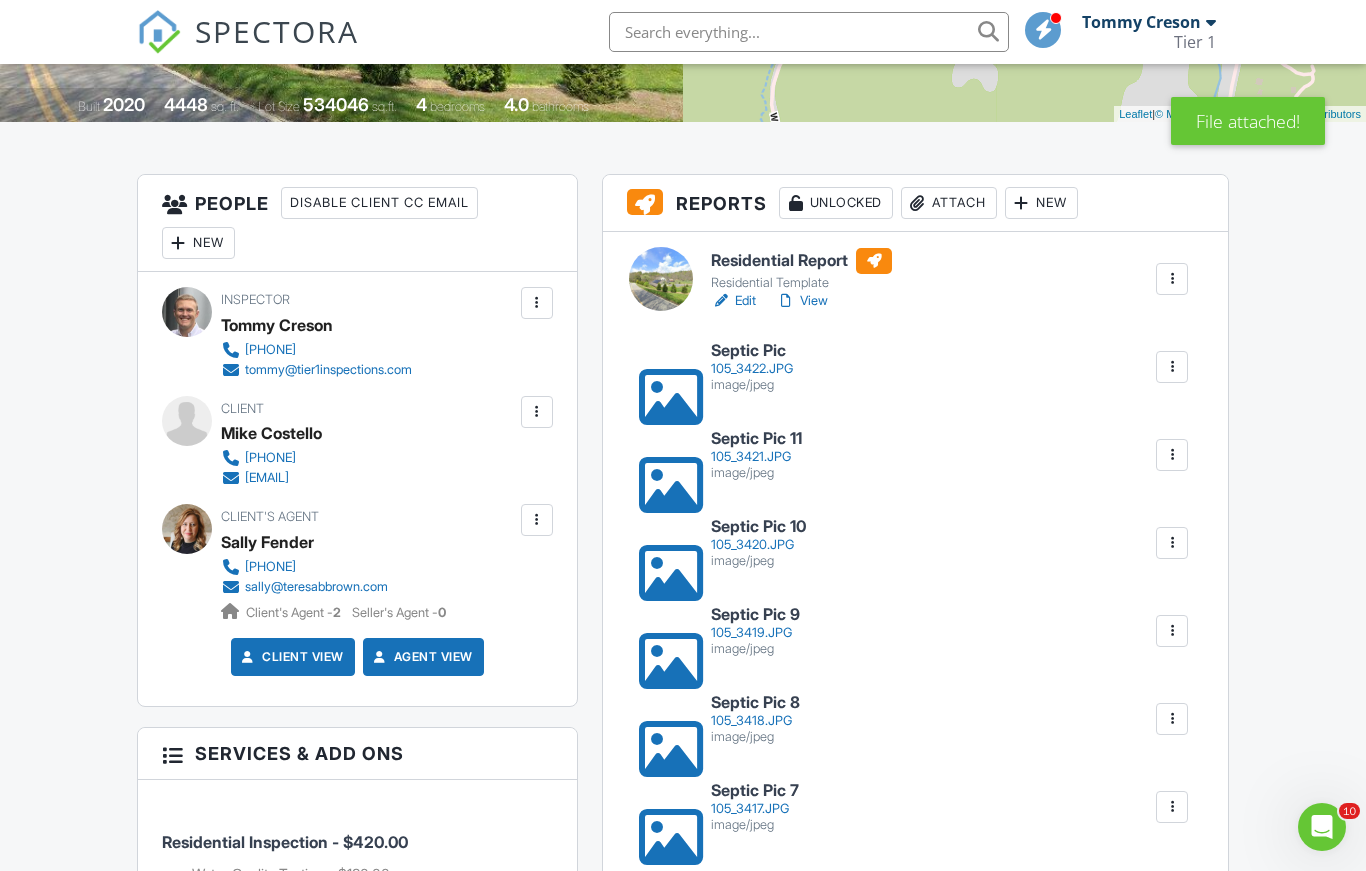 click at bounding box center (1172, 367) 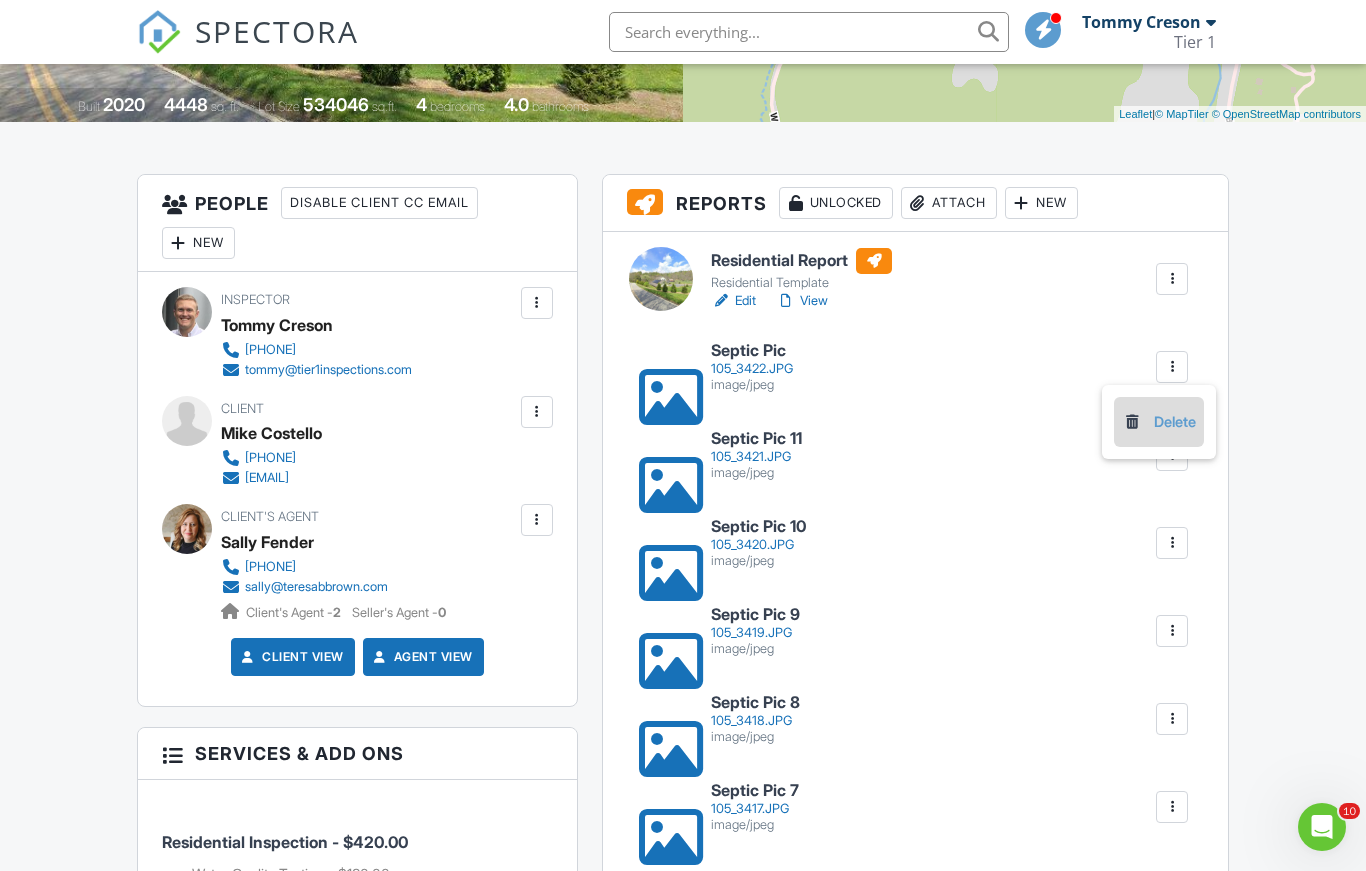 click on "Delete" at bounding box center [1159, 422] 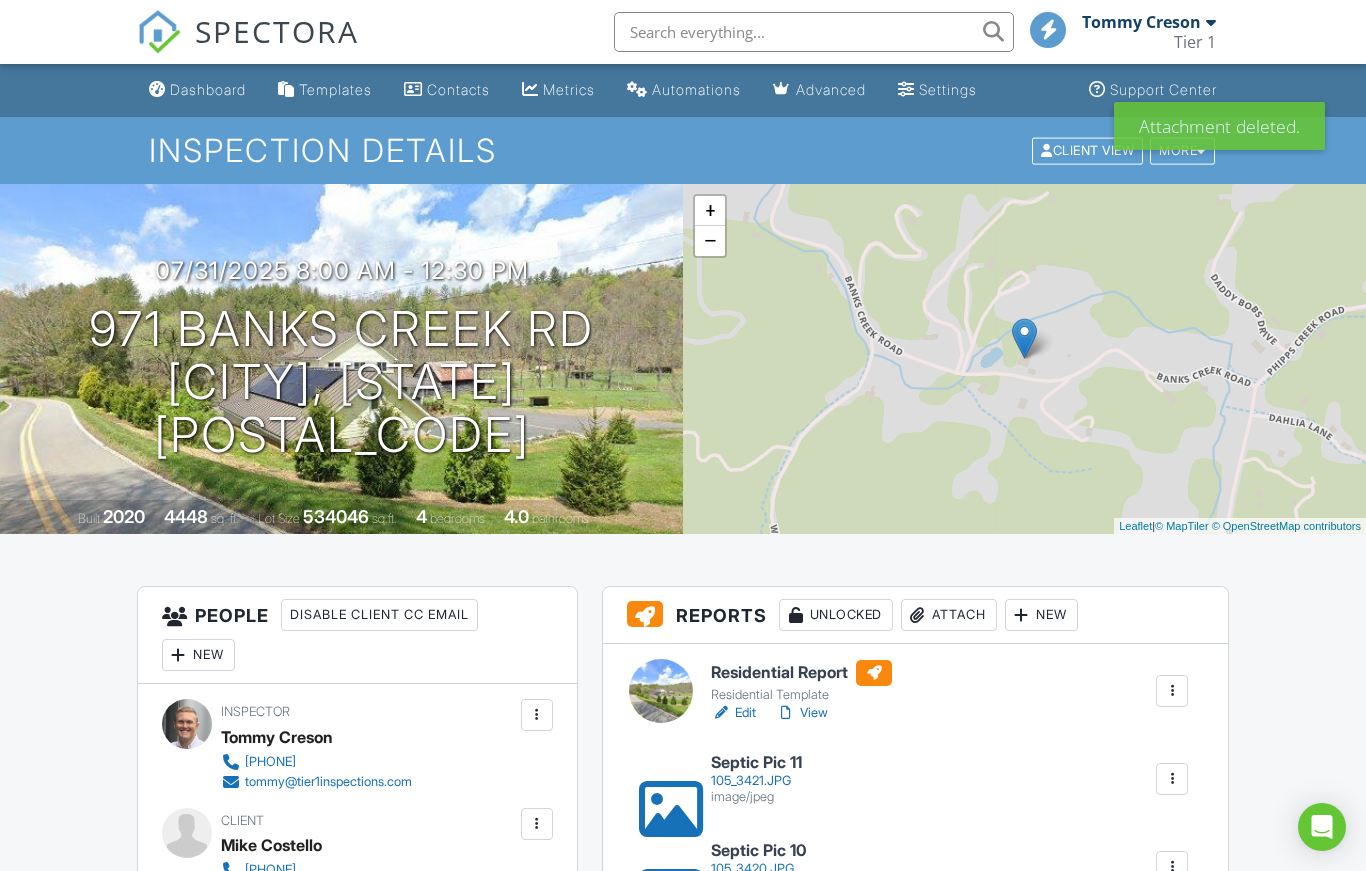 scroll, scrollTop: 0, scrollLeft: 0, axis: both 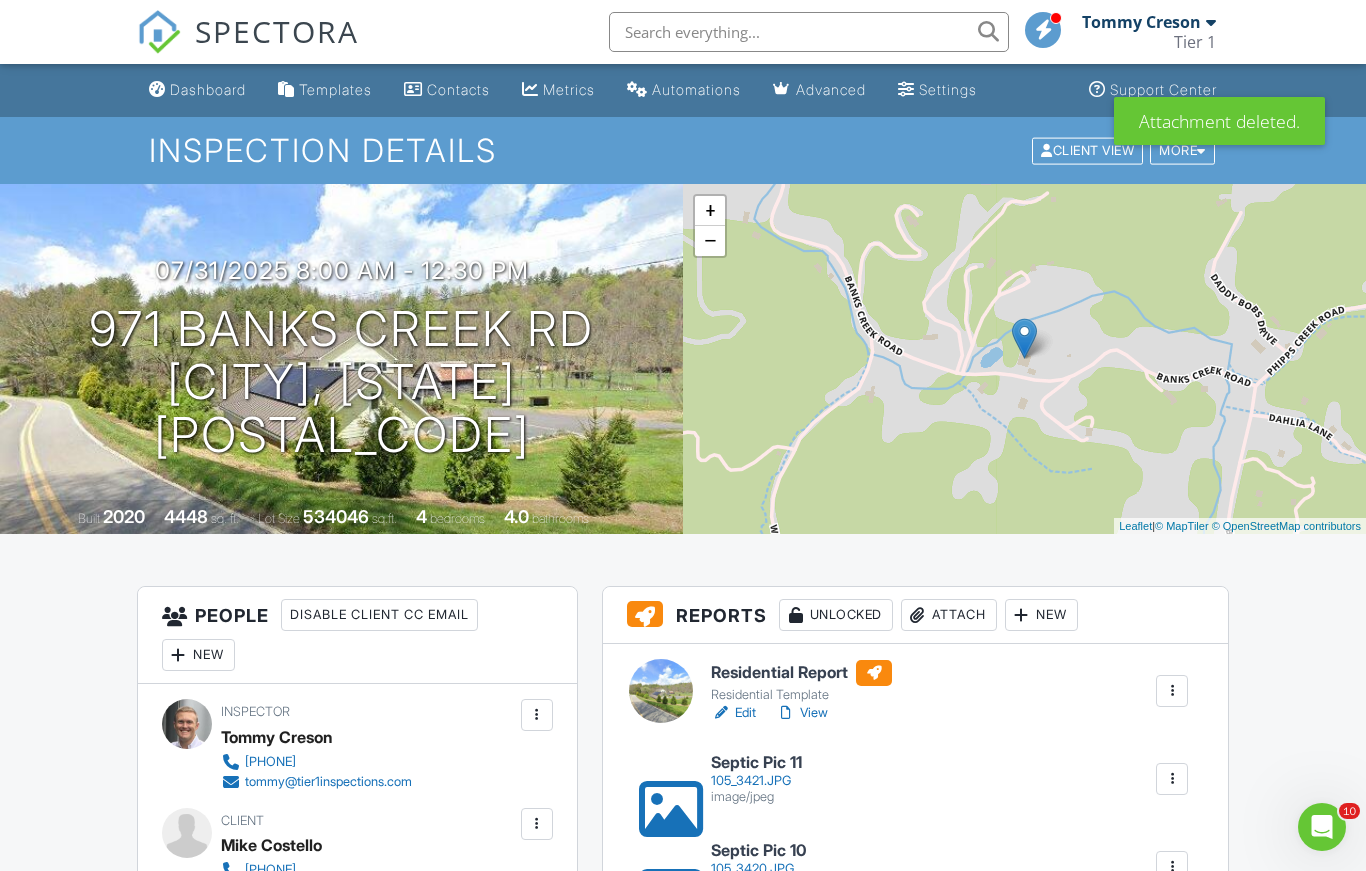 click on "Attach" at bounding box center (949, 615) 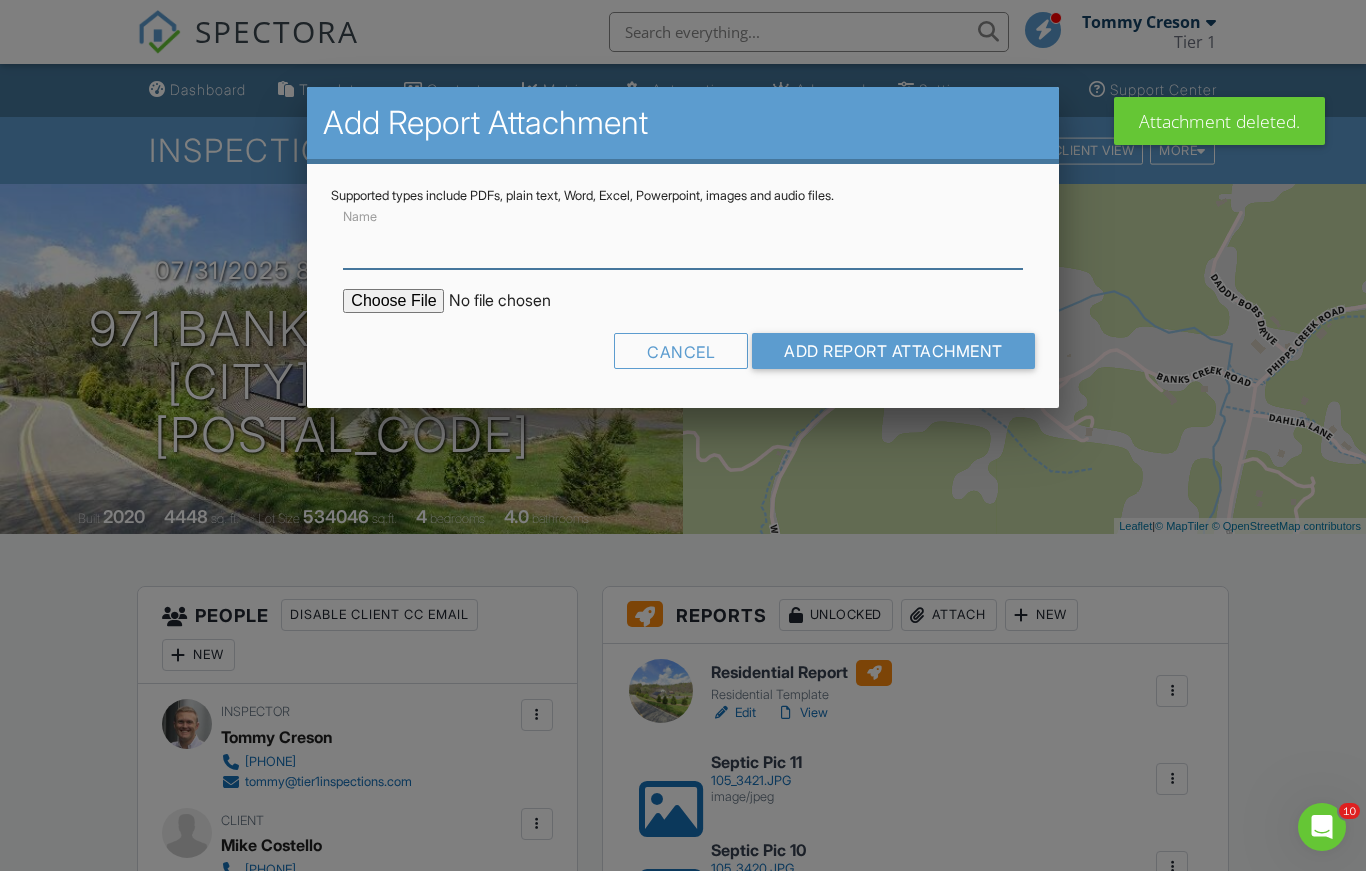 click on "Name" at bounding box center (682, 244) 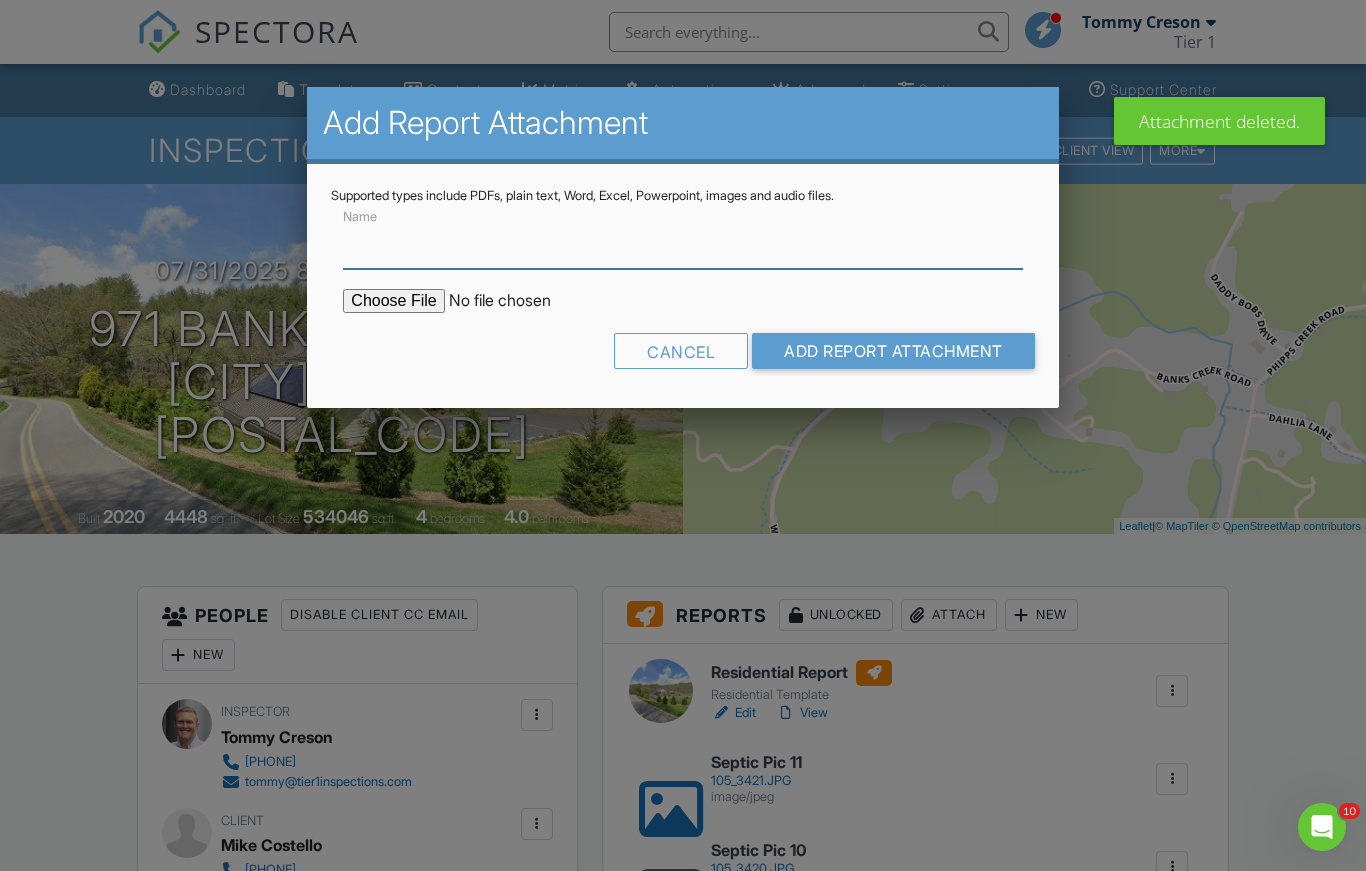 paste on "Septic Pic" 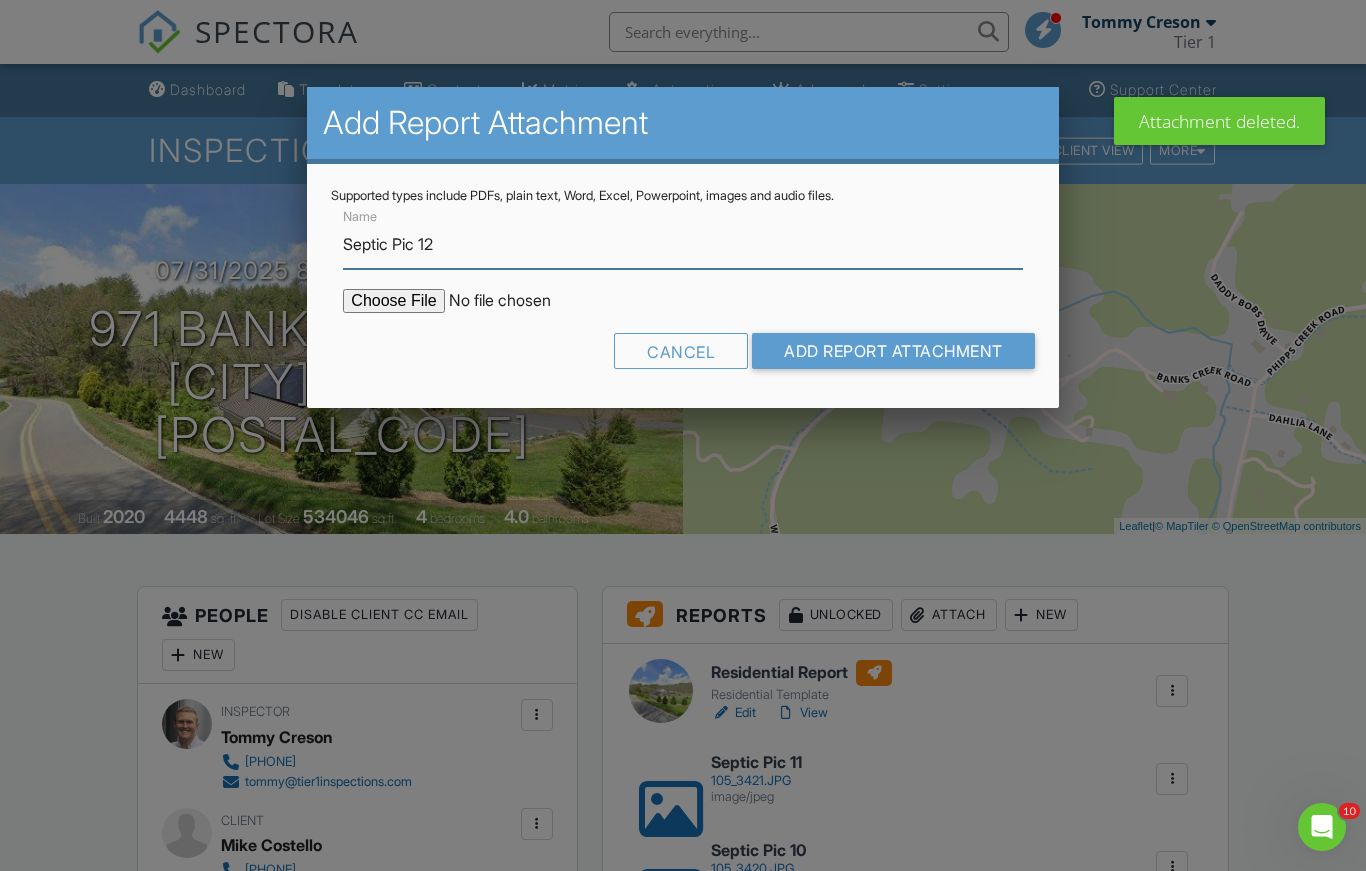 type on "Septic Pic 12" 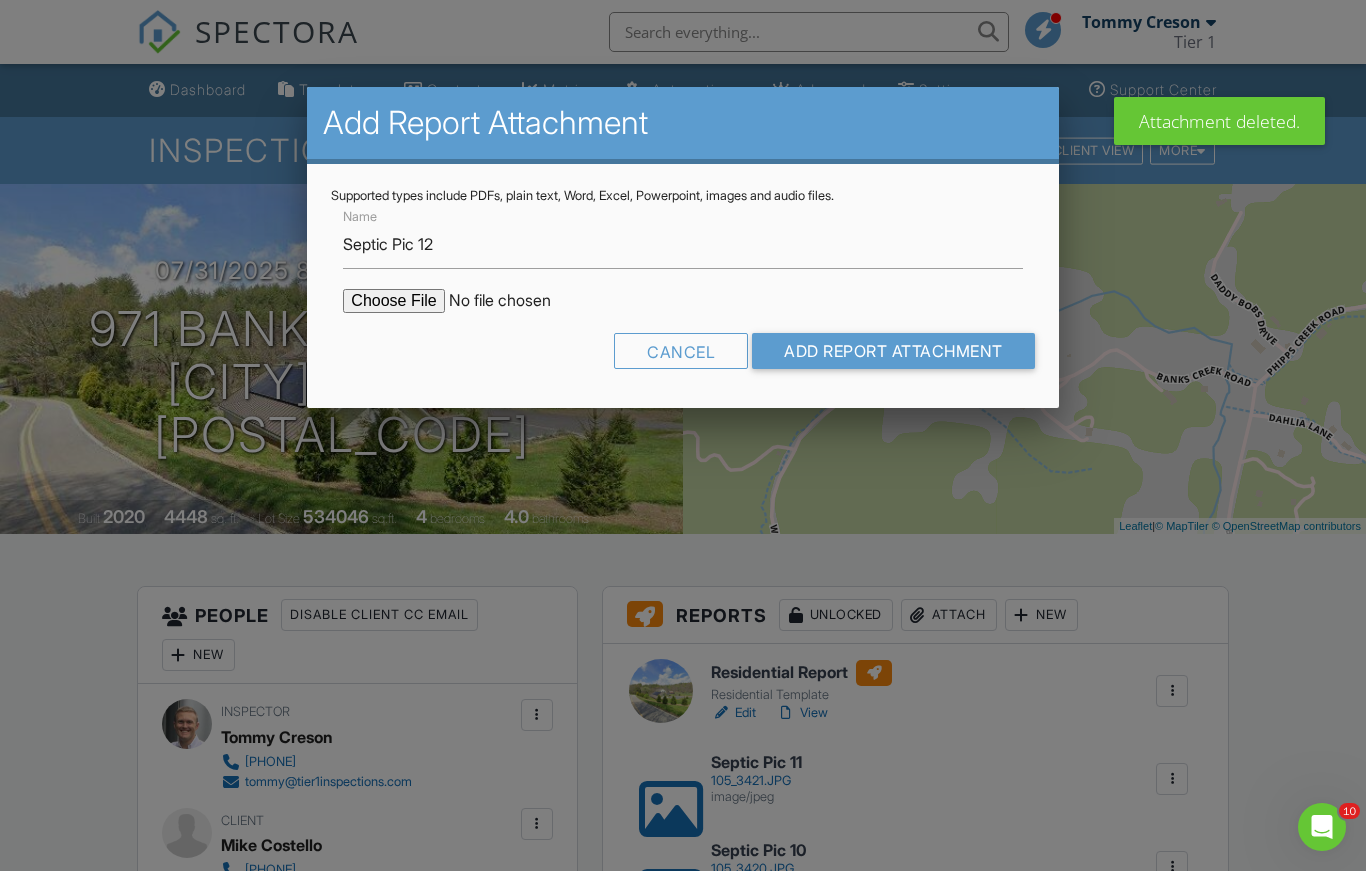 click at bounding box center [513, 301] 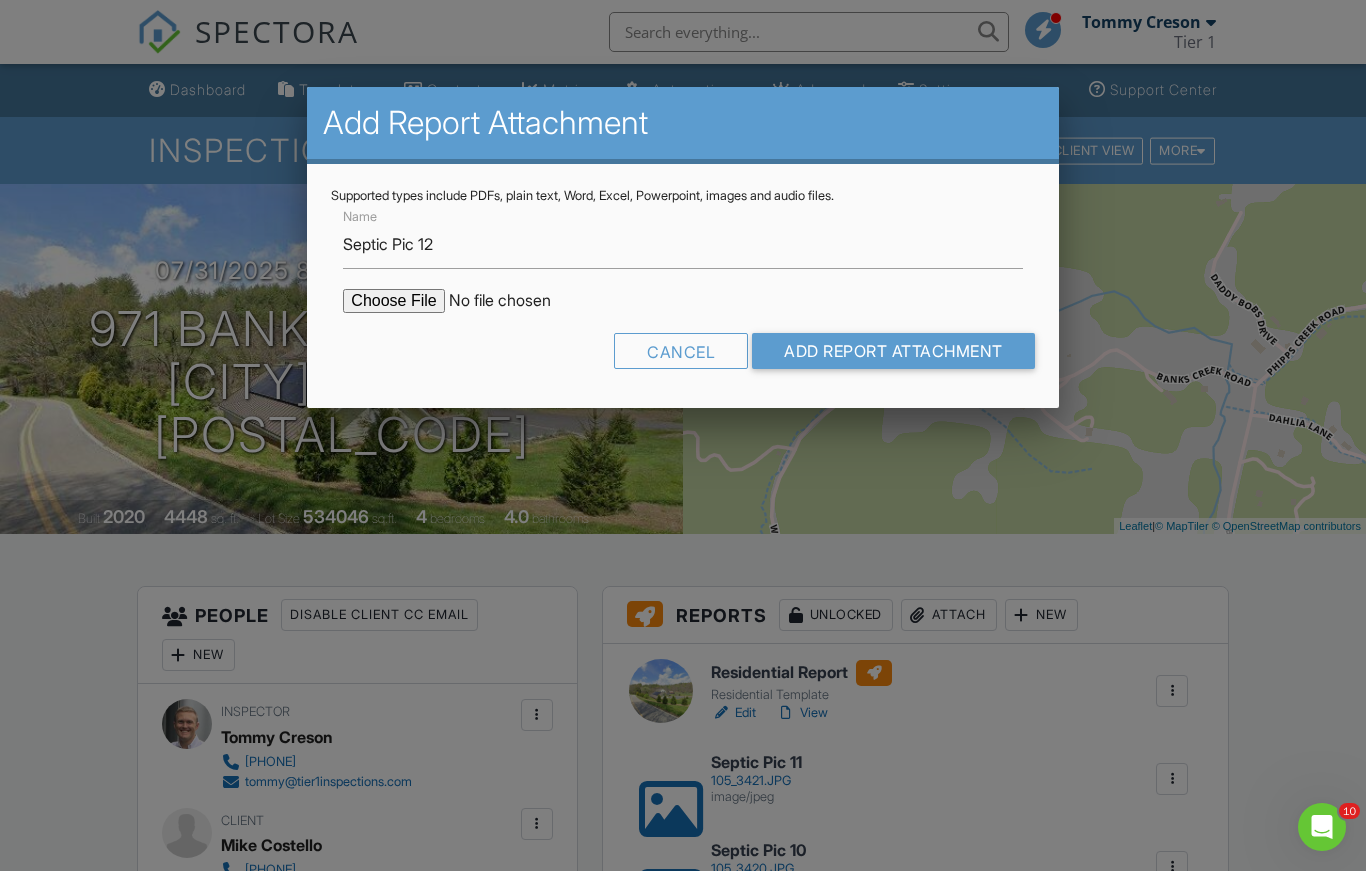 type on "C:\fakepath\105_3422.JPG" 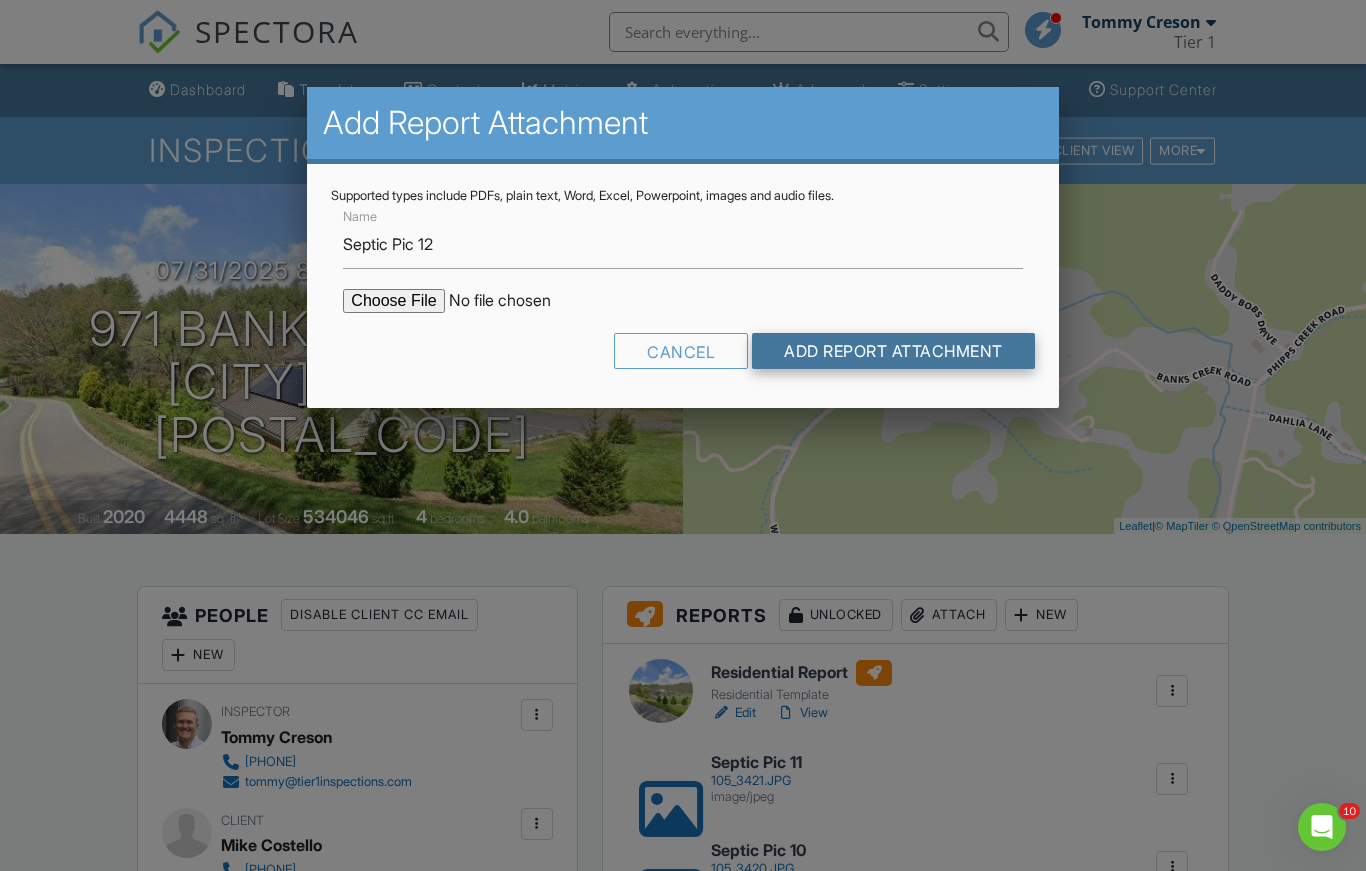 click on "Add Report Attachment" at bounding box center [893, 351] 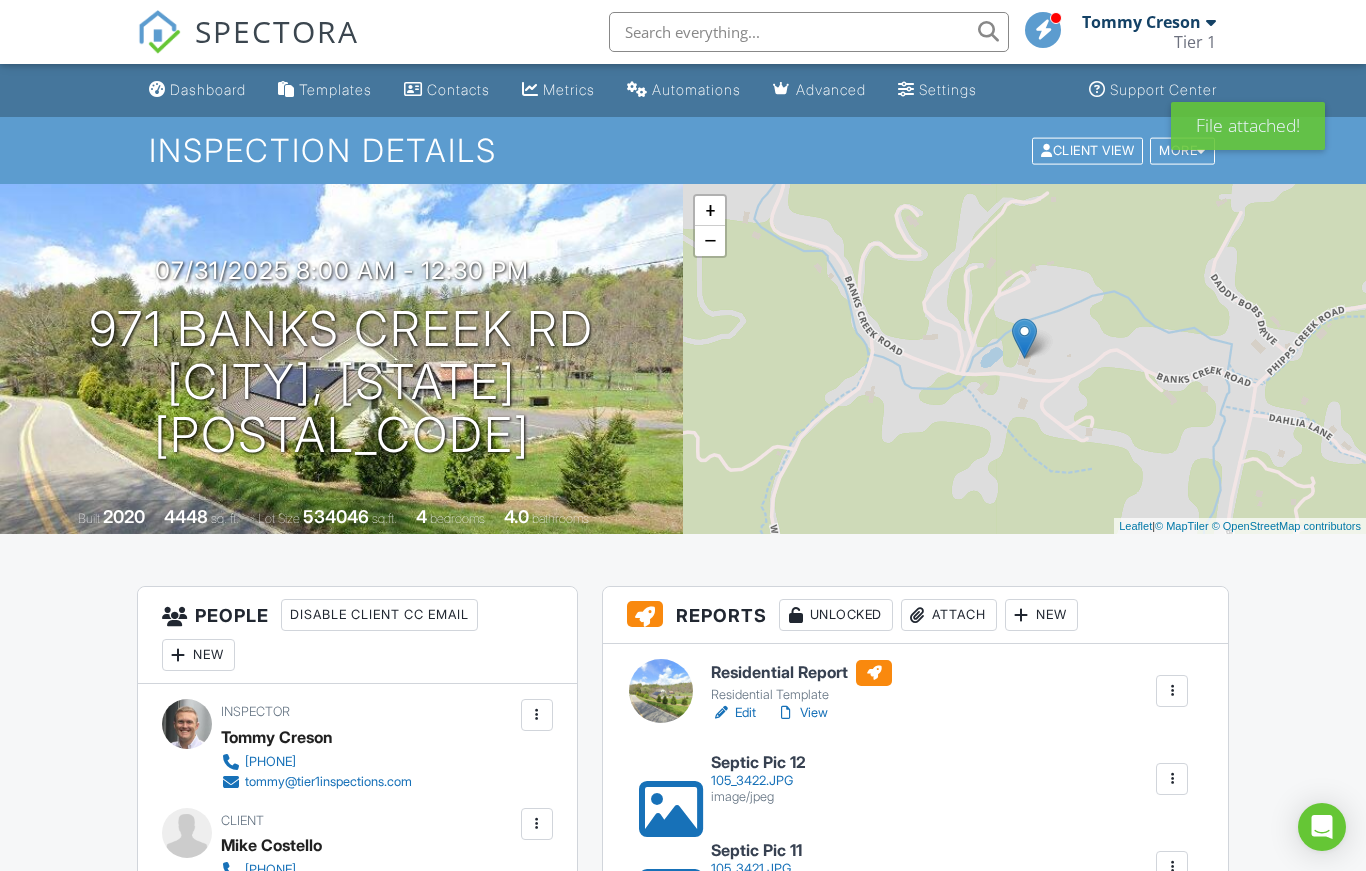 scroll, scrollTop: 0, scrollLeft: 0, axis: both 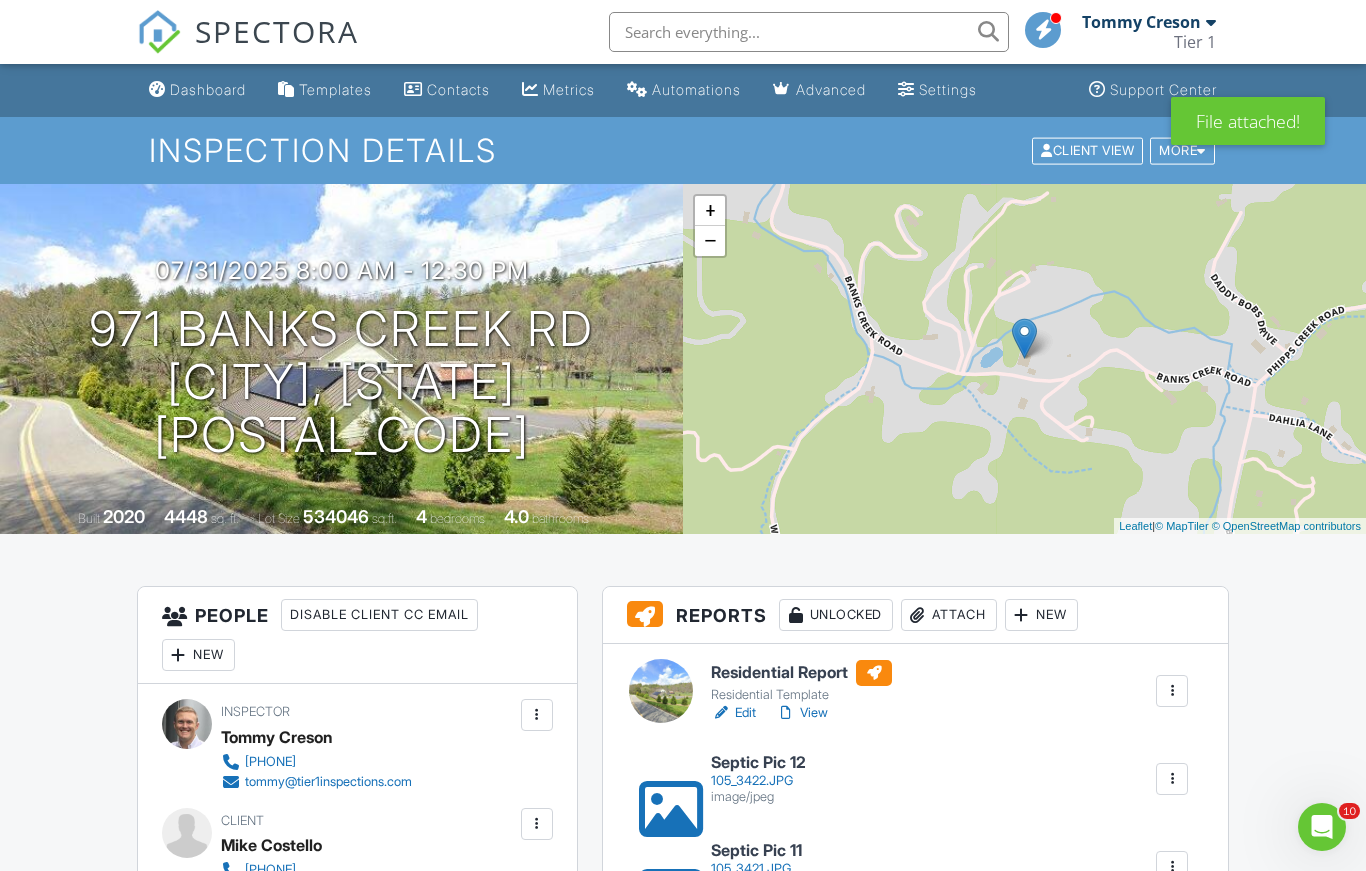 click on "Attach" at bounding box center (949, 615) 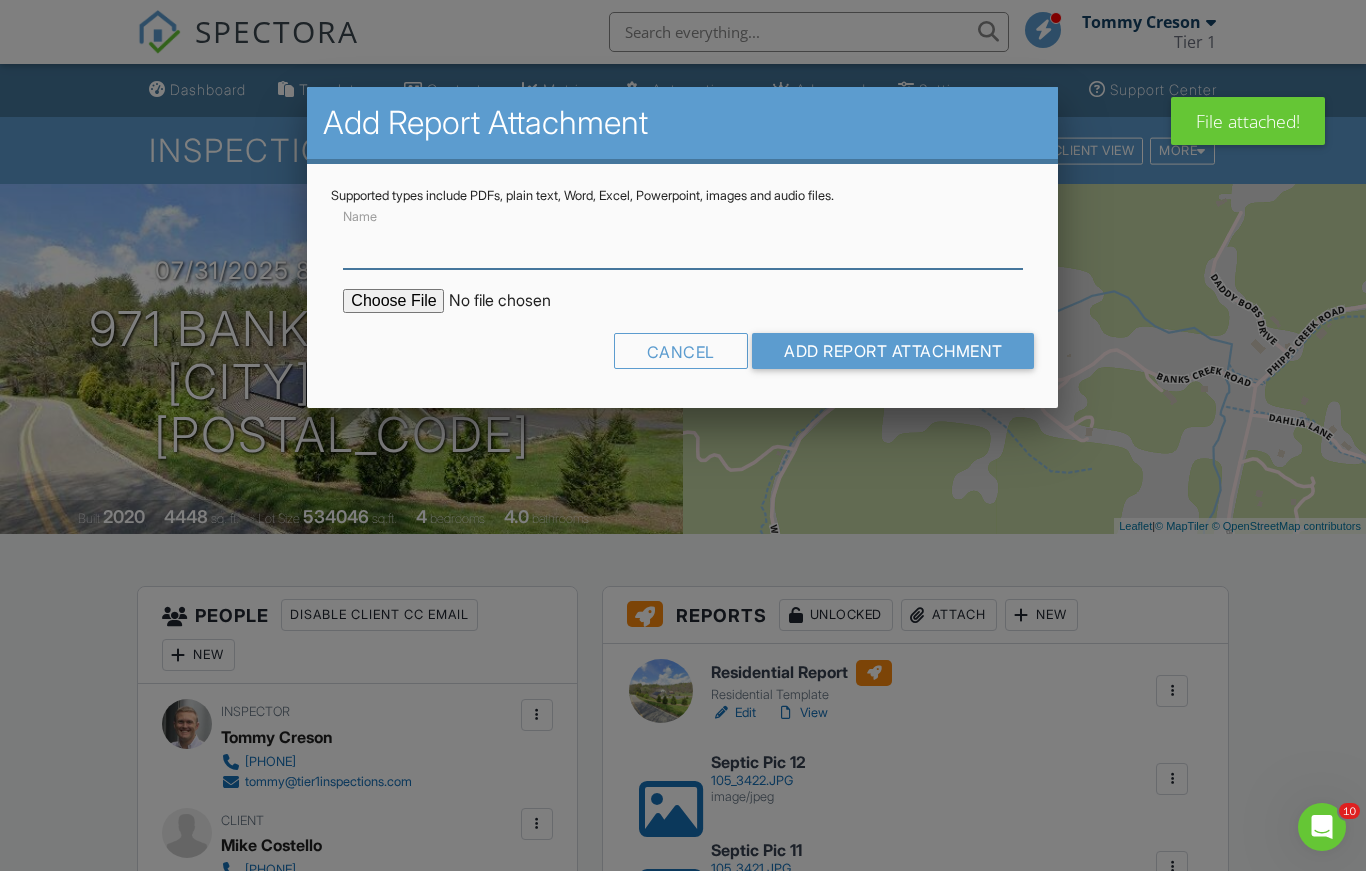 click on "Name" at bounding box center (682, 244) 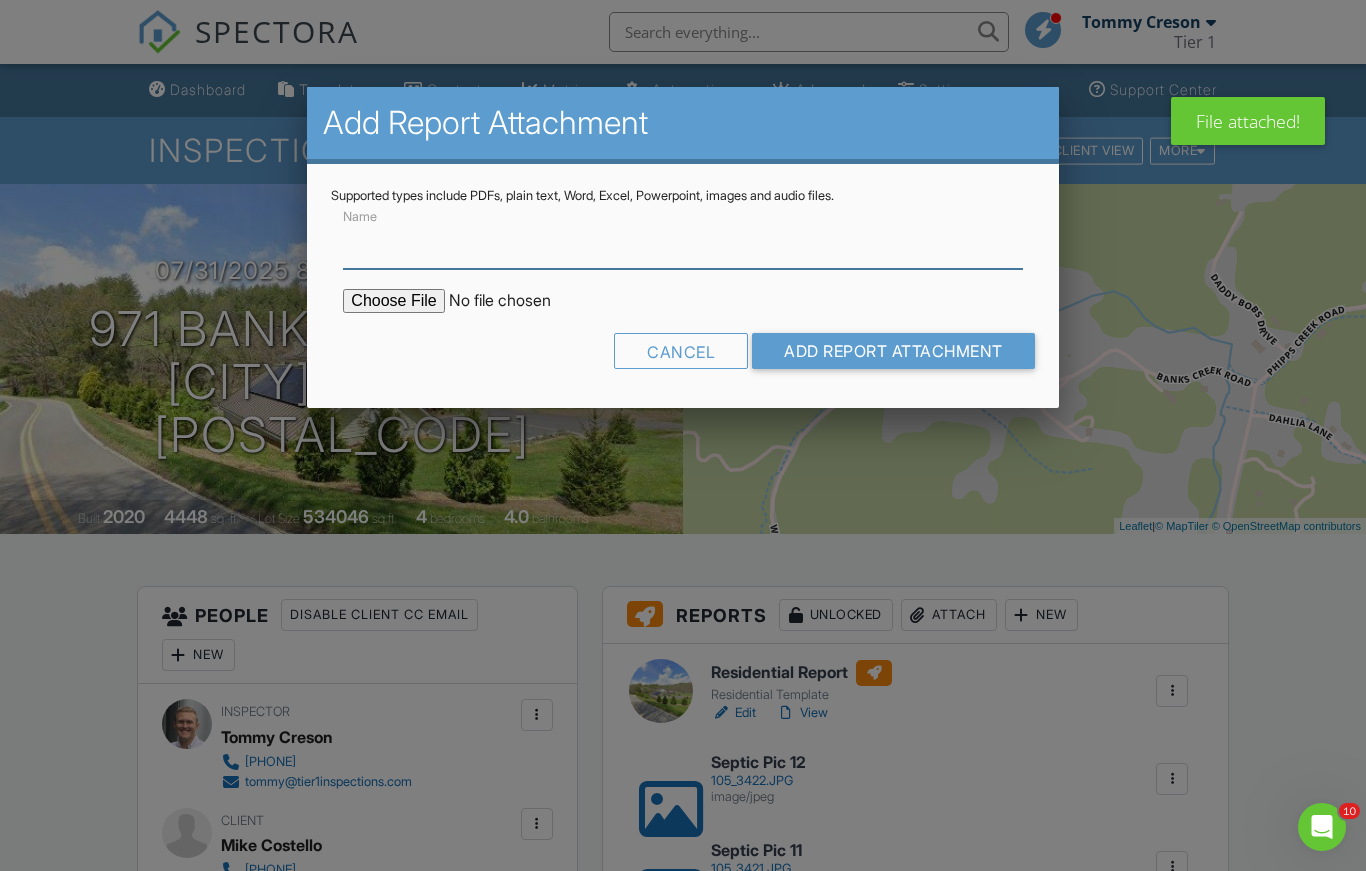 paste on "Septic Pic" 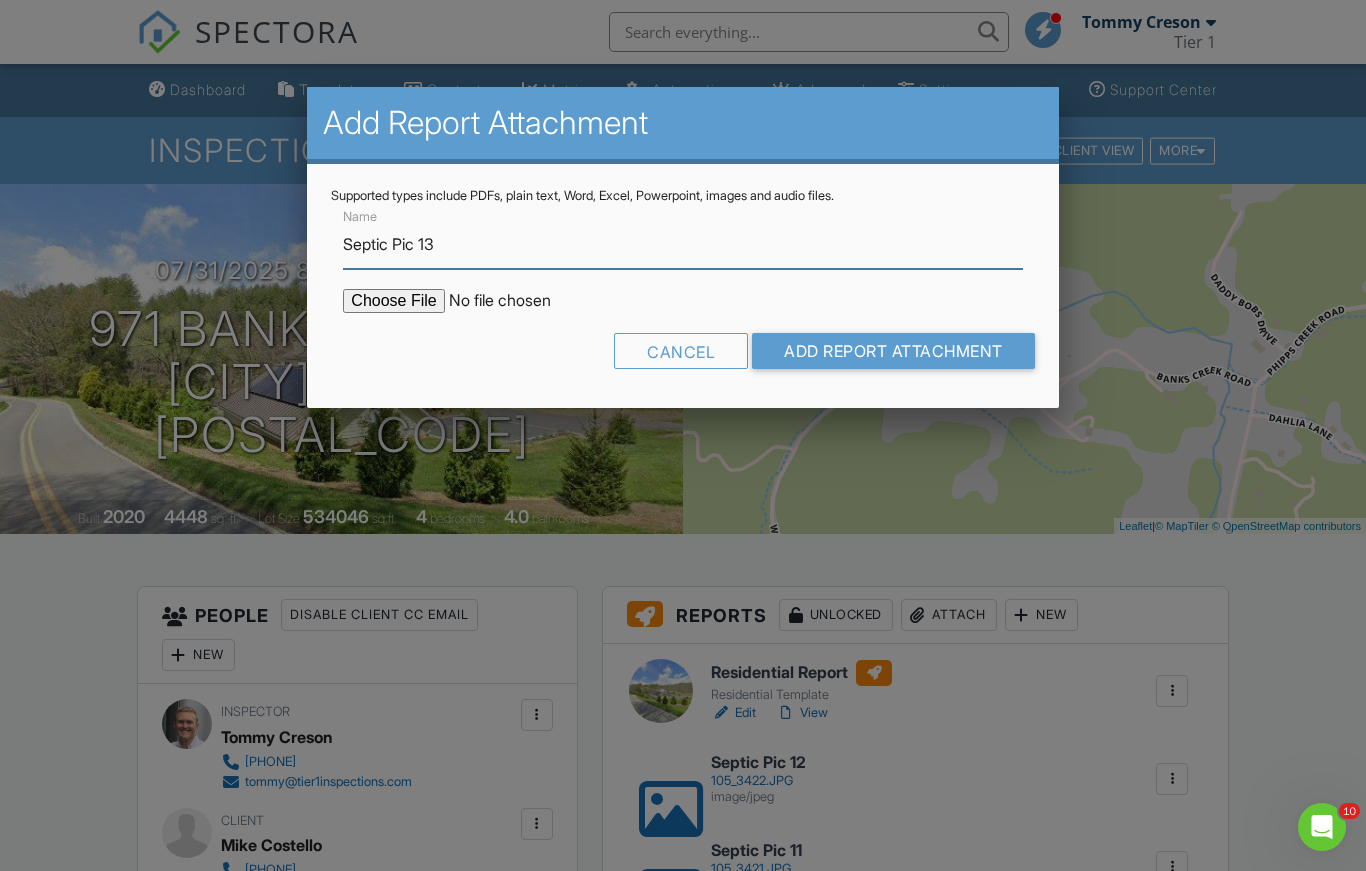 type on "Septic Pic 13" 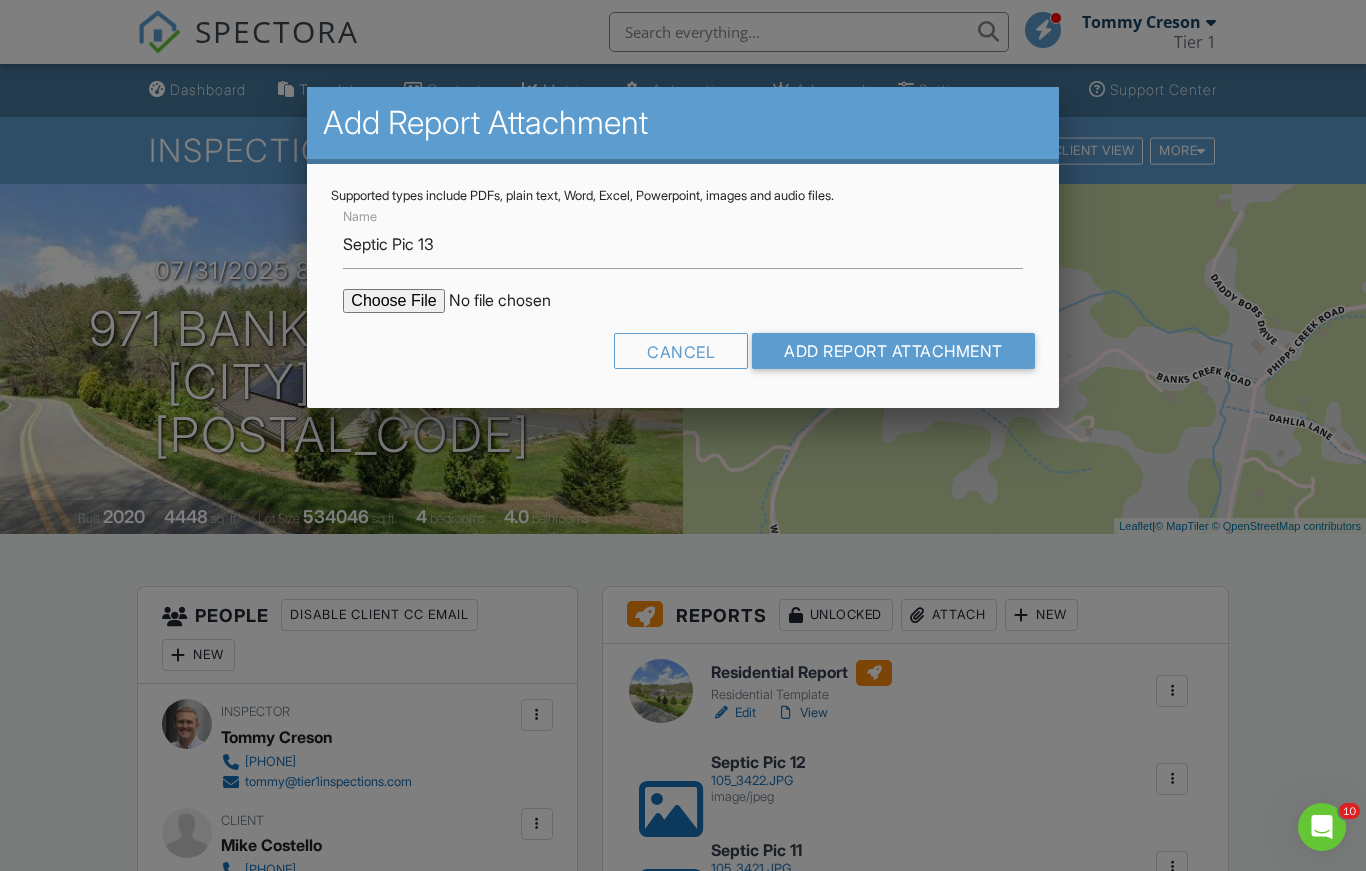 click at bounding box center [513, 301] 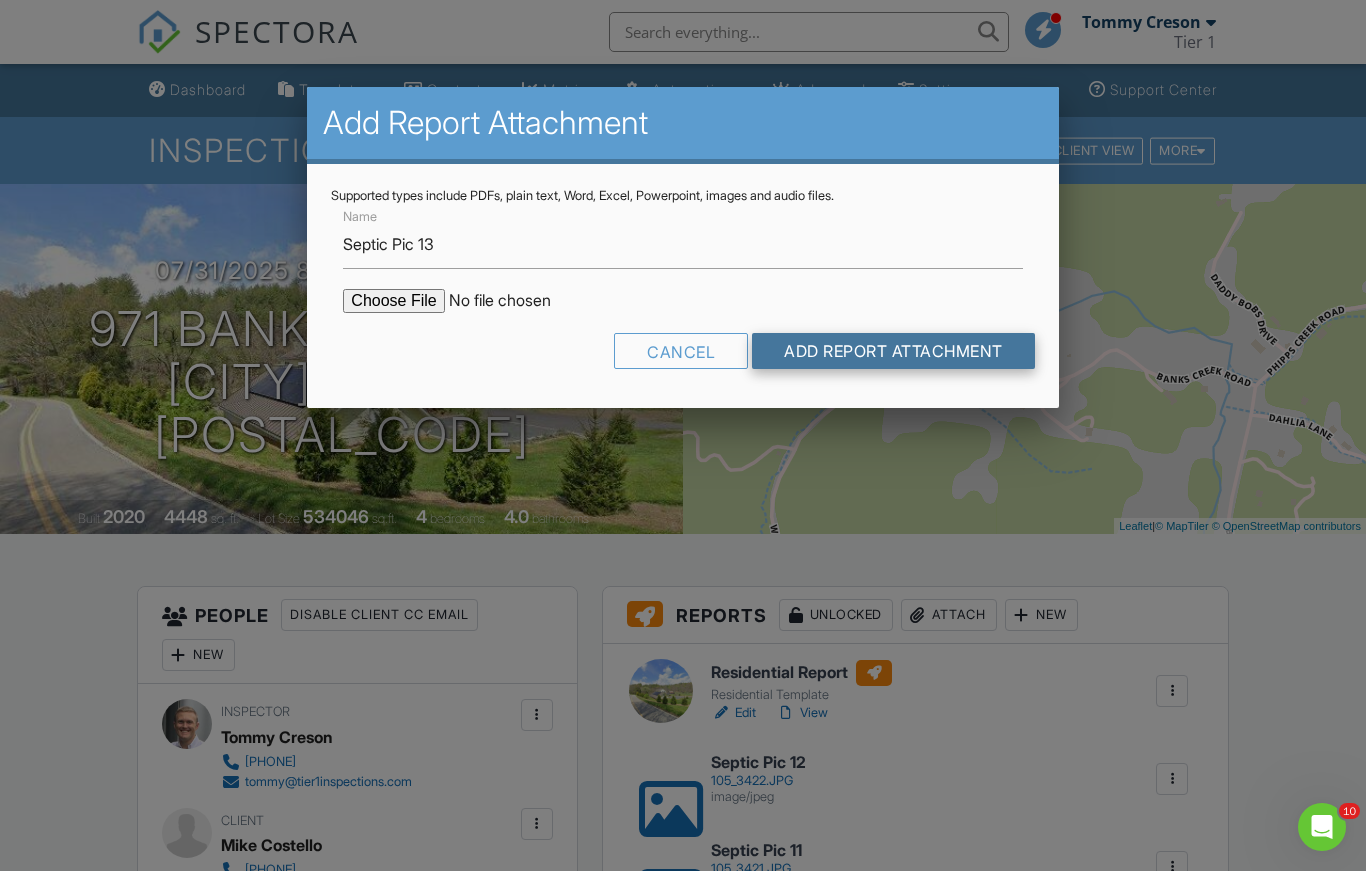 click on "Add Report Attachment" at bounding box center (893, 351) 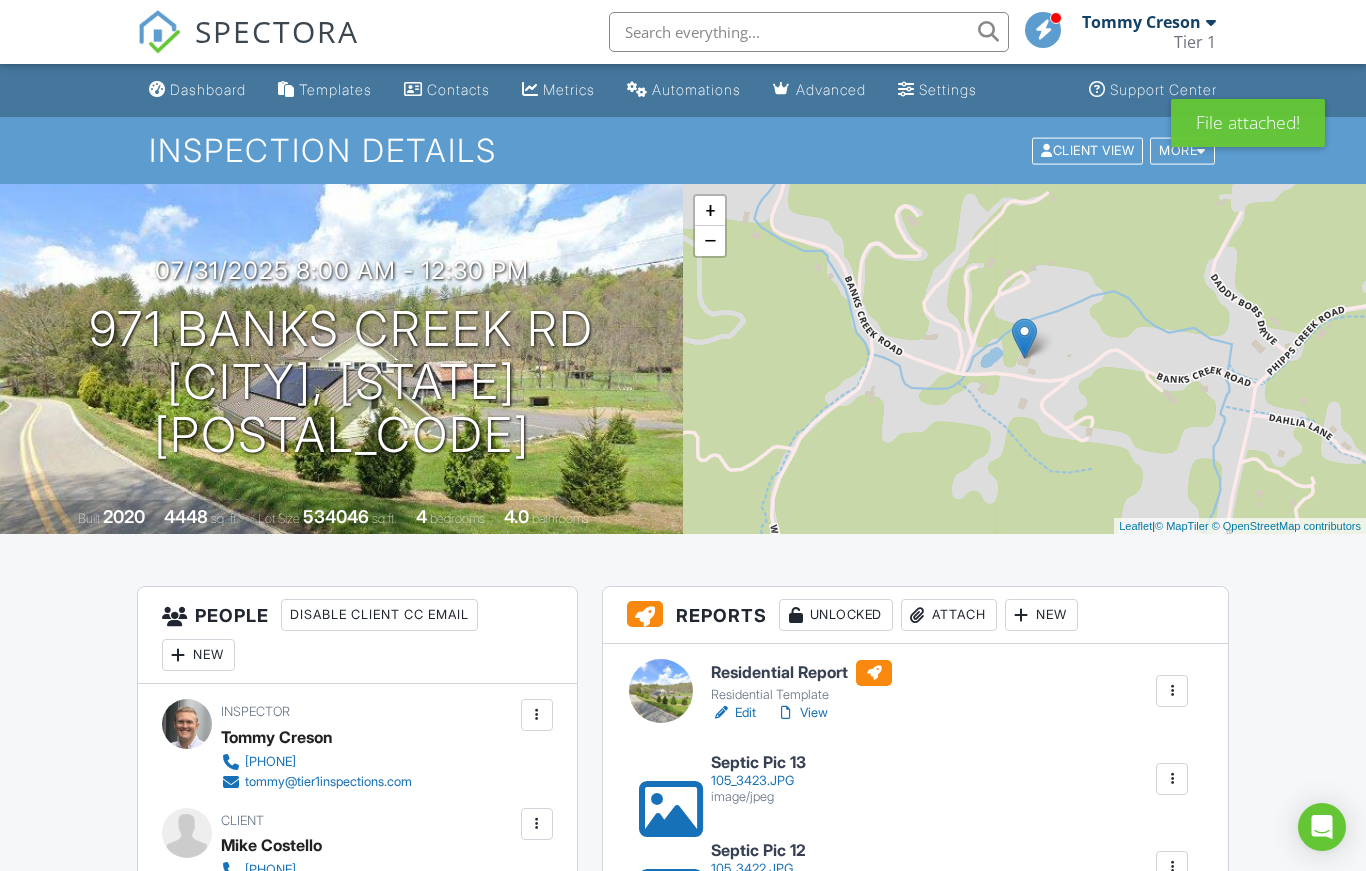 scroll, scrollTop: 0, scrollLeft: 0, axis: both 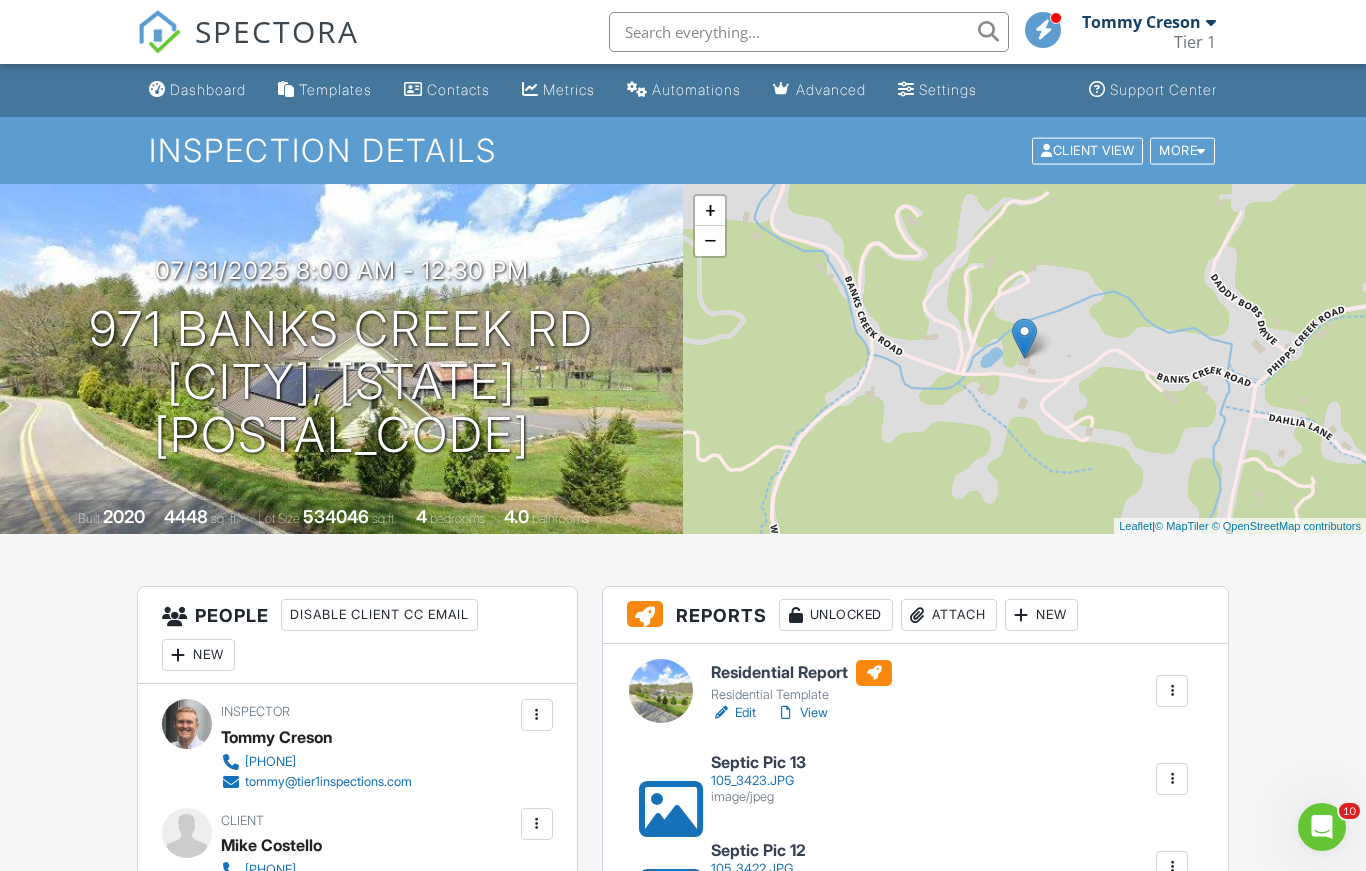 click on "Attach" at bounding box center (949, 615) 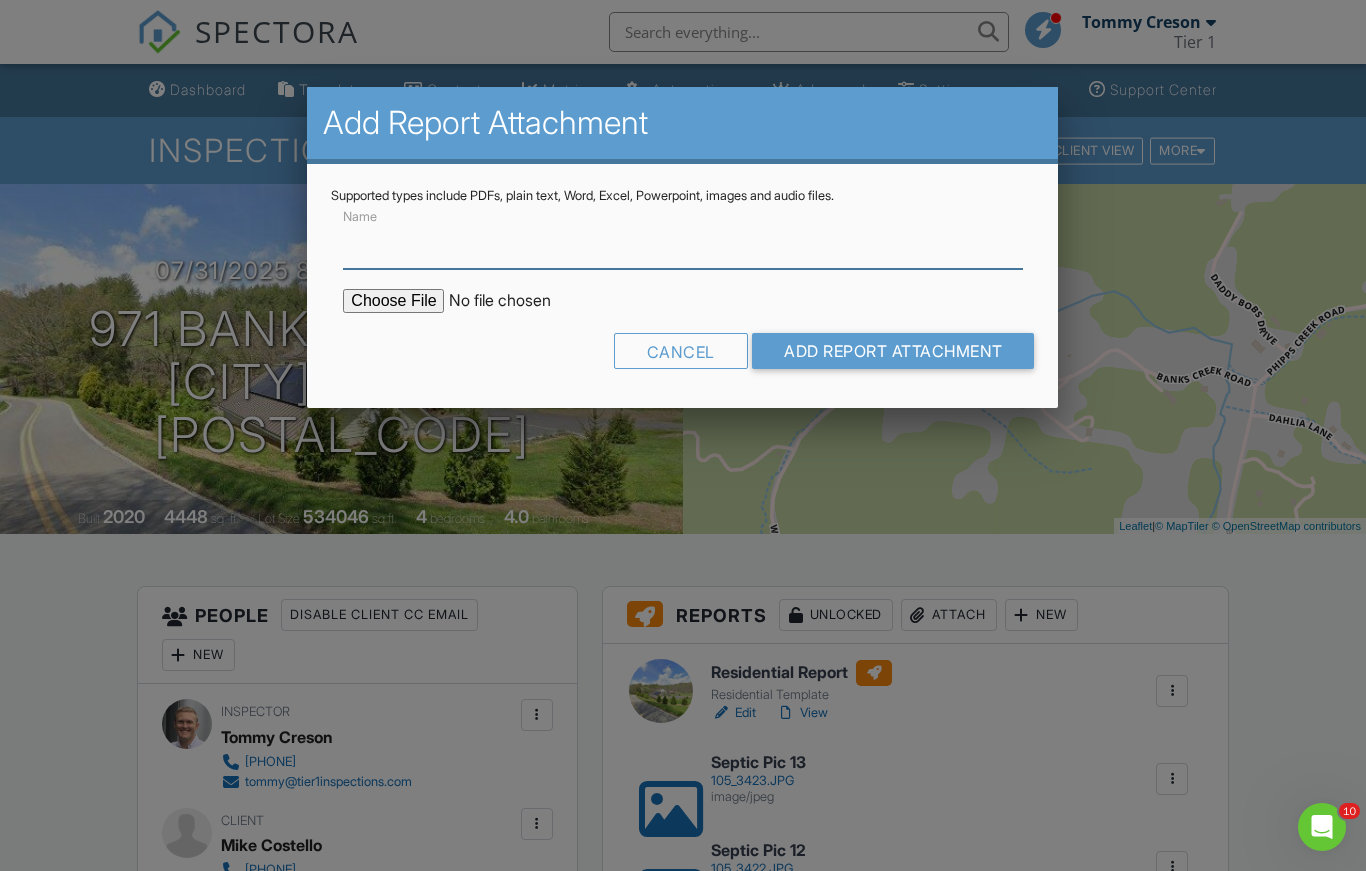 click on "Name" at bounding box center (682, 244) 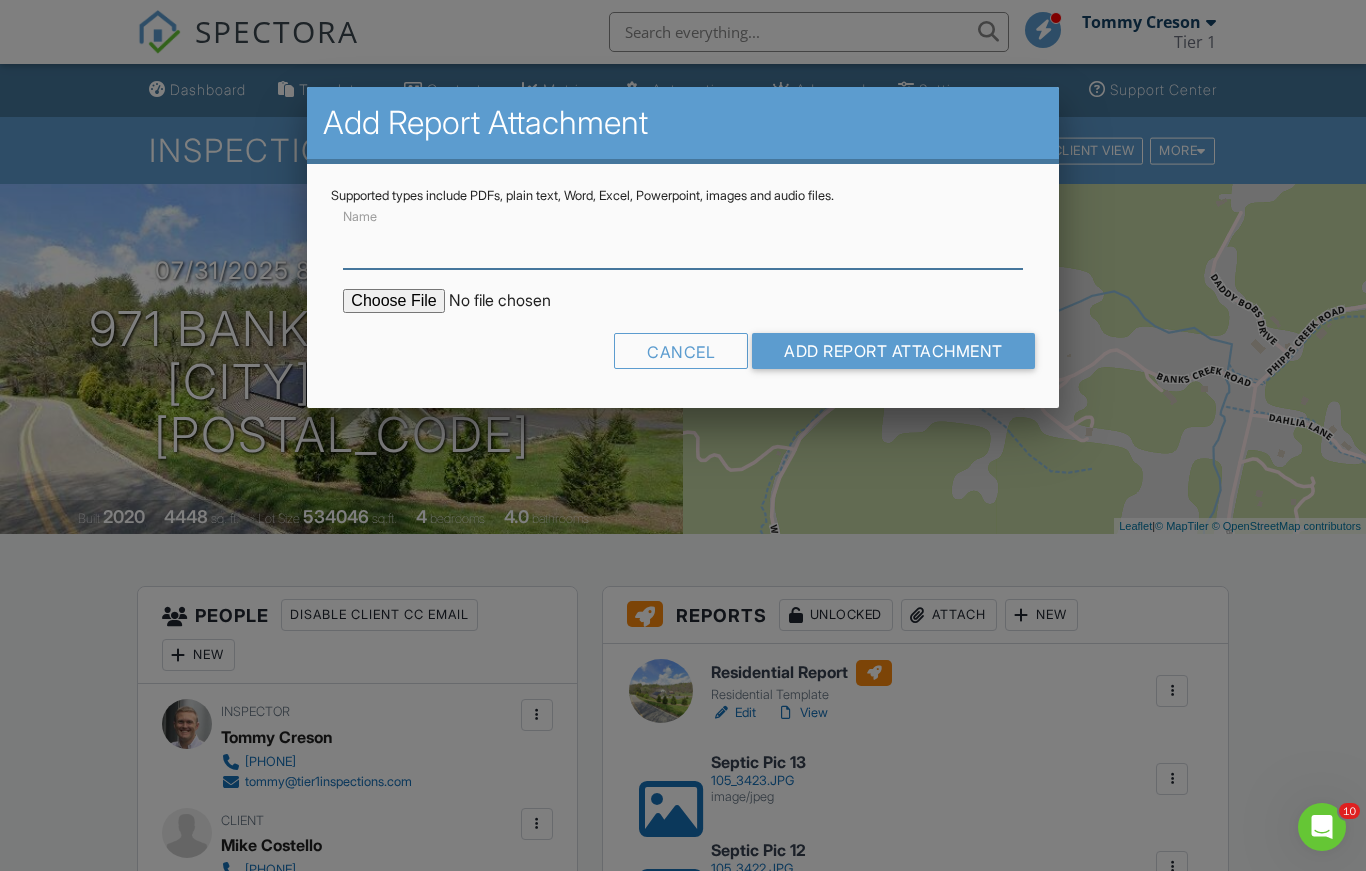 paste on "Septic Pic" 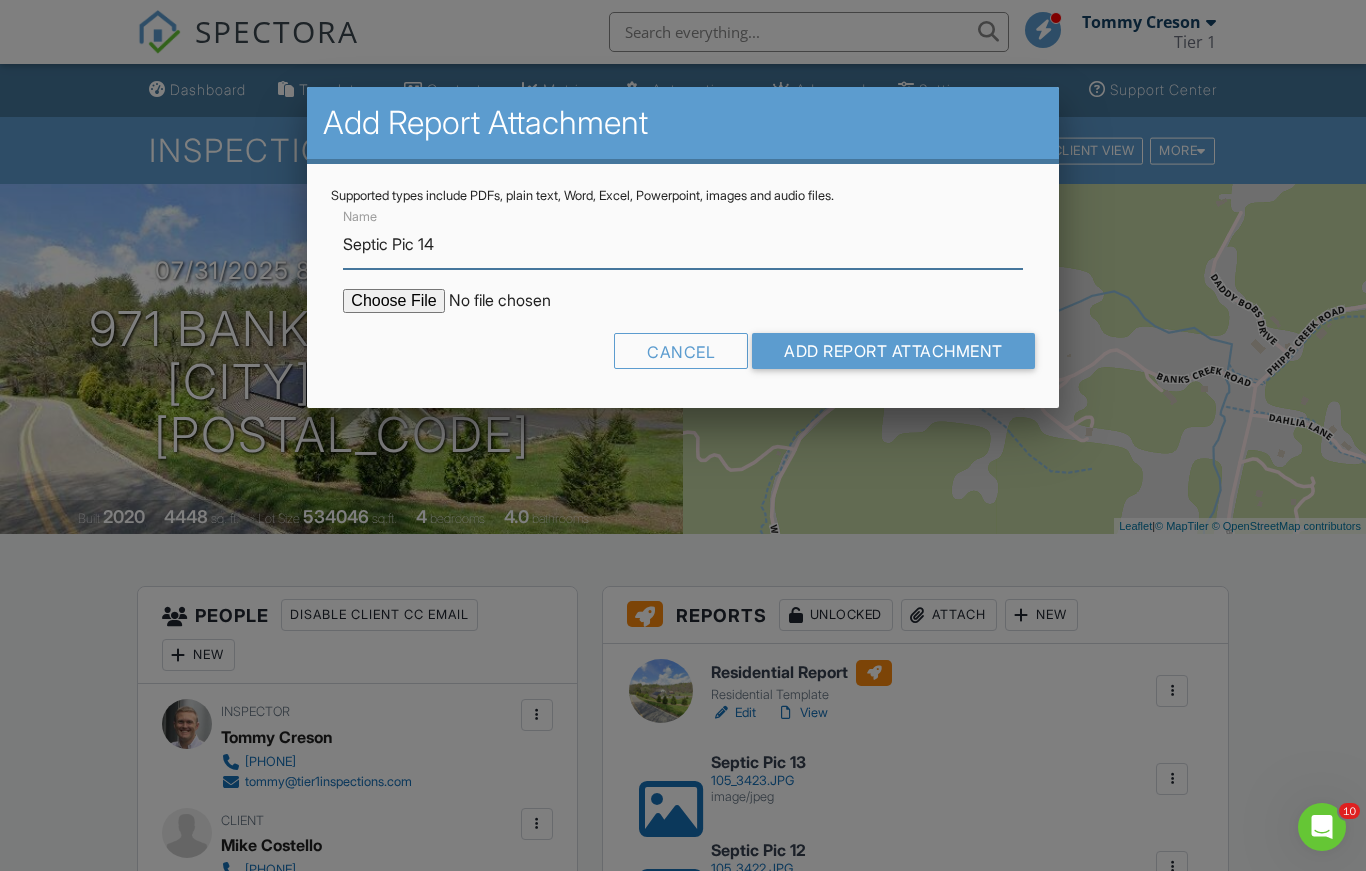 type on "Septic Pic 14" 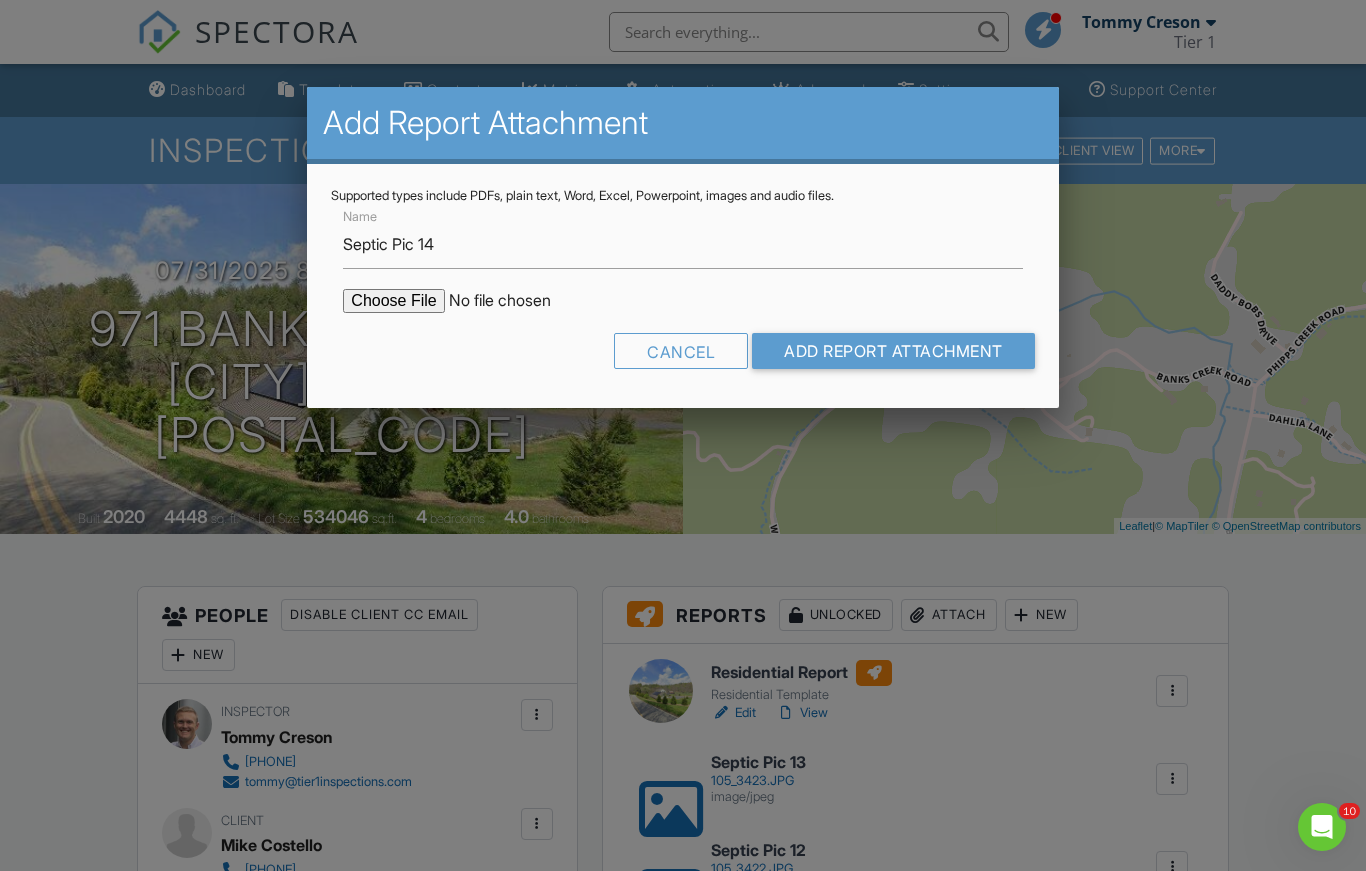 click at bounding box center [513, 301] 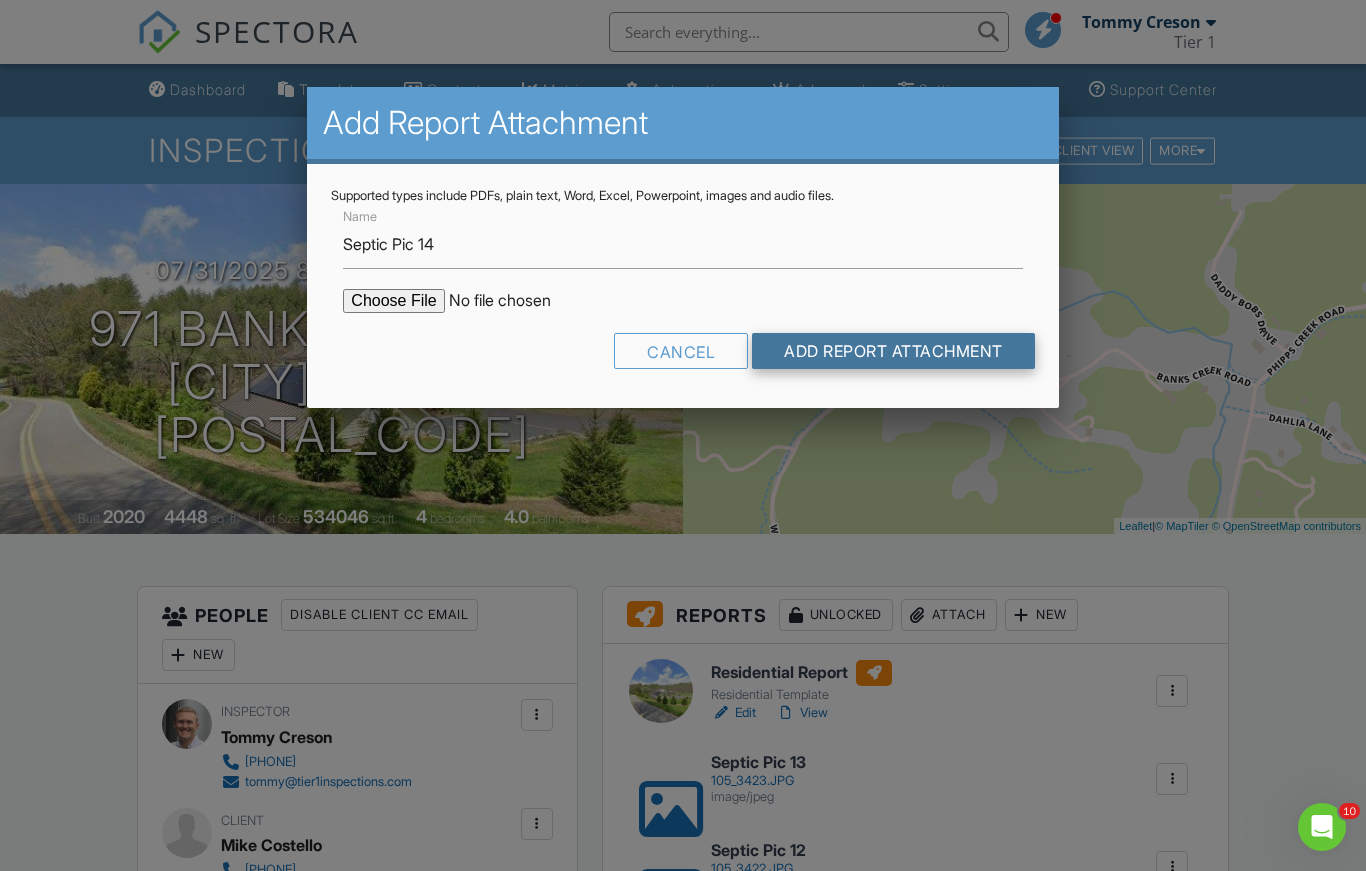 click on "Add Report Attachment" at bounding box center [893, 351] 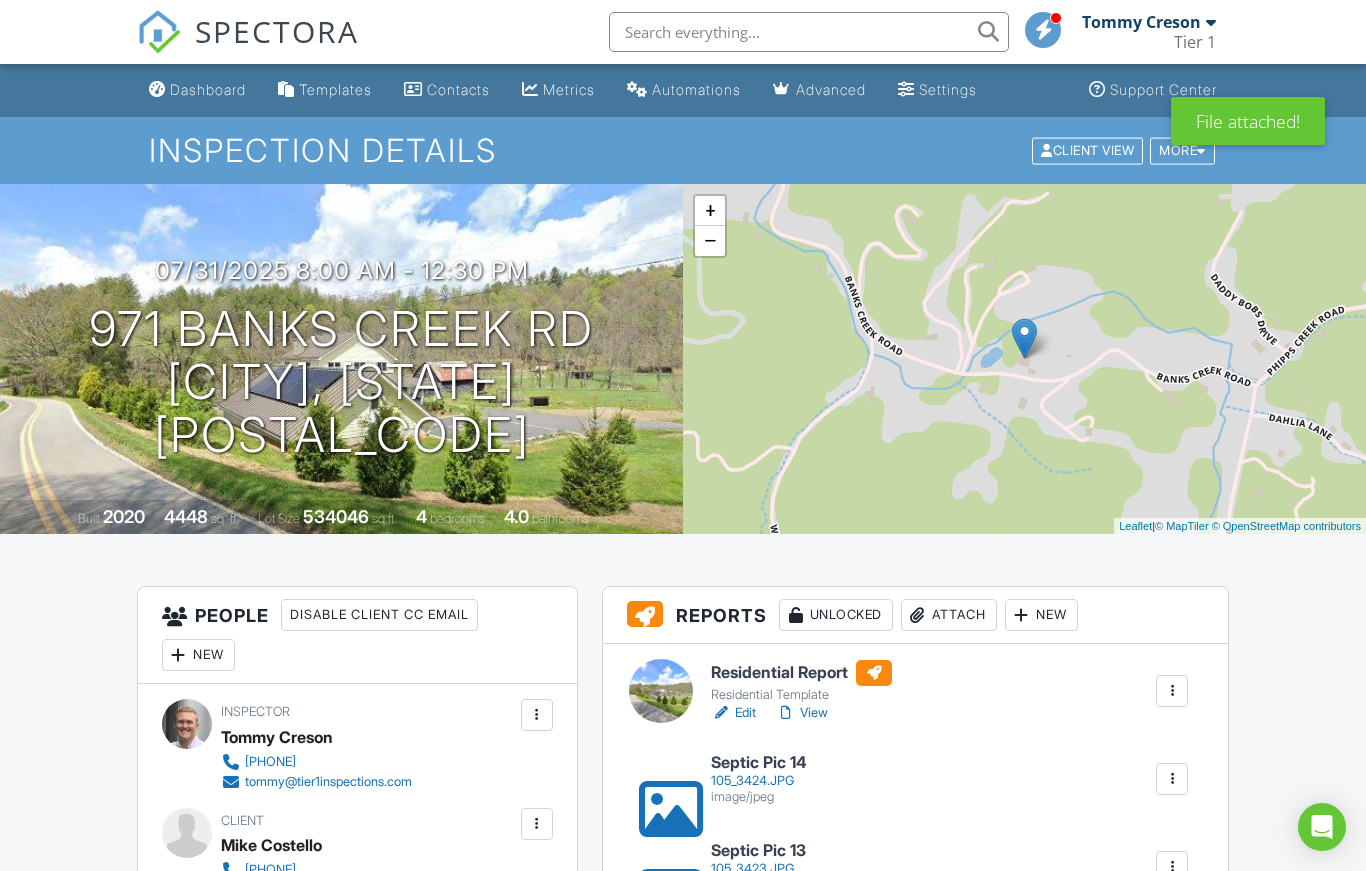 scroll, scrollTop: 0, scrollLeft: 0, axis: both 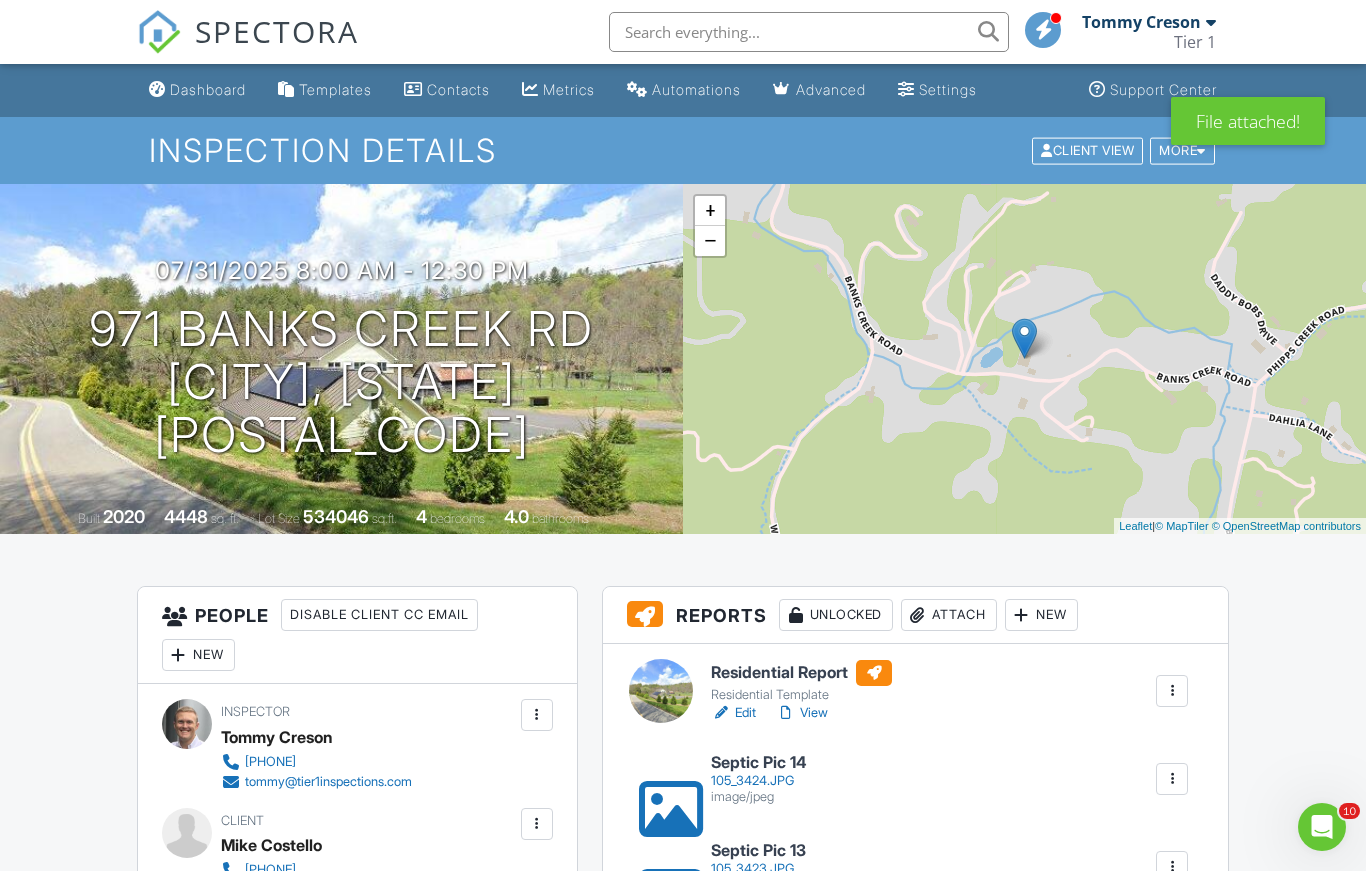 click on "Attach" at bounding box center (949, 615) 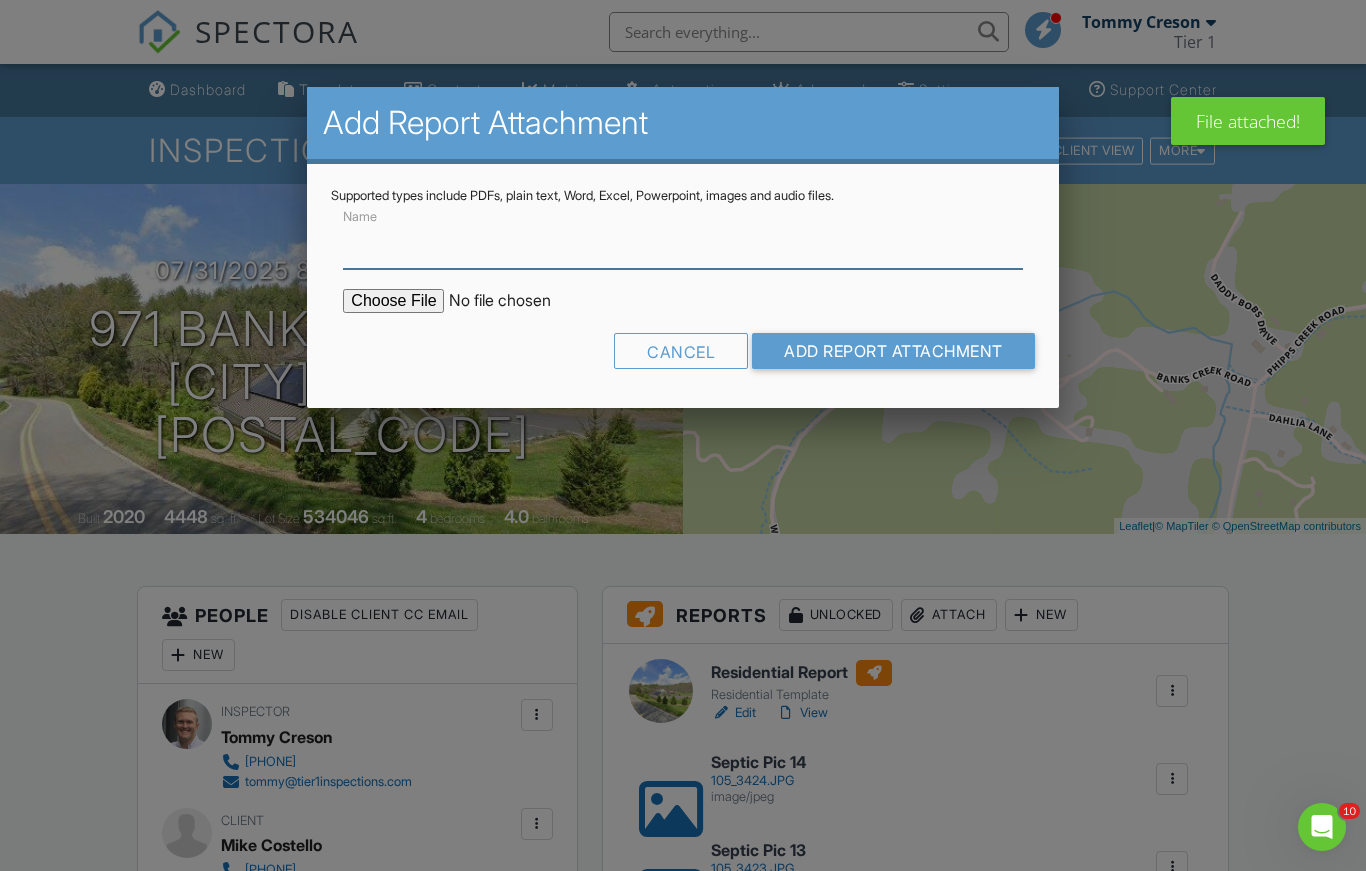 click on "Name" at bounding box center (682, 244) 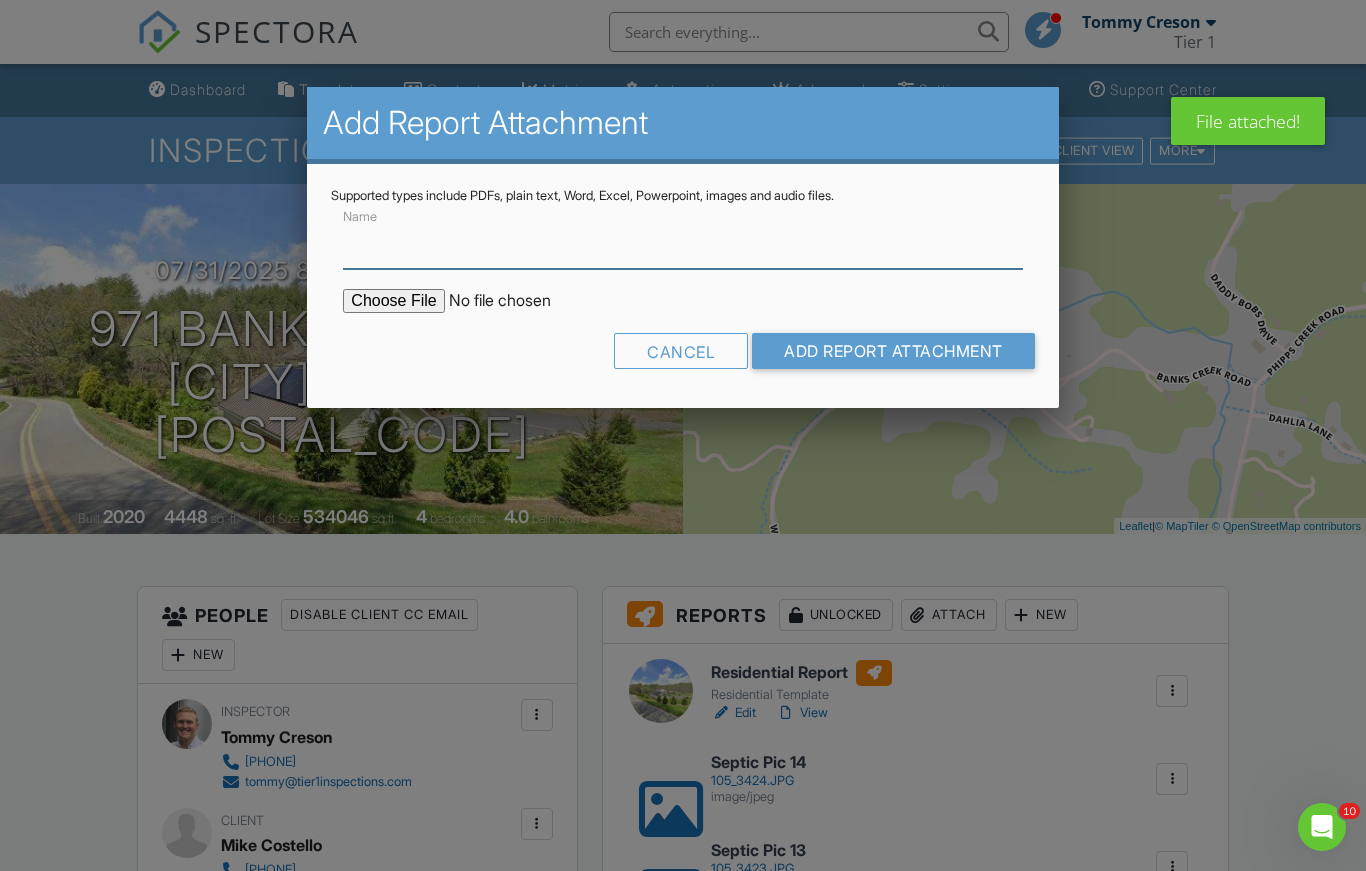 paste on "Septic Pic" 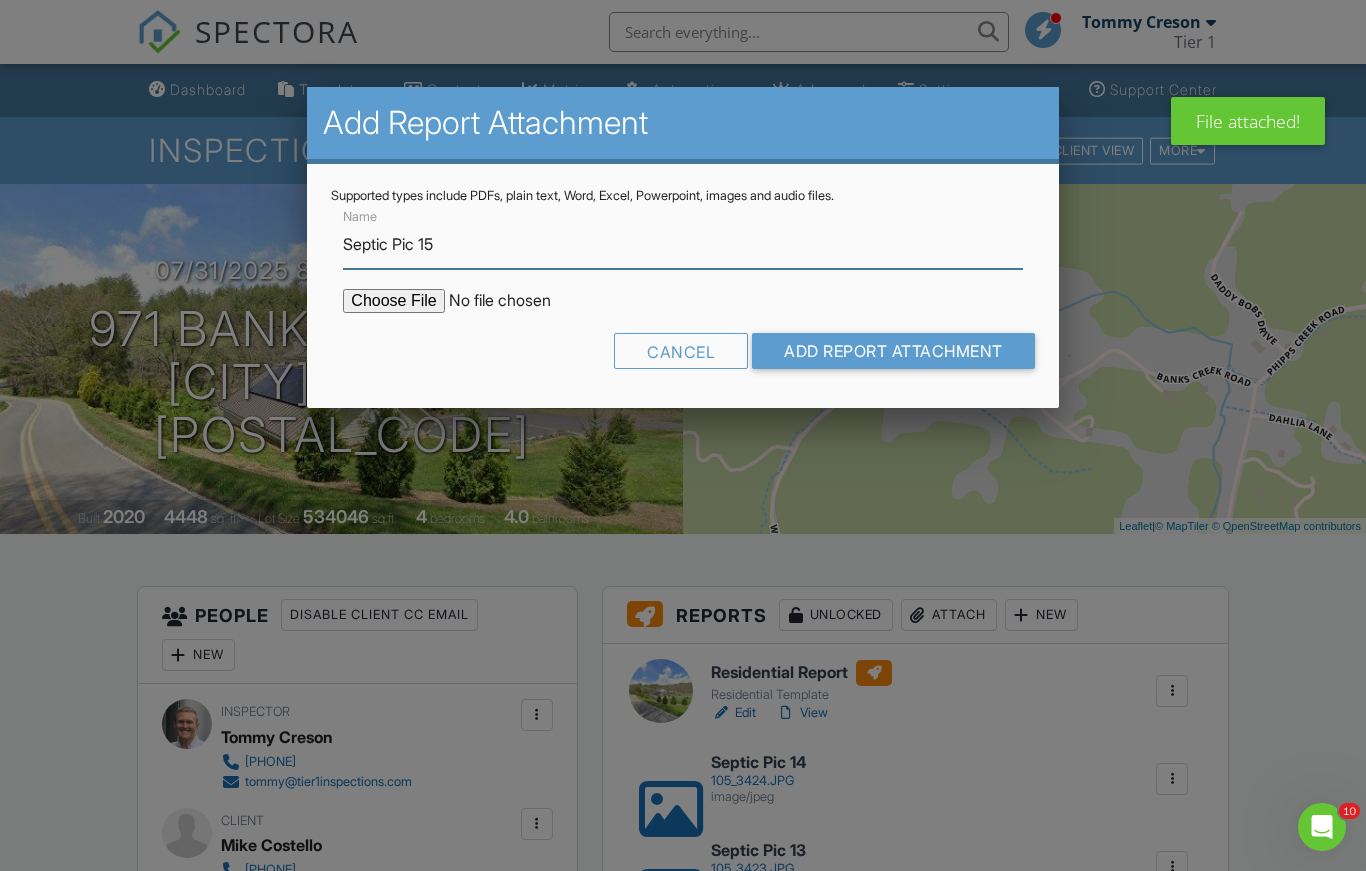 type on "Septic Pic 15" 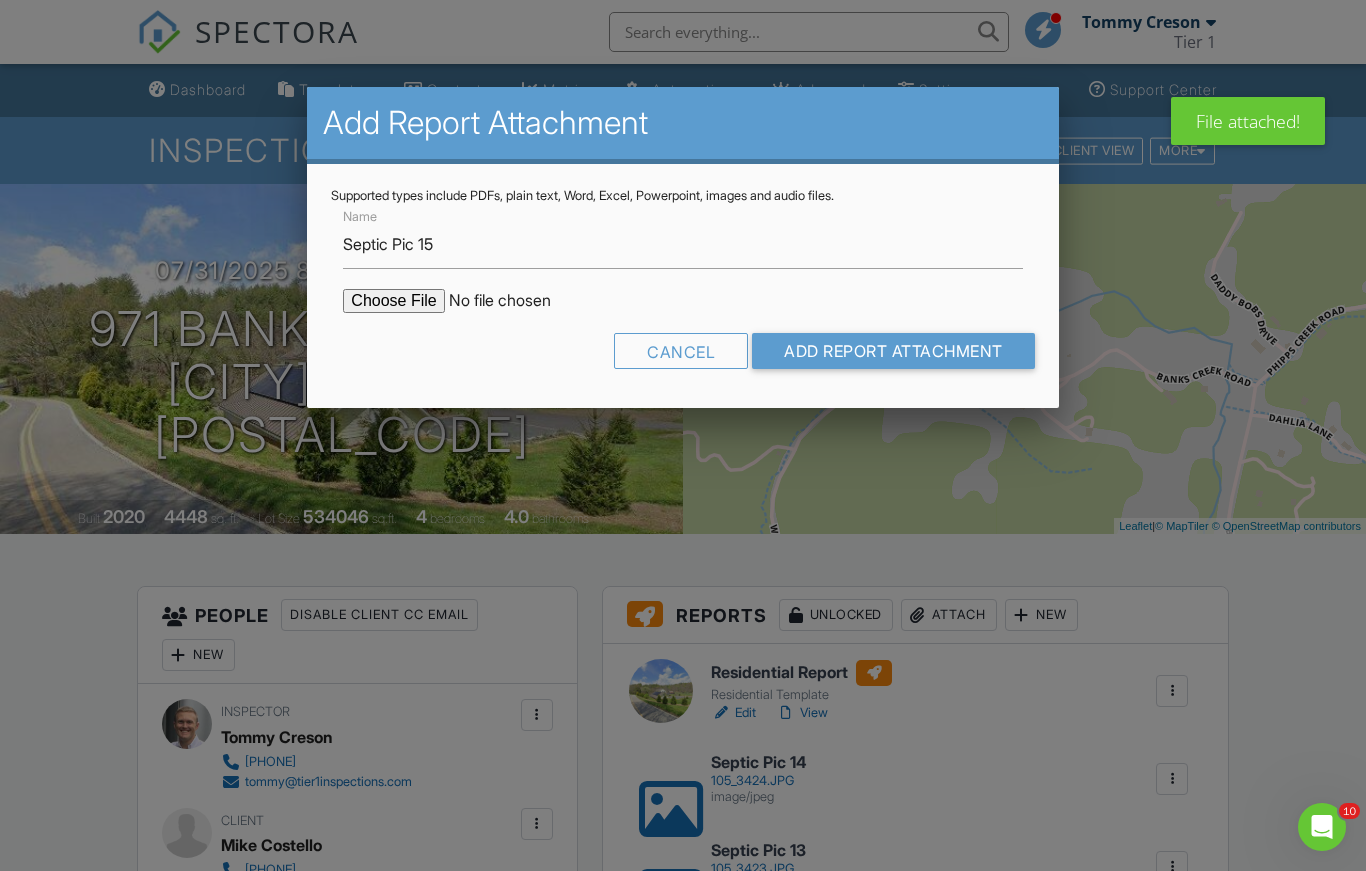 click at bounding box center (513, 301) 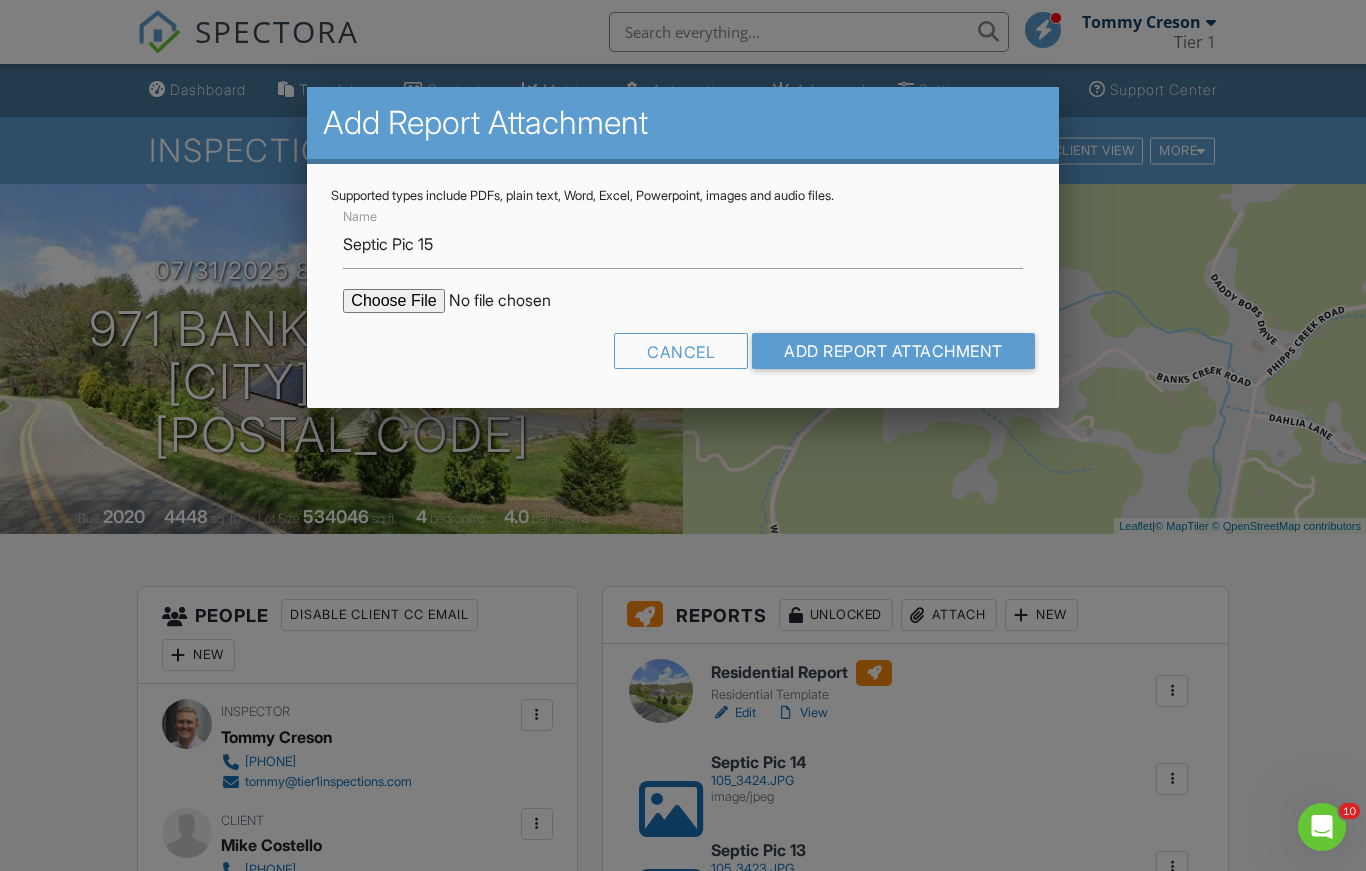 type on "C:\fakepath\105_3425.JPG" 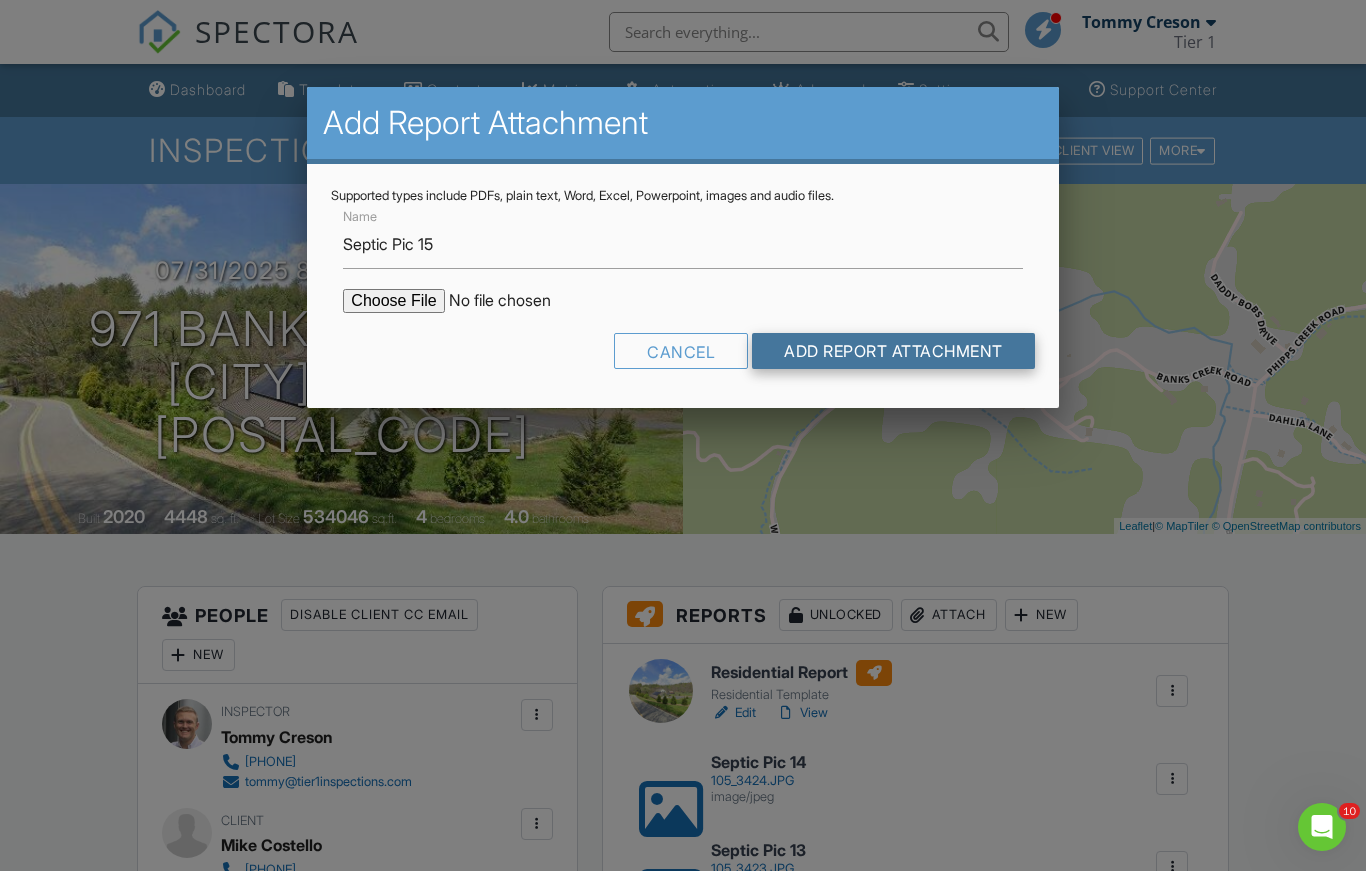 click on "Add Report Attachment" at bounding box center [893, 351] 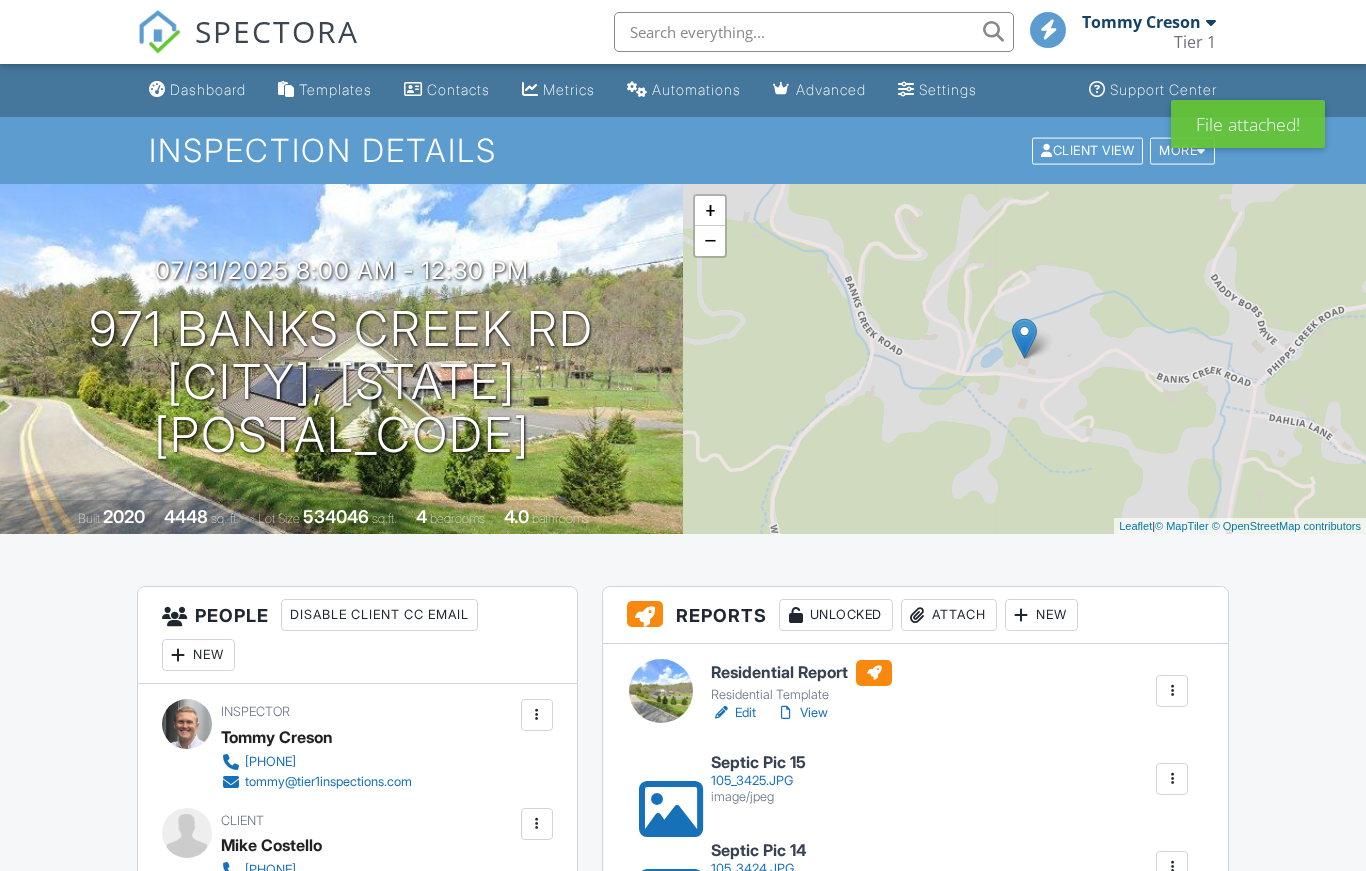 scroll, scrollTop: 0, scrollLeft: 0, axis: both 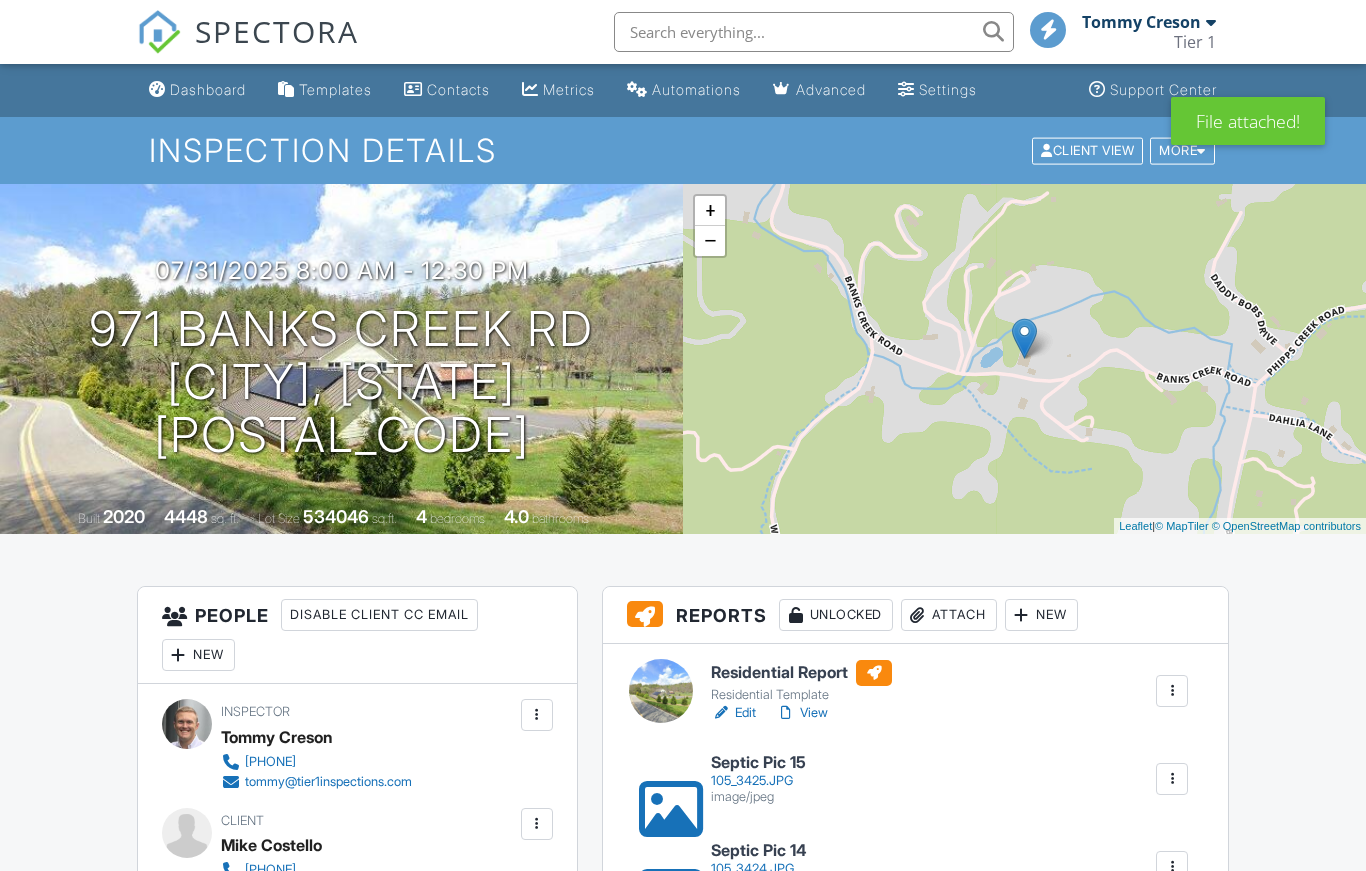 click on "Attach" at bounding box center (949, 615) 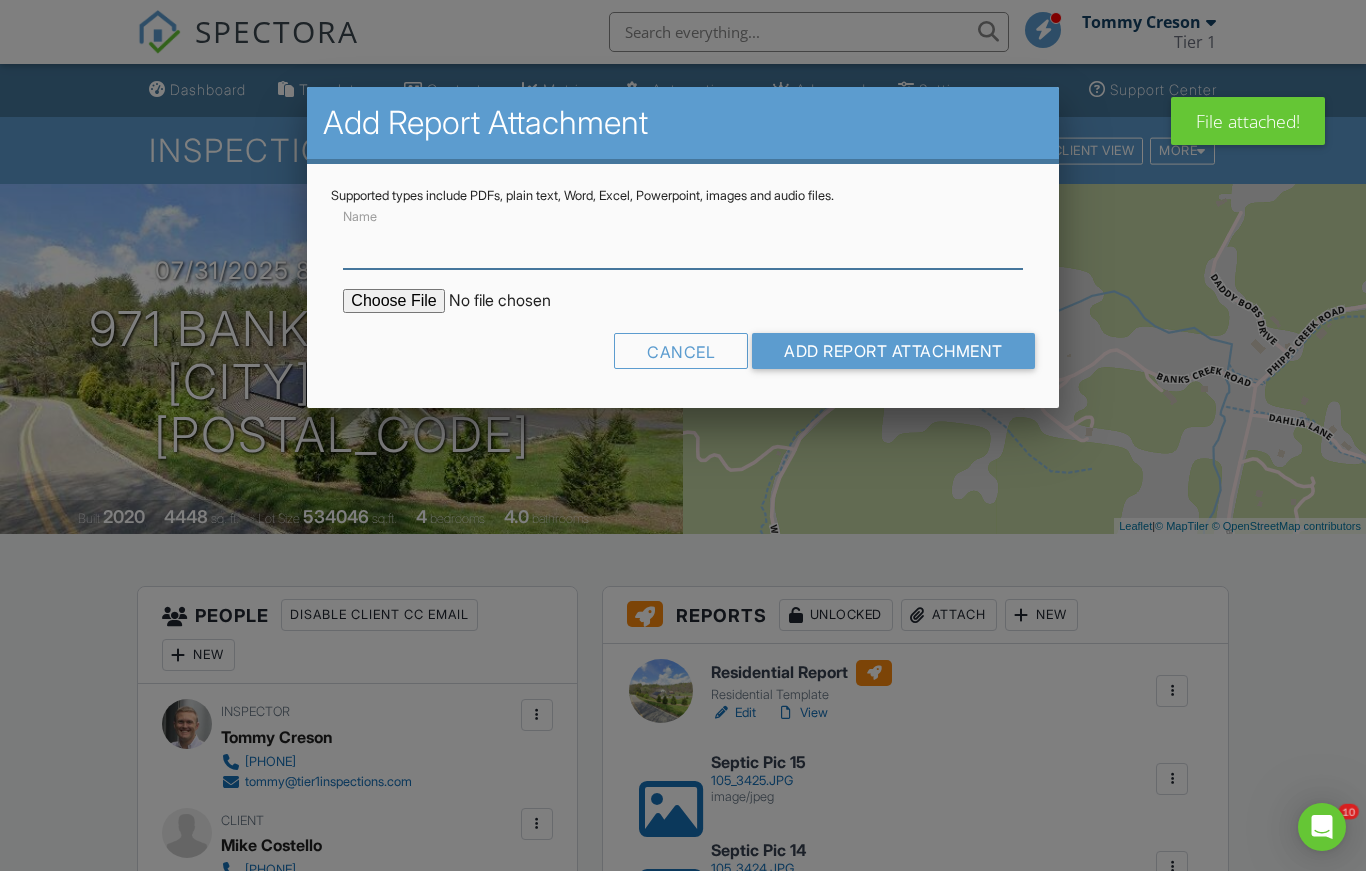 scroll, scrollTop: 0, scrollLeft: 0, axis: both 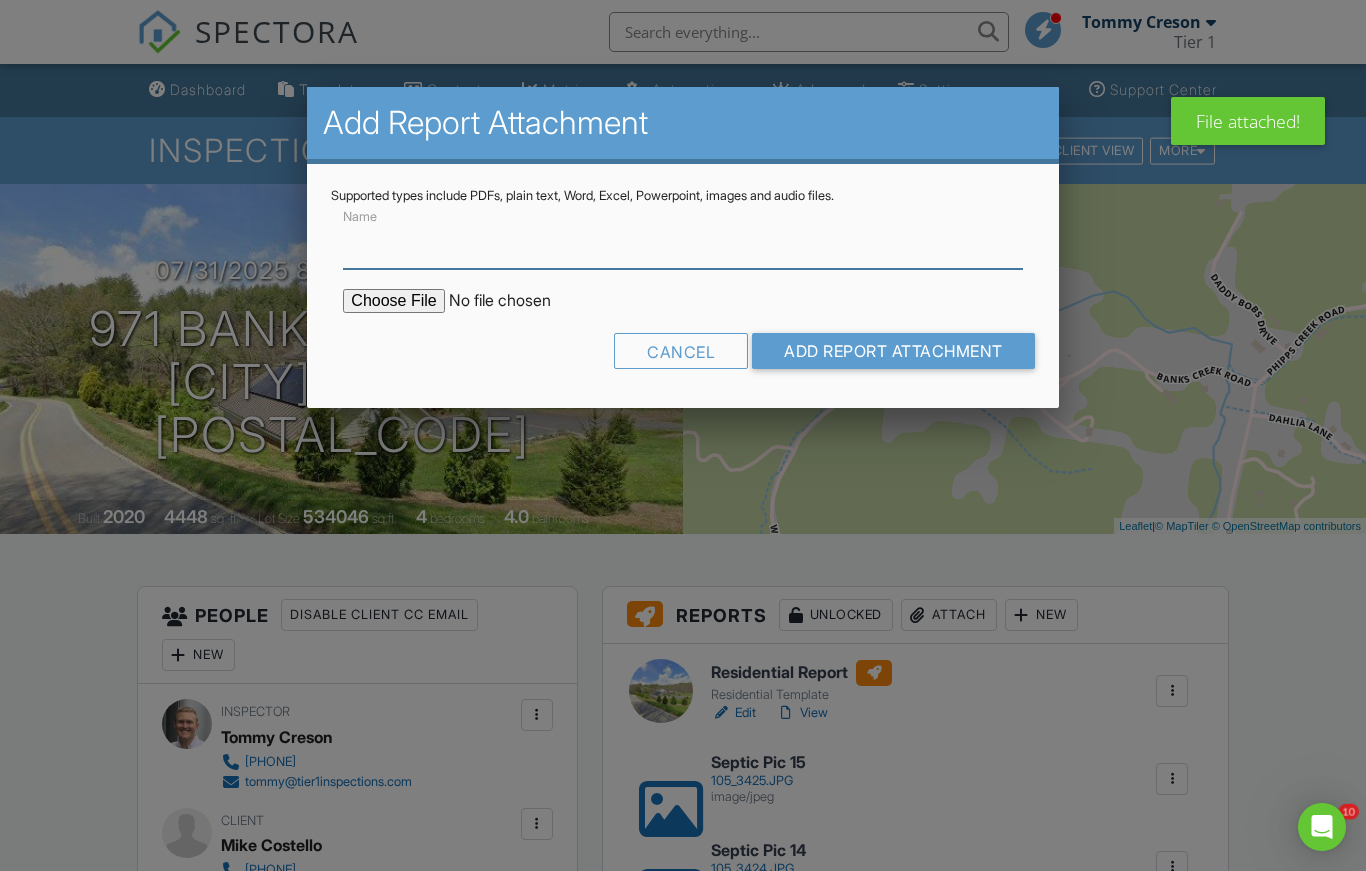 click on "Name" at bounding box center (682, 244) 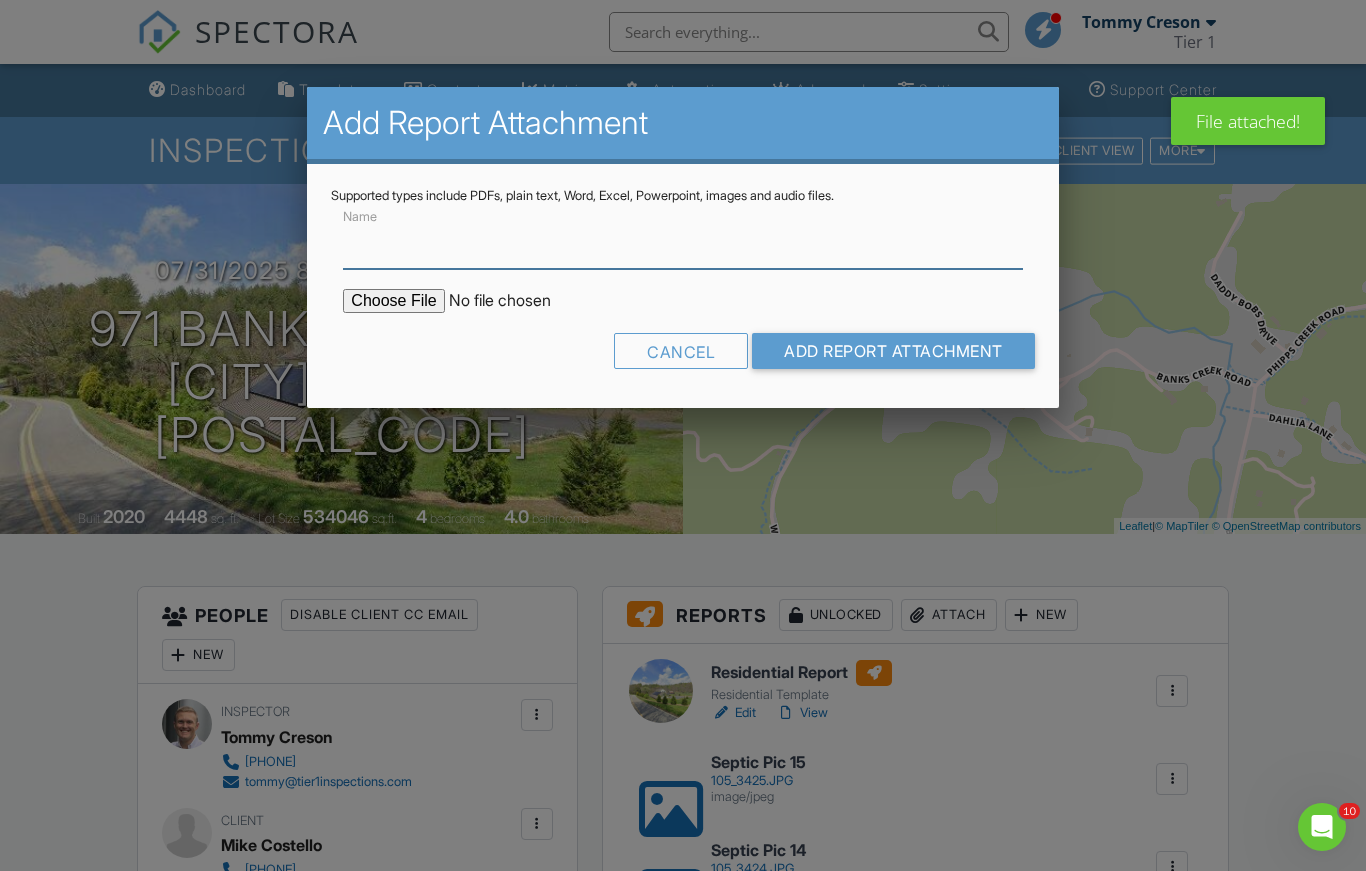 paste on "Septic Pic" 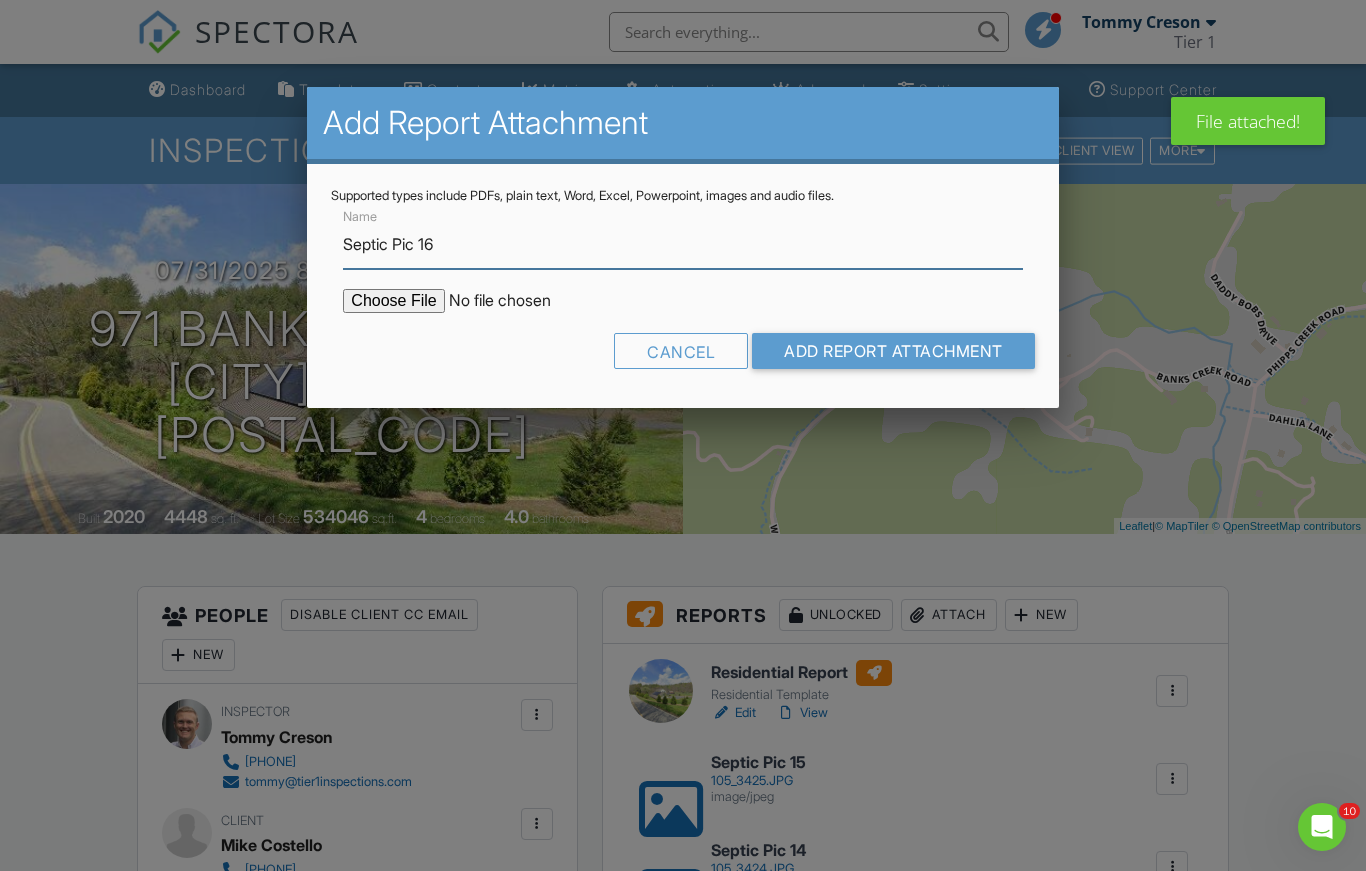 type on "Septic Pic 16" 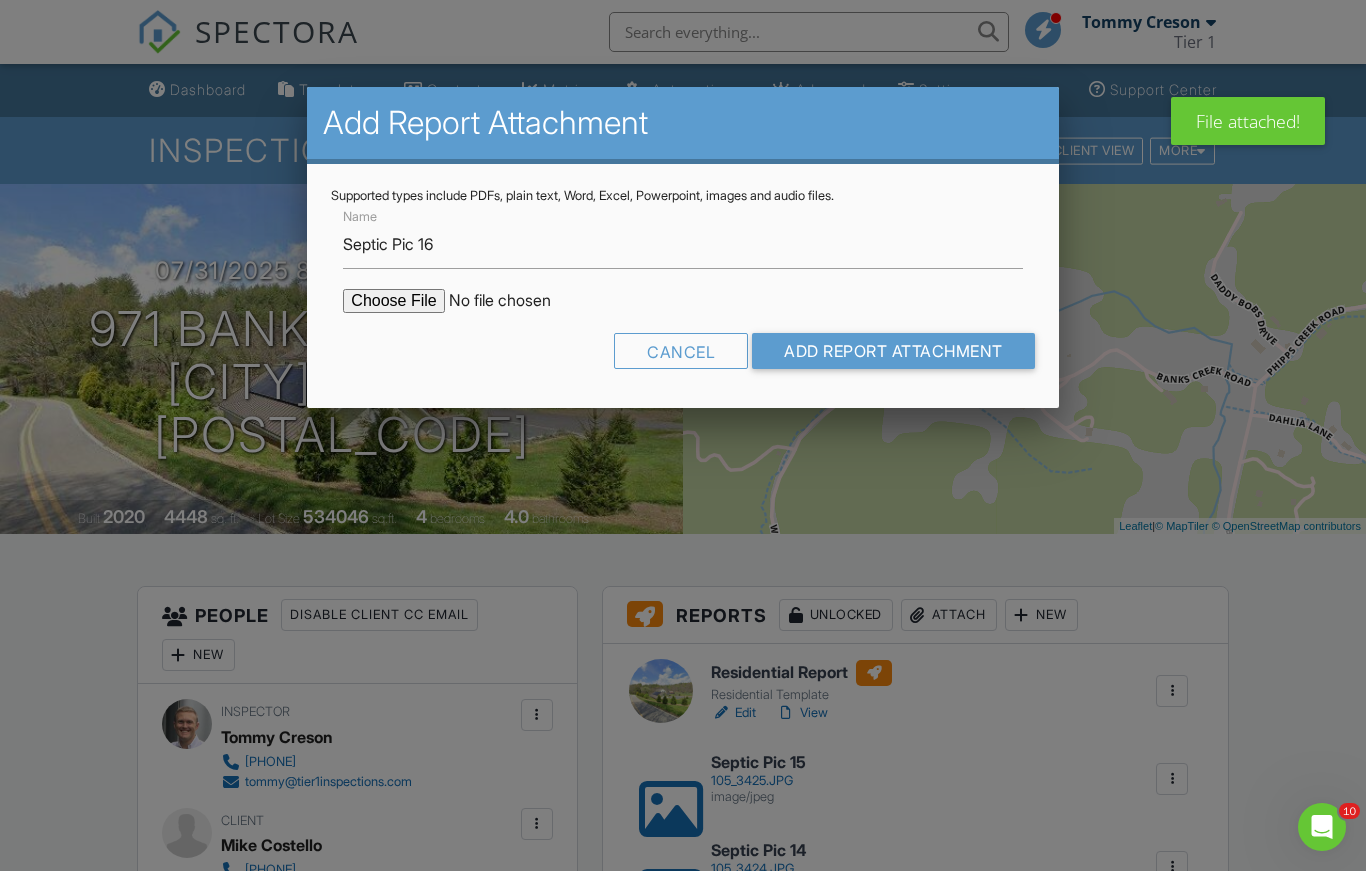 click at bounding box center (513, 301) 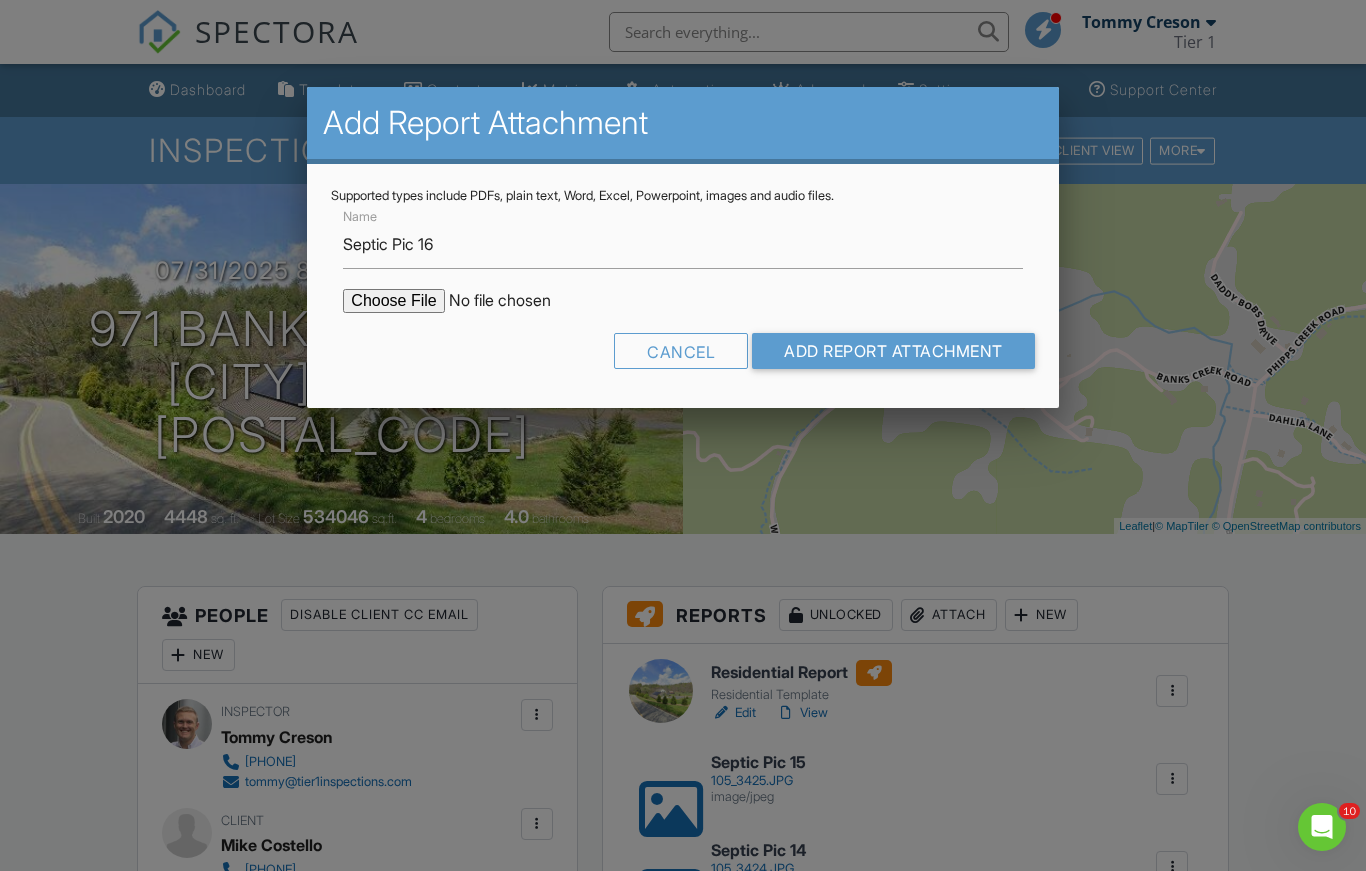 type on "C:\fakepath\105_3426.JPG" 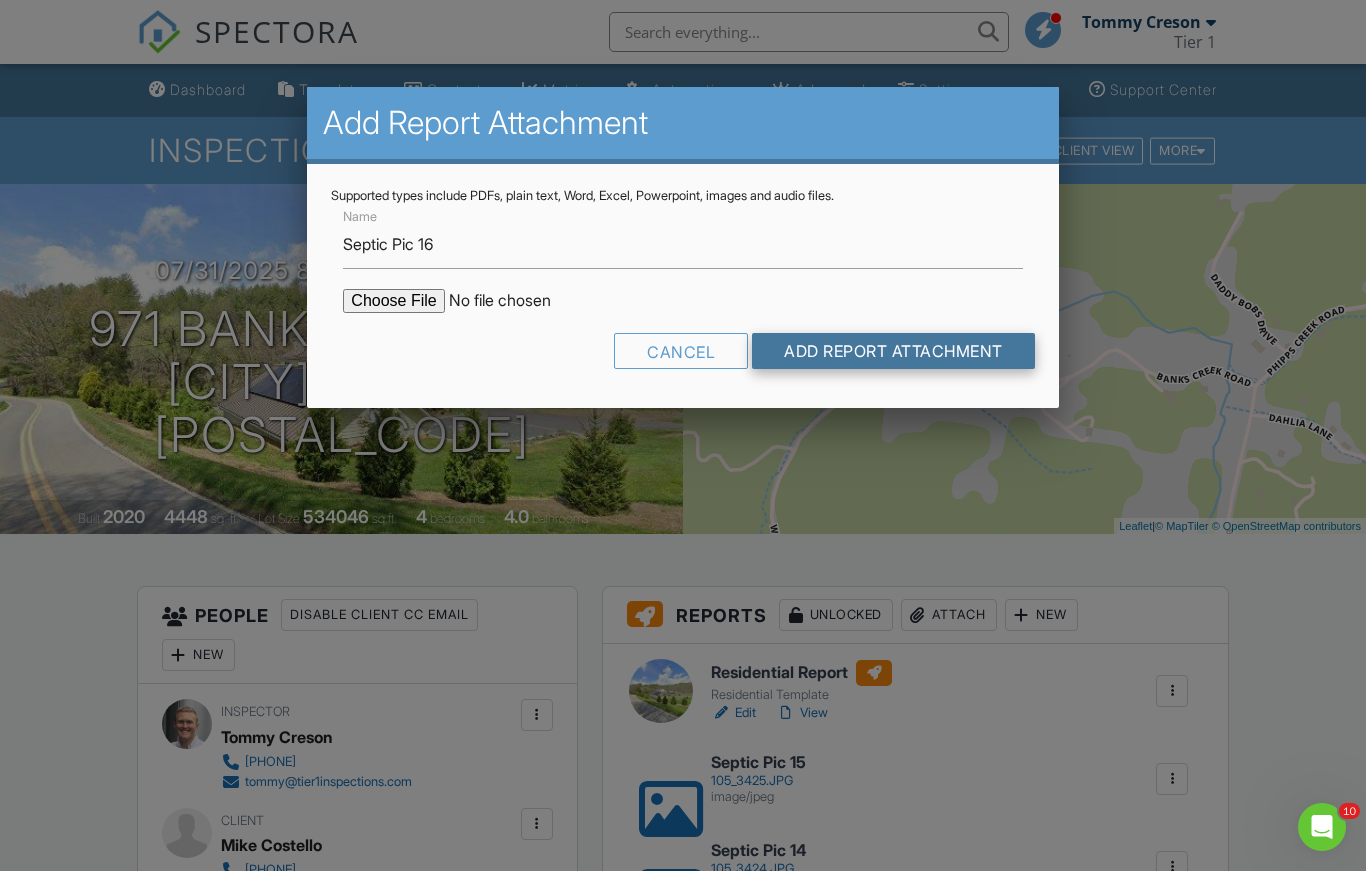 click on "Add Report Attachment" at bounding box center (893, 351) 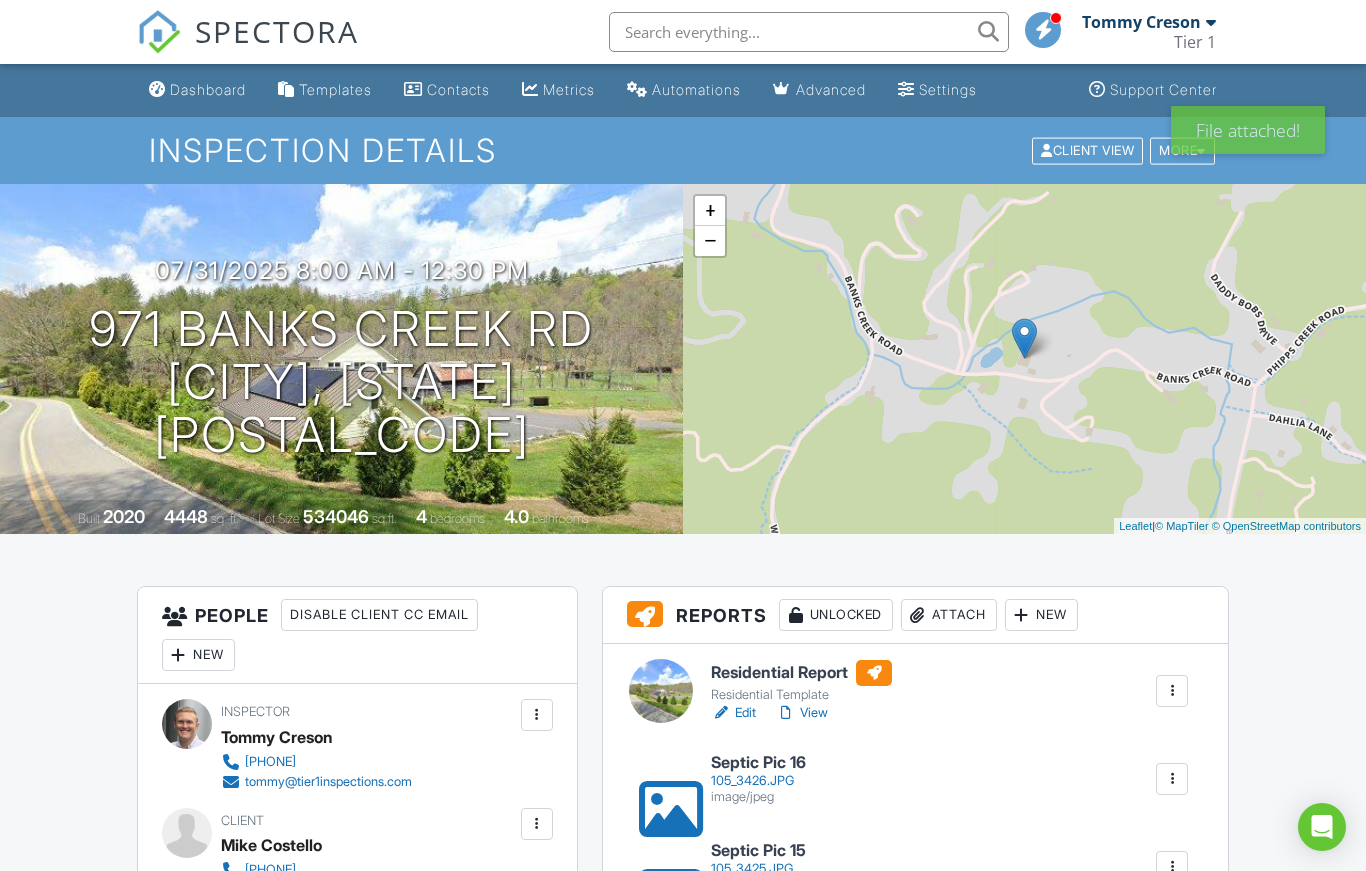 scroll, scrollTop: 0, scrollLeft: 0, axis: both 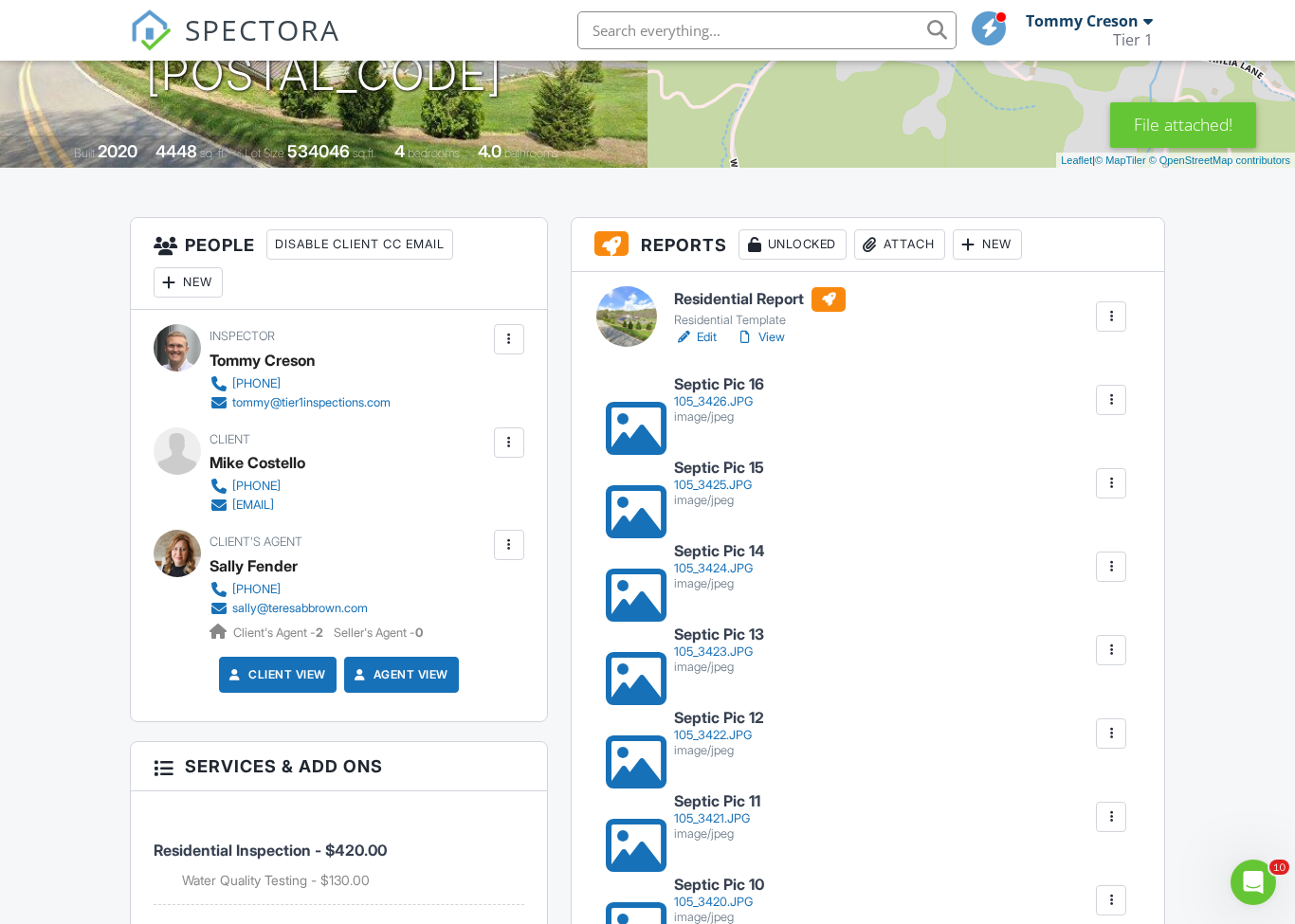 click on "Attach" at bounding box center [900, 245] 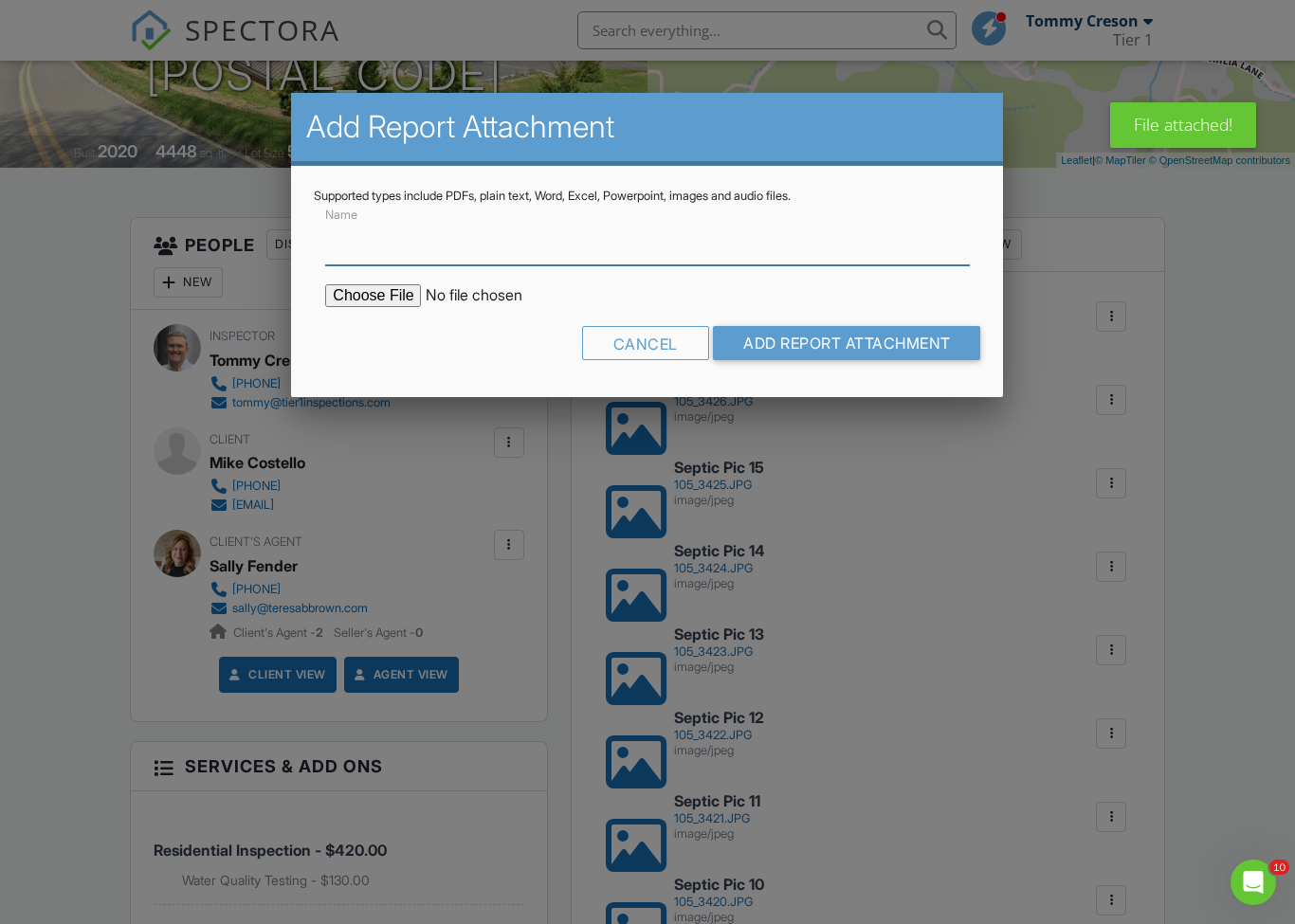 click on "Name" at bounding box center [647, 242] 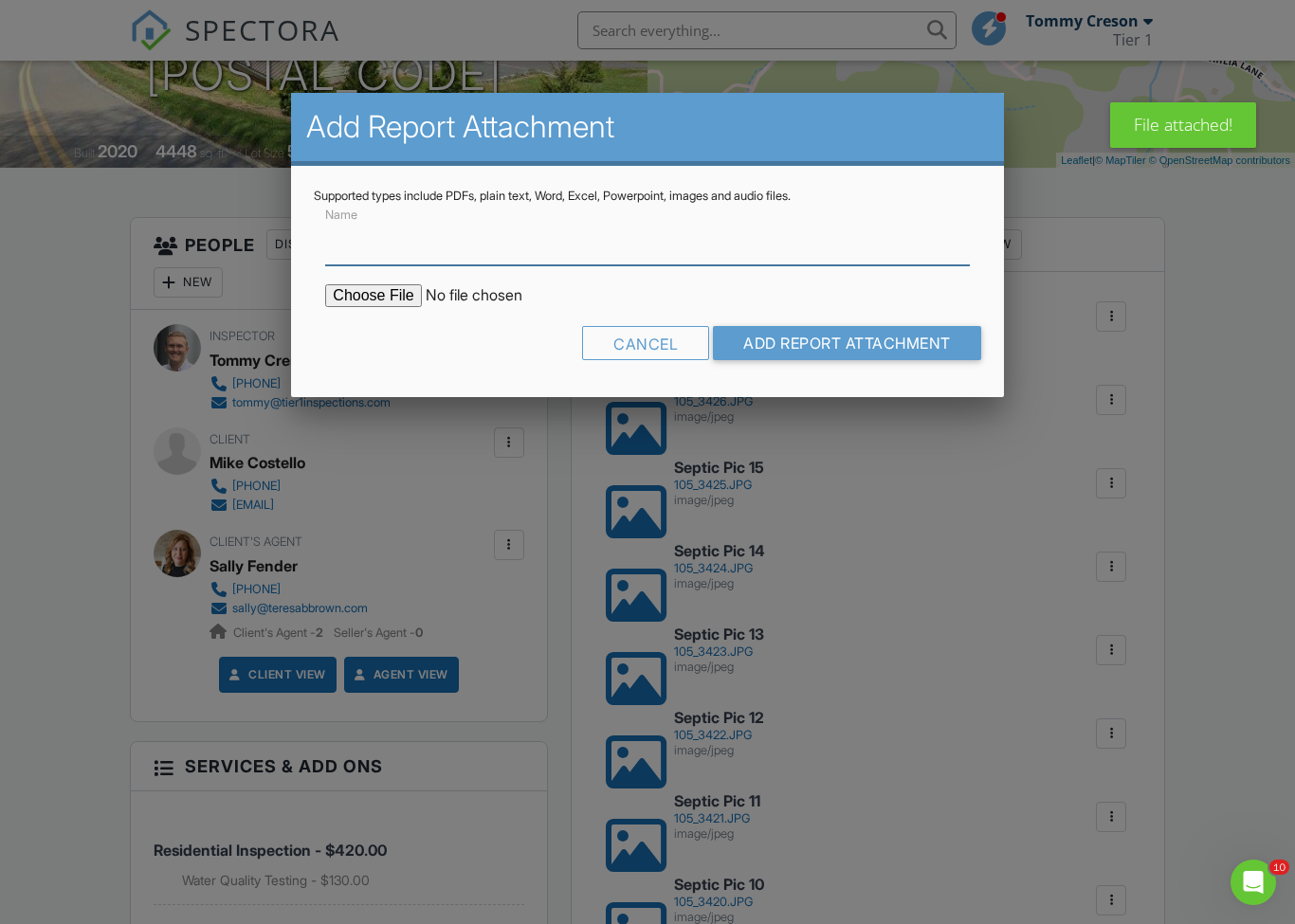 paste on "Septic Pic" 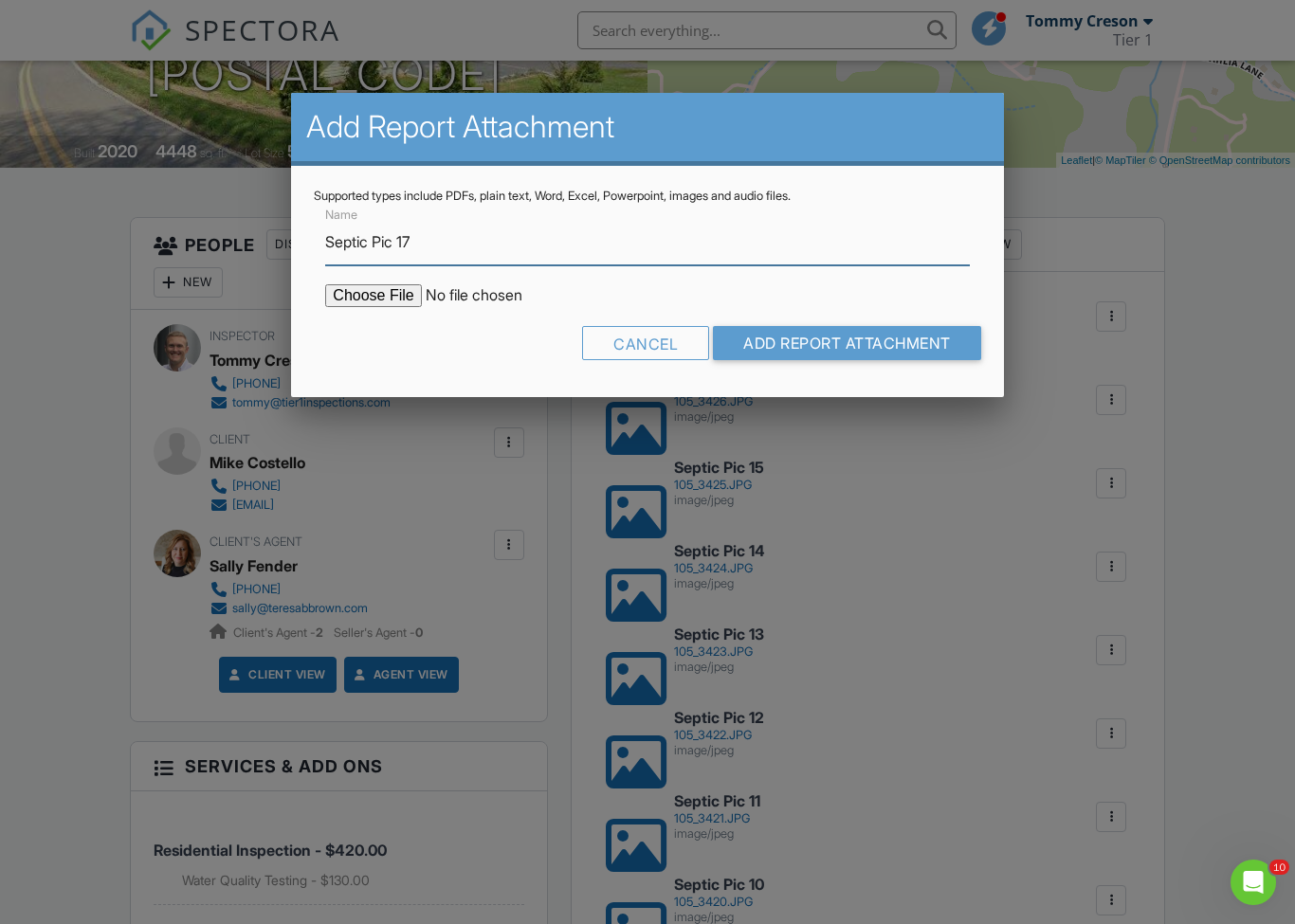 type on "Septic Pic 17" 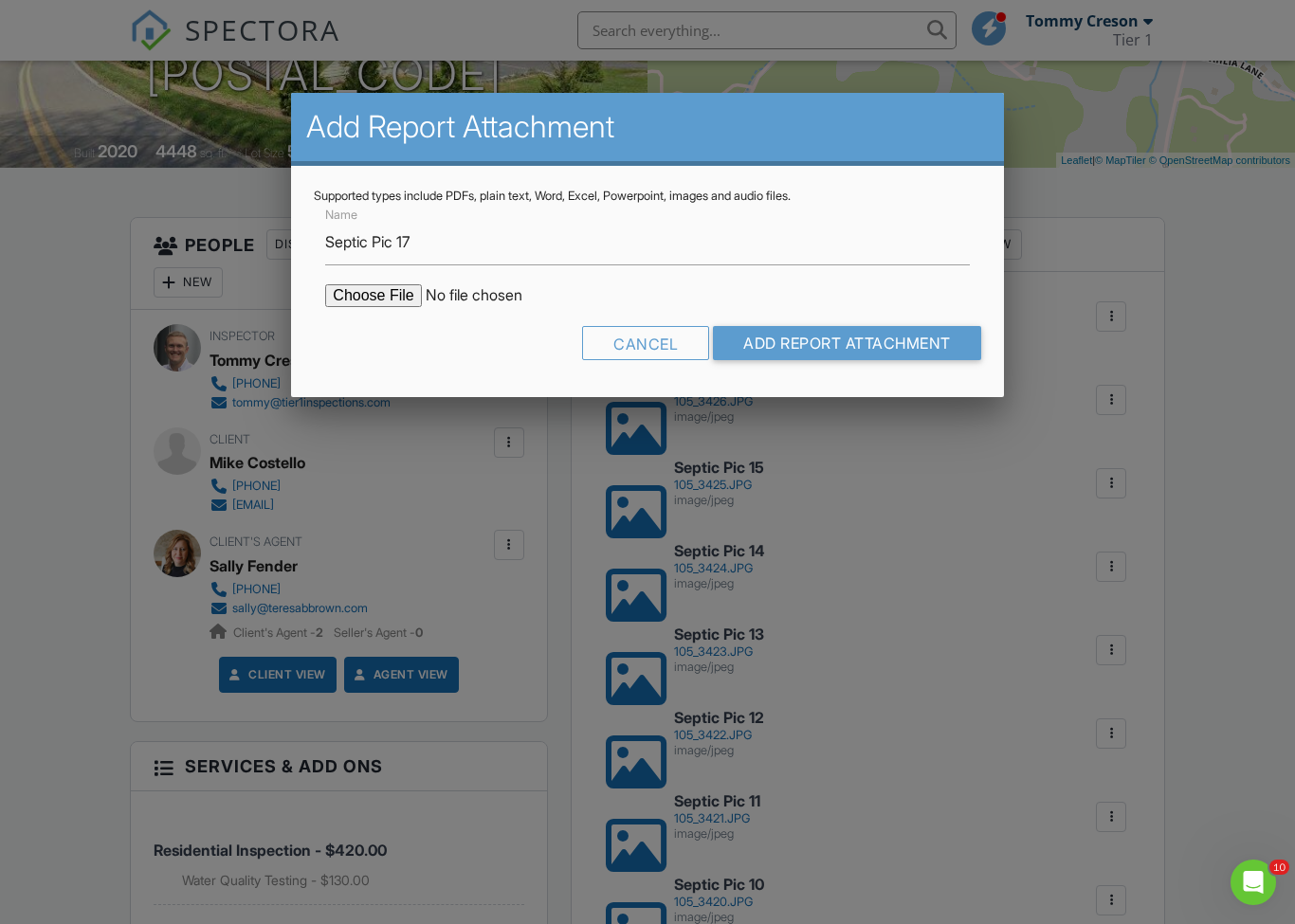 click at bounding box center [486, 296] 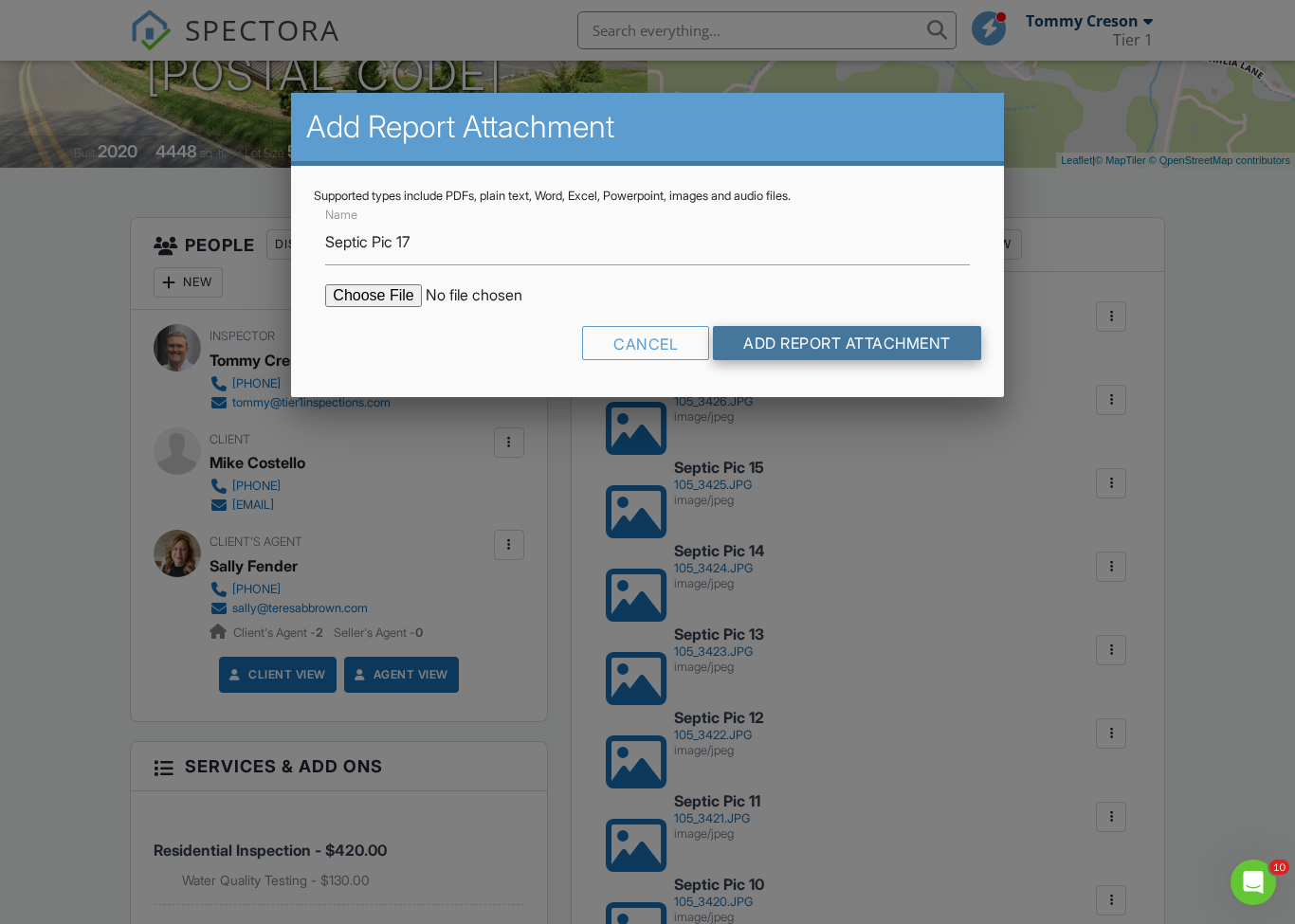 click on "Add Report Attachment" at bounding box center [847, 343] 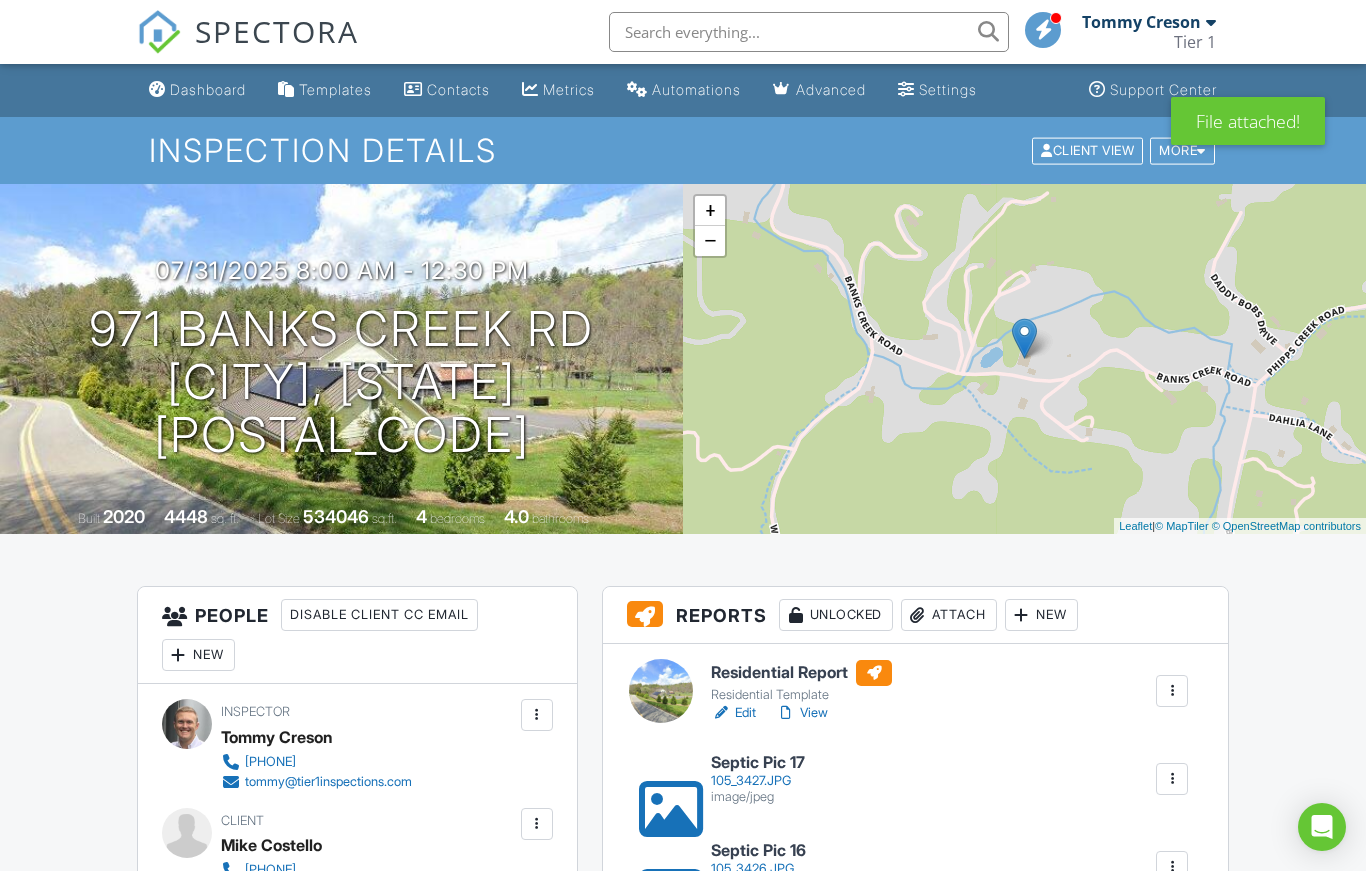 scroll, scrollTop: 0, scrollLeft: 0, axis: both 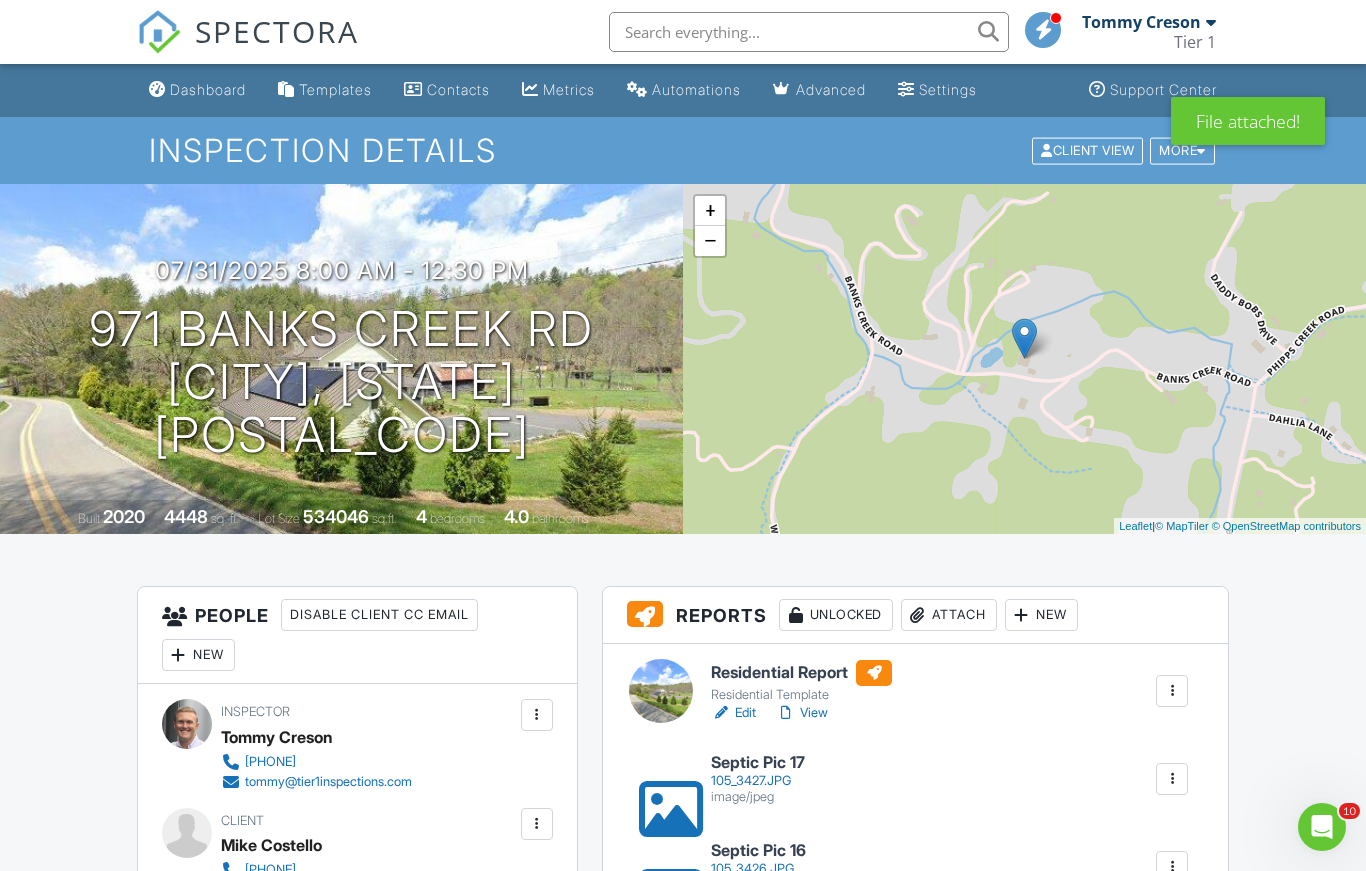click on "Attach" at bounding box center [949, 615] 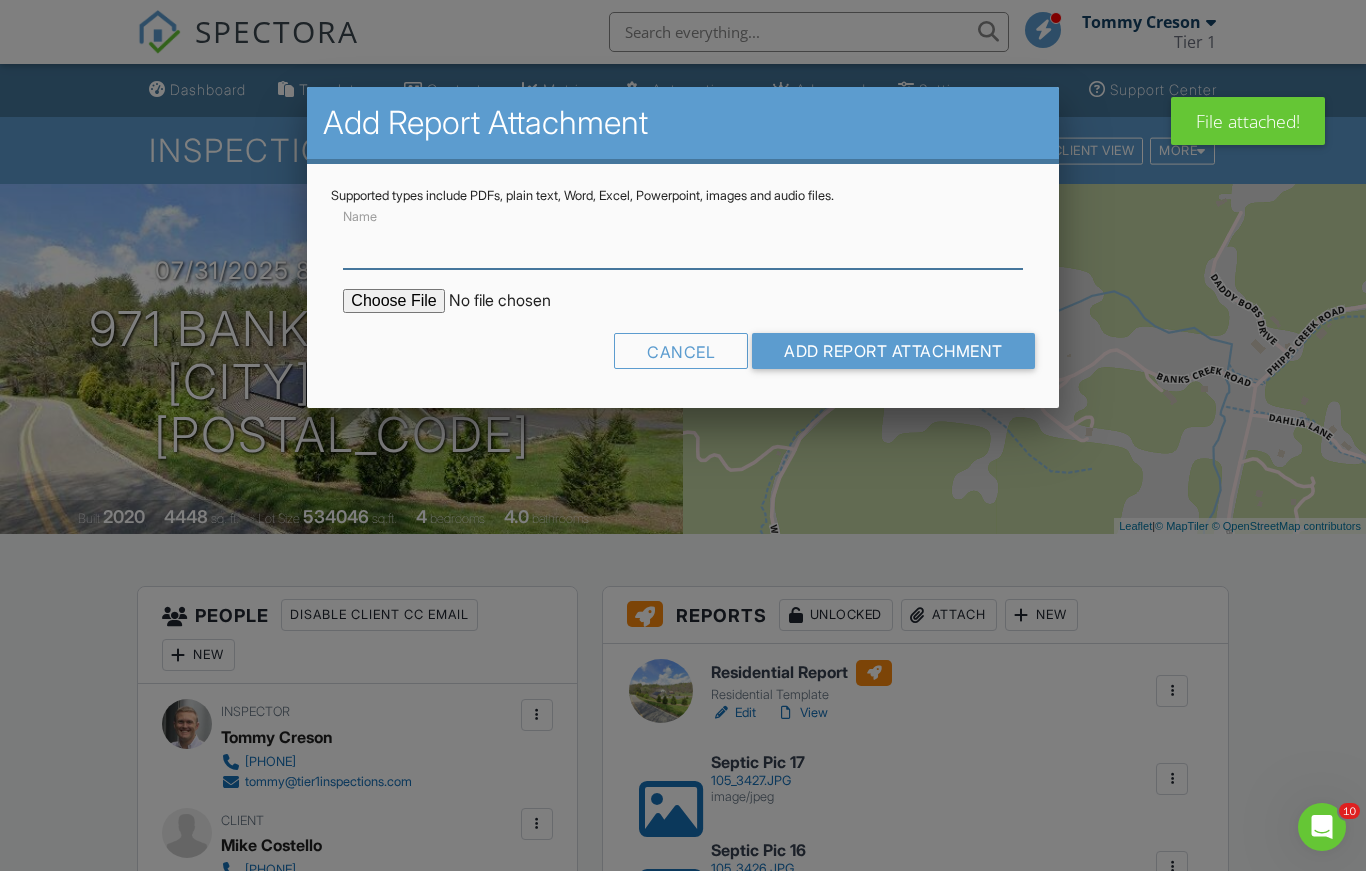 click on "Name" at bounding box center [682, 244] 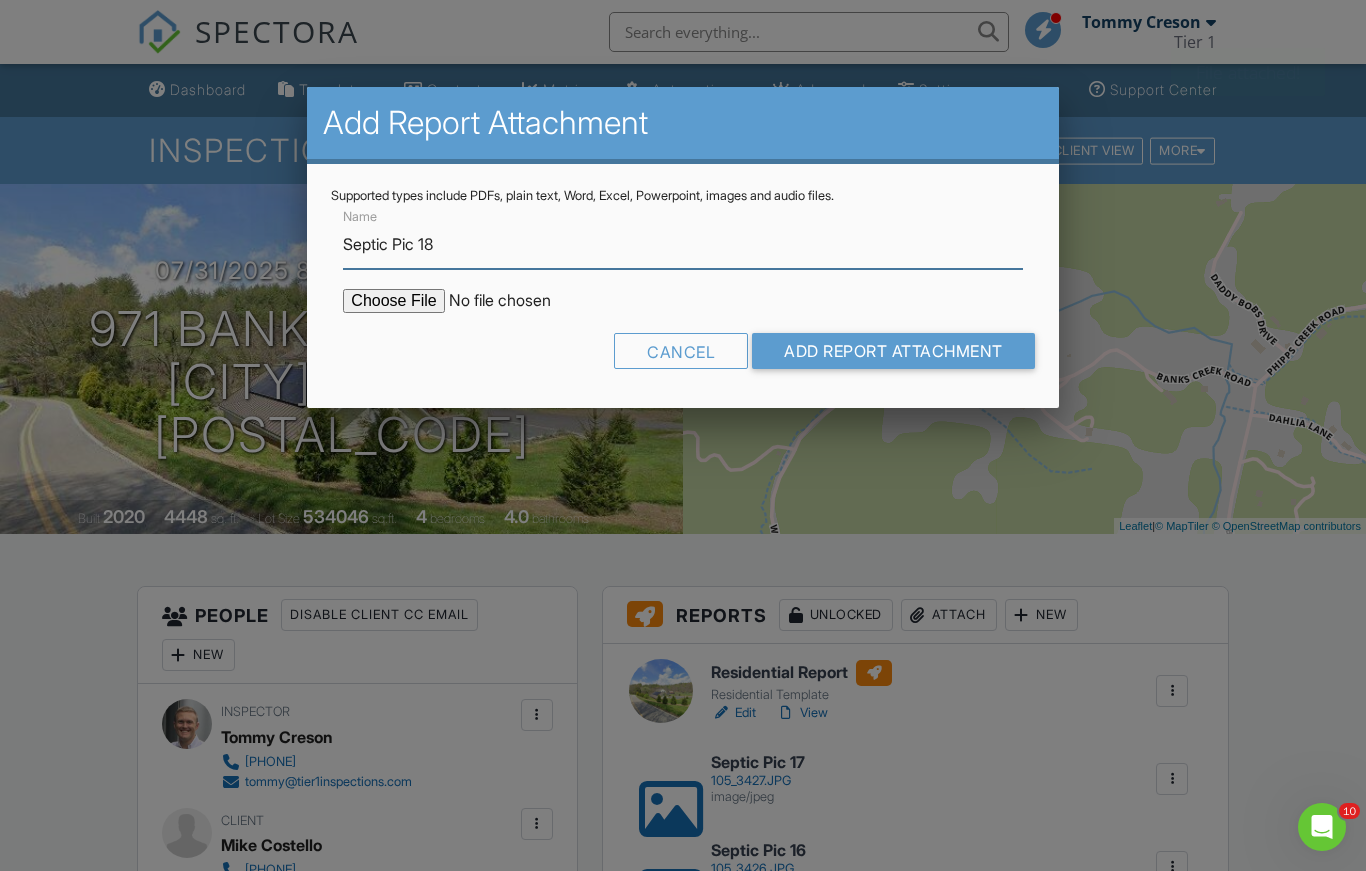 type on "Septic Pic 18" 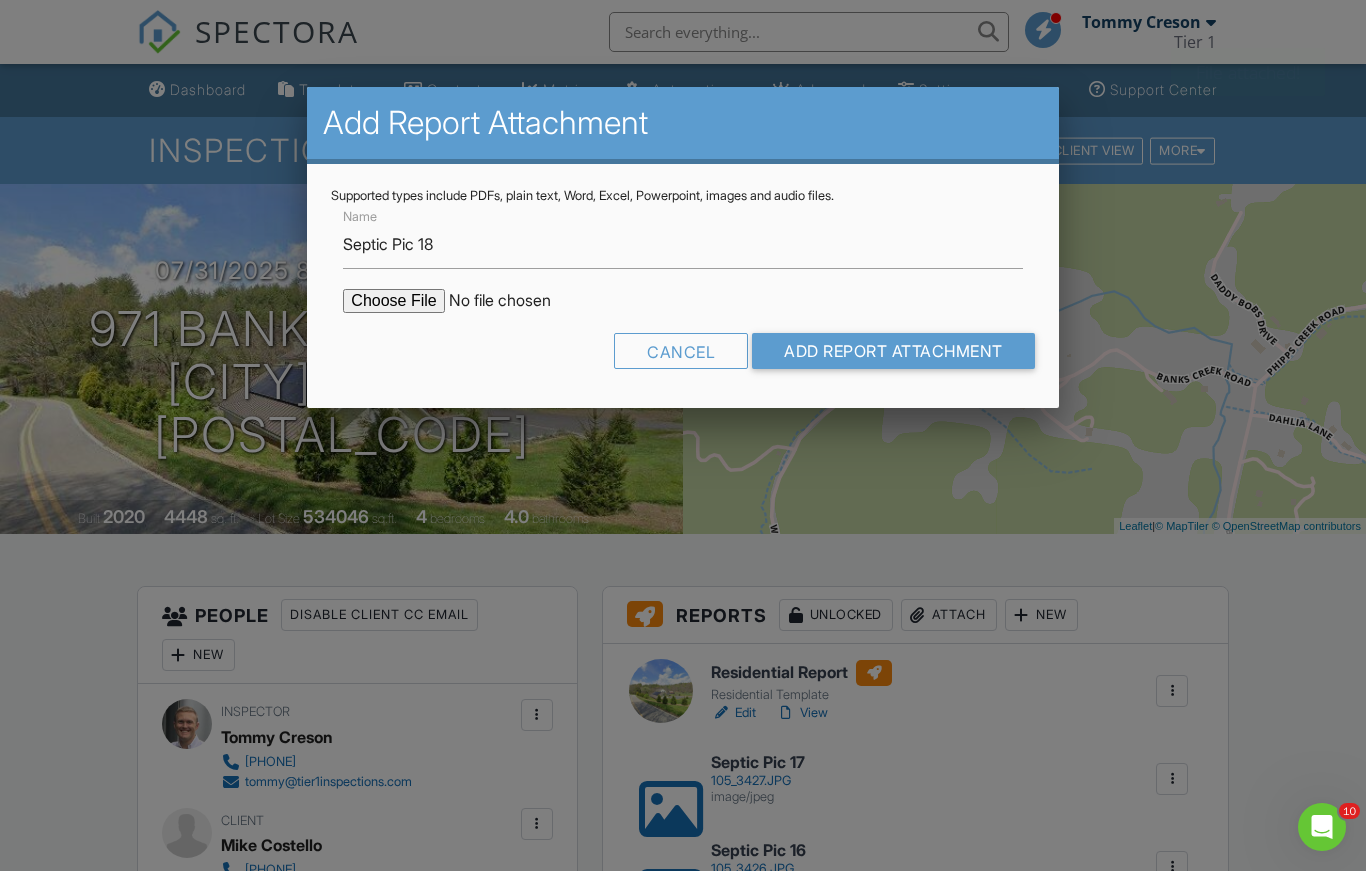 click at bounding box center (513, 301) 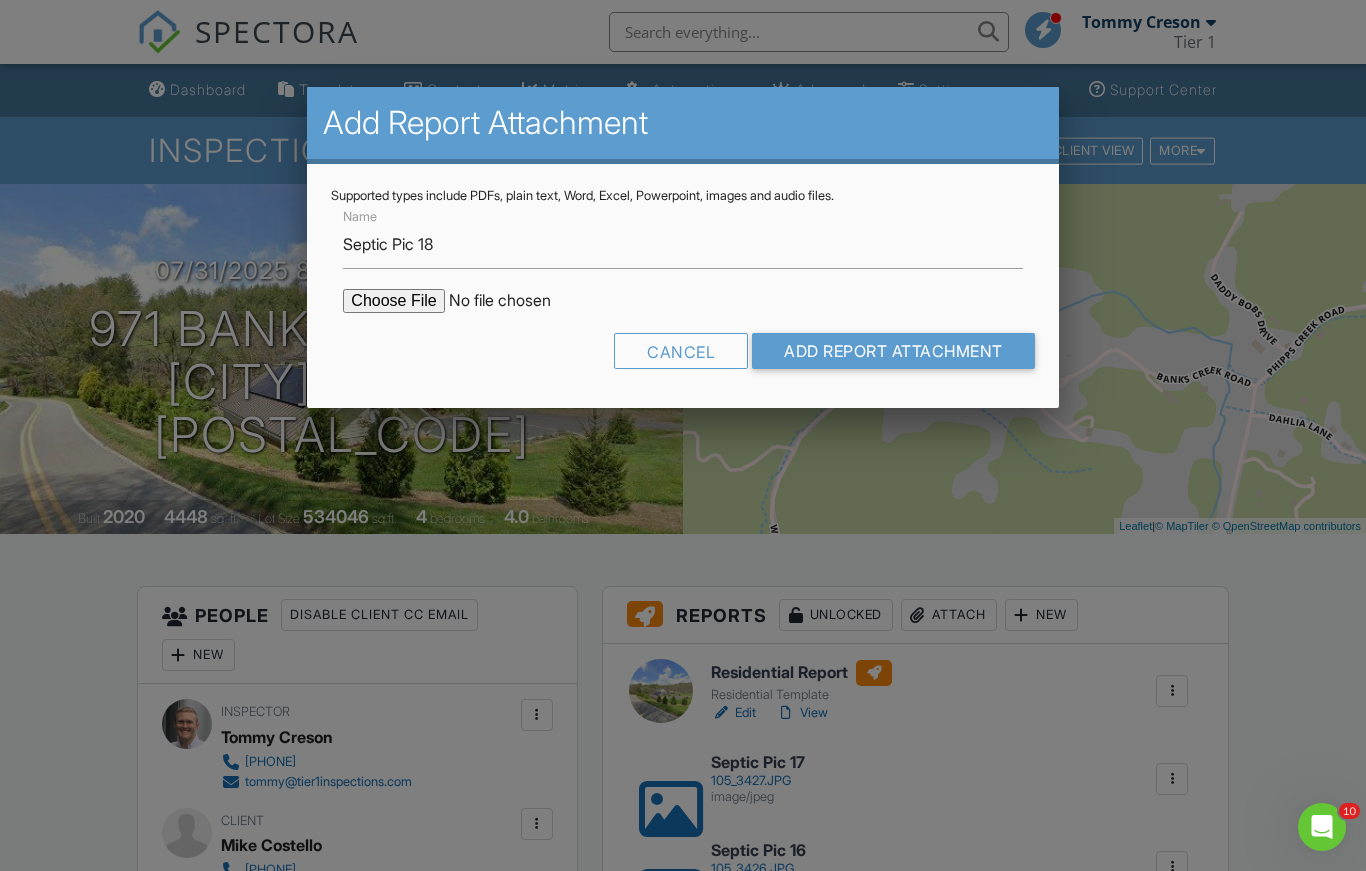 type on "C:\fakepath\105_3428.JPG" 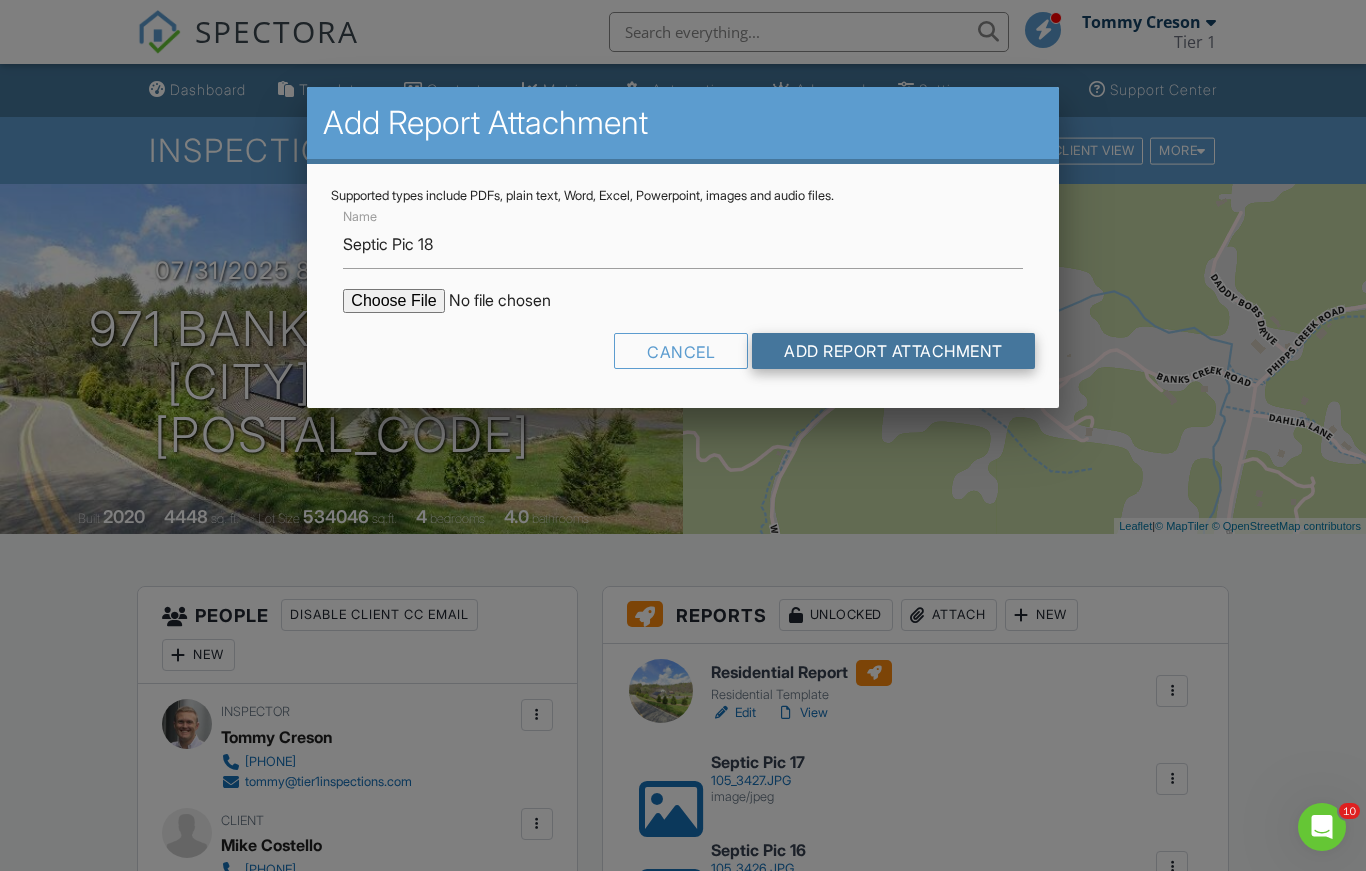 click on "Add Report Attachment" at bounding box center [893, 351] 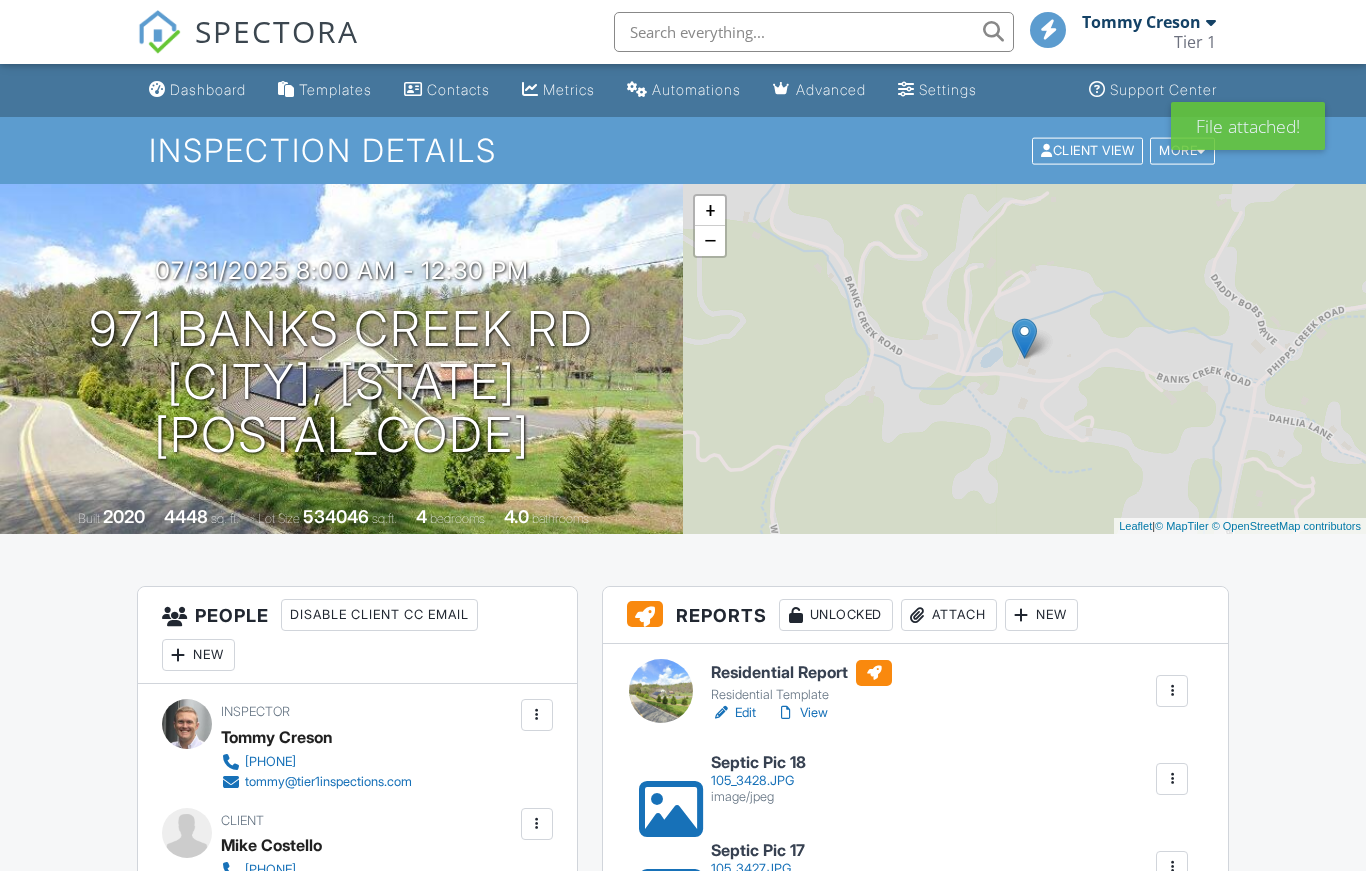 scroll, scrollTop: 0, scrollLeft: 0, axis: both 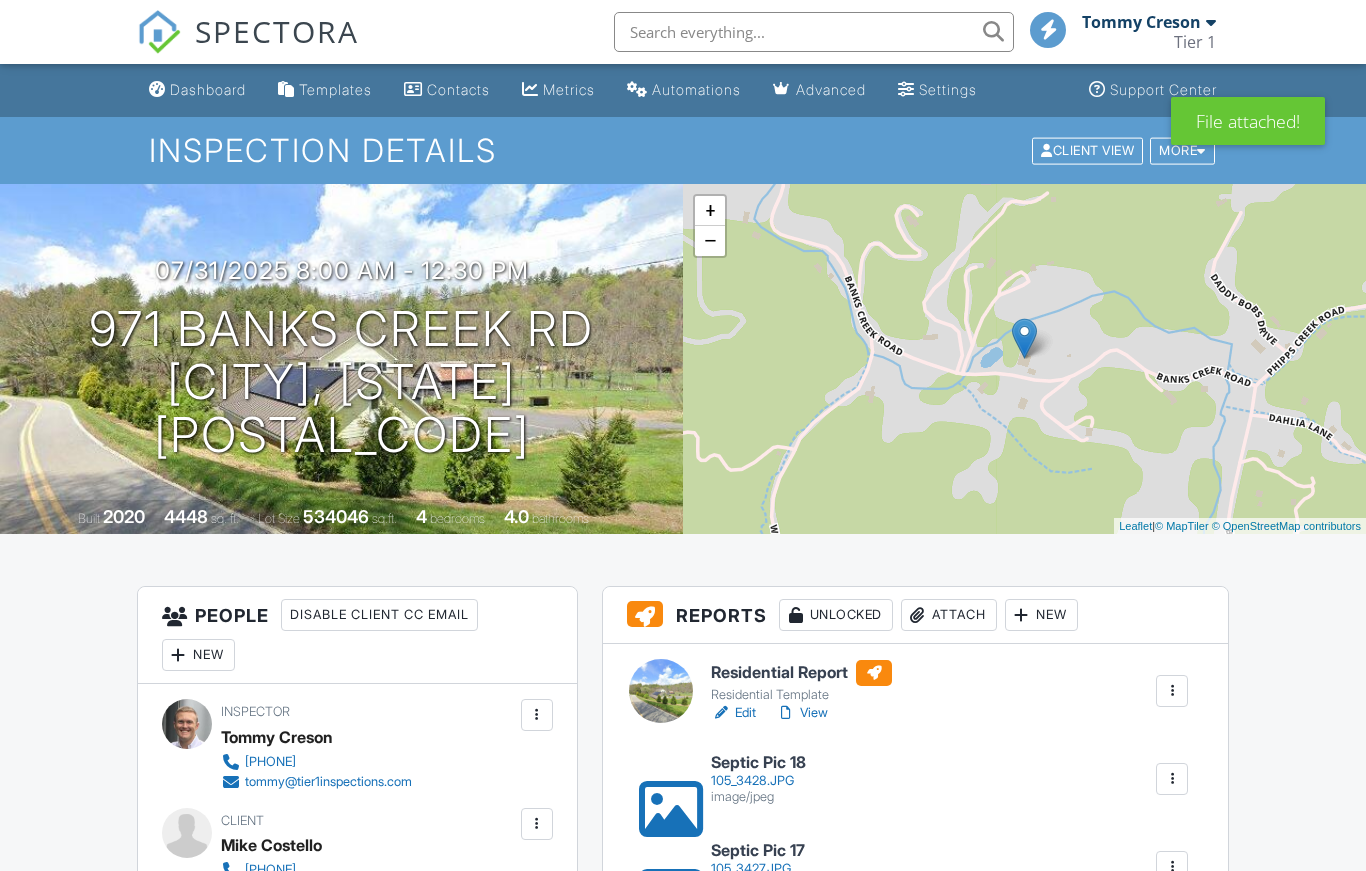 click on "Attach" at bounding box center [949, 615] 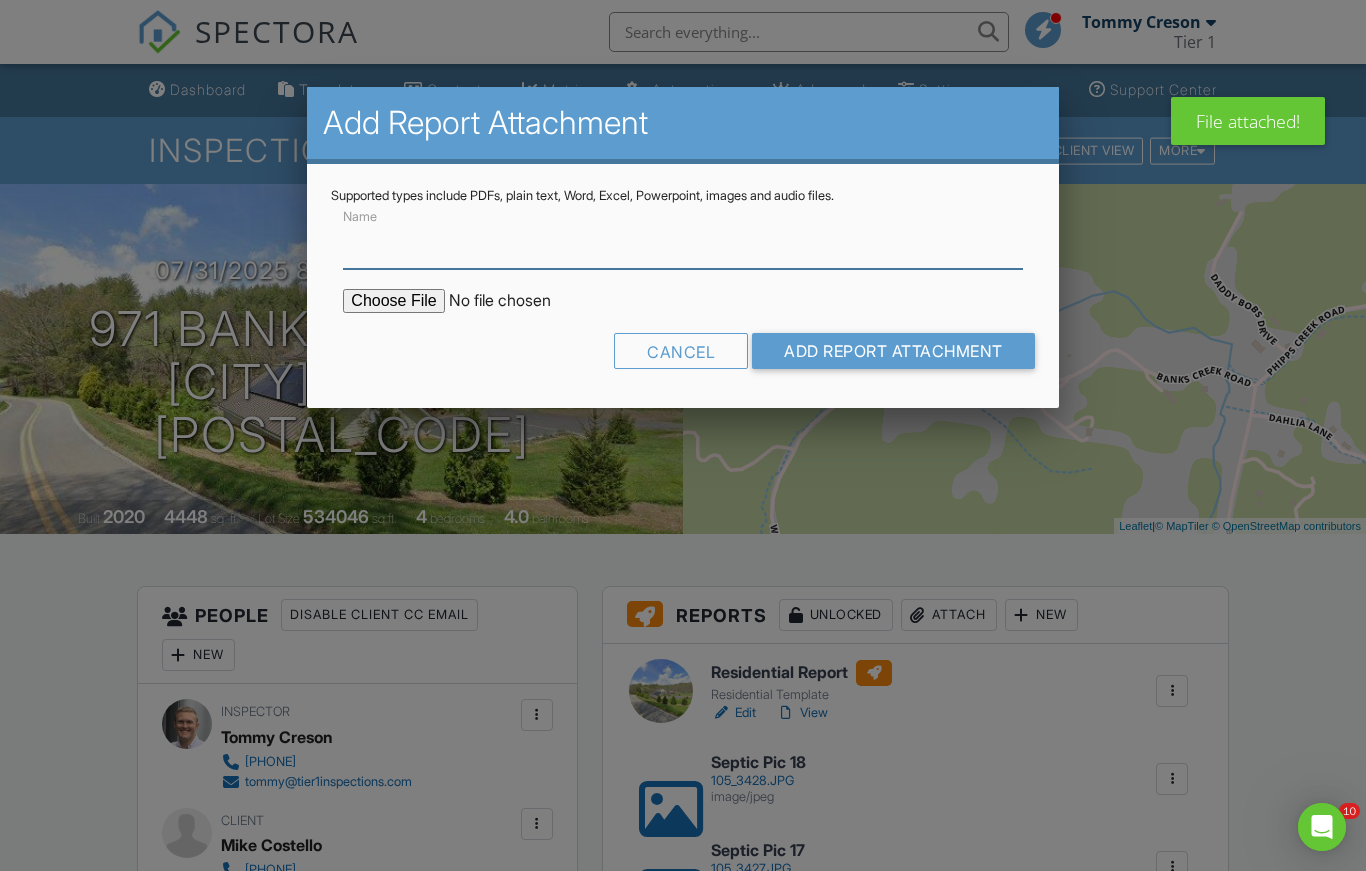 scroll, scrollTop: 0, scrollLeft: 0, axis: both 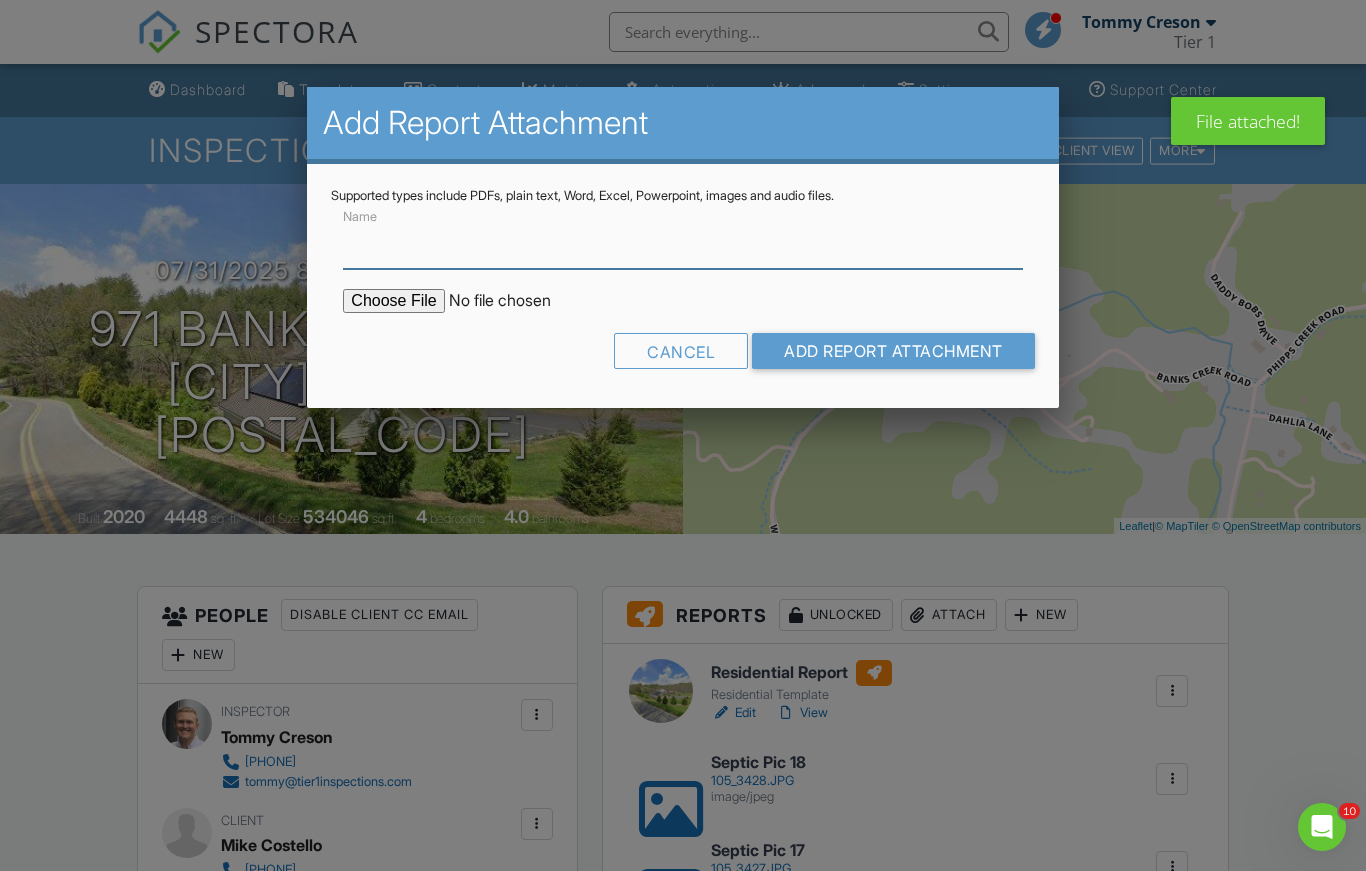 click on "Name" at bounding box center (682, 244) 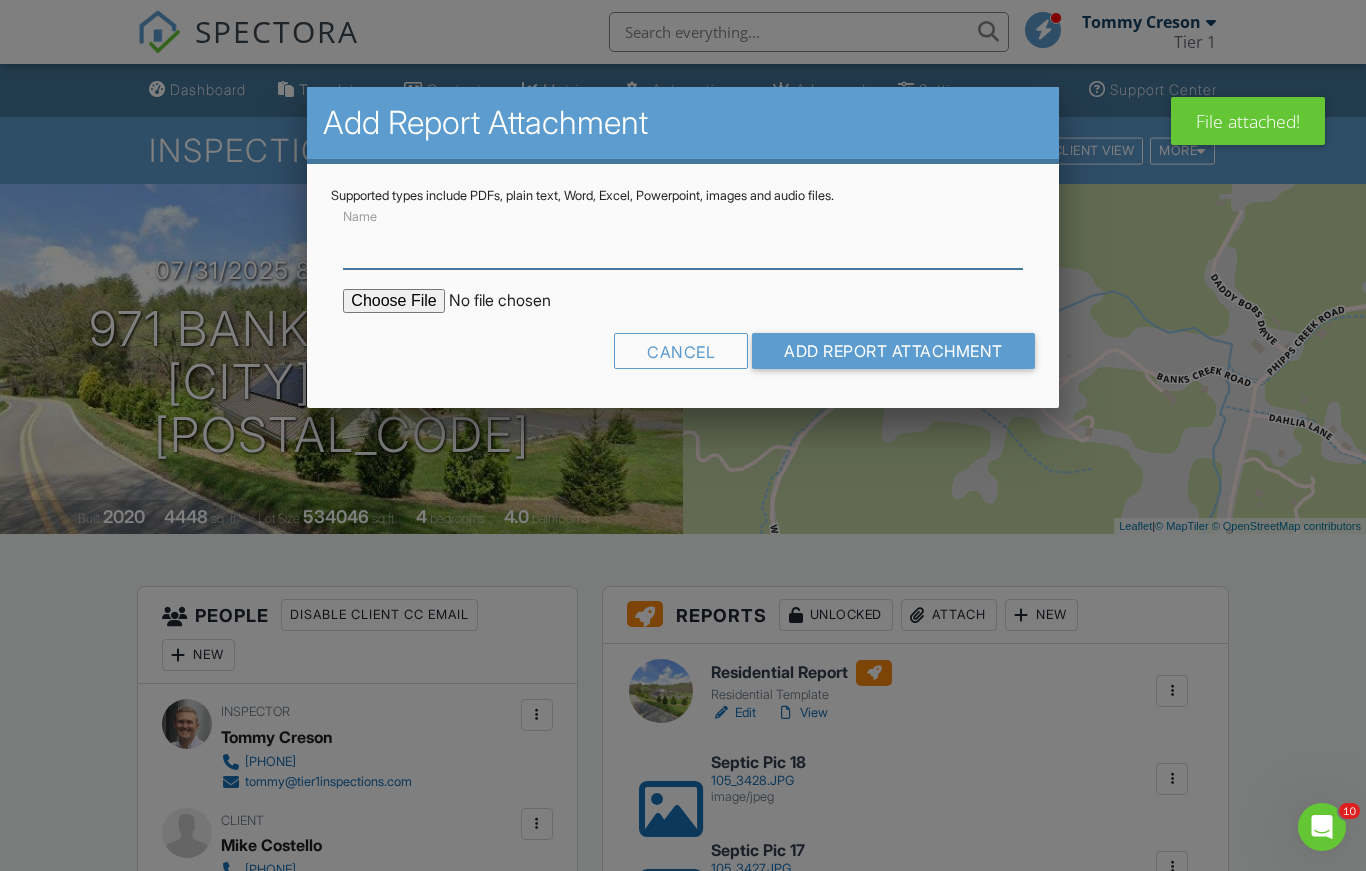 paste on "Septic Pic" 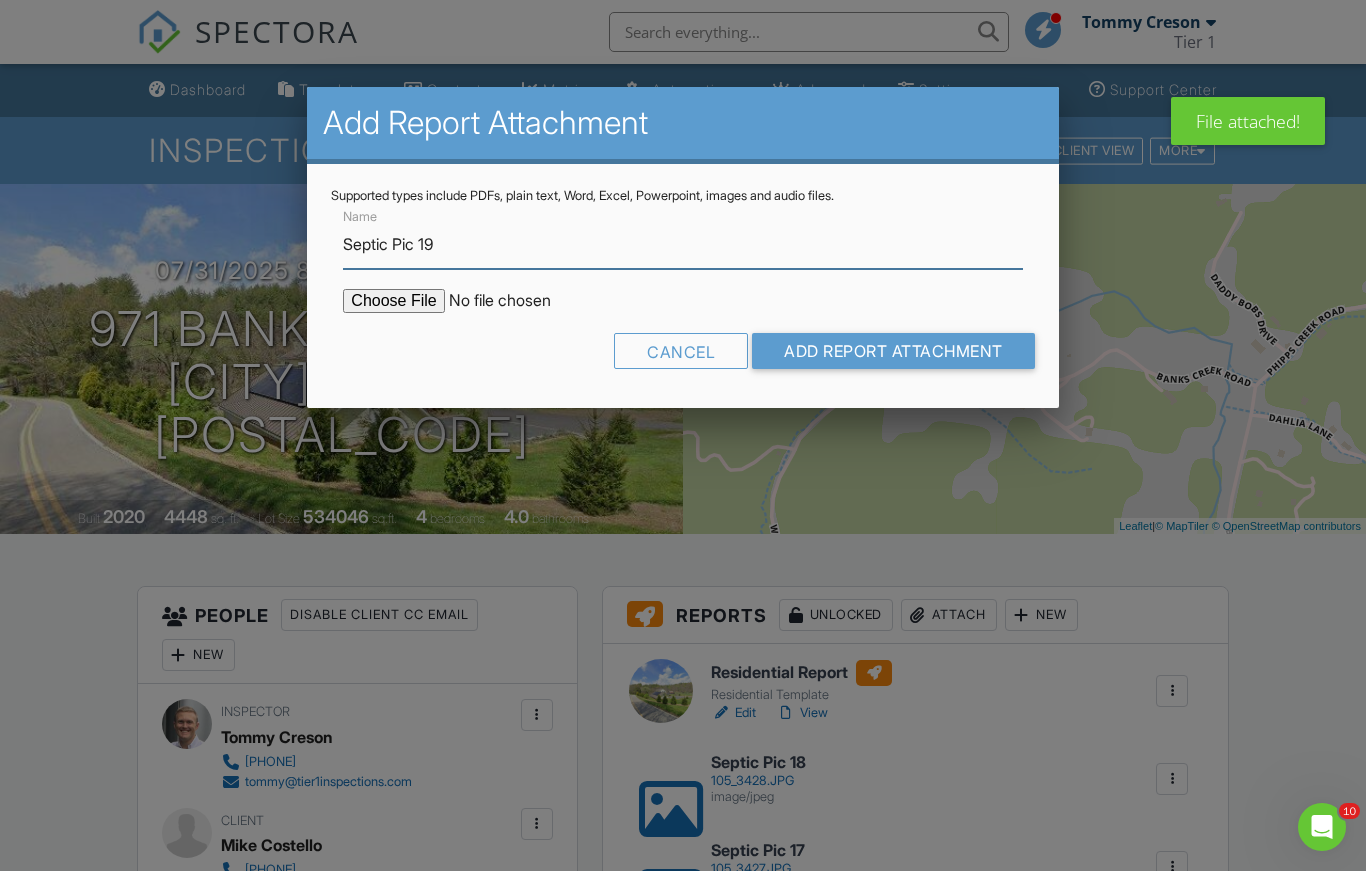 type on "Septic Pic 19" 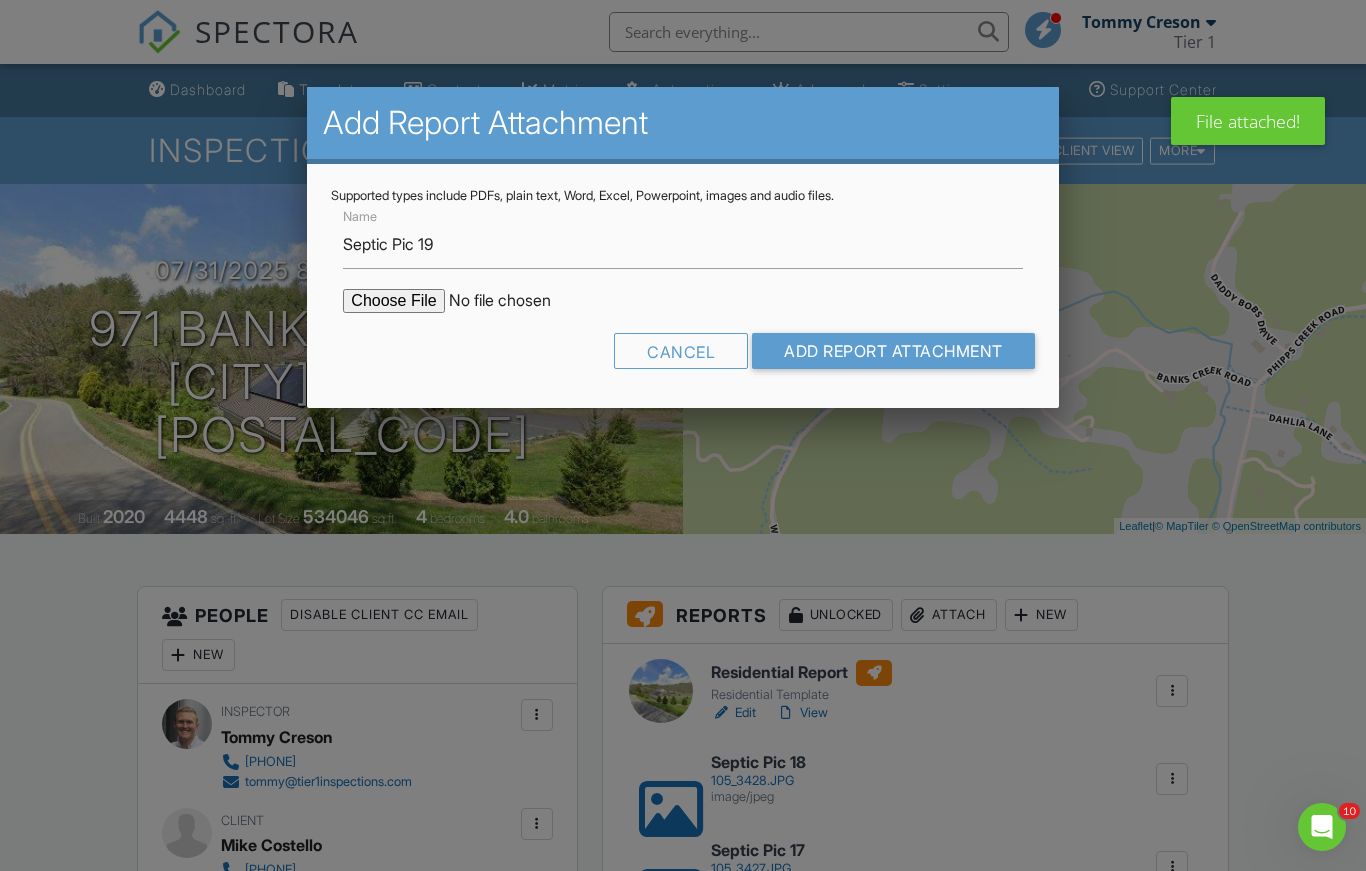 click at bounding box center [513, 301] 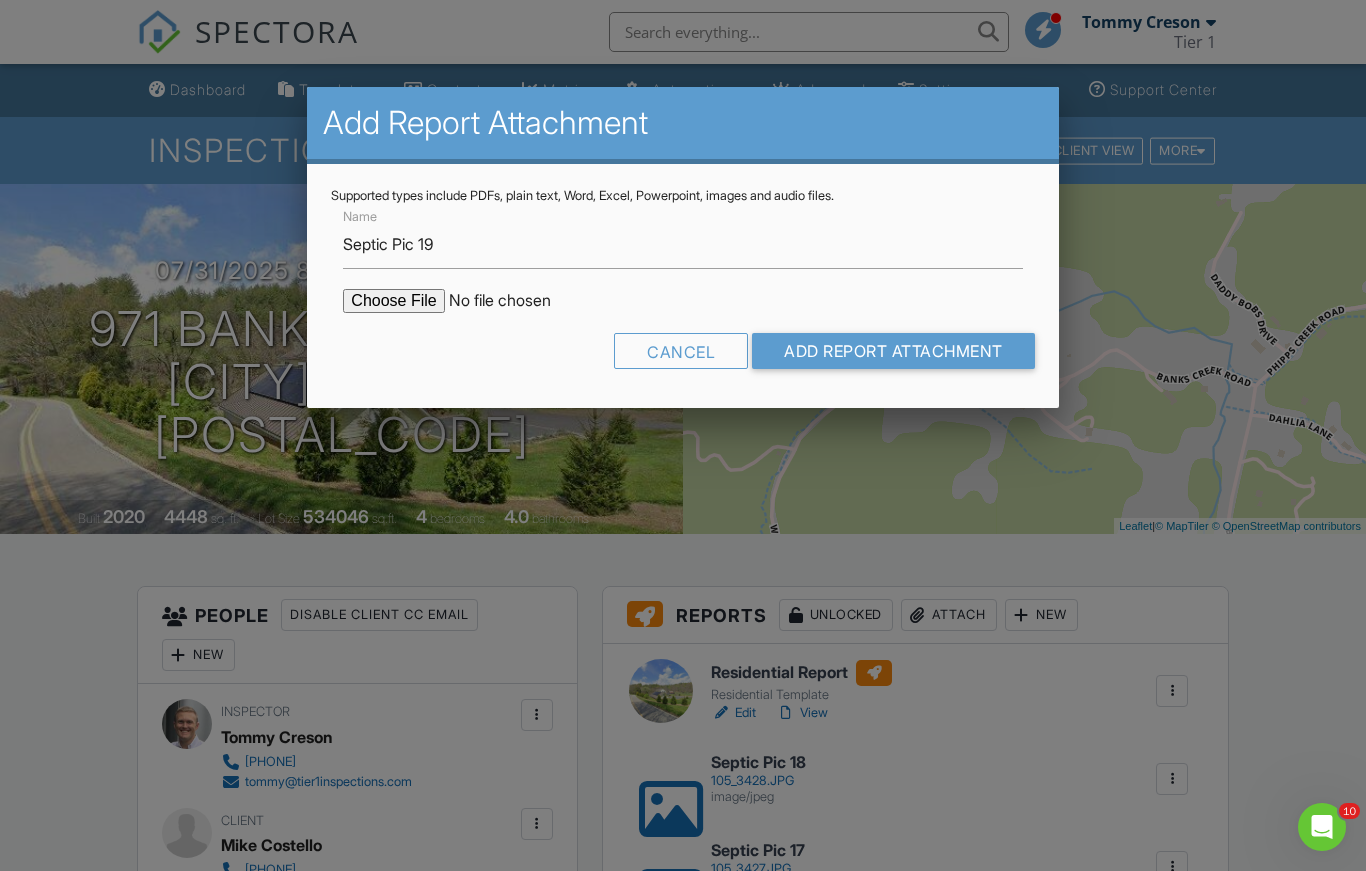 type on "C:\fakepath\105_3429.JPG" 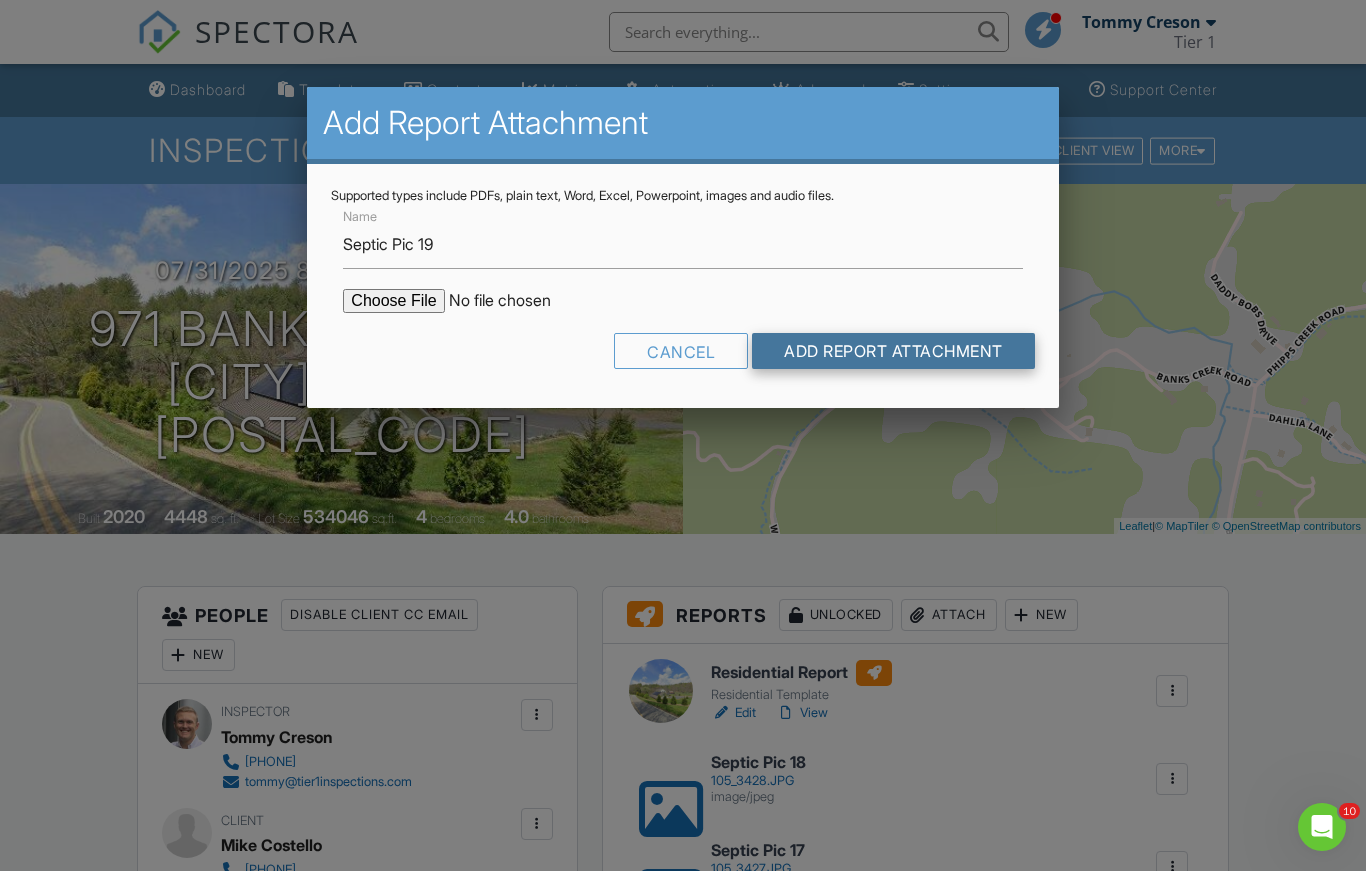 click on "Add Report Attachment" at bounding box center [893, 351] 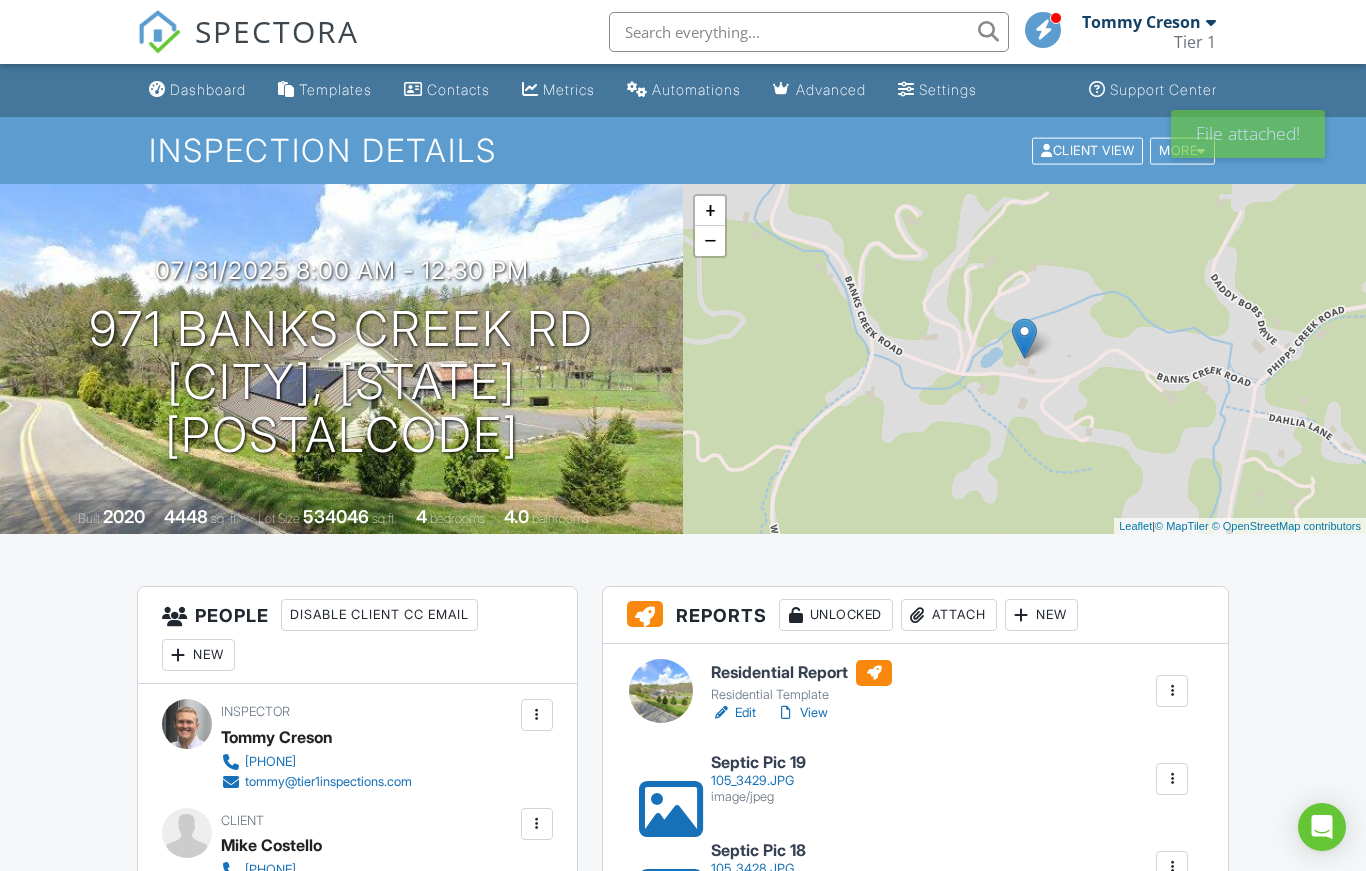 scroll, scrollTop: 0, scrollLeft: 0, axis: both 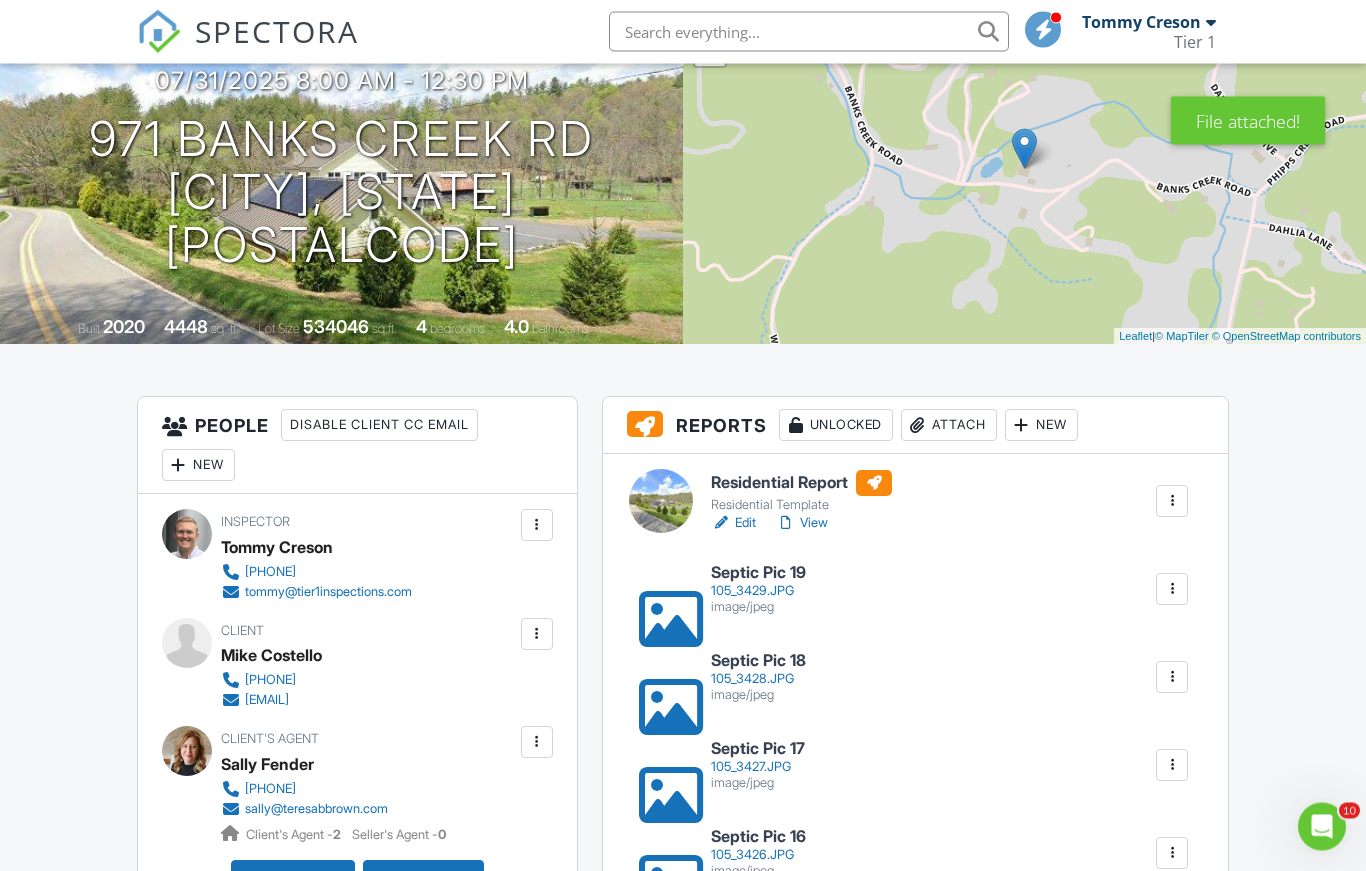click at bounding box center [649, 678] 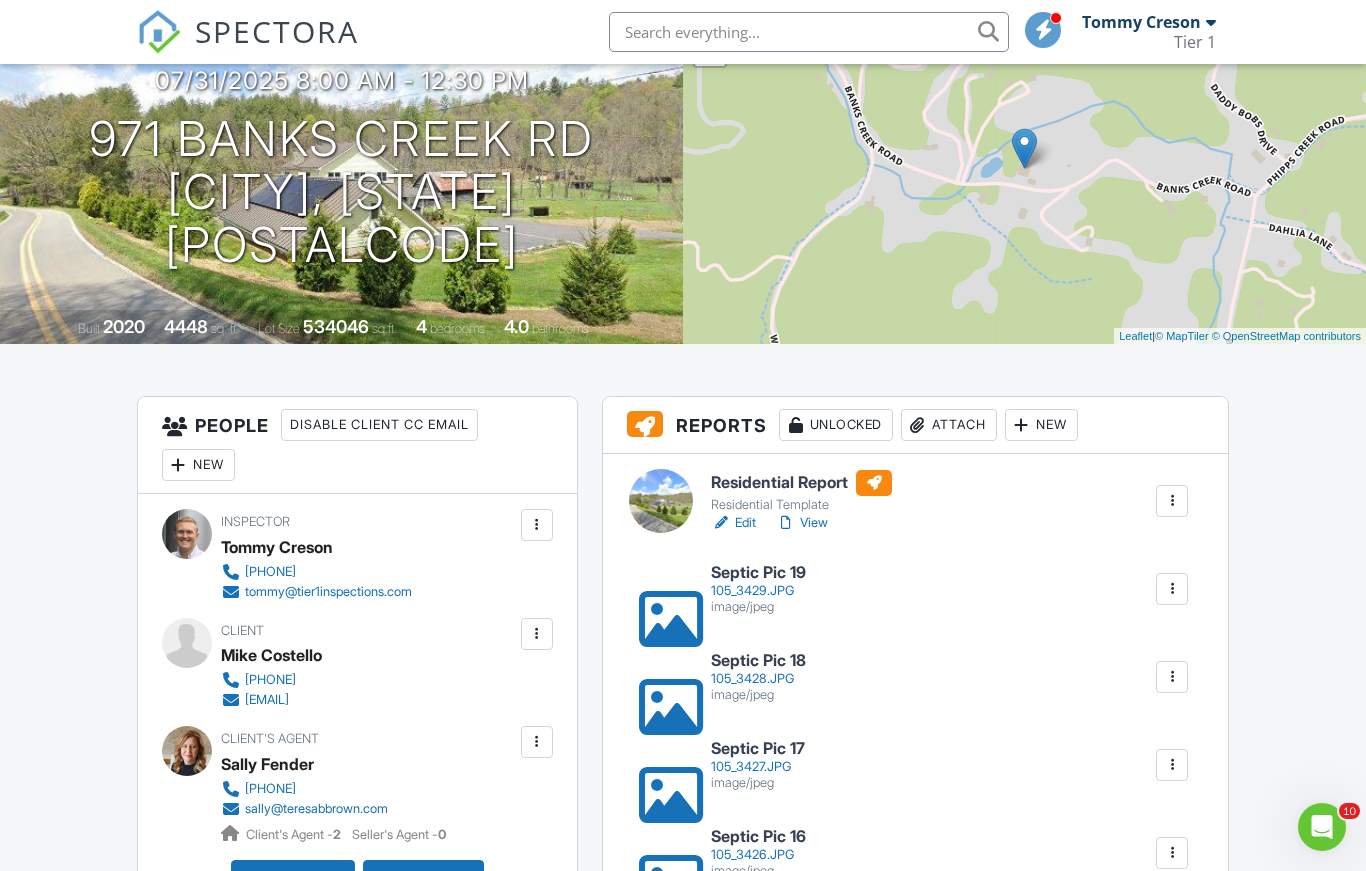 click on "105_3429.JPG" at bounding box center (758, 591) 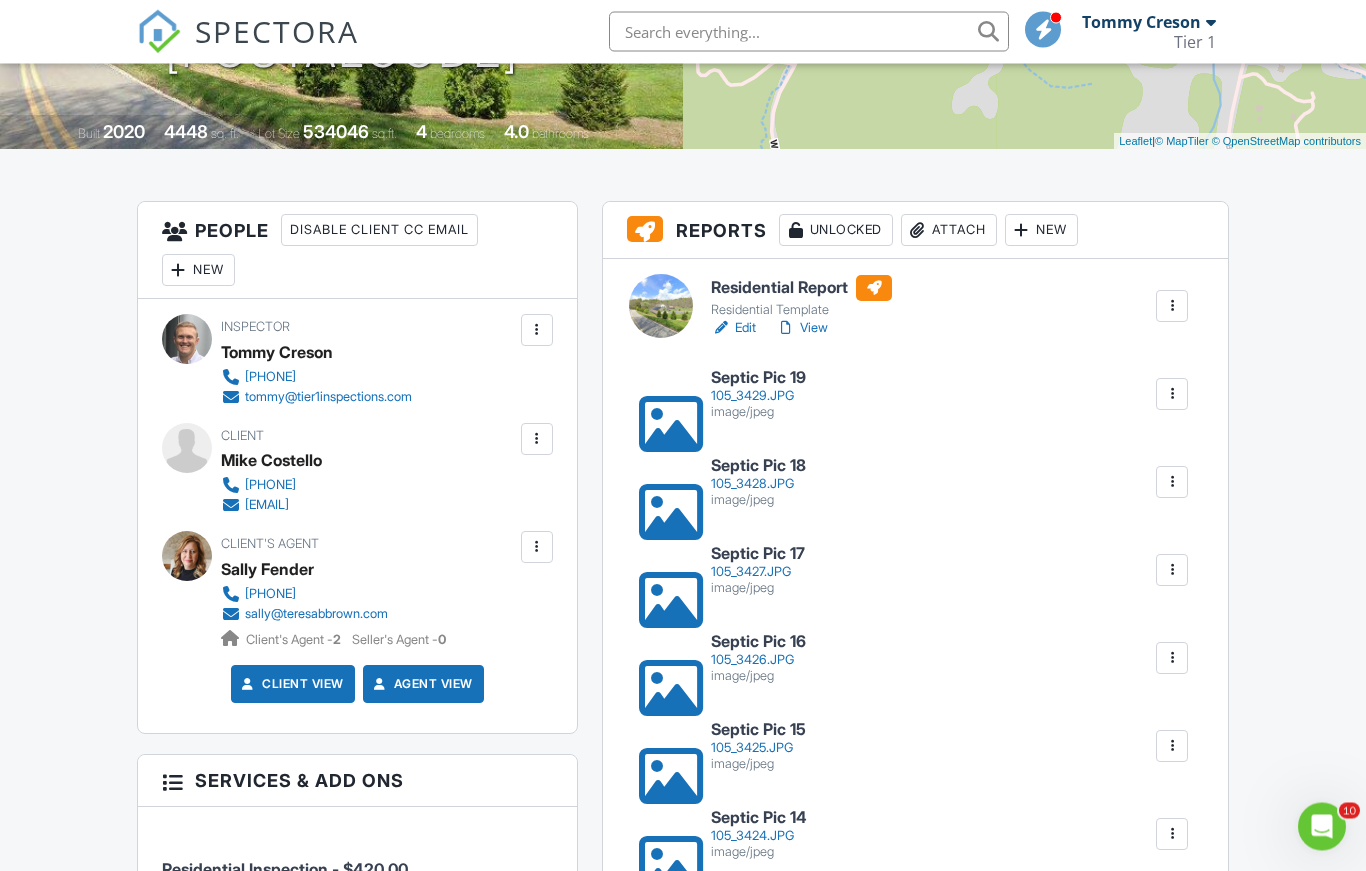 scroll, scrollTop: 385, scrollLeft: 0, axis: vertical 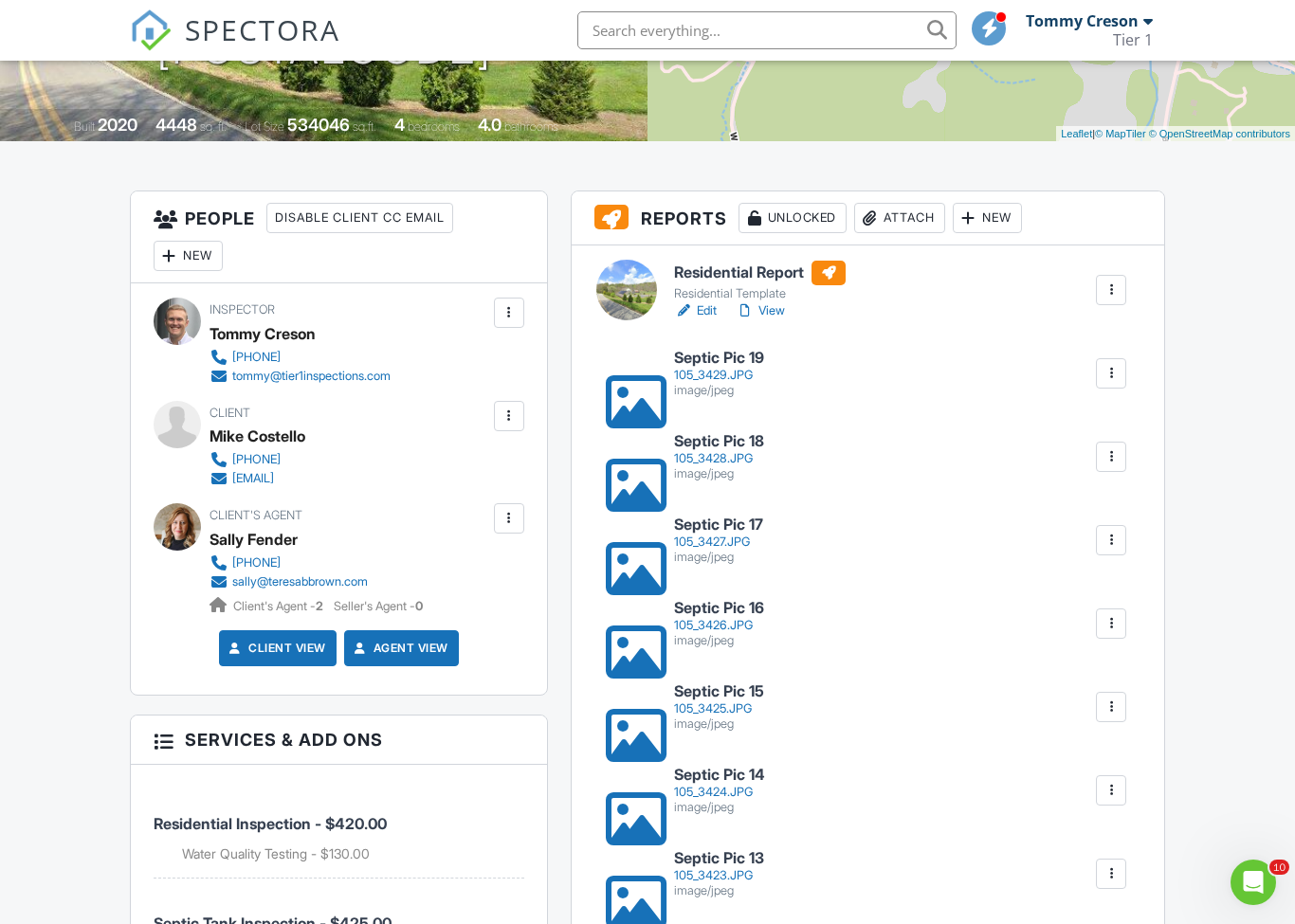 click on "105_3426.JPG" at bounding box center (719, 625) 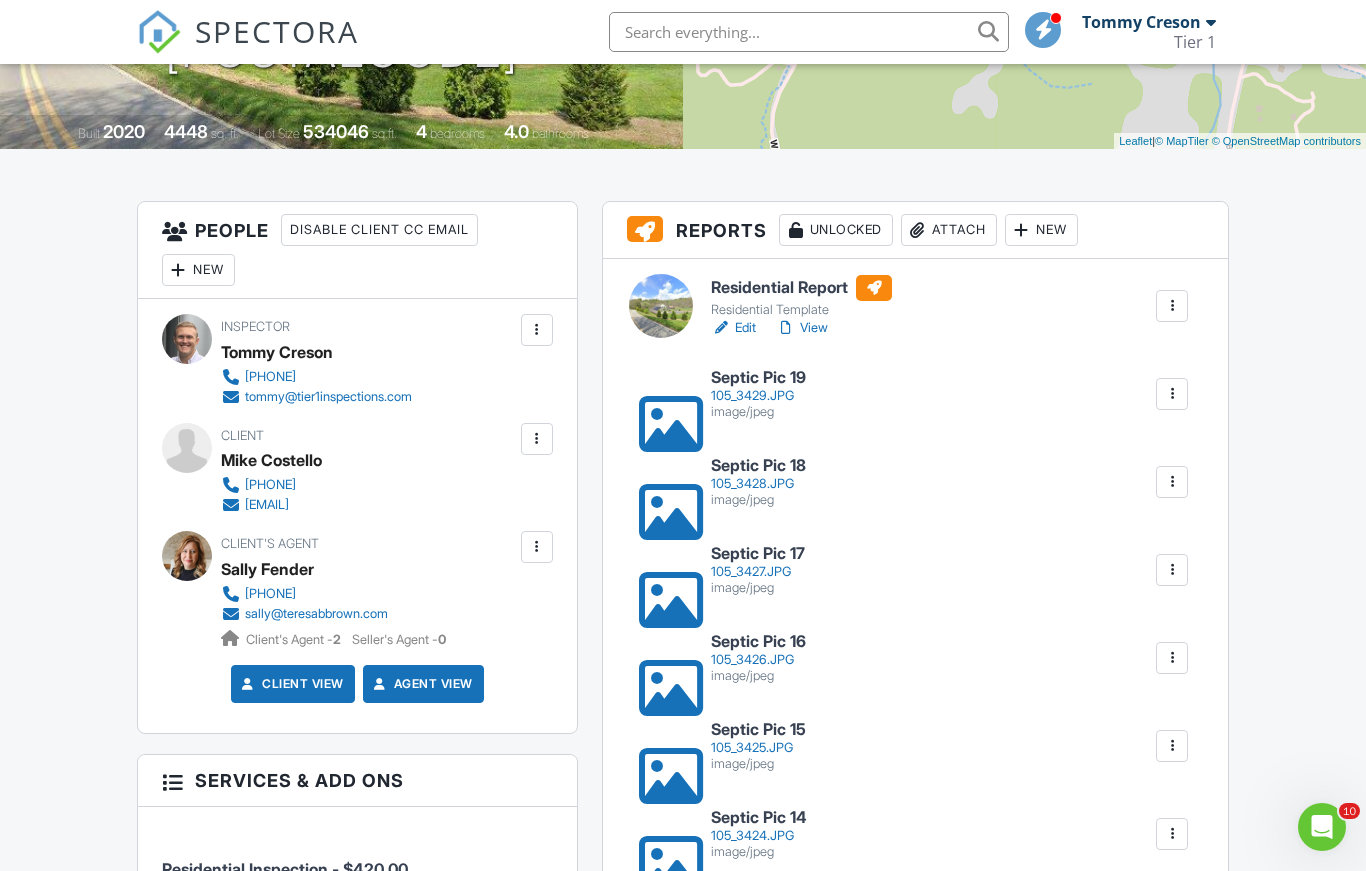 click on "105_3427.JPG" at bounding box center [758, 572] 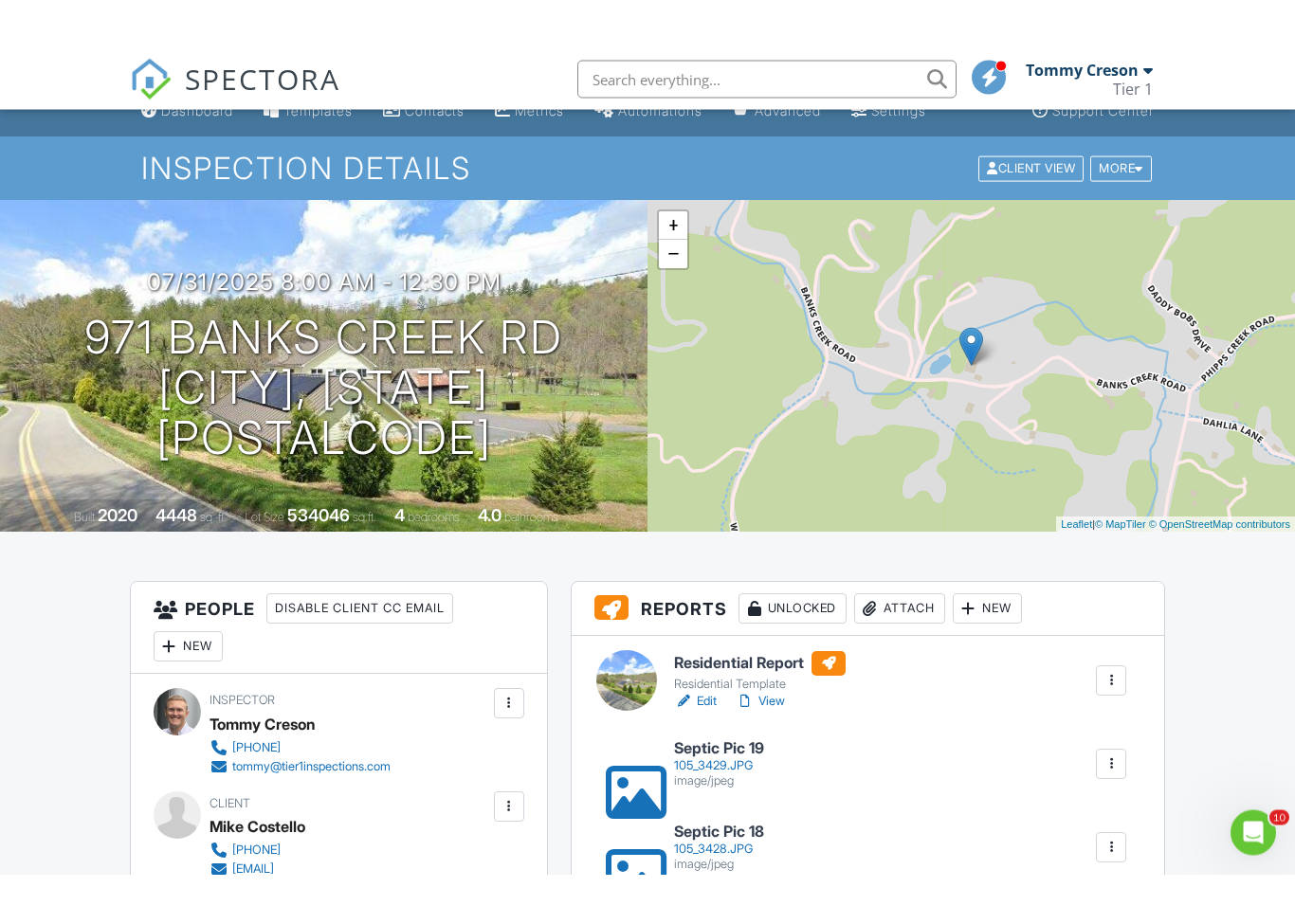 scroll, scrollTop: 25, scrollLeft: 0, axis: vertical 